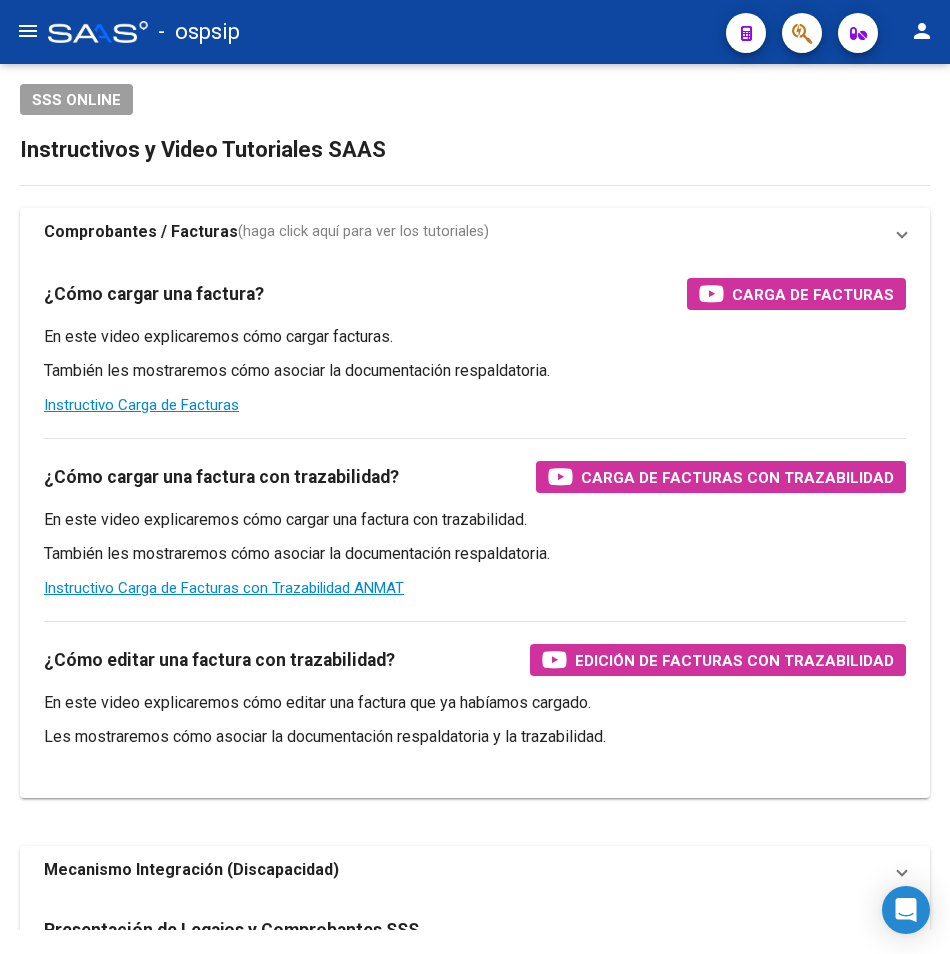 scroll, scrollTop: 0, scrollLeft: 0, axis: both 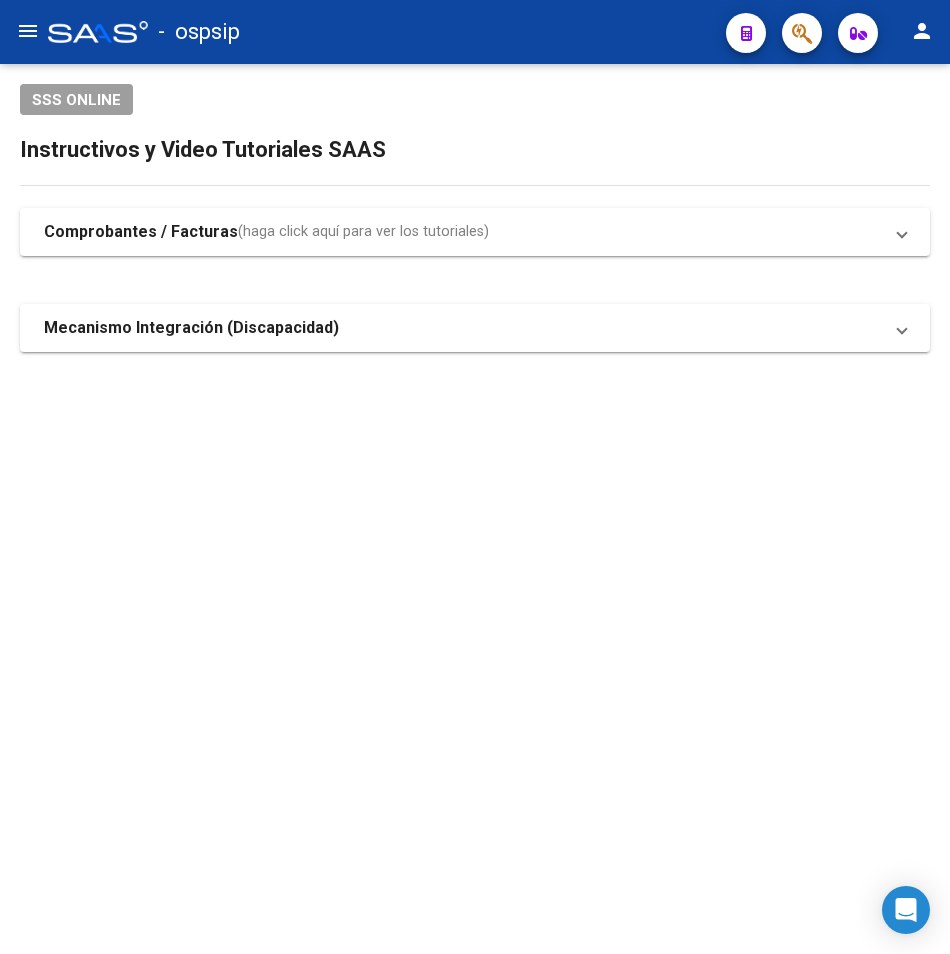 drag, startPoint x: 484, startPoint y: 10, endPoint x: 435, endPoint y: -84, distance: 106.004715 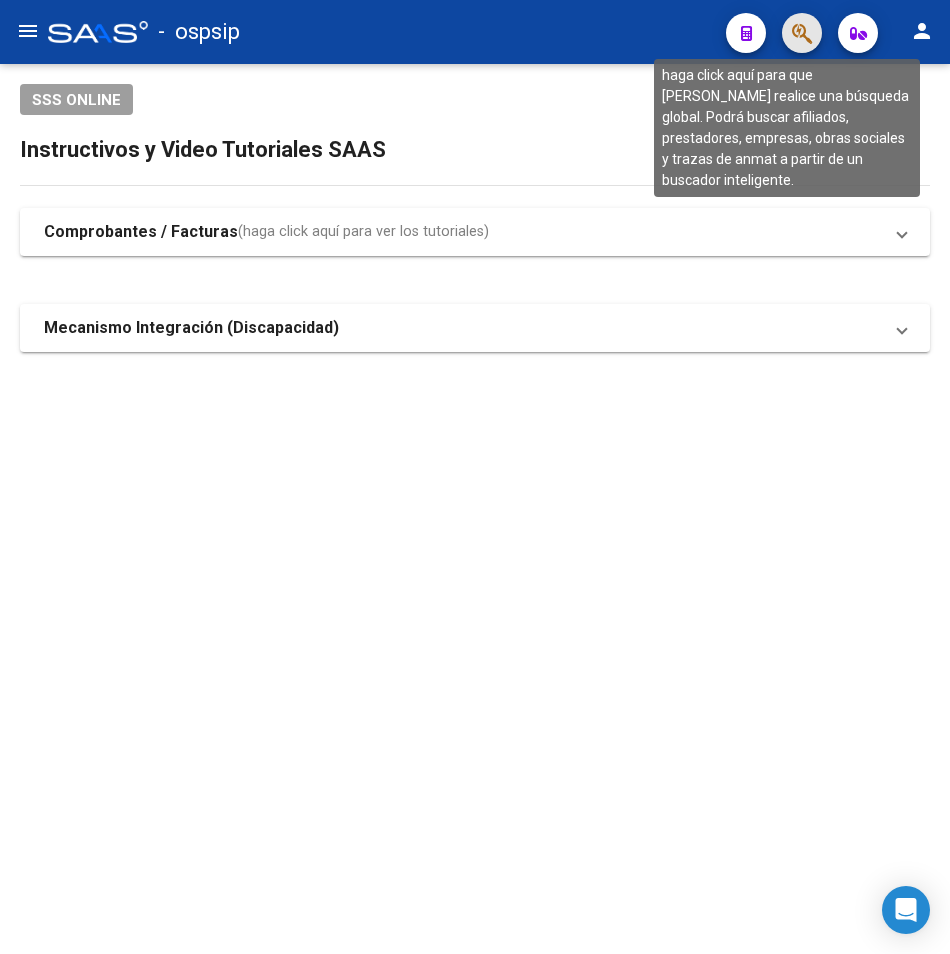 click 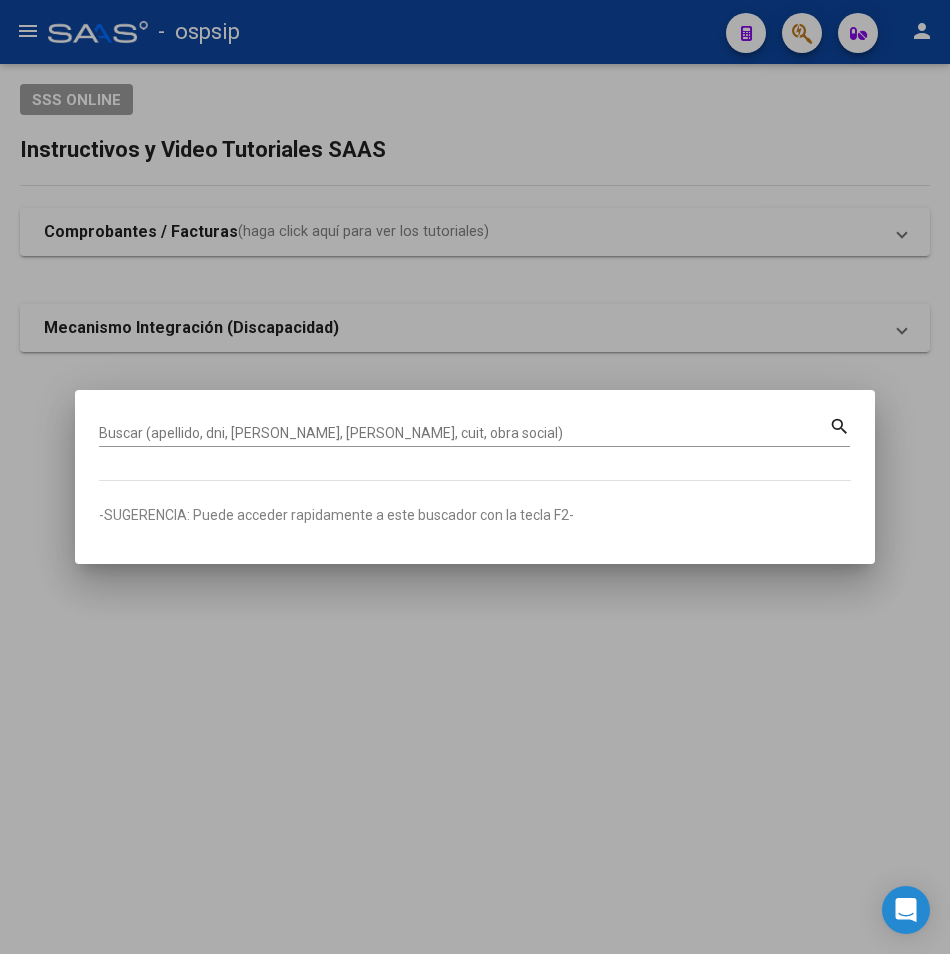 click on "Buscar (apellido, dni, [PERSON_NAME], [PERSON_NAME], cuit, obra social)" at bounding box center (464, 433) 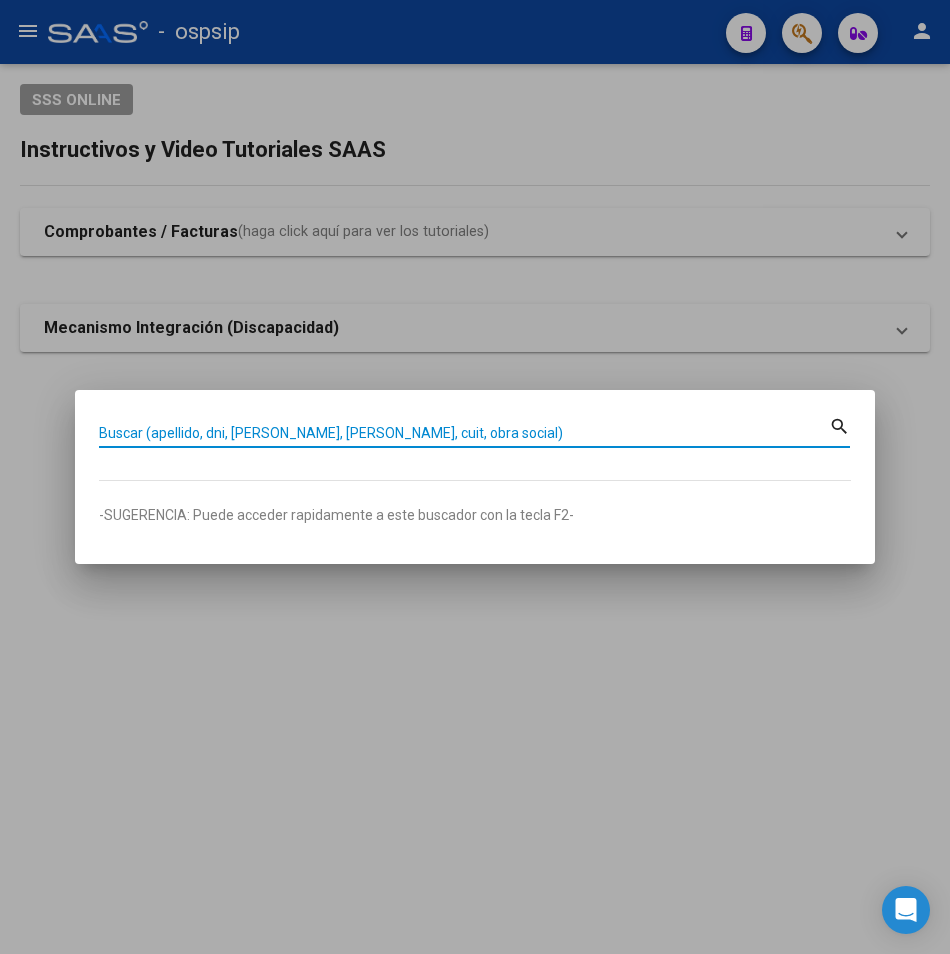 paste on "20304281414" 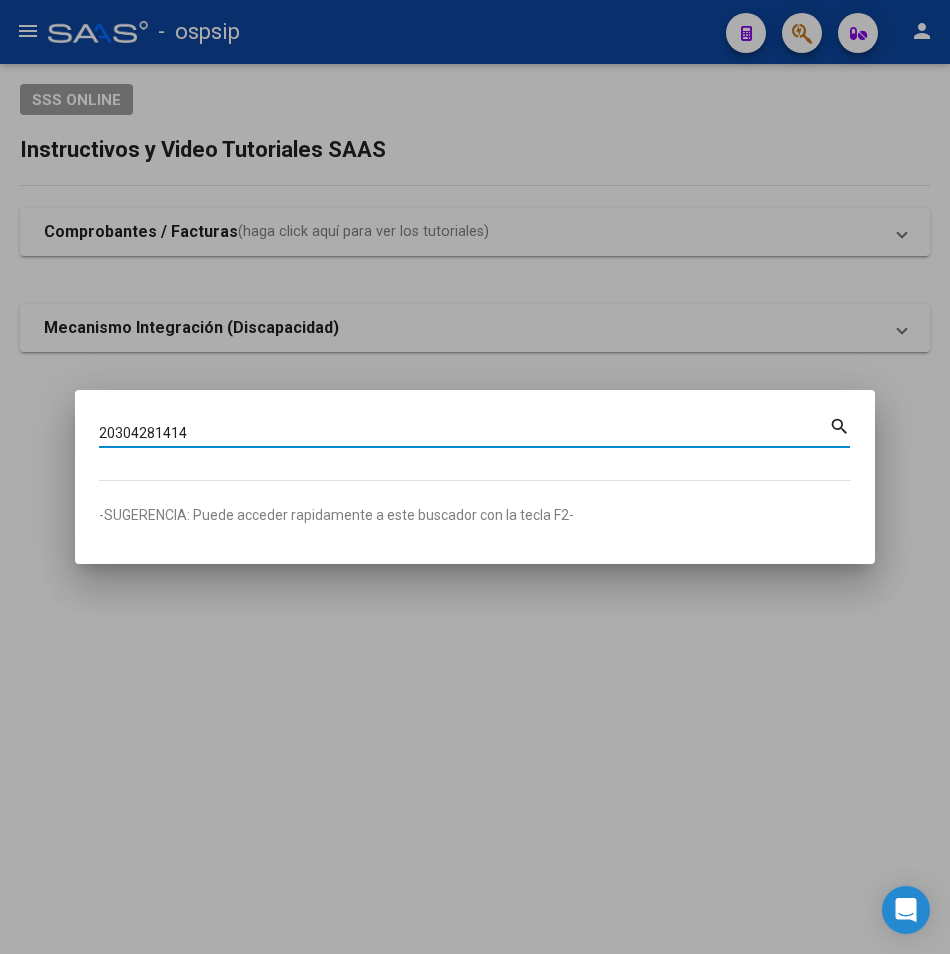 type on "20304281414" 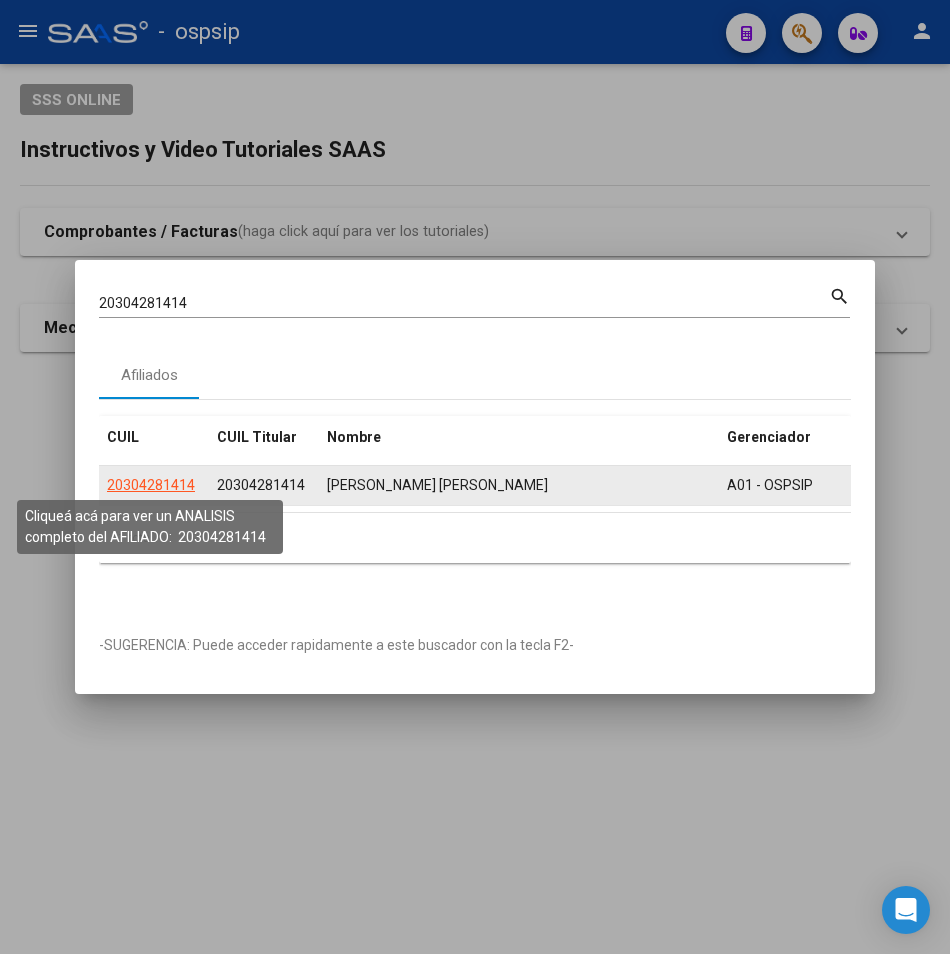 click on "20304281414" 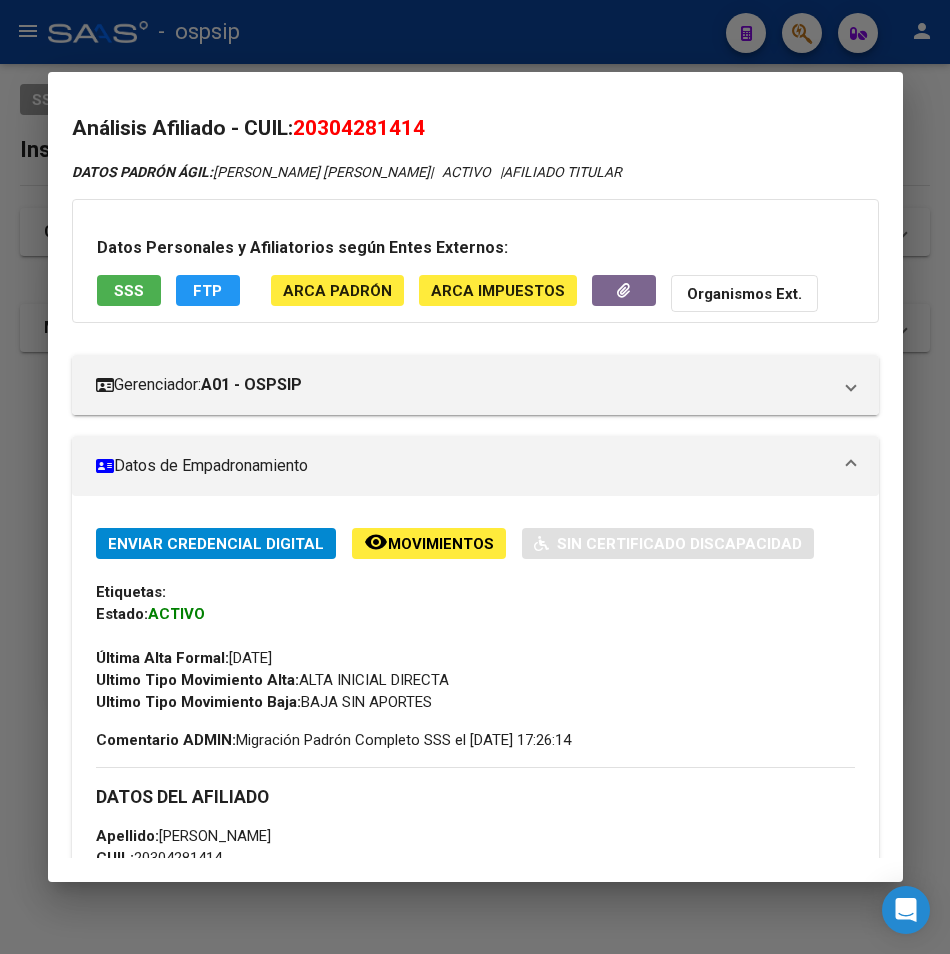 click on "SSS" at bounding box center (129, 291) 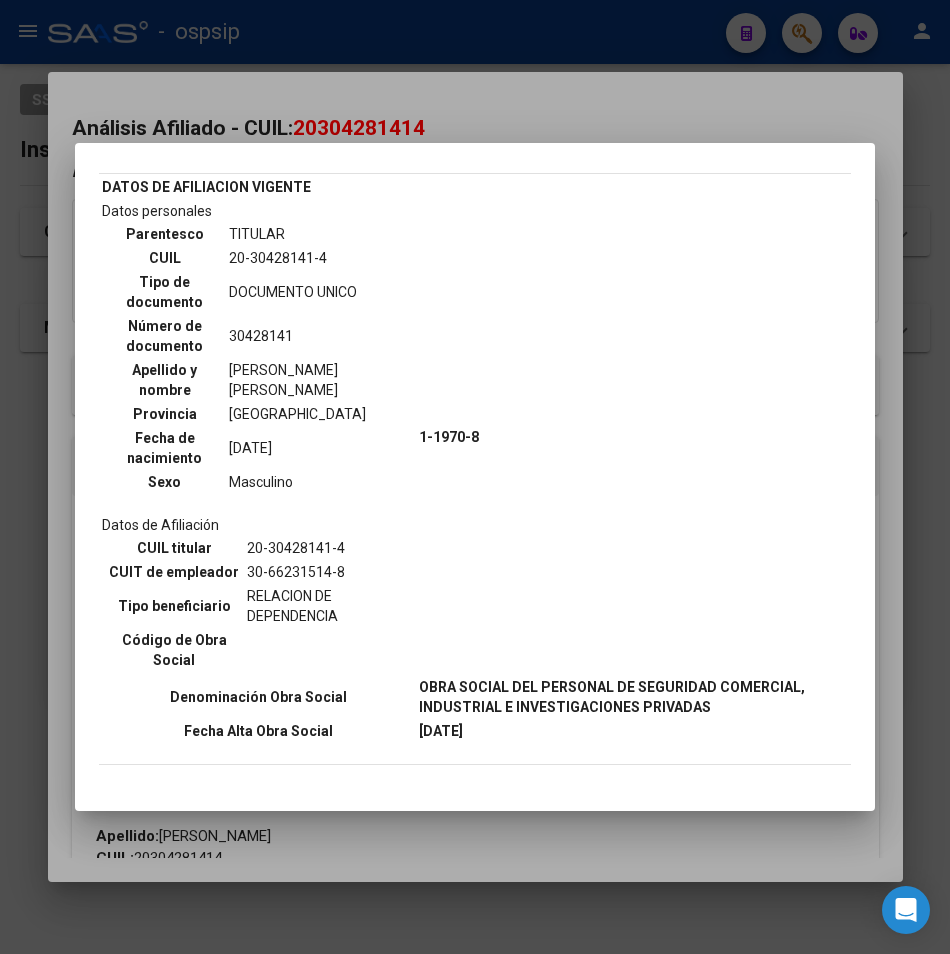 scroll, scrollTop: 0, scrollLeft: 0, axis: both 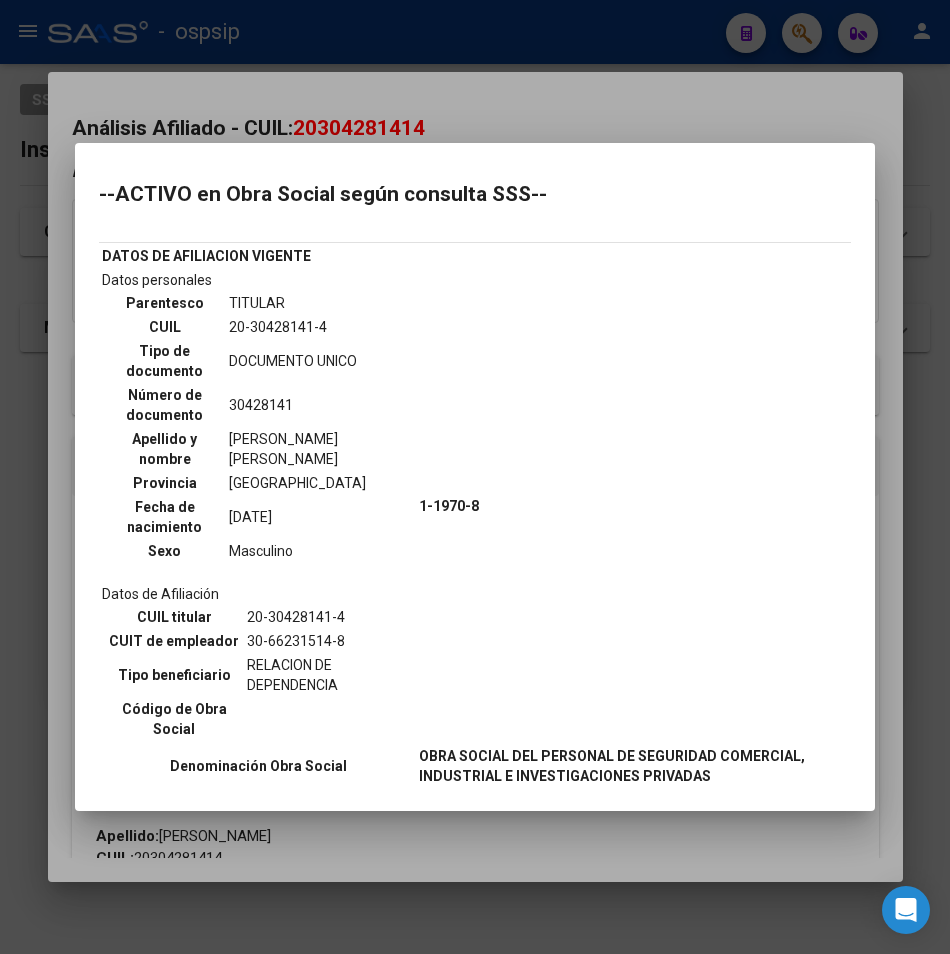 drag, startPoint x: 451, startPoint y: 126, endPoint x: 479, endPoint y: 43, distance: 87.595665 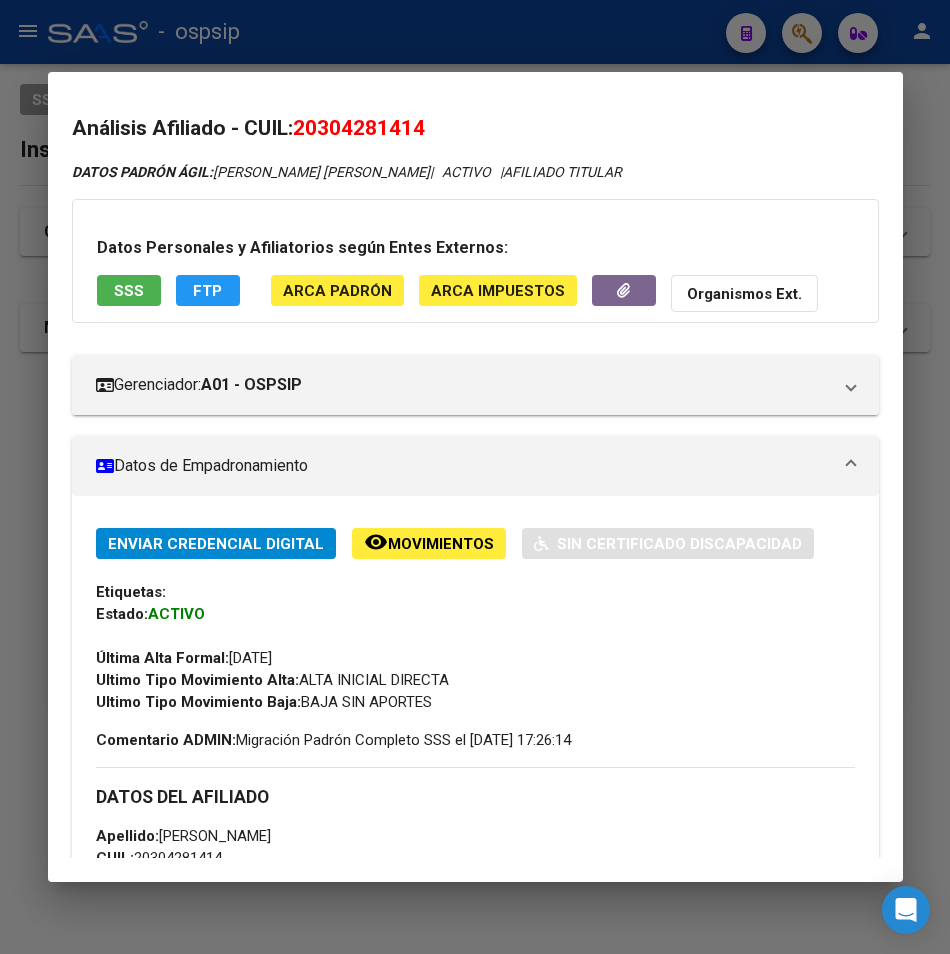 click at bounding box center (475, 477) 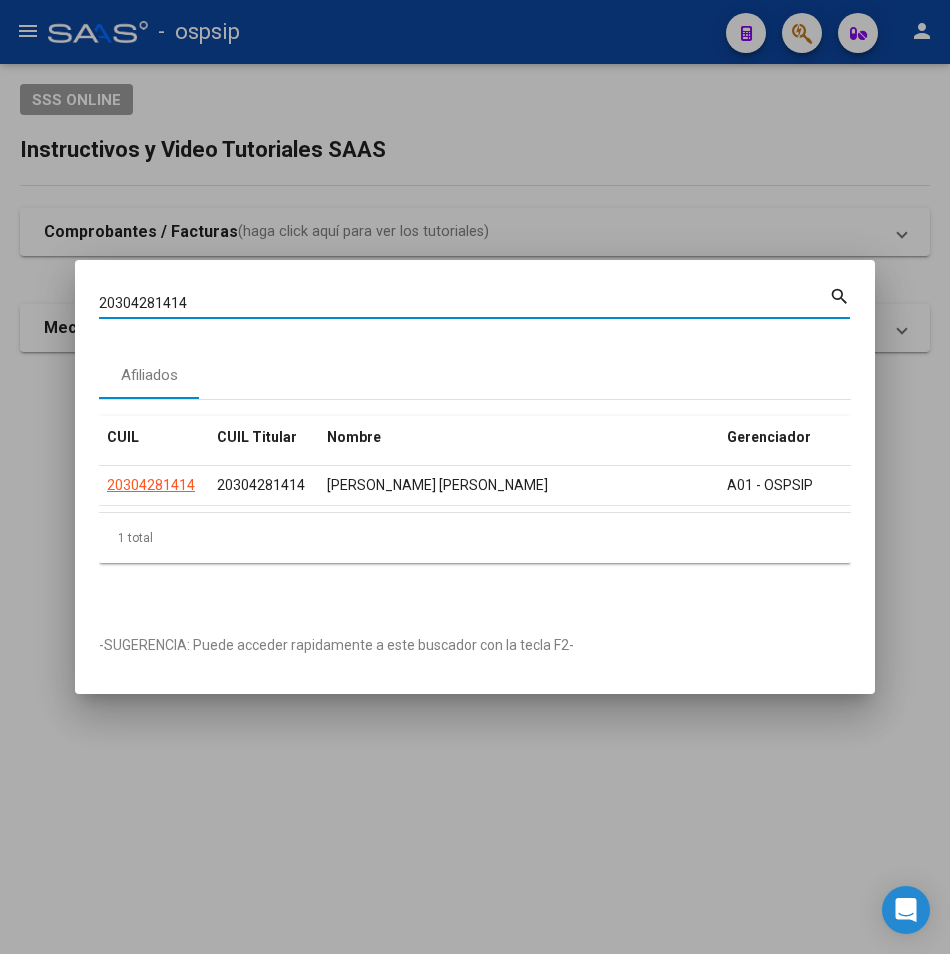 drag, startPoint x: 239, startPoint y: 304, endPoint x: 75, endPoint y: 305, distance: 164.00305 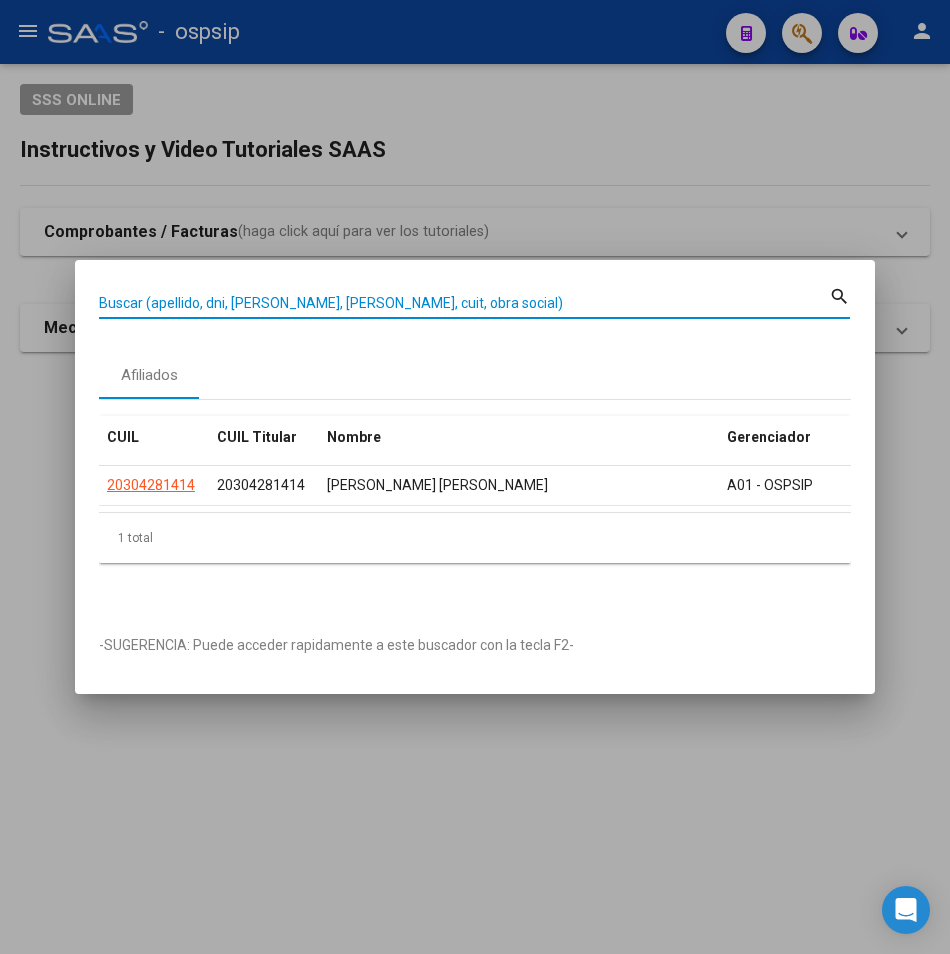 click on "Buscar (apellido, dni, [PERSON_NAME], [PERSON_NAME], cuit, obra social)" at bounding box center (464, 303) 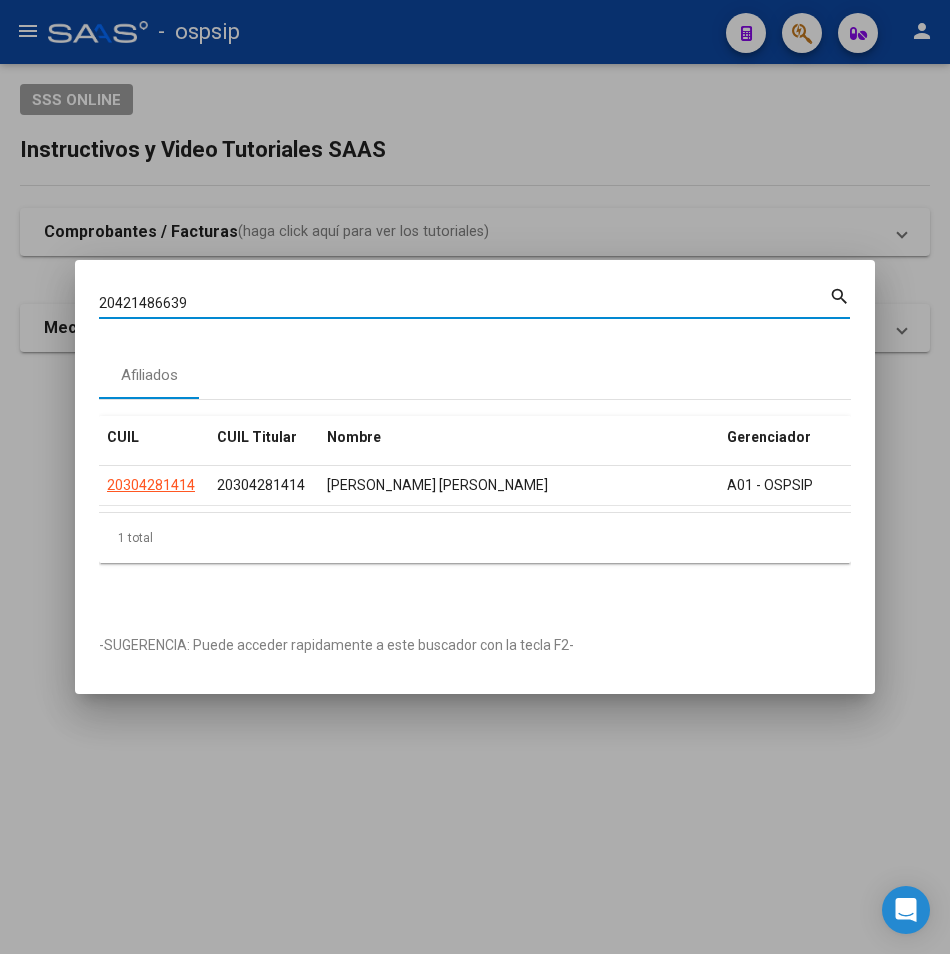 type on "20421486639" 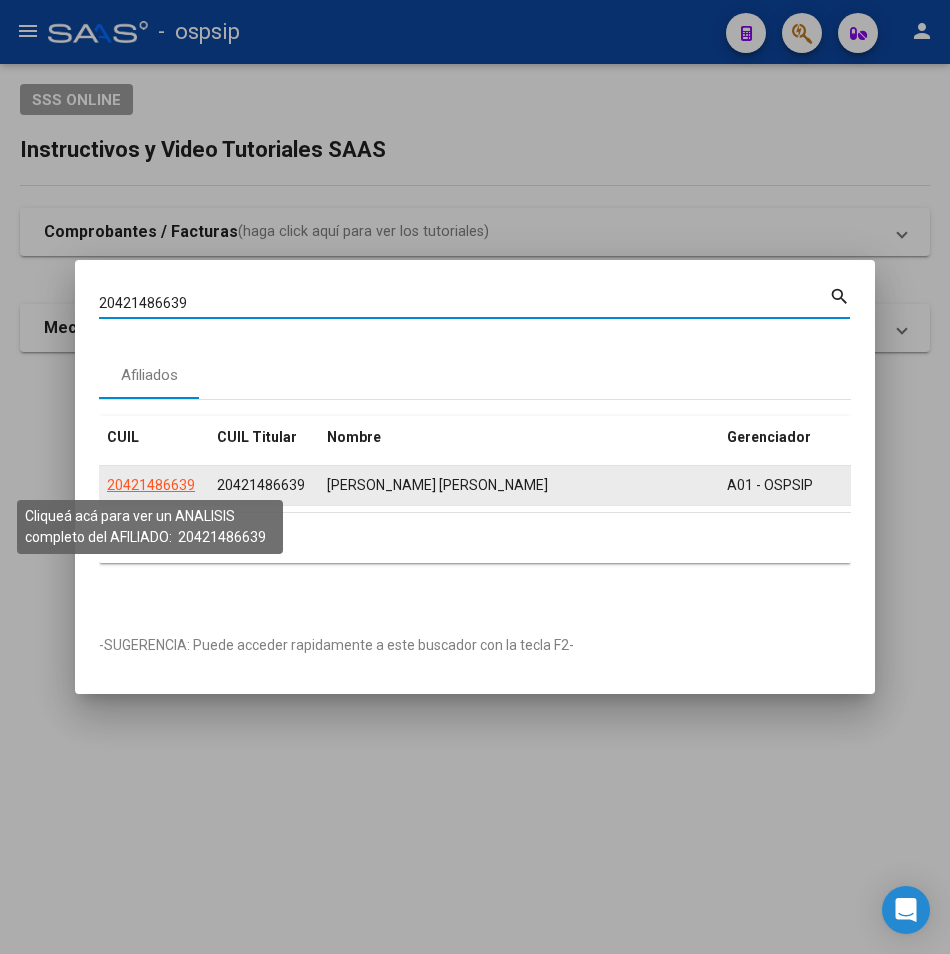 click on "20421486639" 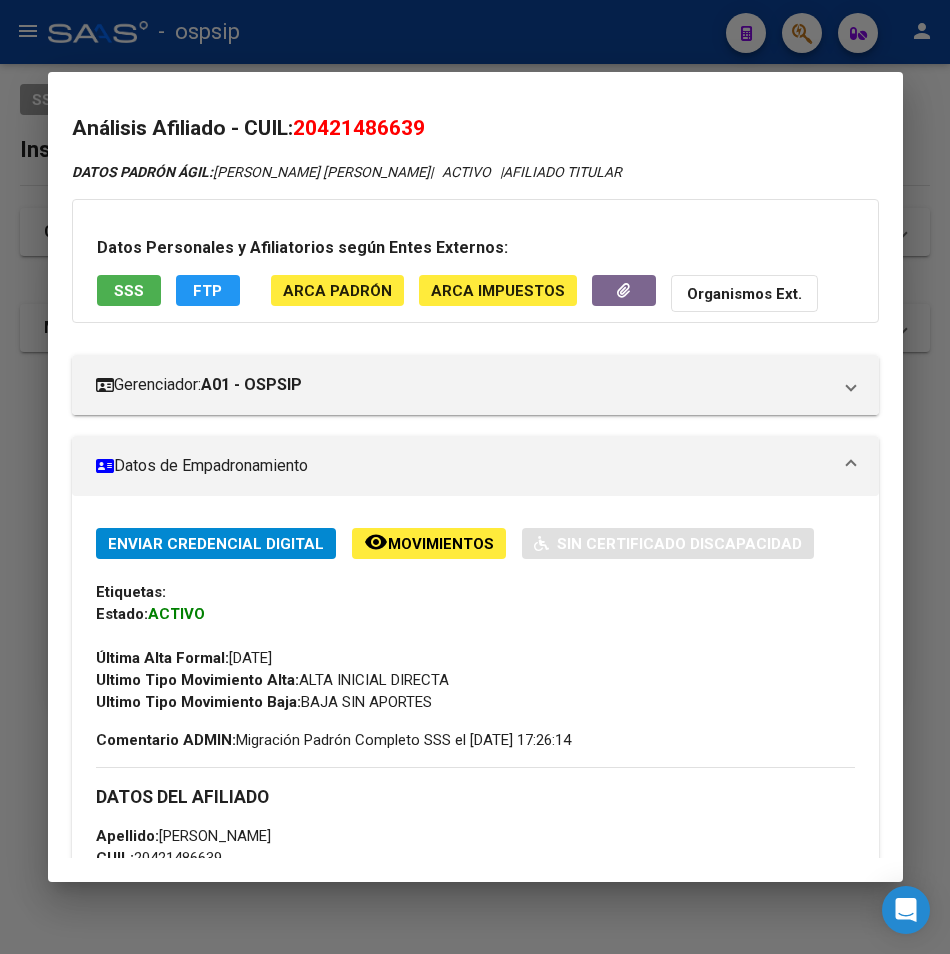 click on "SSS" at bounding box center [129, 291] 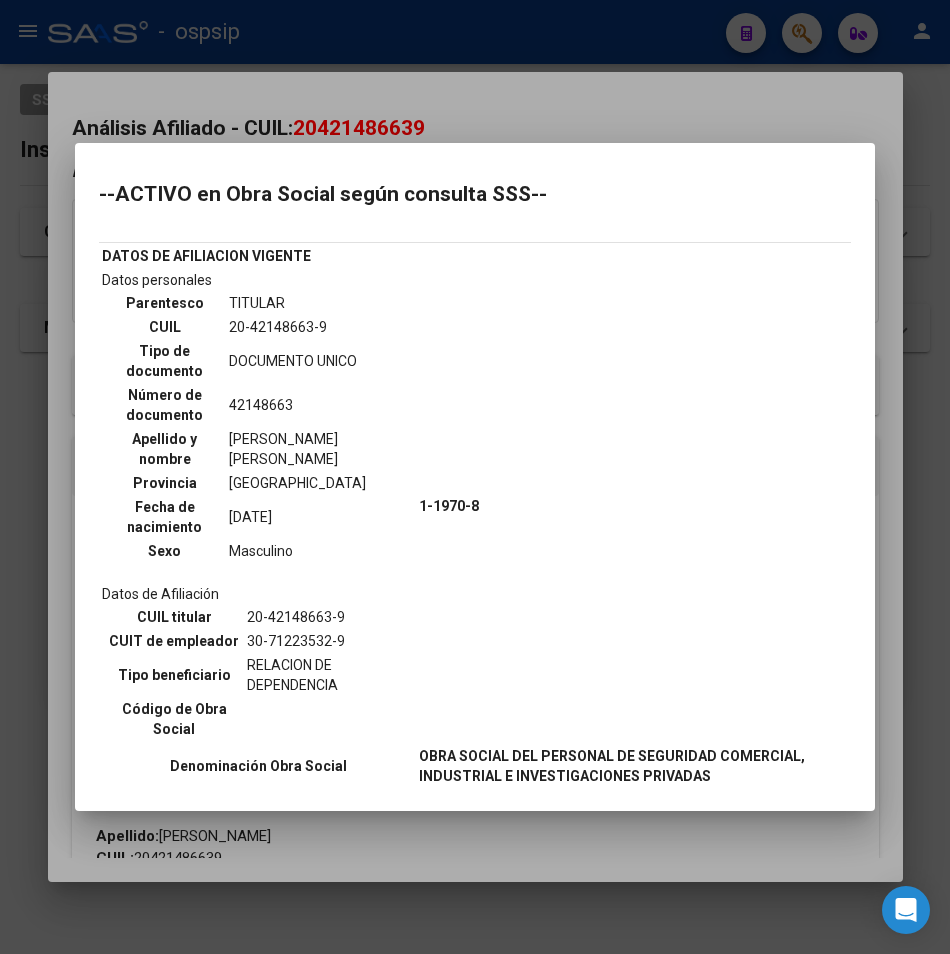 drag, startPoint x: 600, startPoint y: 129, endPoint x: 586, endPoint y: 76, distance: 54.81788 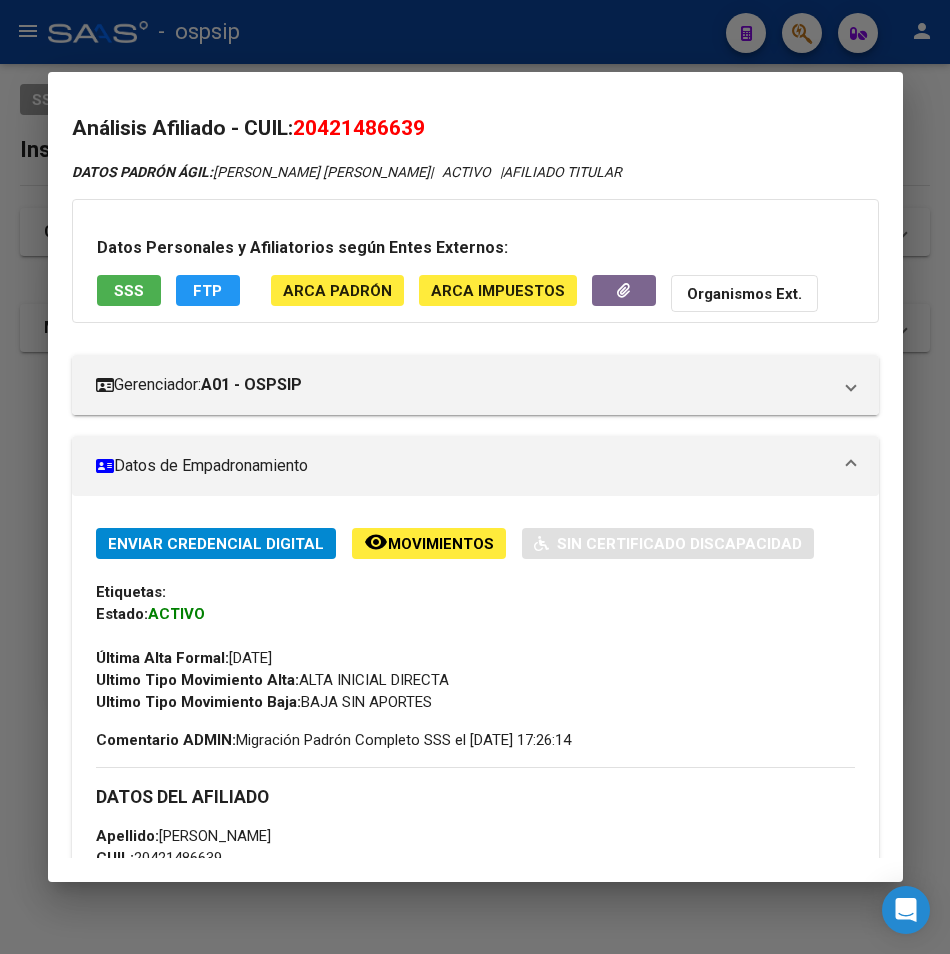 click at bounding box center [475, 477] 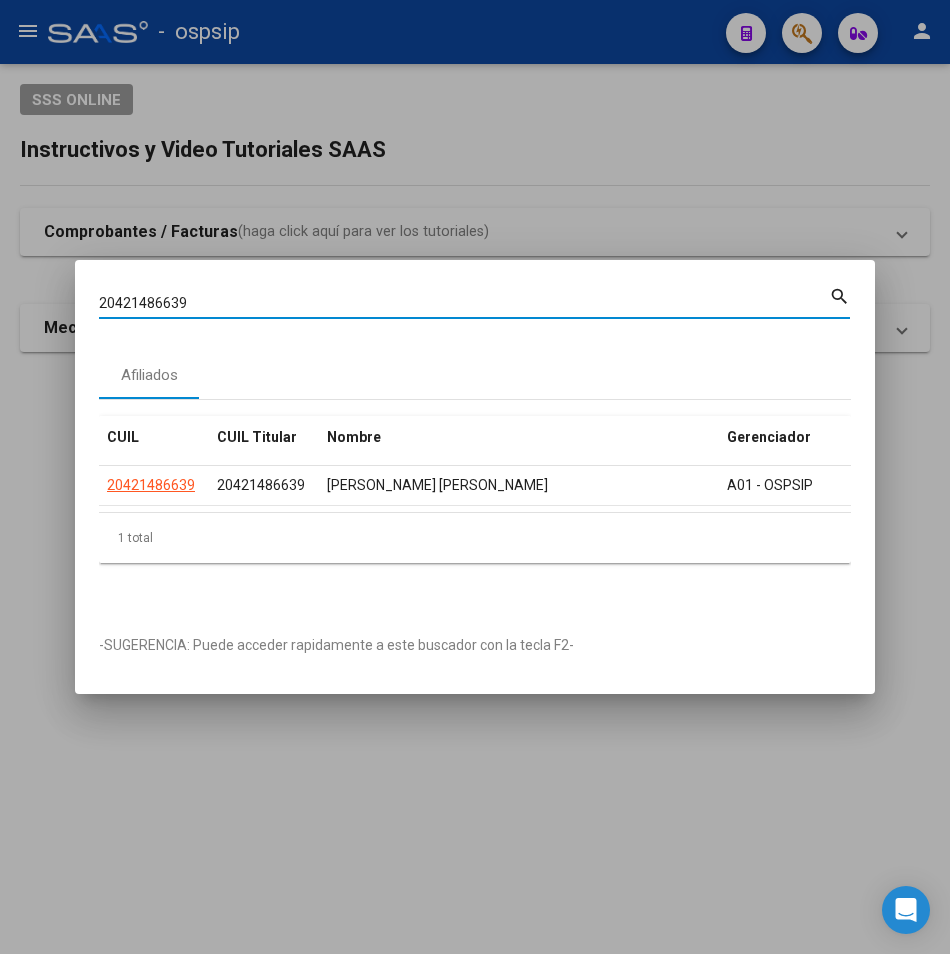 drag, startPoint x: 193, startPoint y: 301, endPoint x: -44, endPoint y: 316, distance: 237.47421 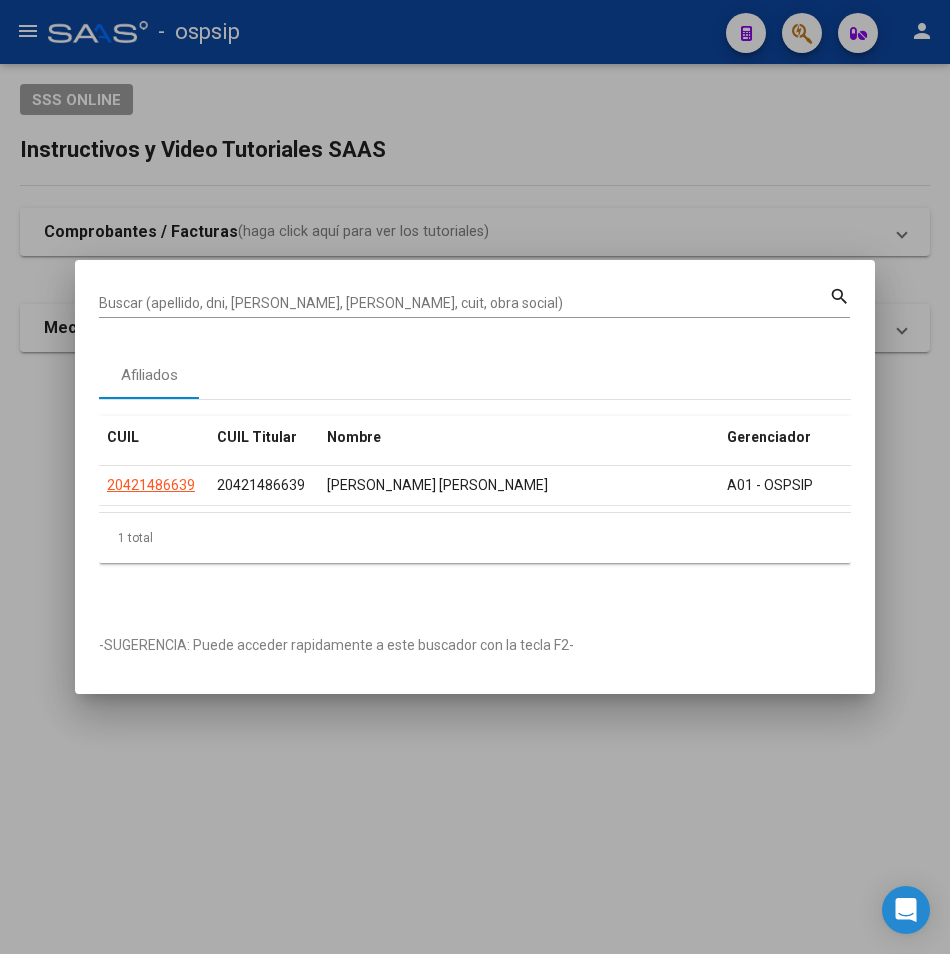 click on "Buscar (apellido, dni, [PERSON_NAME], [PERSON_NAME], cuit, obra social)" at bounding box center (464, 303) 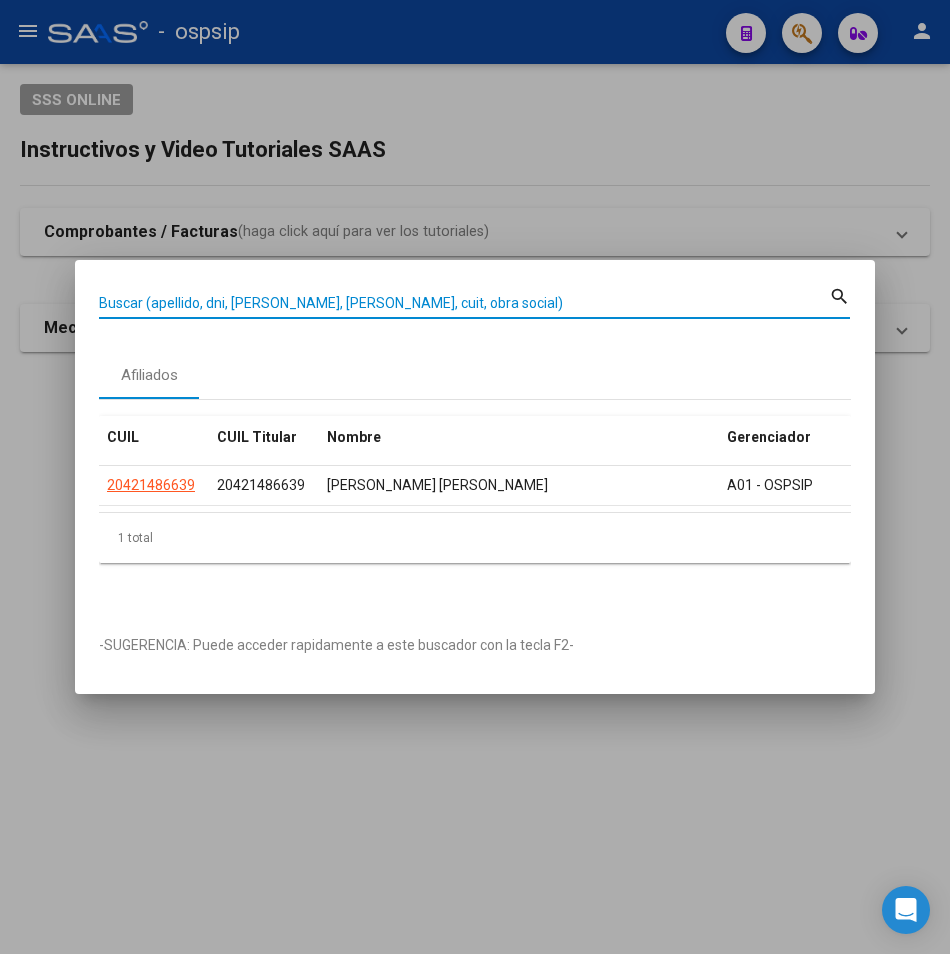 paste on "20134314665" 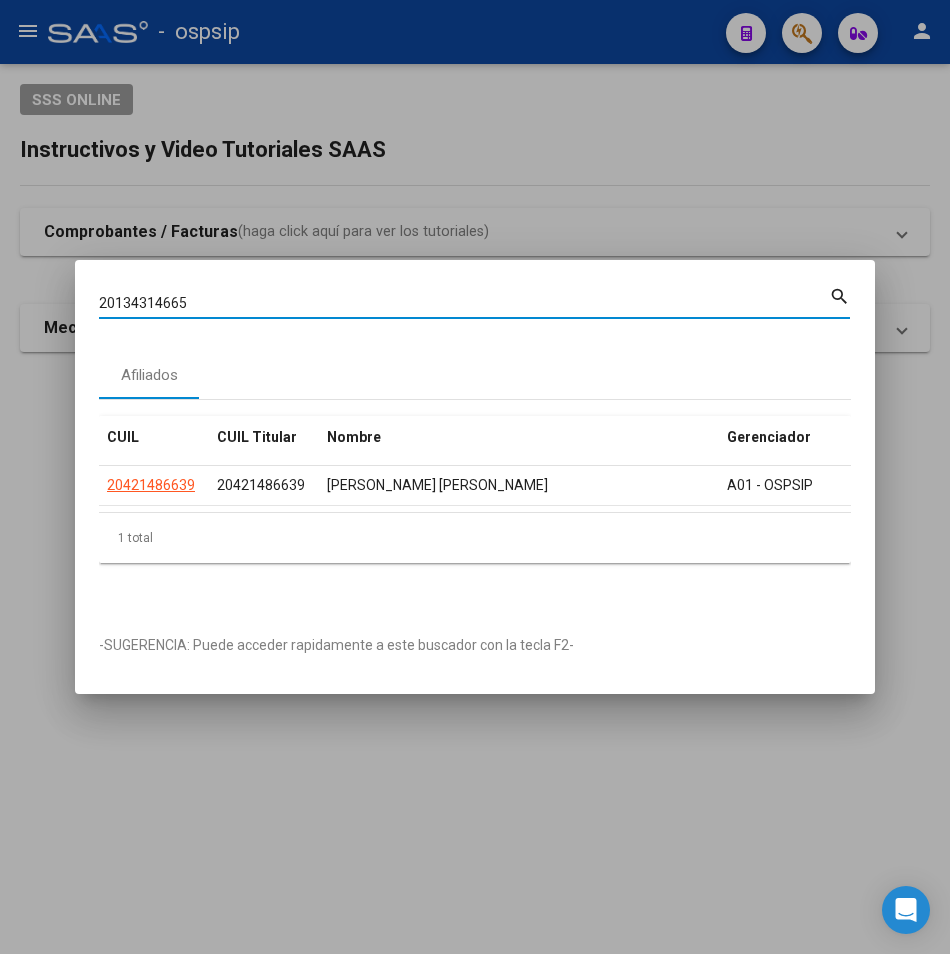 type on "20134314665" 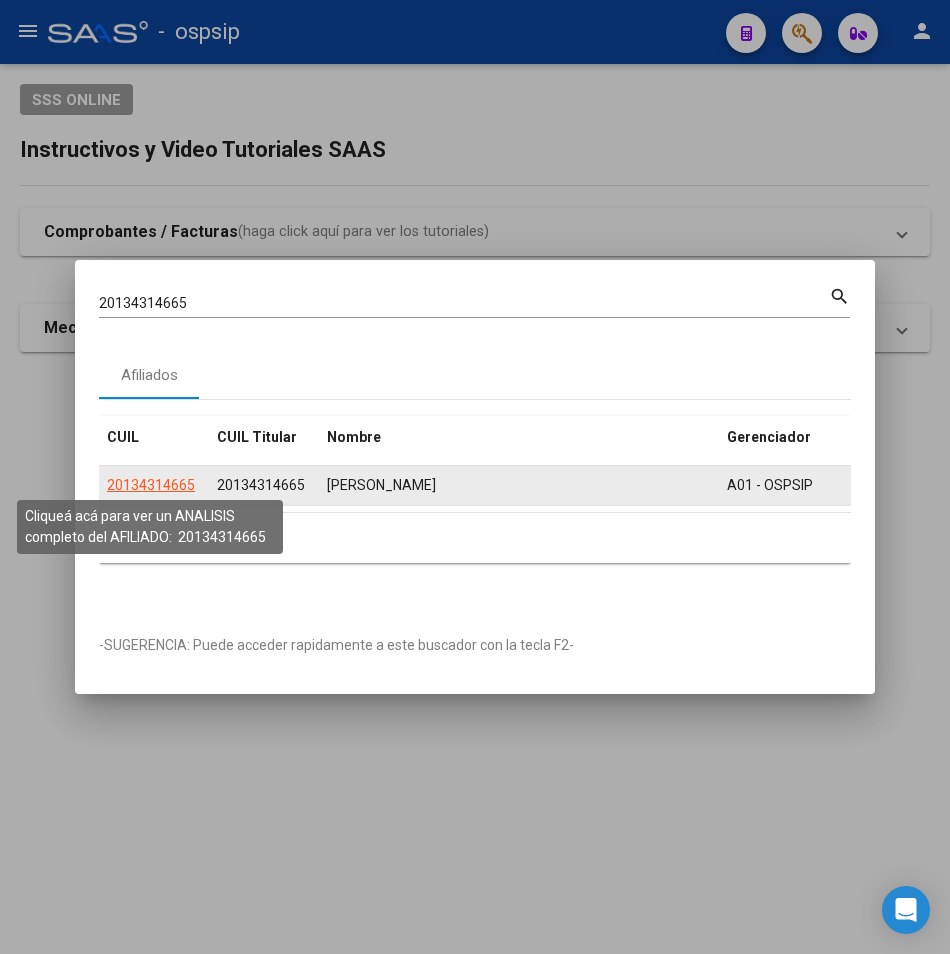 click on "20134314665" 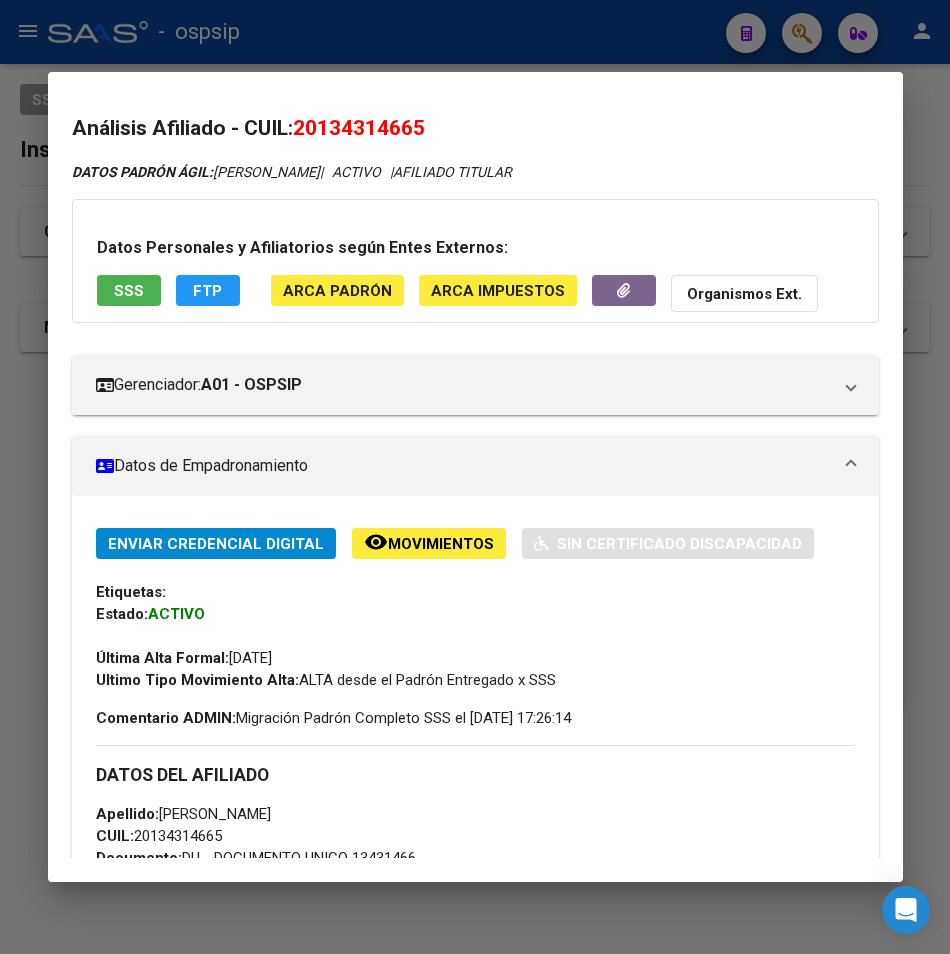 click on "Datos Personales y Afiliatorios según Entes Externos: SSS FTP ARCA Padrón ARCA Impuestos Organismos Ext." at bounding box center (475, 261) 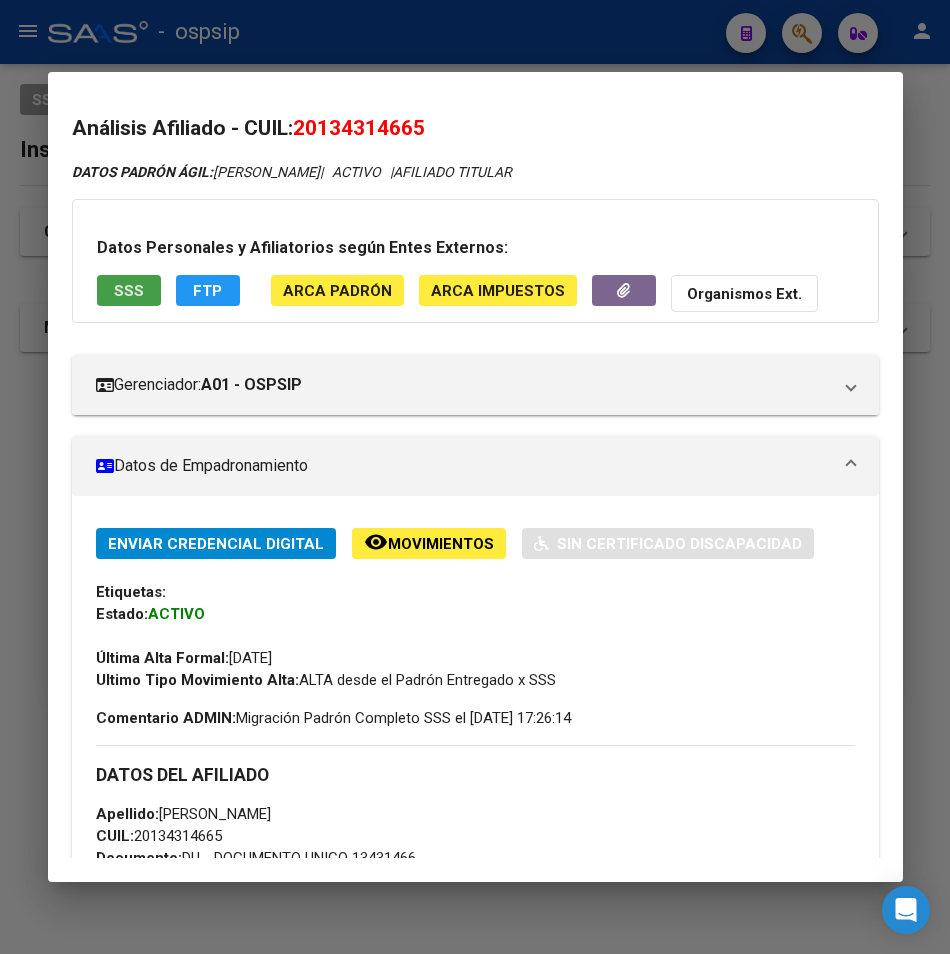 click on "SSS" at bounding box center (129, 291) 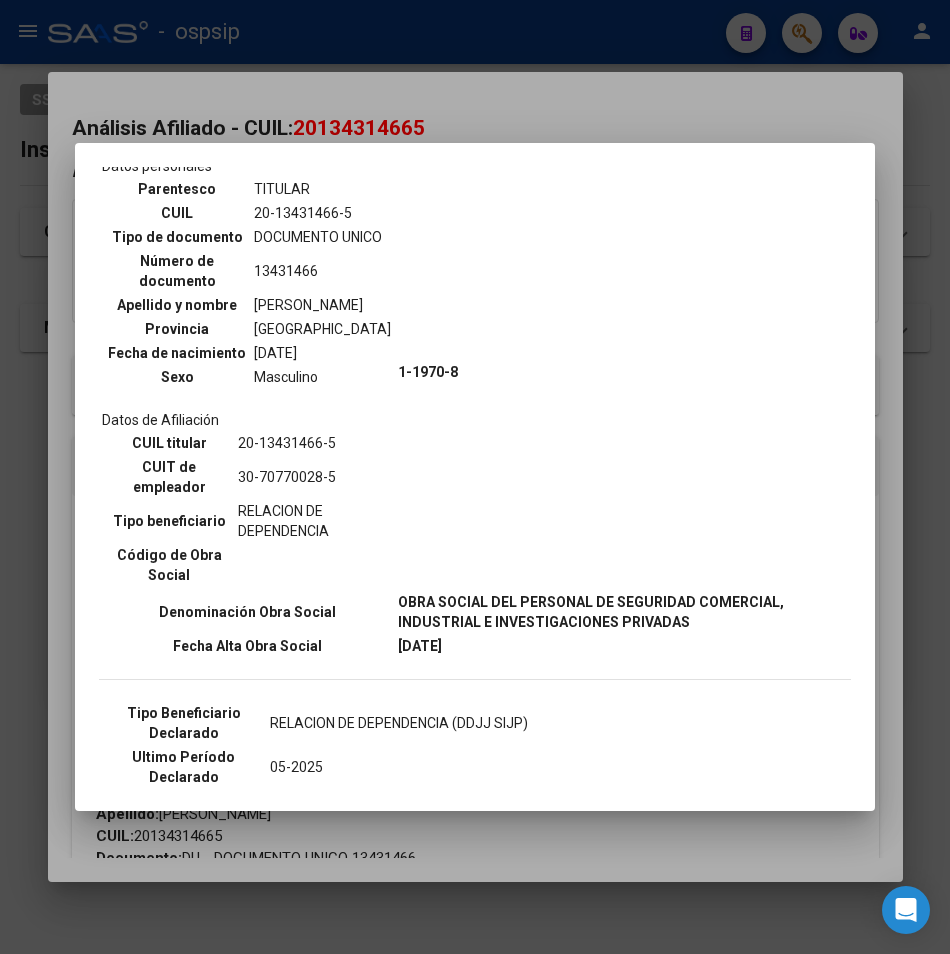scroll, scrollTop: 400, scrollLeft: 0, axis: vertical 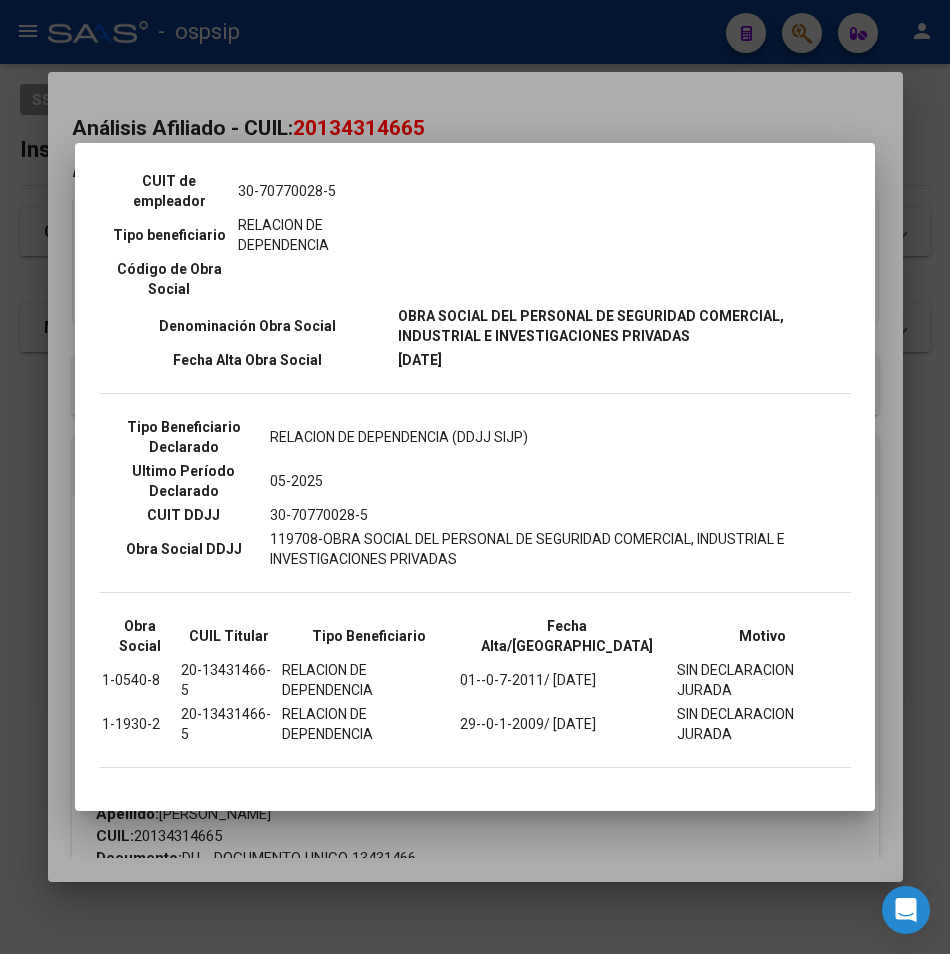 click at bounding box center (475, 477) 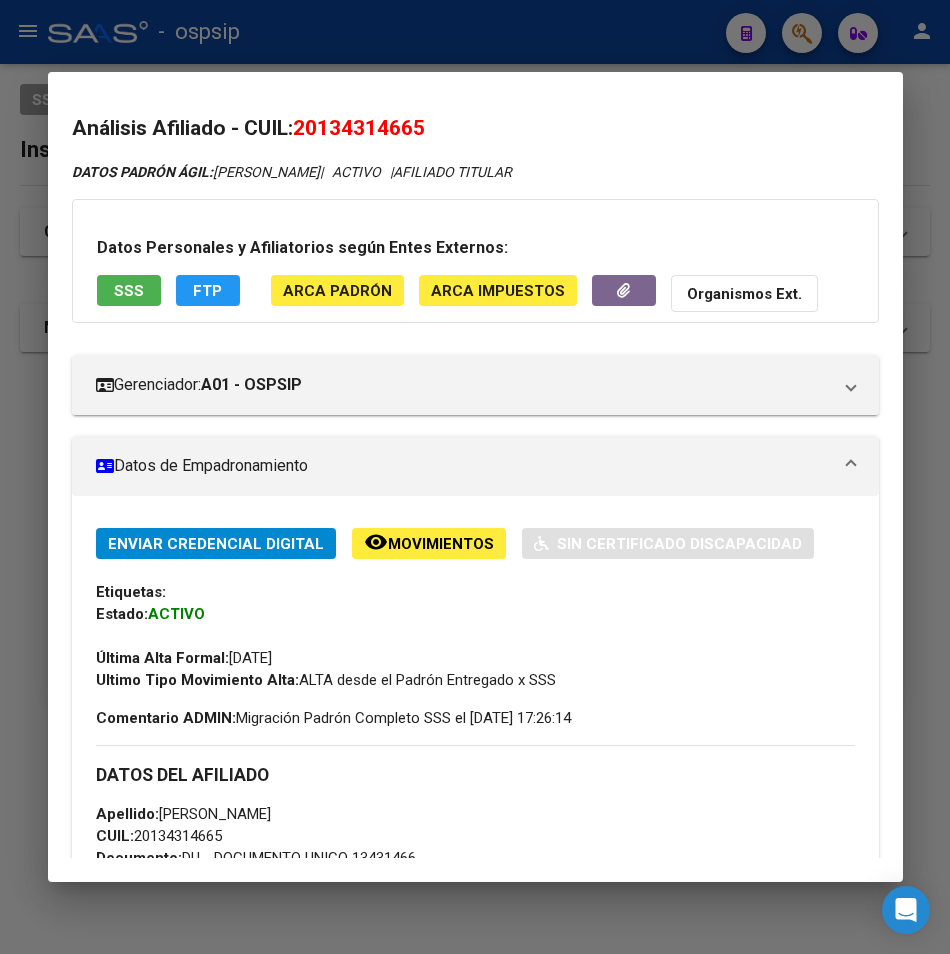 click at bounding box center [475, 477] 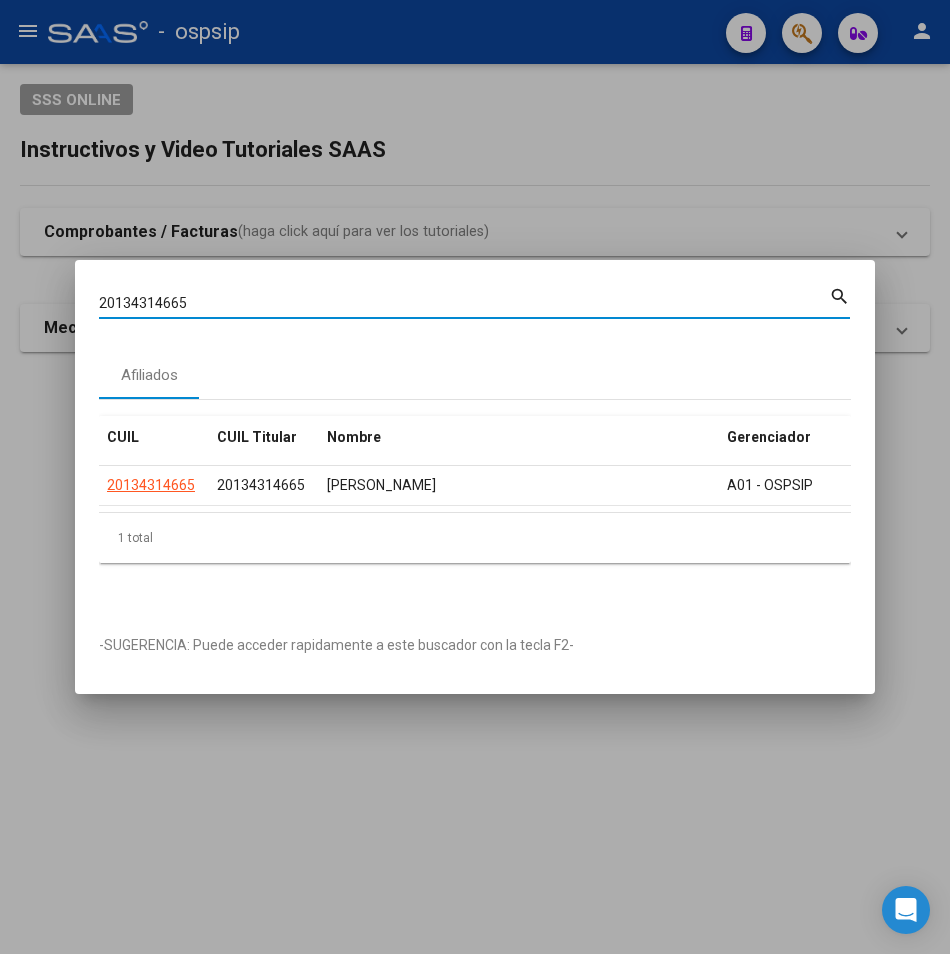drag, startPoint x: 200, startPoint y: 300, endPoint x: 16, endPoint y: 309, distance: 184.21997 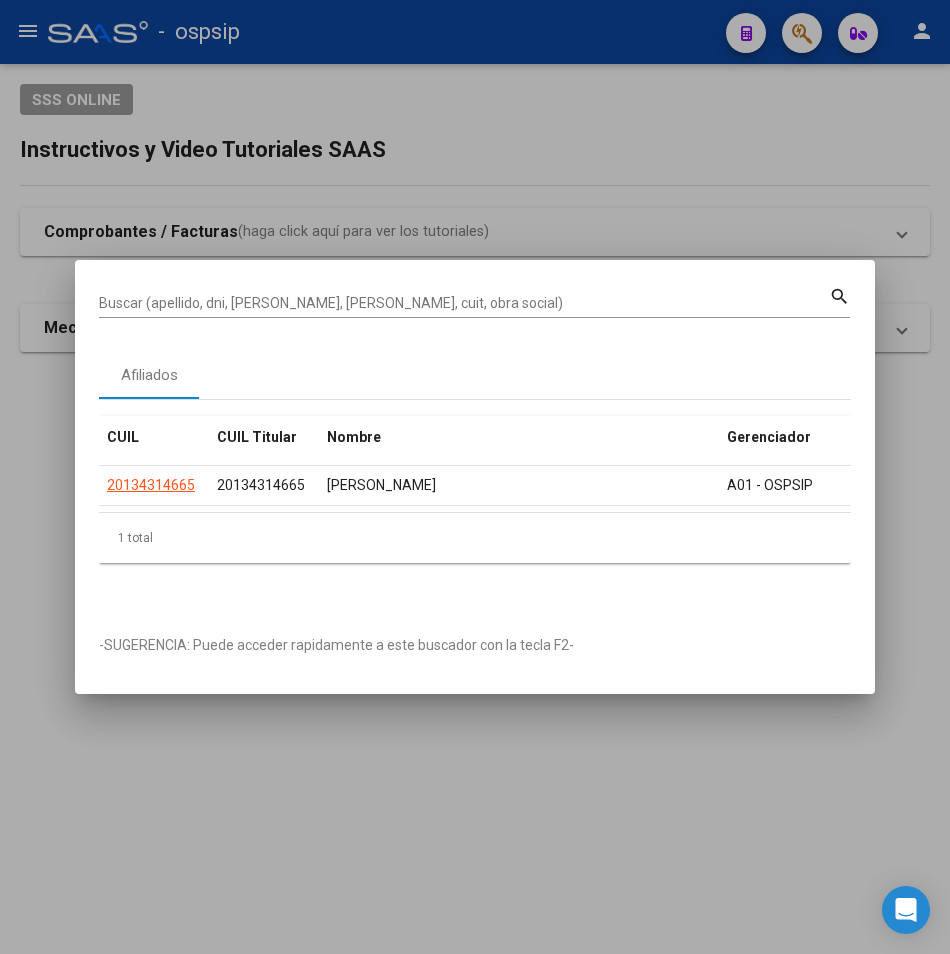 click on "Buscar (apellido, dni, [PERSON_NAME], [PERSON_NAME], cuit, obra social)" at bounding box center (464, 303) 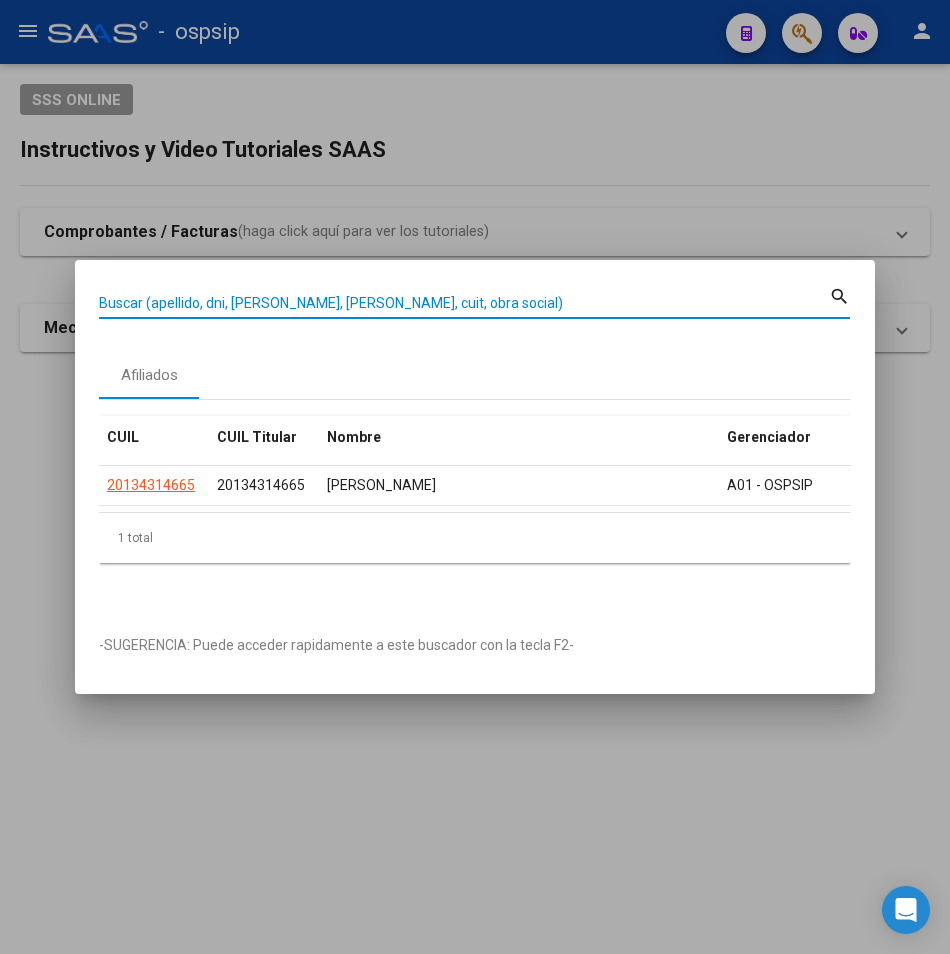 paste on "23345074449" 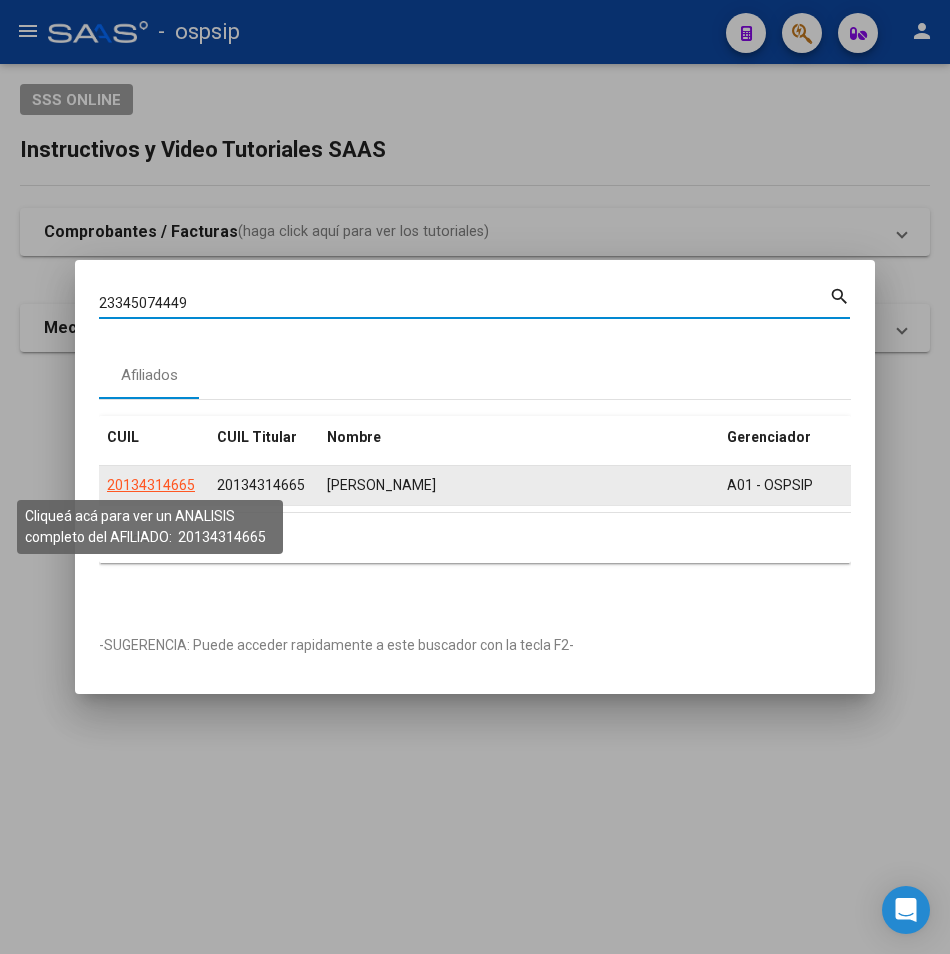 type on "23345074449" 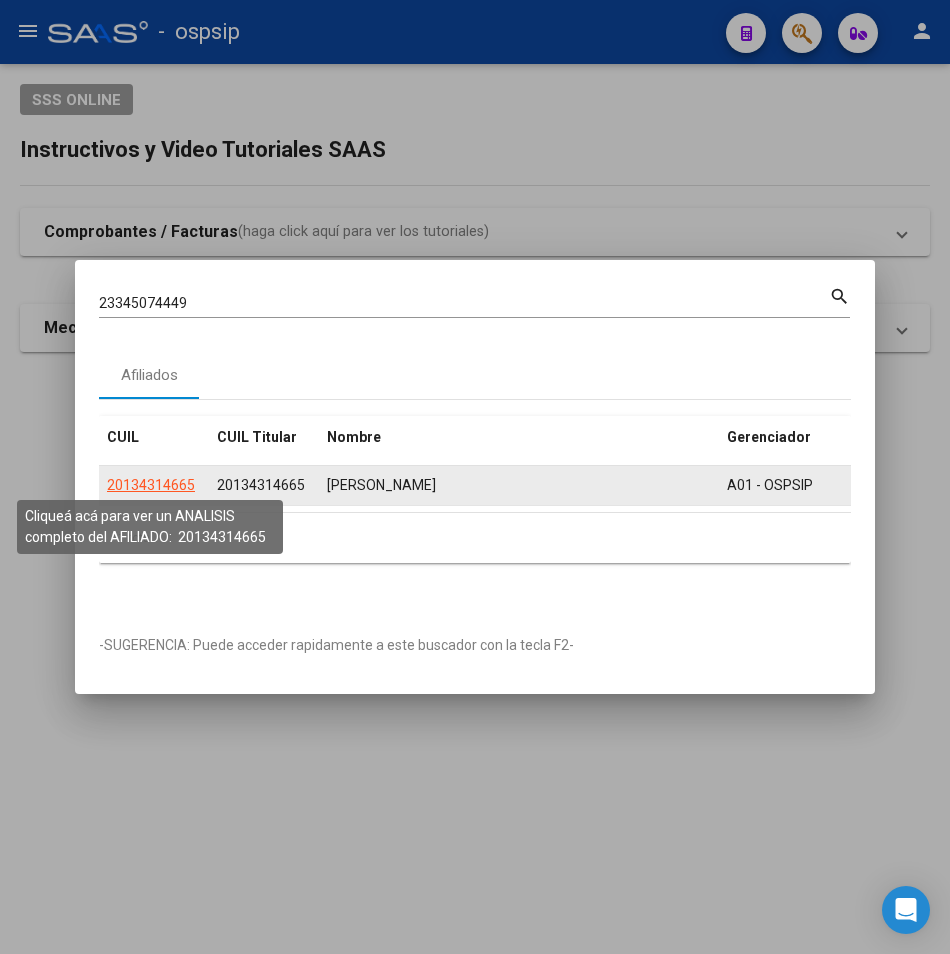 click on "20134314665" 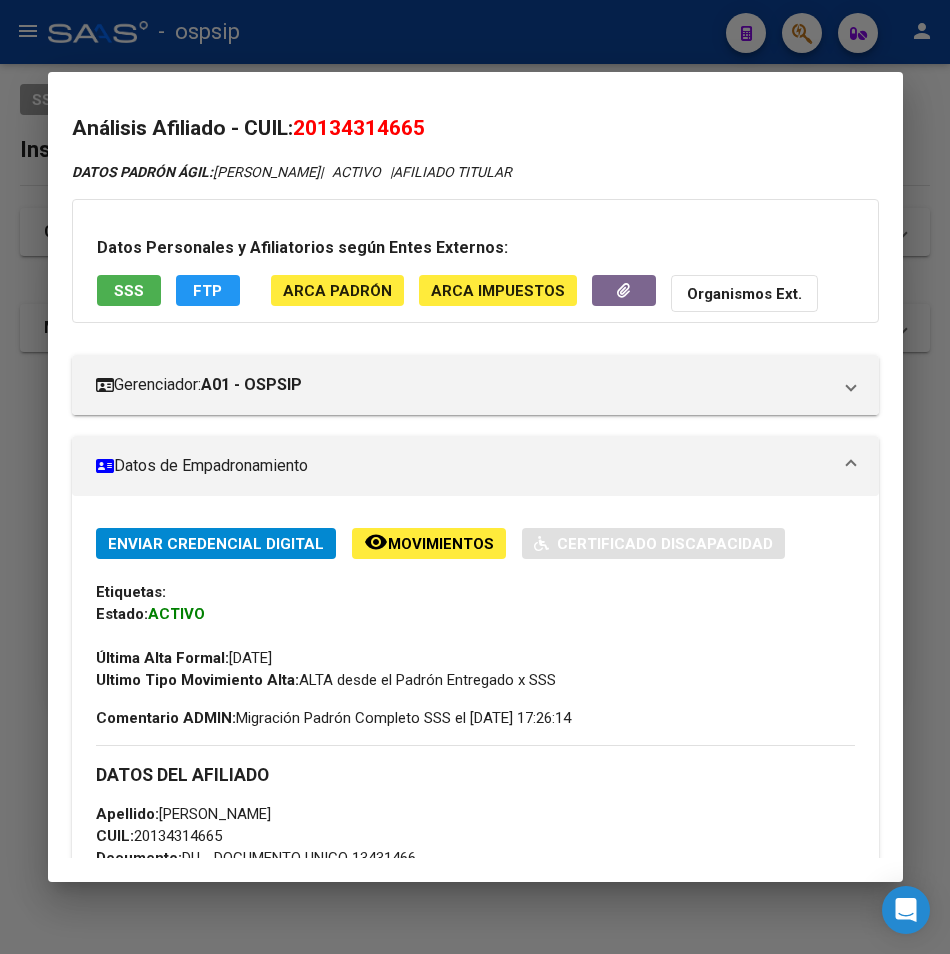 click on "SSS" at bounding box center [129, 291] 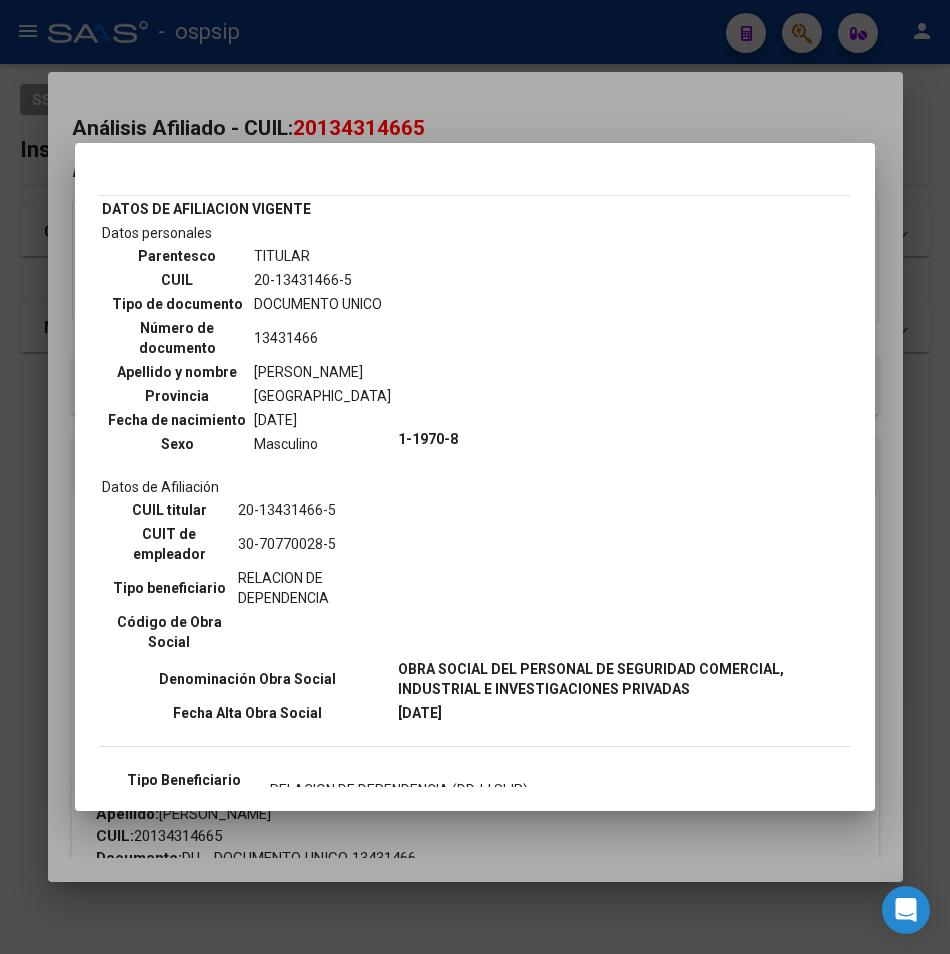 scroll, scrollTop: 0, scrollLeft: 0, axis: both 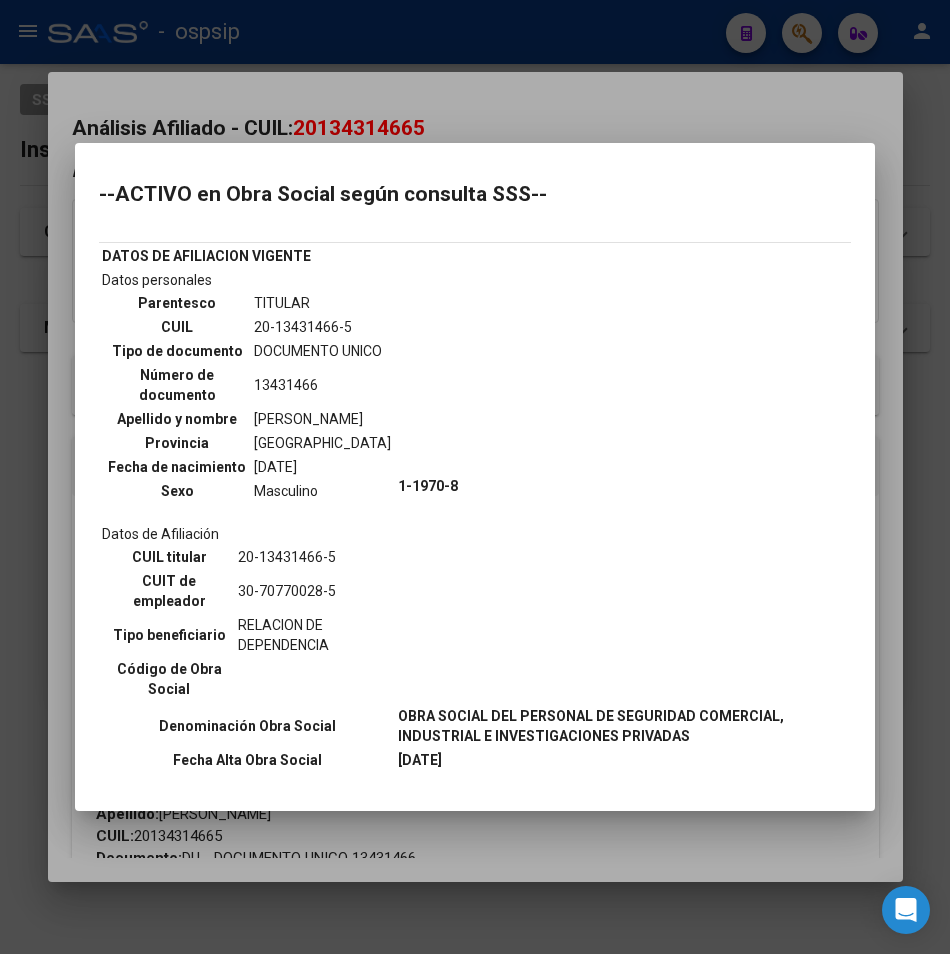 click at bounding box center (475, 477) 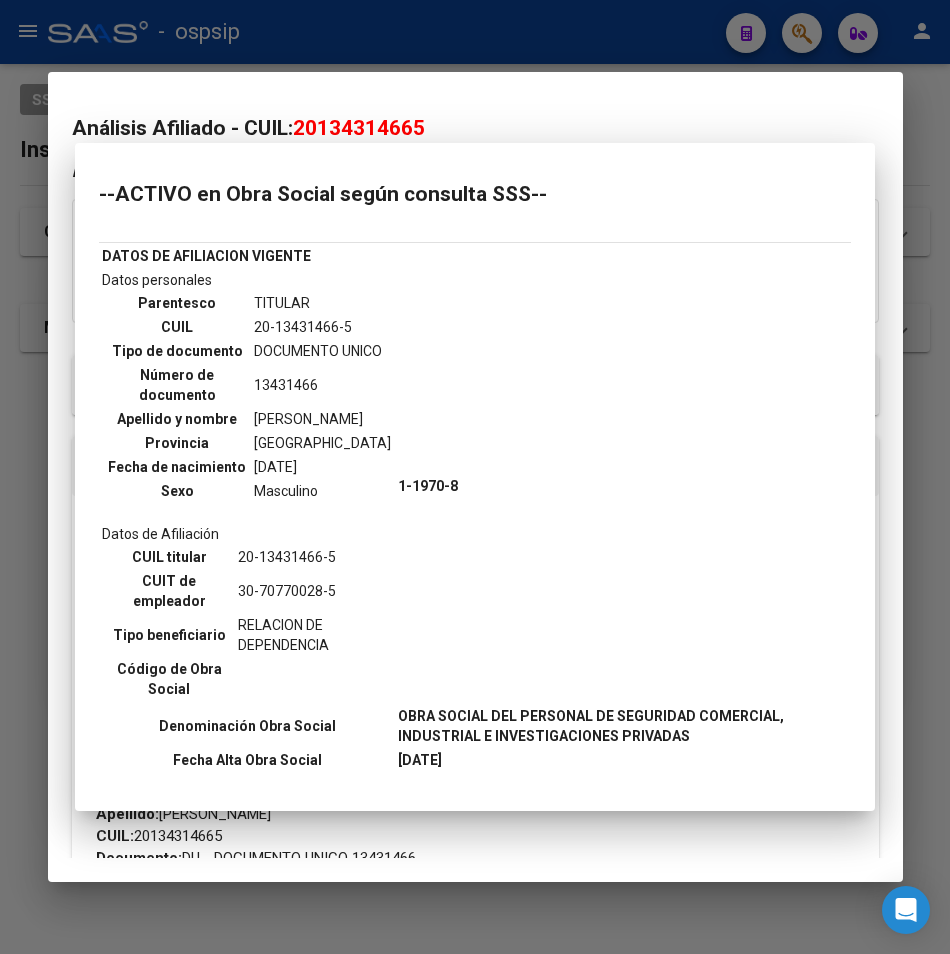 drag, startPoint x: 386, startPoint y: 49, endPoint x: 366, endPoint y: 64, distance: 25 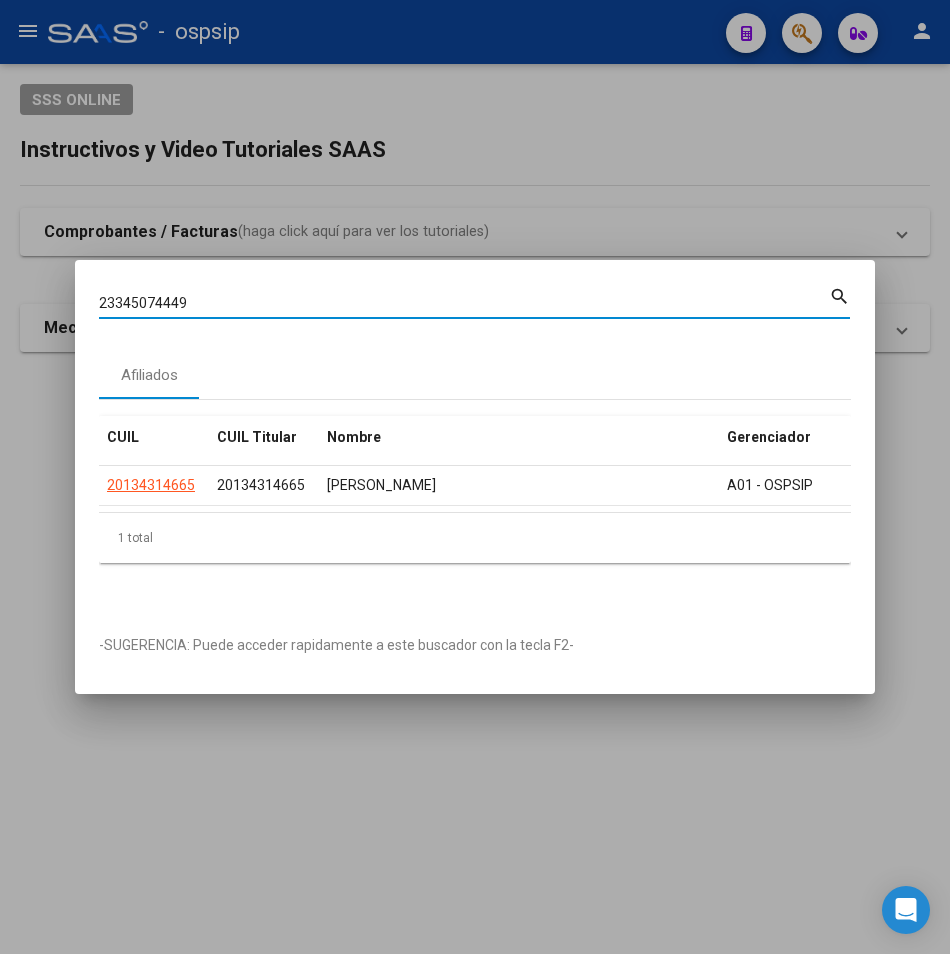 drag, startPoint x: 193, startPoint y: 293, endPoint x: 42, endPoint y: 301, distance: 151.21178 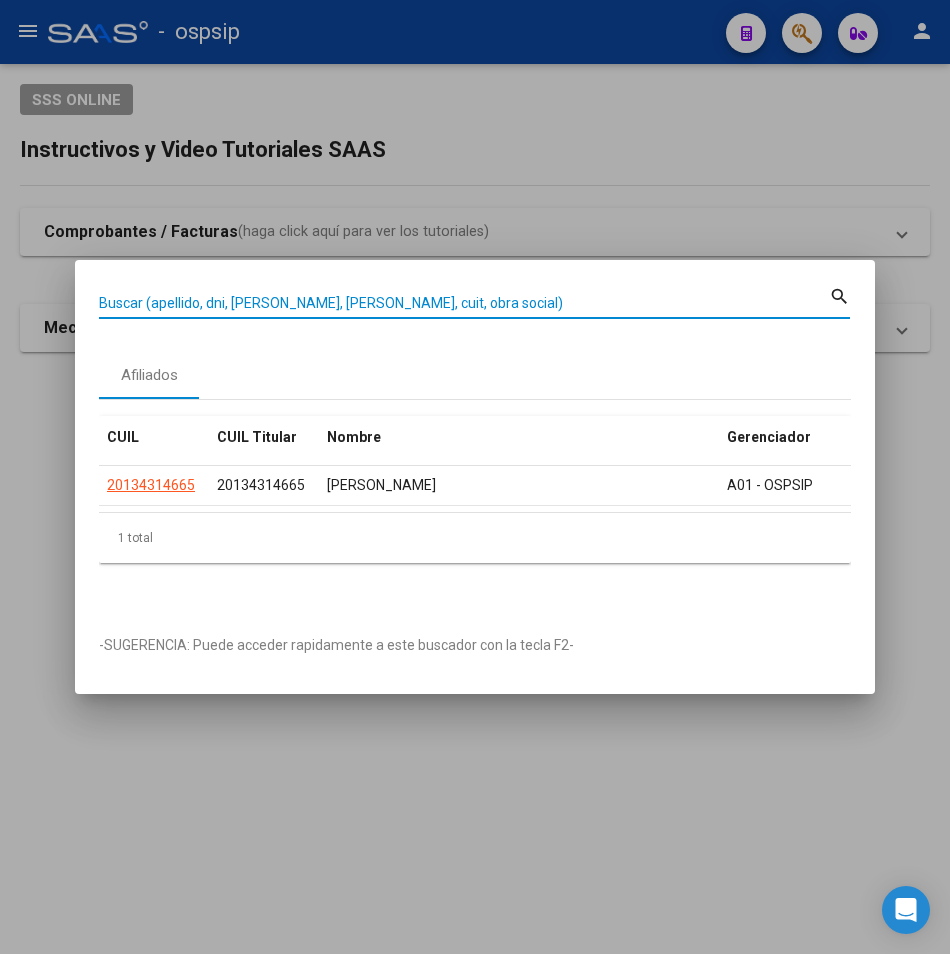 click on "Buscar (apellido, dni, [PERSON_NAME], [PERSON_NAME], cuit, obra social)" at bounding box center (464, 303) 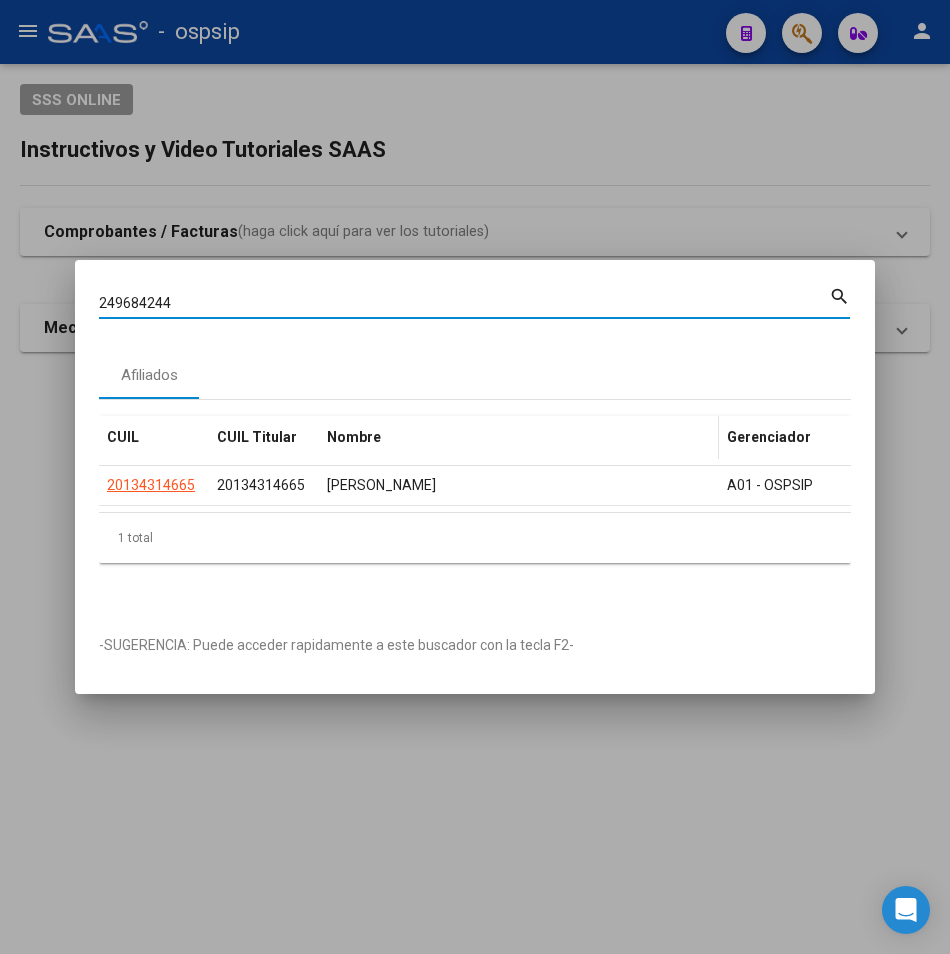type on "249684244" 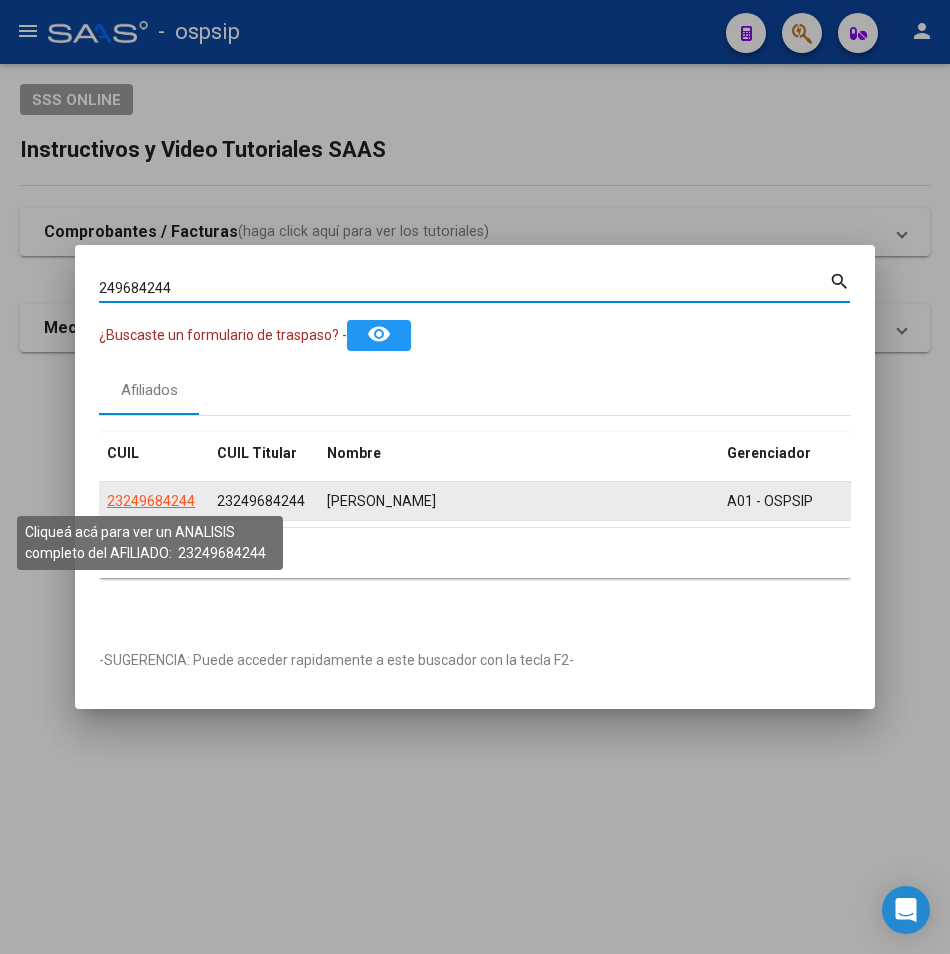 click on "23249684244" 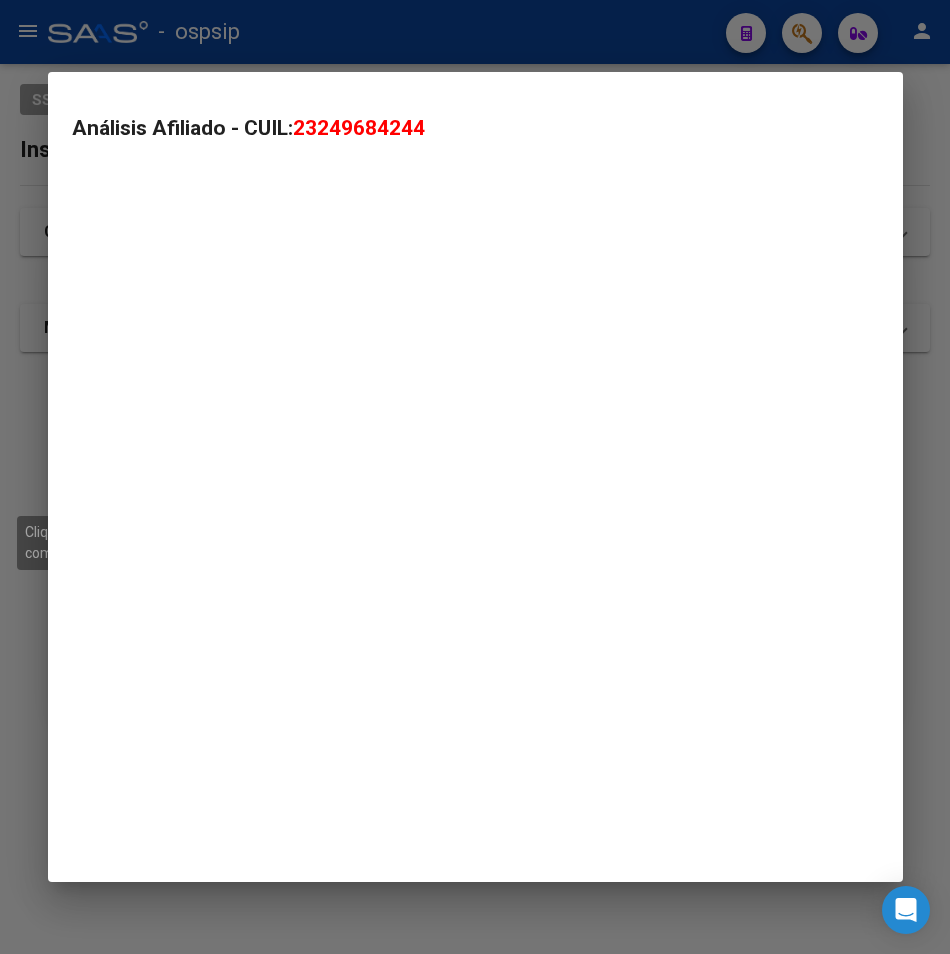 type on "23249684244" 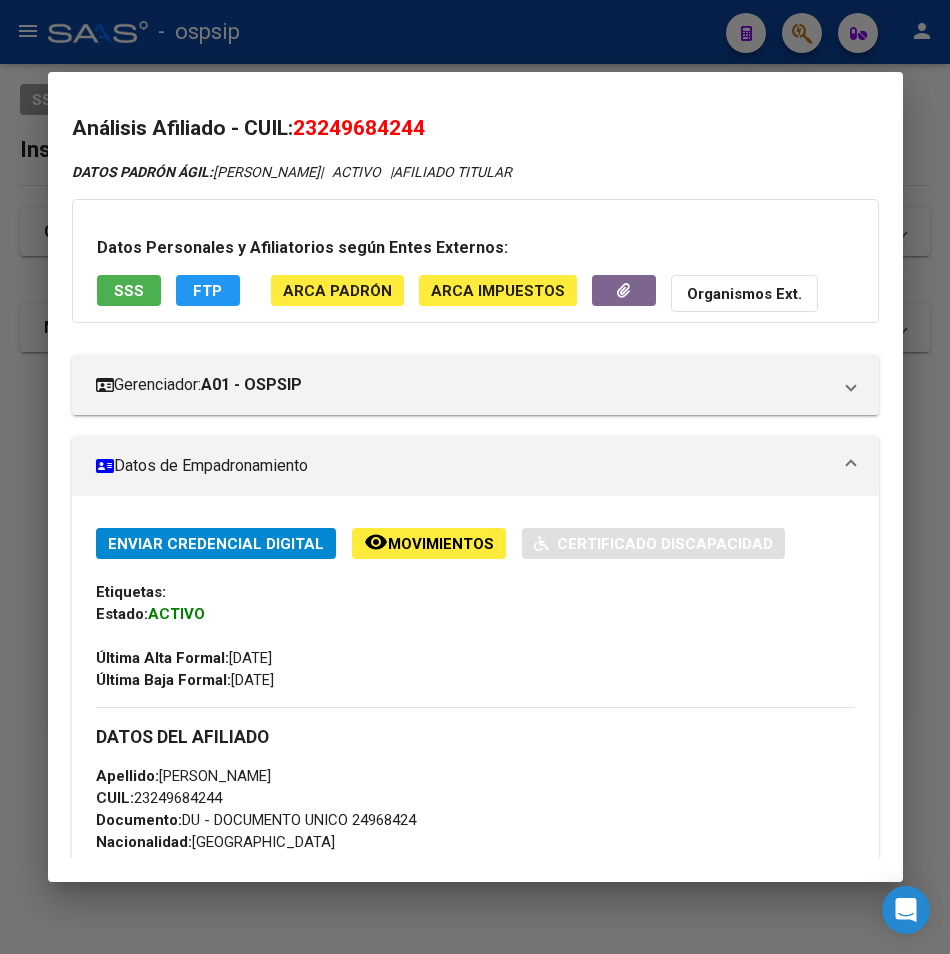 click on "SSS" at bounding box center [129, 290] 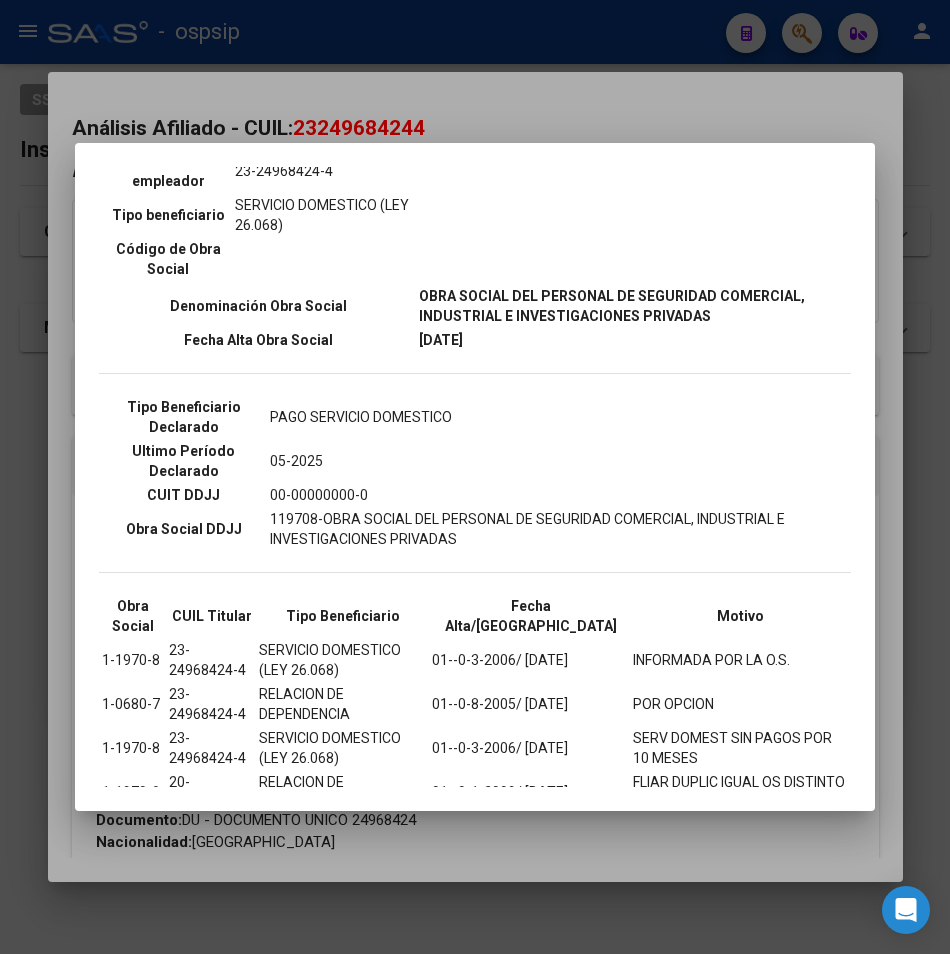 scroll, scrollTop: 500, scrollLeft: 0, axis: vertical 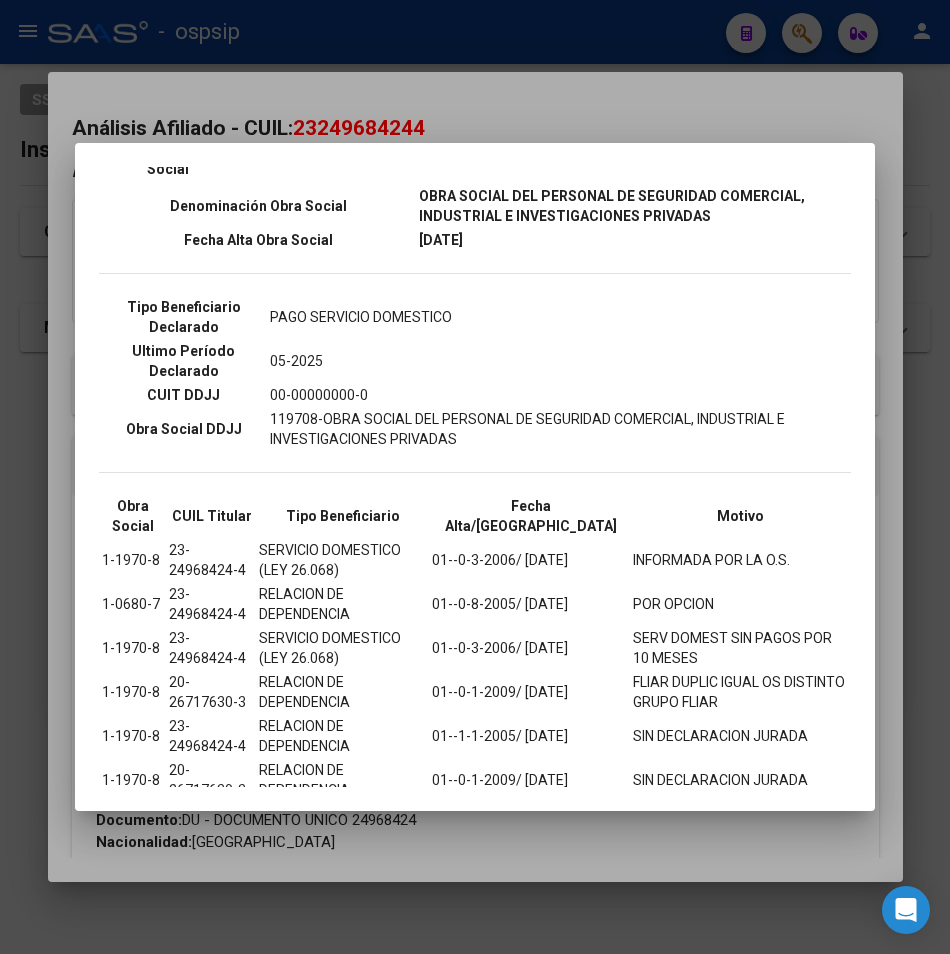 click at bounding box center [475, 477] 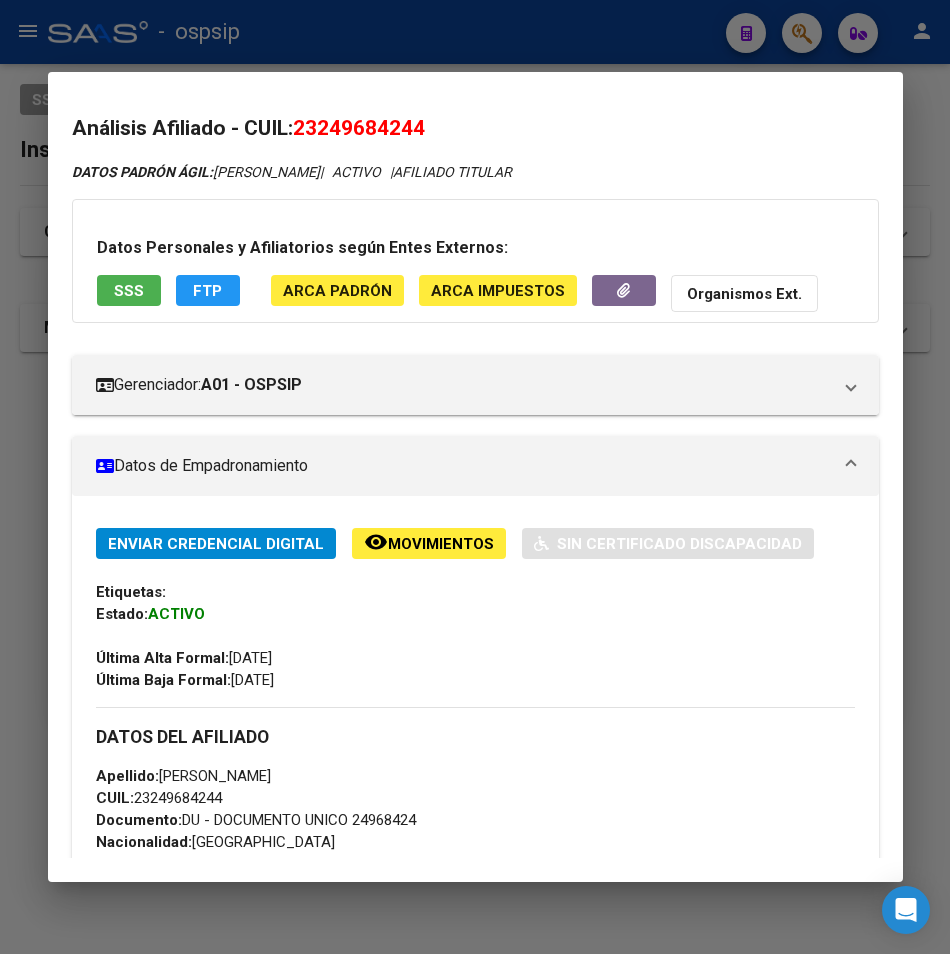 drag, startPoint x: 406, startPoint y: 50, endPoint x: 208, endPoint y: 193, distance: 244.23964 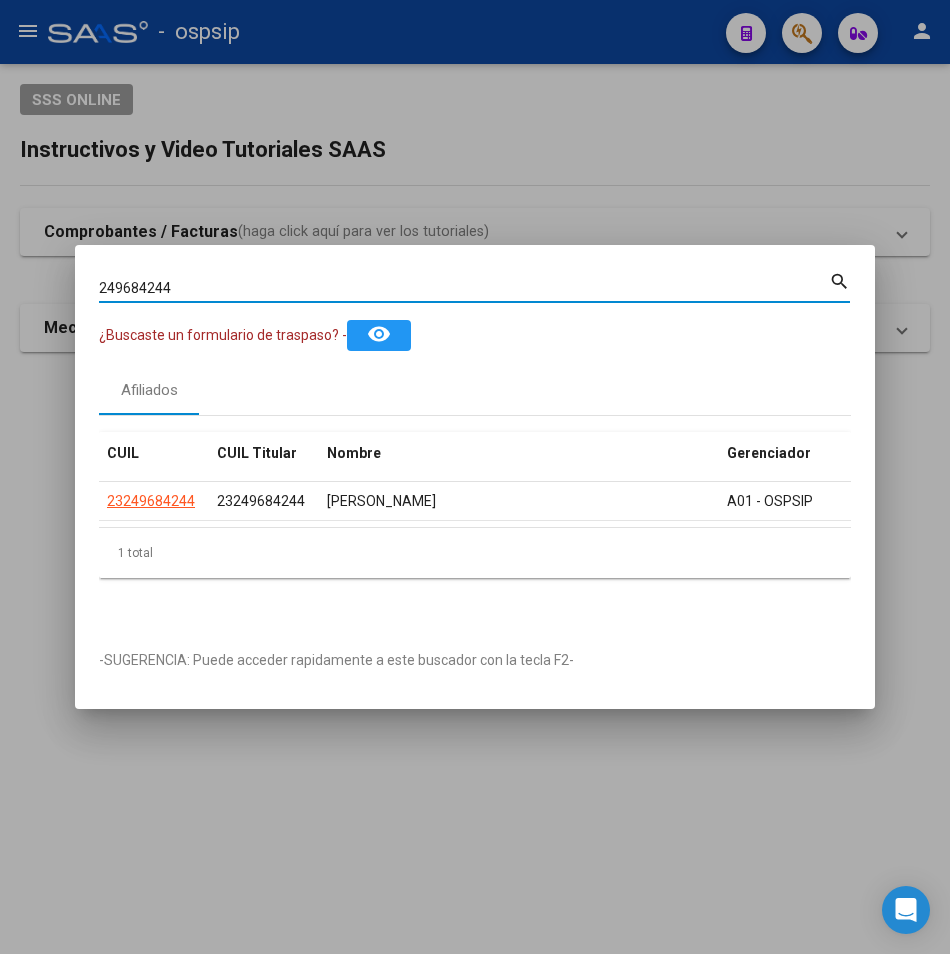 drag, startPoint x: 184, startPoint y: 273, endPoint x: 22, endPoint y: 290, distance: 162.88953 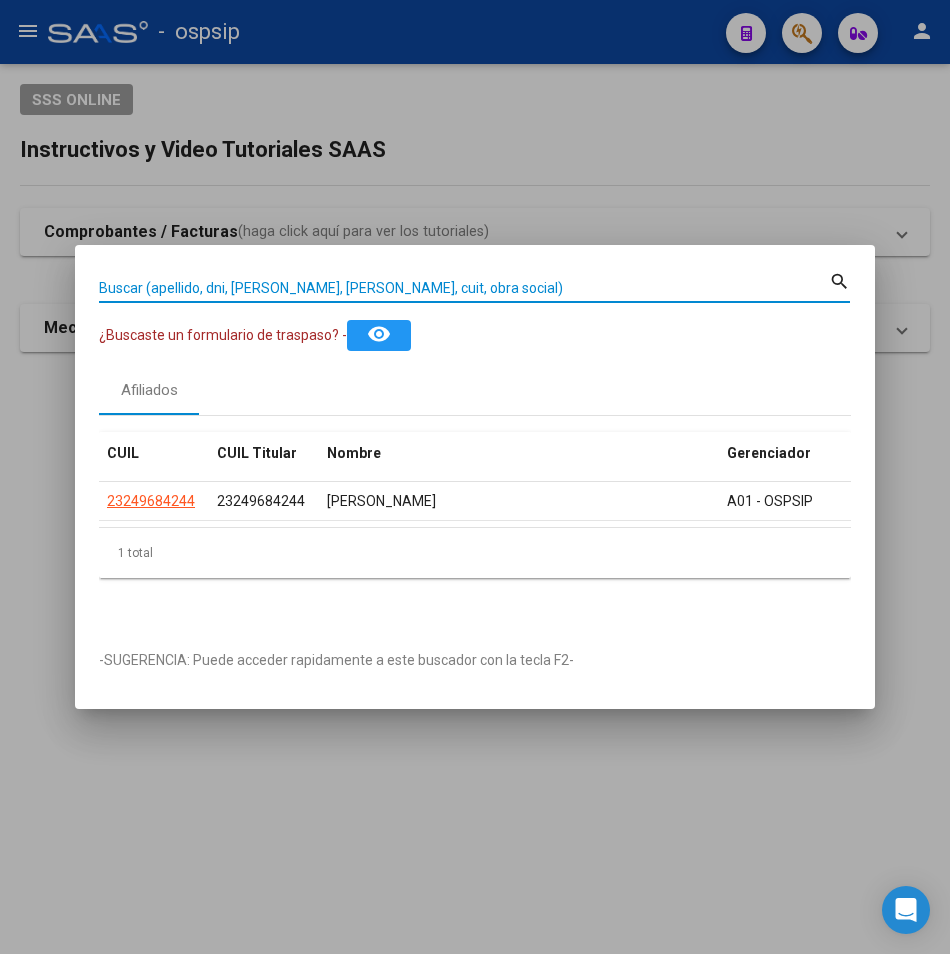 click on "Buscar (apellido, dni, [PERSON_NAME], [PERSON_NAME], cuit, obra social)" at bounding box center [464, 288] 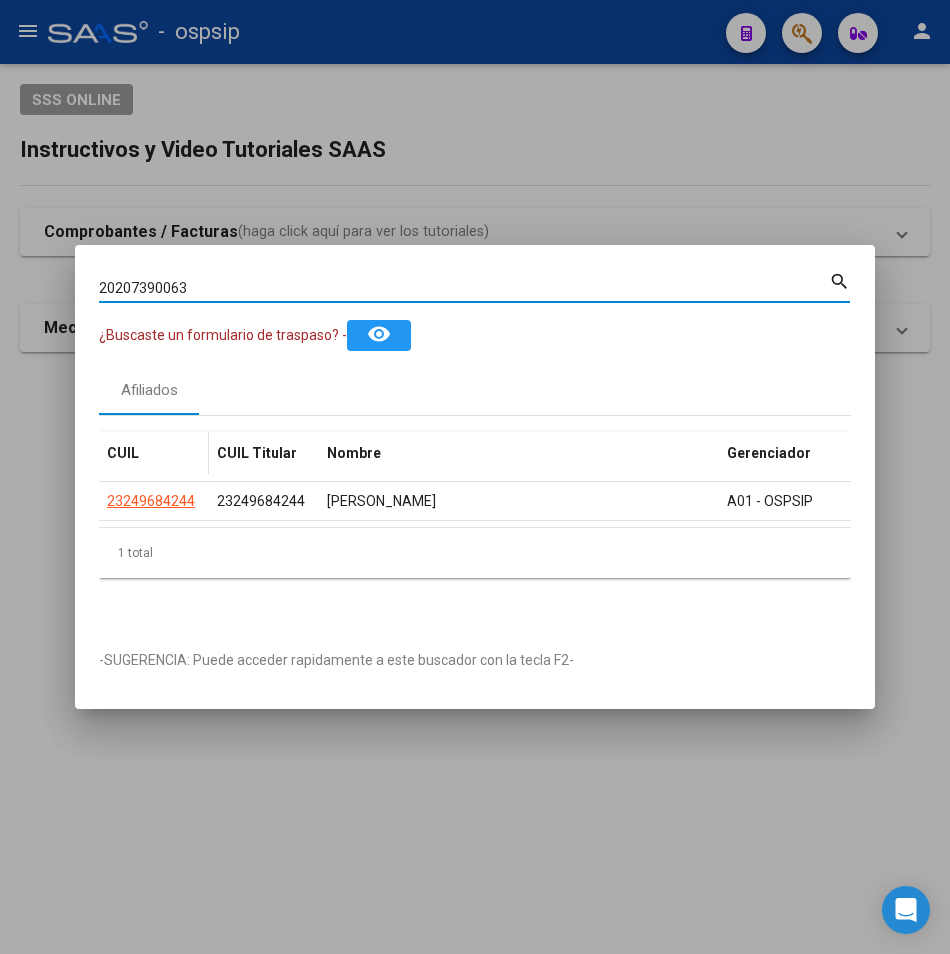 type on "20207390063" 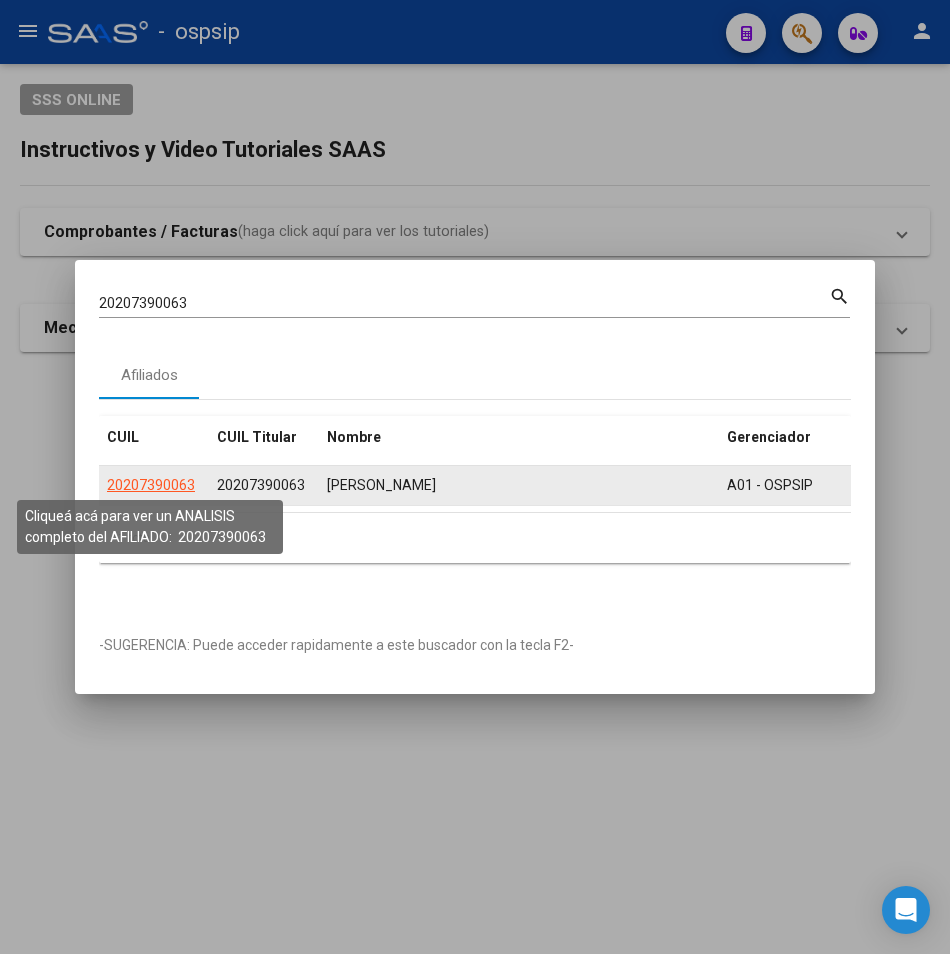click on "20207390063" 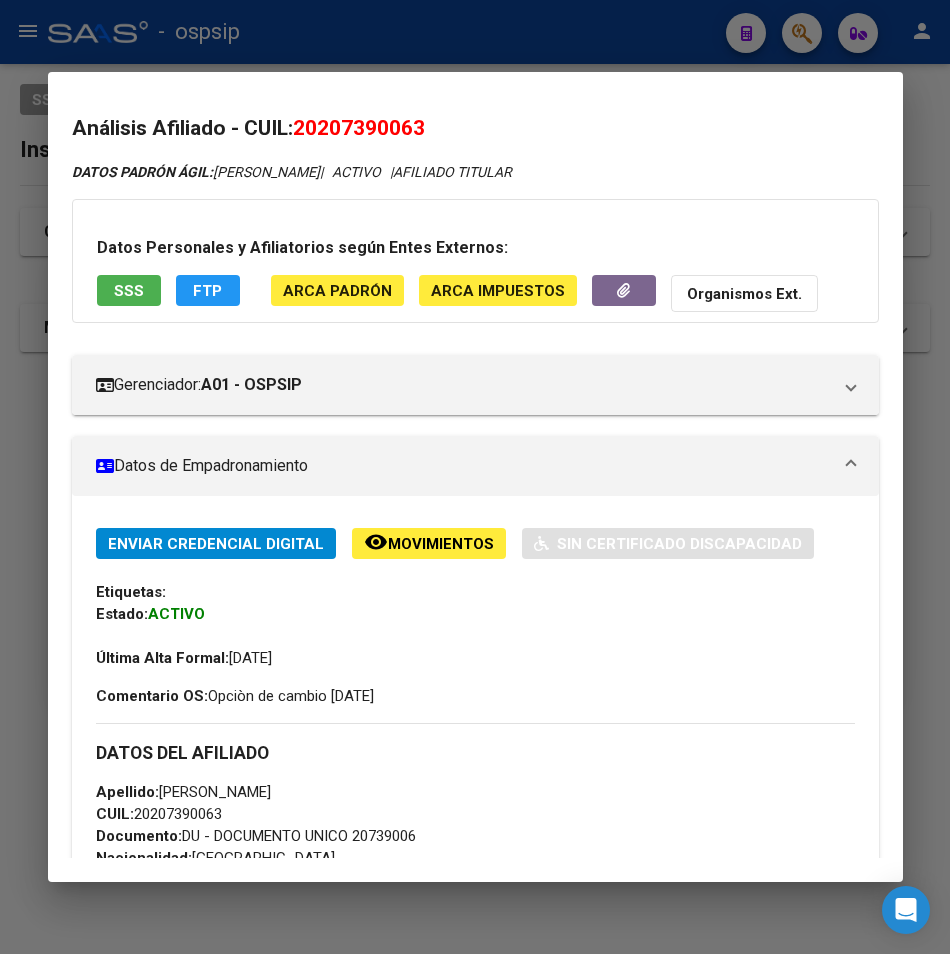 click on "SSS" at bounding box center (129, 291) 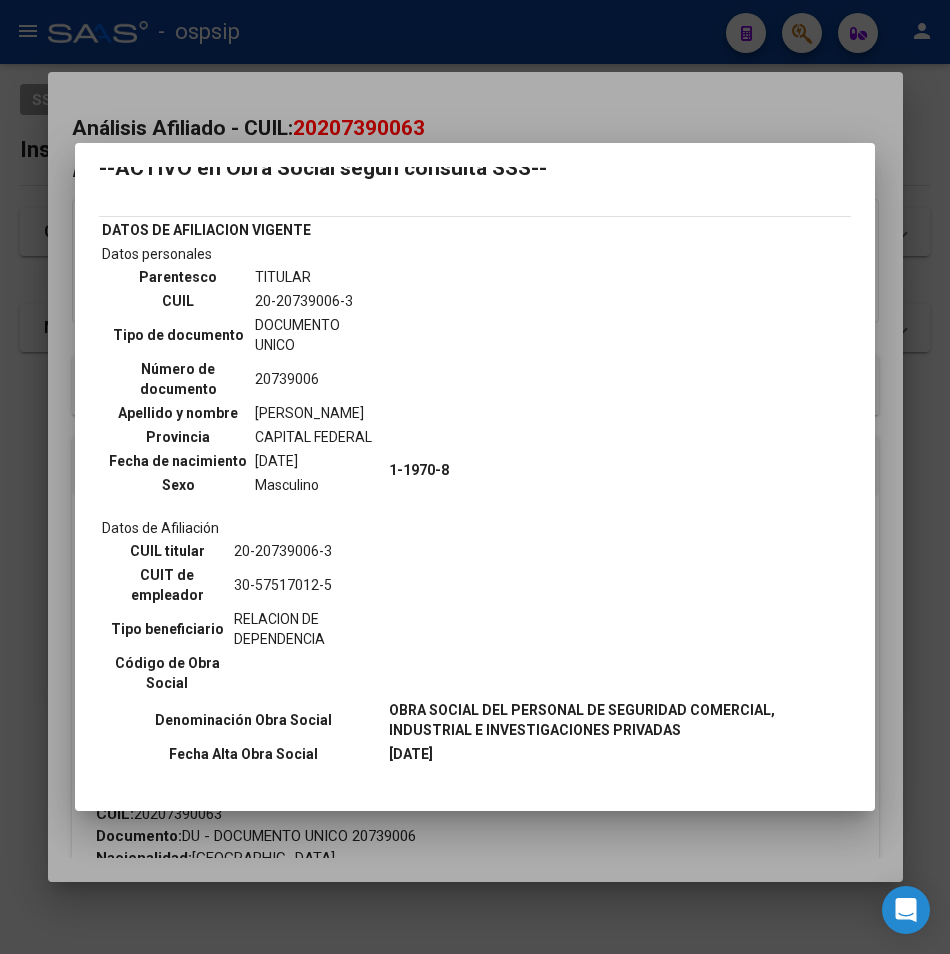 scroll, scrollTop: 100, scrollLeft: 0, axis: vertical 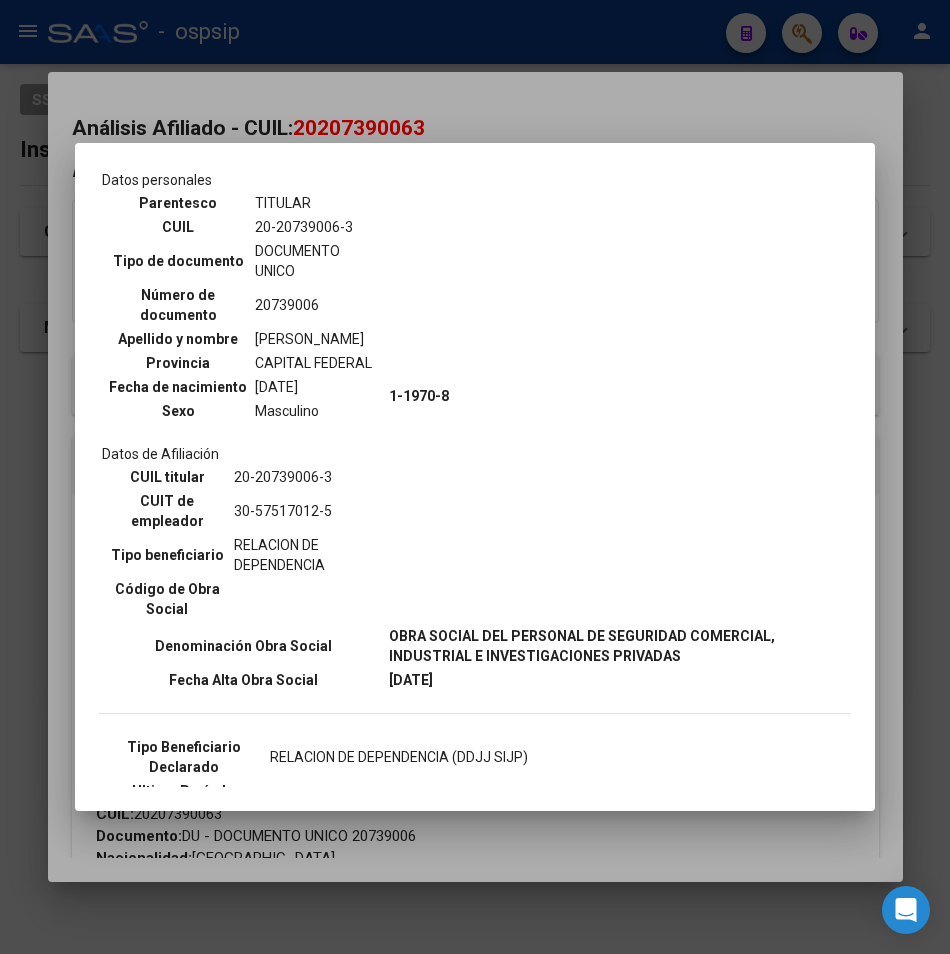 click at bounding box center [475, 477] 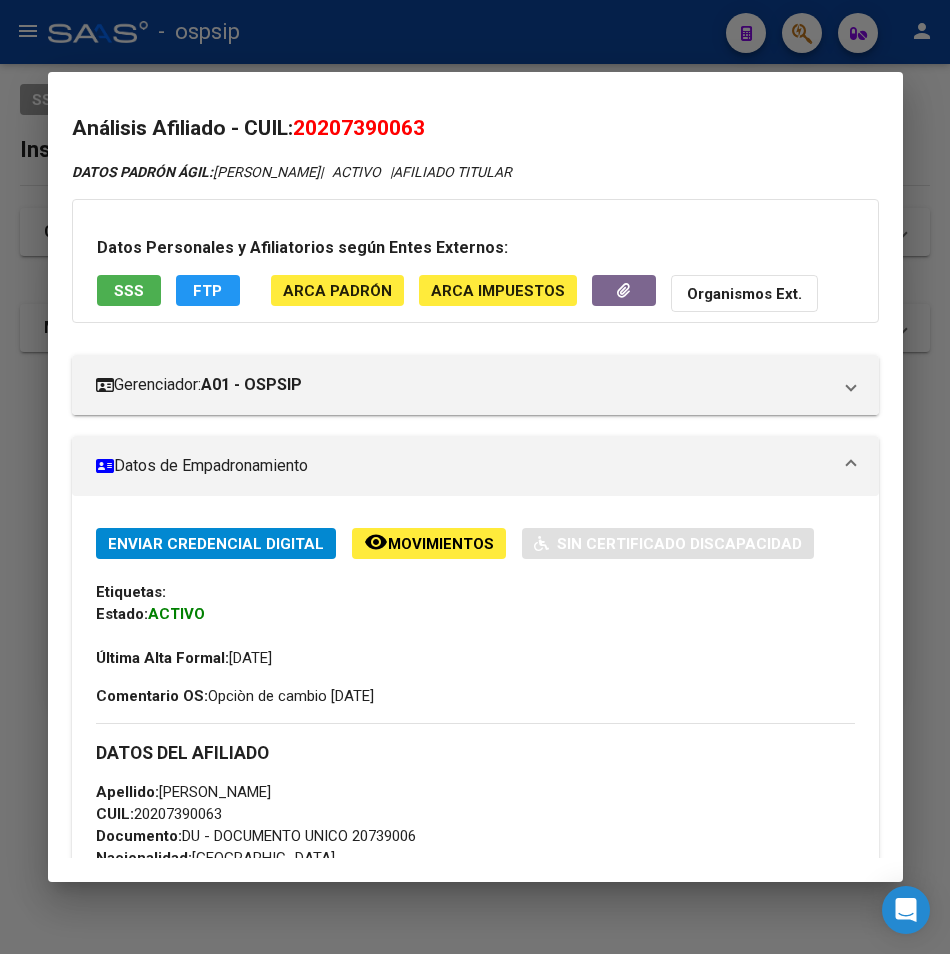 drag, startPoint x: 375, startPoint y: 43, endPoint x: 253, endPoint y: 180, distance: 183.44754 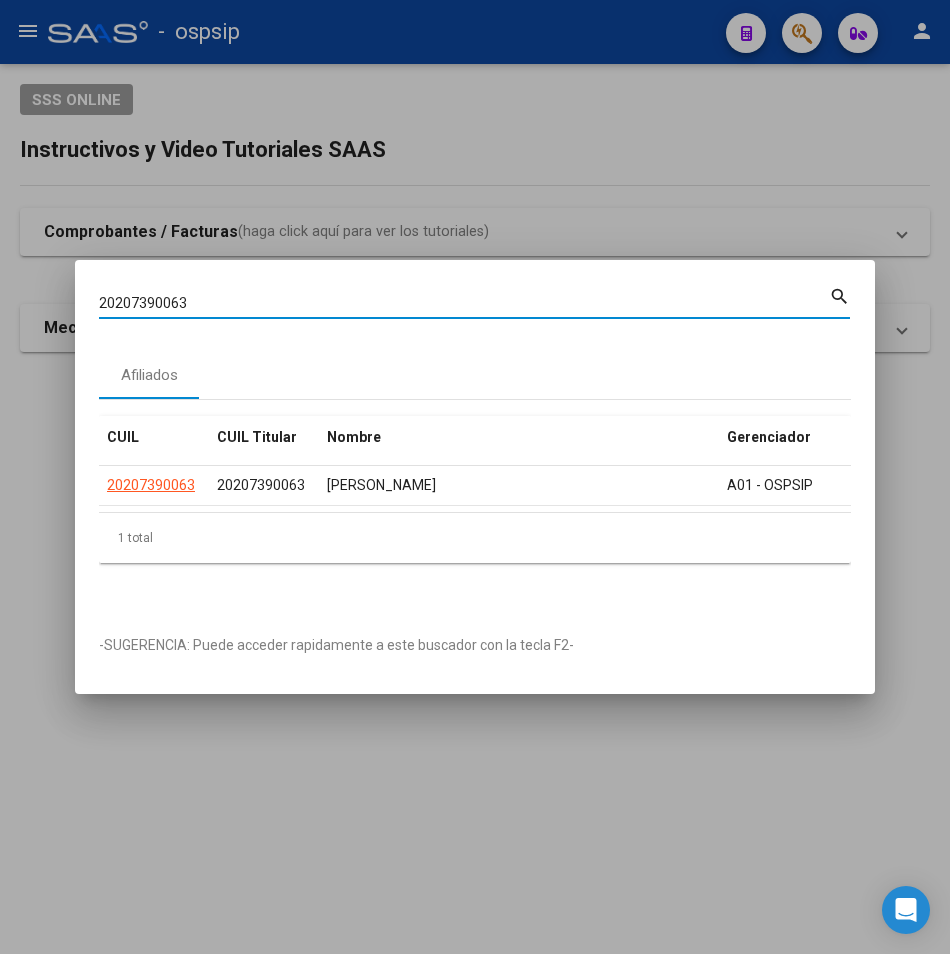 drag, startPoint x: 194, startPoint y: 295, endPoint x: -5, endPoint y: 302, distance: 199.12308 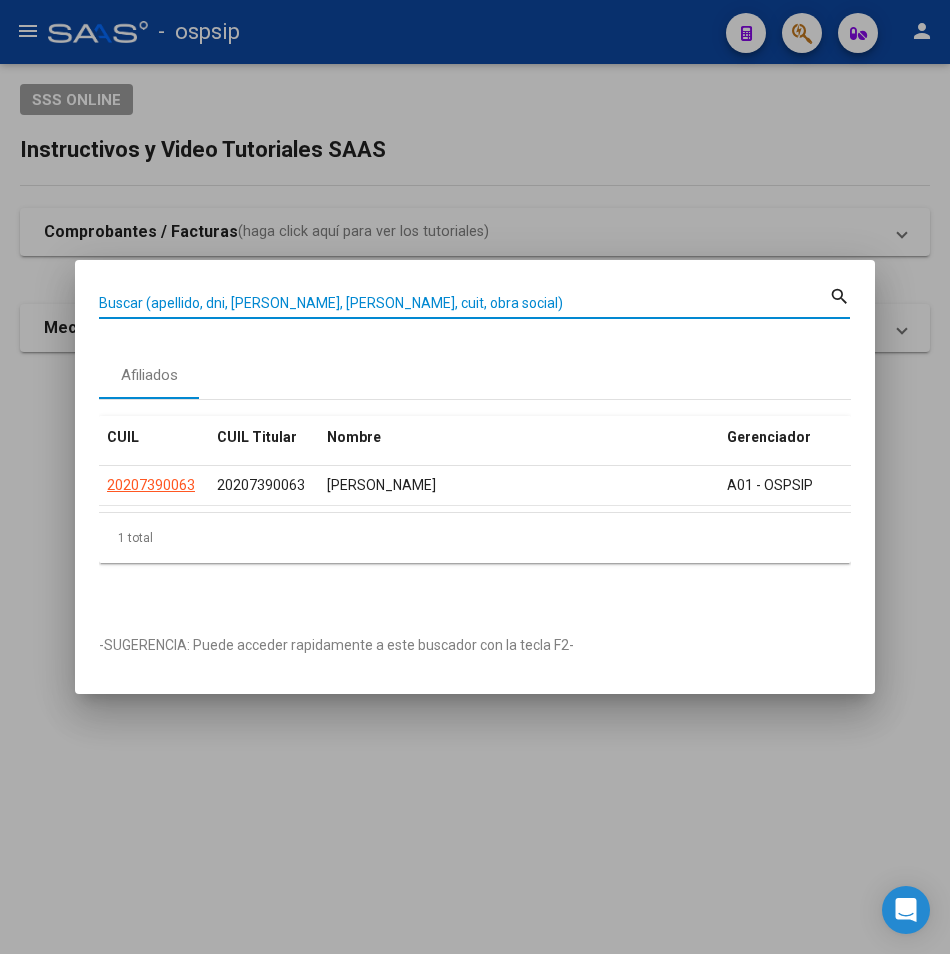 click on "Buscar (apellido, dni, [PERSON_NAME], [PERSON_NAME], cuit, obra social)" at bounding box center [464, 303] 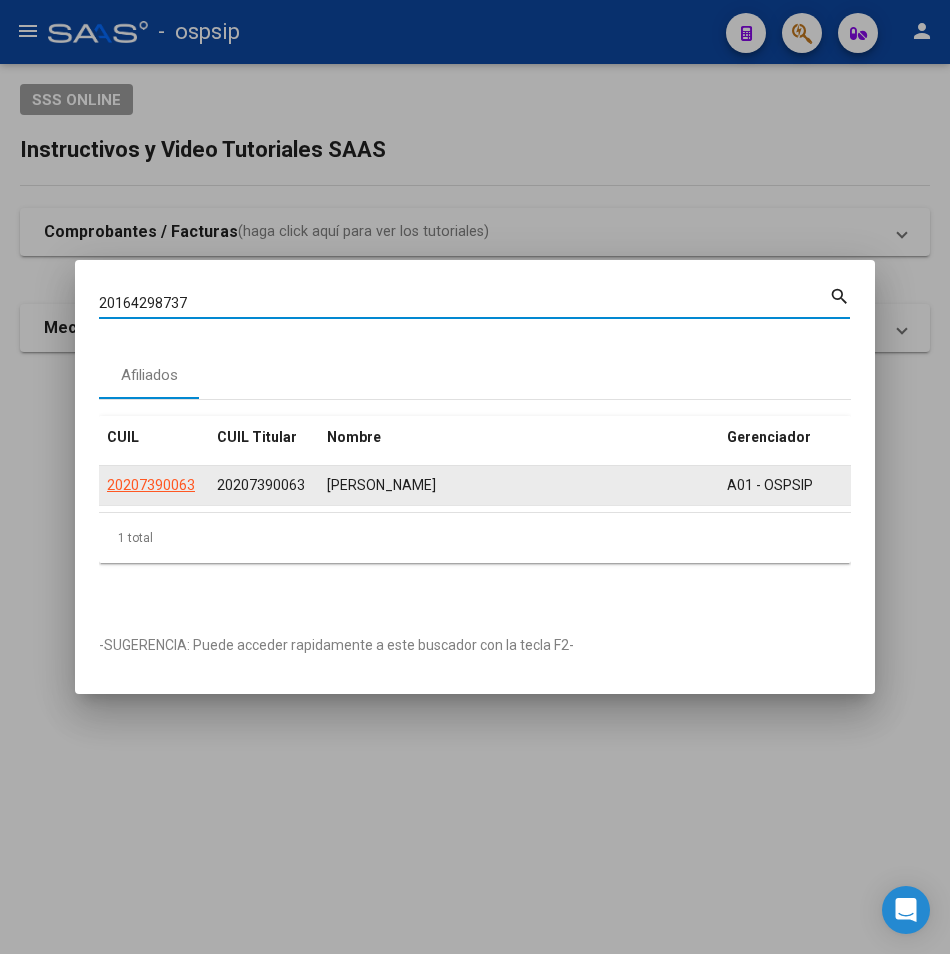 type on "20164298737" 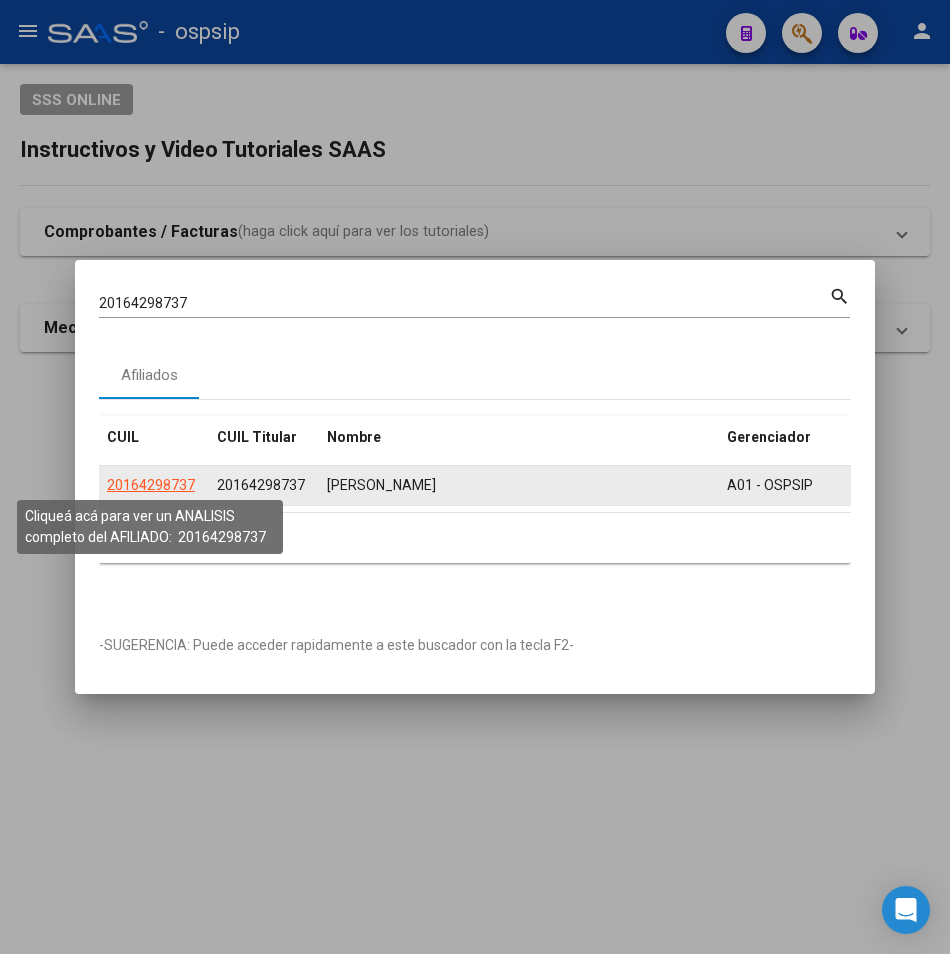 click on "20164298737" 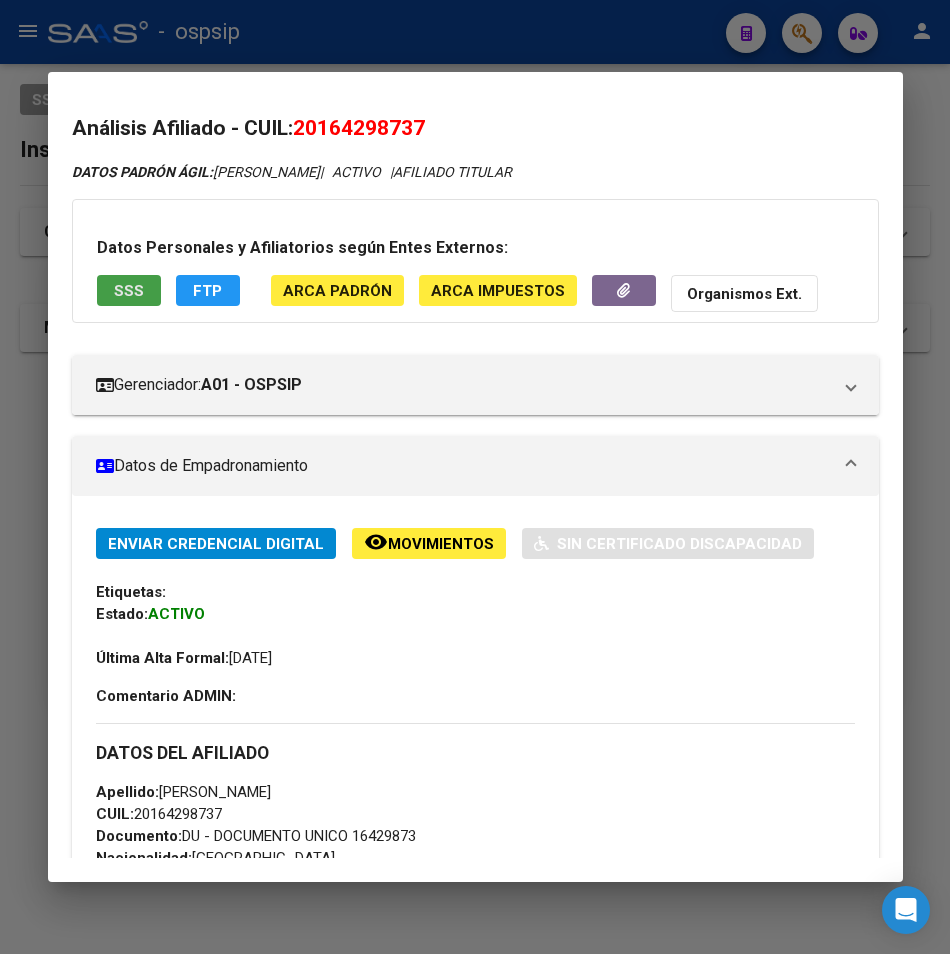 click on "SSS" at bounding box center [129, 291] 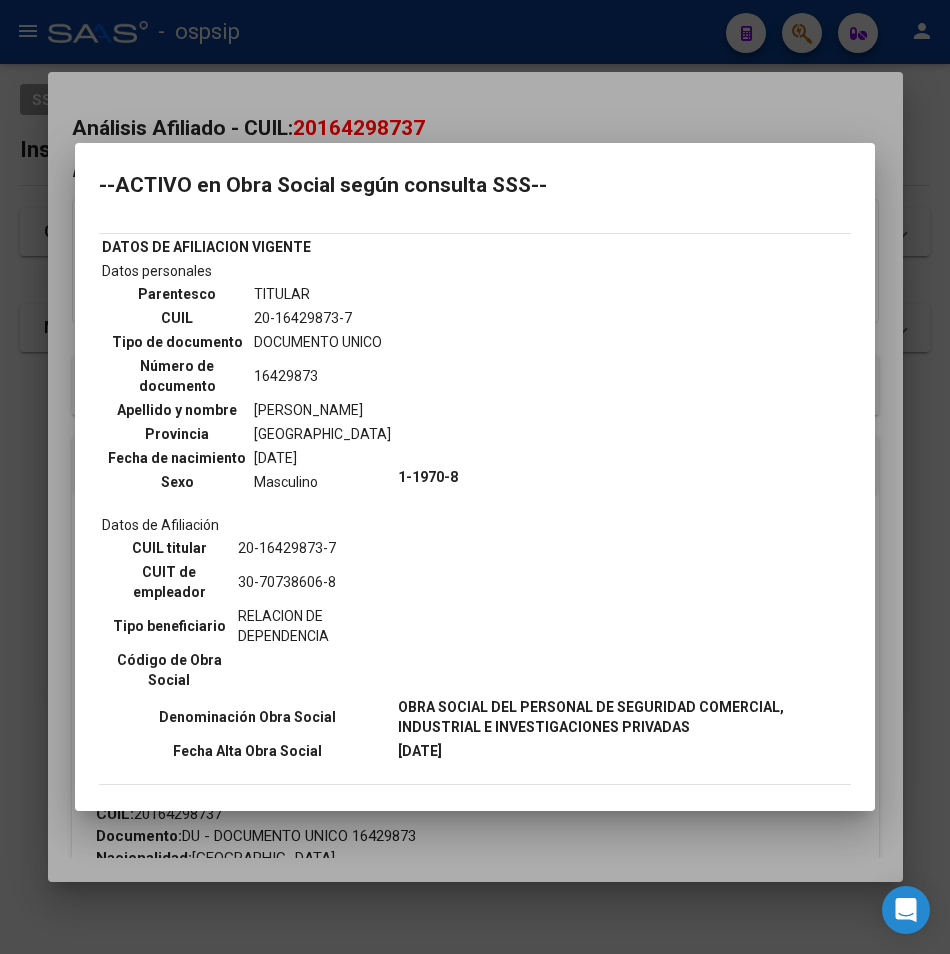 scroll, scrollTop: 0, scrollLeft: 0, axis: both 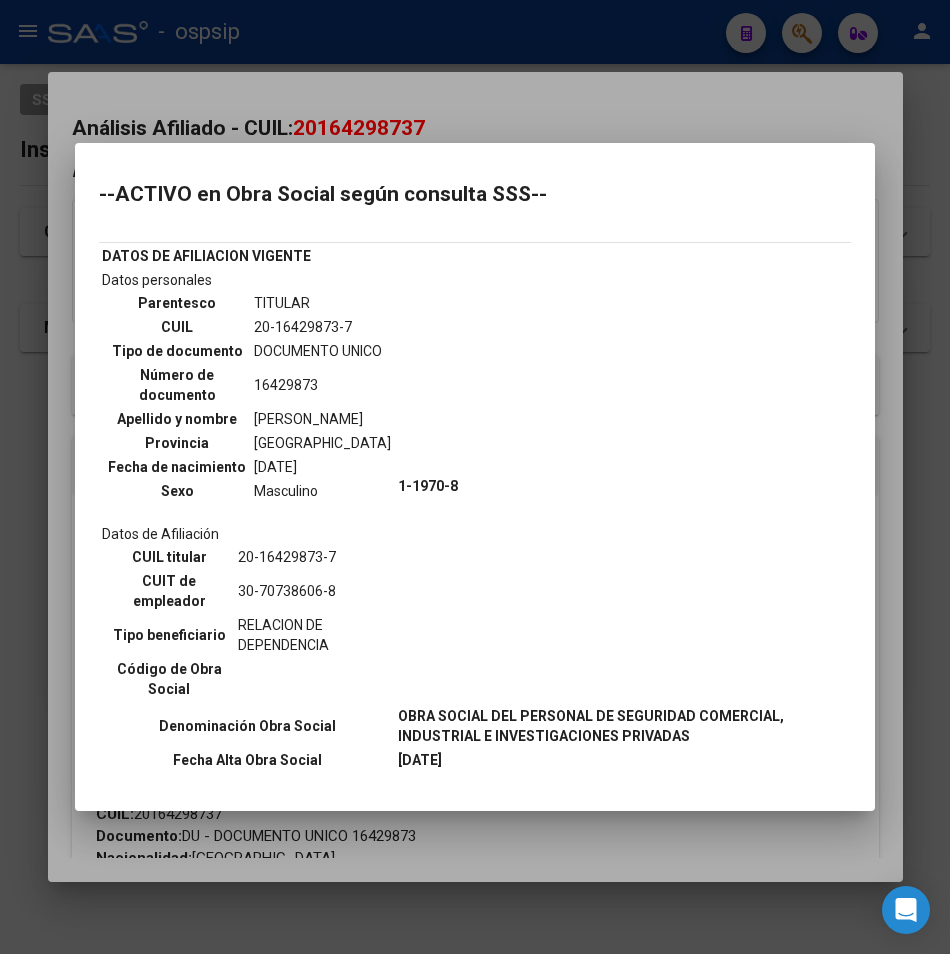 click at bounding box center (475, 477) 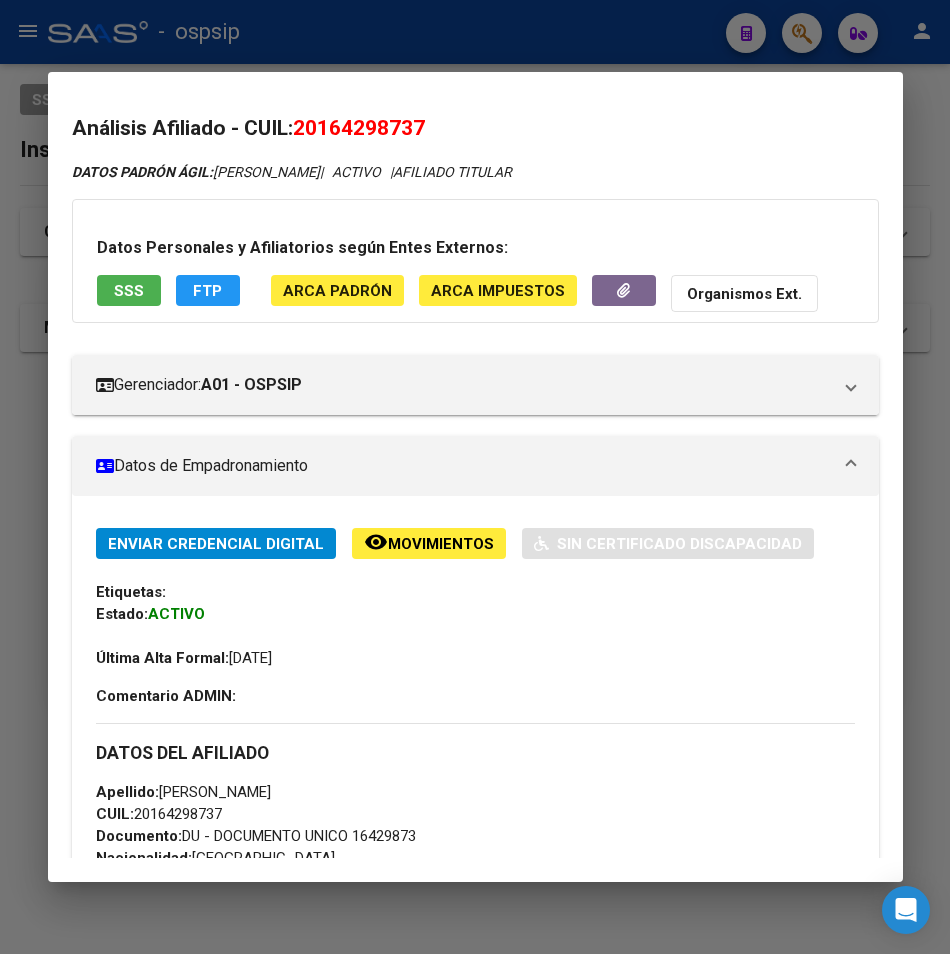 click on "Análisis Afiliado - CUIL:  20164298737 DATOS PADRÓN ÁGIL:  [PERSON_NAME]     |   ACTIVO   |     AFILIADO TITULAR  Datos Personales y Afiliatorios según Entes Externos: SSS FTP ARCA Padrón ARCA Impuestos Organismos Ext.    Gerenciador:      A01 - OSPSIP Atención telefónica: Atención emergencias: Otros Datos Útiles:    Datos de Empadronamiento  Enviar Credencial Digital remove_red_eye Movimientos    Sin Certificado Discapacidad Etiquetas: Estado: ACTIVO Última Alta Formal:  [DATE] Comentario ADMIN:
DATOS DEL AFILIADO Apellido:  [PERSON_NAME] CUIL:  20164298737 Documento:  DU - DOCUMENTO UNICO 16429873  Nacionalidad:  [DEMOGRAPHIC_DATA] Parentesco:  0 - Titular Estado Civil:  [DEMOGRAPHIC_DATA] Discapacitado:    NO (00) Sexo:  M Nacimiento:  [DEMOGRAPHIC_DATA] Edad:  62  Teléfono Particular:                       Provincia:  [GEOGRAPHIC_DATA] Localidad:  [PERSON_NAME] Código Postal:  1611 [STREET_ADDRESS] DATOS GRUPO FAMILIAR Gerenciador / Plan:  A01 - OSPSIP / Sin Plan Empleador:    30707386068" at bounding box center (475, 477) 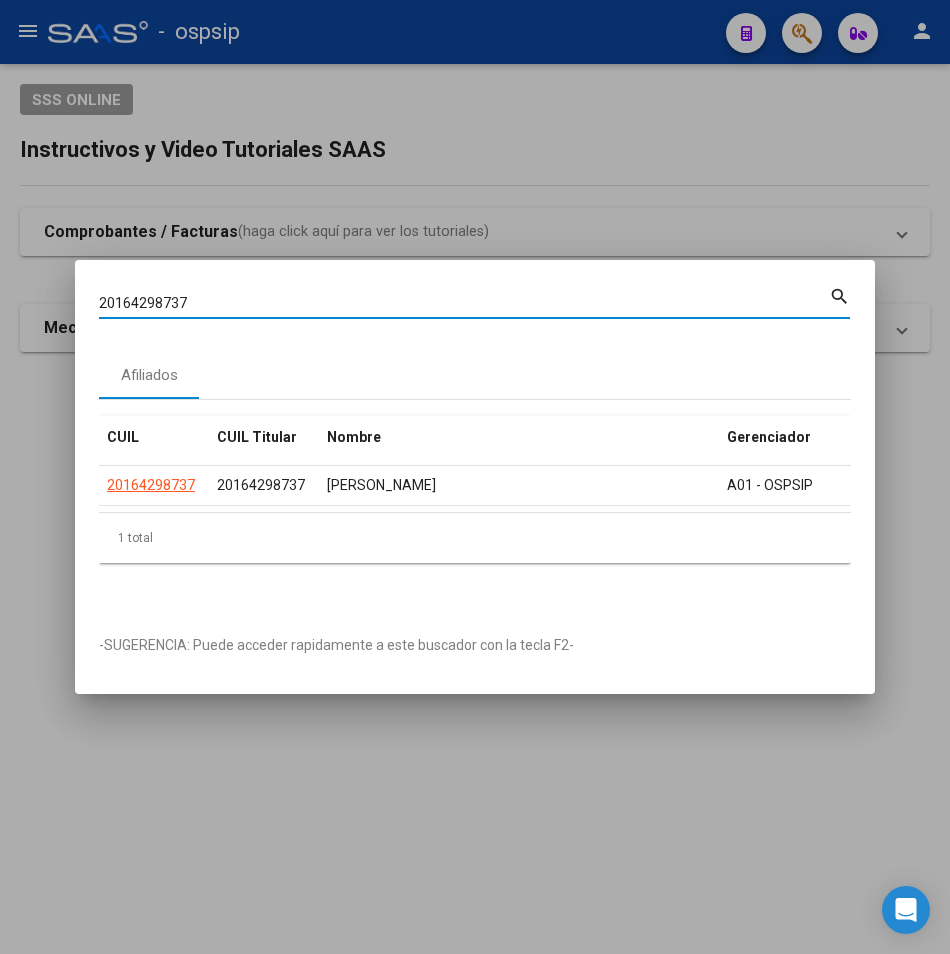 drag, startPoint x: 216, startPoint y: 291, endPoint x: -23, endPoint y: 302, distance: 239.253 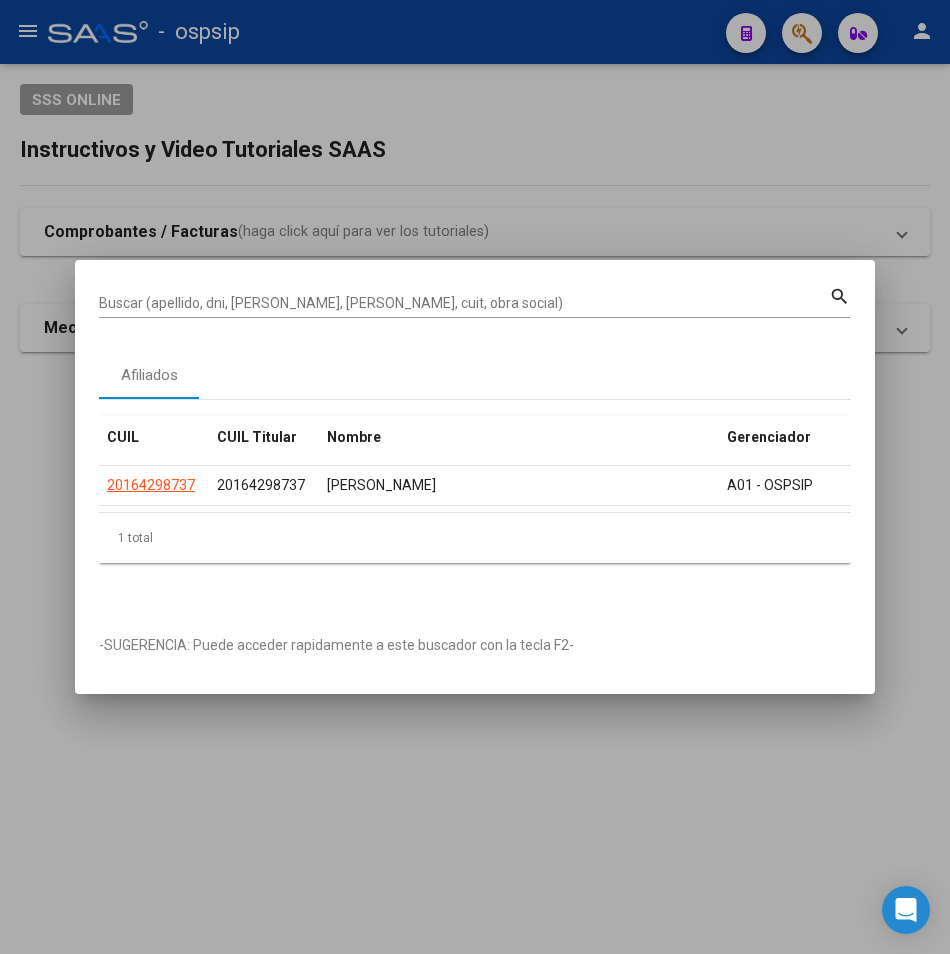 click on "Buscar (apellido, dni, [PERSON_NAME], [PERSON_NAME], cuit, obra social)" at bounding box center [464, 303] 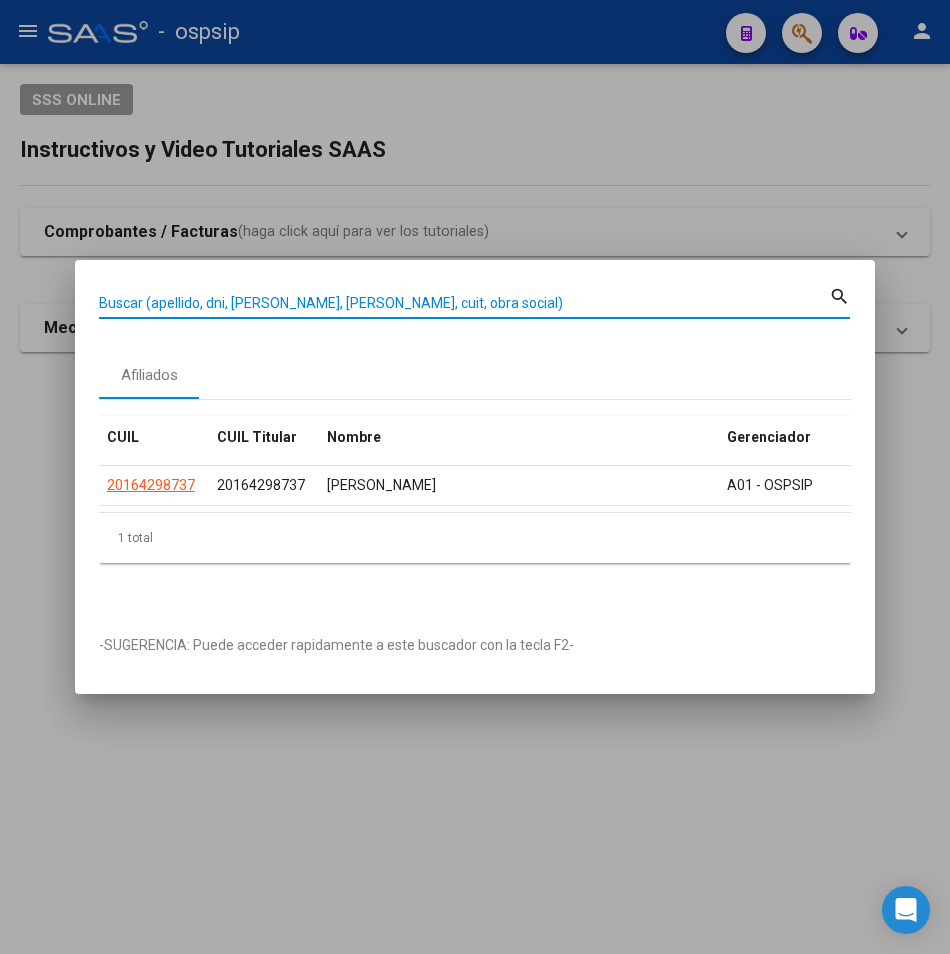 paste on "2024591774" 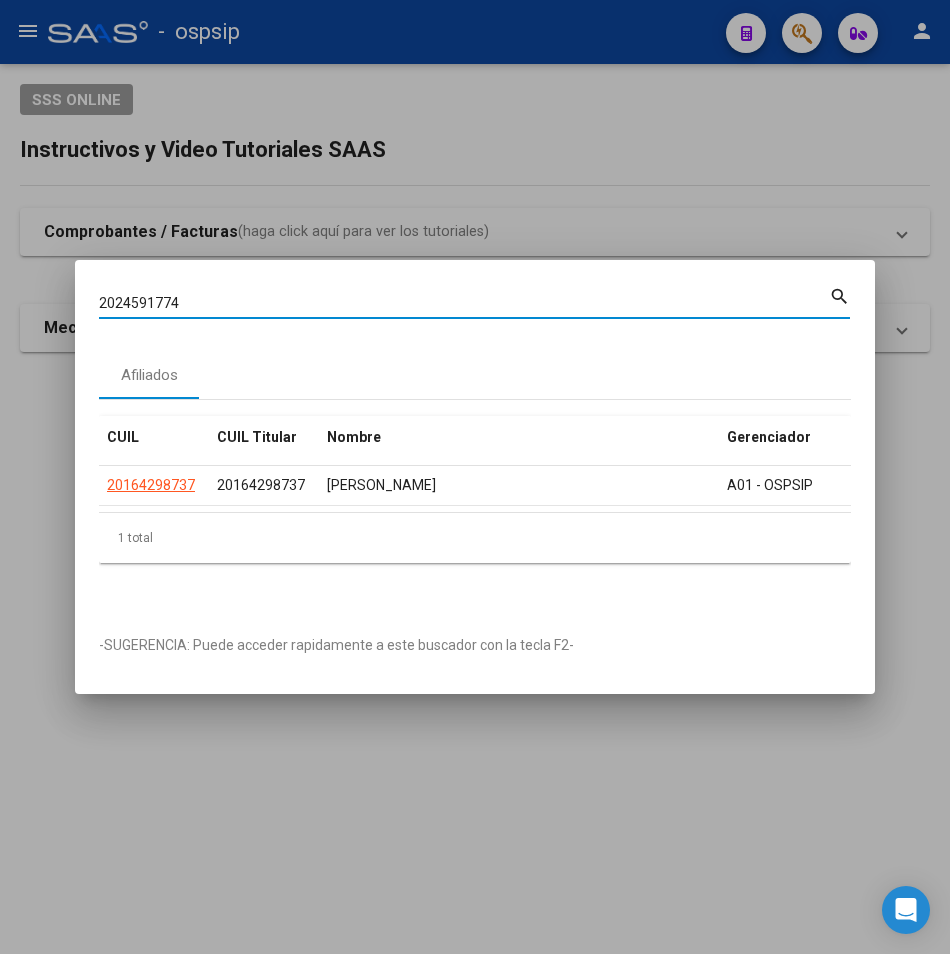 type on "2024591774" 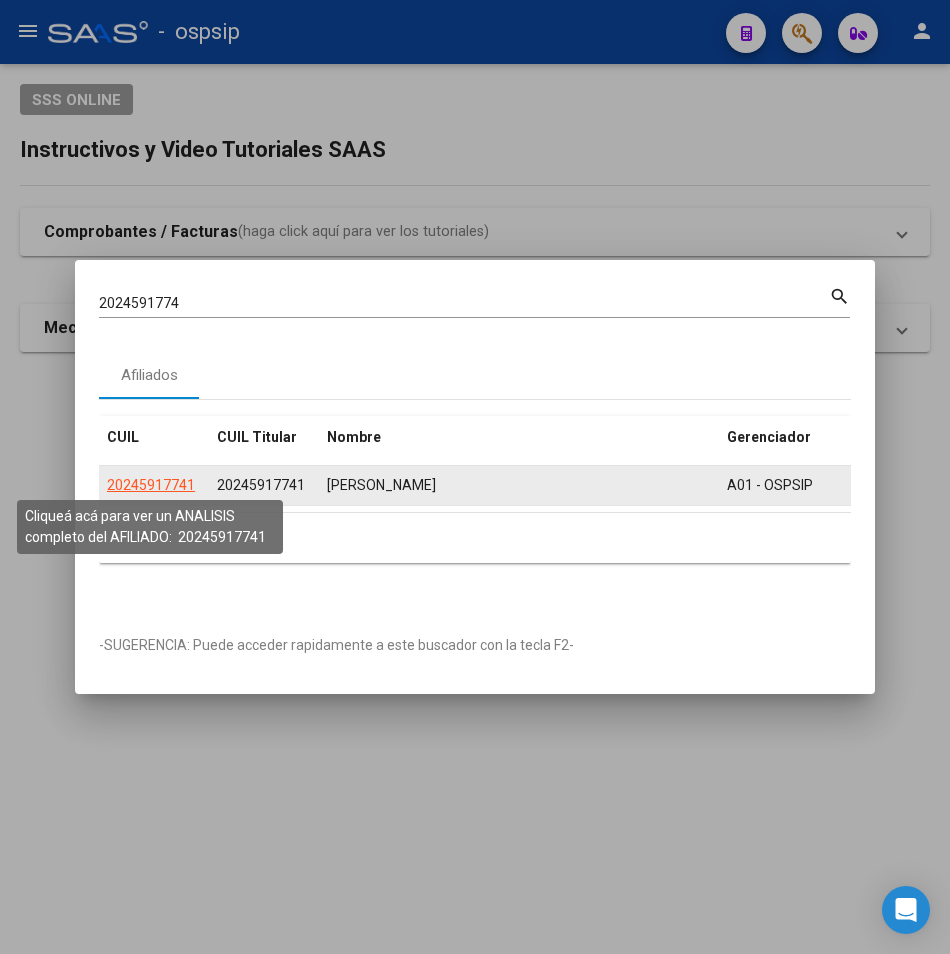 click on "20245917741" 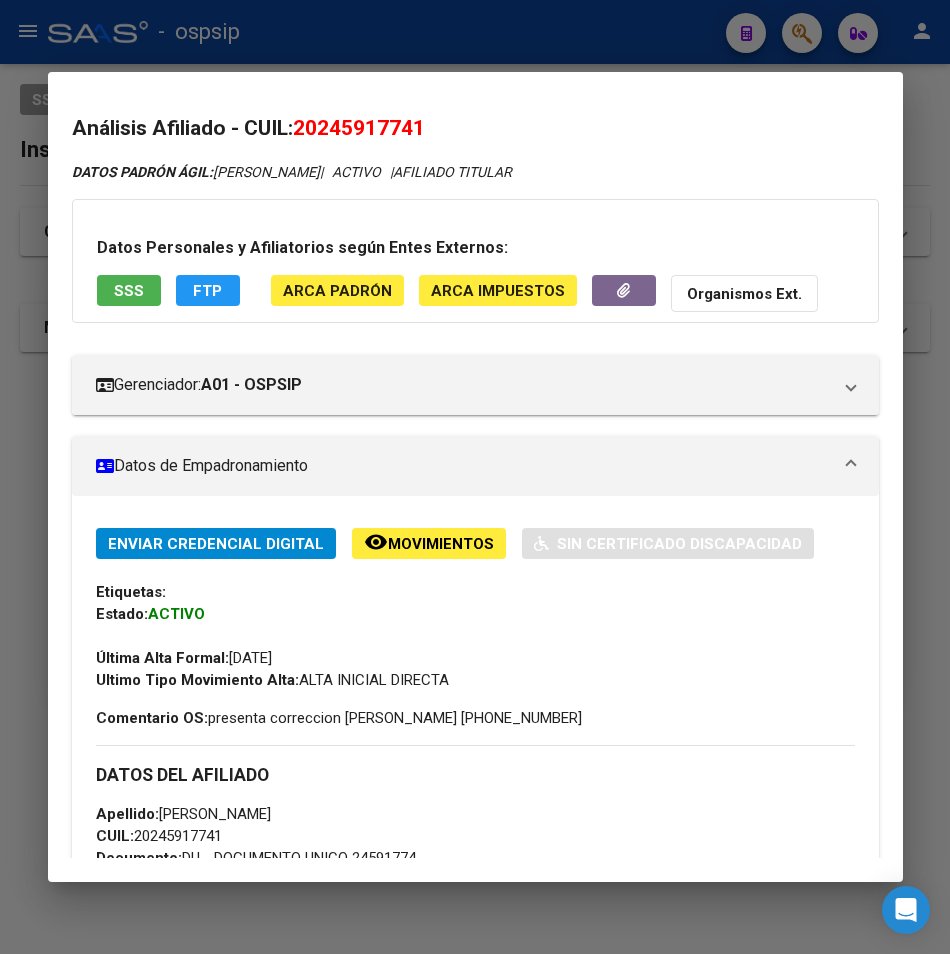 click on "Datos Personales y Afiliatorios según Entes Externos: SSS FTP ARCA Padrón ARCA Impuestos Organismos Ext." at bounding box center (475, 261) 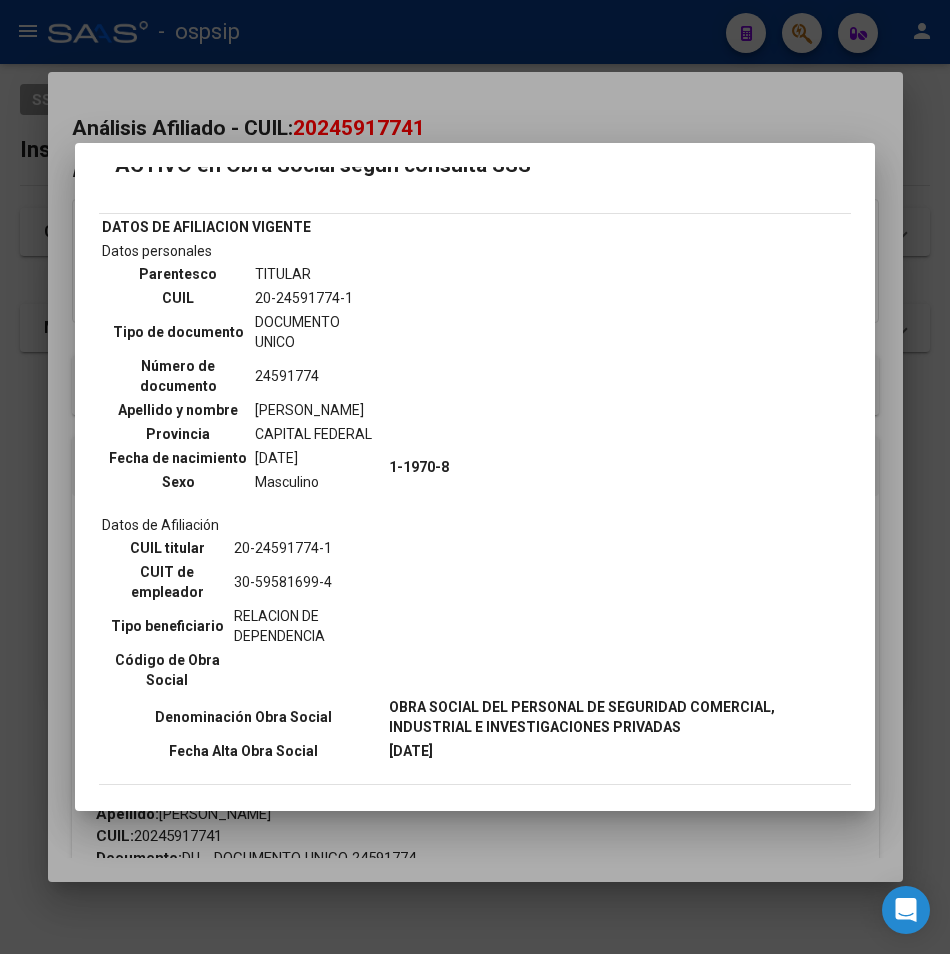 scroll, scrollTop: 0, scrollLeft: 0, axis: both 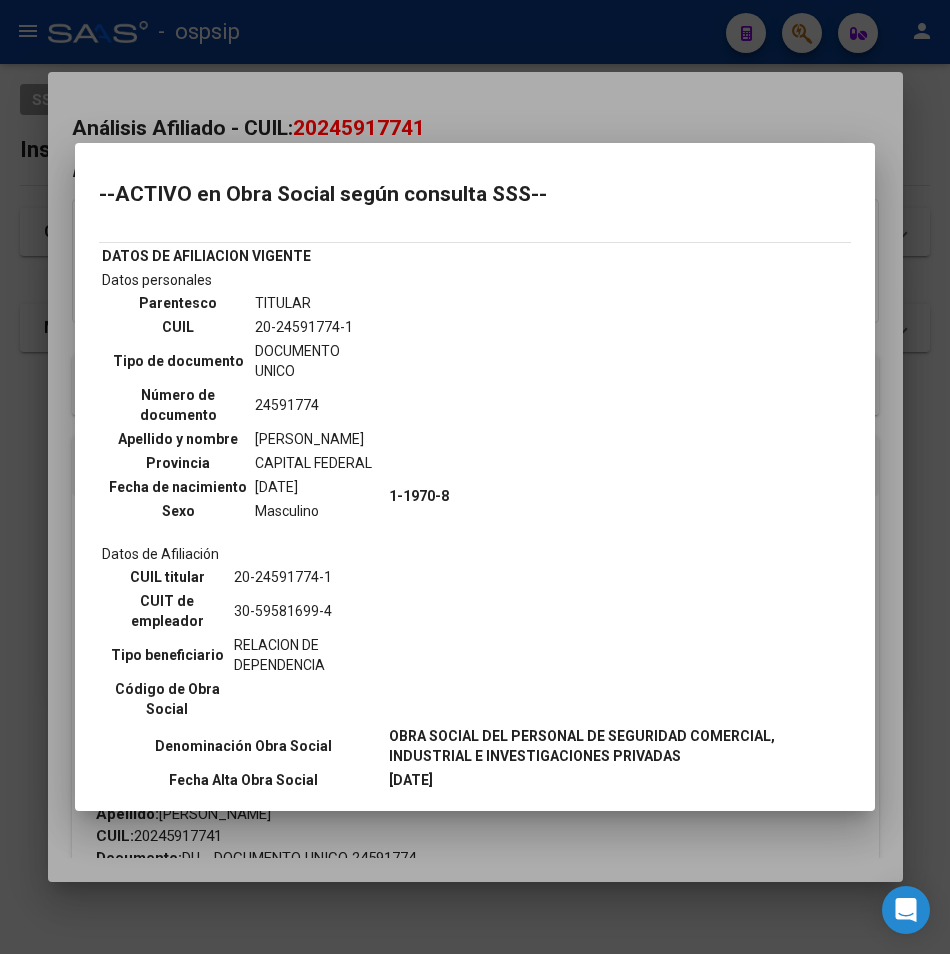 click at bounding box center [475, 477] 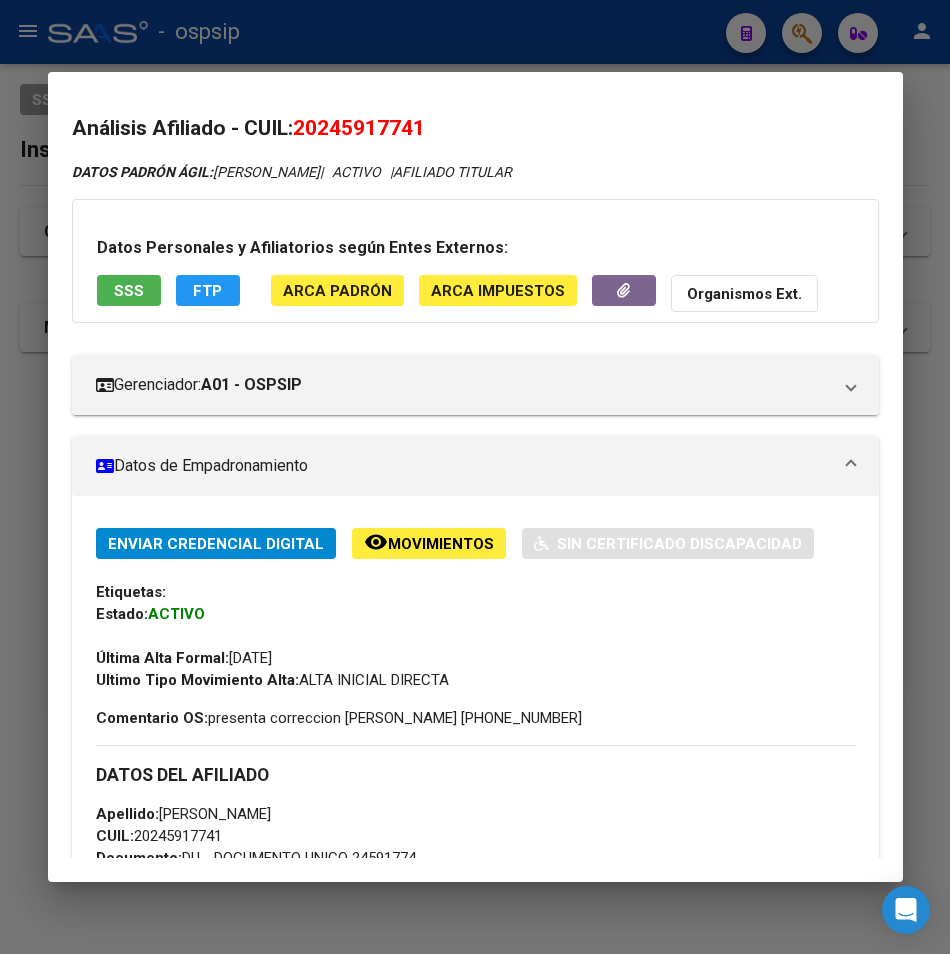 click at bounding box center [475, 477] 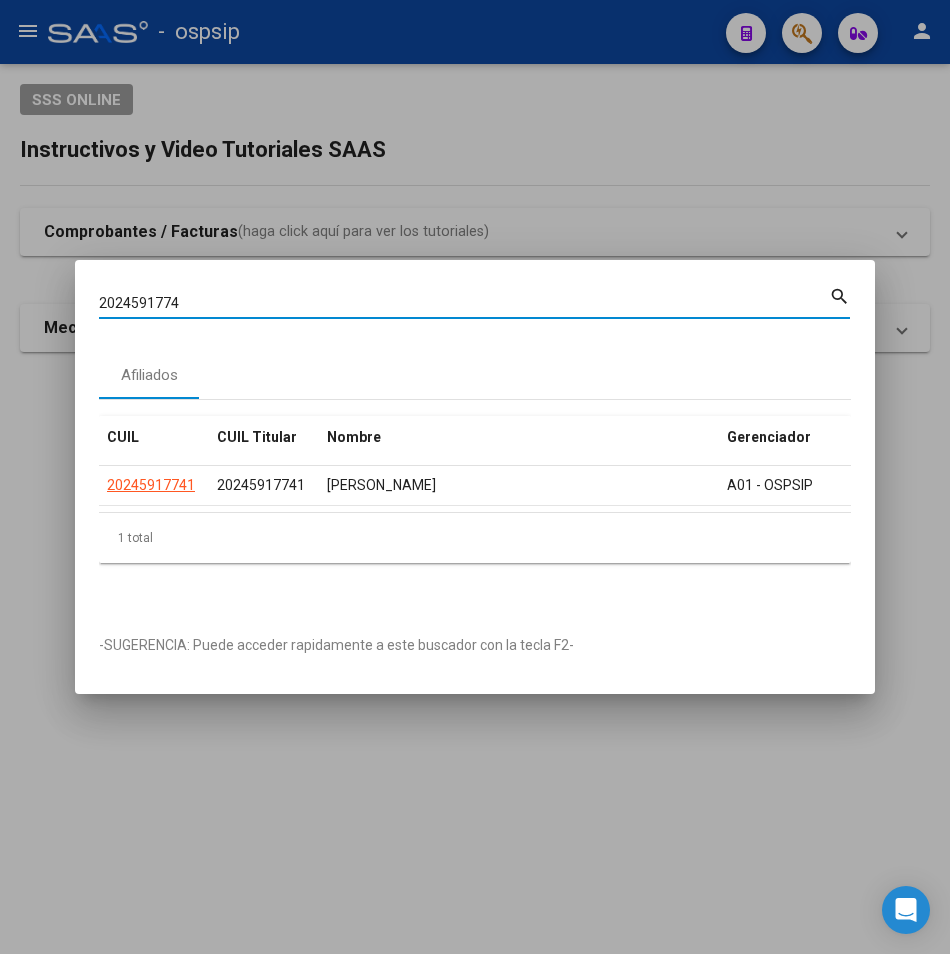 drag, startPoint x: 189, startPoint y: 296, endPoint x: -10, endPoint y: 296, distance: 199 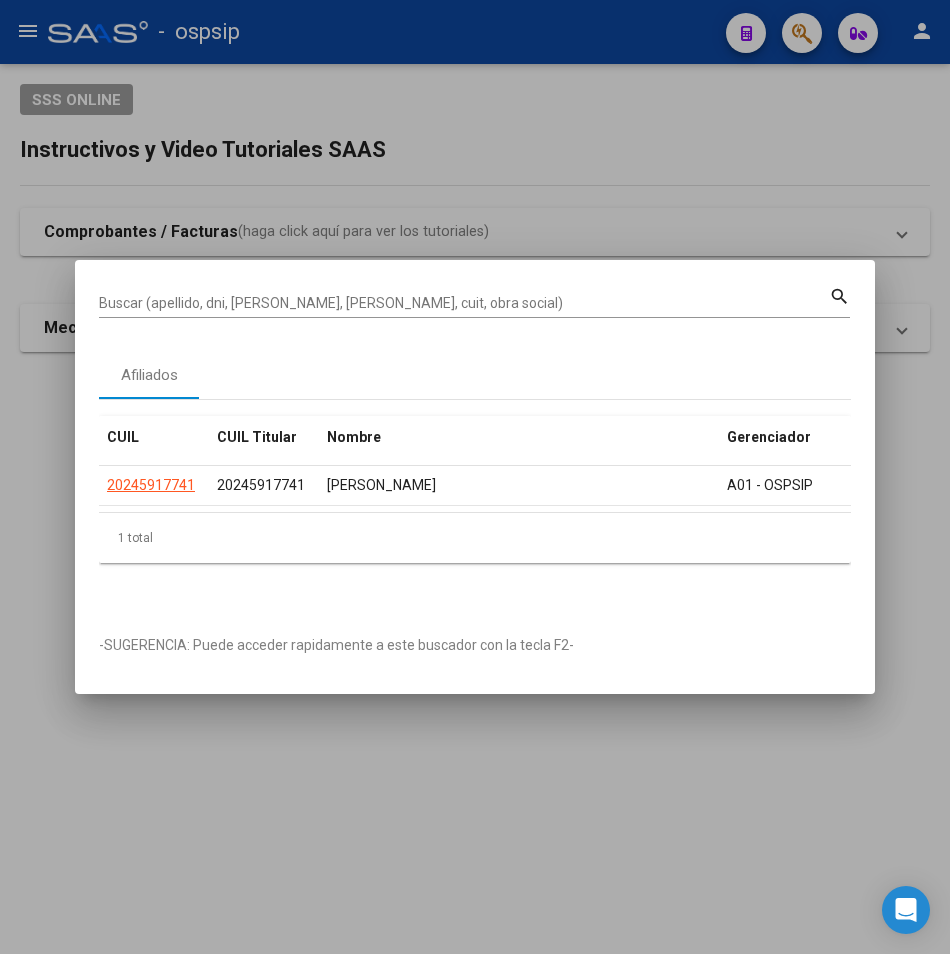 click on "Buscar (apellido, dni, [PERSON_NAME], [PERSON_NAME], cuit, obra social)" at bounding box center (464, 303) 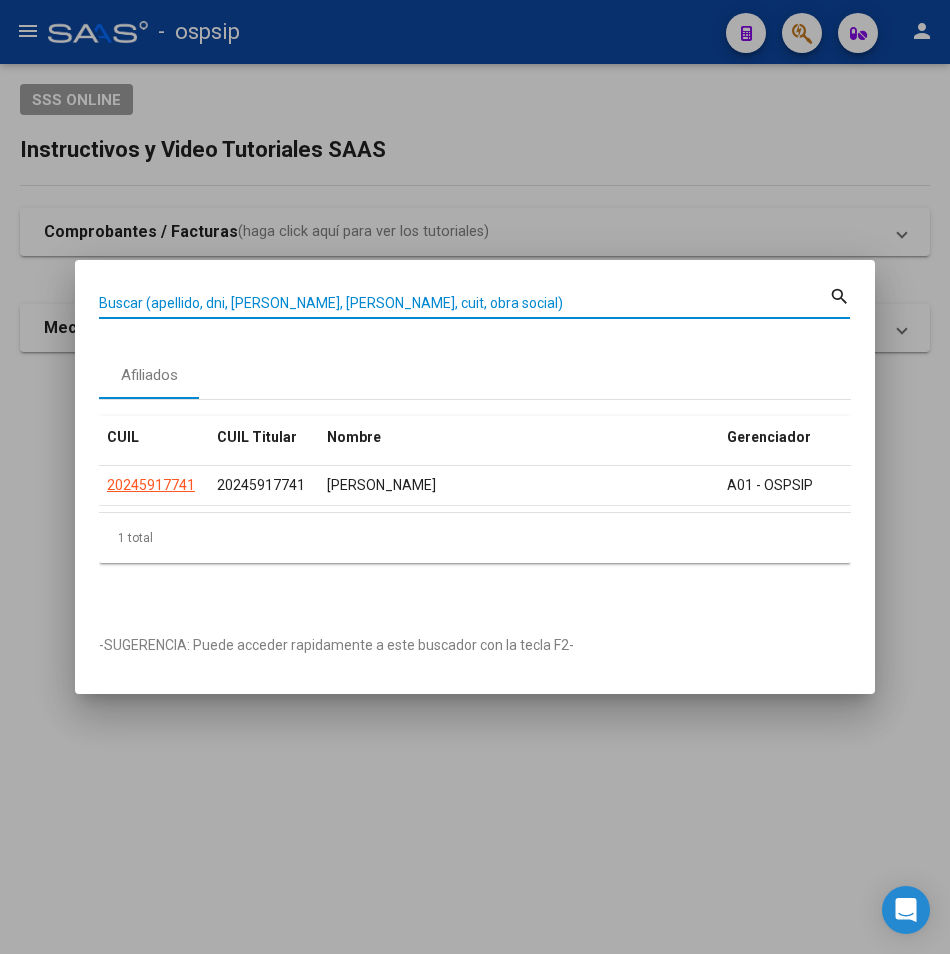 paste on "20207390063" 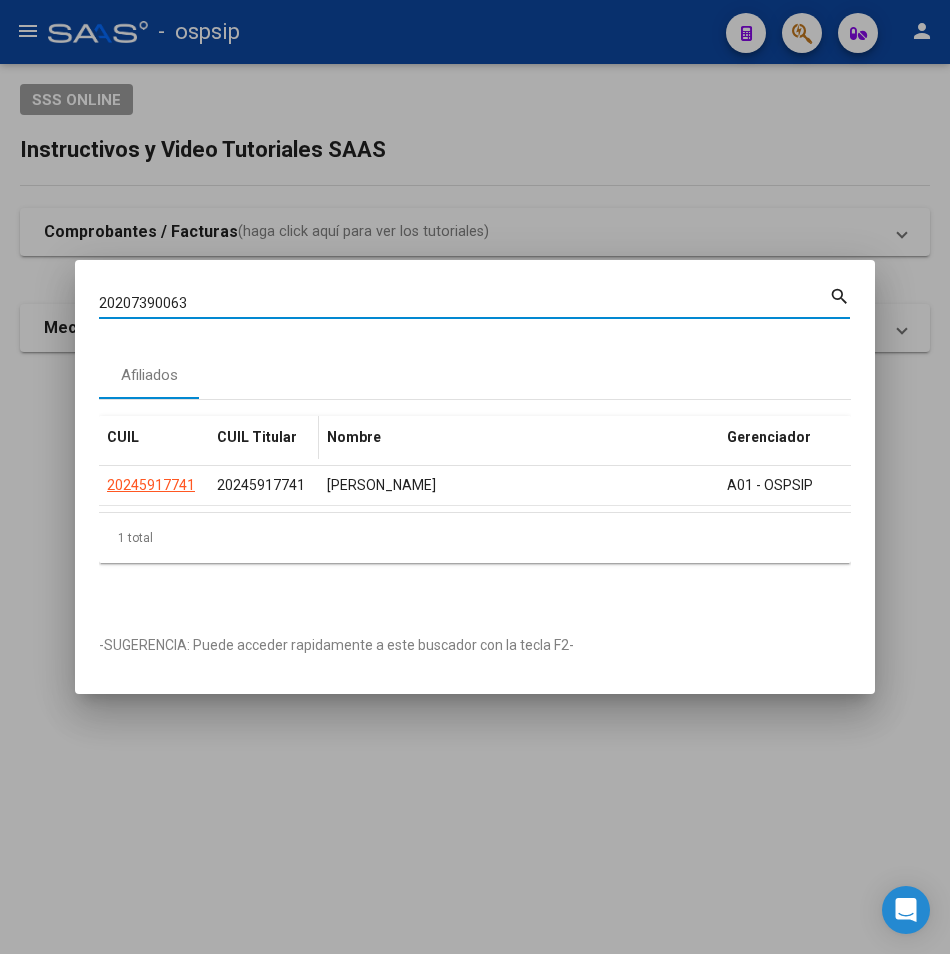 type on "20207390063" 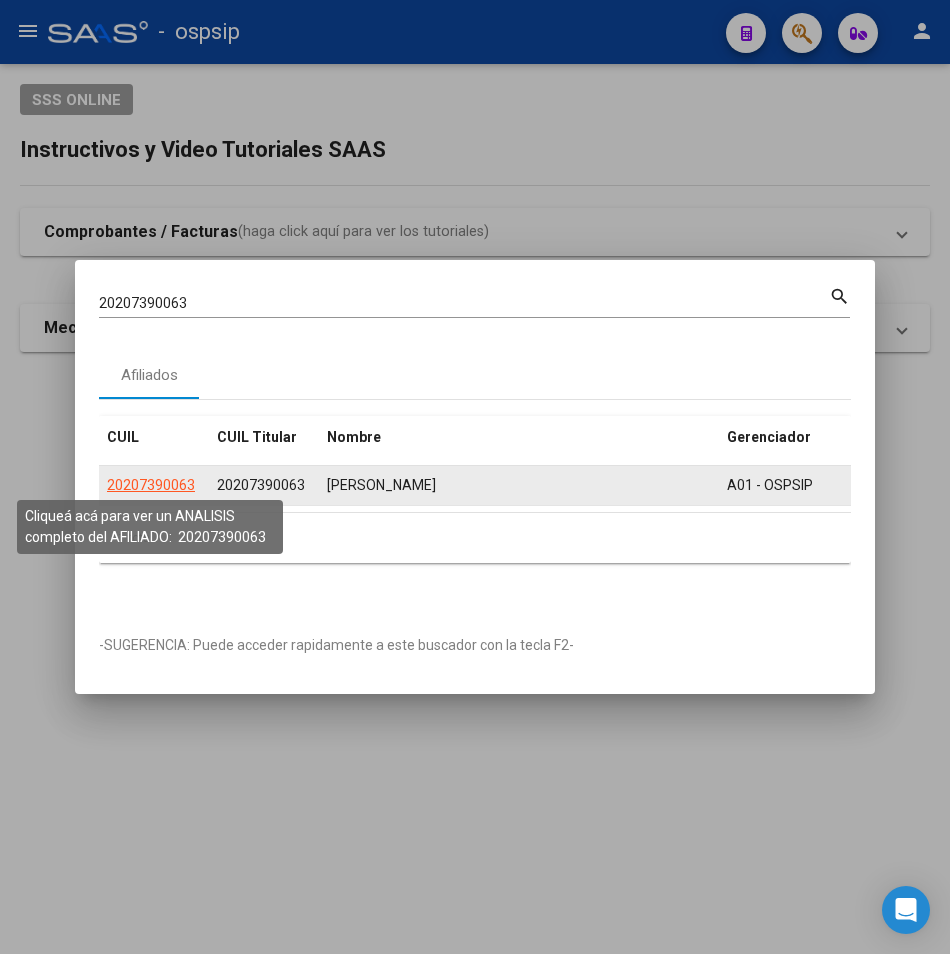 click on "20207390063" 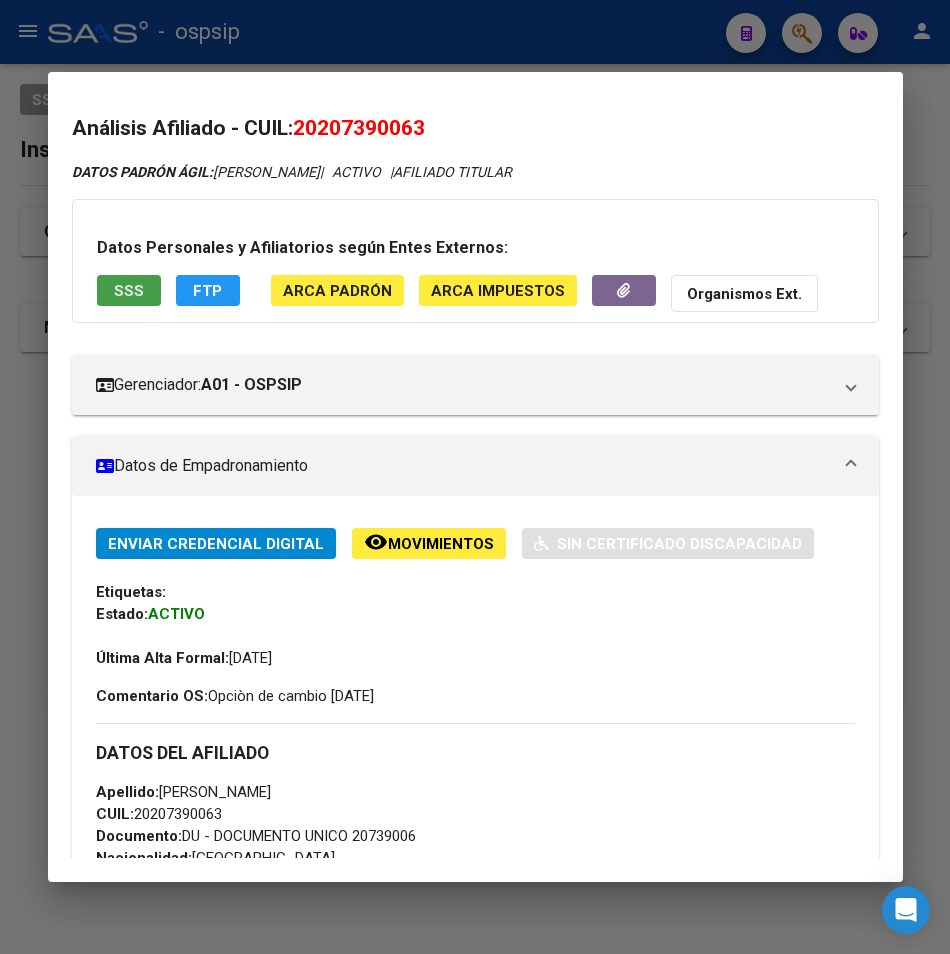 click on "SSS" at bounding box center [129, 291] 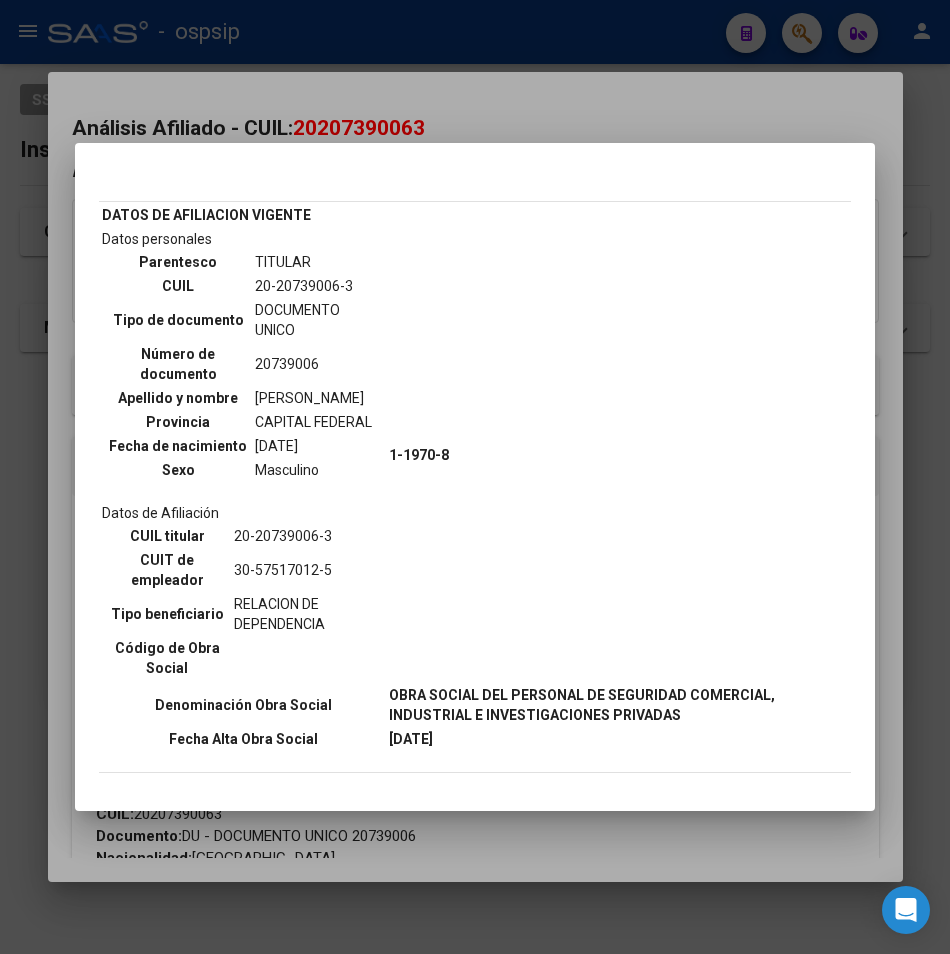 scroll, scrollTop: 0, scrollLeft: 0, axis: both 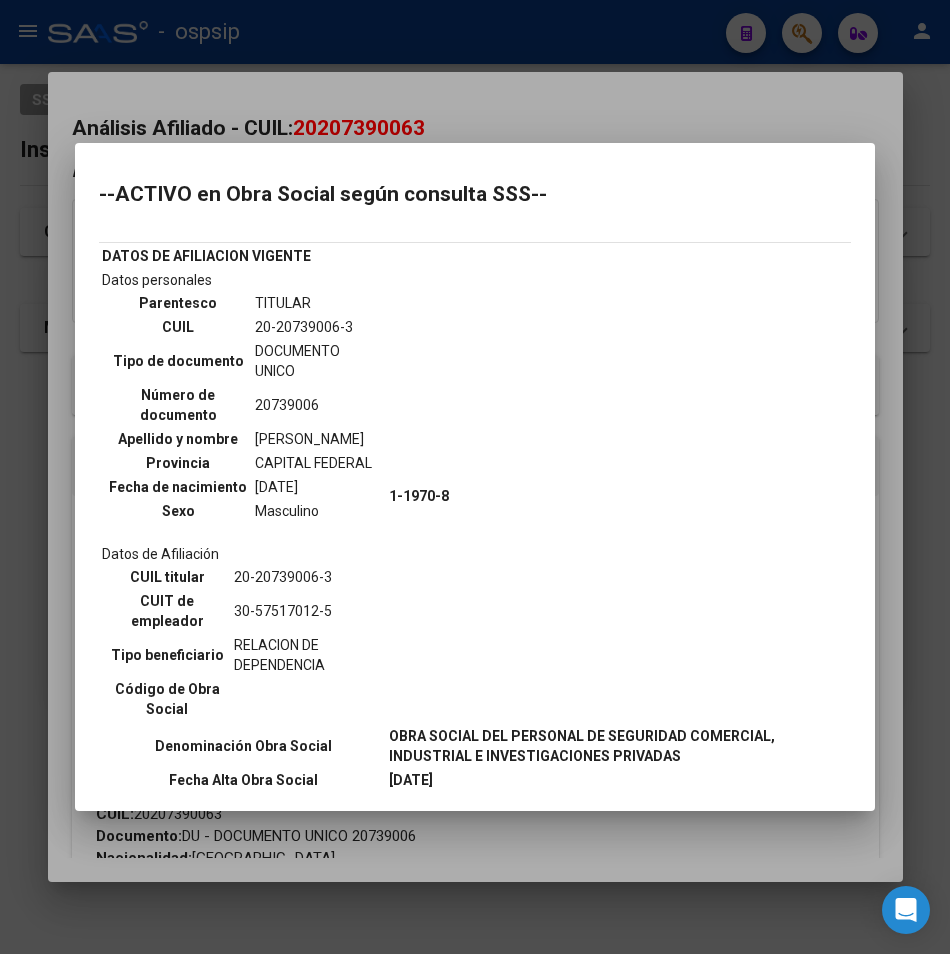 drag, startPoint x: 392, startPoint y: 97, endPoint x: 375, endPoint y: 76, distance: 27.018513 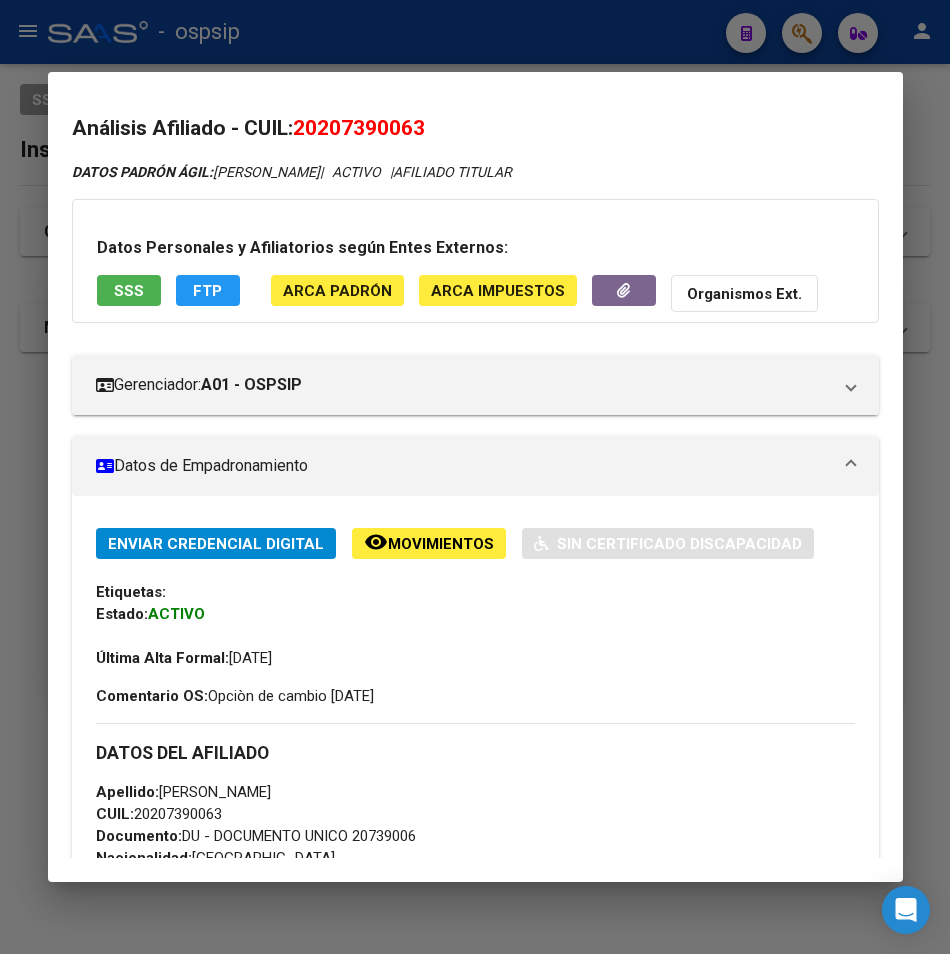 click at bounding box center [475, 477] 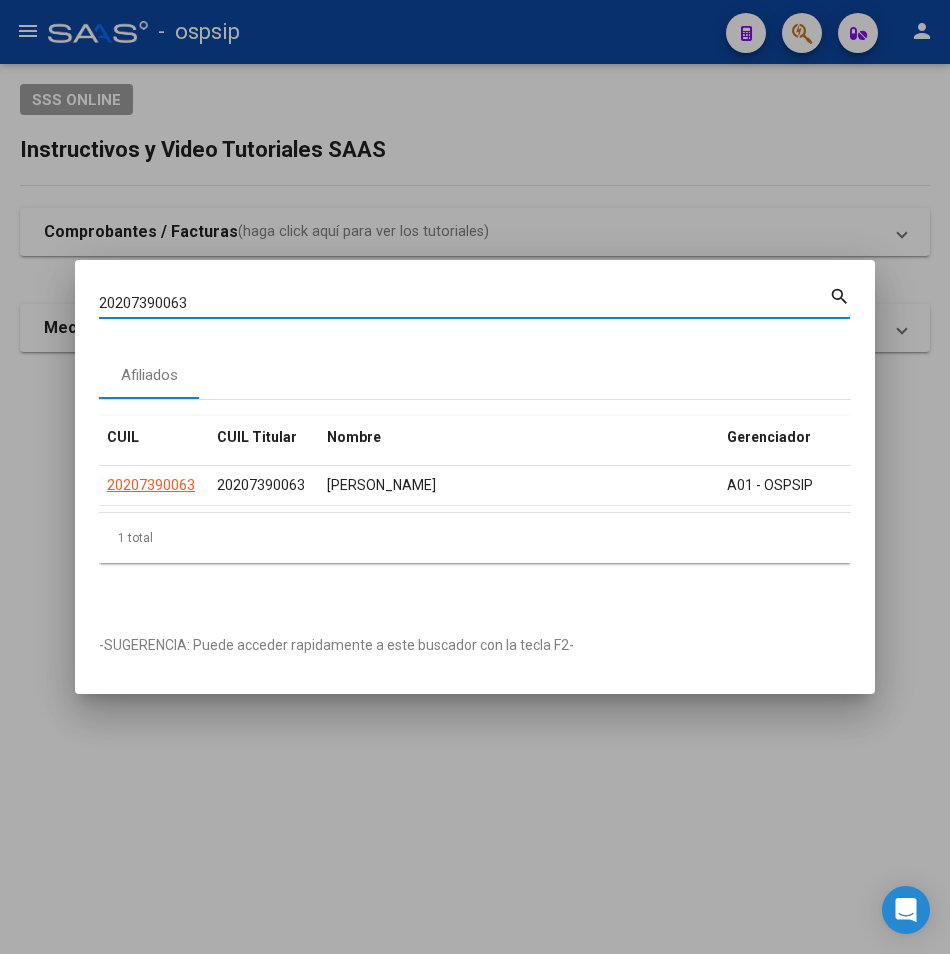 drag, startPoint x: 190, startPoint y: 290, endPoint x: -11, endPoint y: 302, distance: 201.3579 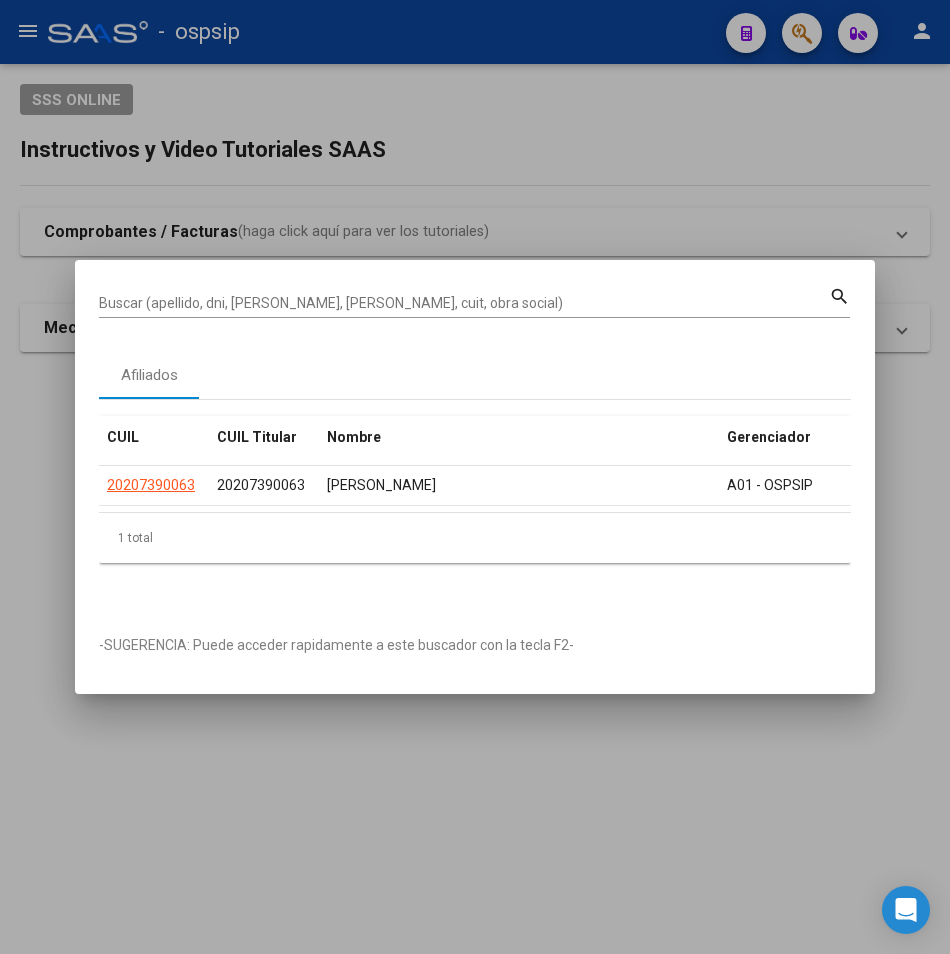 click on "Buscar (apellido, dni, [PERSON_NAME], [PERSON_NAME], cuit, obra social)" at bounding box center (464, 304) 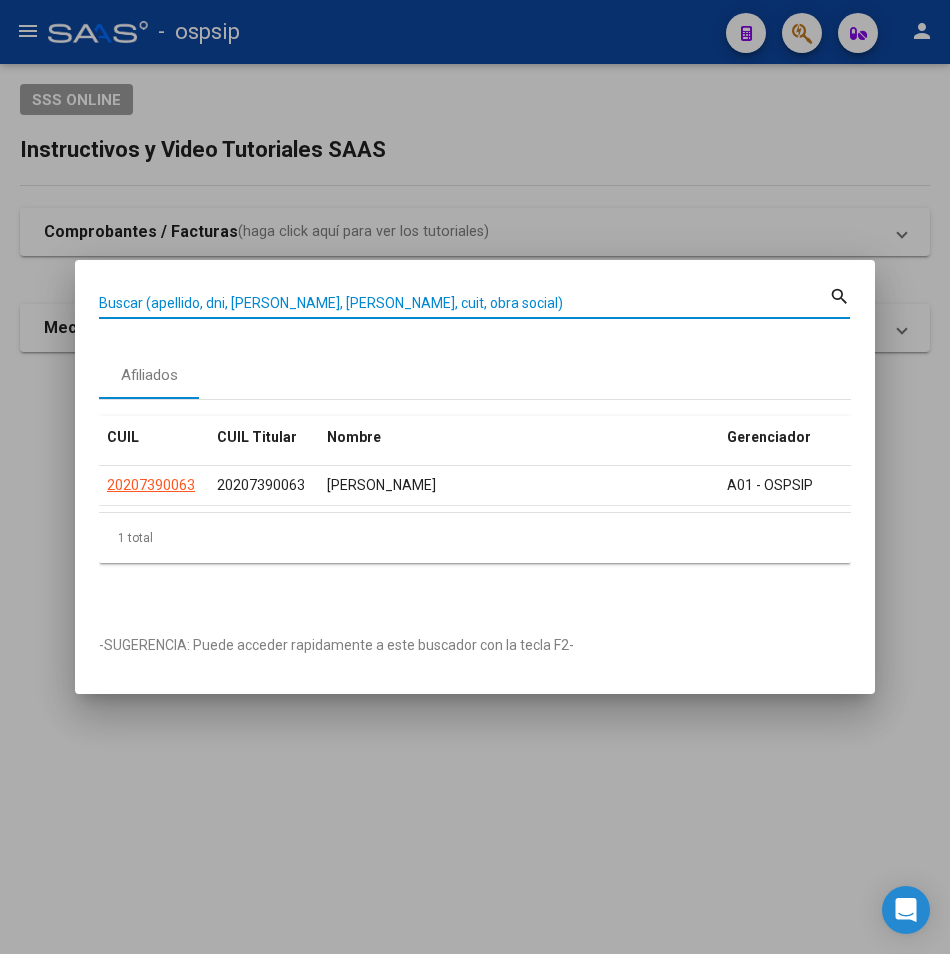 click on "Buscar (apellido, dni, [PERSON_NAME], [PERSON_NAME], cuit, obra social)" at bounding box center (464, 303) 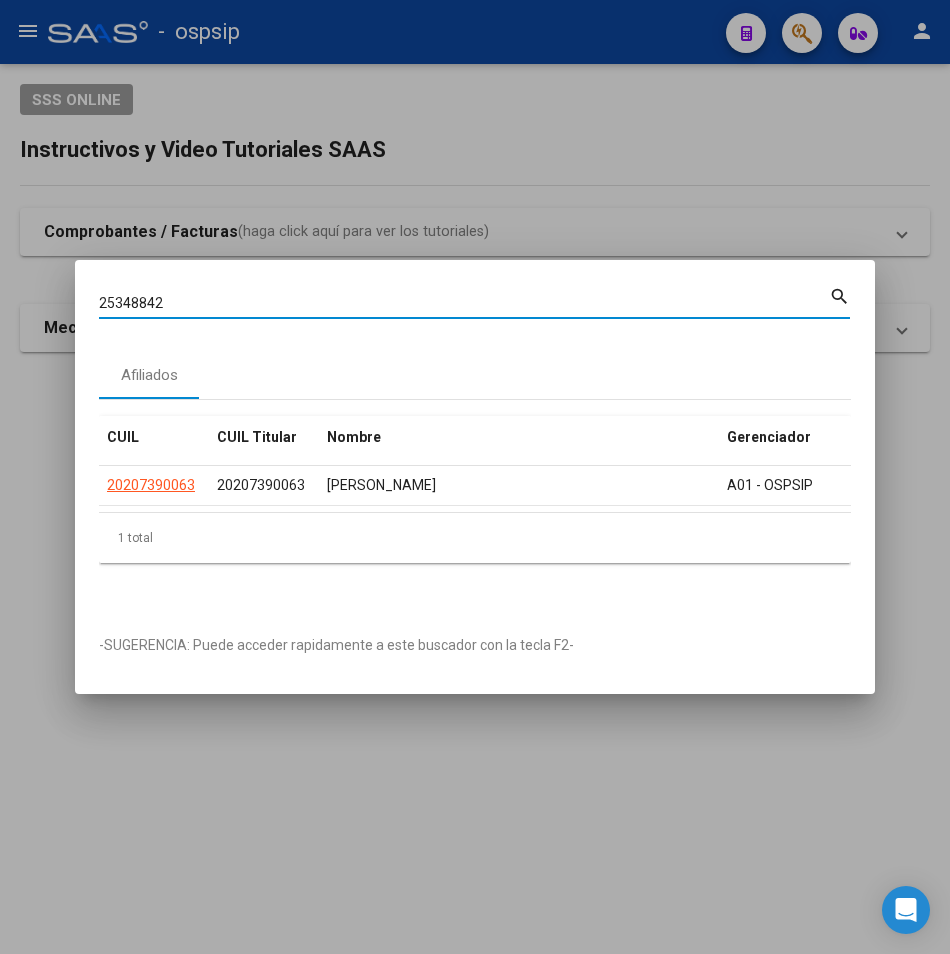 type on "25348842" 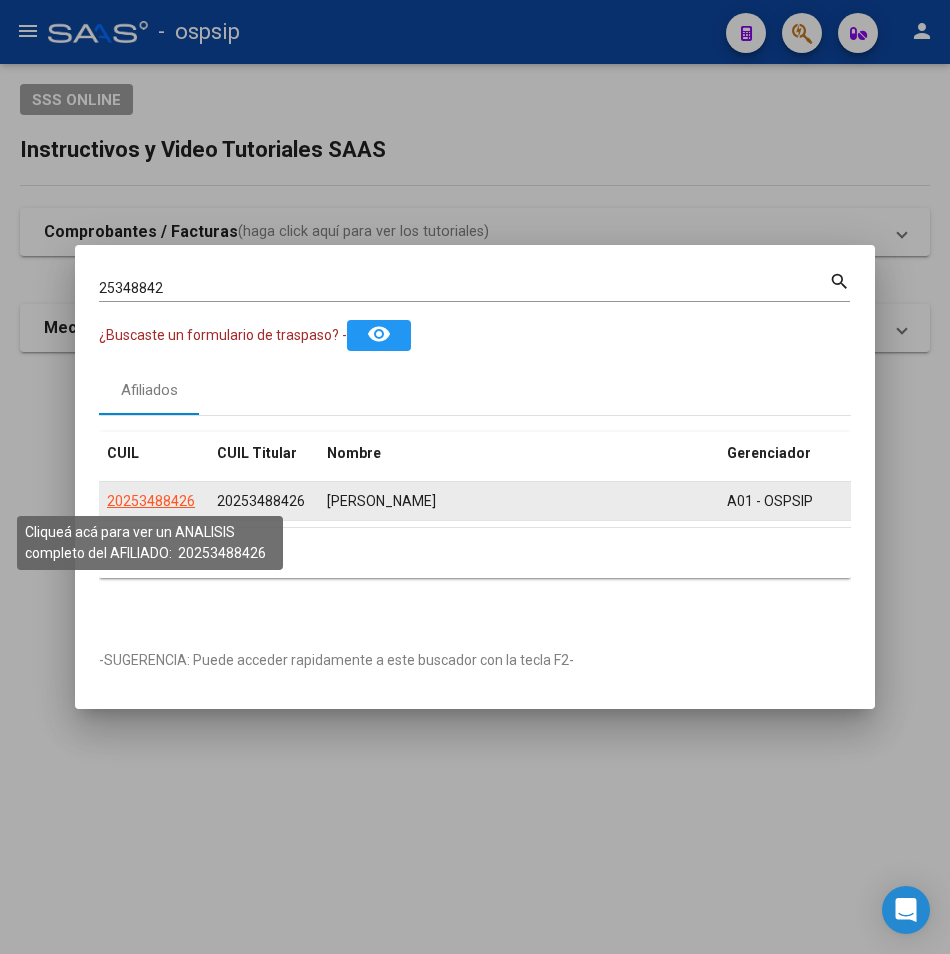 click on "20253488426" 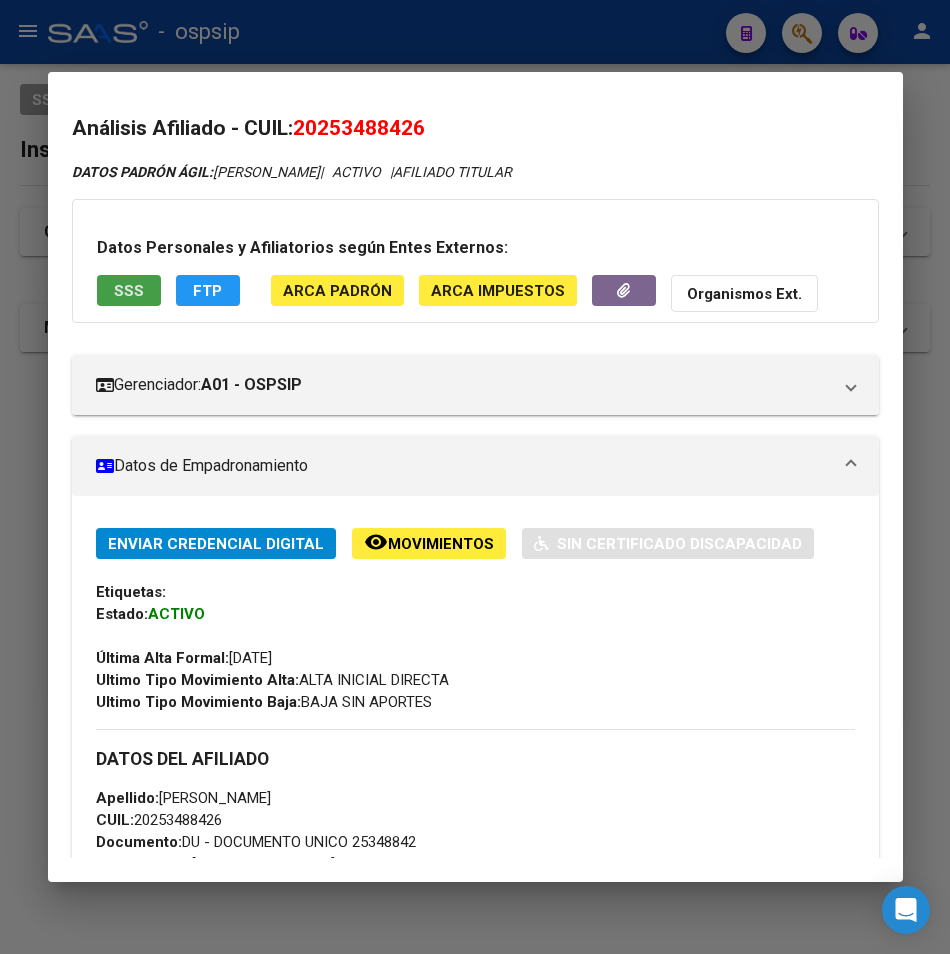 click on "SSS" at bounding box center (129, 291) 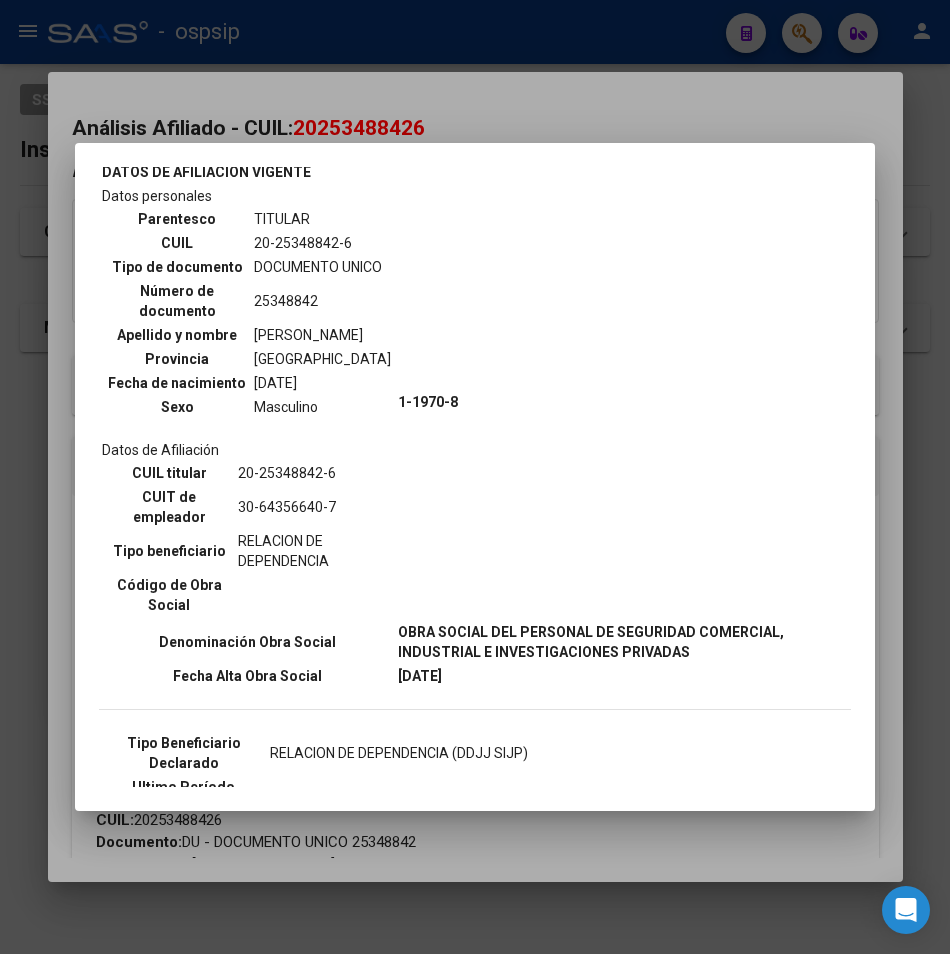 scroll, scrollTop: 300, scrollLeft: 0, axis: vertical 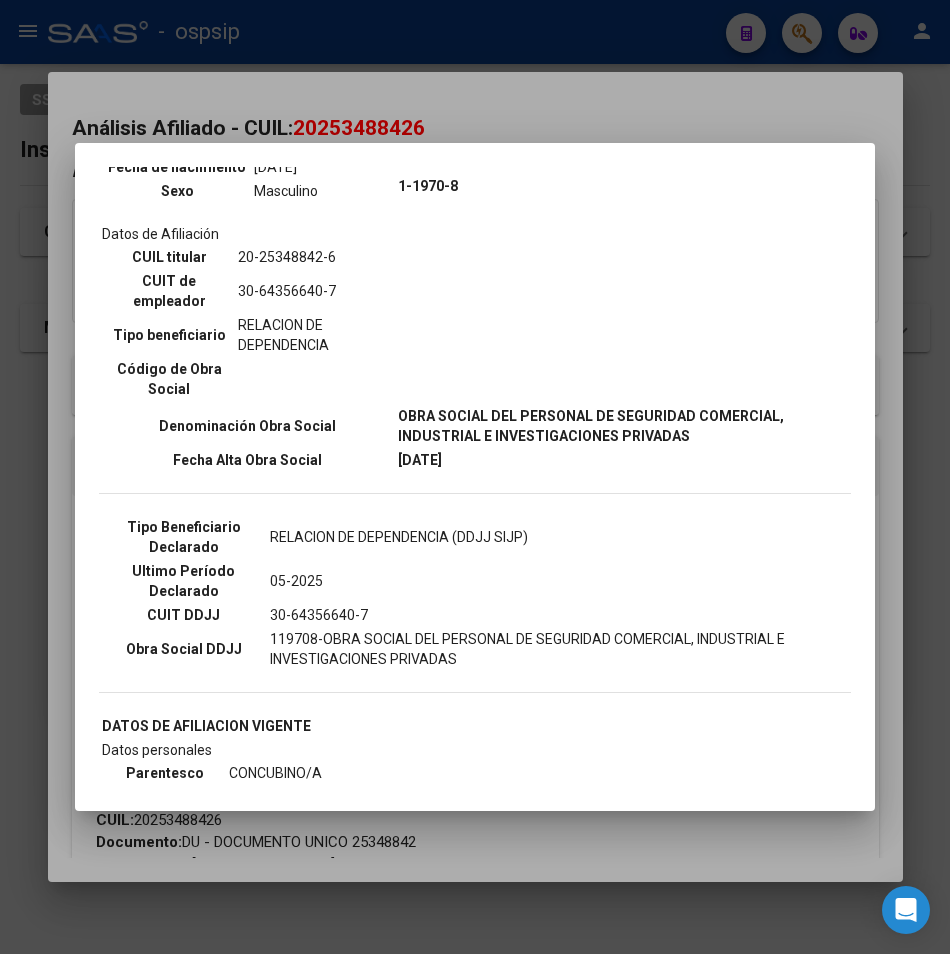 click at bounding box center [475, 477] 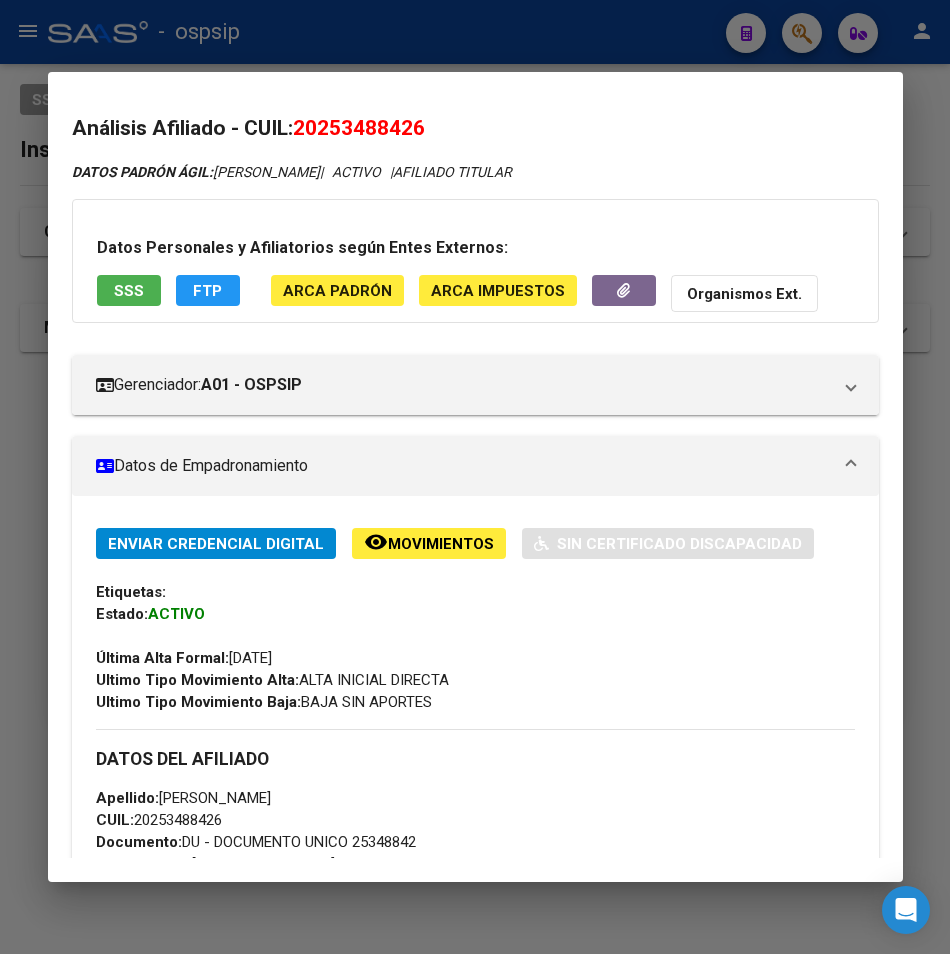click at bounding box center (475, 477) 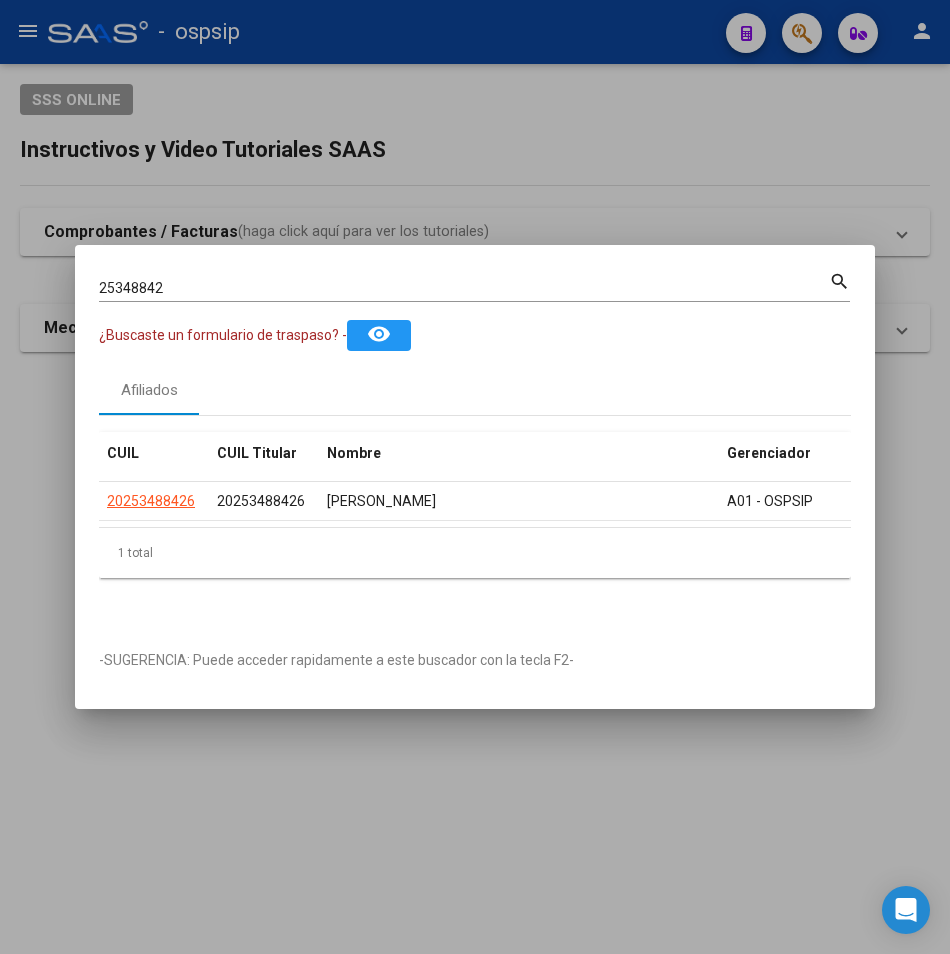 drag, startPoint x: 174, startPoint y: 289, endPoint x: 161, endPoint y: 284, distance: 13.928389 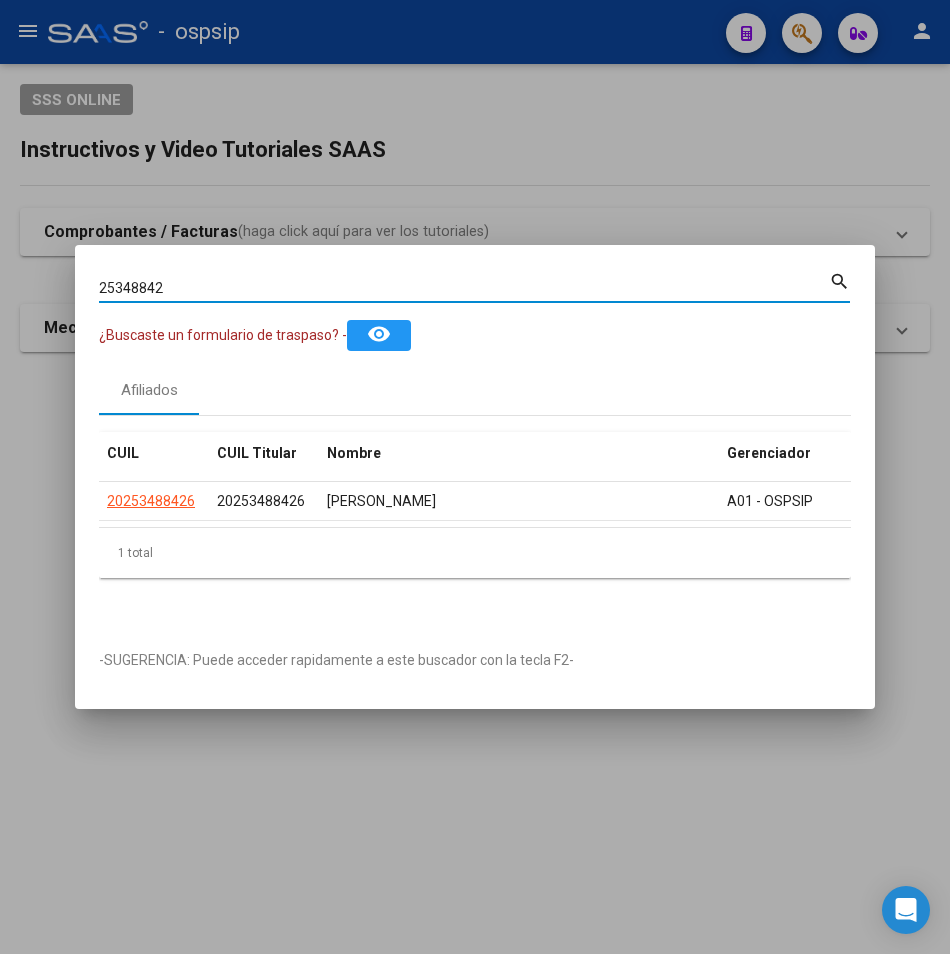 drag, startPoint x: 161, startPoint y: 283, endPoint x: -7, endPoint y: 297, distance: 168.58232 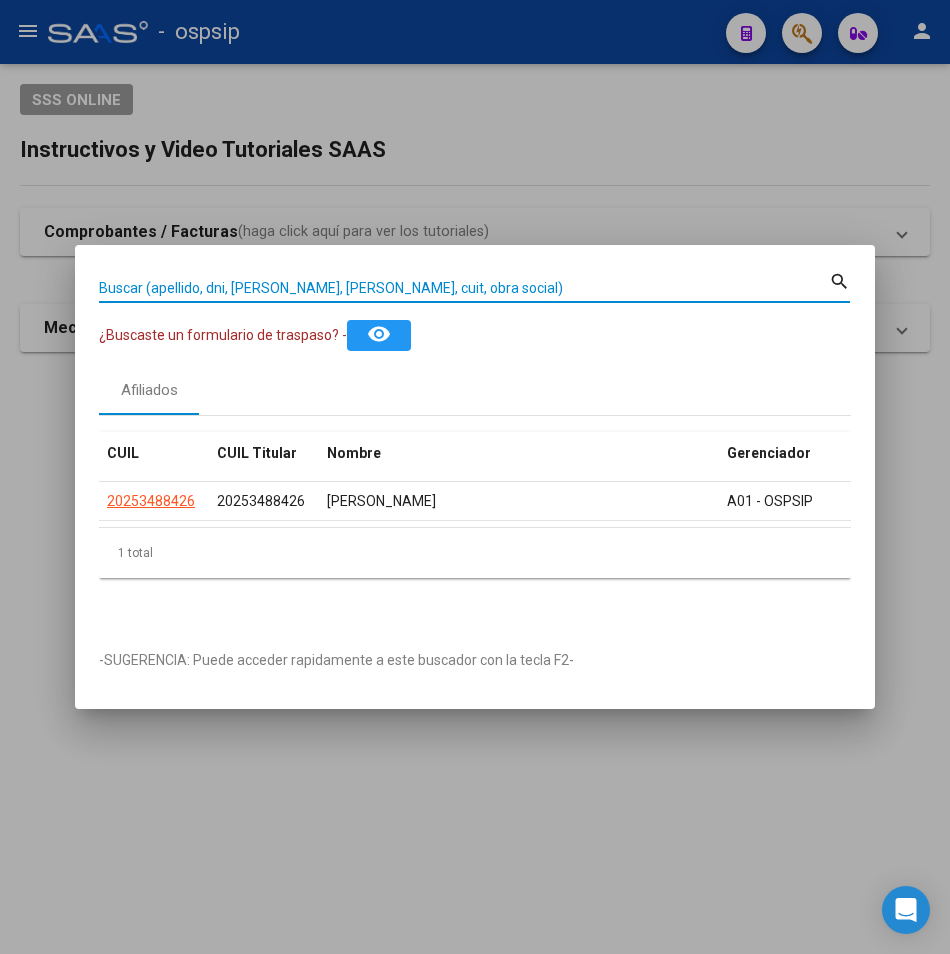 click on "Buscar (apellido, dni, [PERSON_NAME], [PERSON_NAME], cuit, obra social)" at bounding box center [464, 288] 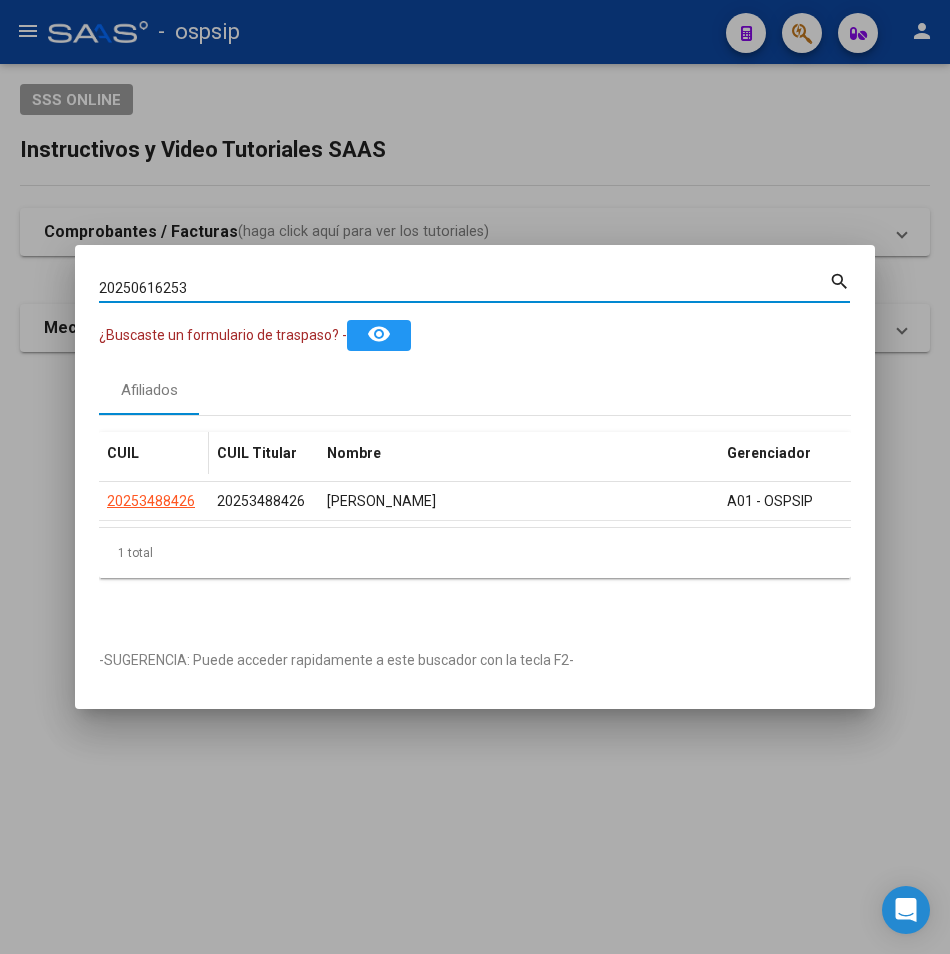type on "20250616253" 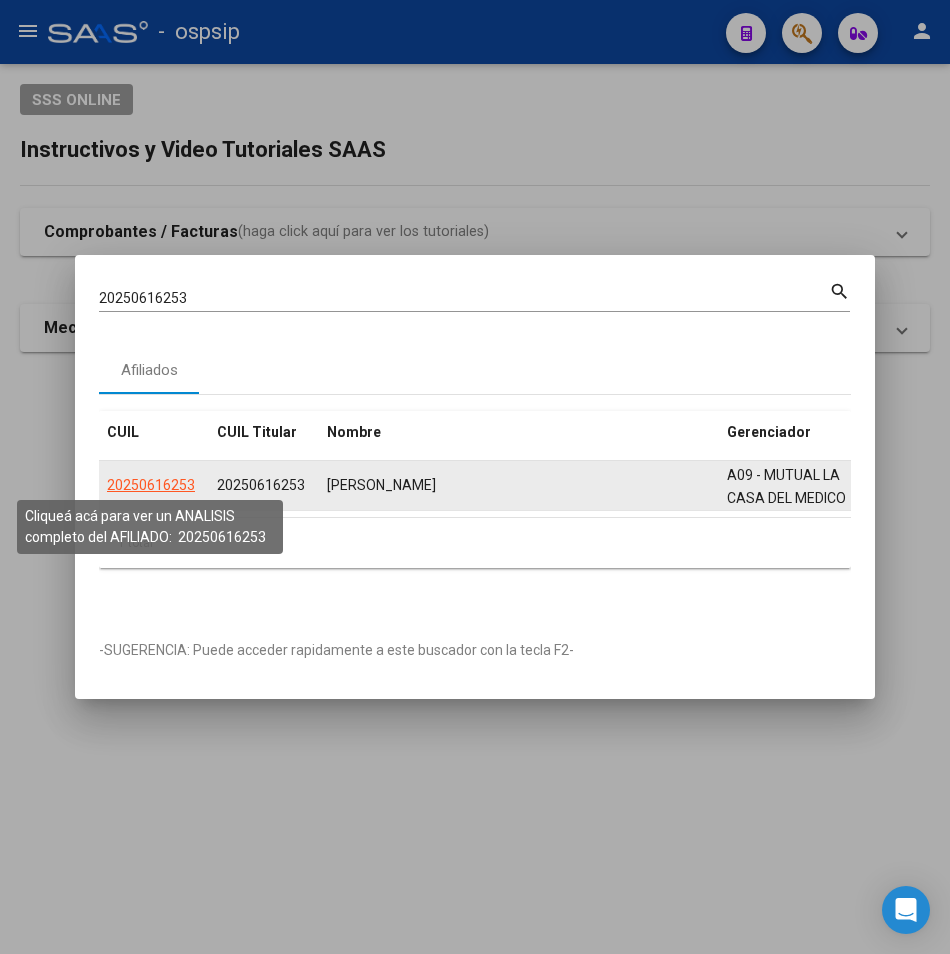 click on "20250616253" 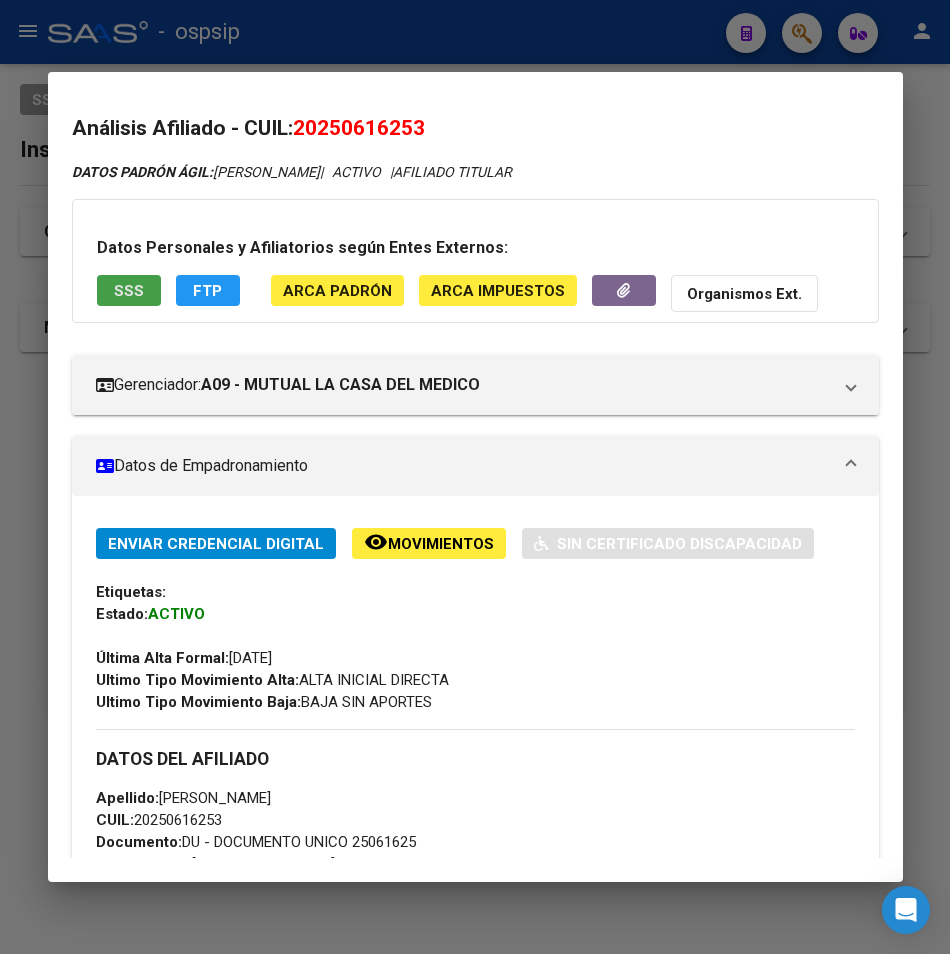 click on "SSS" at bounding box center (129, 291) 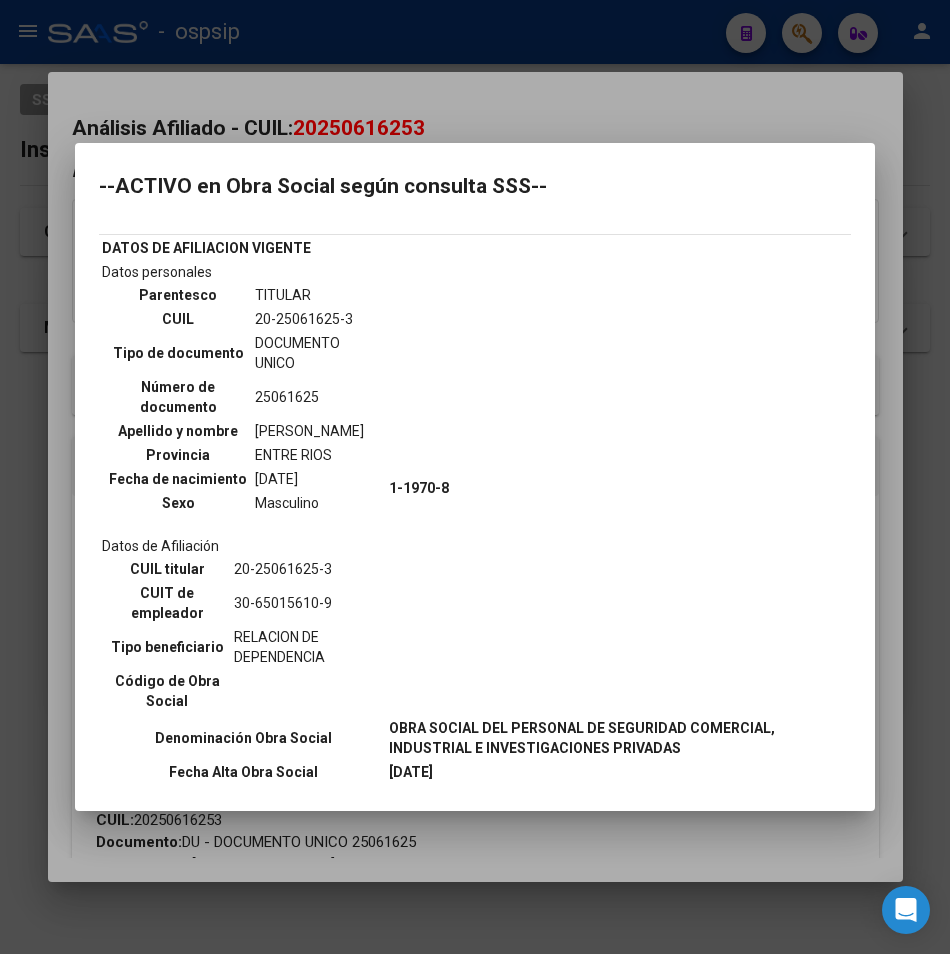 scroll, scrollTop: 0, scrollLeft: 0, axis: both 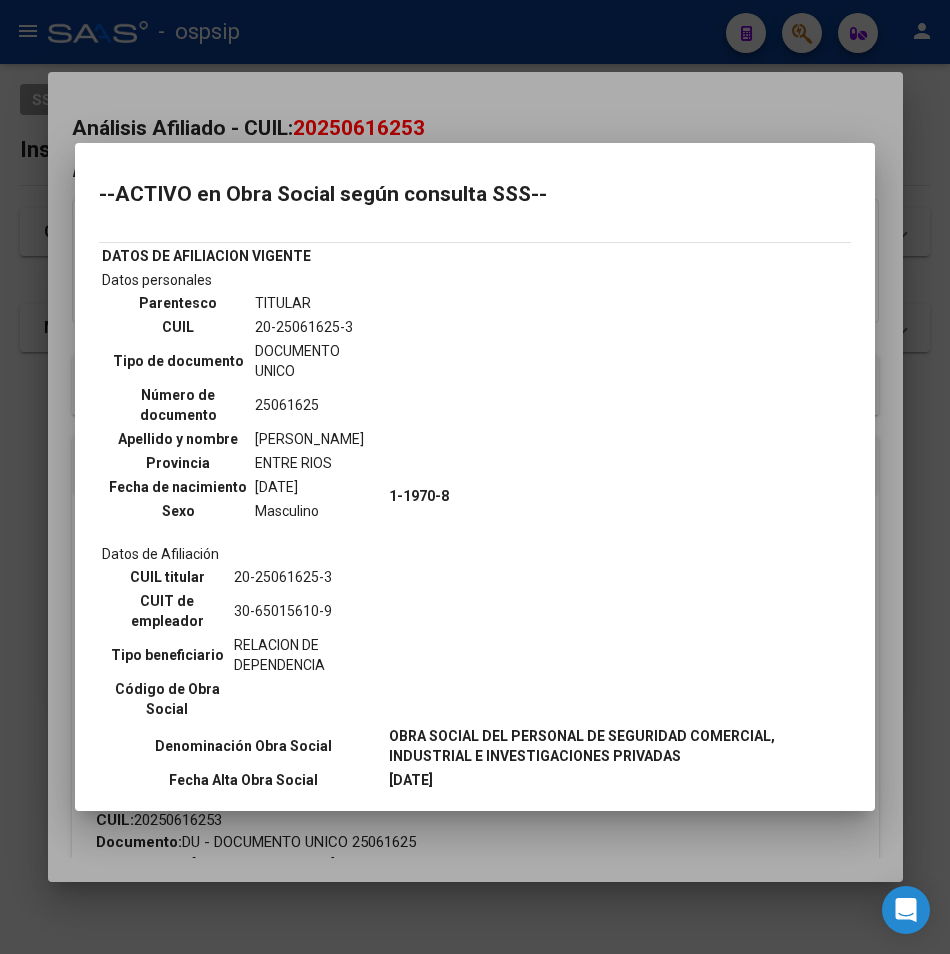 click at bounding box center (475, 477) 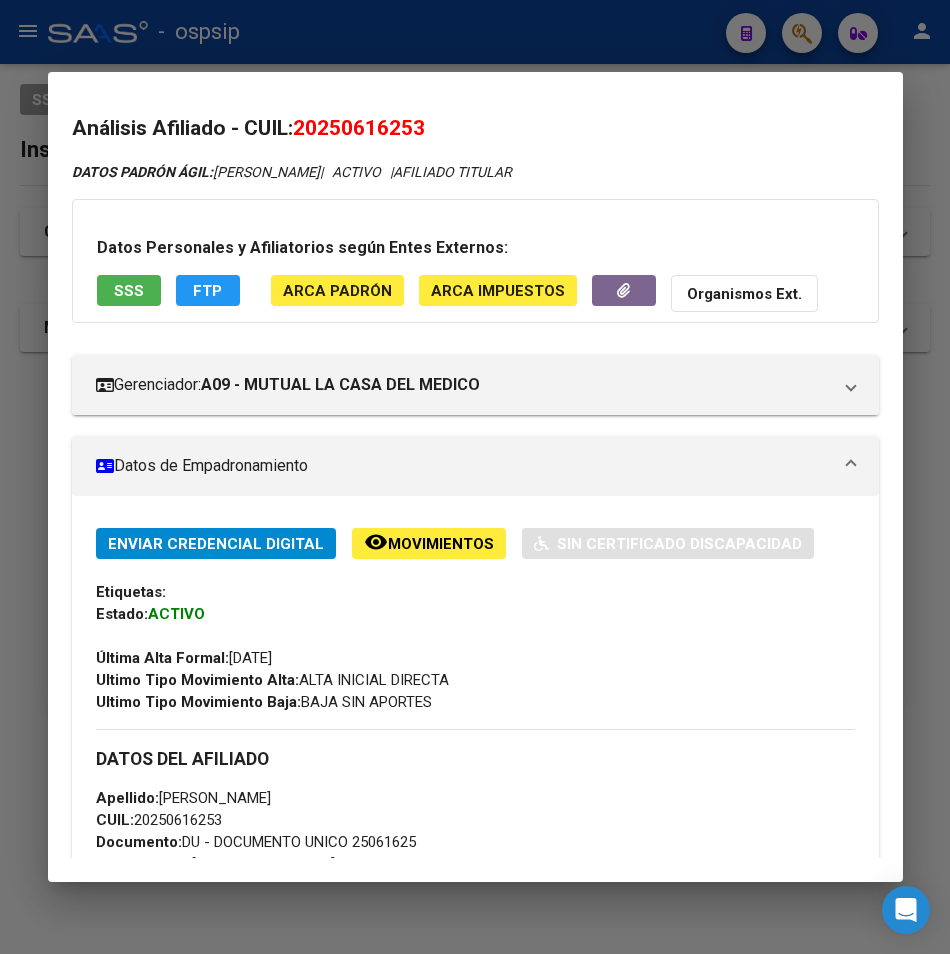 click at bounding box center [475, 477] 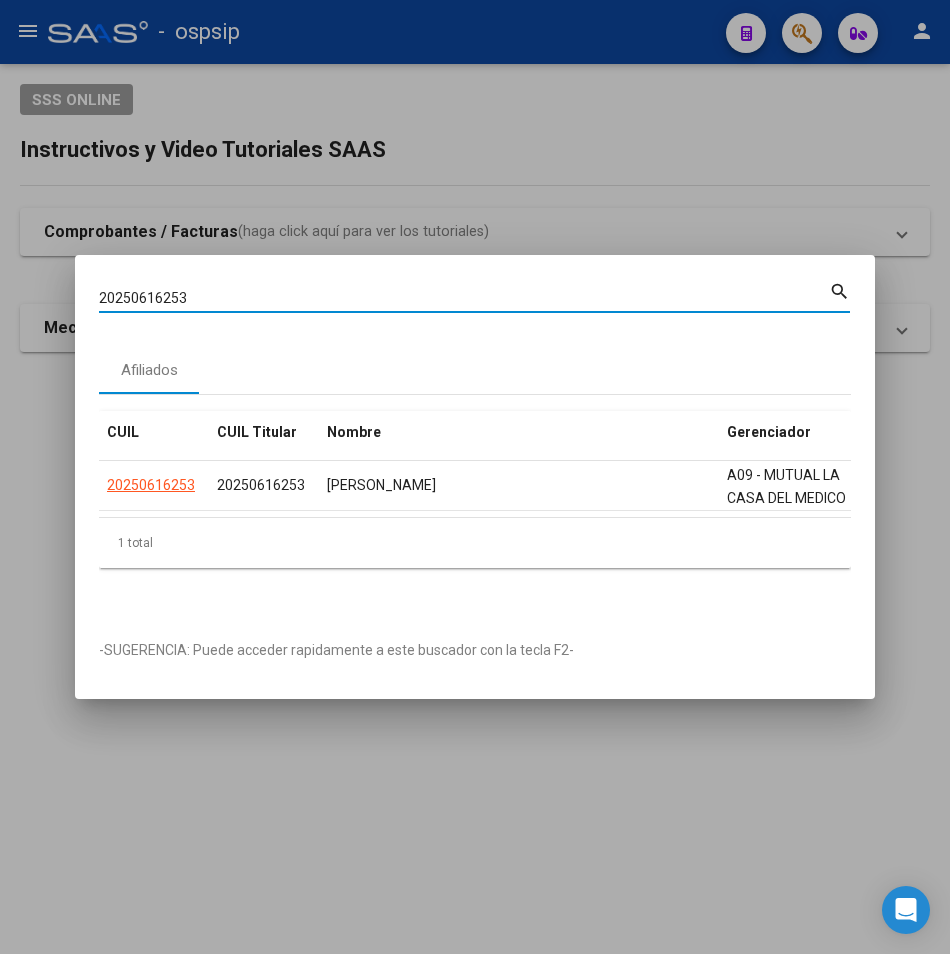 drag, startPoint x: 190, startPoint y: 292, endPoint x: -43, endPoint y: 304, distance: 233.3088 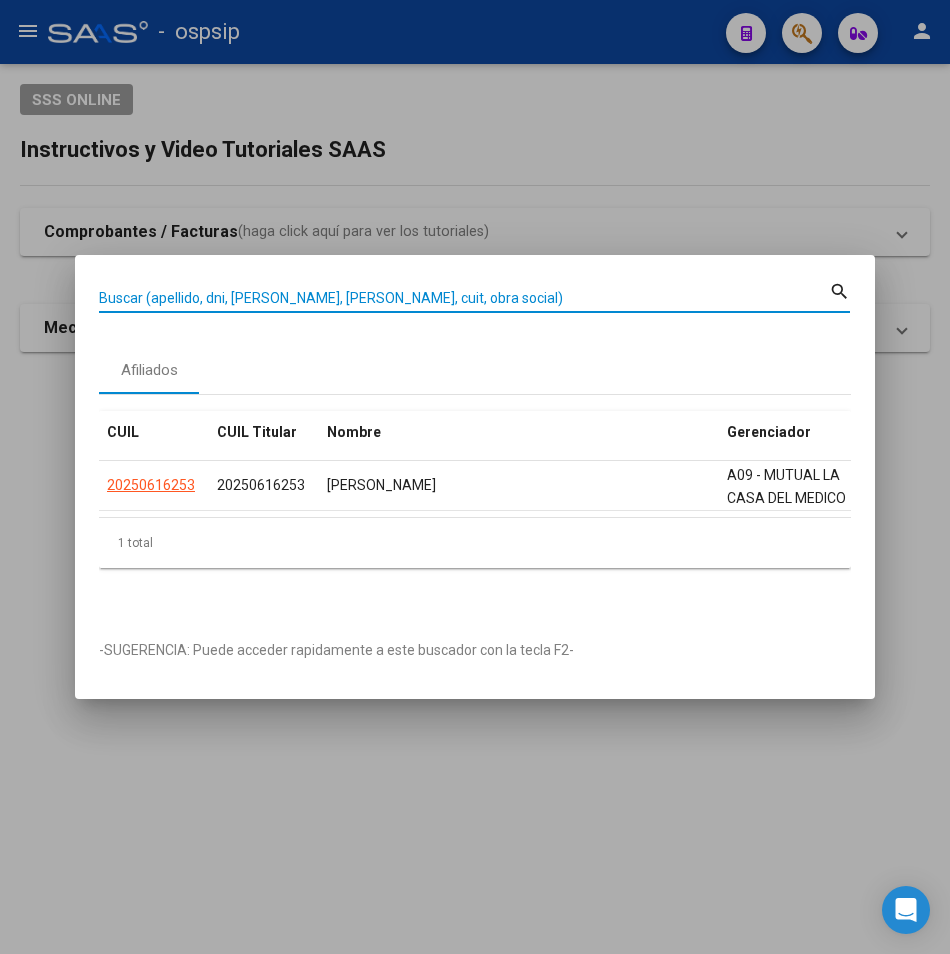 click on "Buscar (apellido, dni, [PERSON_NAME], [PERSON_NAME], cuit, obra social)" at bounding box center (464, 298) 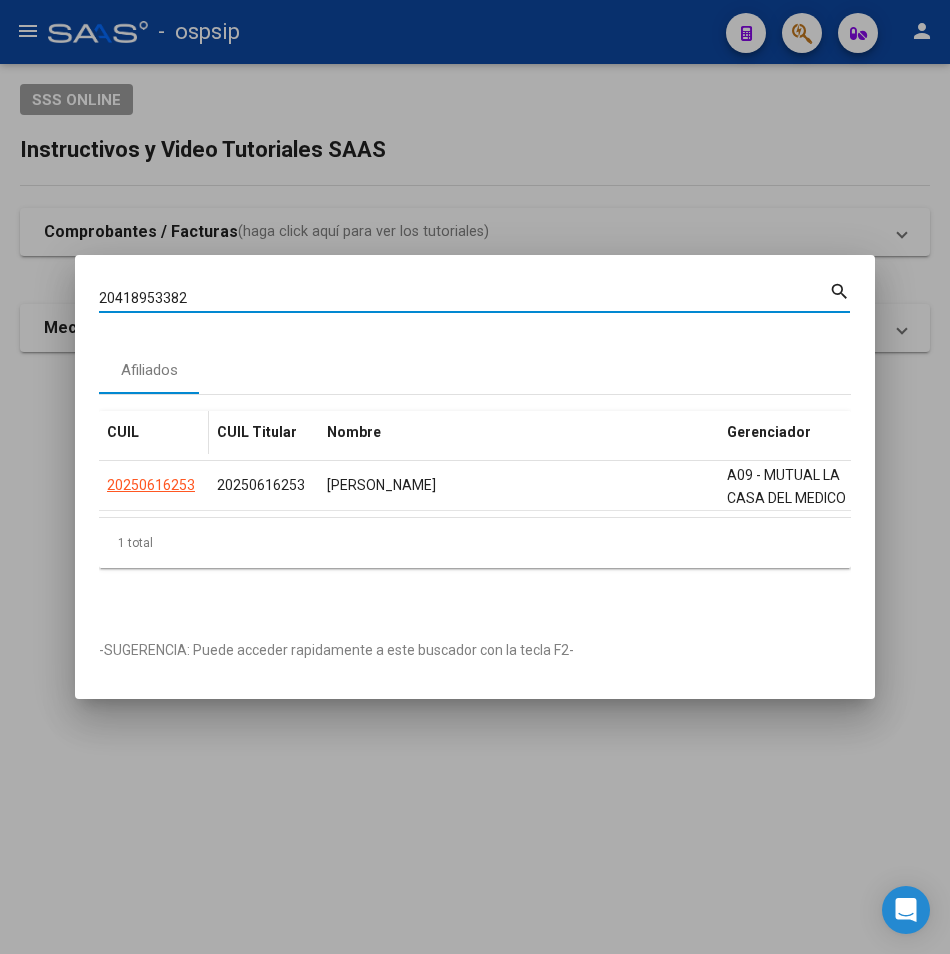 type on "20418953382" 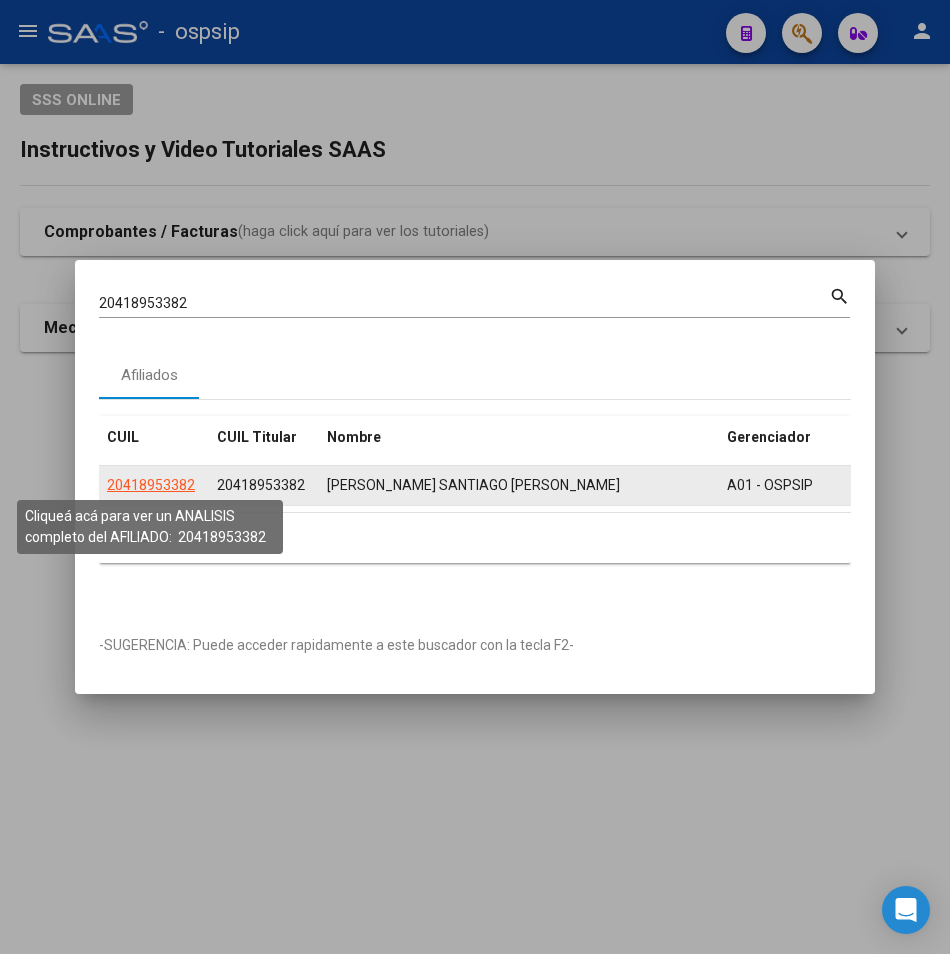 click on "20418953382" 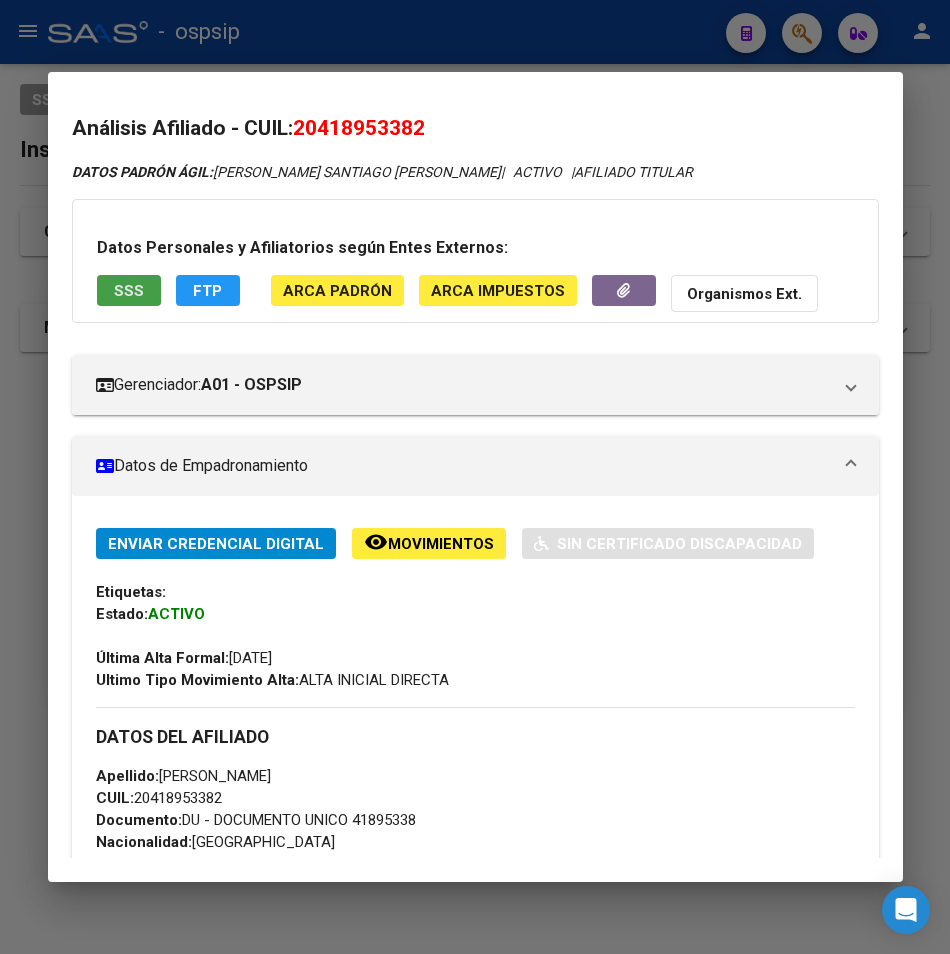 click on "SSS" at bounding box center (129, 291) 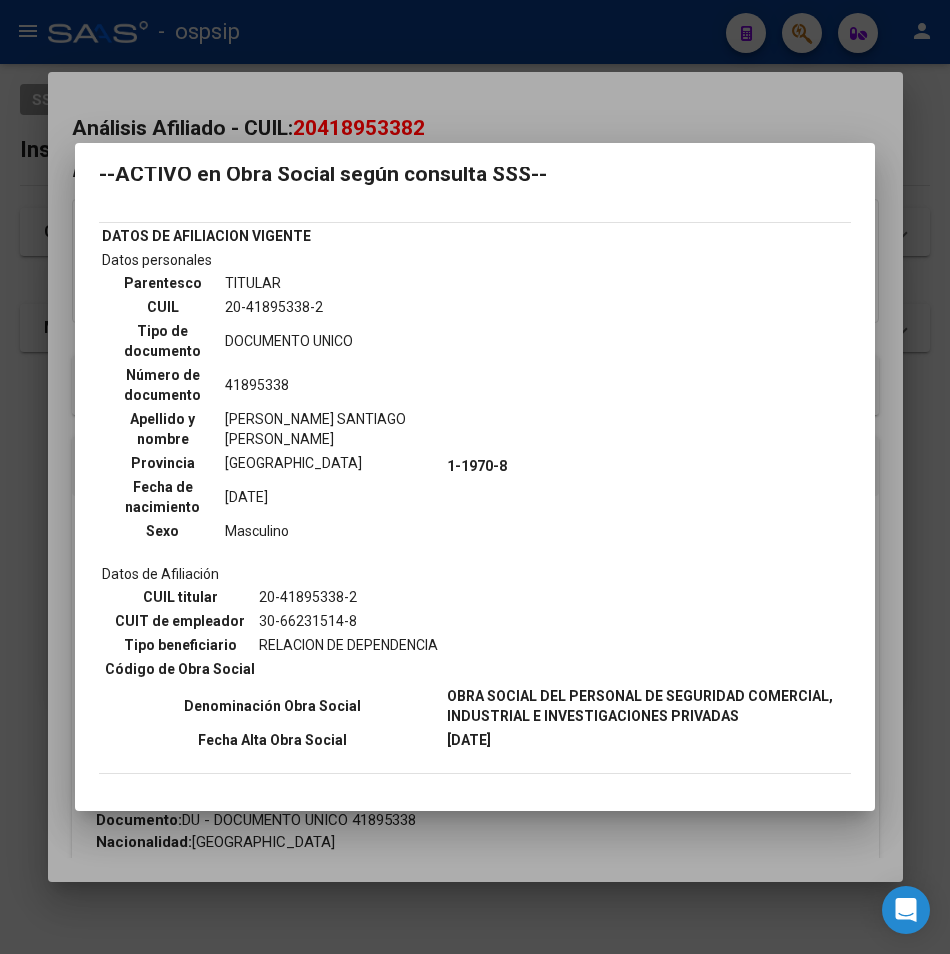scroll, scrollTop: 0, scrollLeft: 0, axis: both 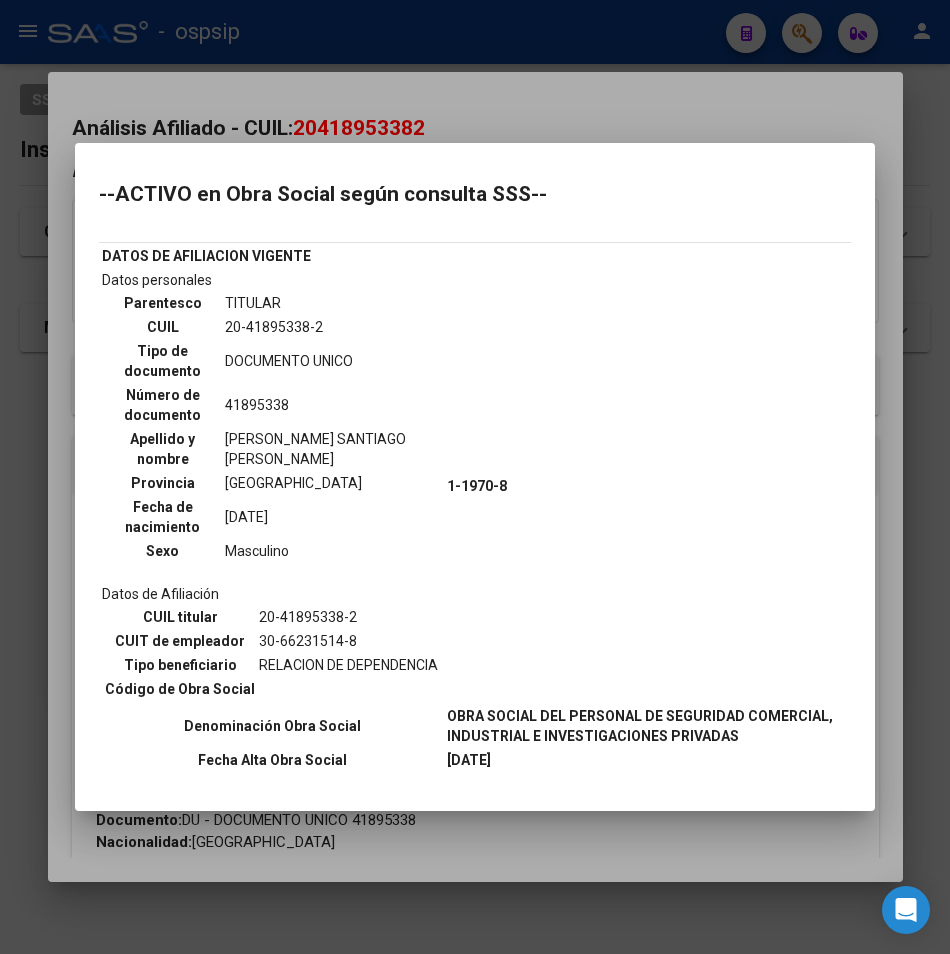 click at bounding box center (475, 477) 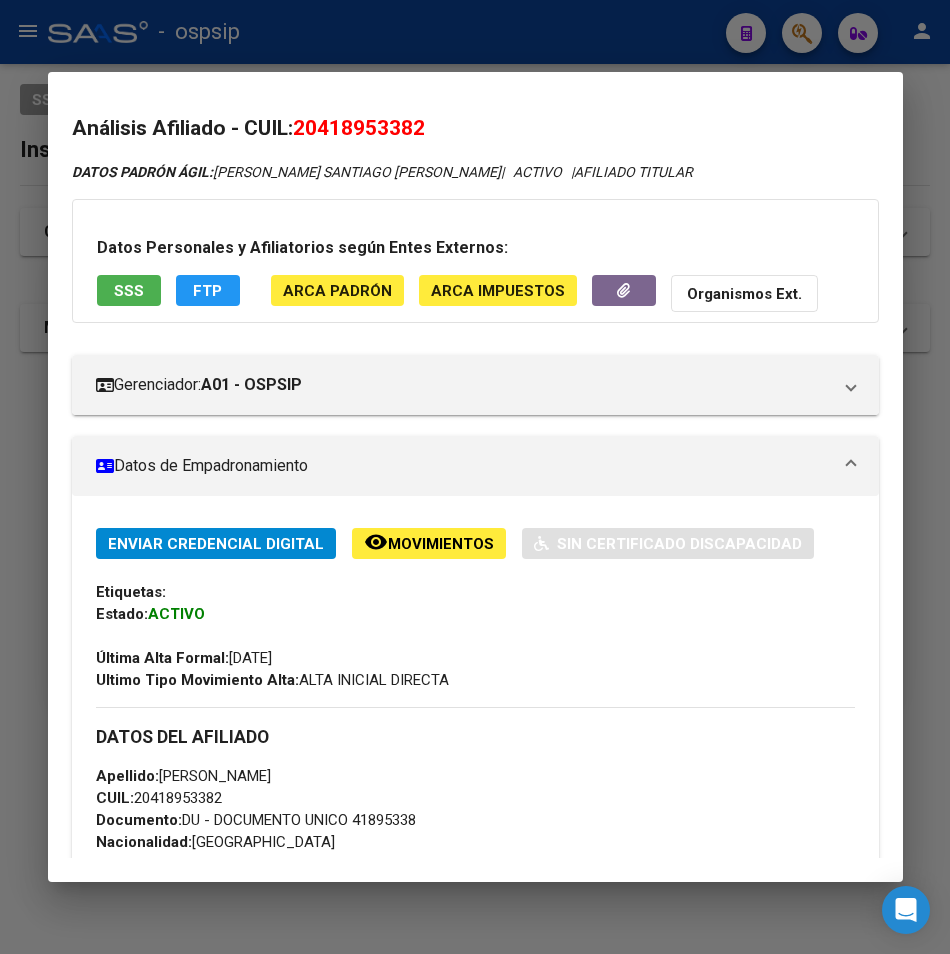 click at bounding box center [475, 477] 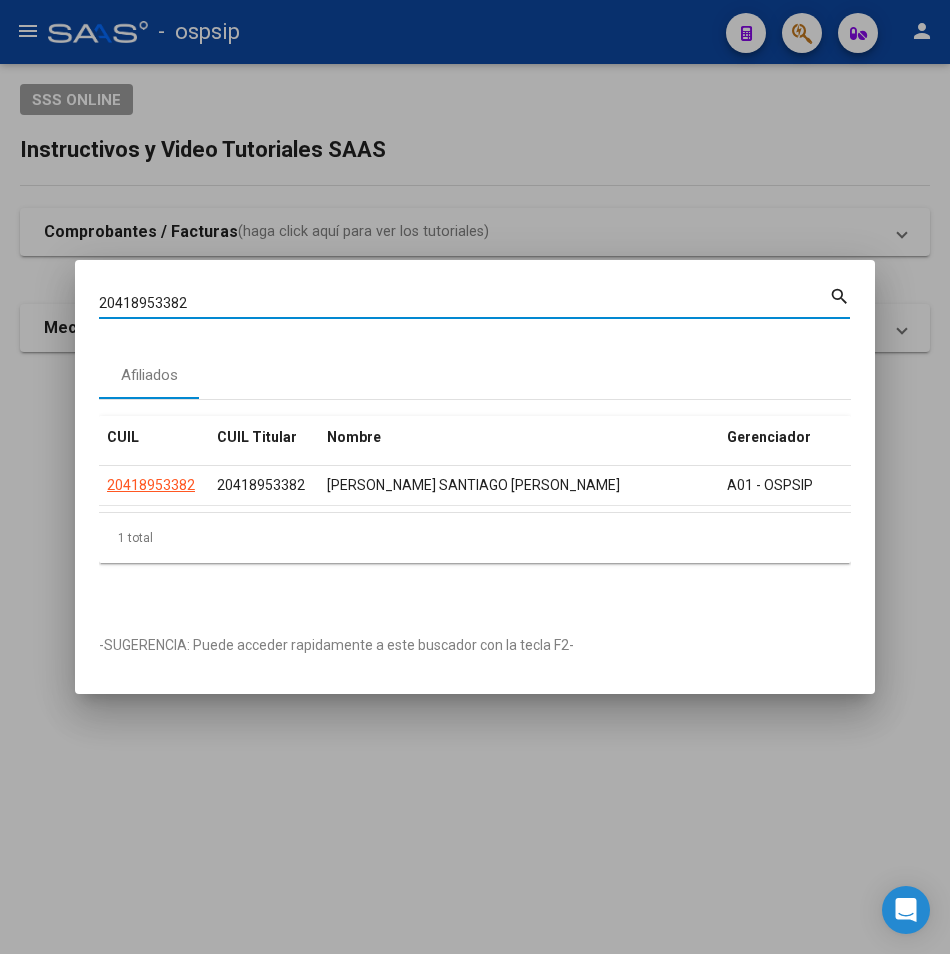 drag, startPoint x: 205, startPoint y: 295, endPoint x: -77, endPoint y: 306, distance: 282.21445 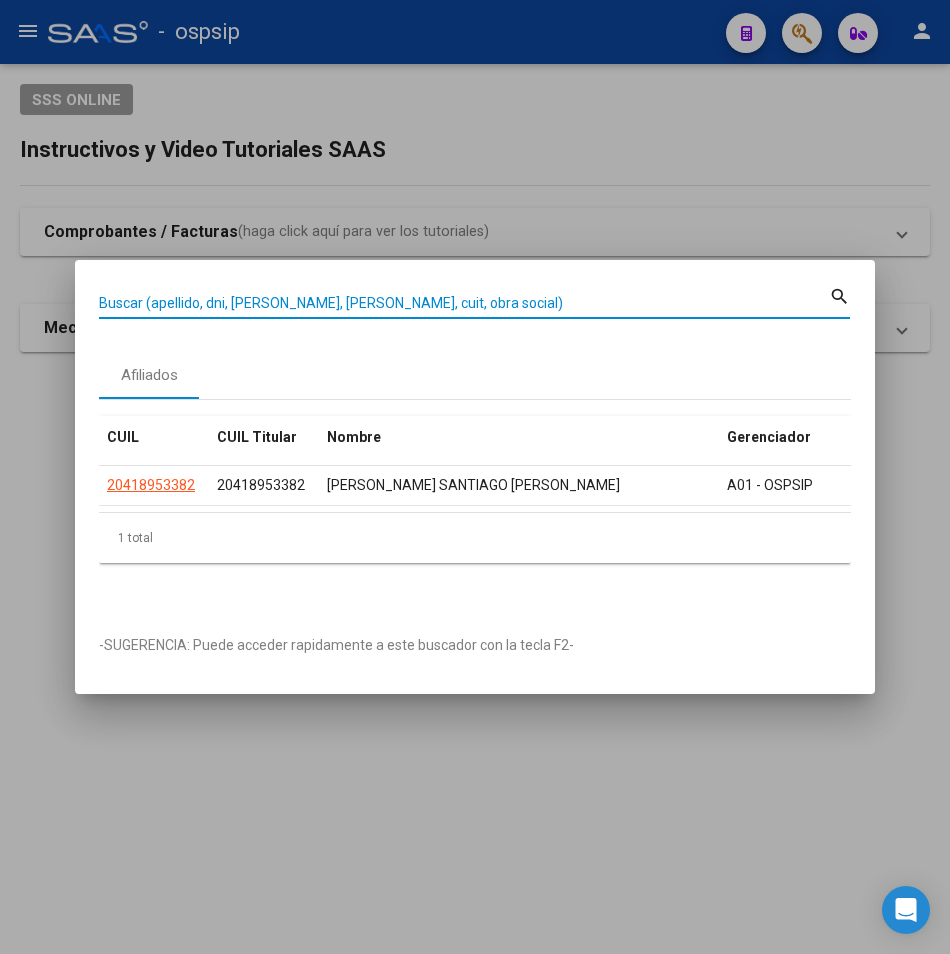click on "Buscar (apellido, dni, [PERSON_NAME], [PERSON_NAME], cuit, obra social)" at bounding box center [464, 303] 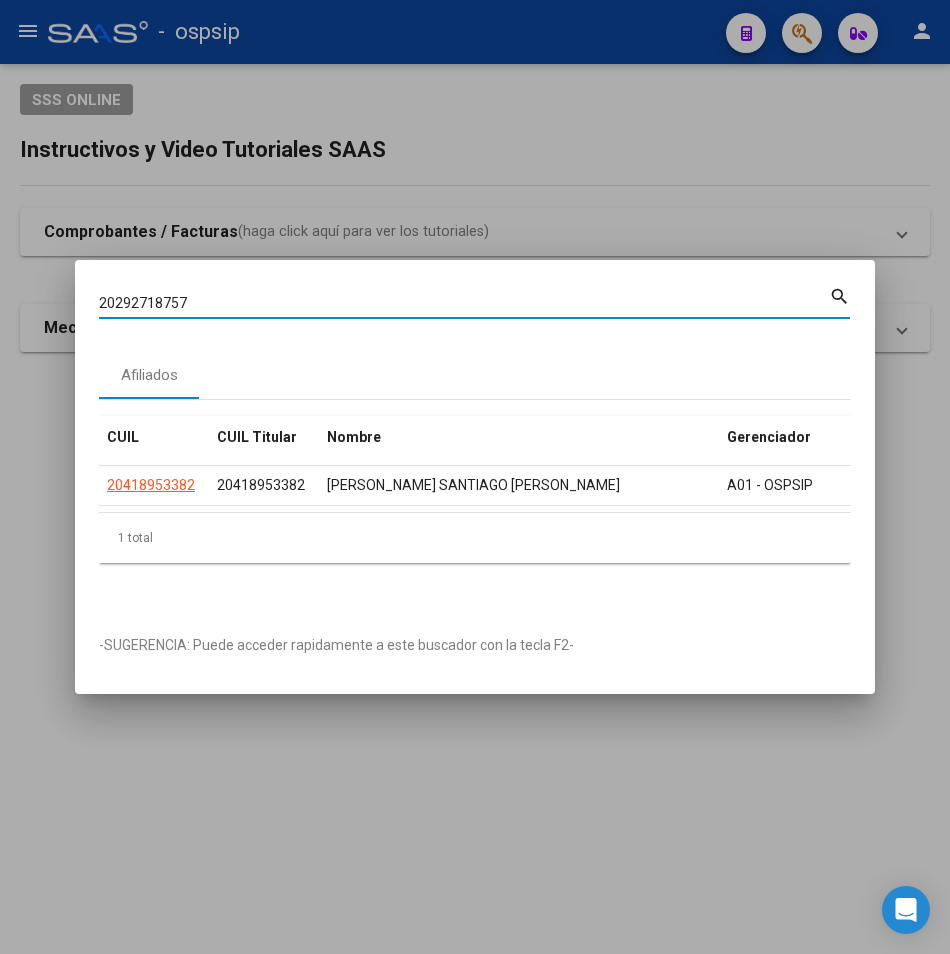 type on "20292718757" 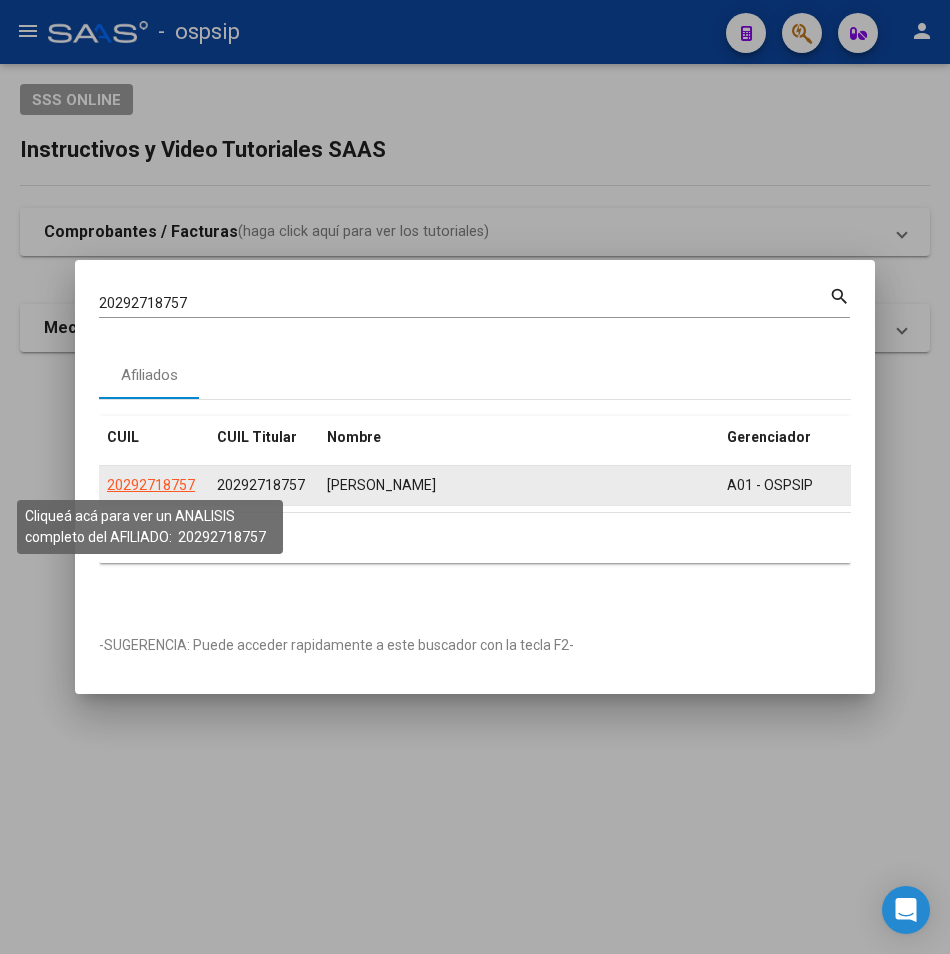 click on "20292718757" 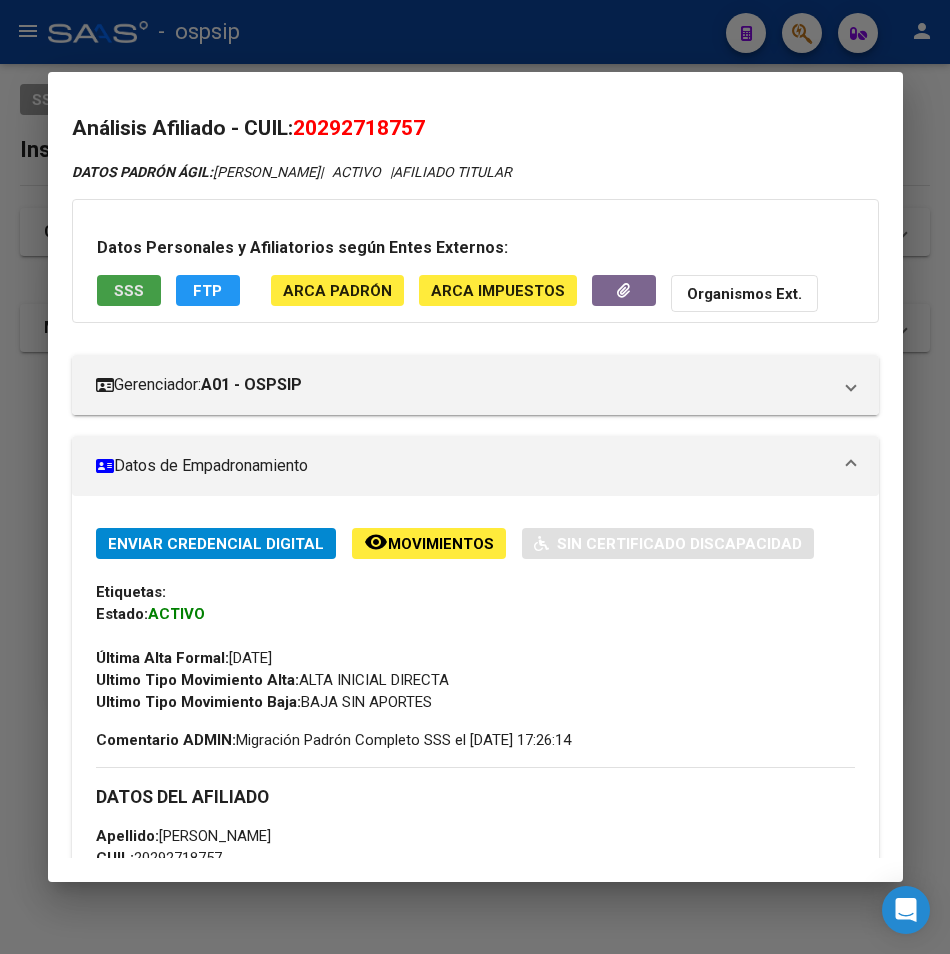 click on "SSS" at bounding box center (129, 290) 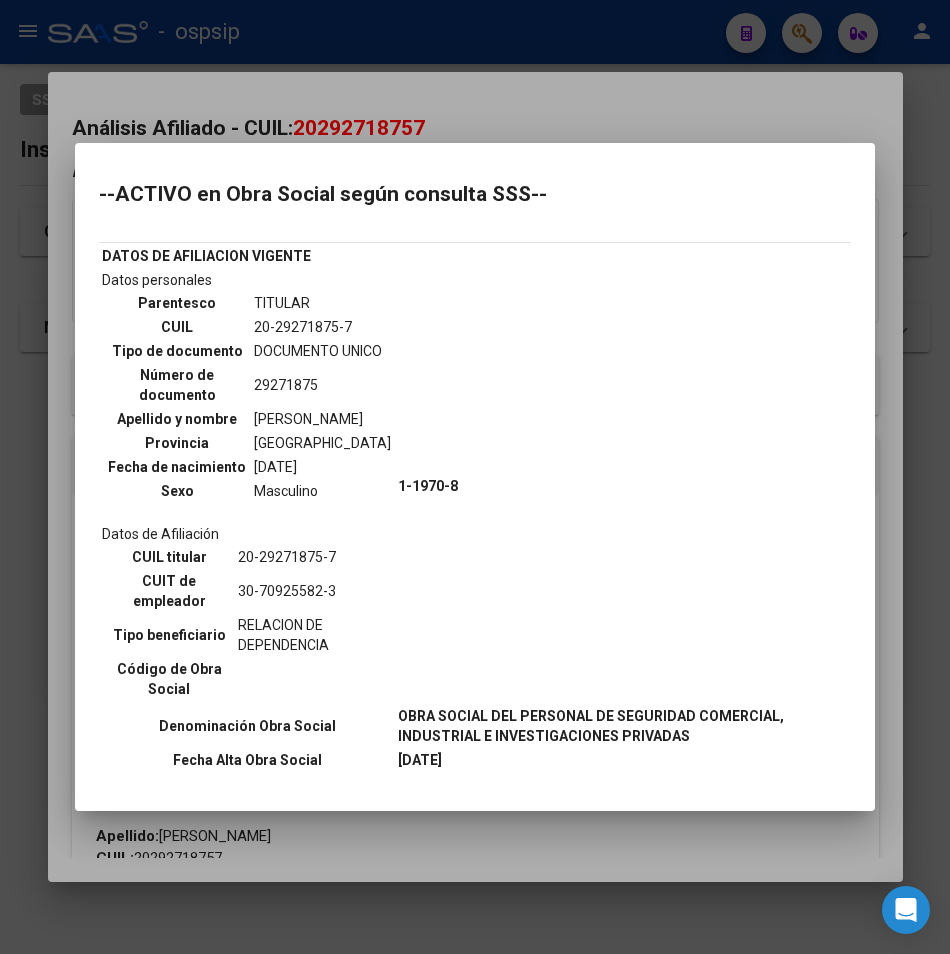 click at bounding box center (475, 477) 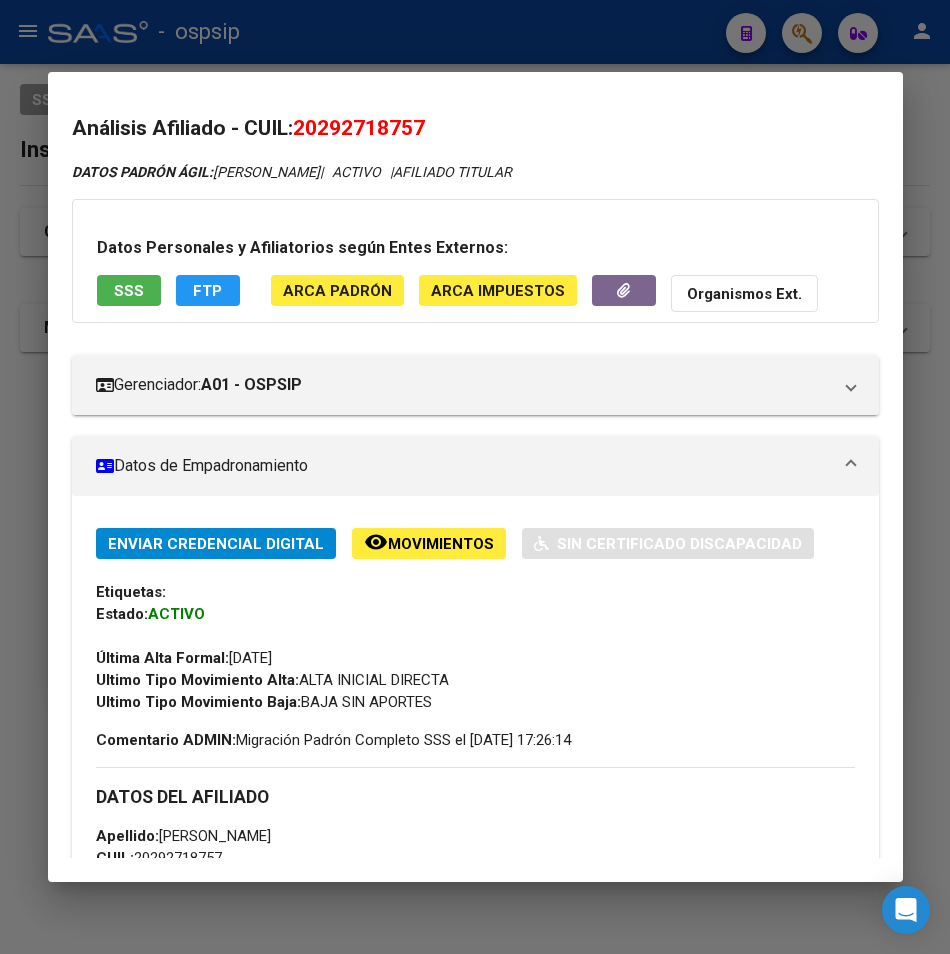 click at bounding box center (475, 477) 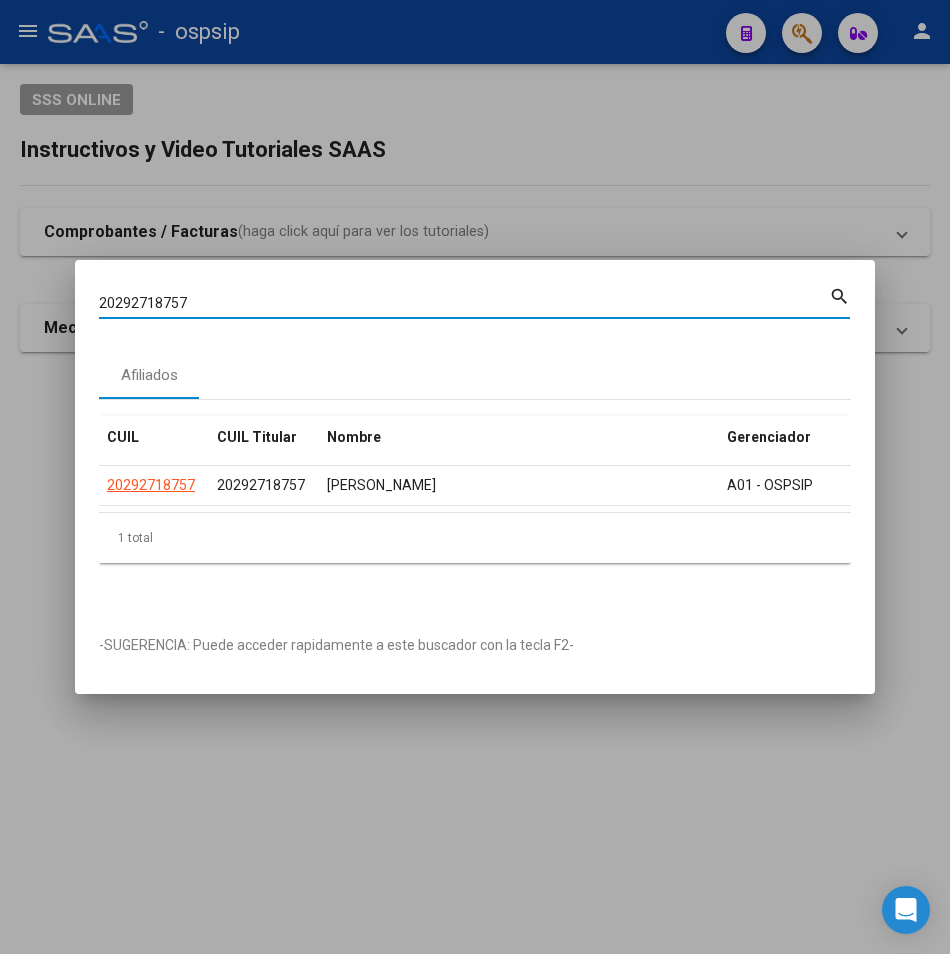 drag, startPoint x: 201, startPoint y: 289, endPoint x: 16, endPoint y: 304, distance: 185.60712 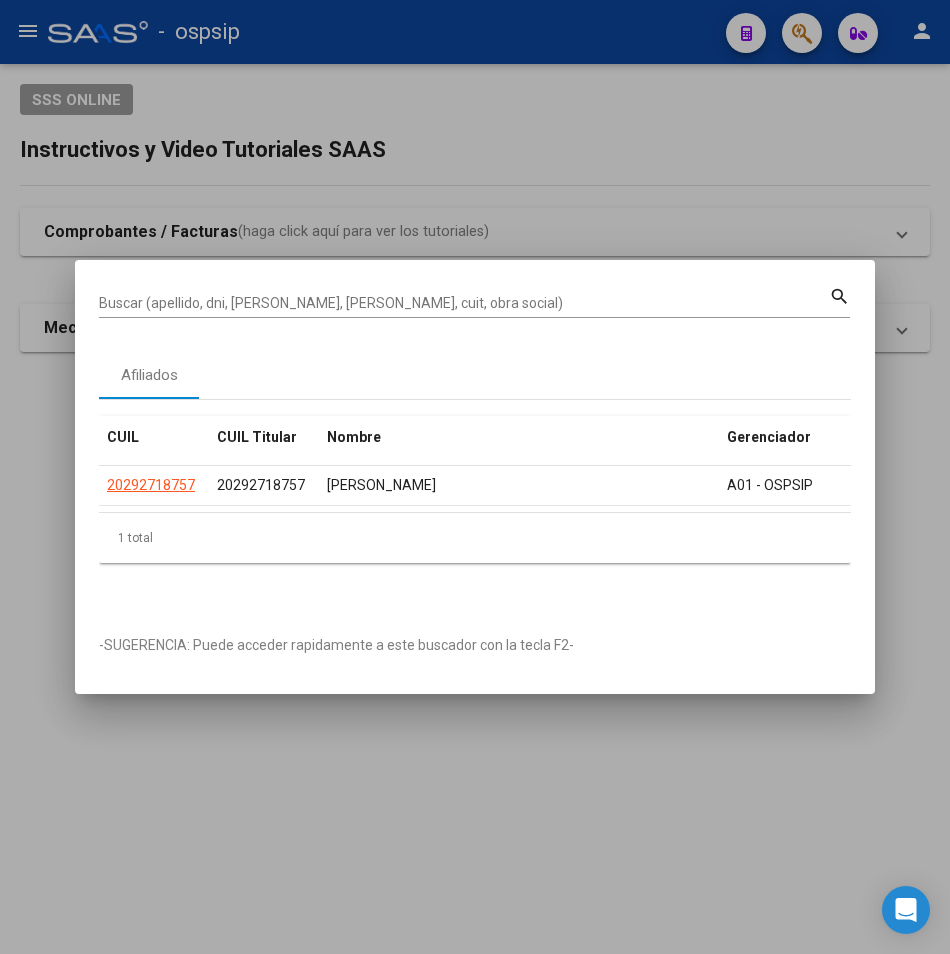 click on "Buscar (apellido, dni, [PERSON_NAME], [PERSON_NAME], cuit, obra social)" at bounding box center [464, 303] 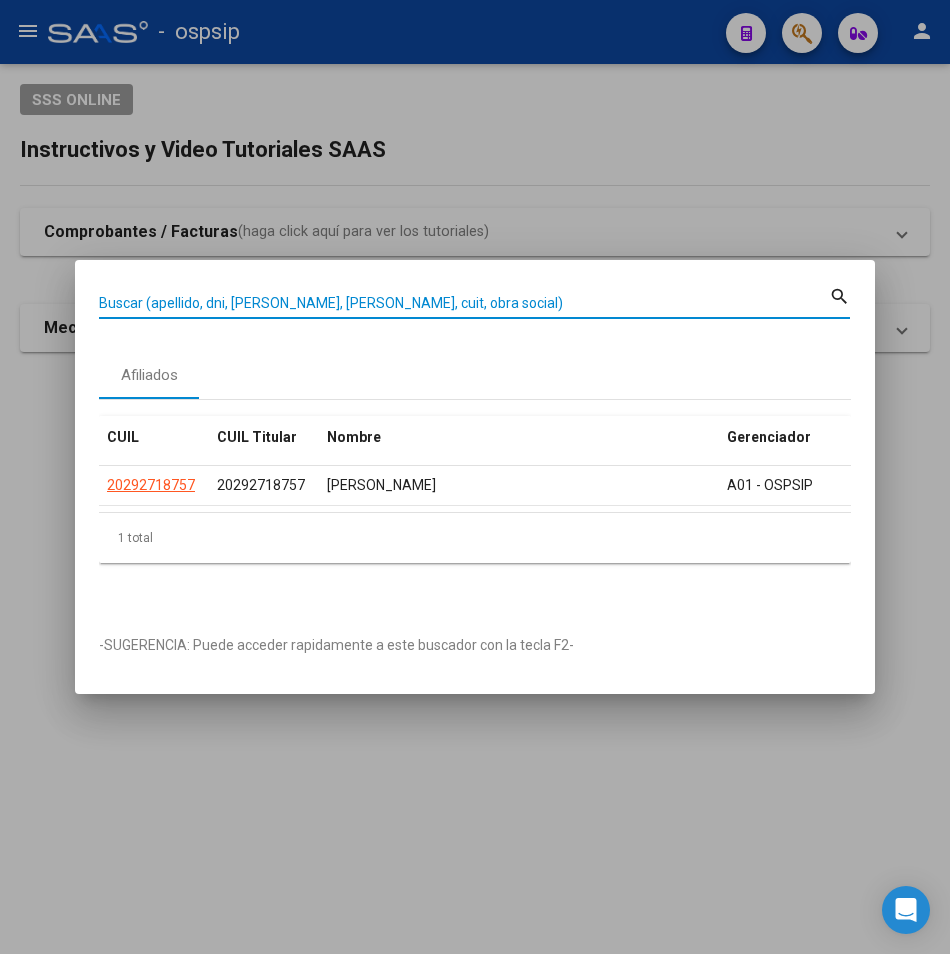 paste on "20269665387" 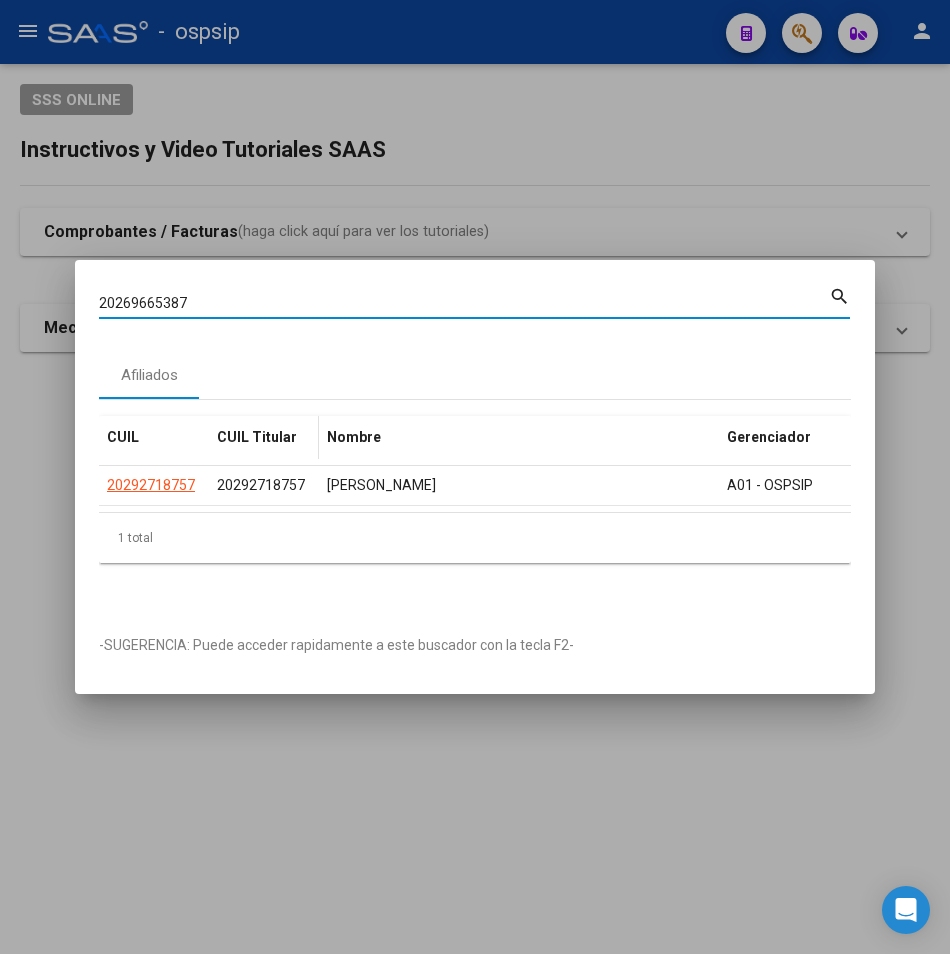 type on "20269665387" 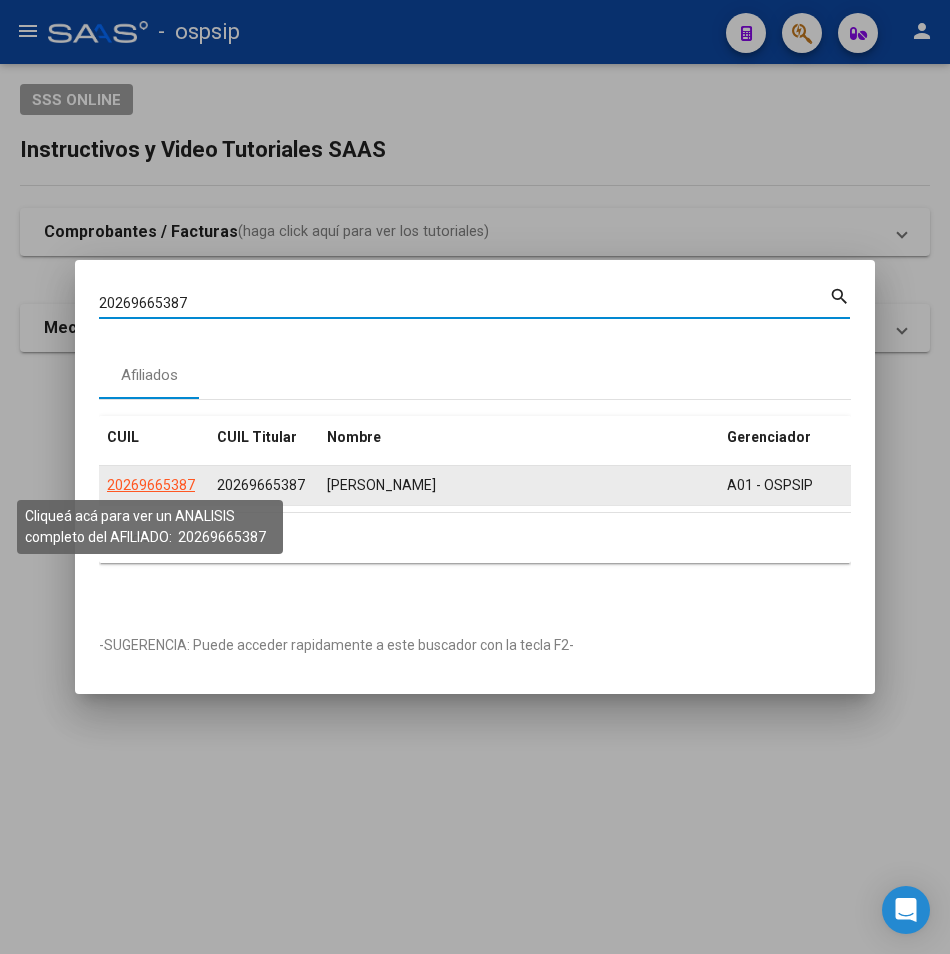 click on "20269665387" 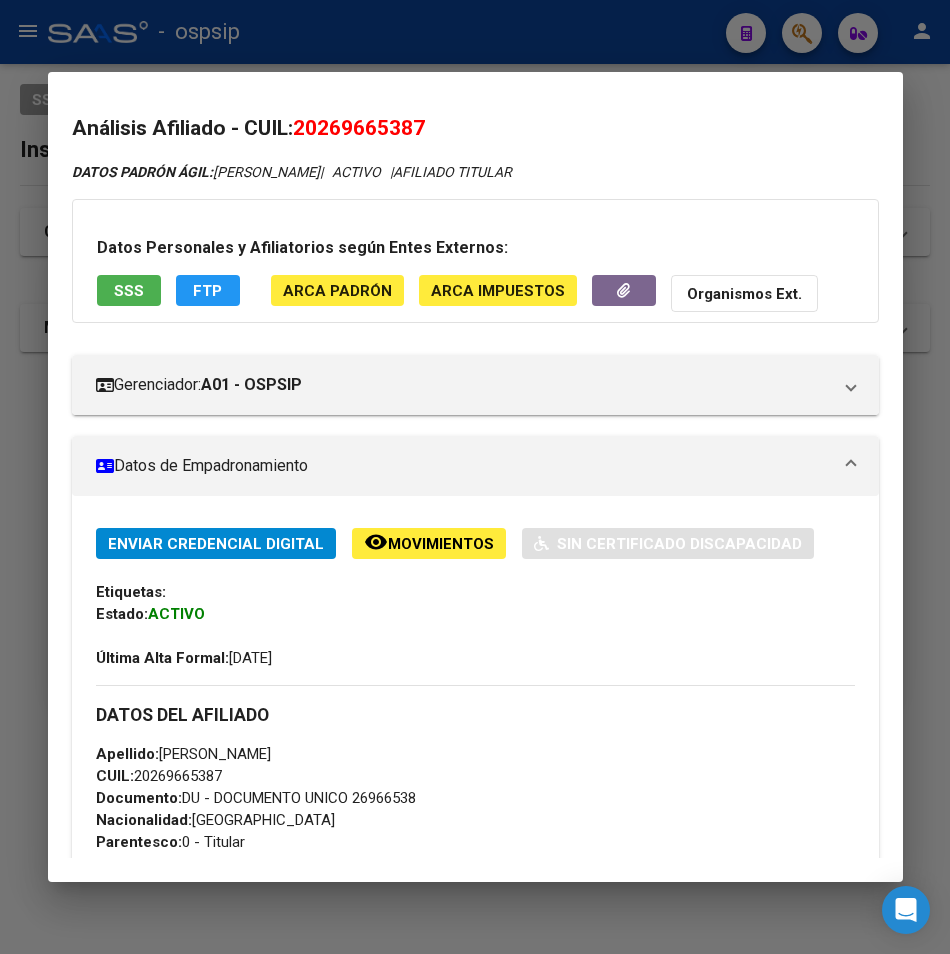 click on "SSS" at bounding box center (129, 291) 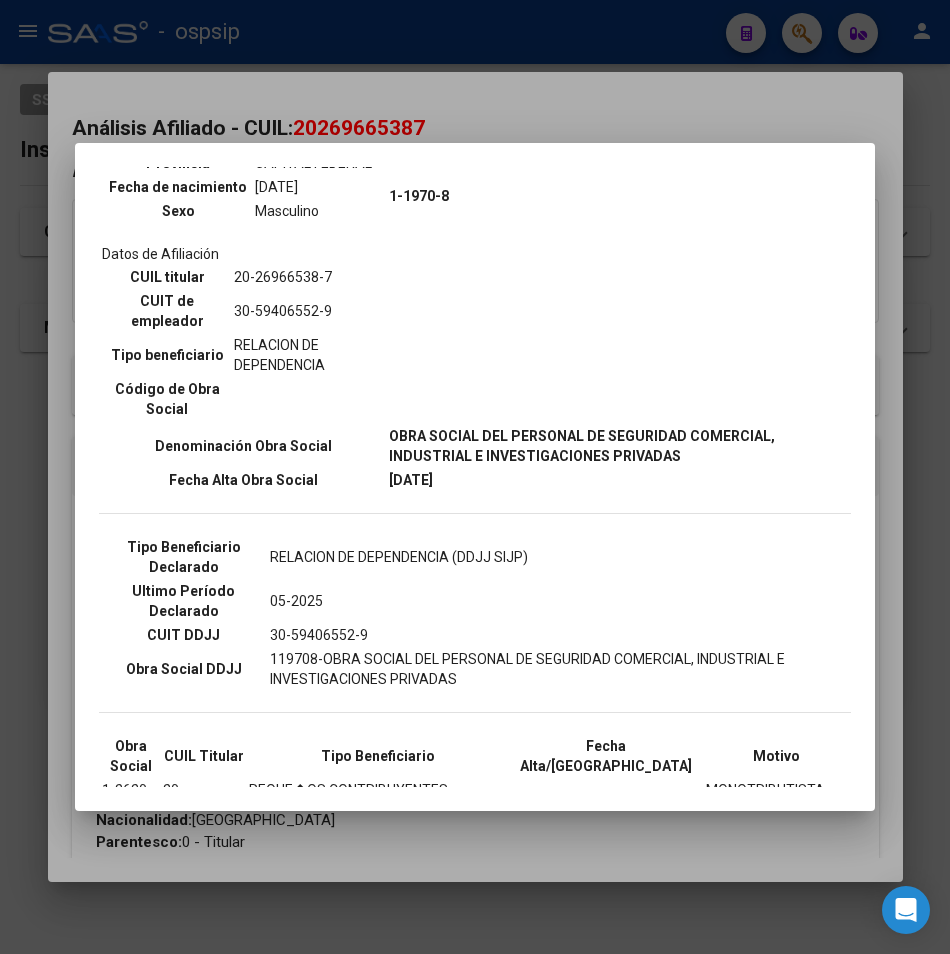 scroll, scrollTop: 0, scrollLeft: 0, axis: both 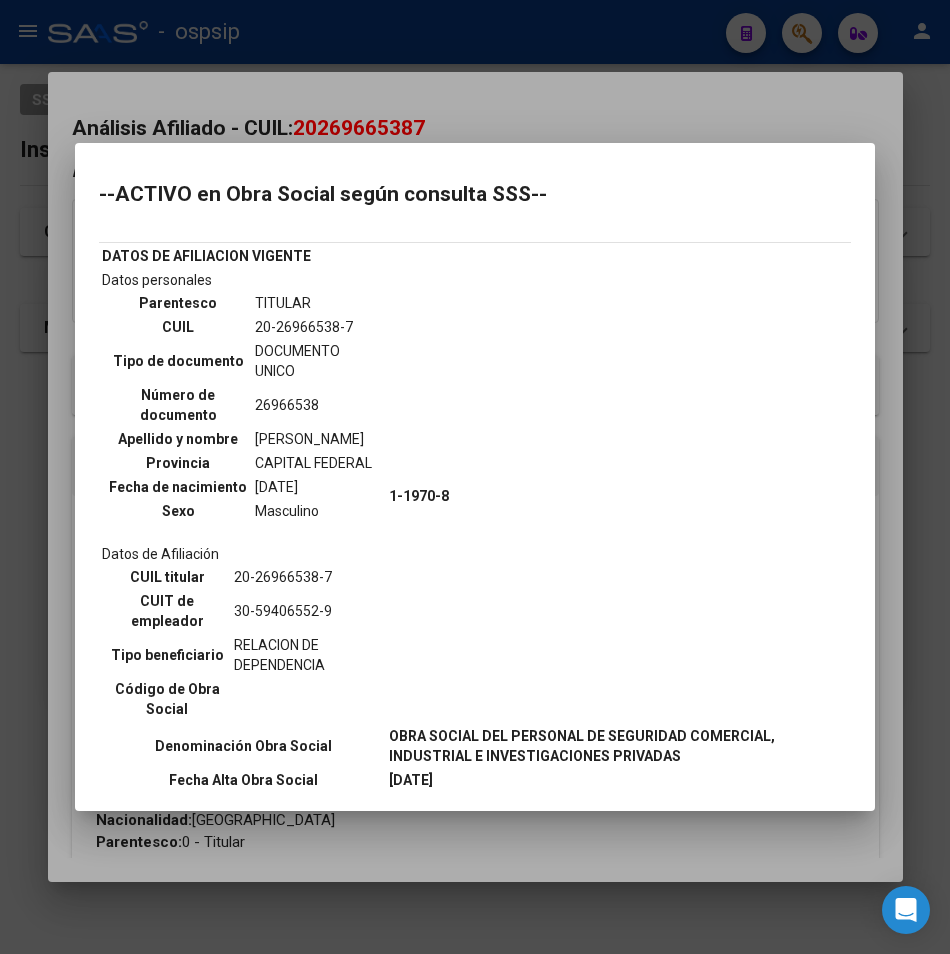 click at bounding box center [475, 477] 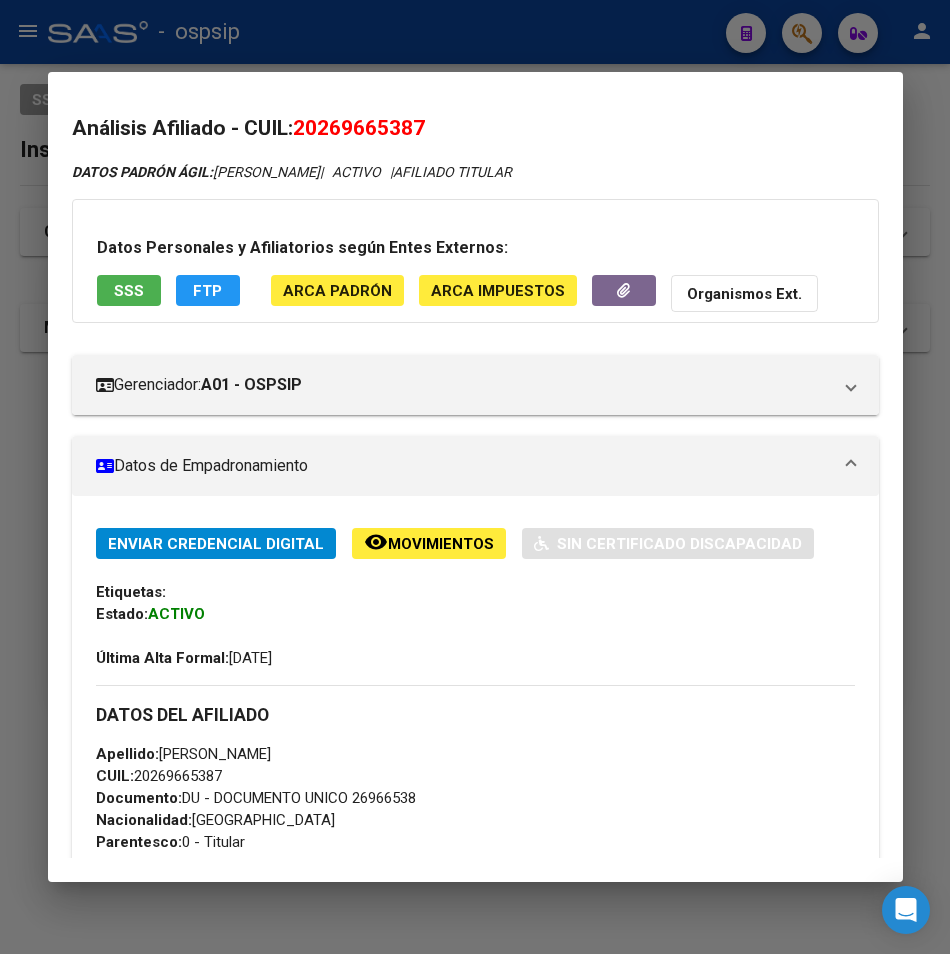 click at bounding box center (475, 477) 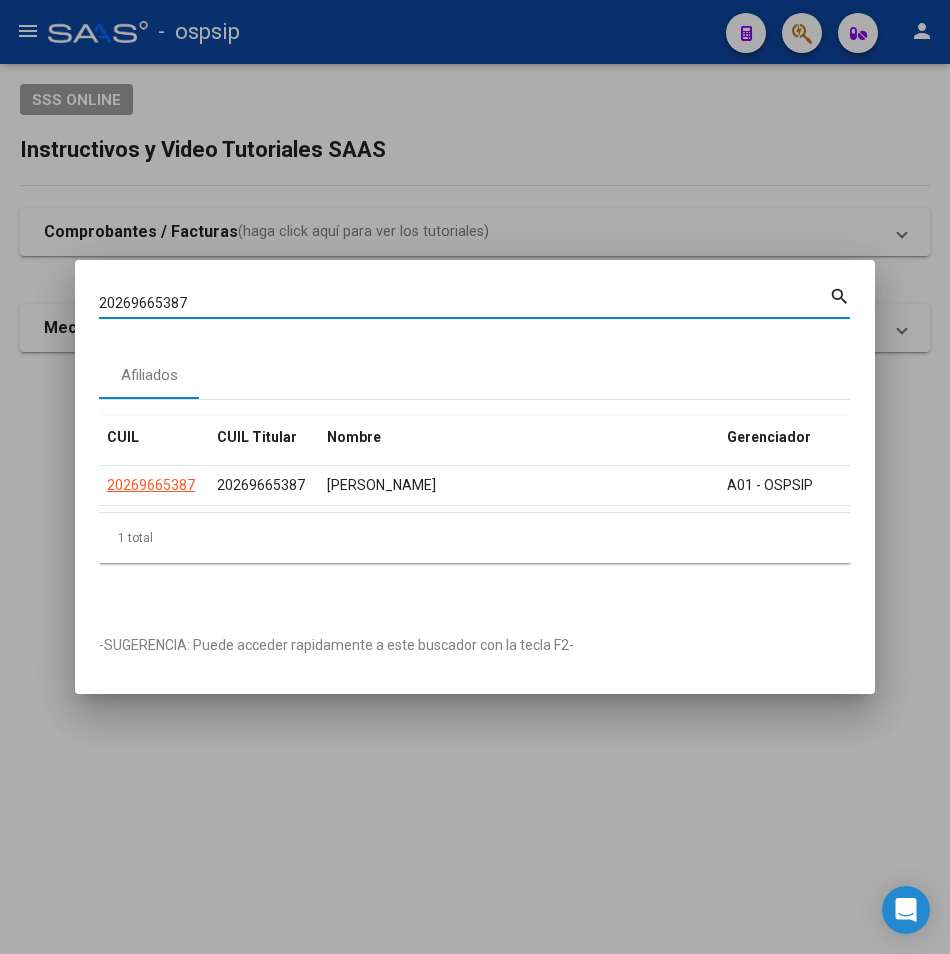 drag, startPoint x: 199, startPoint y: 297, endPoint x: 33, endPoint y: 303, distance: 166.1084 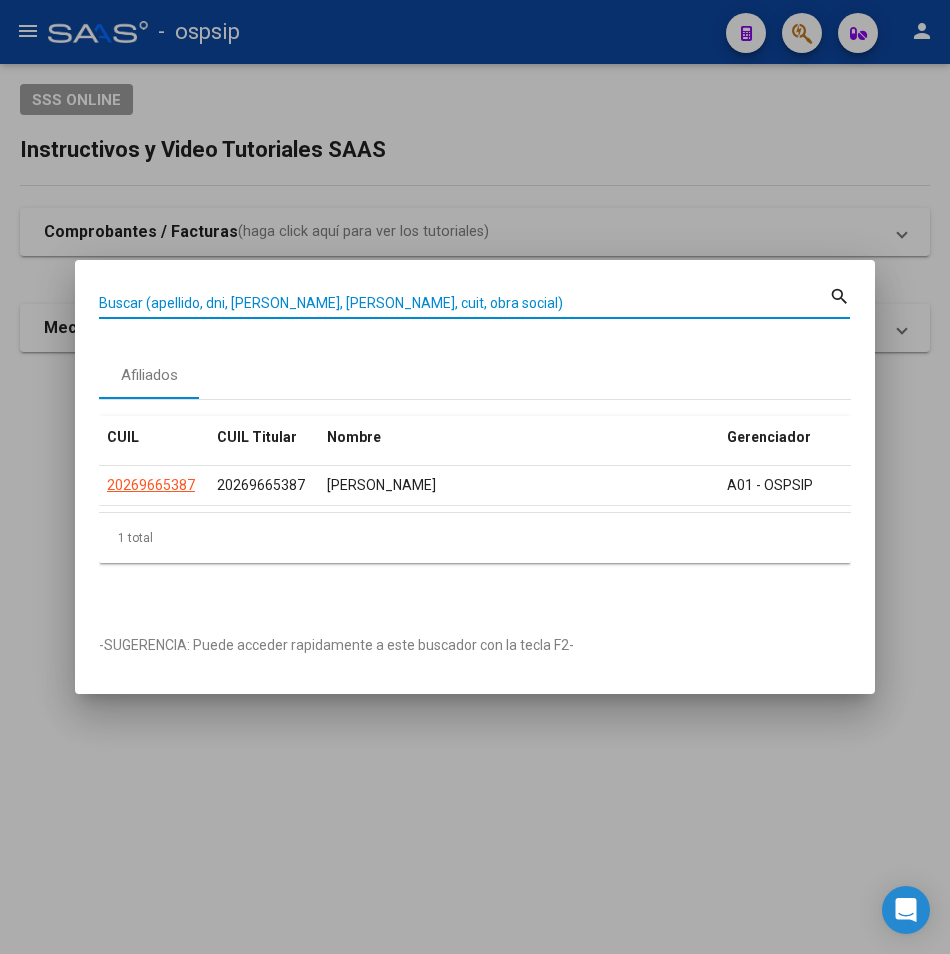 click on "Buscar (apellido, dni, [PERSON_NAME], [PERSON_NAME], cuit, obra social)" at bounding box center [464, 303] 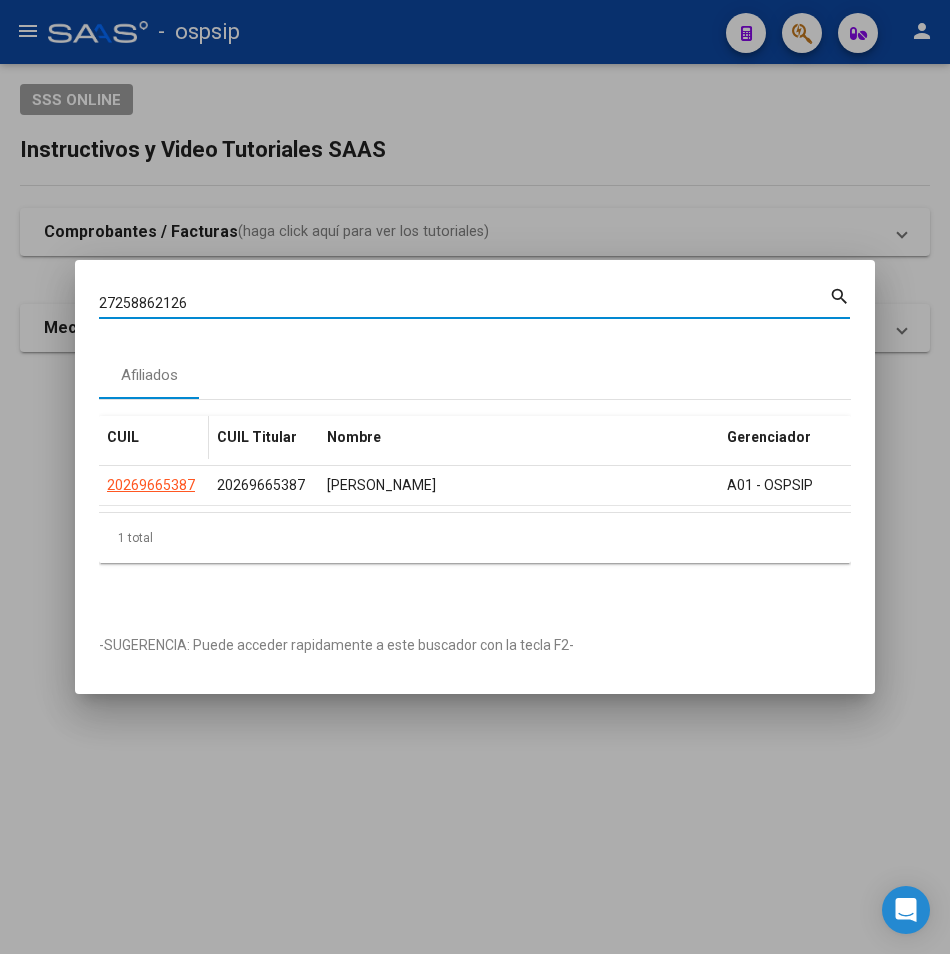 type on "27258862126" 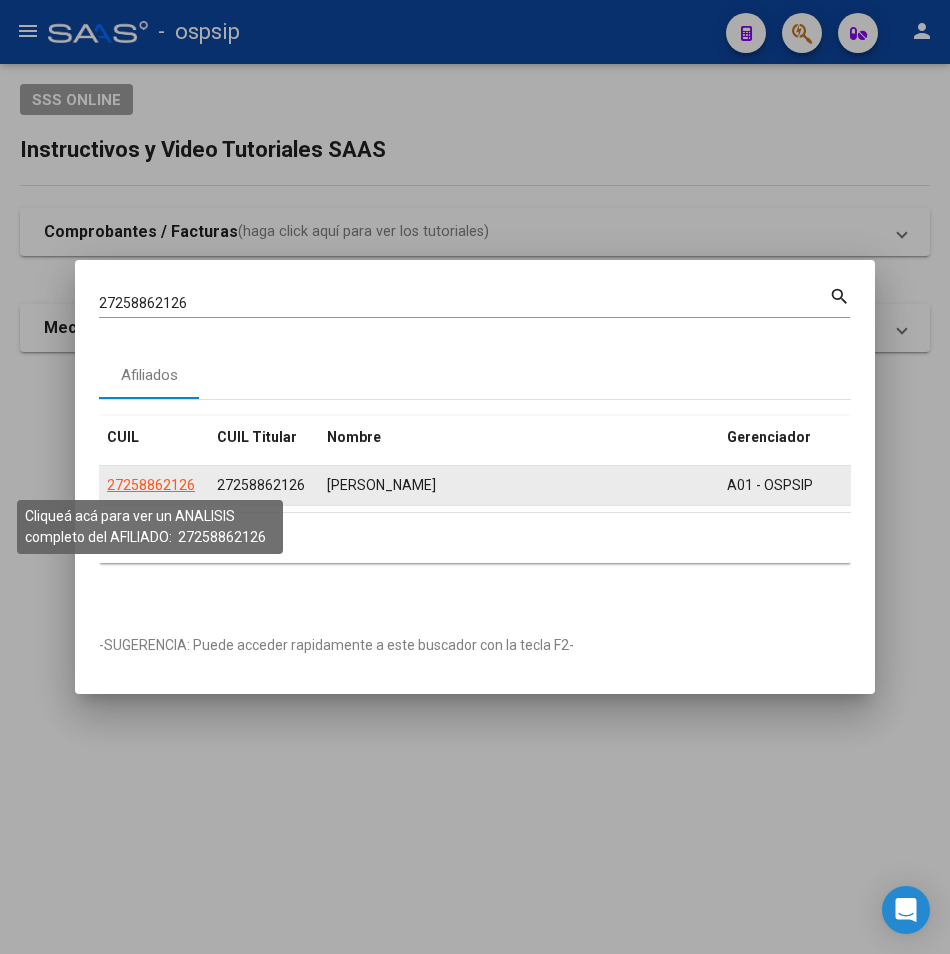 click on "27258862126" 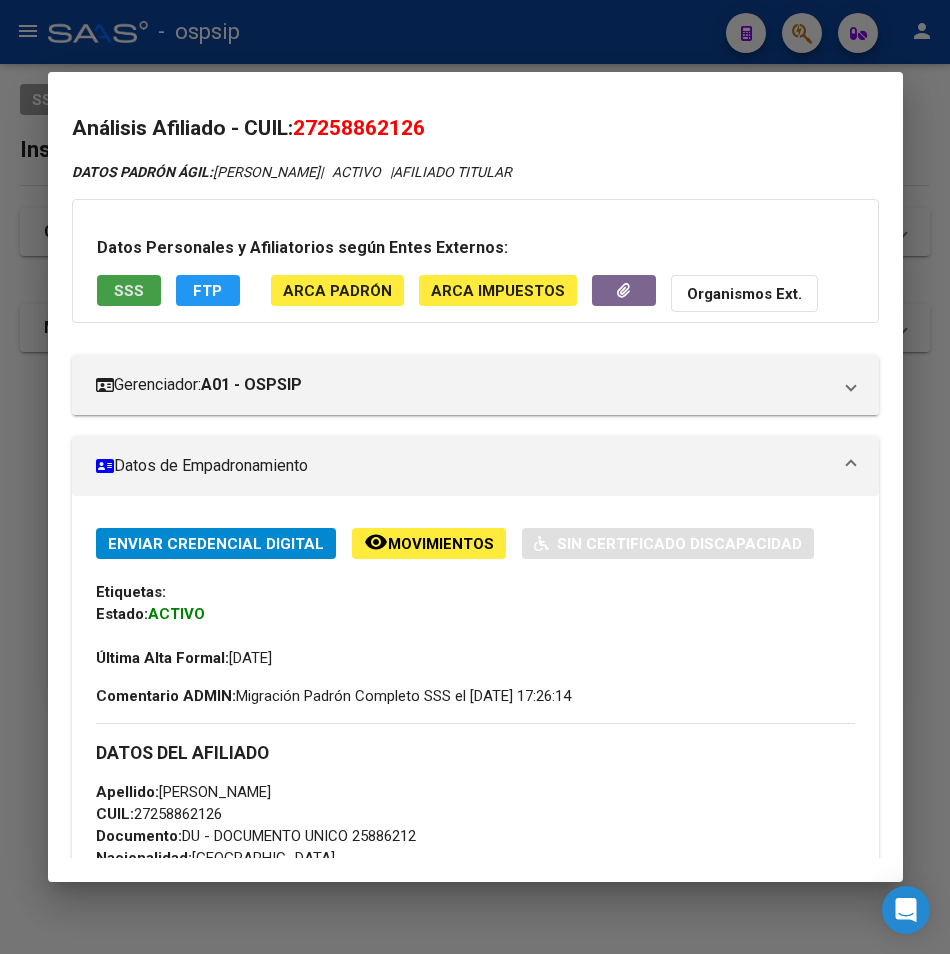 click on "SSS" at bounding box center [129, 290] 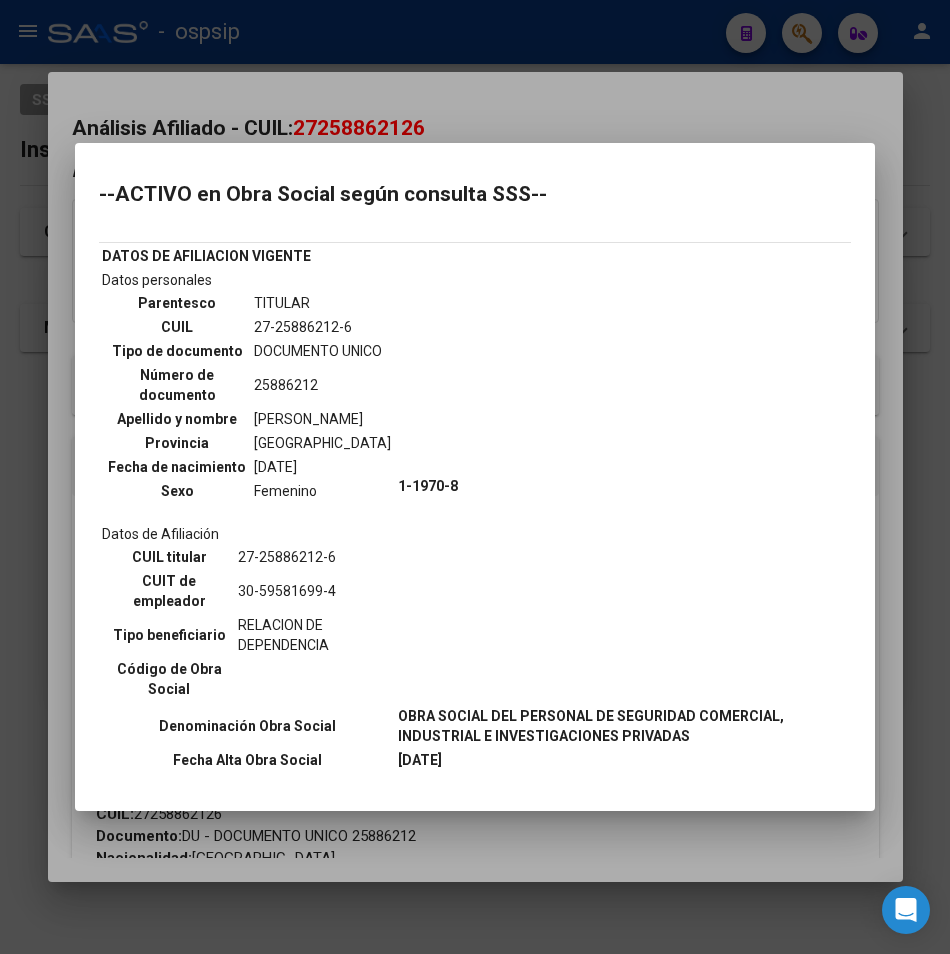 click at bounding box center [475, 477] 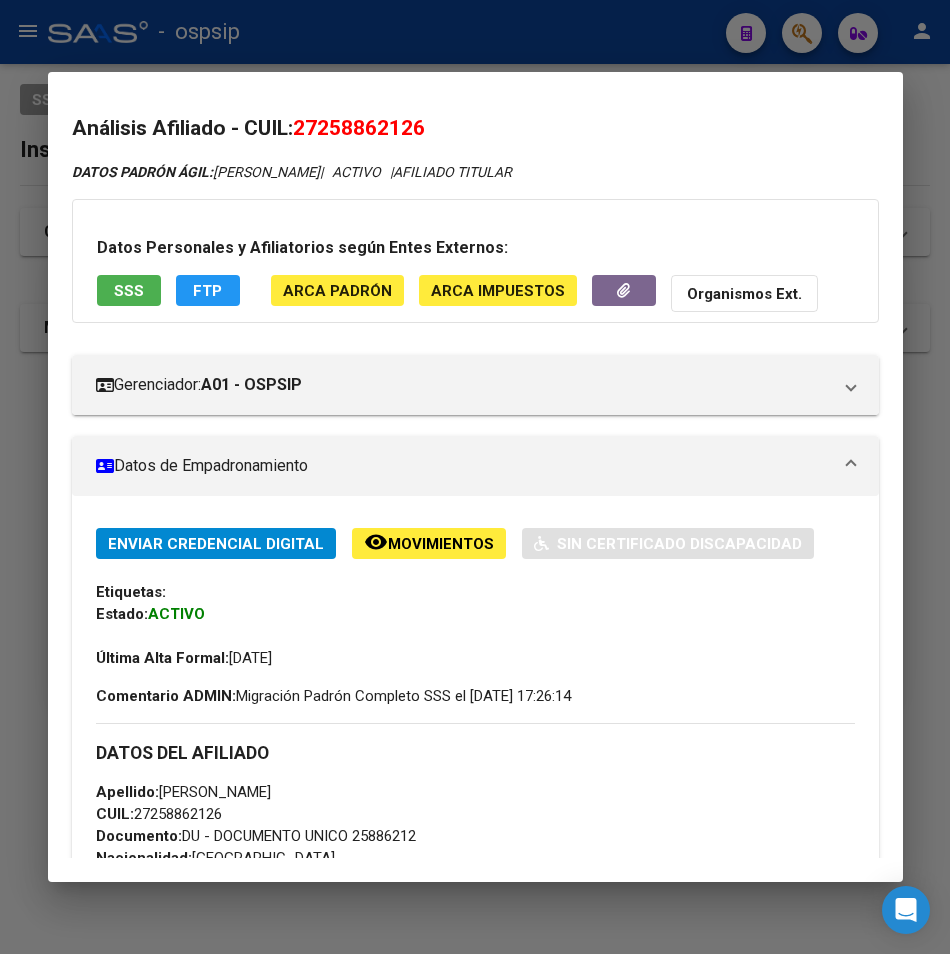 click at bounding box center (475, 477) 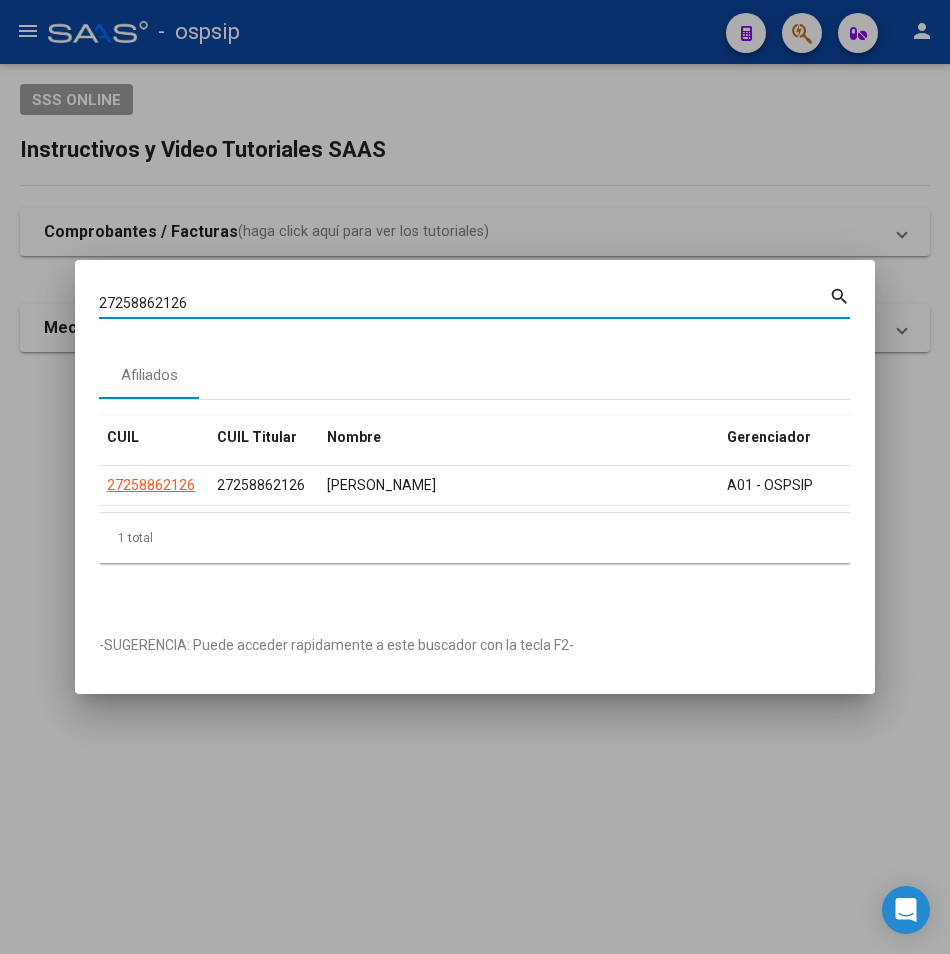 drag, startPoint x: 197, startPoint y: 288, endPoint x: -12, endPoint y: 340, distance: 215.37177 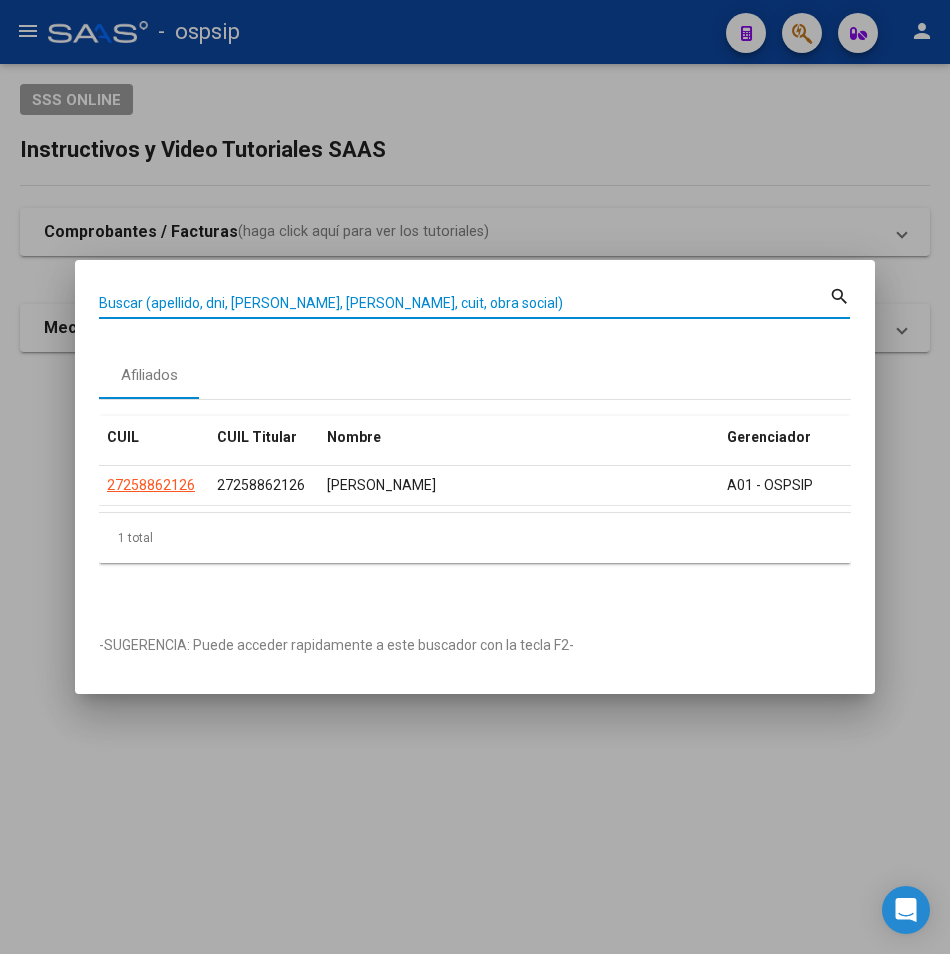 click on "Buscar (apellido, dni, [PERSON_NAME], [PERSON_NAME], cuit, obra social)" at bounding box center [464, 303] 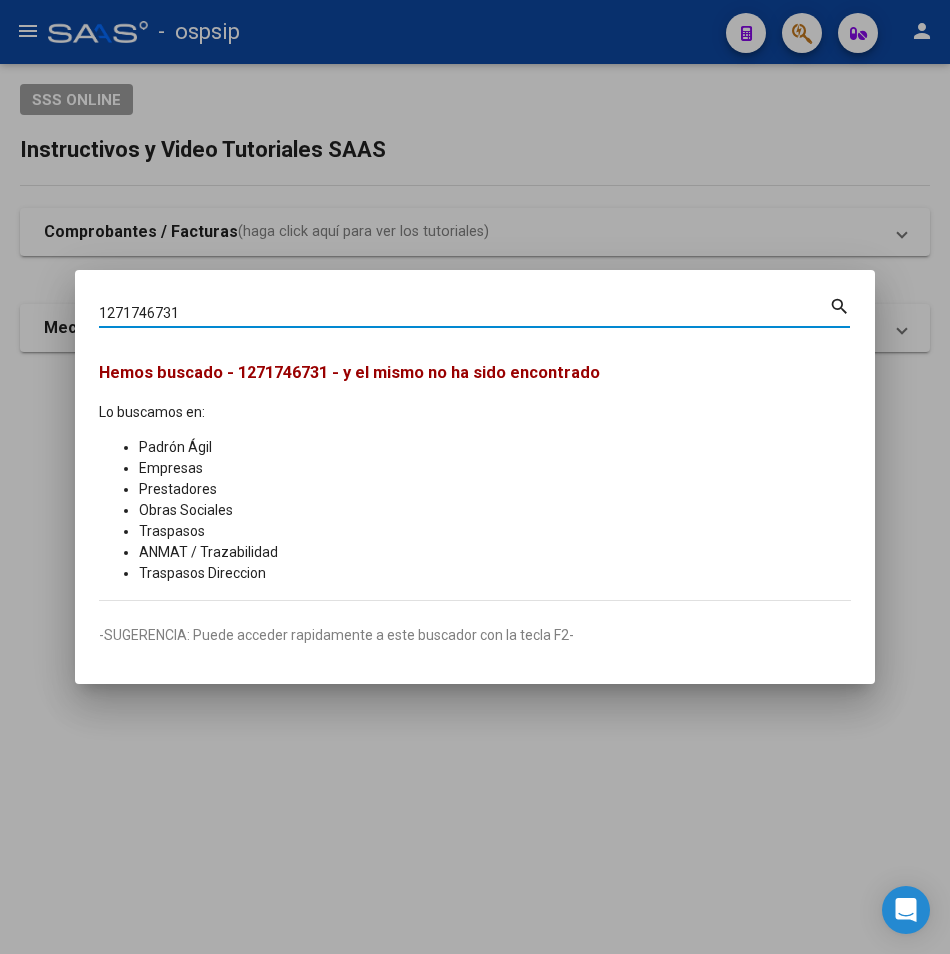 click on "1271746731" at bounding box center [464, 313] 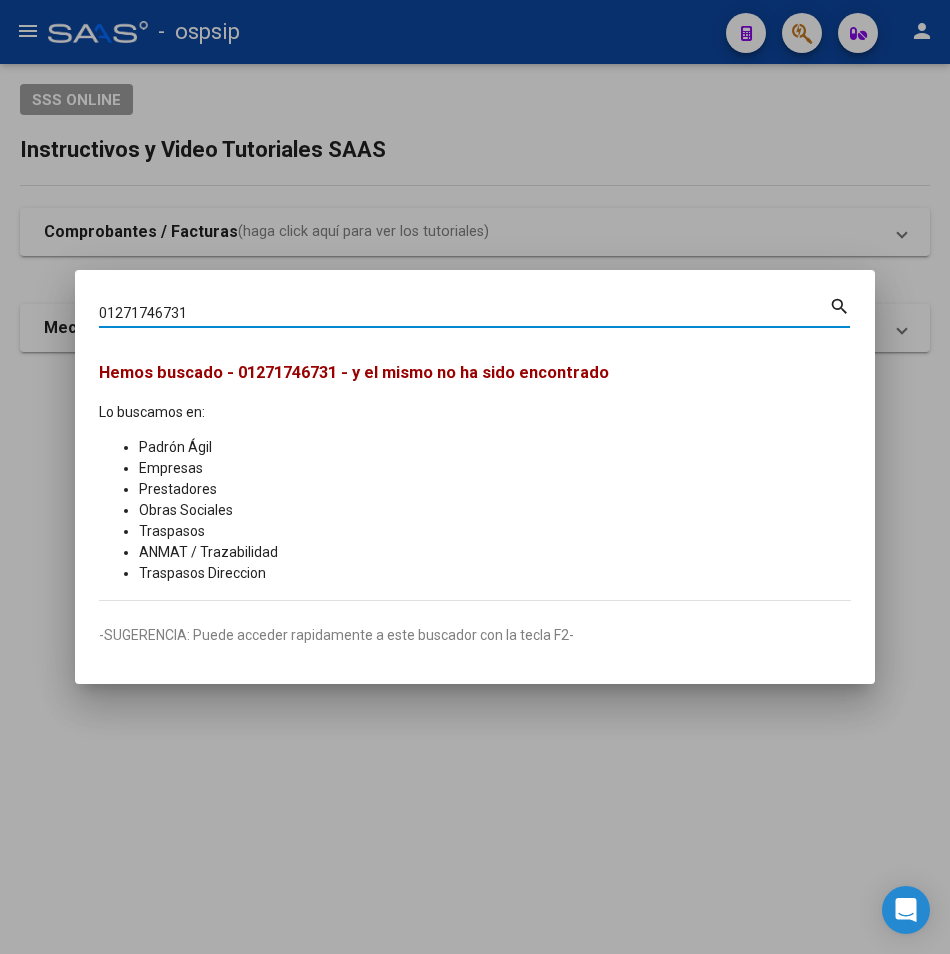 click on "01271746731" at bounding box center (464, 313) 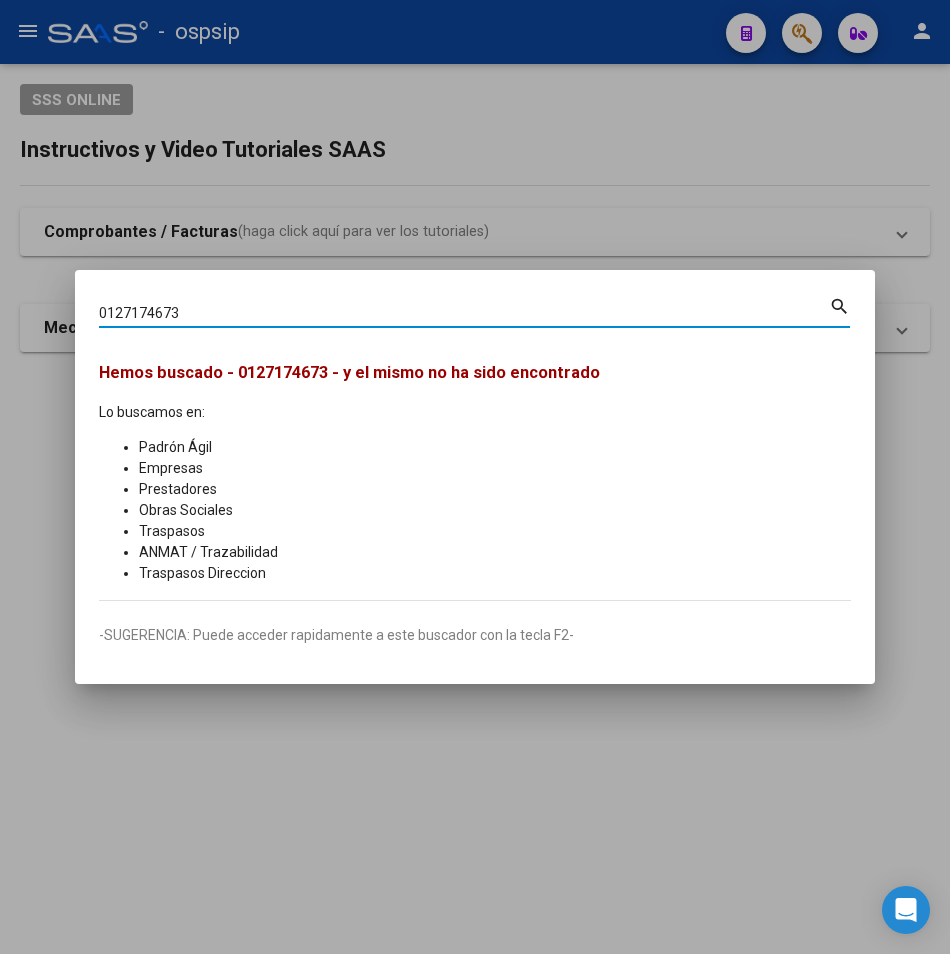 click on "0127174673" at bounding box center (464, 313) 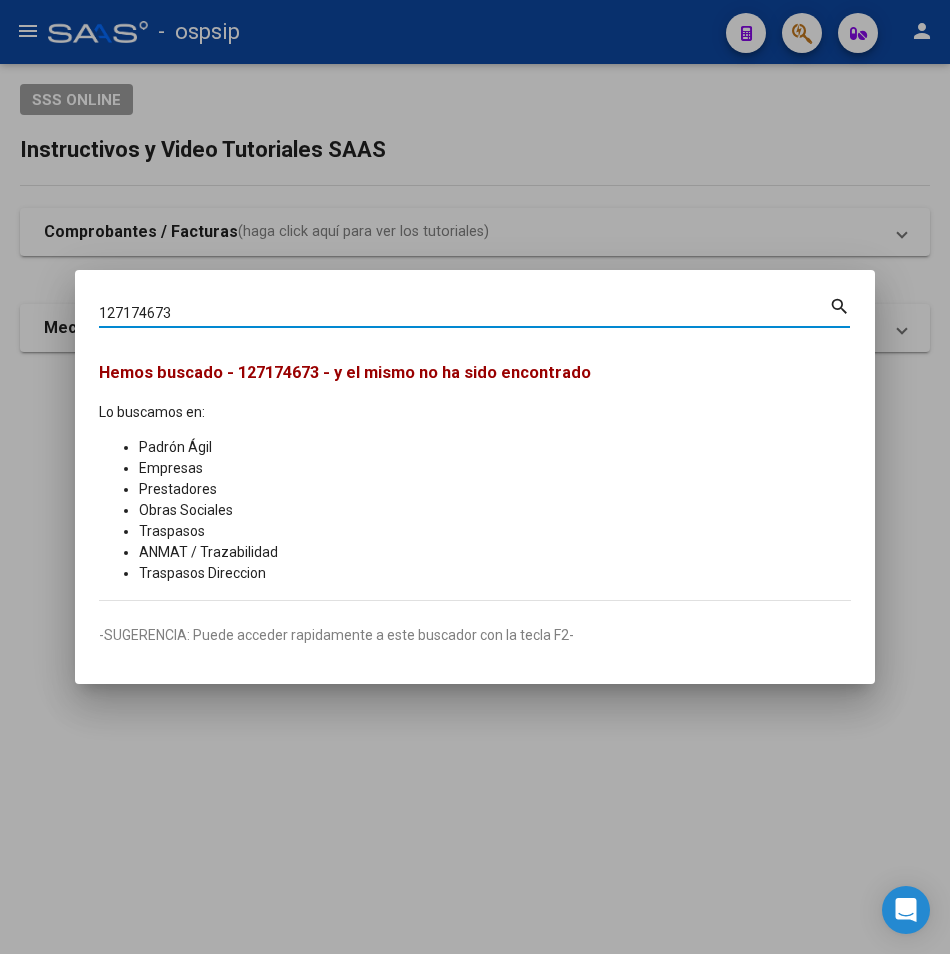 type on "127174673" 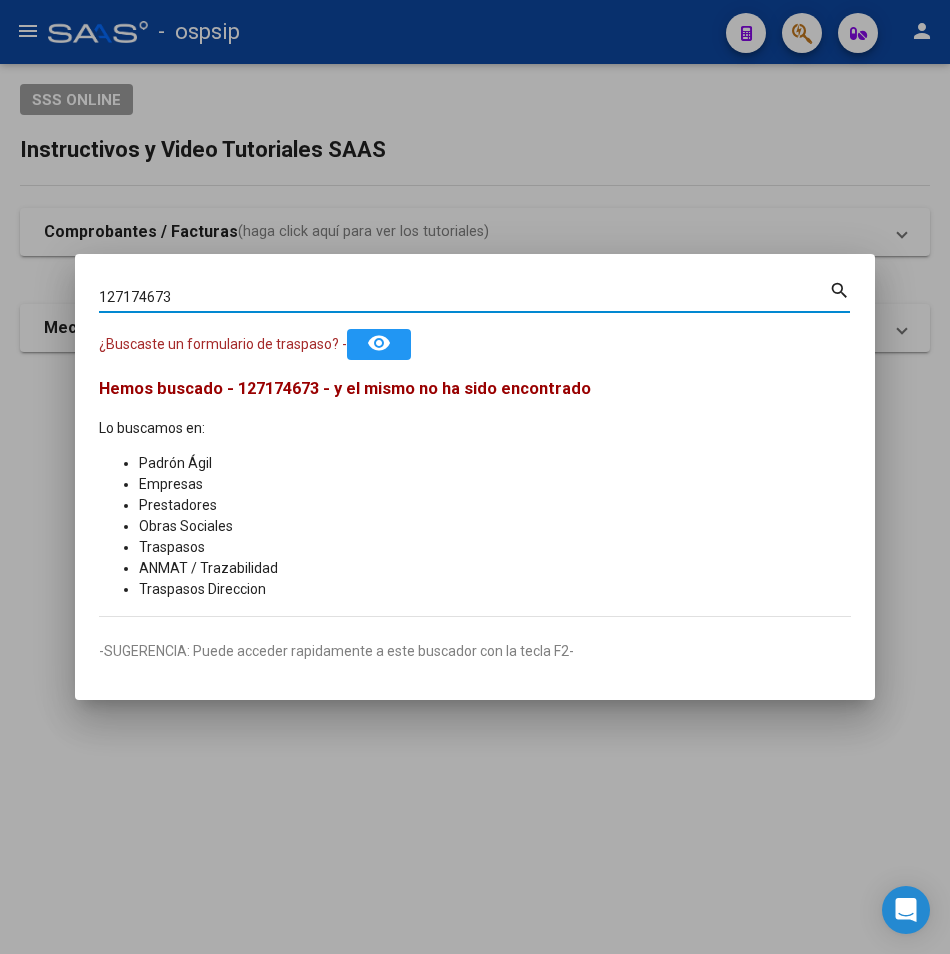 drag, startPoint x: 185, startPoint y: 305, endPoint x: -58, endPoint y: 302, distance: 243.01852 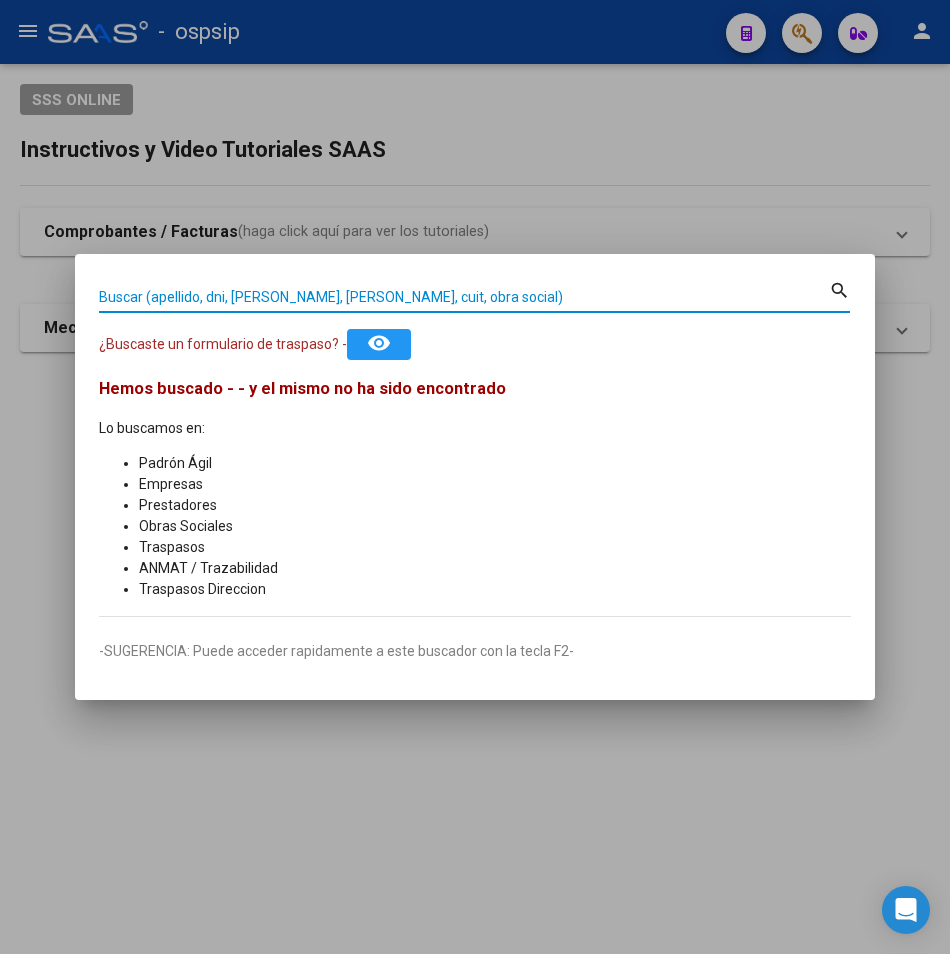 click on "Buscar (apellido, dni, [PERSON_NAME], [PERSON_NAME], cuit, obra social)" at bounding box center (464, 297) 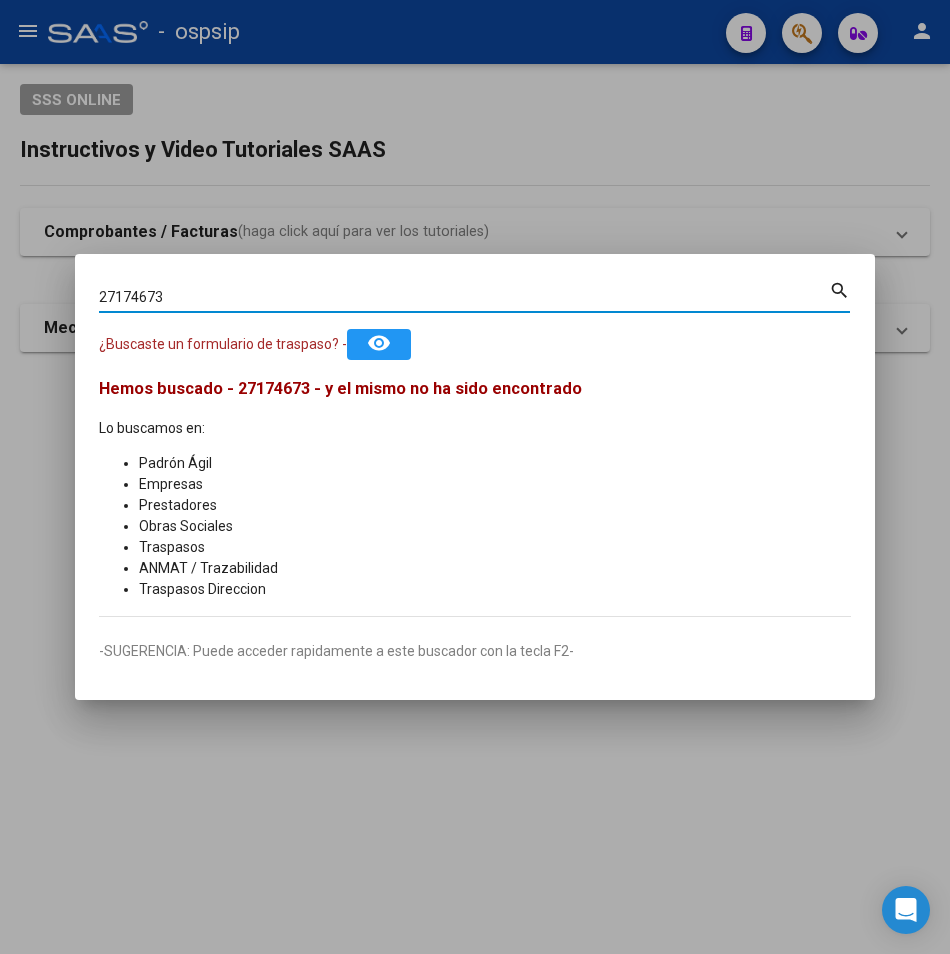 type on "27174673" 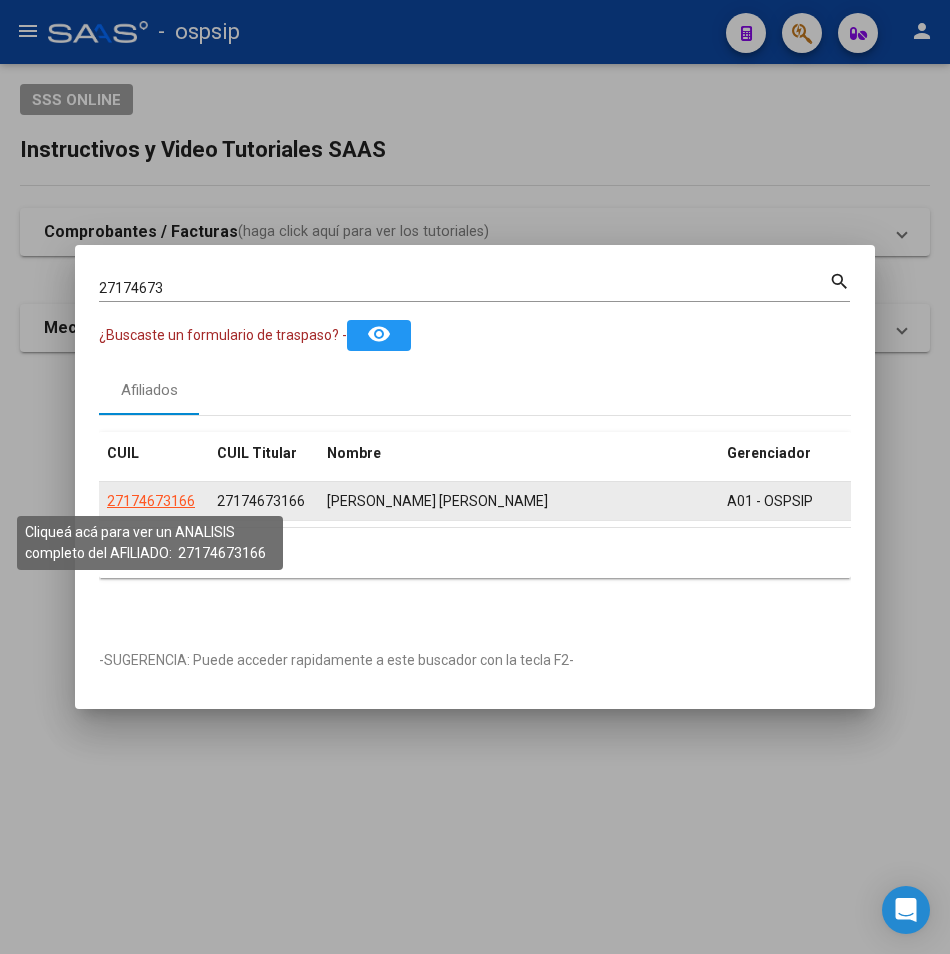click on "27174673166" 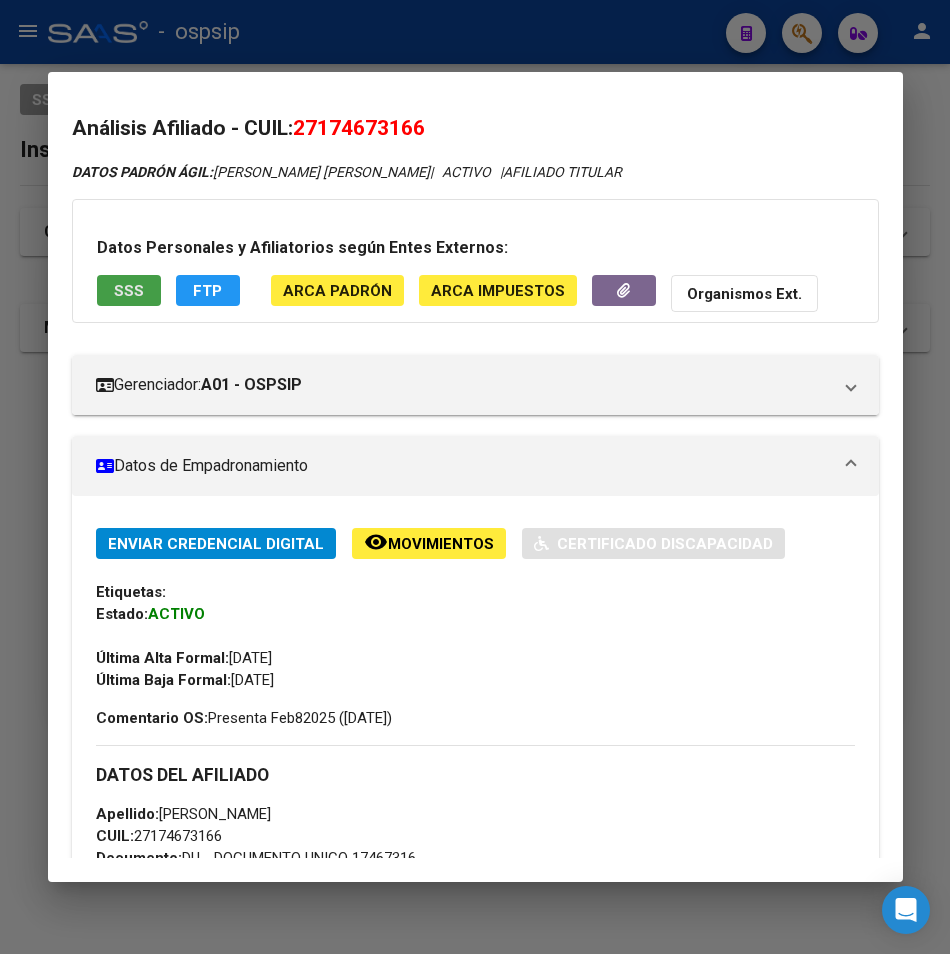 click on "SSS" at bounding box center (129, 290) 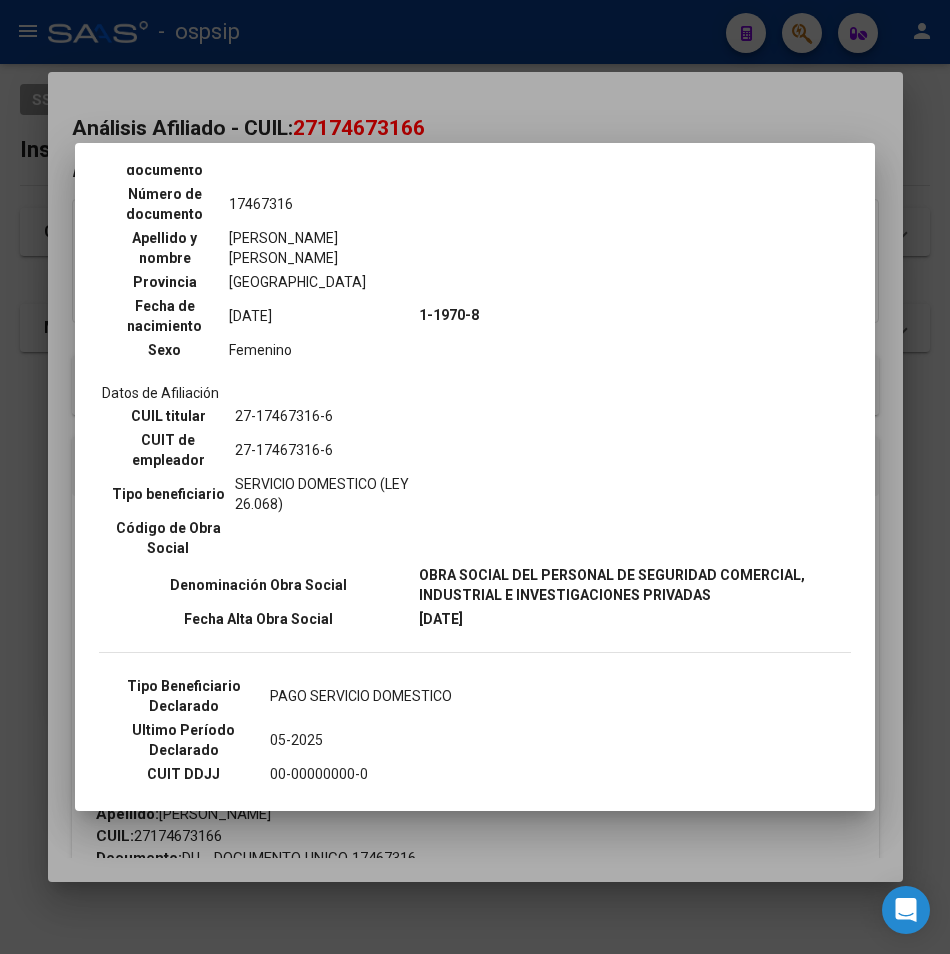 scroll, scrollTop: 400, scrollLeft: 0, axis: vertical 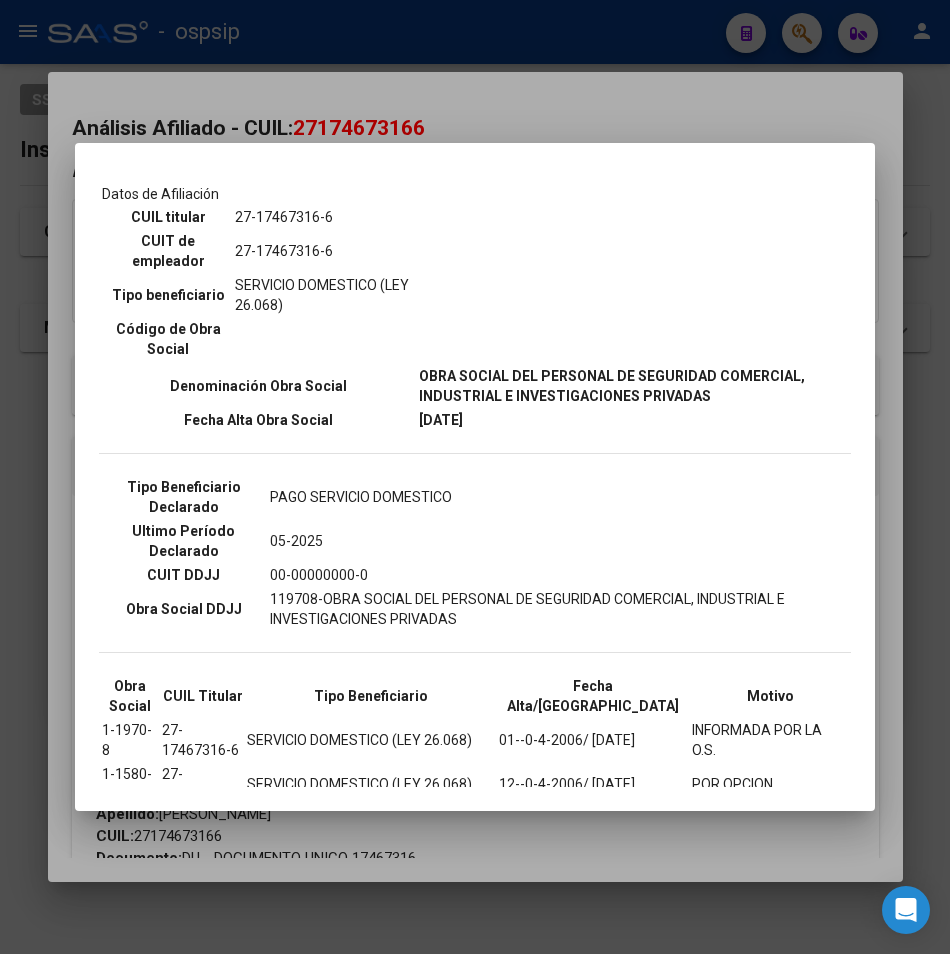click at bounding box center [475, 477] 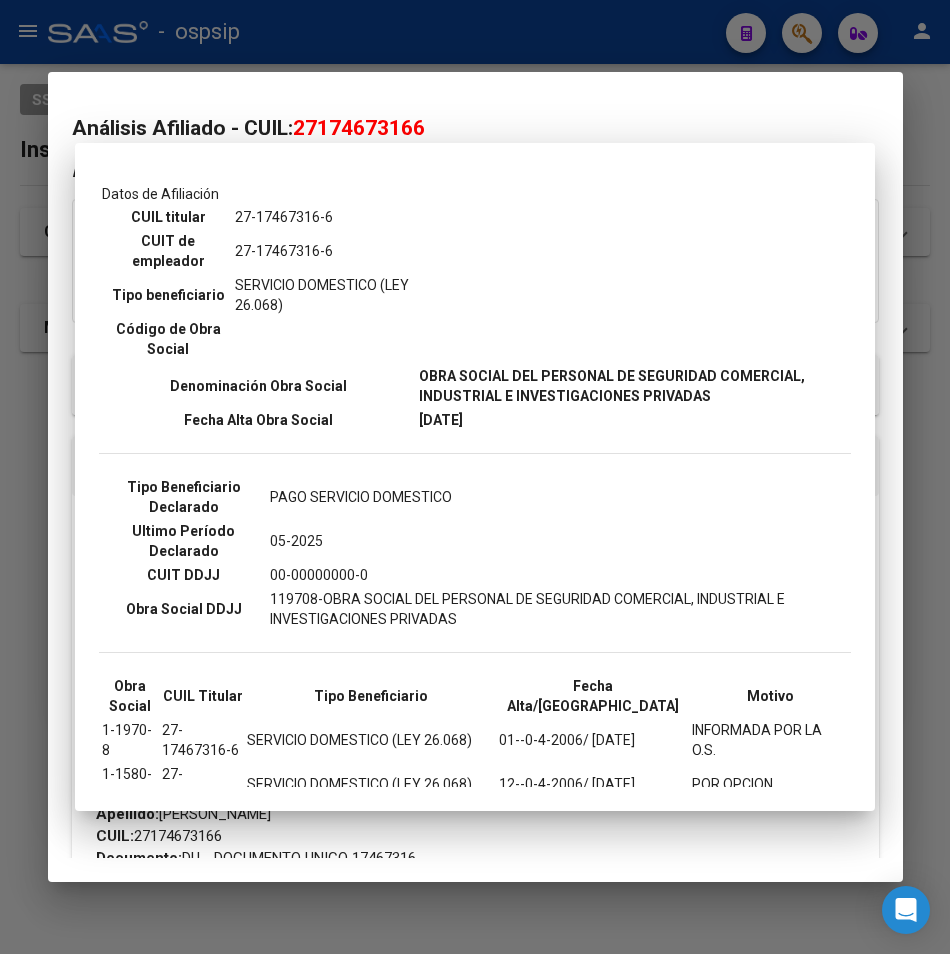 click at bounding box center (475, 477) 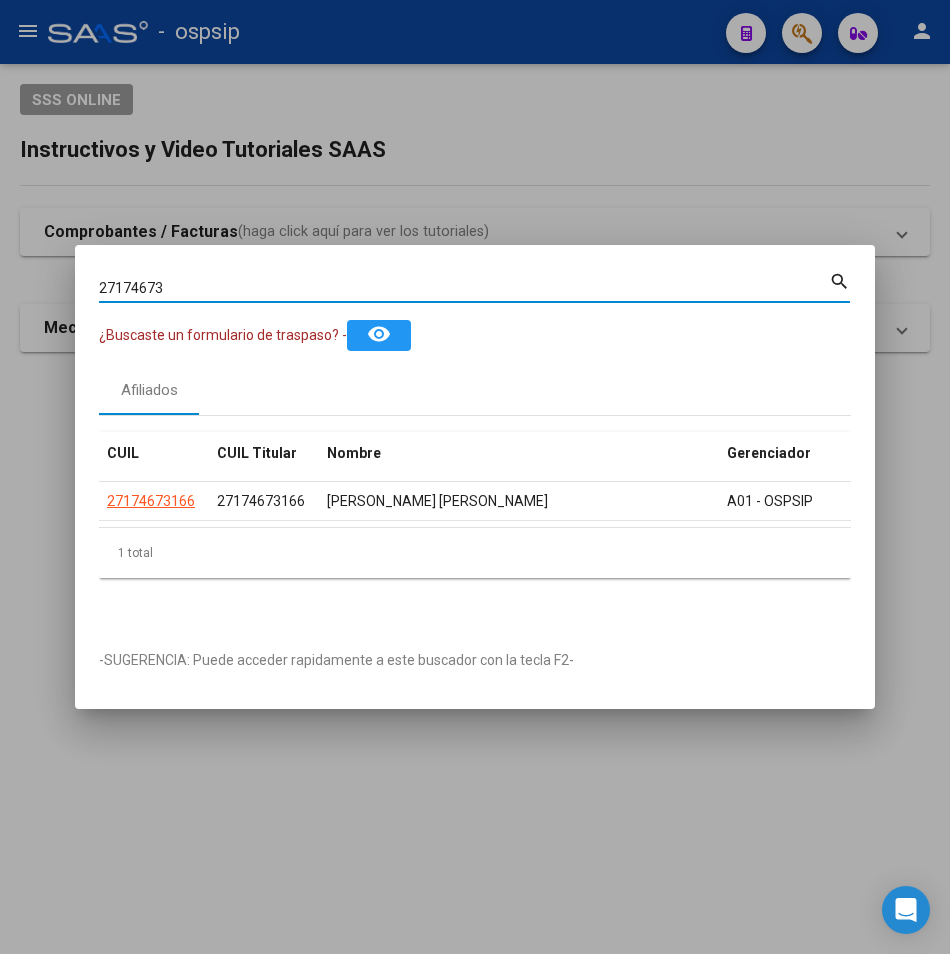 drag, startPoint x: 191, startPoint y: 275, endPoint x: 19, endPoint y: 296, distance: 173.27724 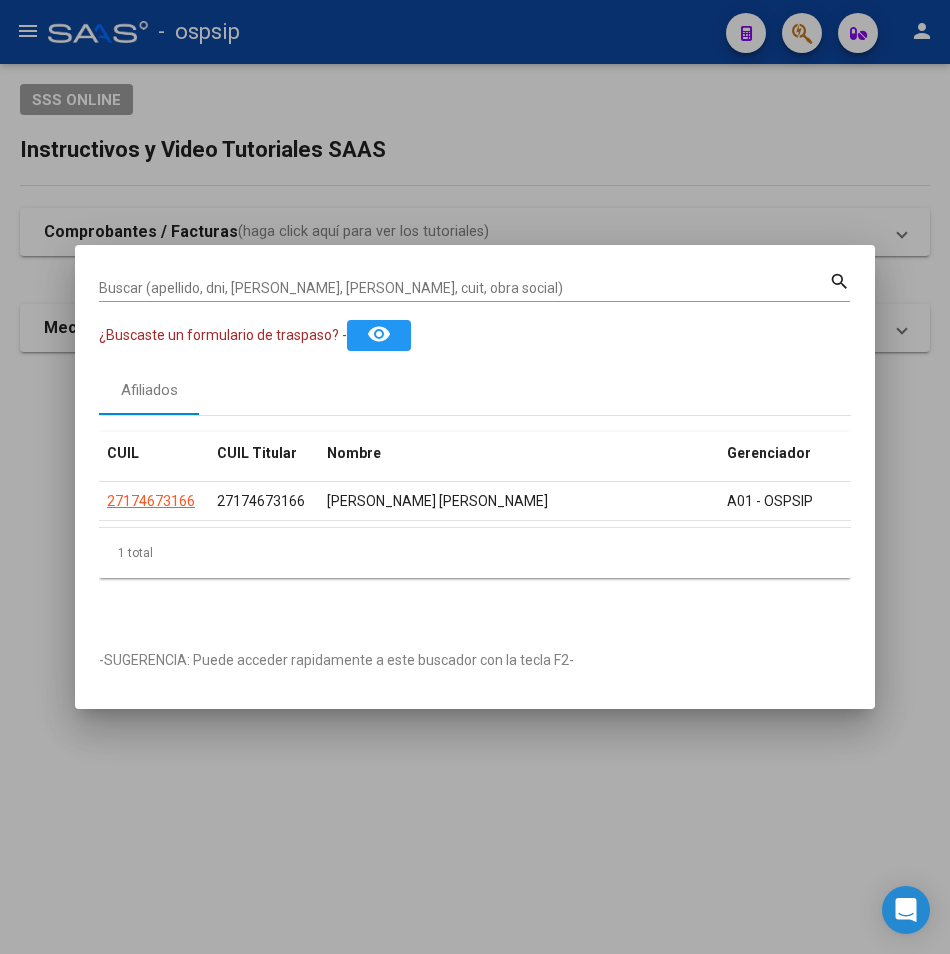 click on "Buscar (apellido, dni, [PERSON_NAME], [PERSON_NAME], cuit, obra social)" at bounding box center (464, 288) 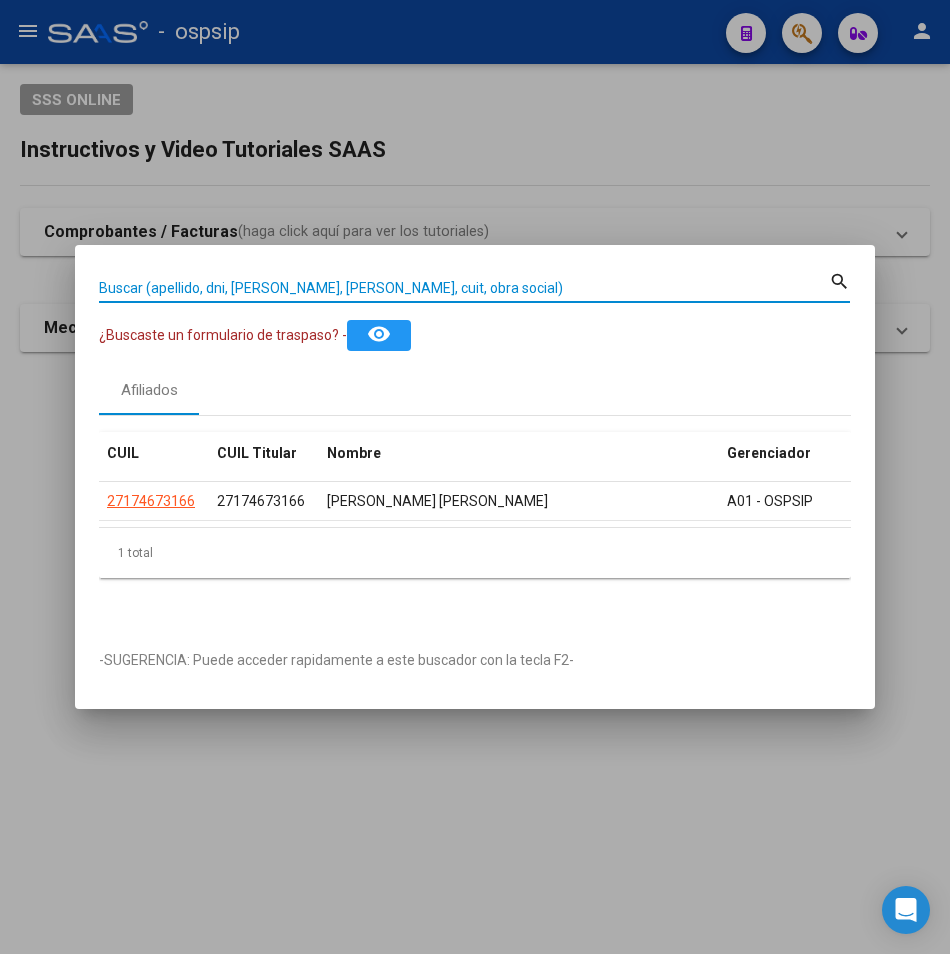 click on "Buscar (apellido, dni, [PERSON_NAME], [PERSON_NAME], cuit, obra social)" at bounding box center [464, 288] 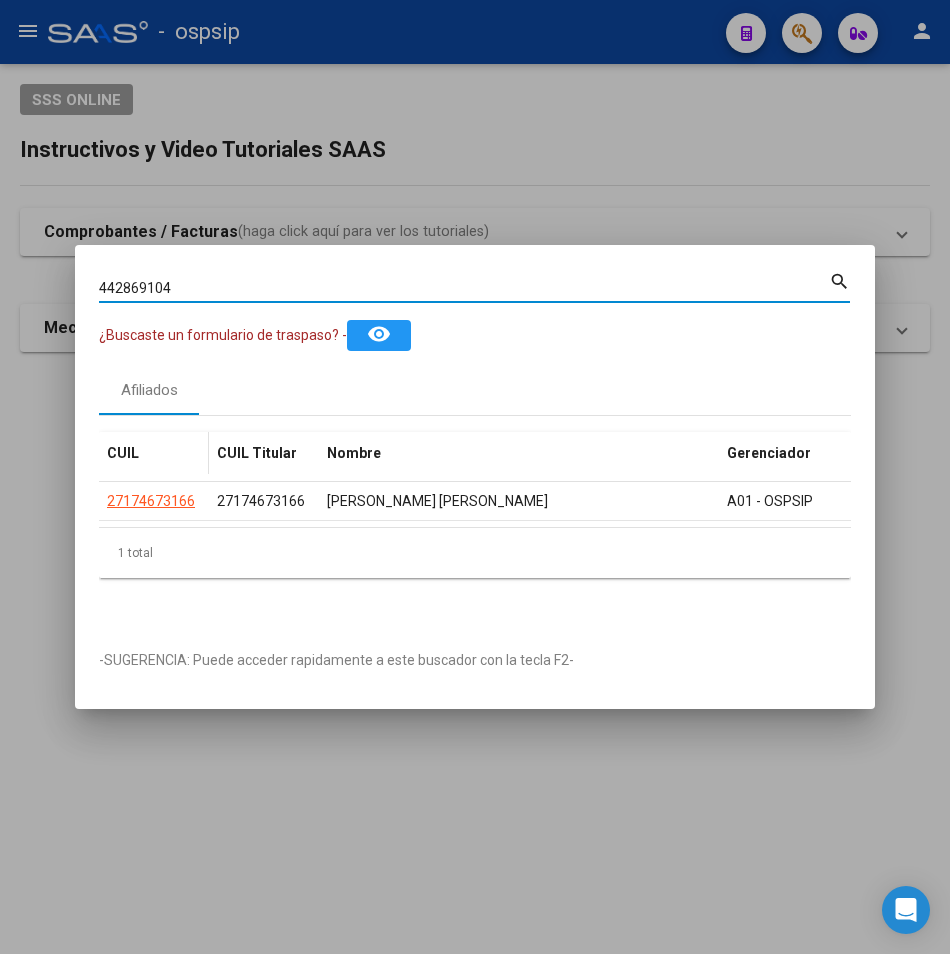 type on "442869104" 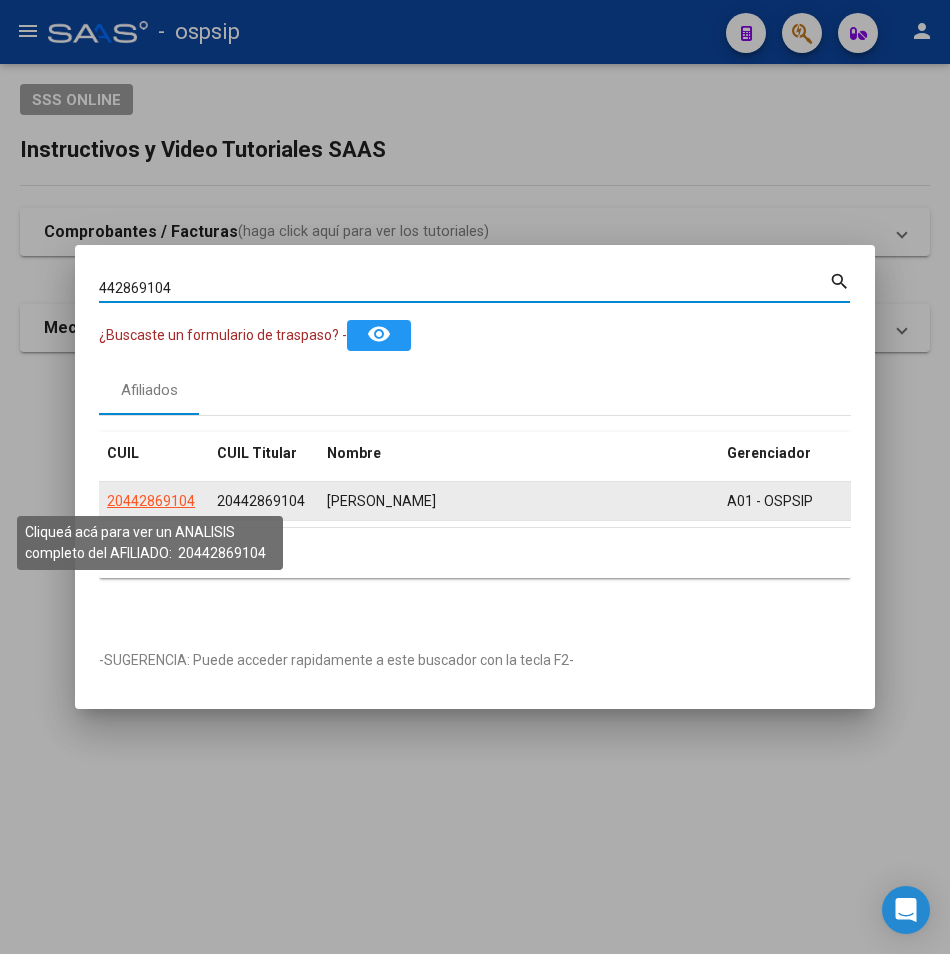 click on "20442869104" 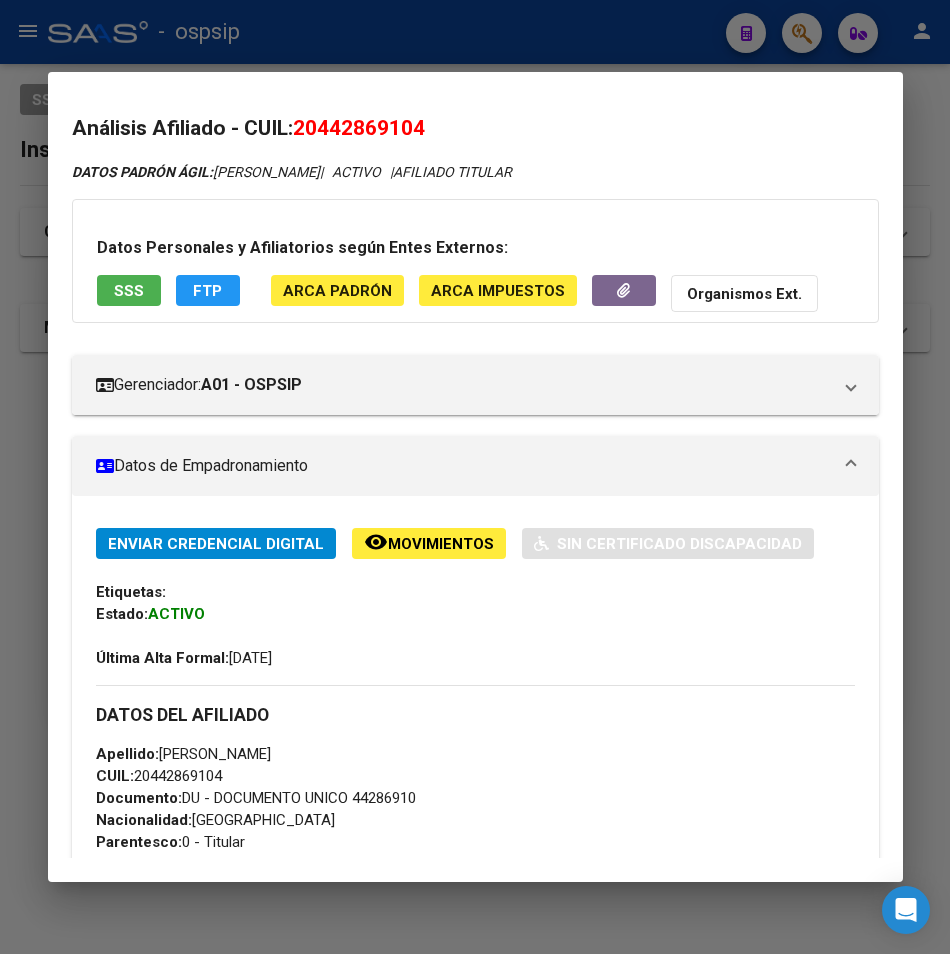 click on "SSS" at bounding box center [129, 291] 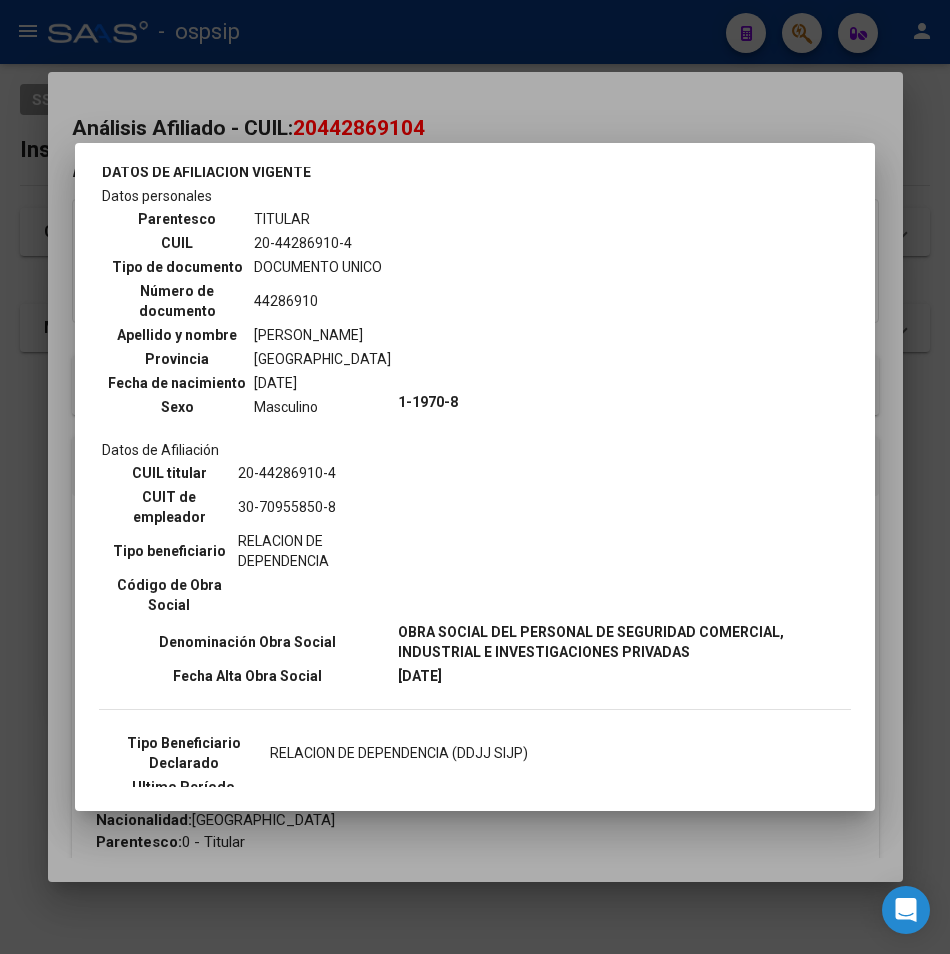 scroll, scrollTop: 300, scrollLeft: 0, axis: vertical 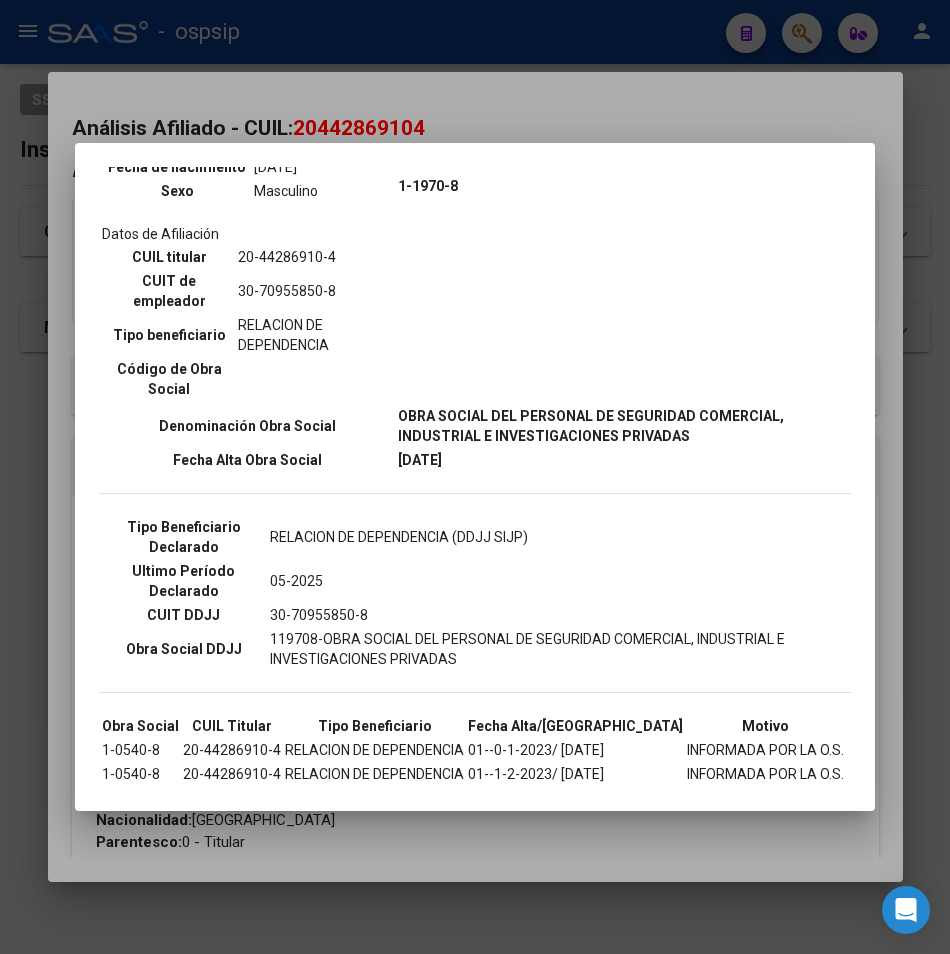 drag, startPoint x: 286, startPoint y: 83, endPoint x: 276, endPoint y: 87, distance: 10.770329 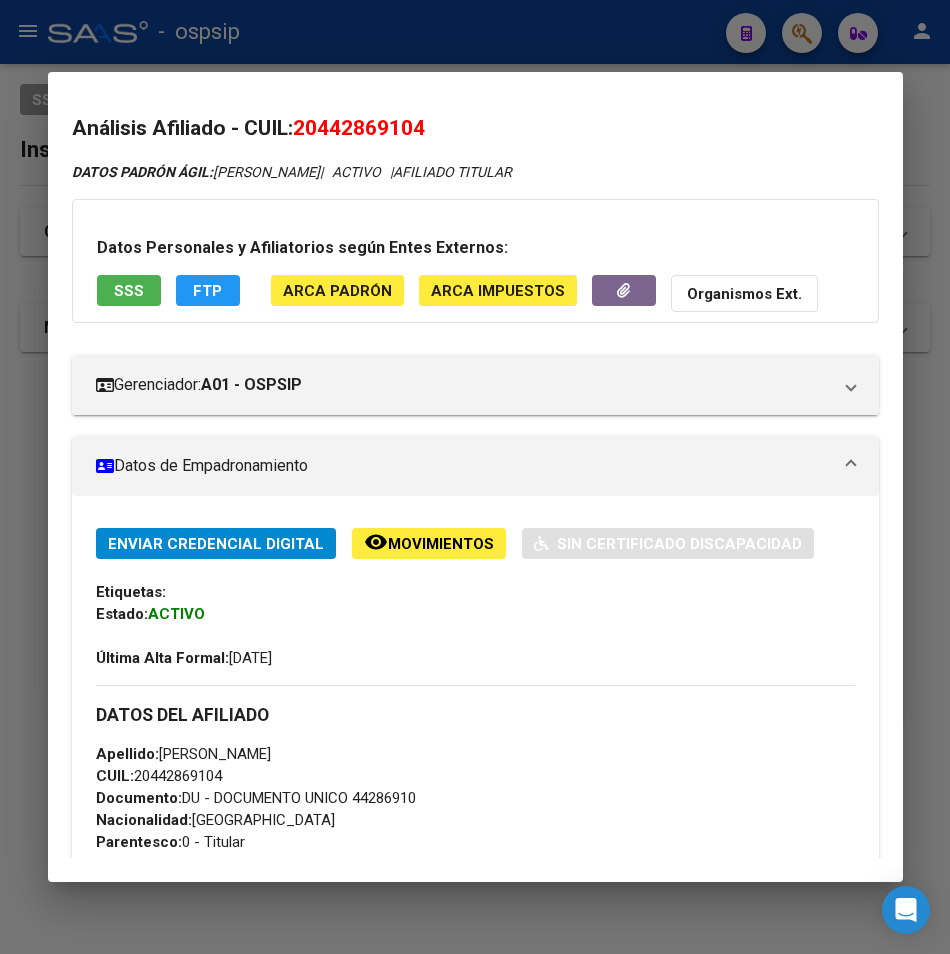 click at bounding box center [475, 477] 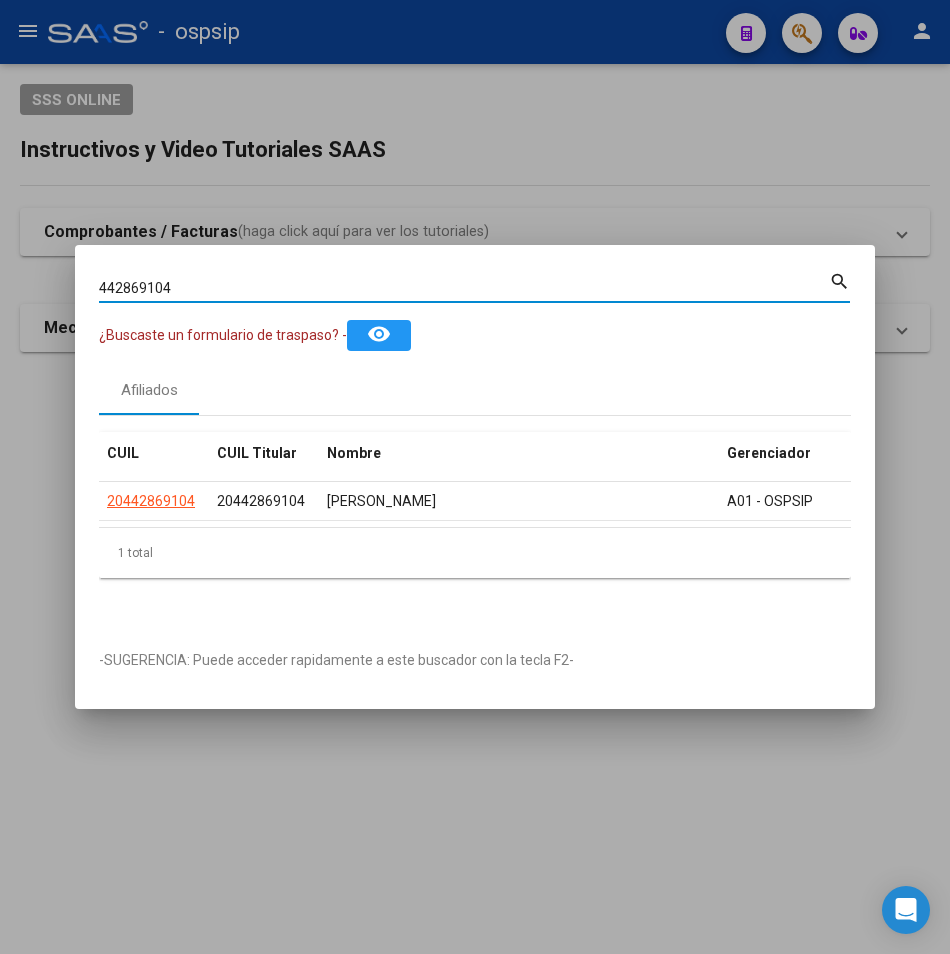 drag, startPoint x: 139, startPoint y: 289, endPoint x: -30, endPoint y: 285, distance: 169.04733 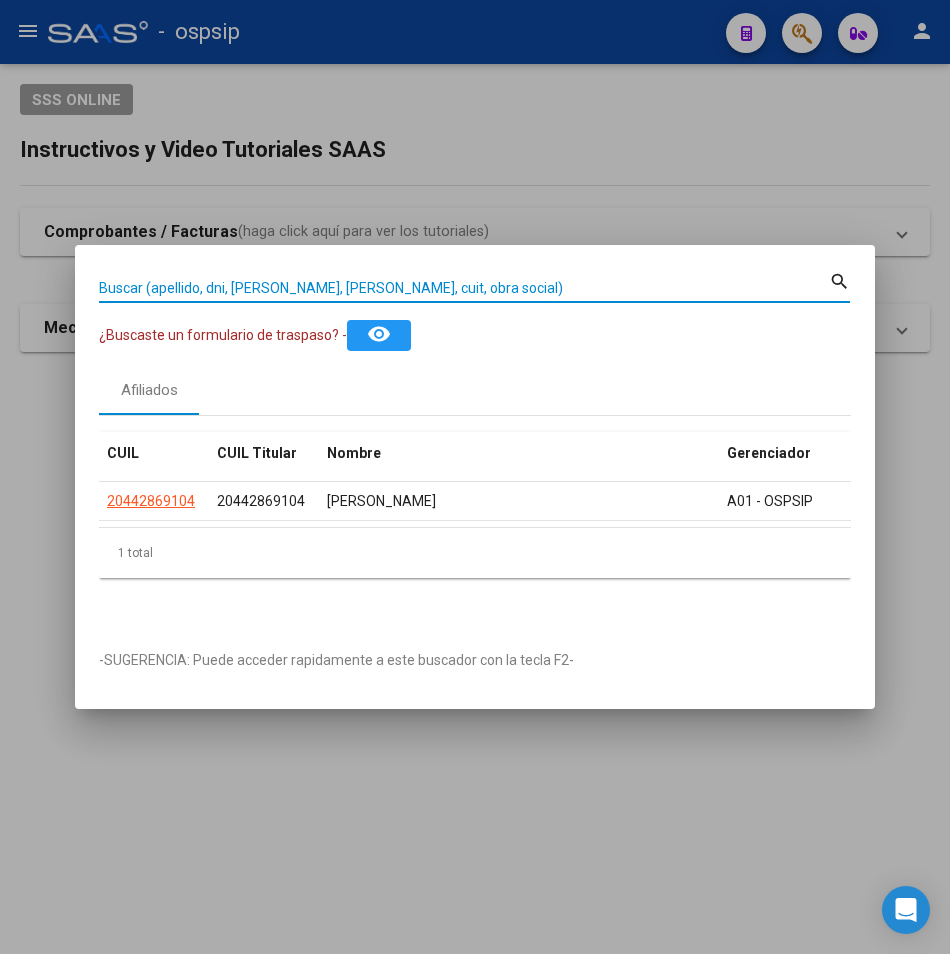 click on "Buscar (apellido, dni, [PERSON_NAME], [PERSON_NAME], cuit, obra social)" at bounding box center [464, 288] 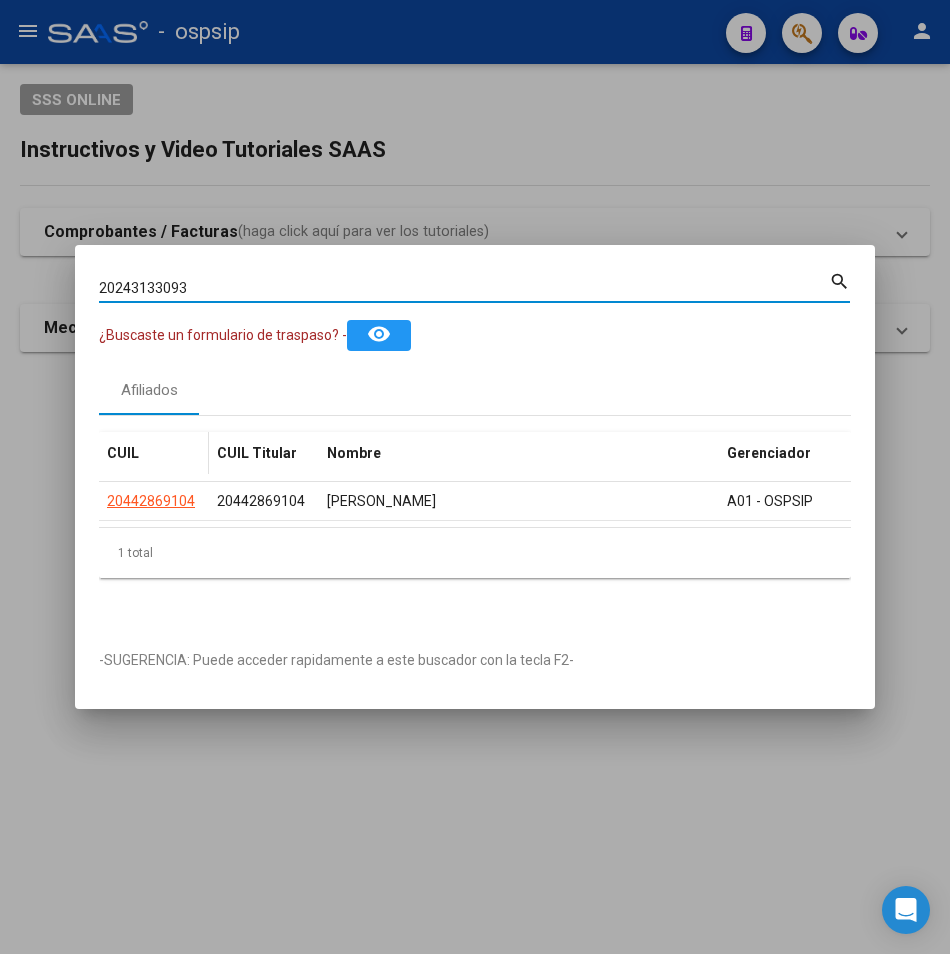 type on "20243133093" 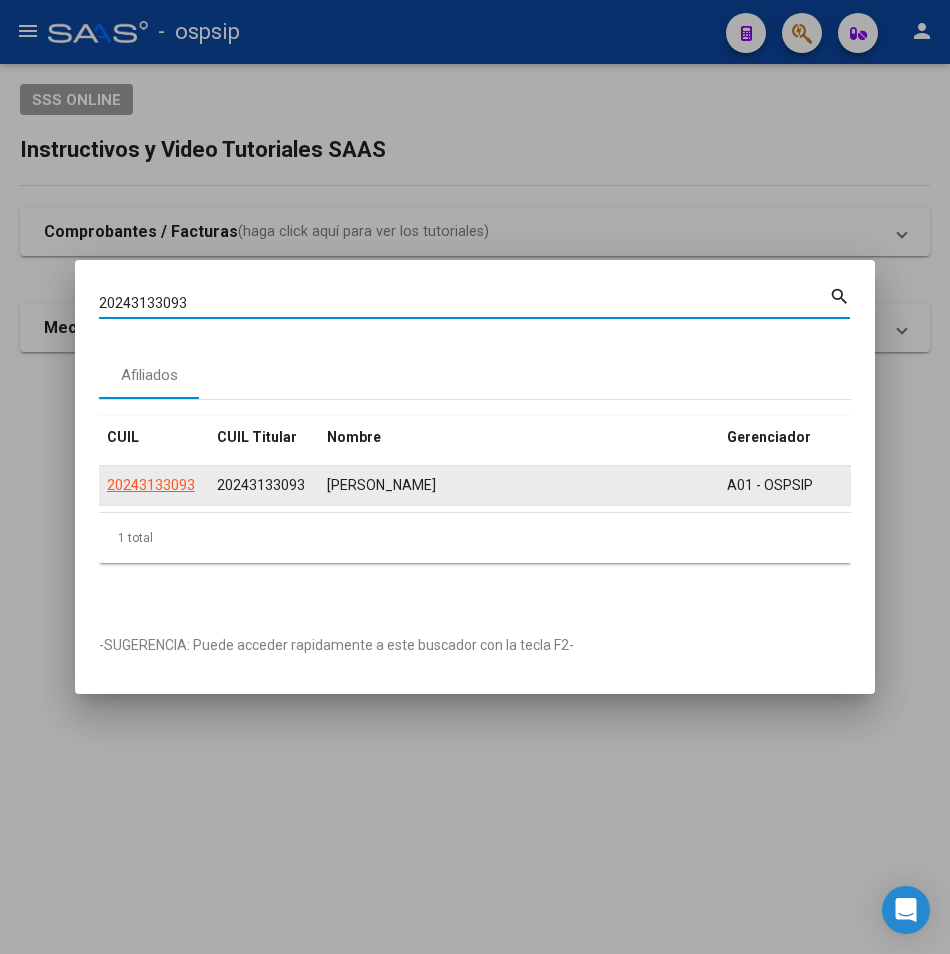 click on "20243133093" 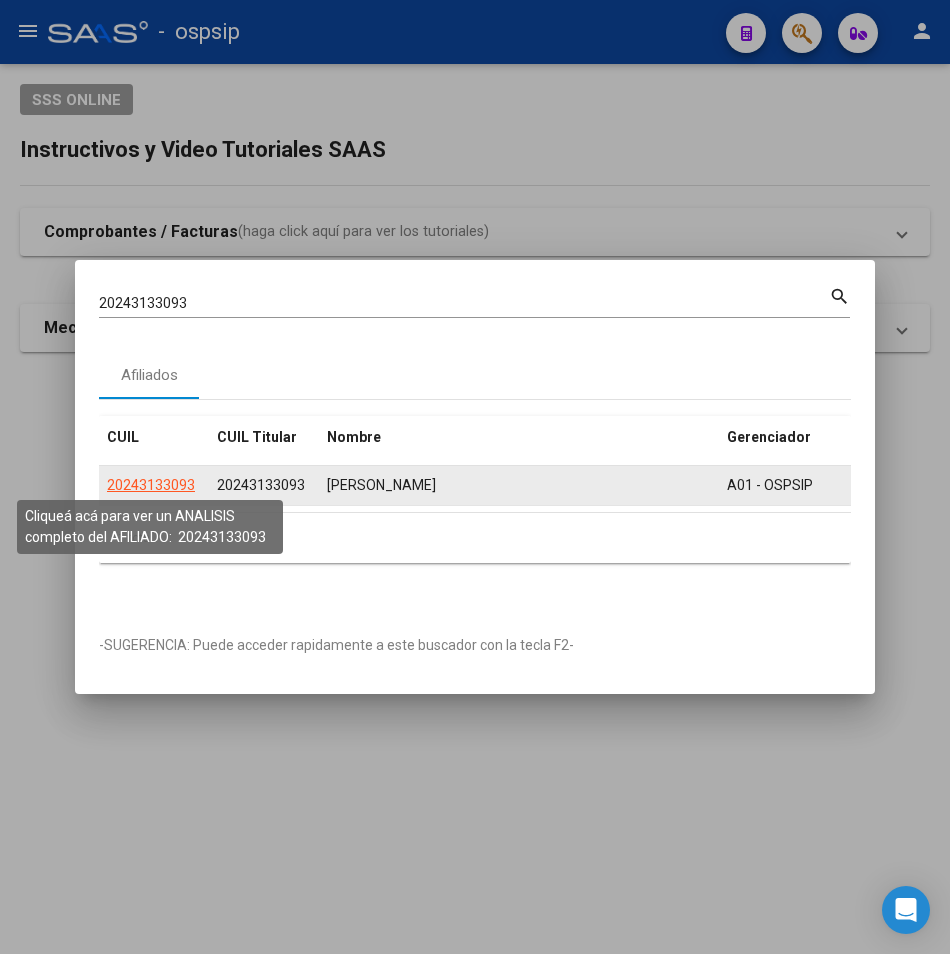 click on "20243133093" 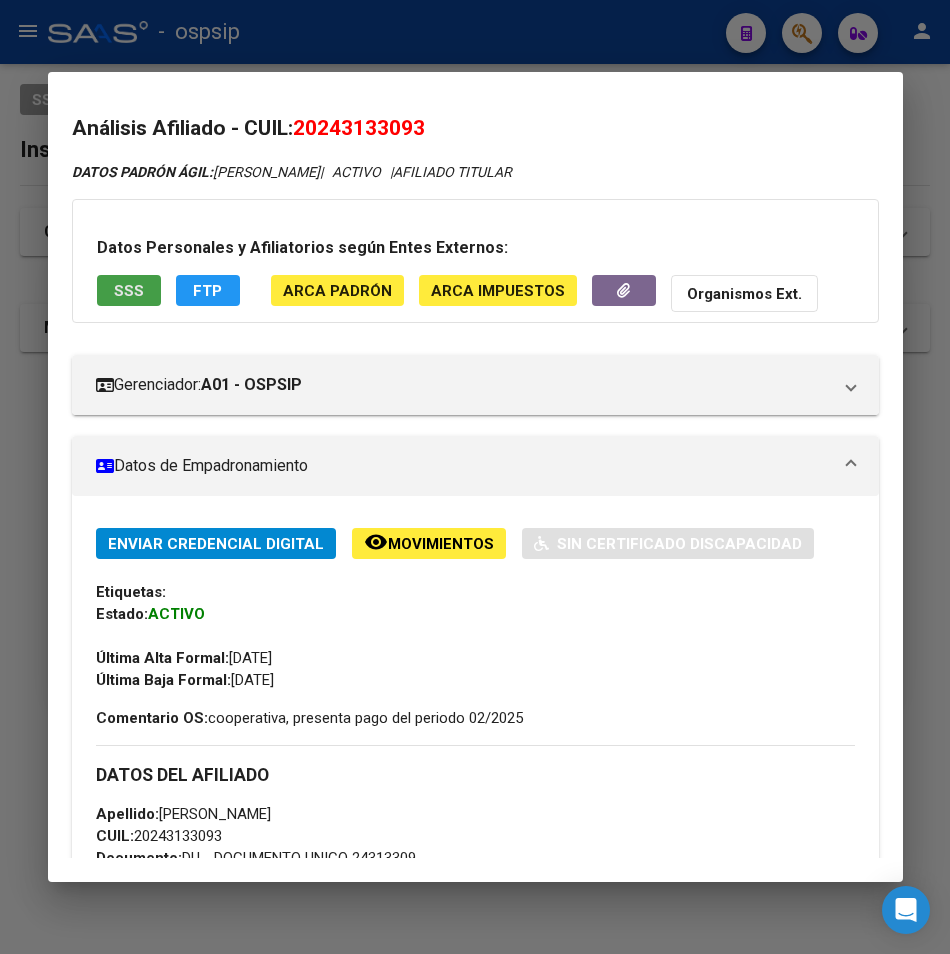 click on "SSS" at bounding box center (129, 291) 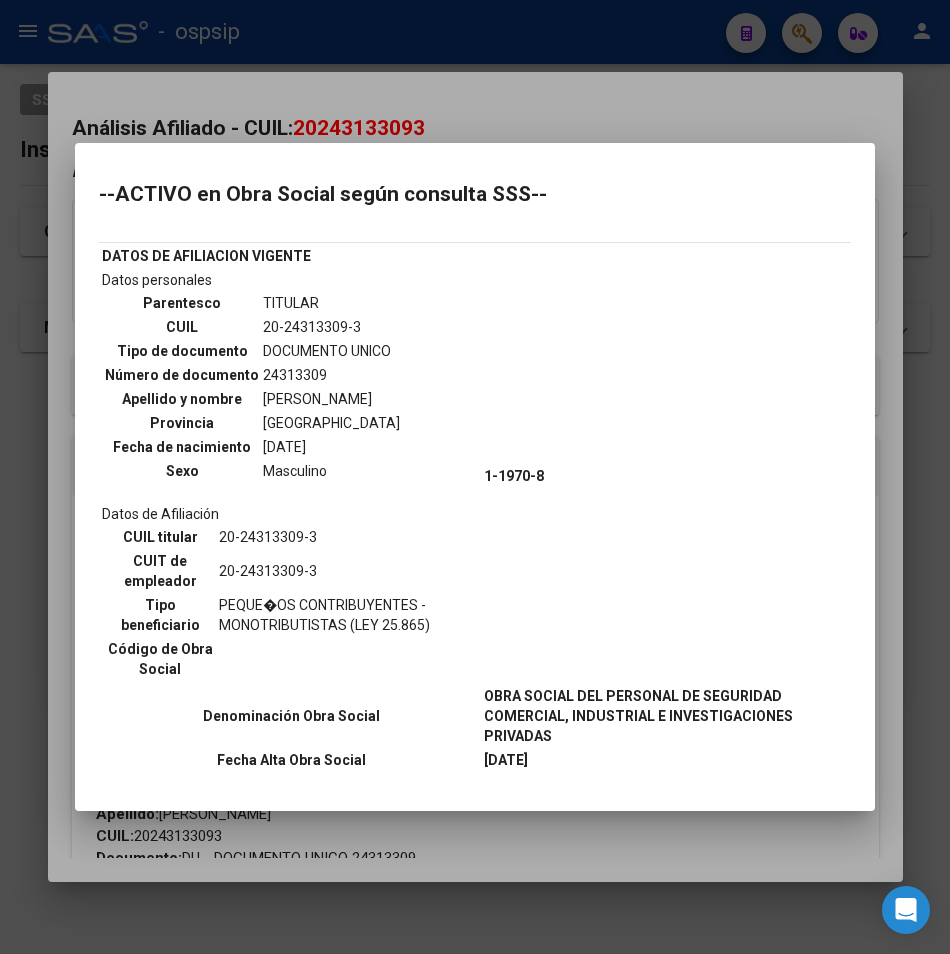 drag, startPoint x: 271, startPoint y: 71, endPoint x: 267, endPoint y: 50, distance: 21.377558 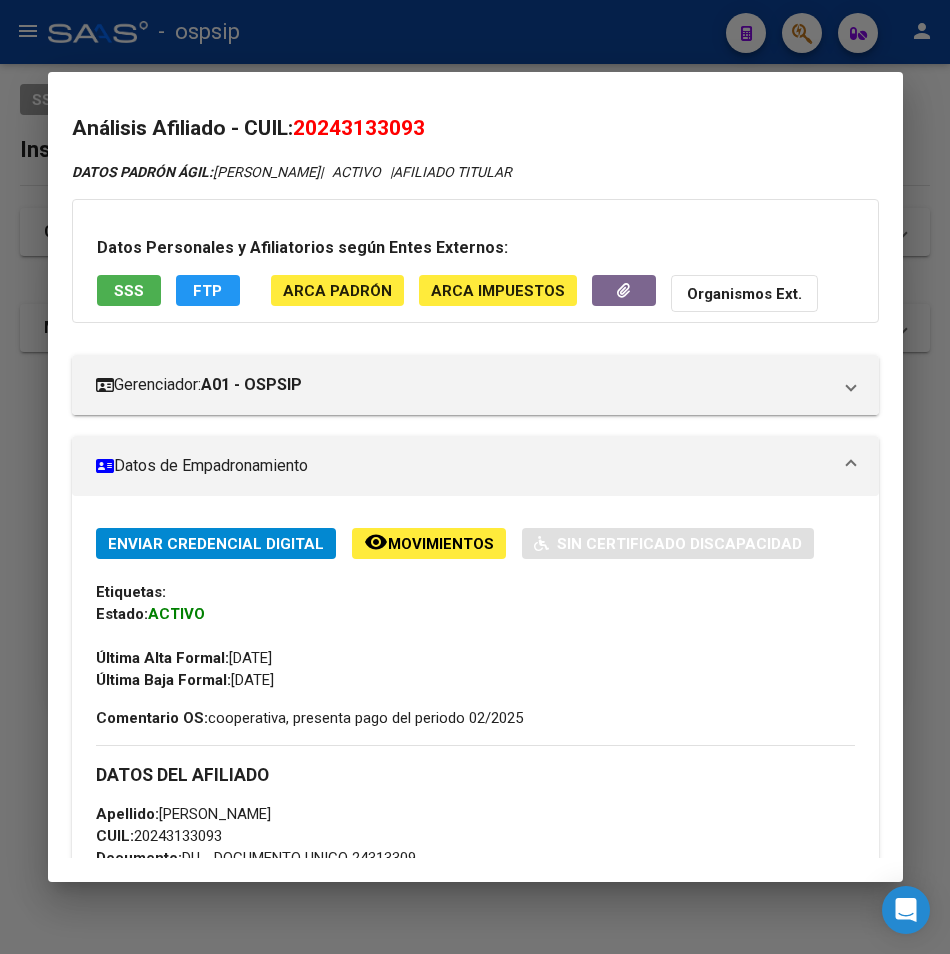 click at bounding box center (475, 477) 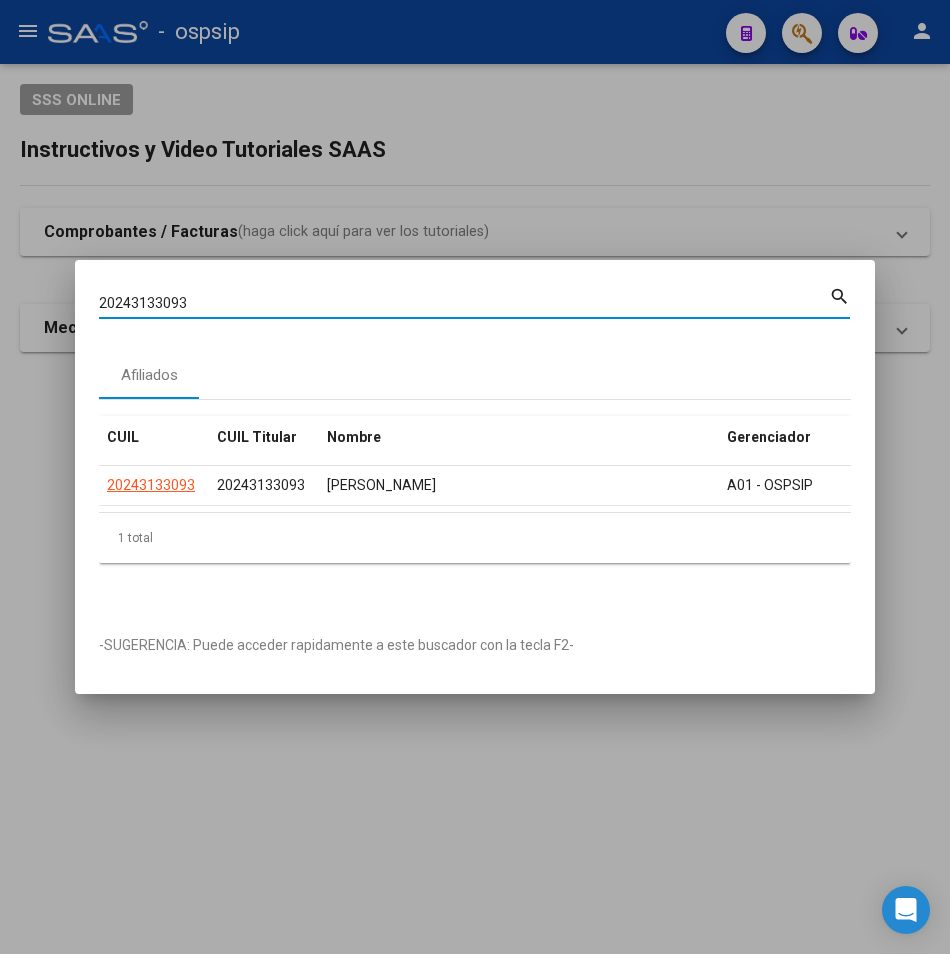 drag, startPoint x: 200, startPoint y: 295, endPoint x: 0, endPoint y: 311, distance: 200.63898 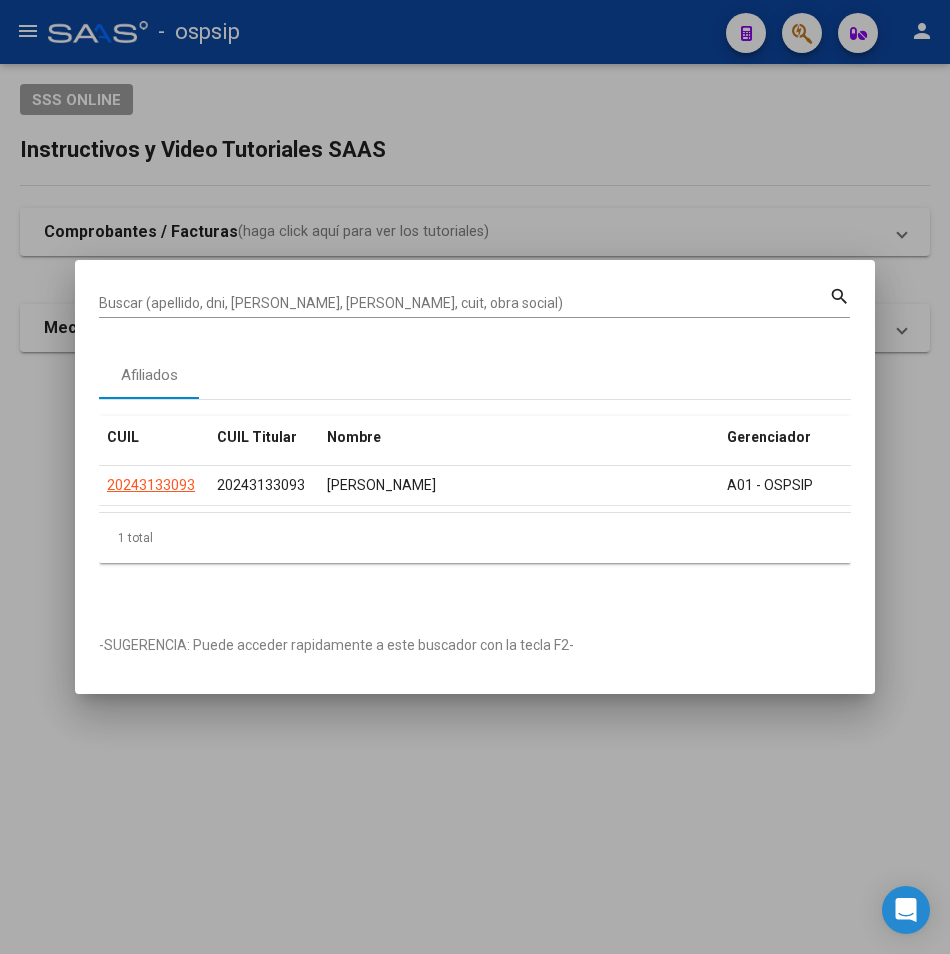 click on "Buscar (apellido, dni, [PERSON_NAME], [PERSON_NAME], cuit, obra social)" at bounding box center [464, 303] 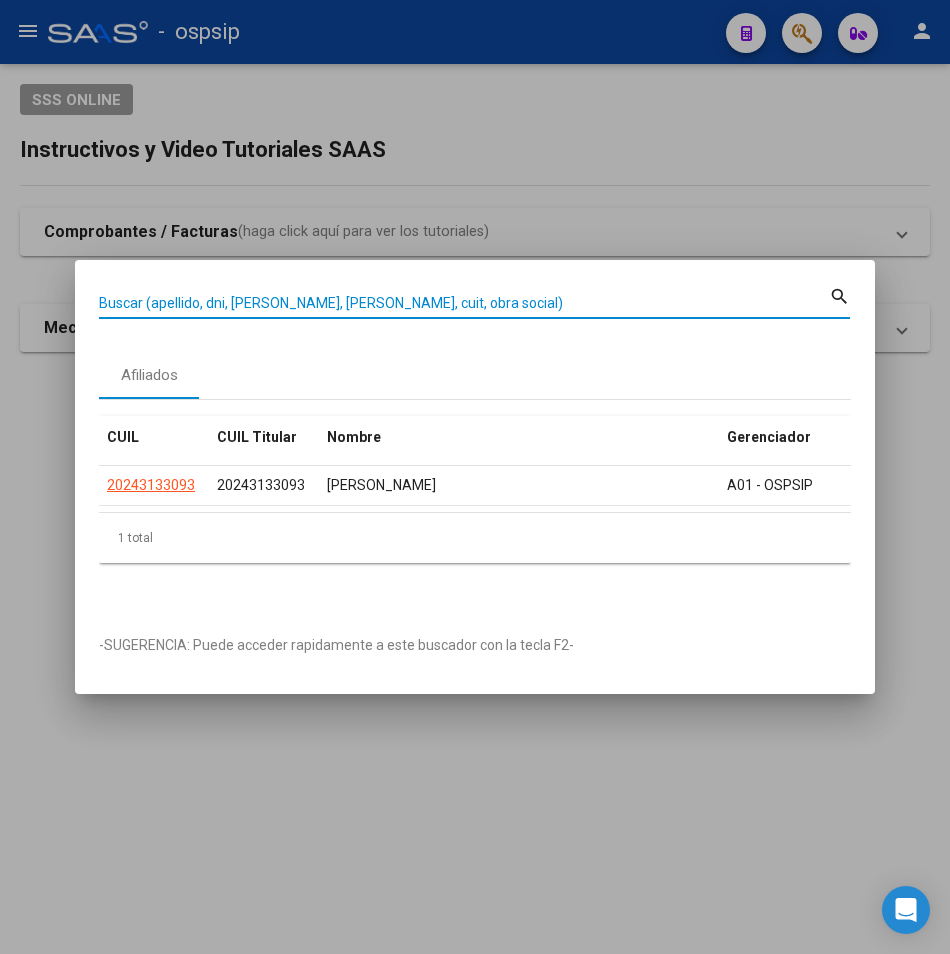 paste on "20180659995" 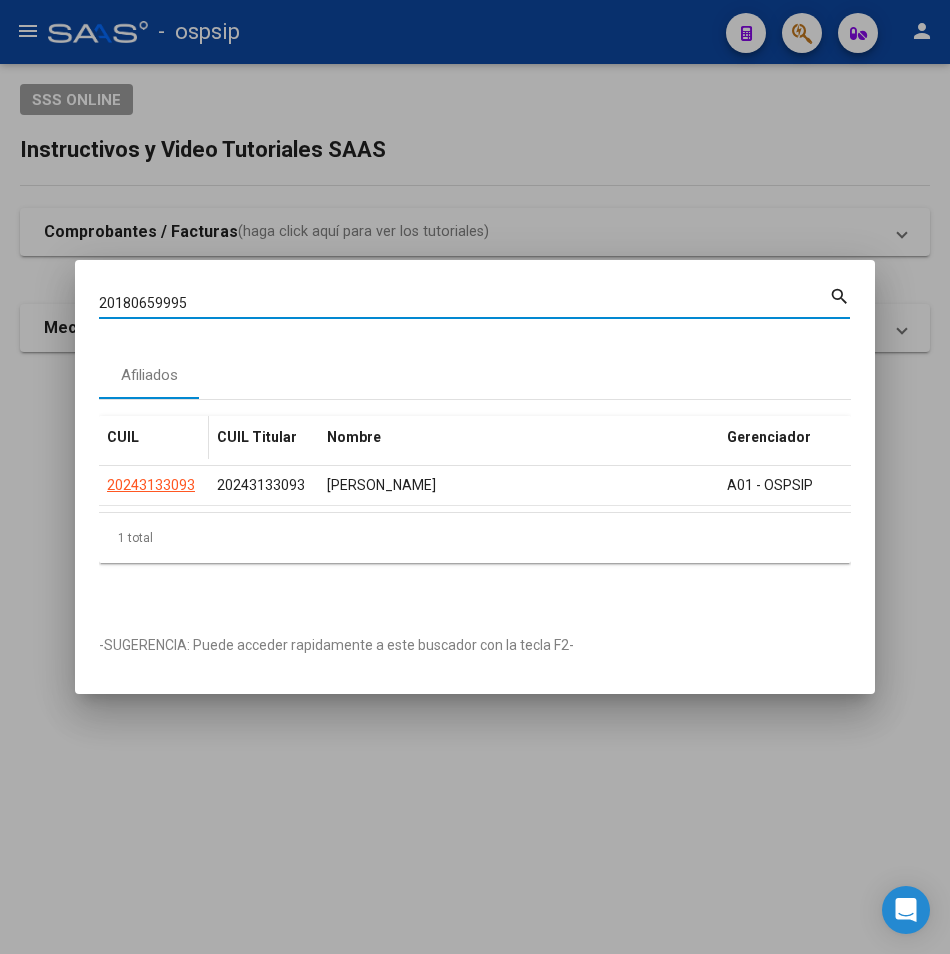 type on "20180659995" 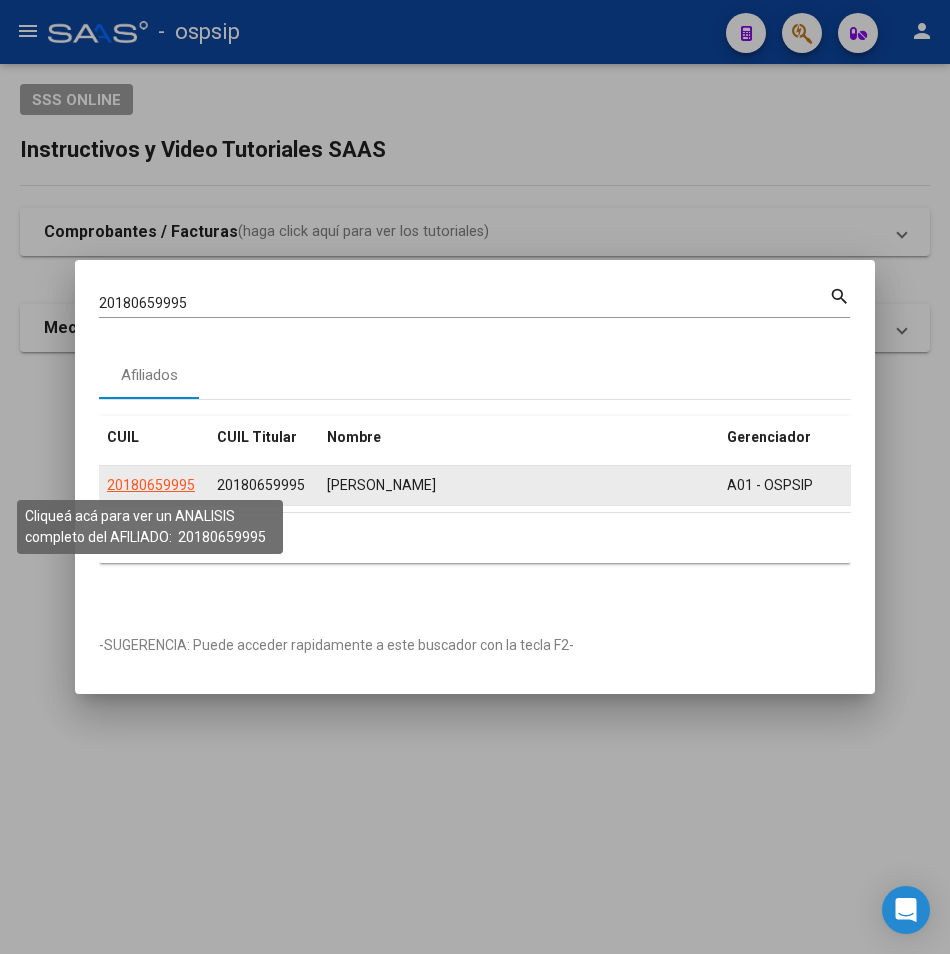 click on "20180659995" 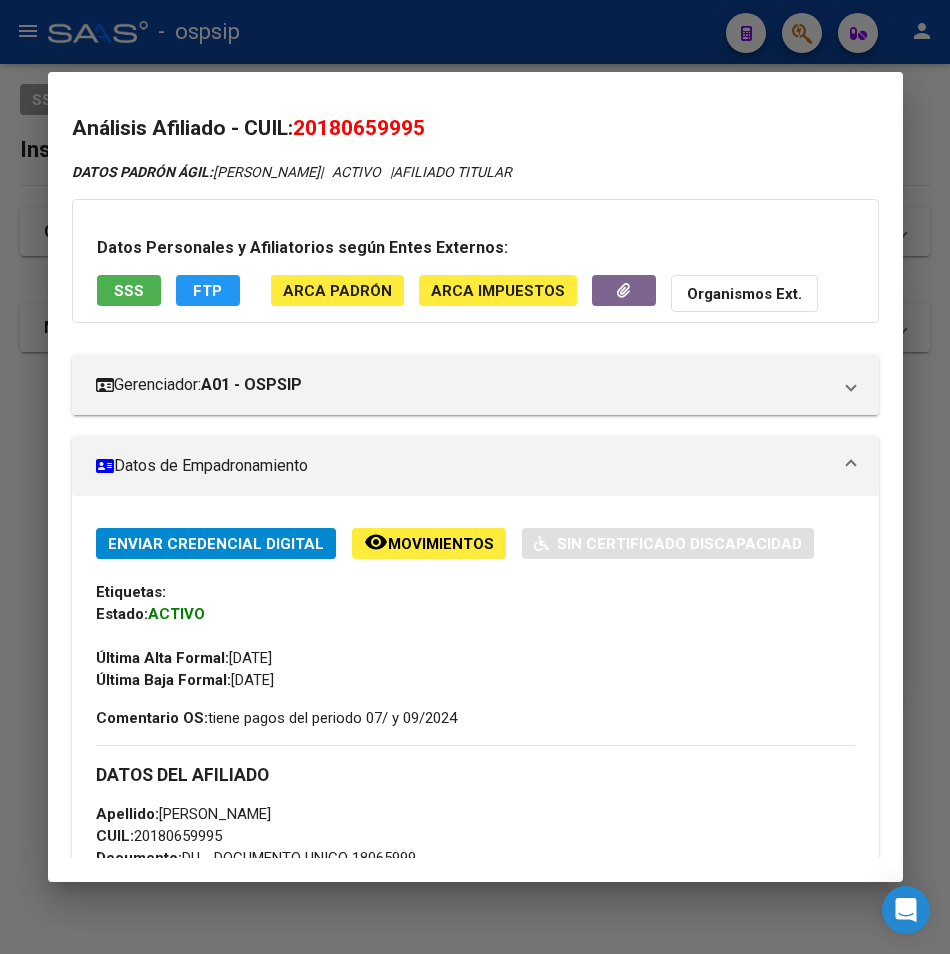 click on "SSS" at bounding box center (129, 291) 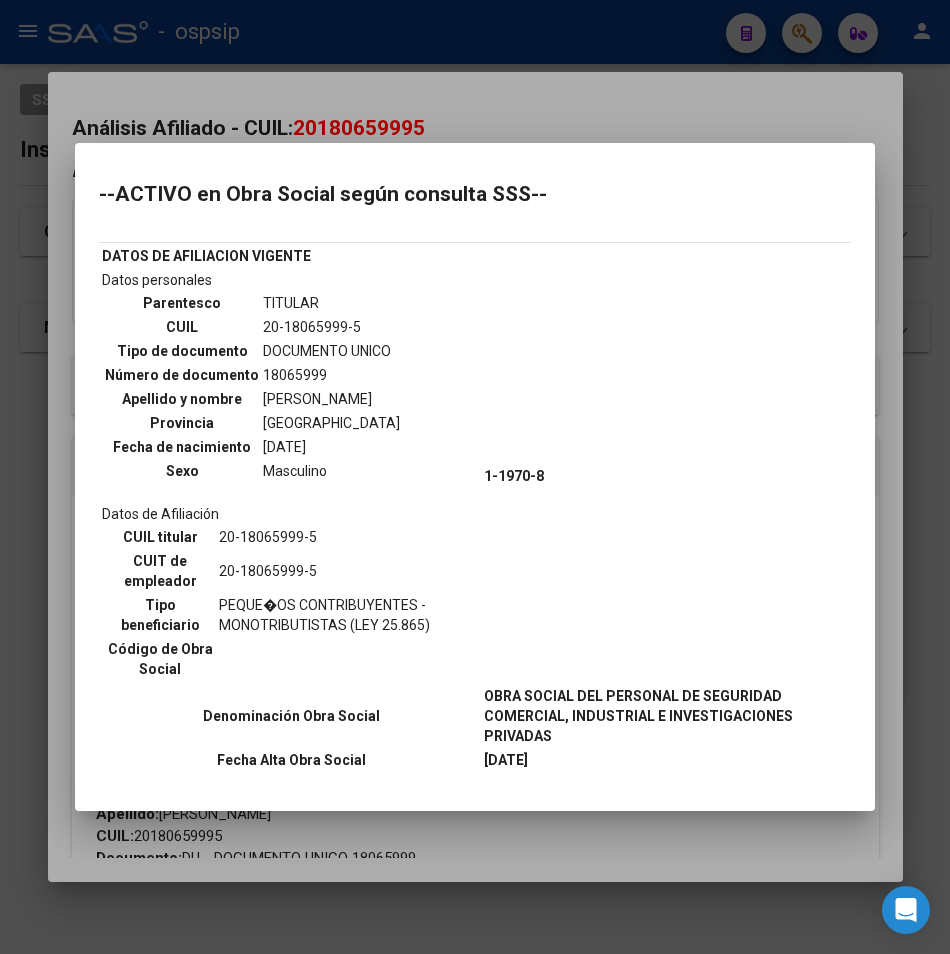 click at bounding box center [475, 477] 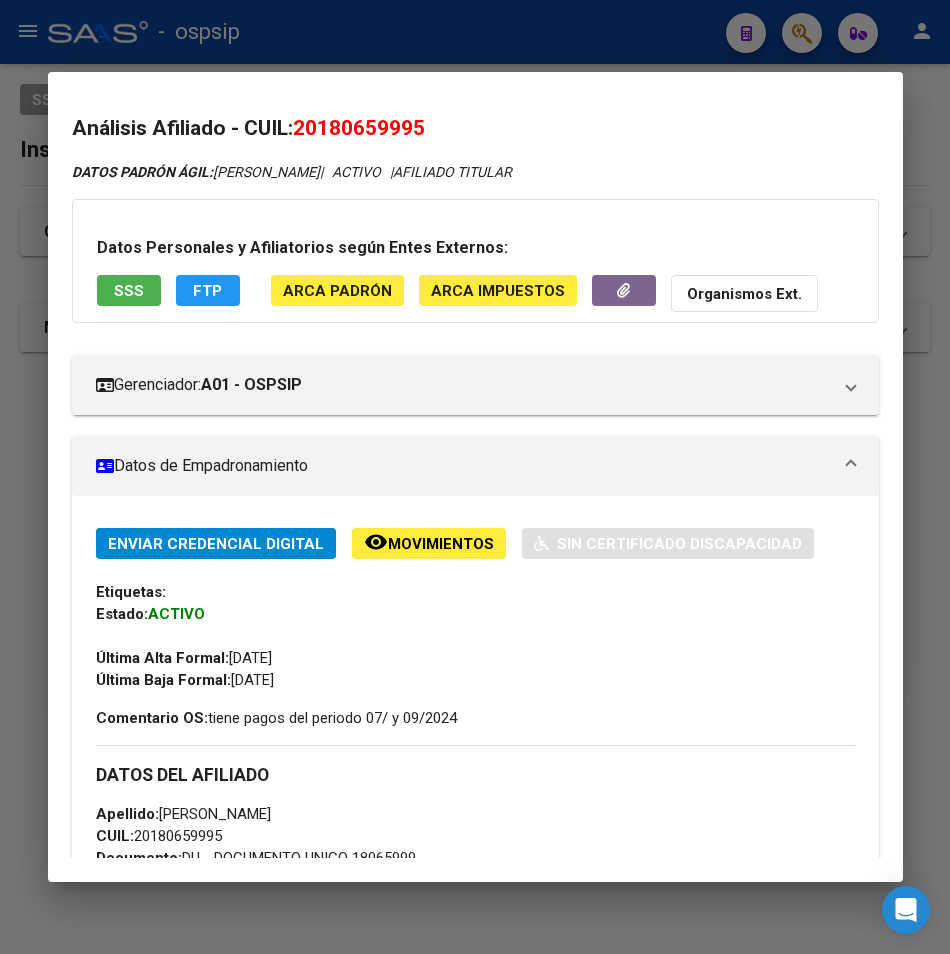 click at bounding box center [475, 477] 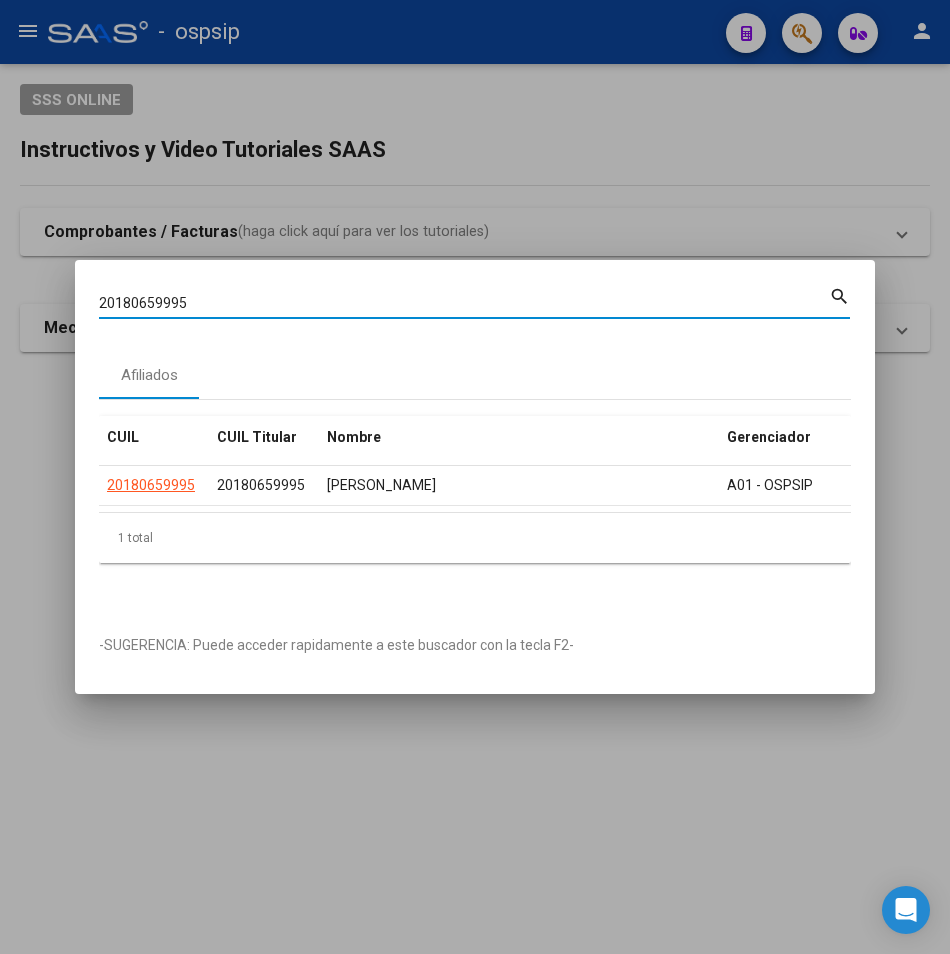 drag, startPoint x: 193, startPoint y: 296, endPoint x: 14, endPoint y: 314, distance: 179.90276 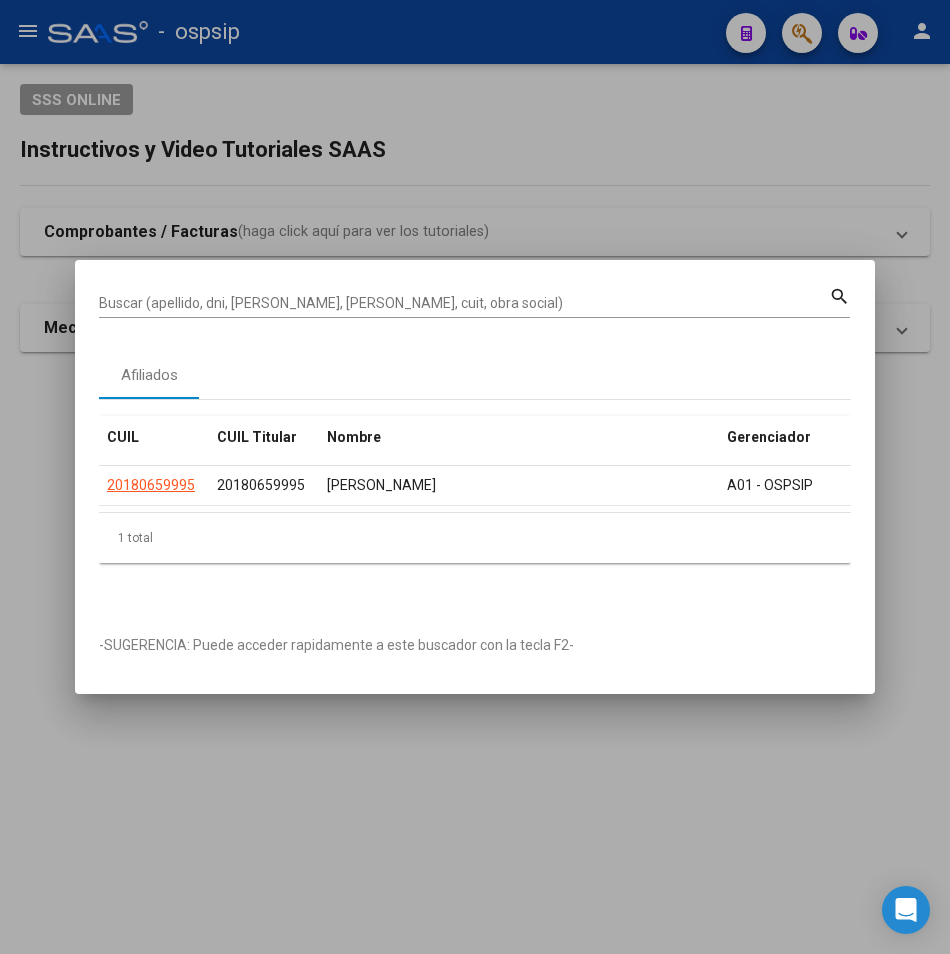 click on "Buscar (apellido, dni, [PERSON_NAME], [PERSON_NAME], cuit, obra social)" at bounding box center (464, 303) 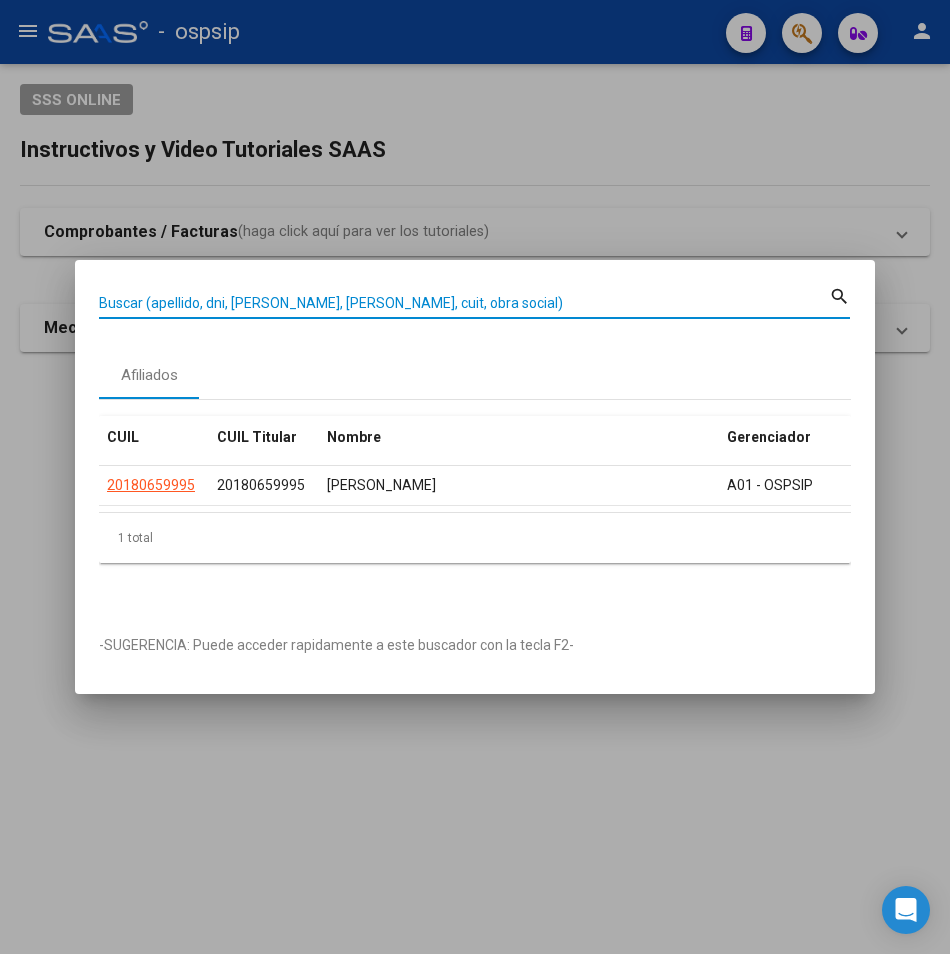 paste on "20243933502" 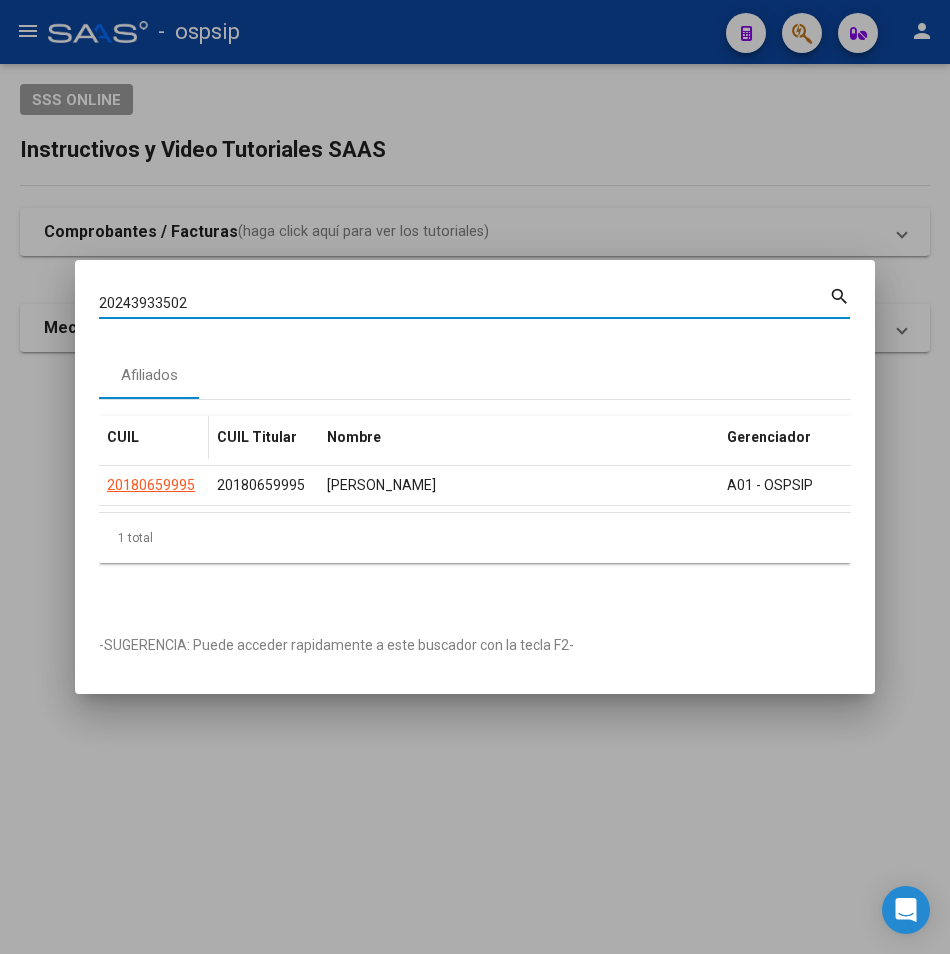 type on "20243933502" 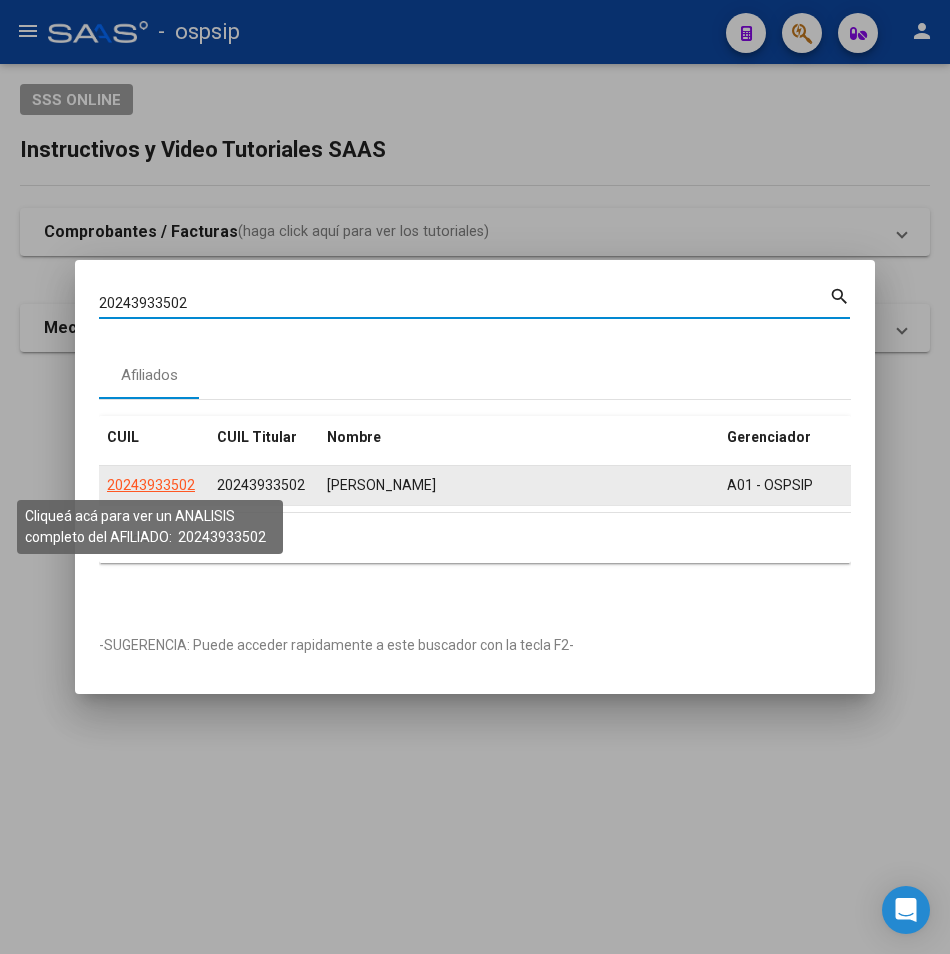 click on "20243933502" 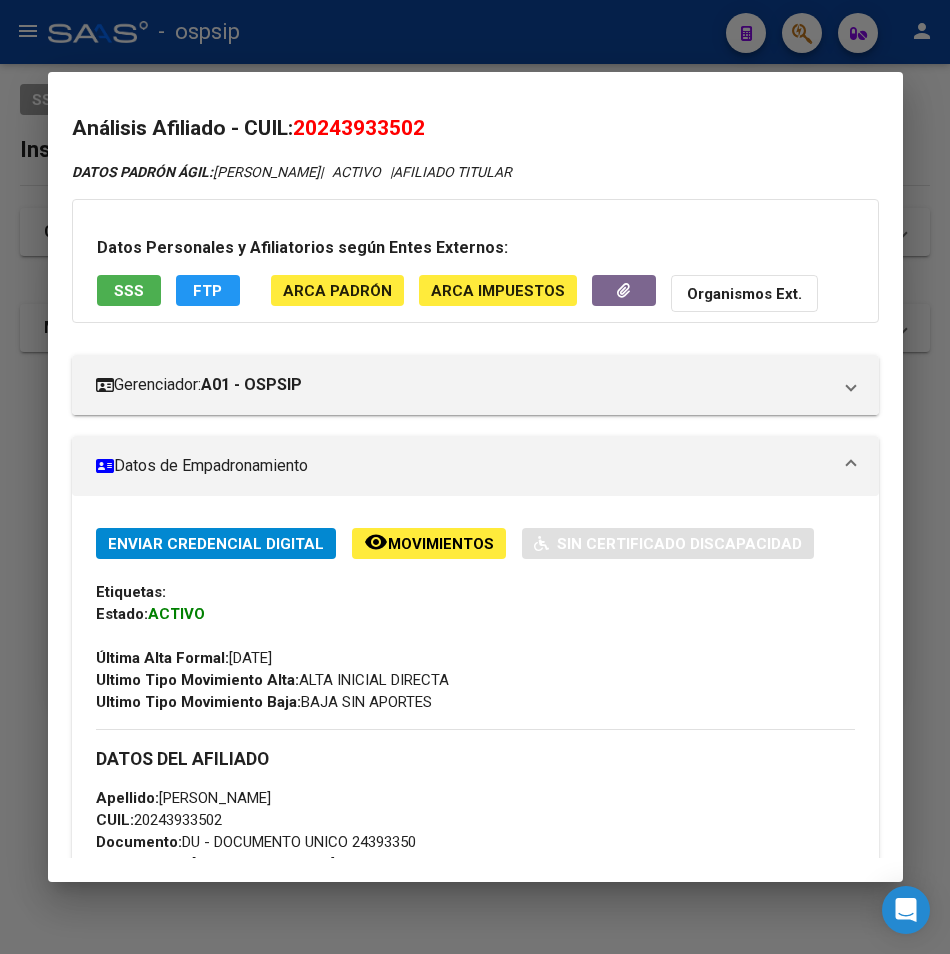 click on "SSS" at bounding box center (129, 290) 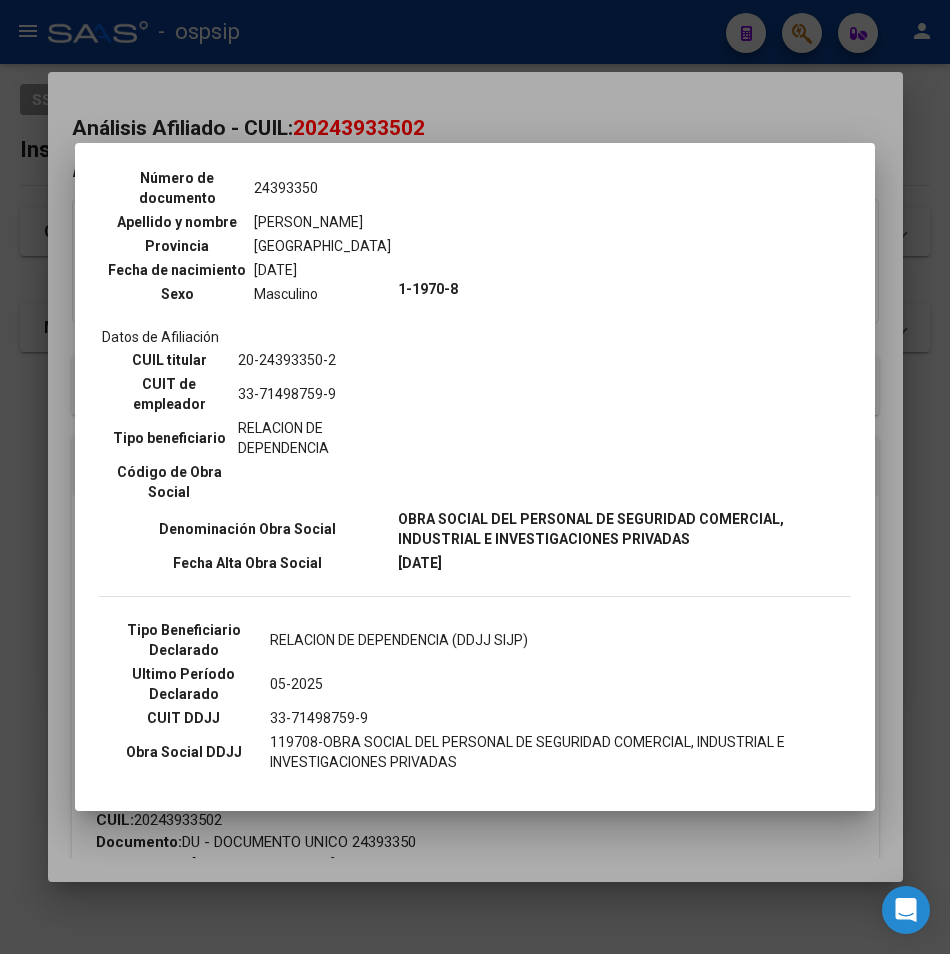 scroll, scrollTop: 0, scrollLeft: 0, axis: both 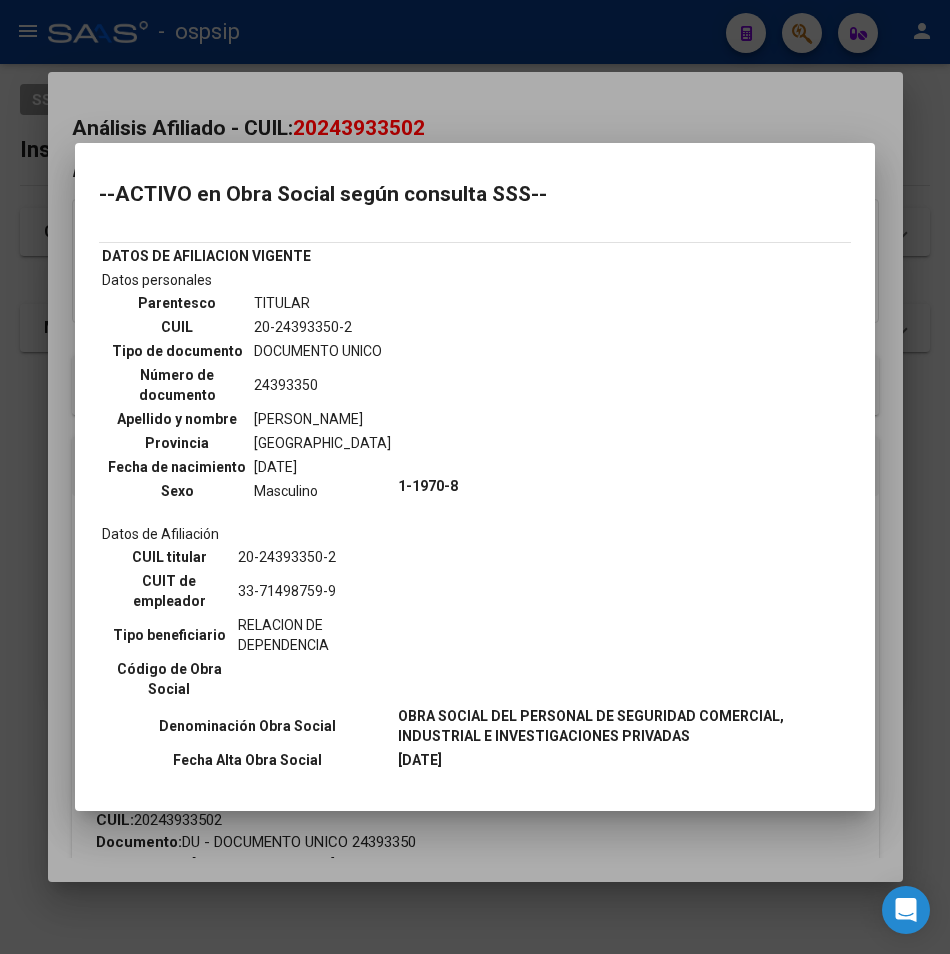 click at bounding box center [475, 477] 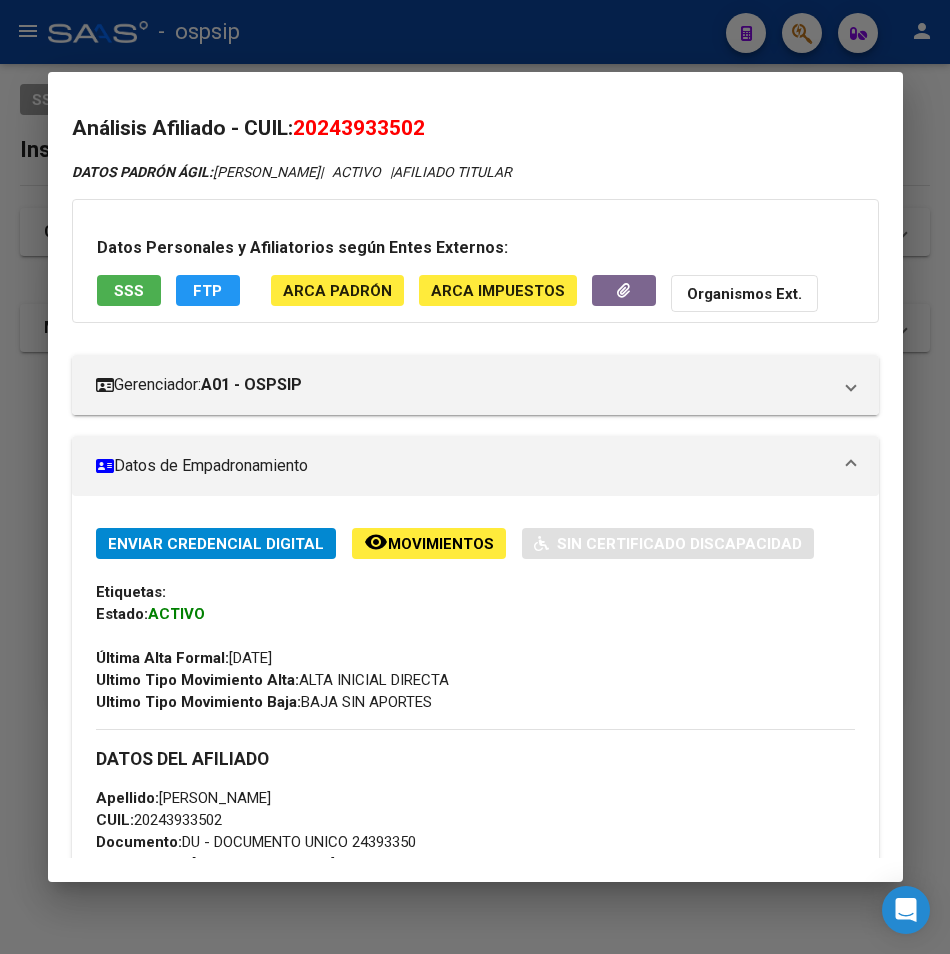 click at bounding box center [475, 477] 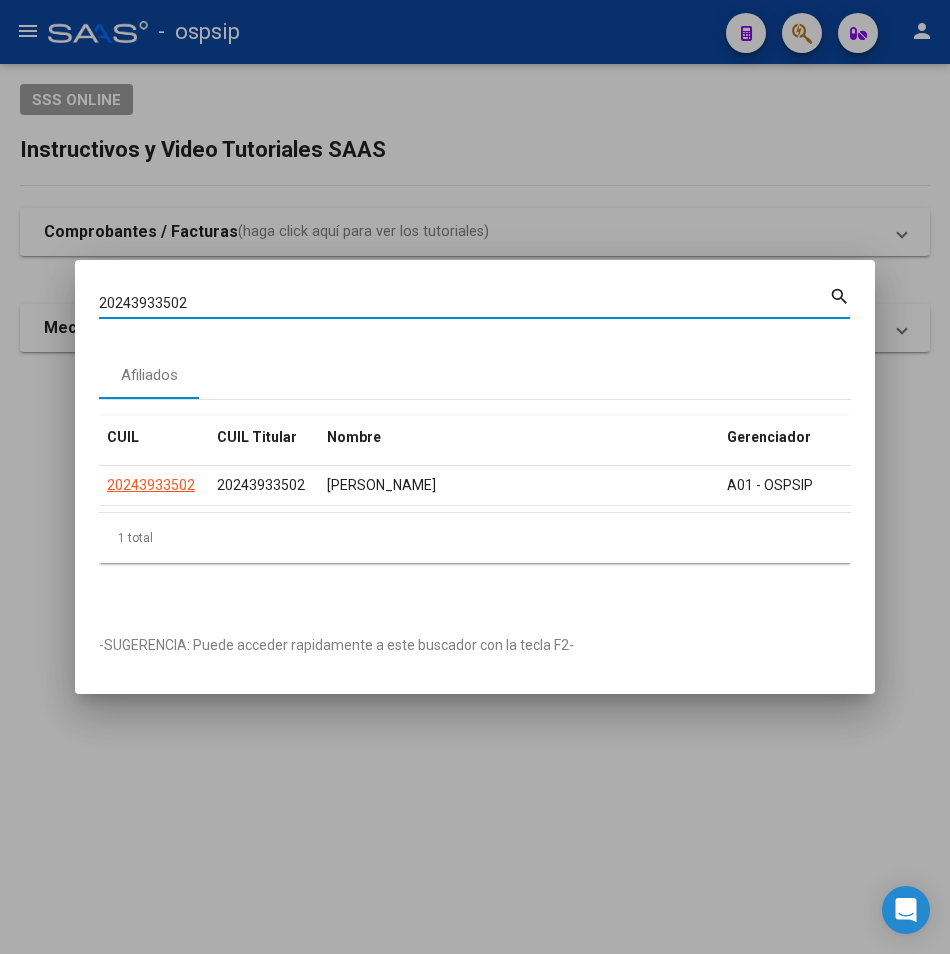 drag, startPoint x: 222, startPoint y: 299, endPoint x: 34, endPoint y: 333, distance: 191.04973 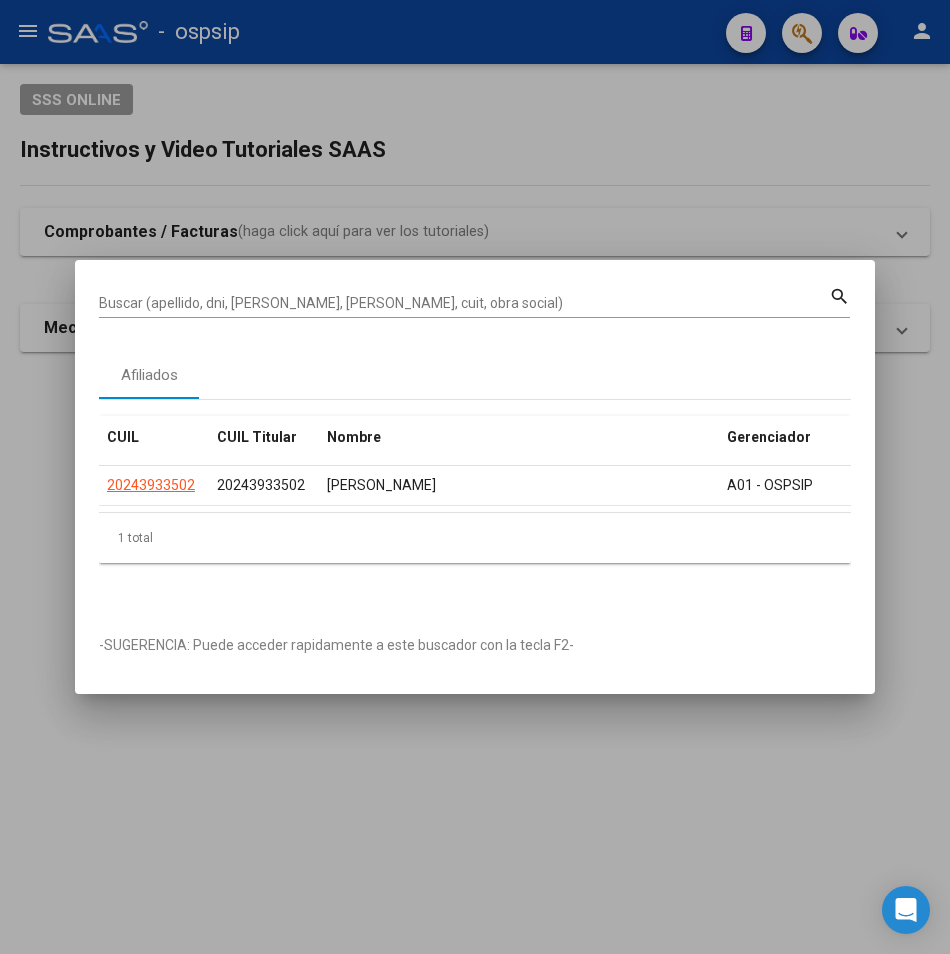 click on "Buscar (apellido, dni, [PERSON_NAME], [PERSON_NAME], cuit, obra social)" at bounding box center (464, 304) 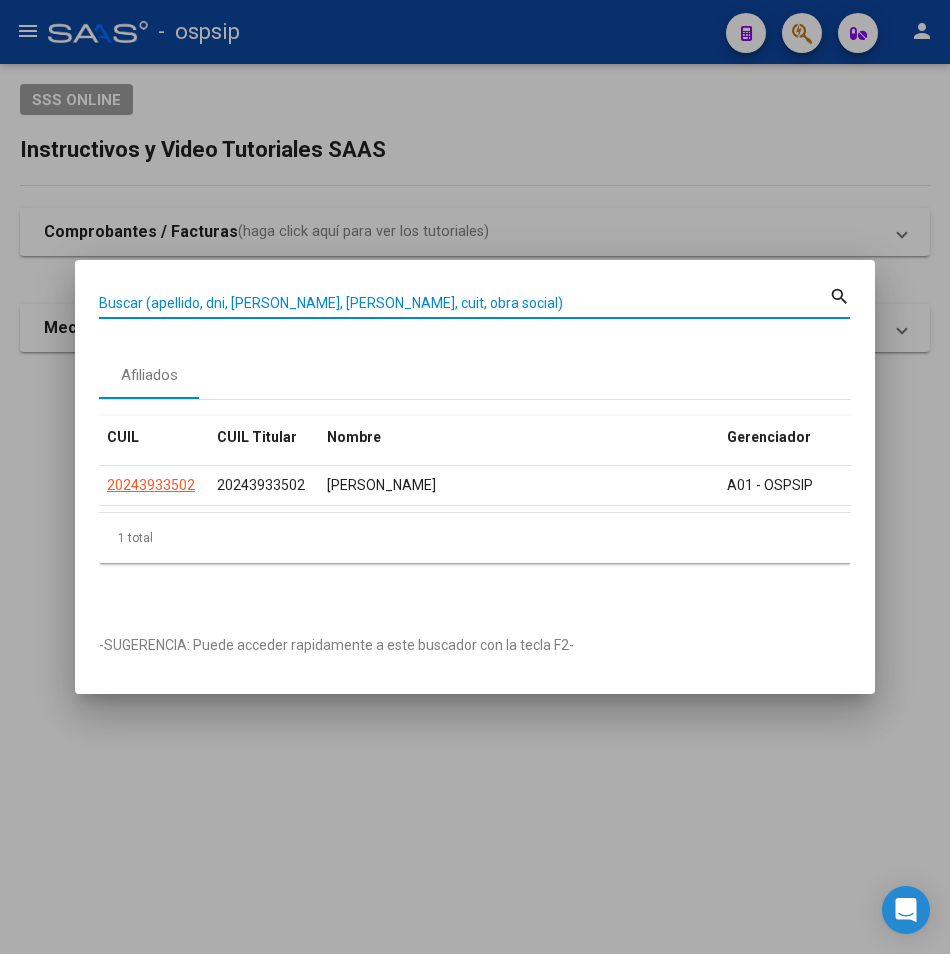 click on "Buscar (apellido, dni, [PERSON_NAME], [PERSON_NAME], cuit, obra social)" at bounding box center (464, 303) 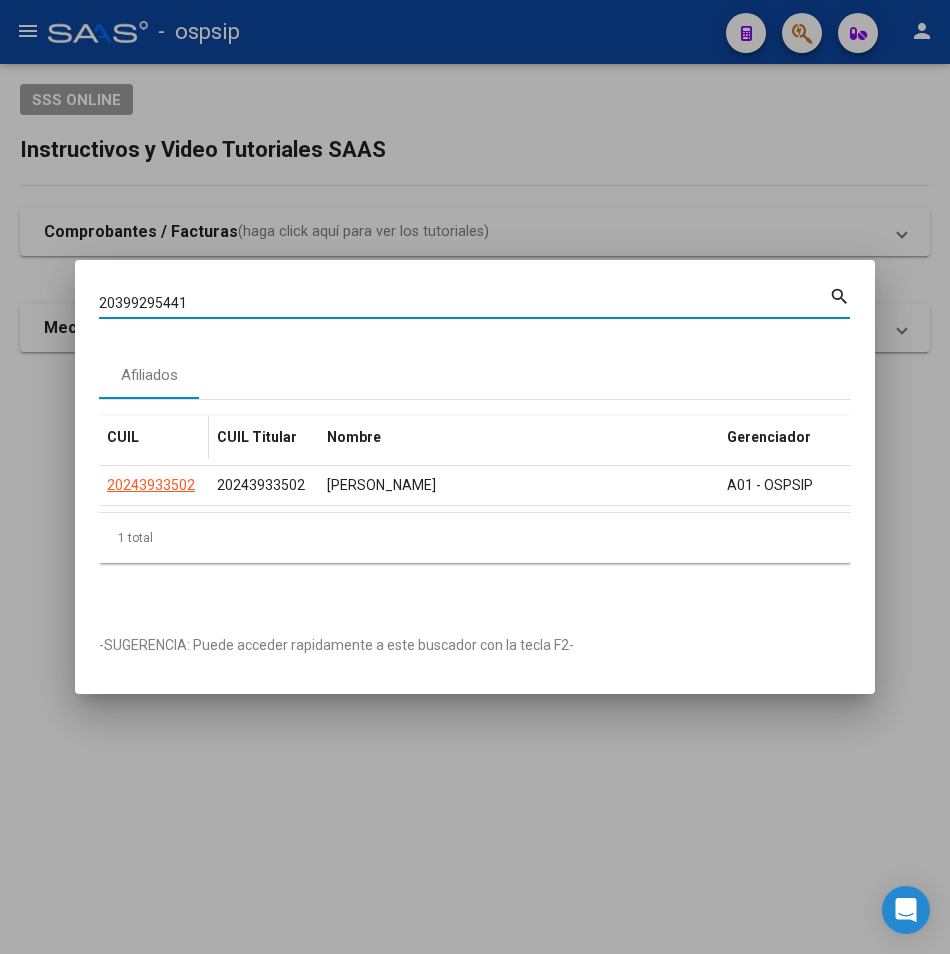type on "20399295441" 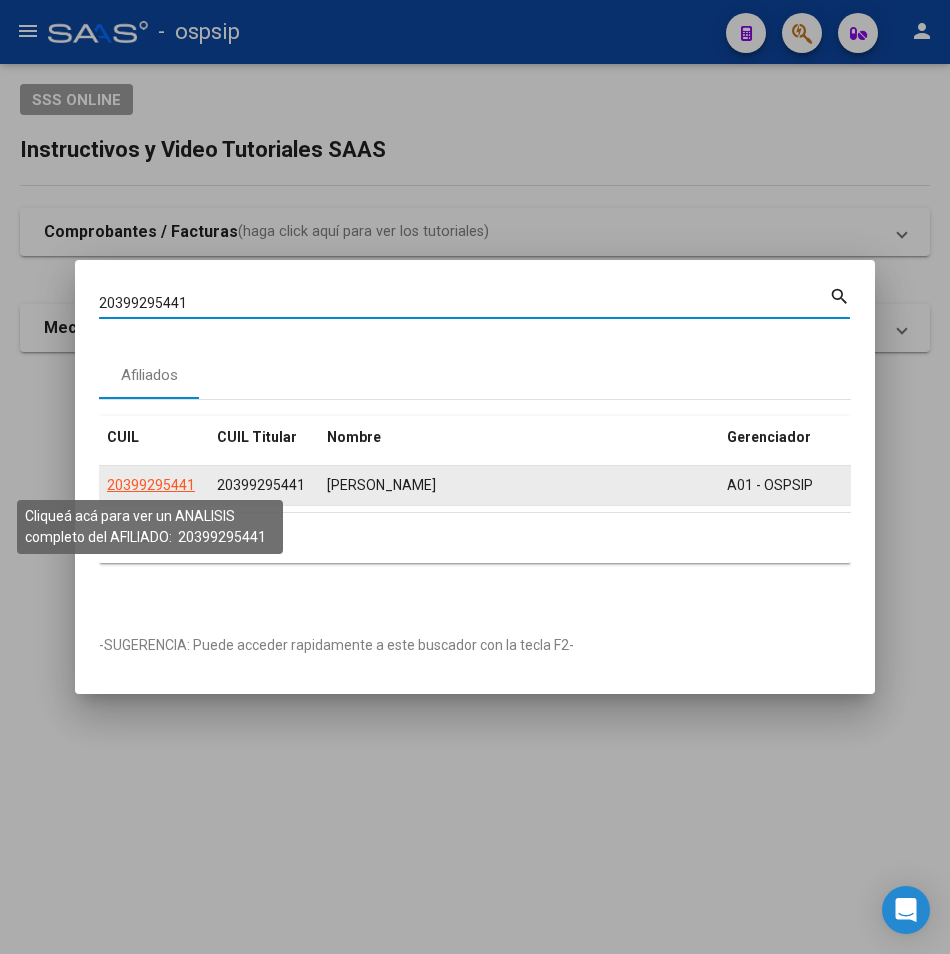 click on "20399295441" 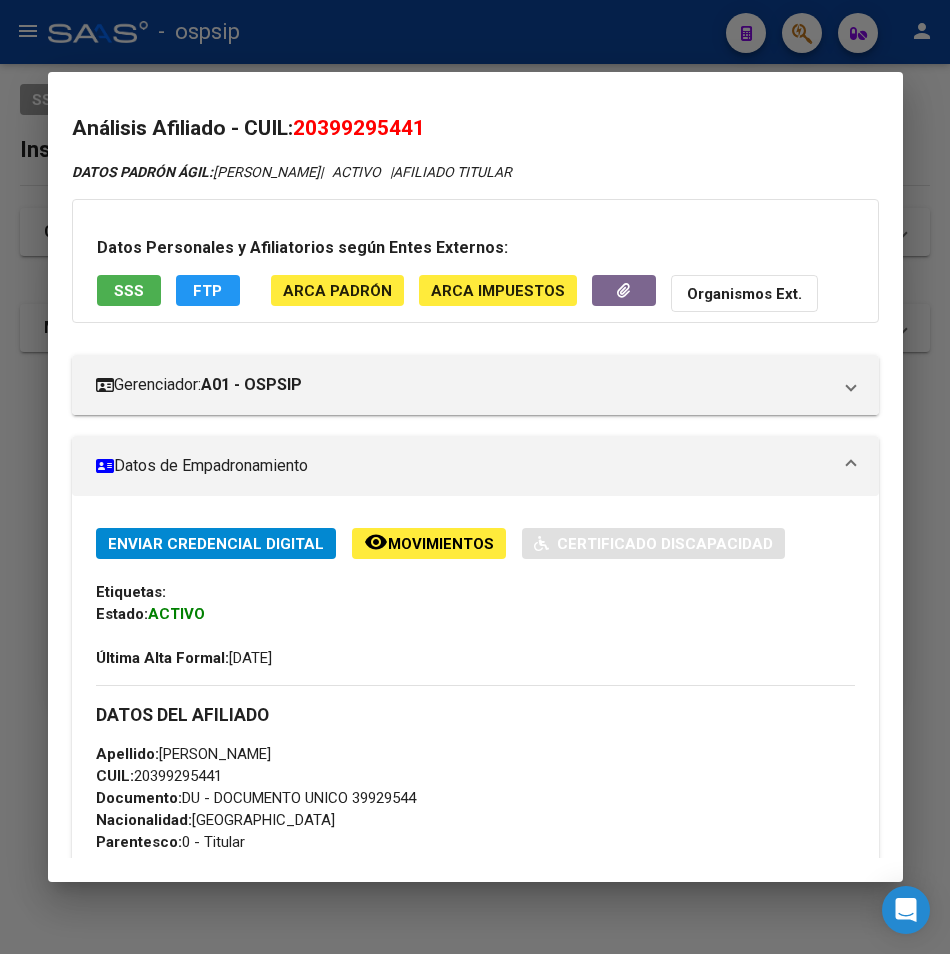 click on "SSS" at bounding box center [129, 291] 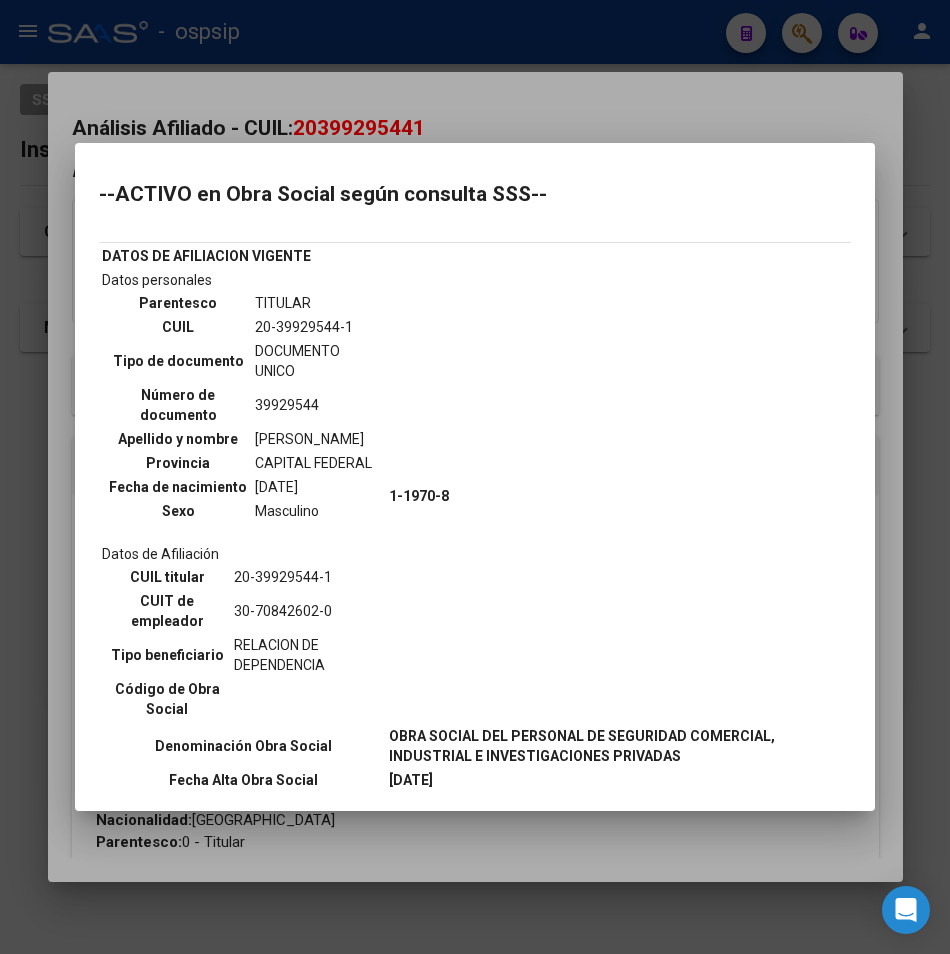 click at bounding box center (475, 477) 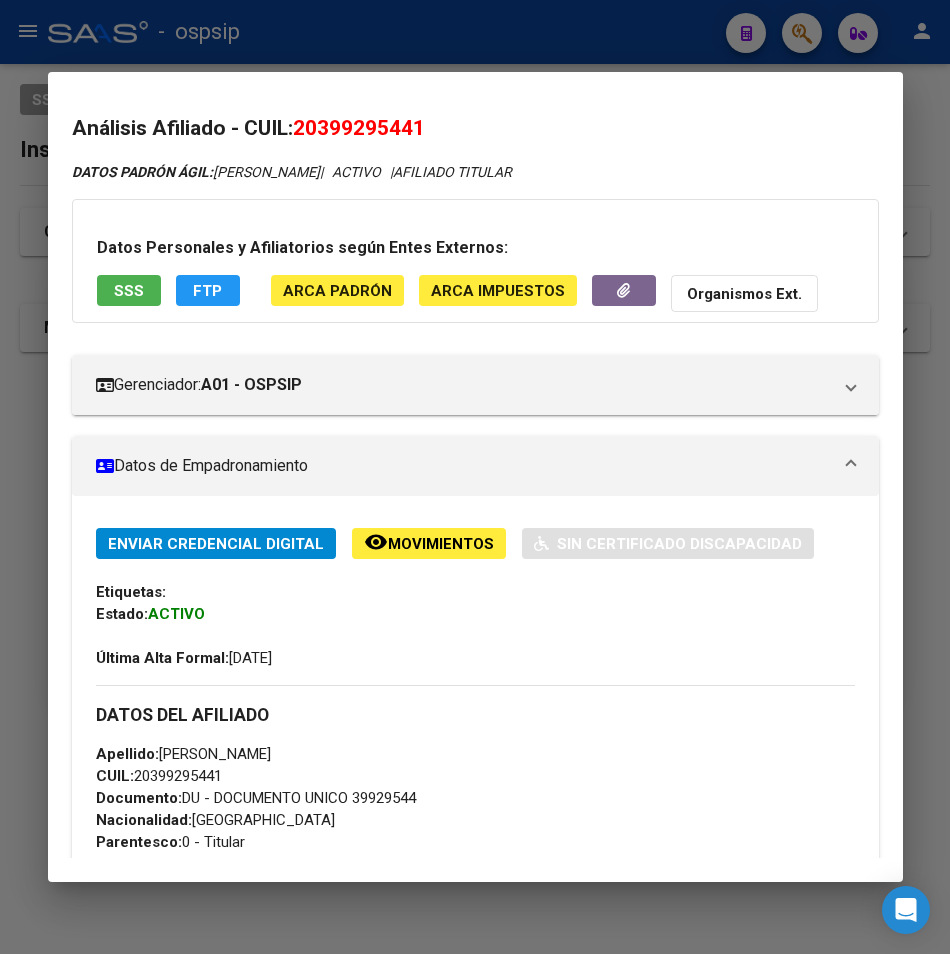 click at bounding box center (475, 477) 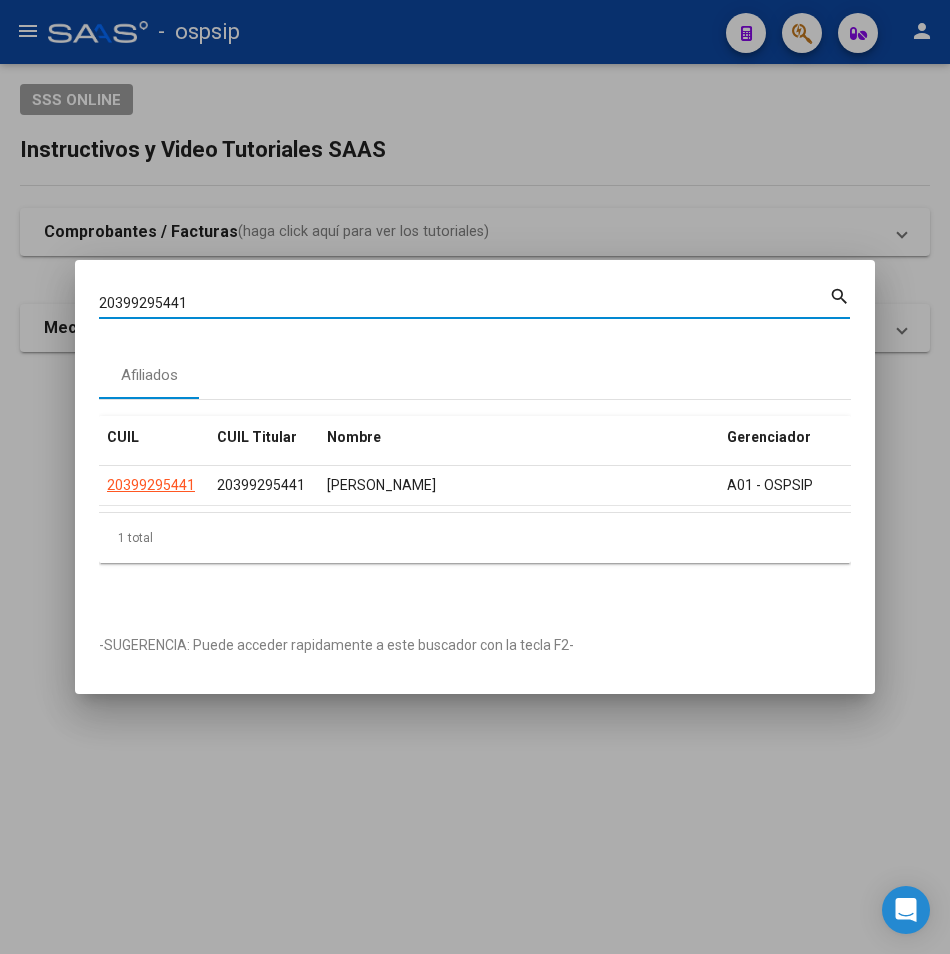 drag, startPoint x: 201, startPoint y: 297, endPoint x: 46, endPoint y: 318, distance: 156.4161 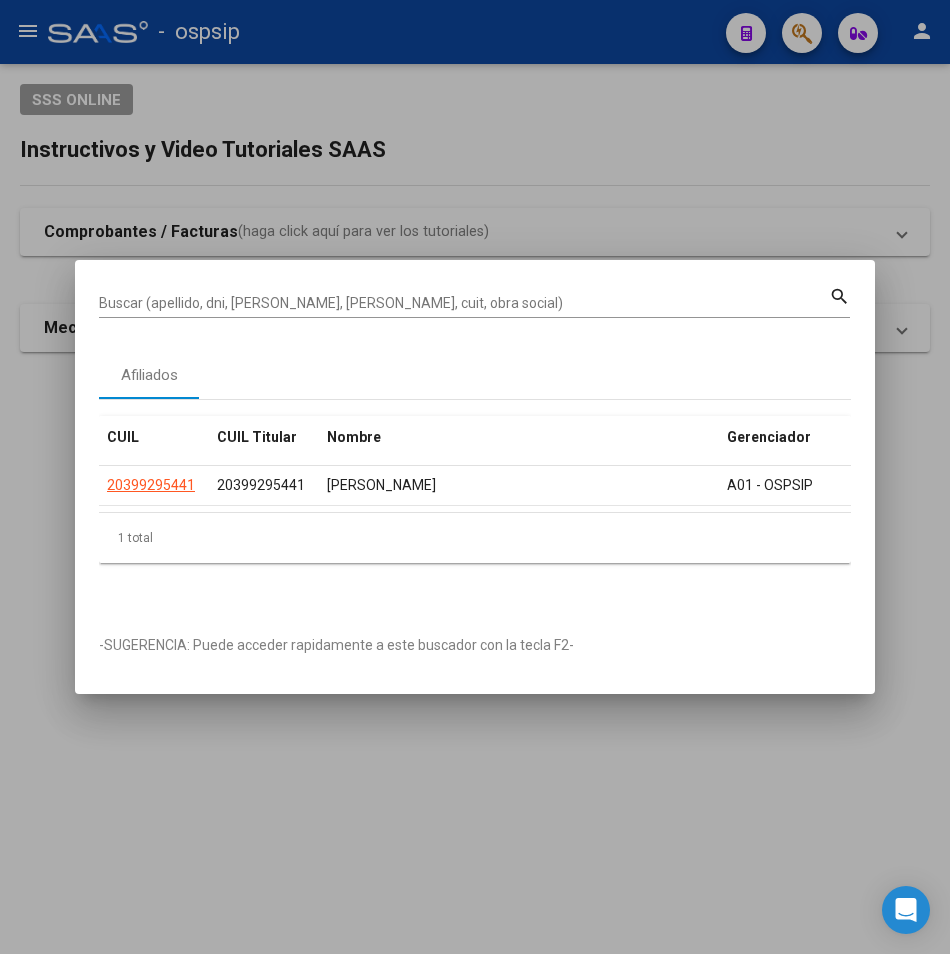 click on "Buscar (apellido, dni, [PERSON_NAME], [PERSON_NAME], cuit, obra social)" at bounding box center [464, 303] 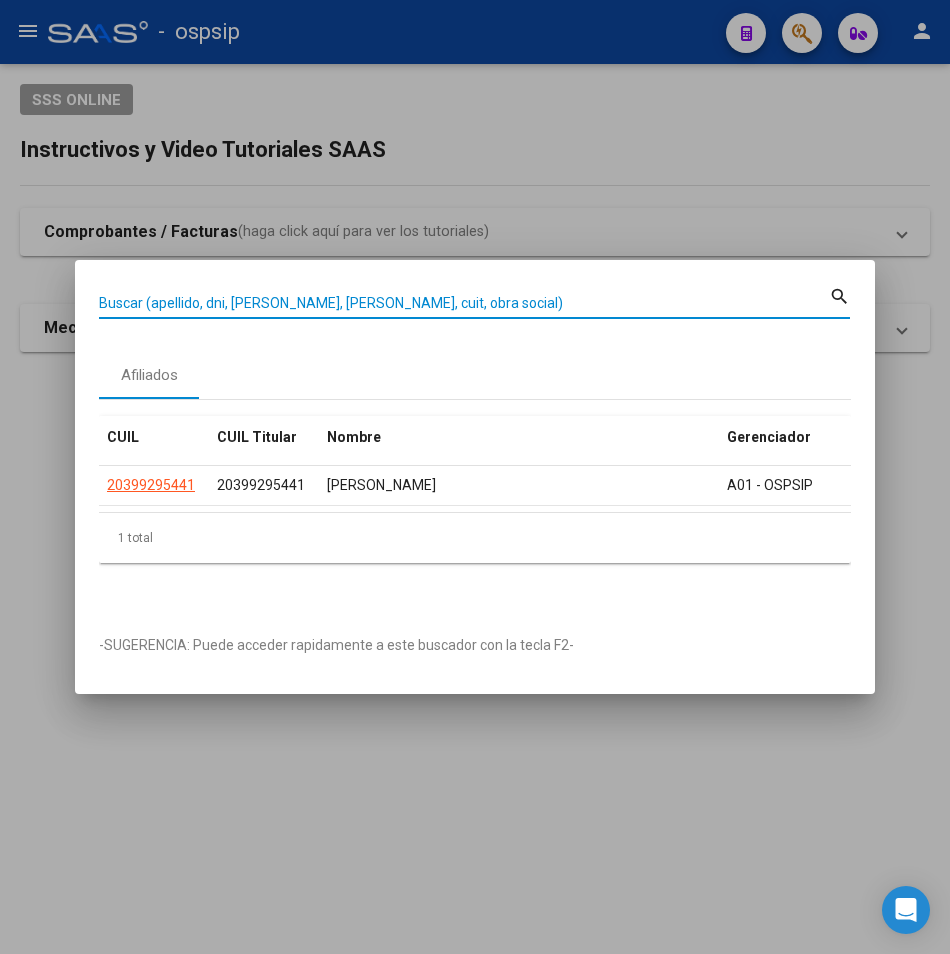 paste on "20182870898" 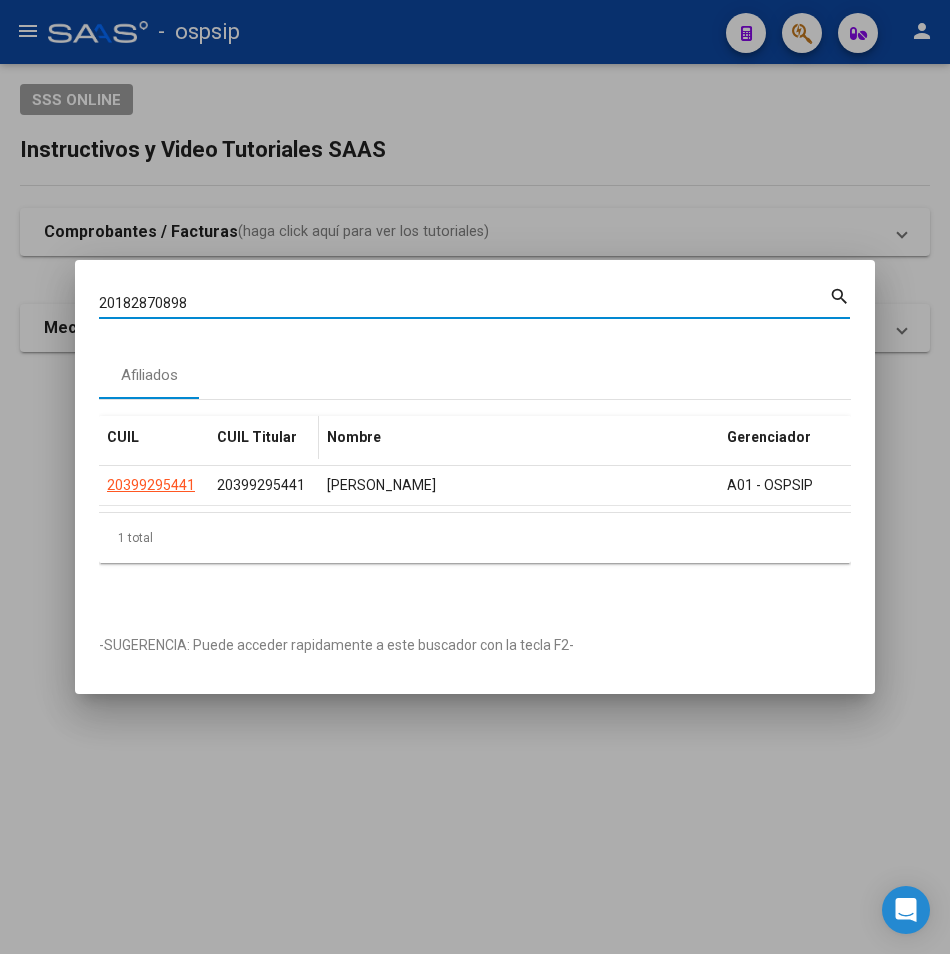 type on "20182870898" 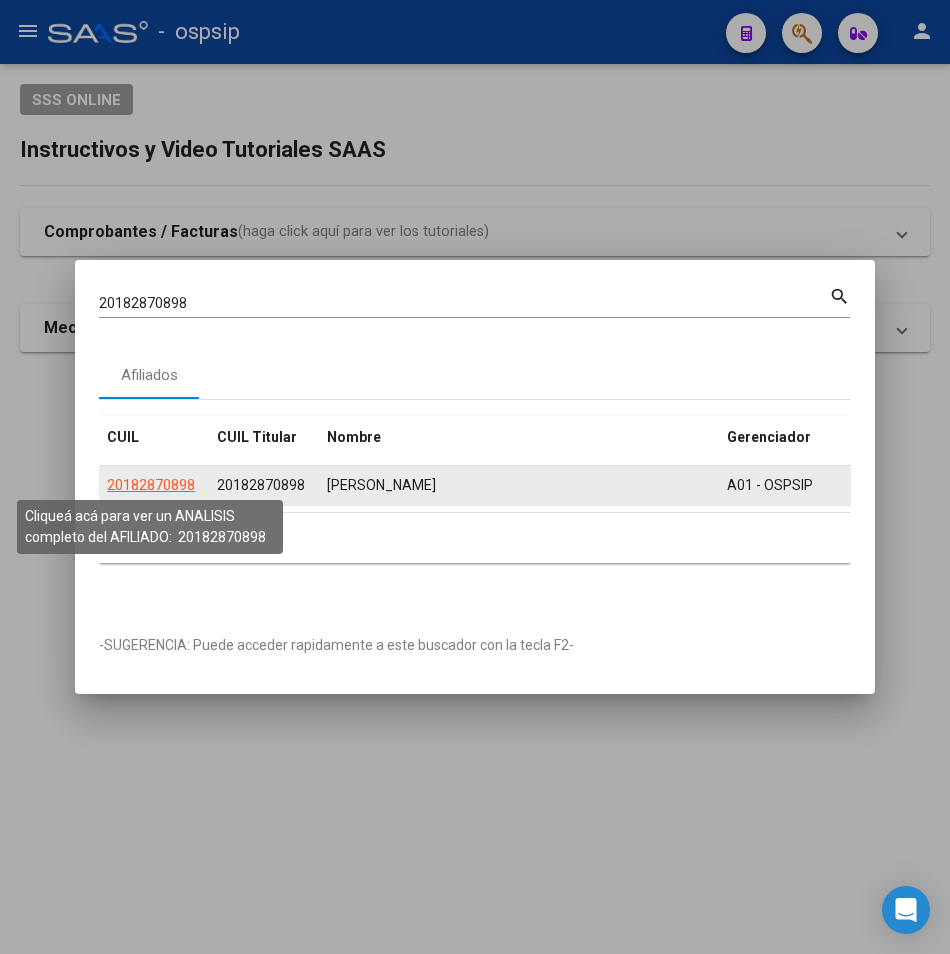 click on "20182870898" 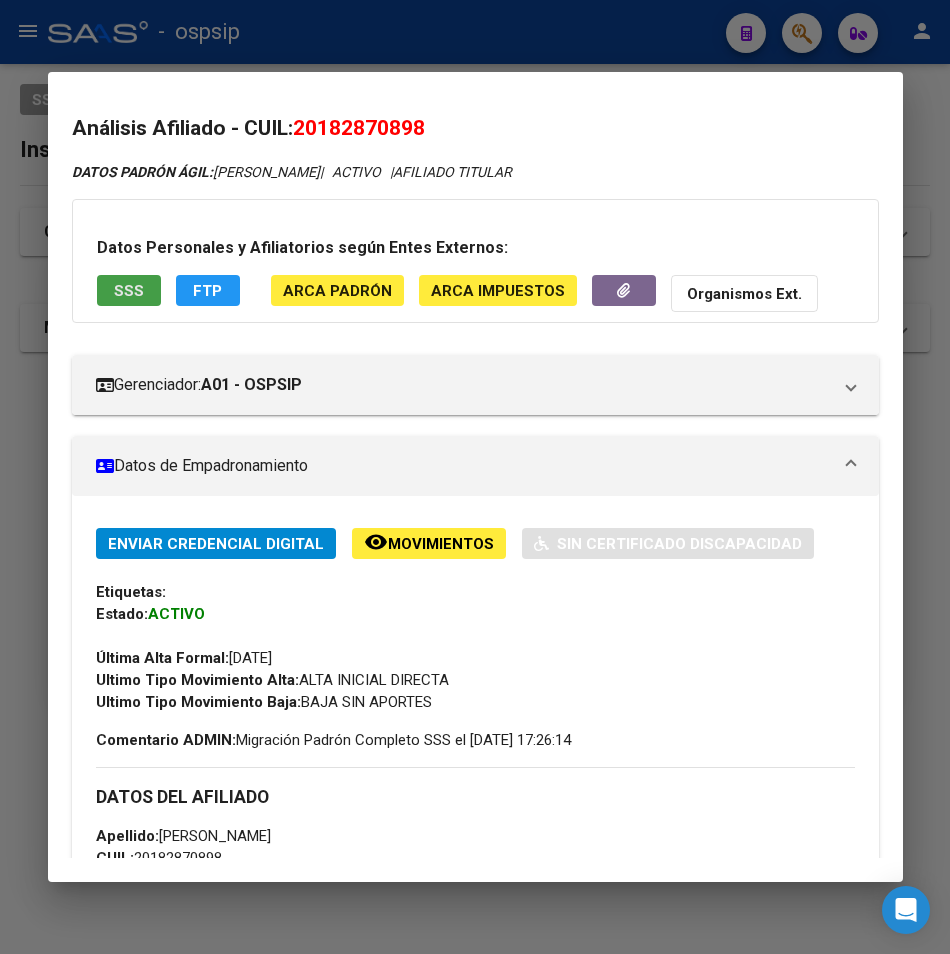 click on "SSS" at bounding box center (129, 290) 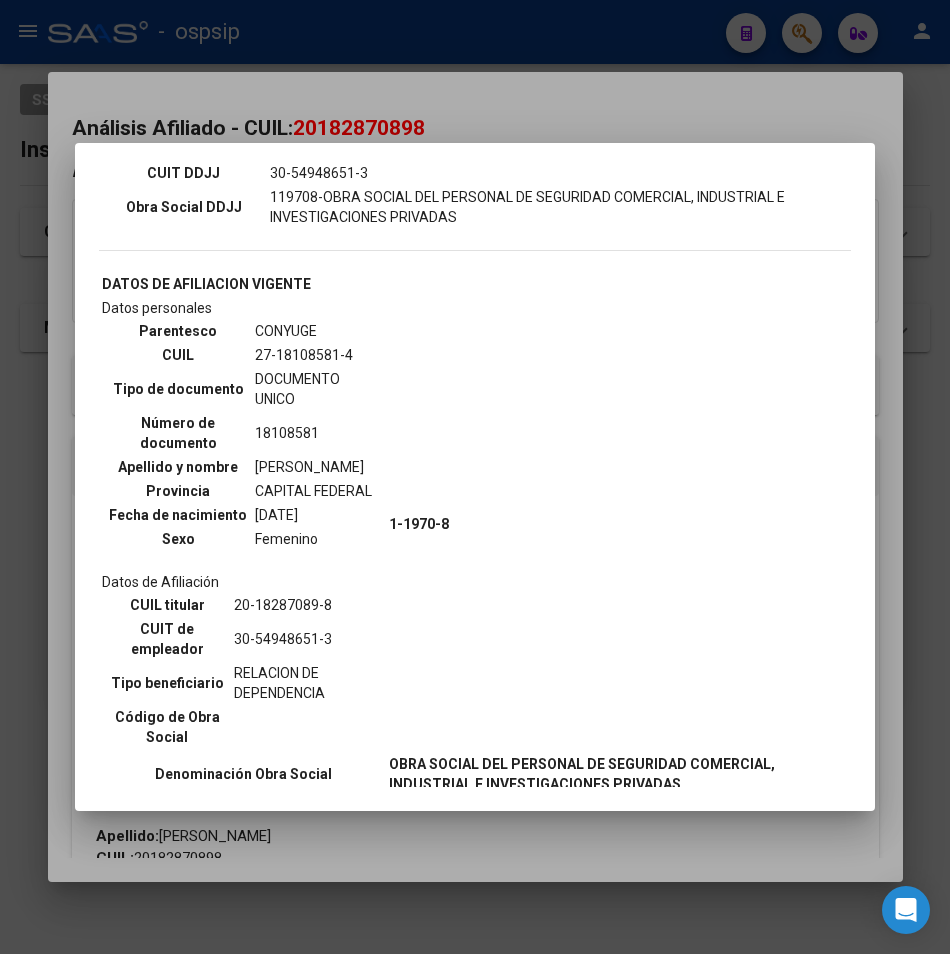 scroll, scrollTop: 600, scrollLeft: 0, axis: vertical 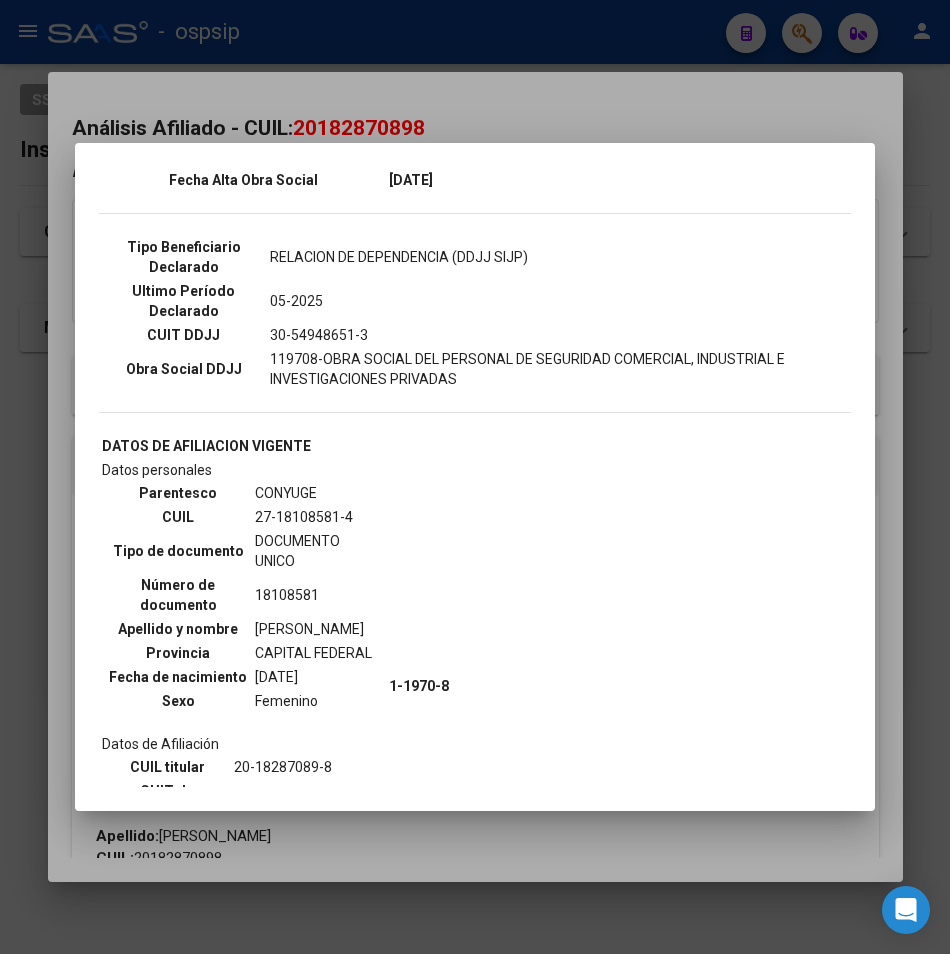 click at bounding box center (475, 477) 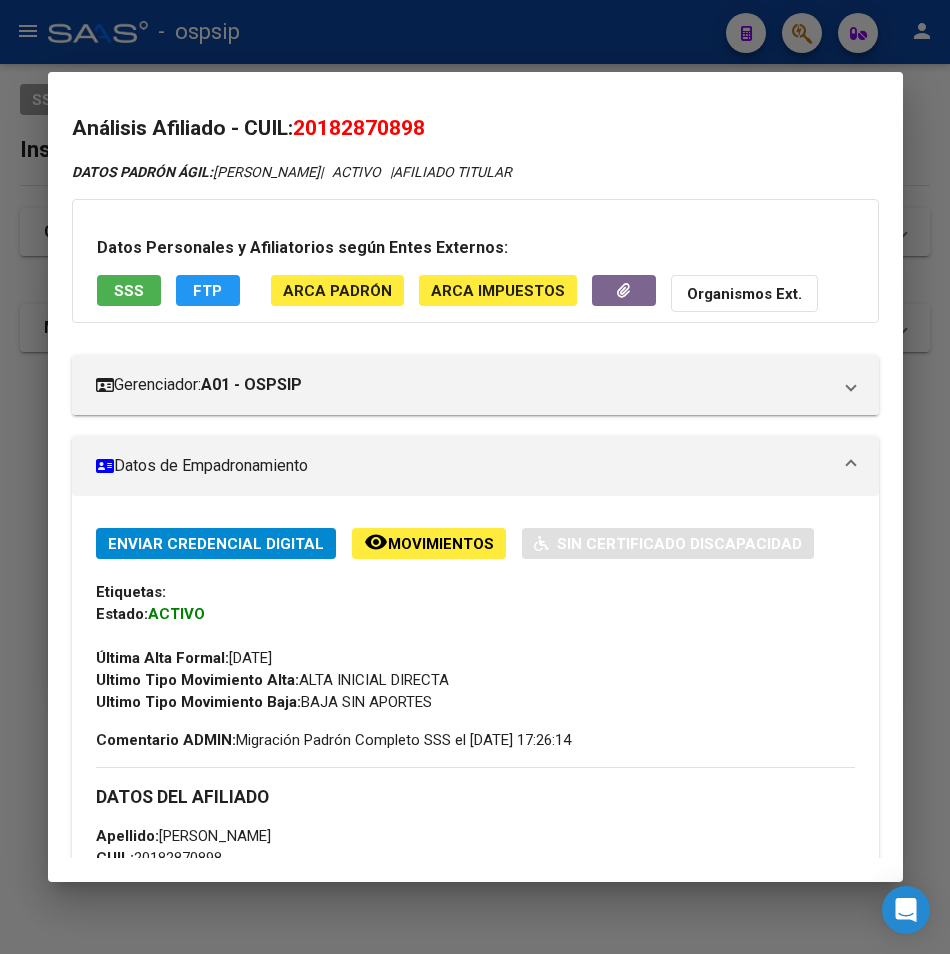 drag, startPoint x: 544, startPoint y: 27, endPoint x: 402, endPoint y: 195, distance: 219.97273 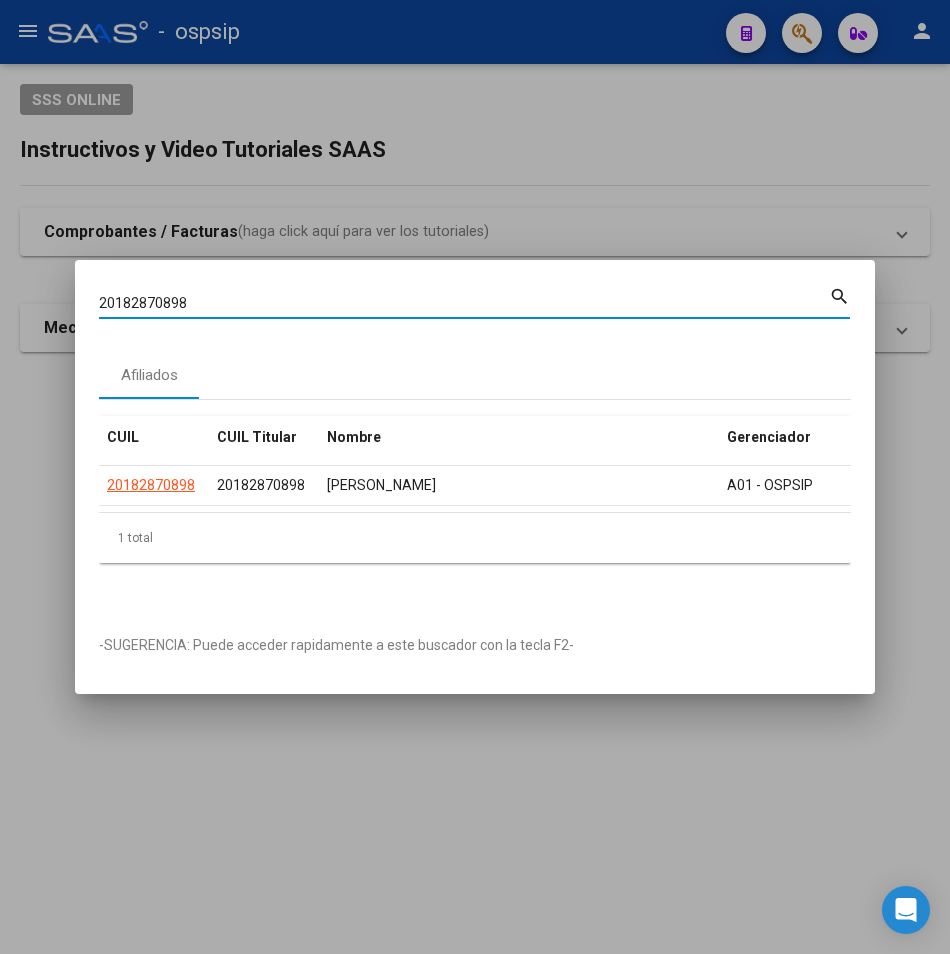 drag, startPoint x: 196, startPoint y: 290, endPoint x: -16, endPoint y: 289, distance: 212.00237 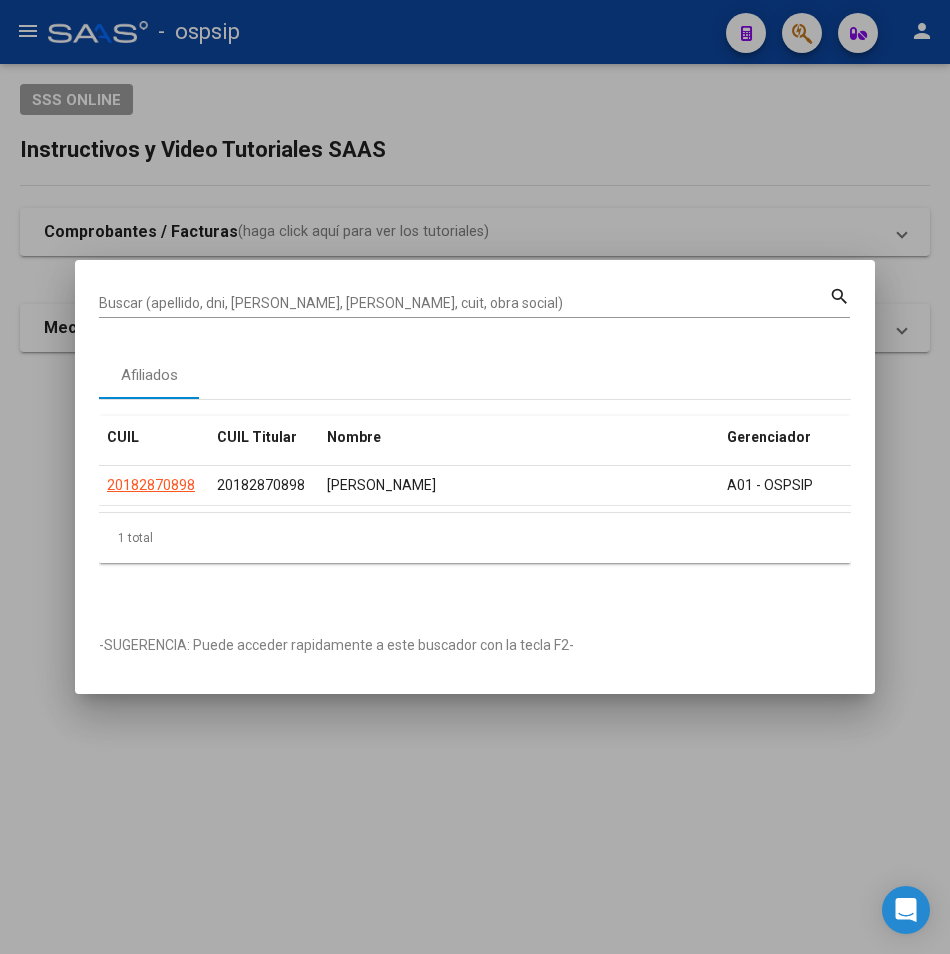 click on "Buscar (apellido, dni, [PERSON_NAME], nro traspaso, cuit, obra social) search" at bounding box center [474, 300] 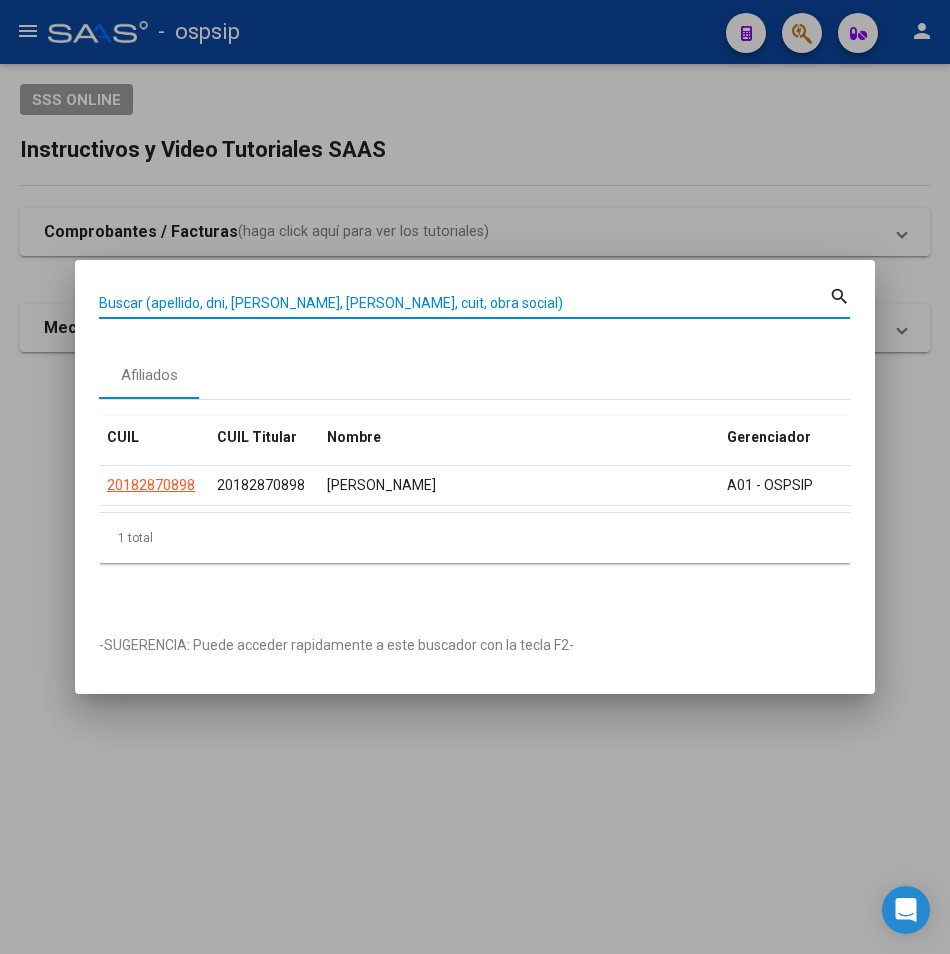 click on "Buscar (apellido, dni, [PERSON_NAME], [PERSON_NAME], cuit, obra social)" at bounding box center (464, 304) 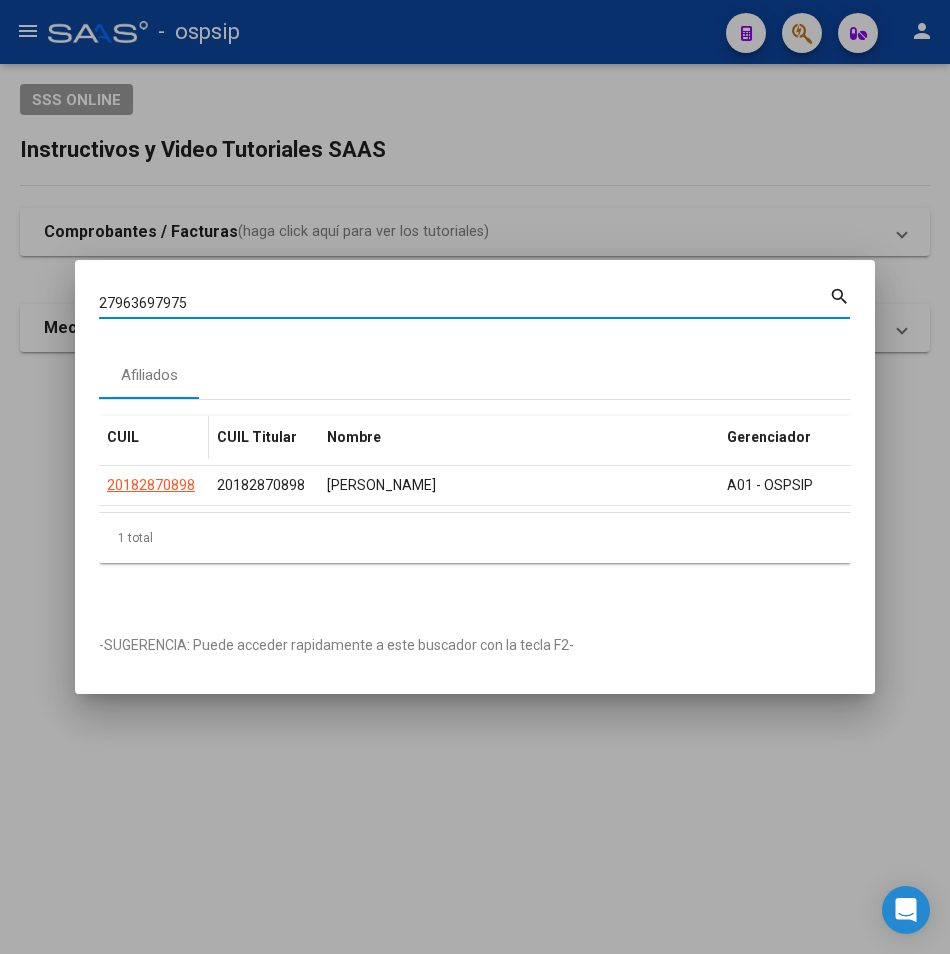 type on "27963697975" 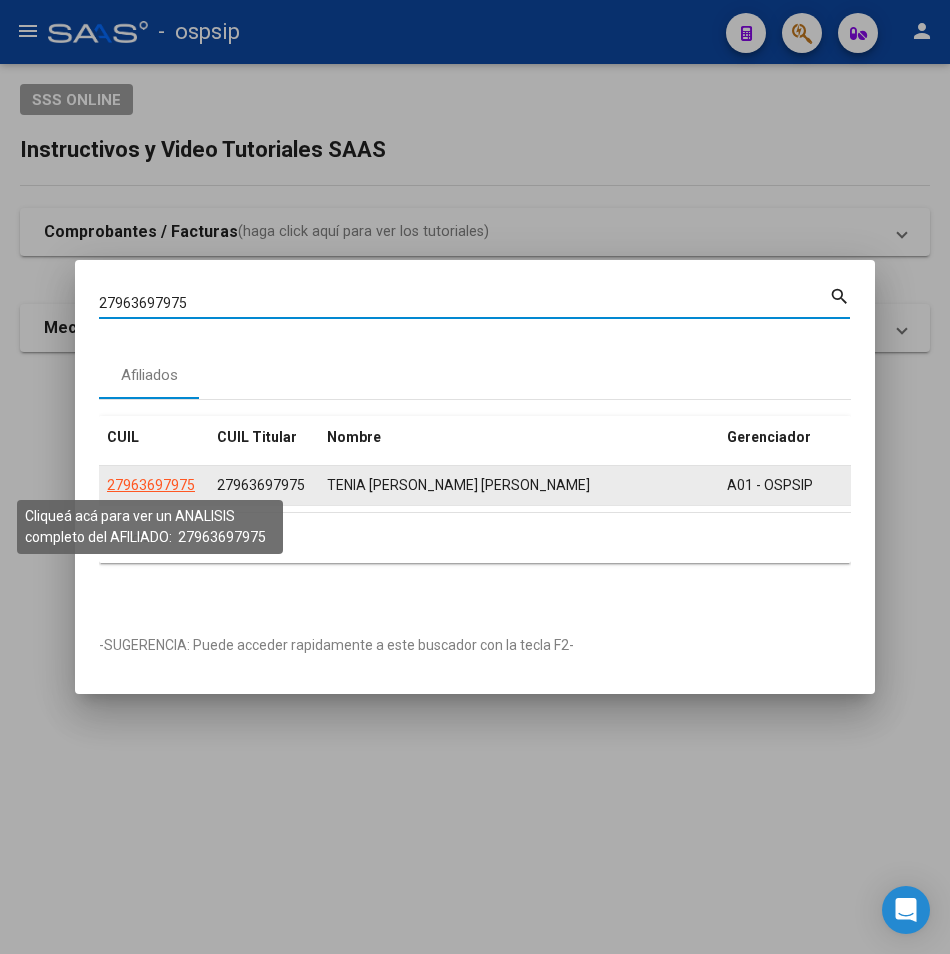 click on "27963697975" 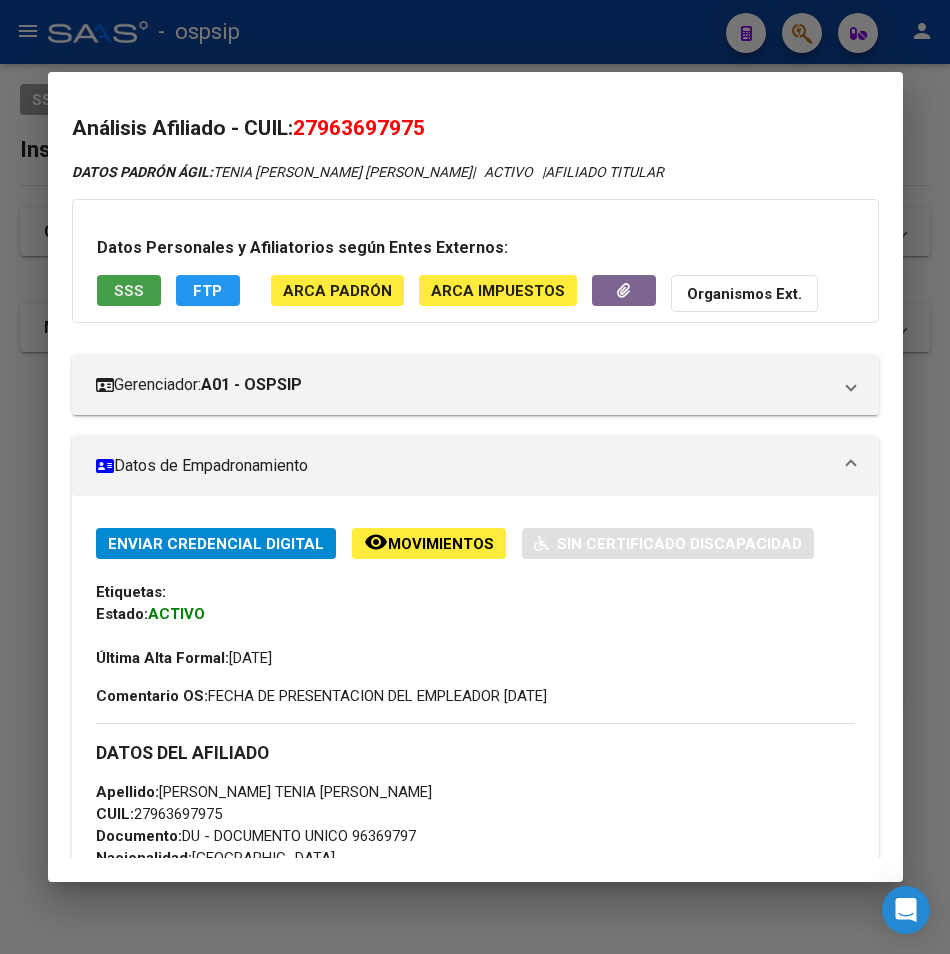click on "SSS" at bounding box center (129, 290) 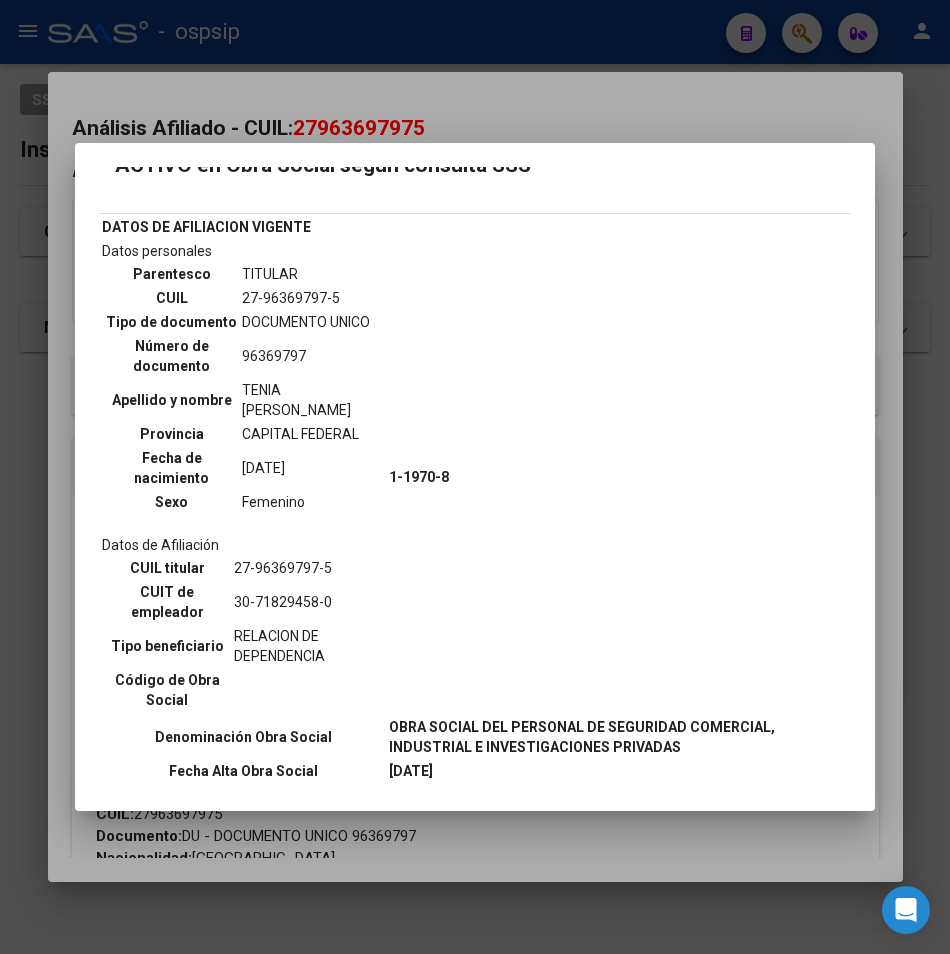 scroll, scrollTop: 0, scrollLeft: 0, axis: both 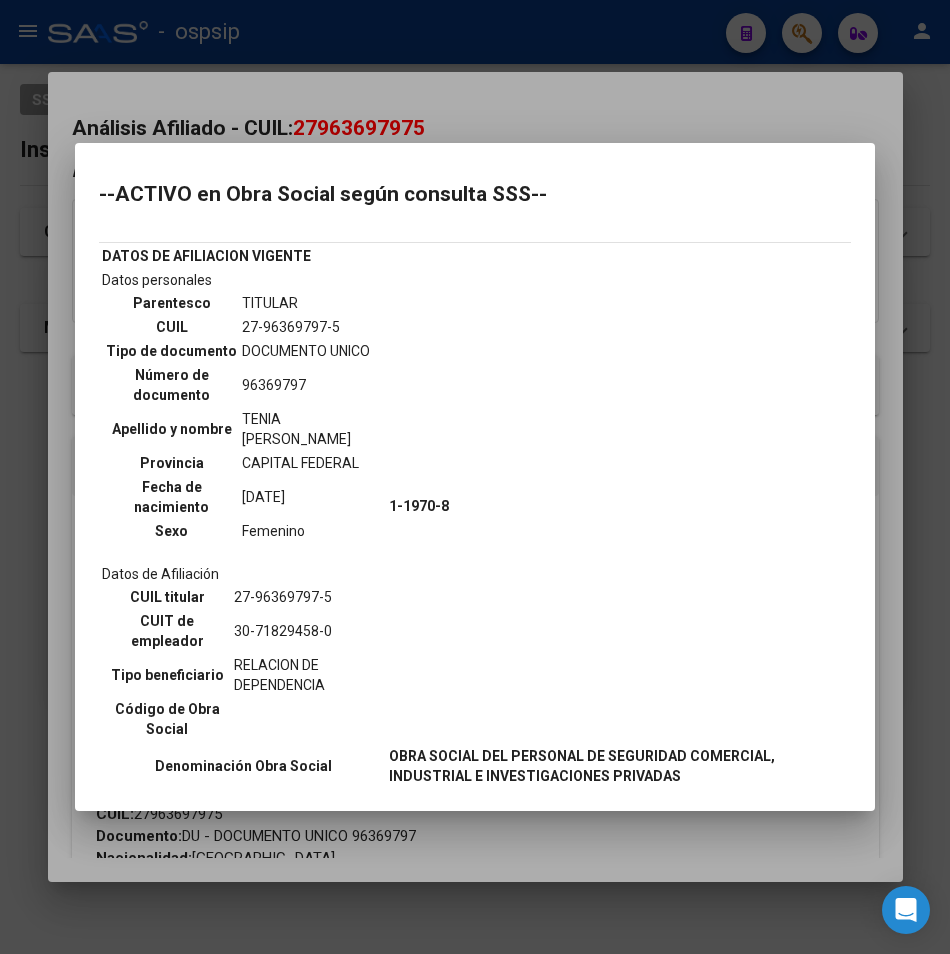 click at bounding box center [475, 477] 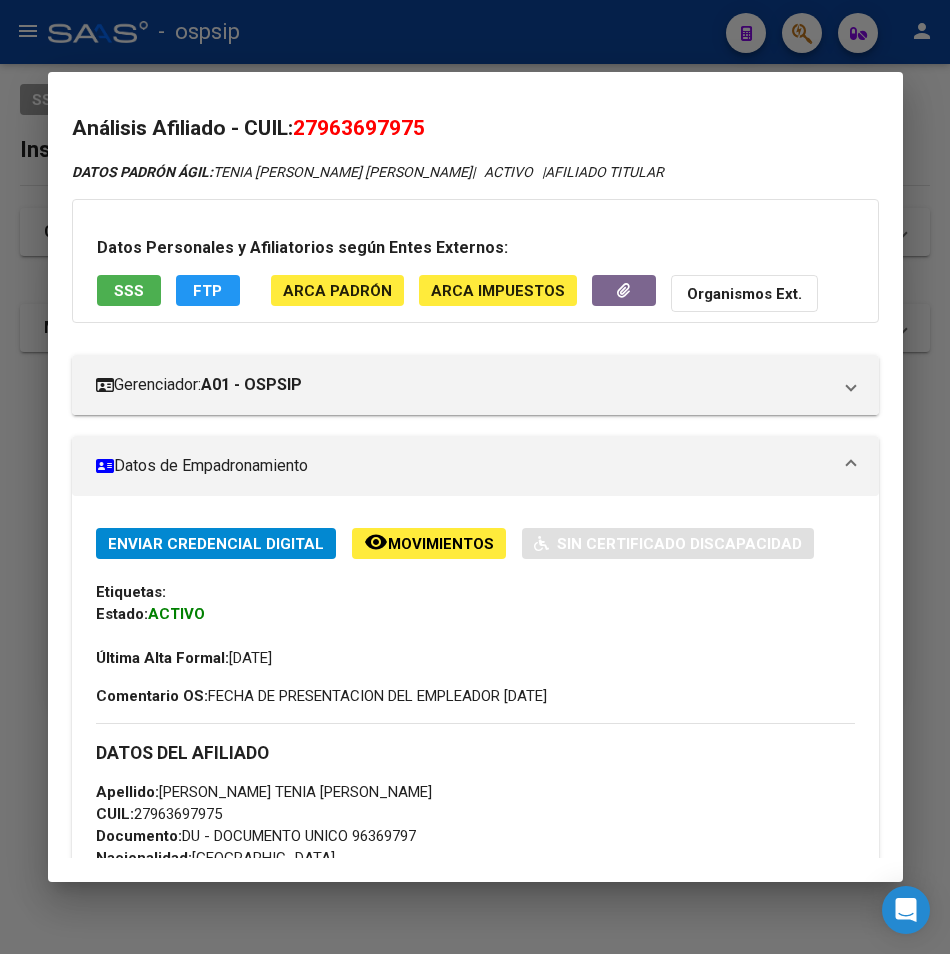 drag, startPoint x: 292, startPoint y: 46, endPoint x: 211, endPoint y: 132, distance: 118.13975 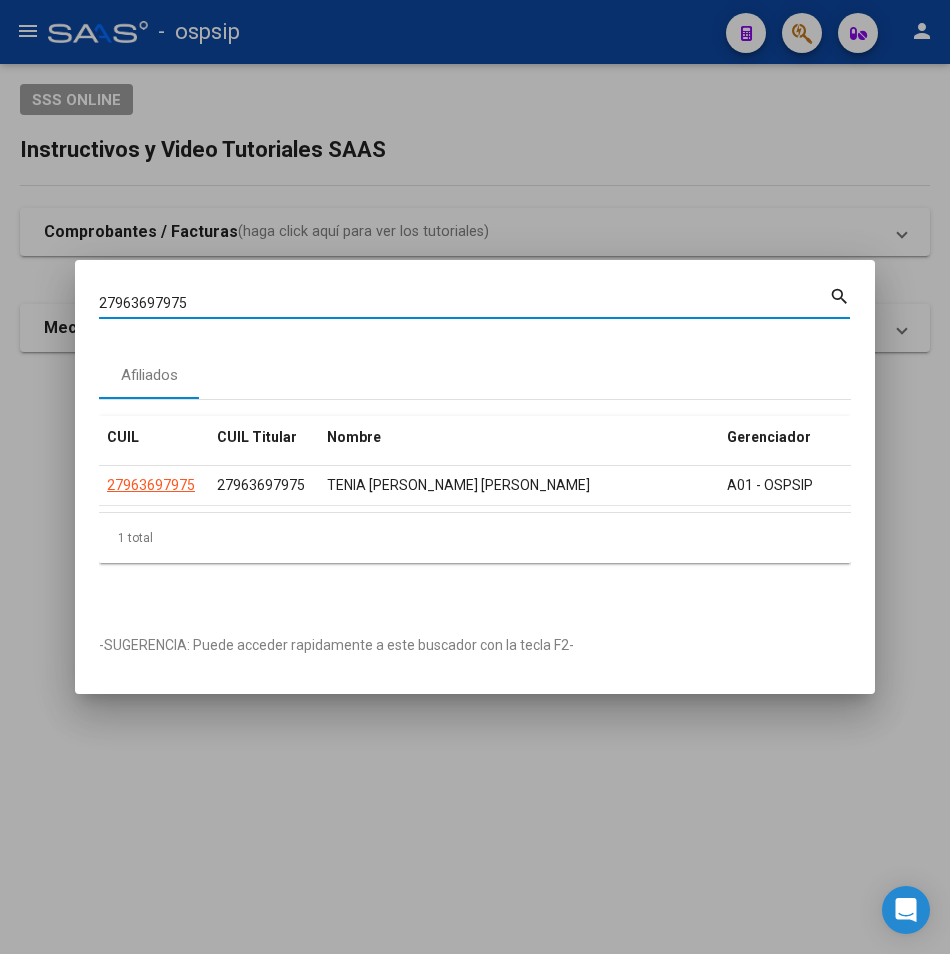 drag, startPoint x: 229, startPoint y: 304, endPoint x: 45, endPoint y: 320, distance: 184.69434 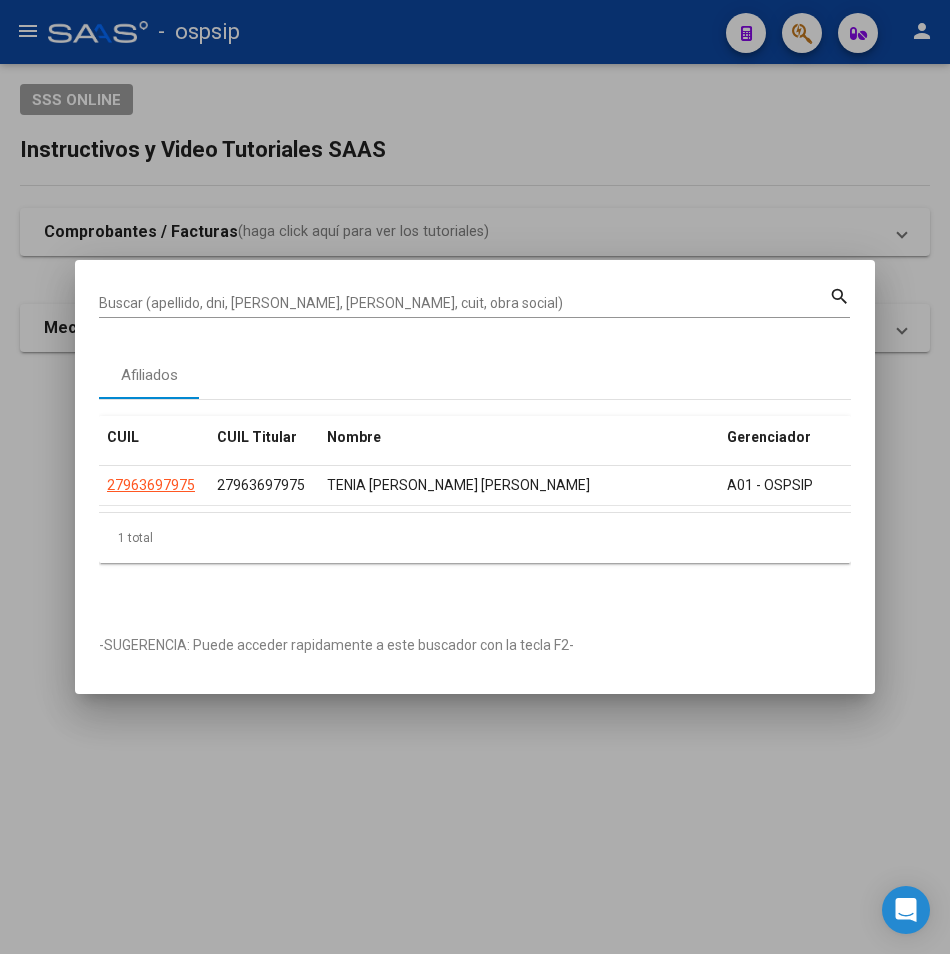 click on "Buscar (apellido, dni, [PERSON_NAME], nro traspaso, cuit, obra social) search" at bounding box center (474, 300) 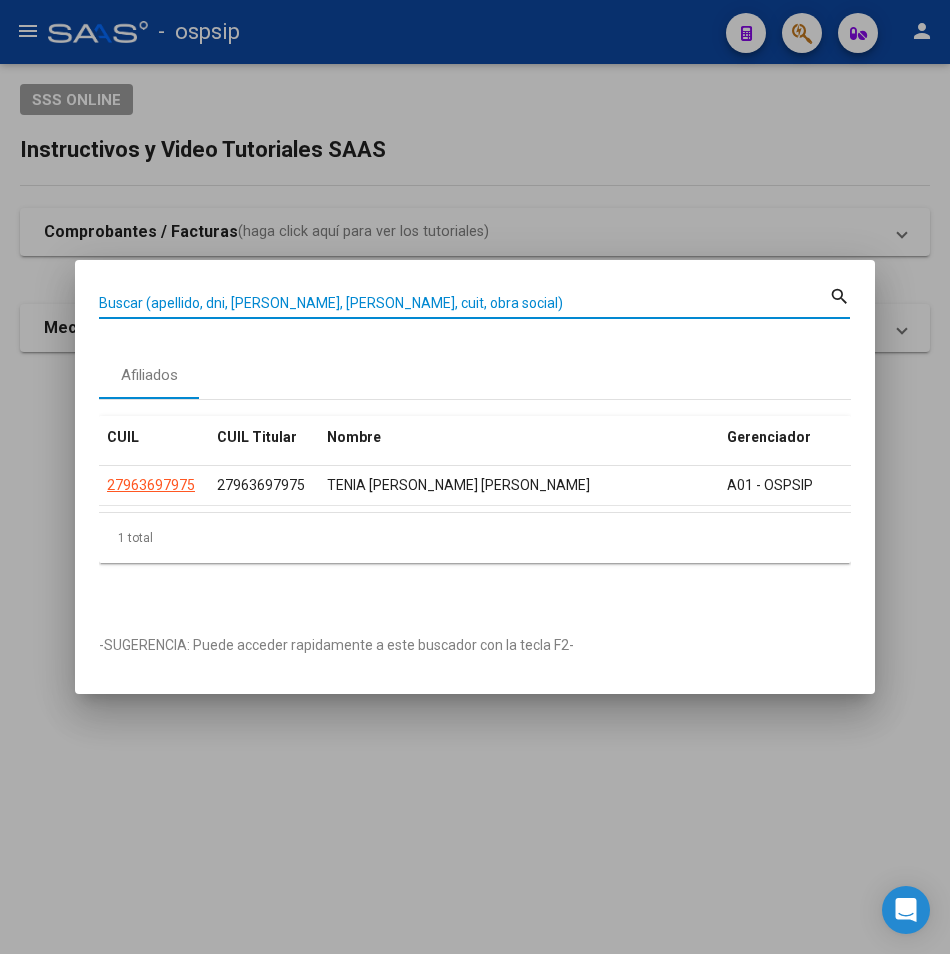 click on "Buscar (apellido, dni, [PERSON_NAME], [PERSON_NAME], cuit, obra social)" at bounding box center [464, 303] 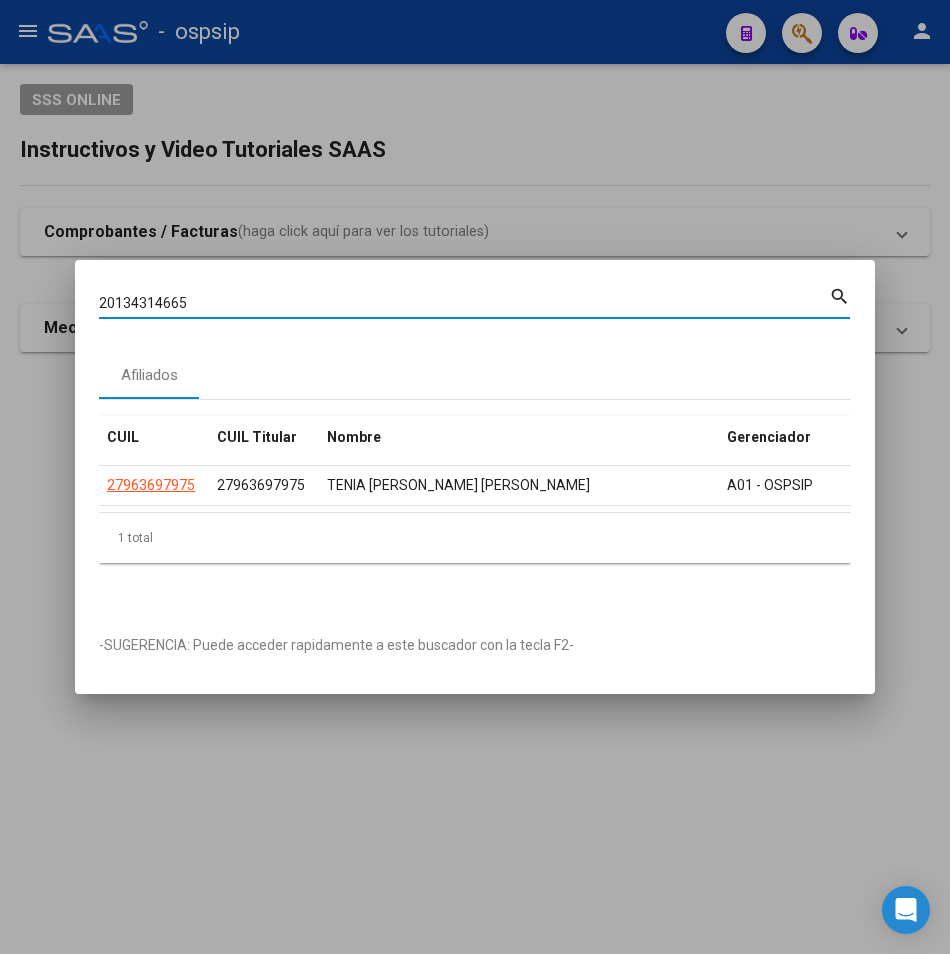 type on "20134314665" 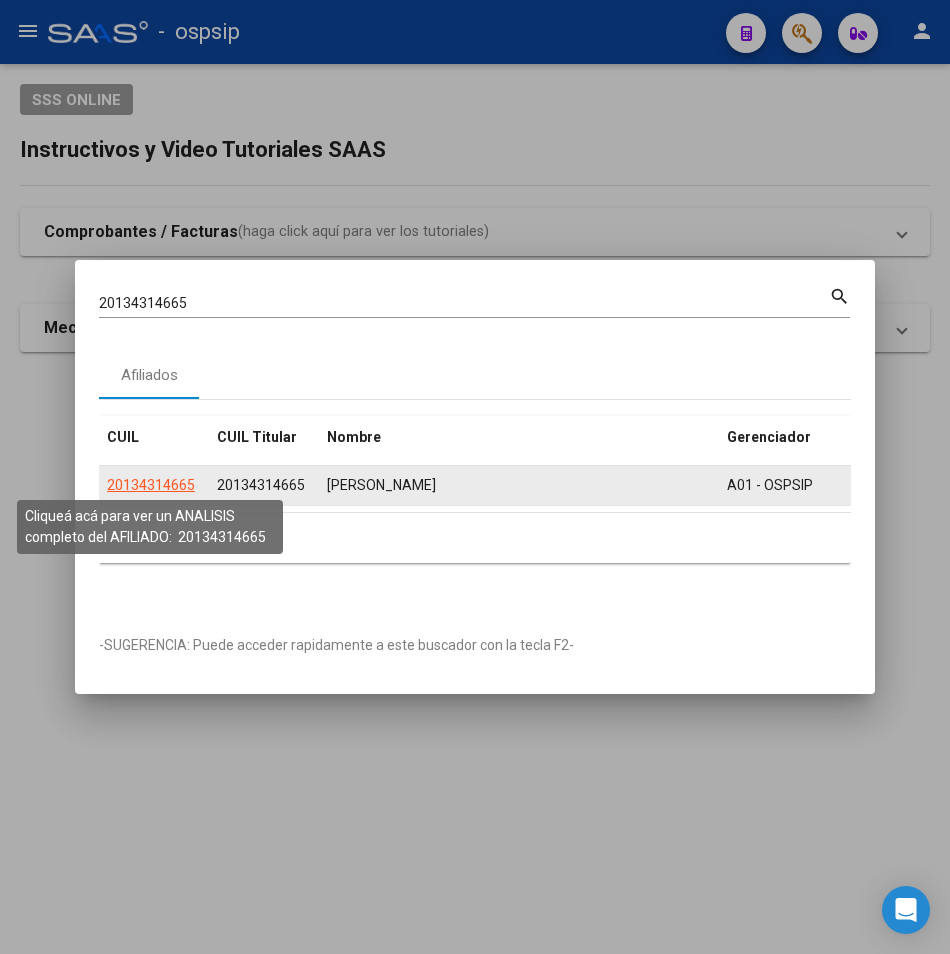 click on "20134314665" 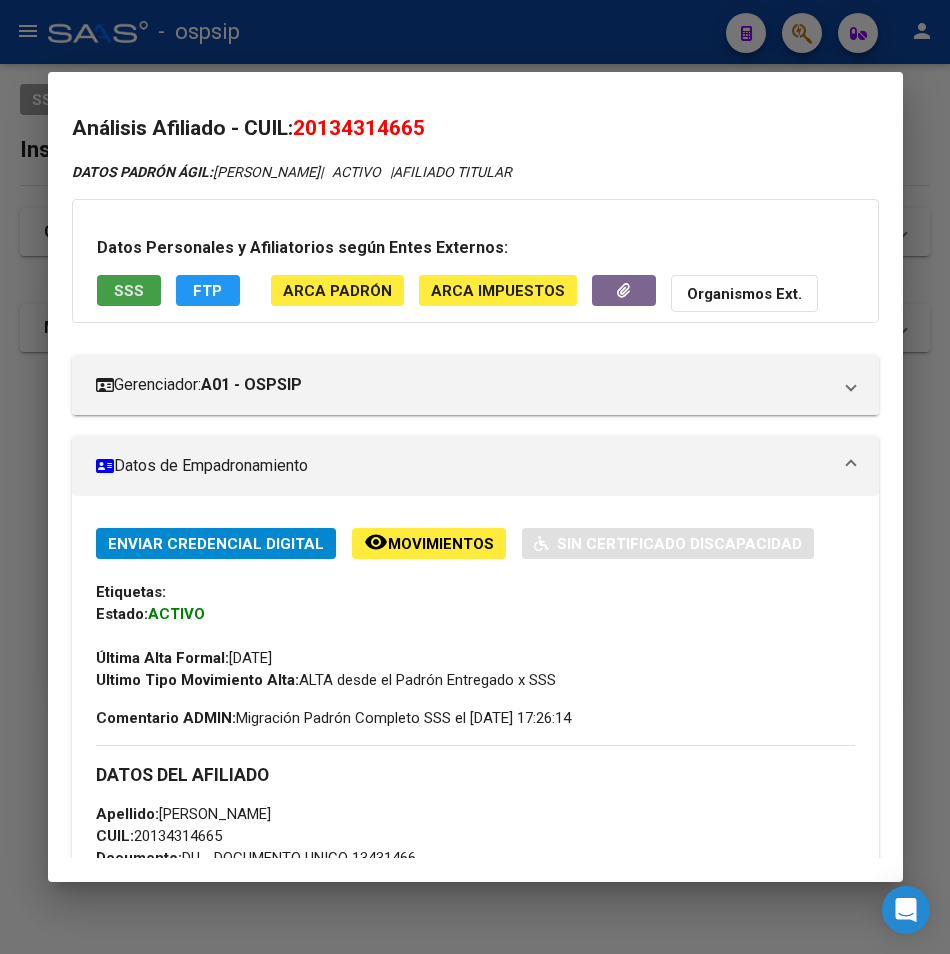click on "SSS" at bounding box center (129, 291) 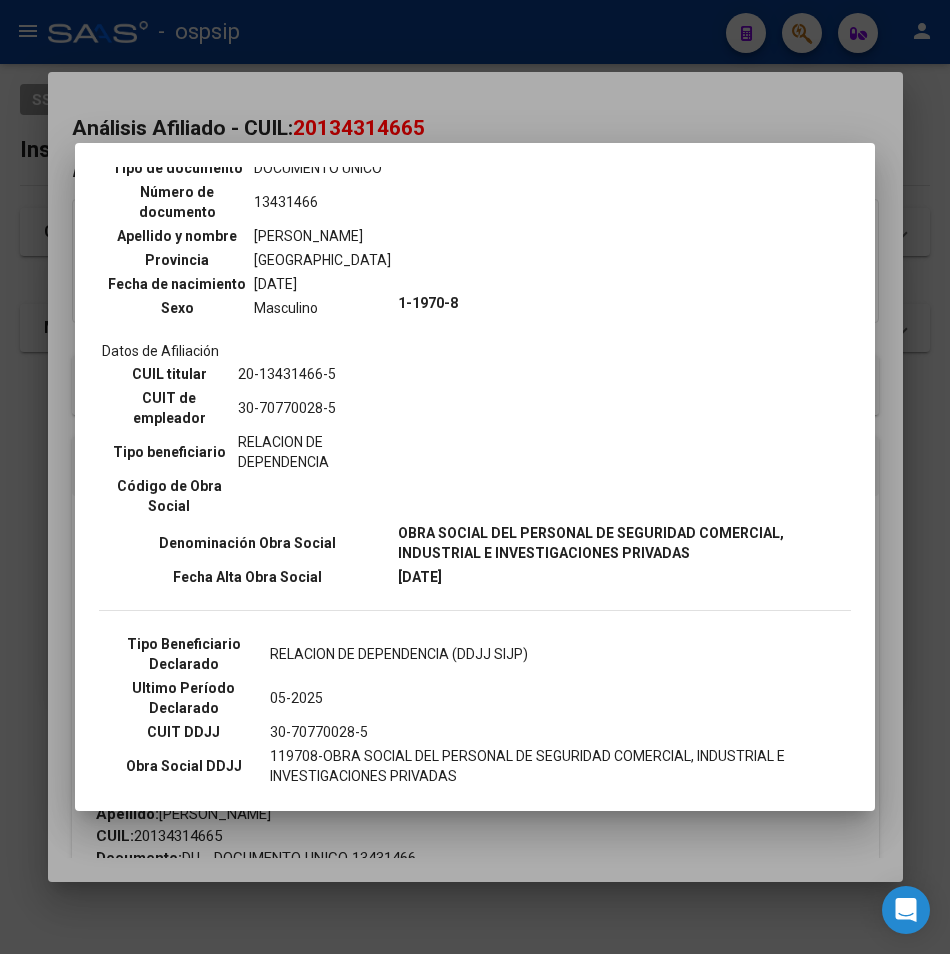 scroll, scrollTop: 0, scrollLeft: 0, axis: both 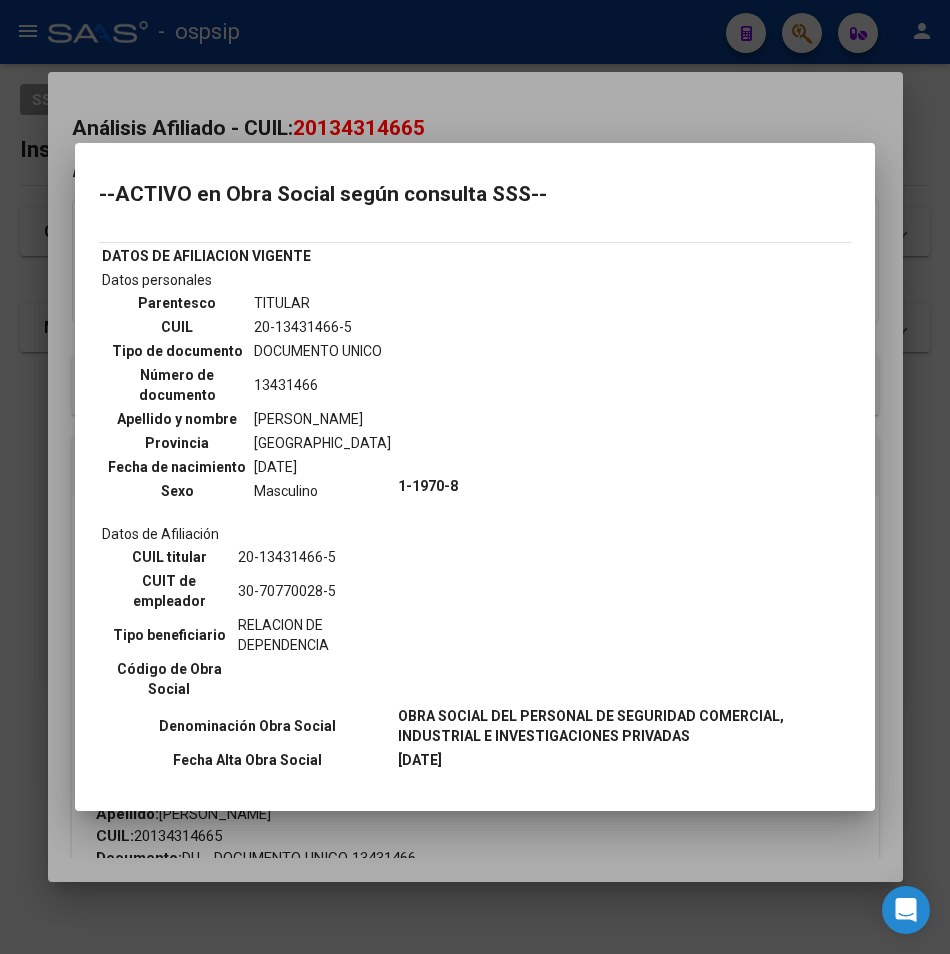 drag, startPoint x: 383, startPoint y: 67, endPoint x: 369, endPoint y: 47, distance: 24.41311 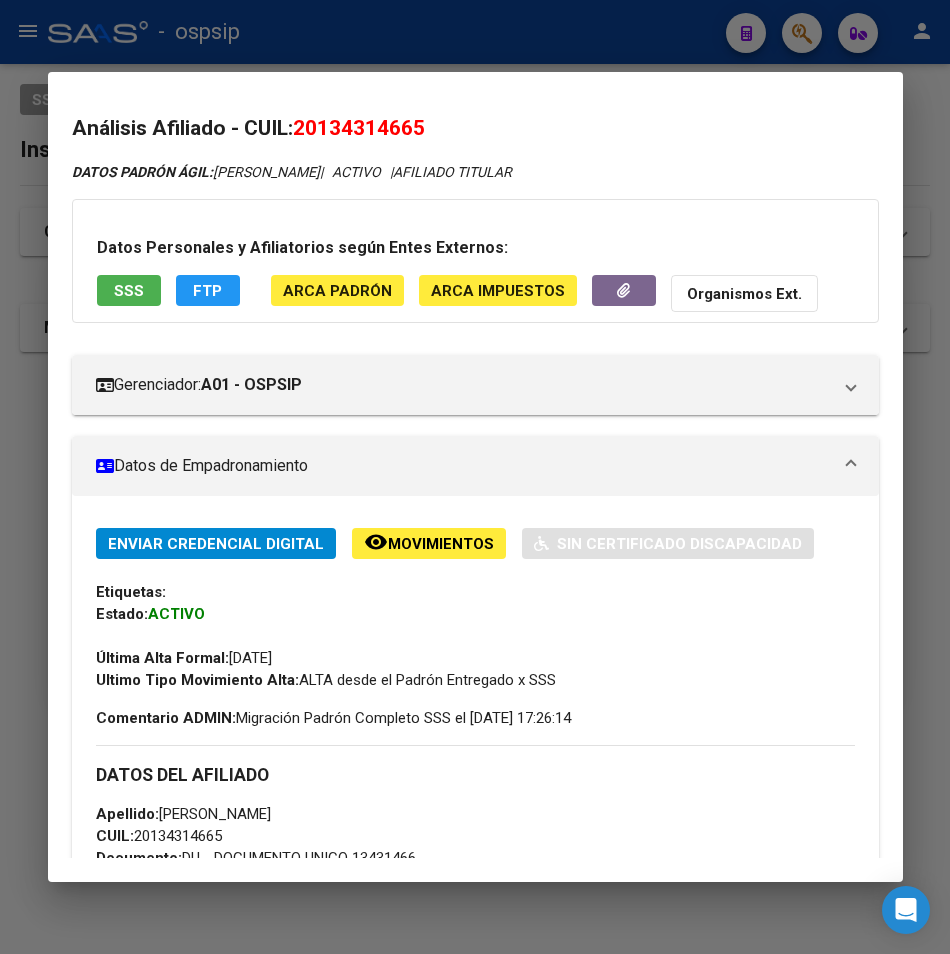 drag, startPoint x: 369, startPoint y: 47, endPoint x: 17, endPoint y: 222, distance: 393.10178 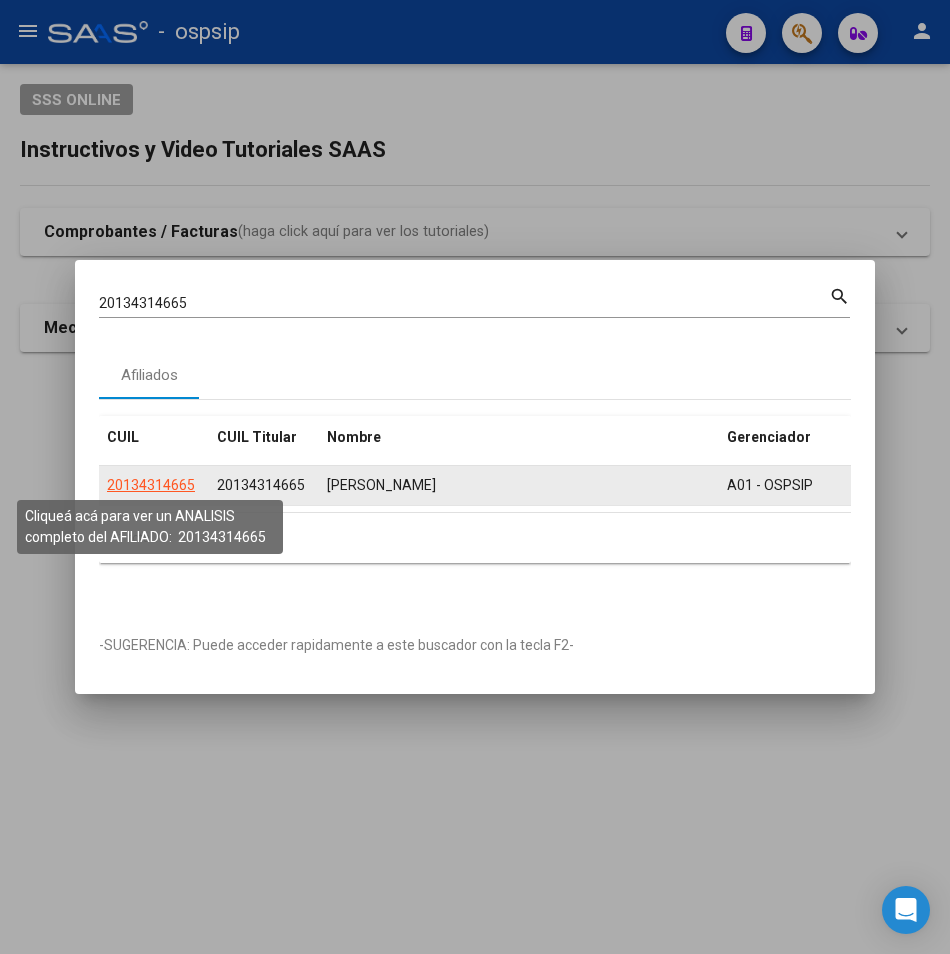 click on "20134314665" 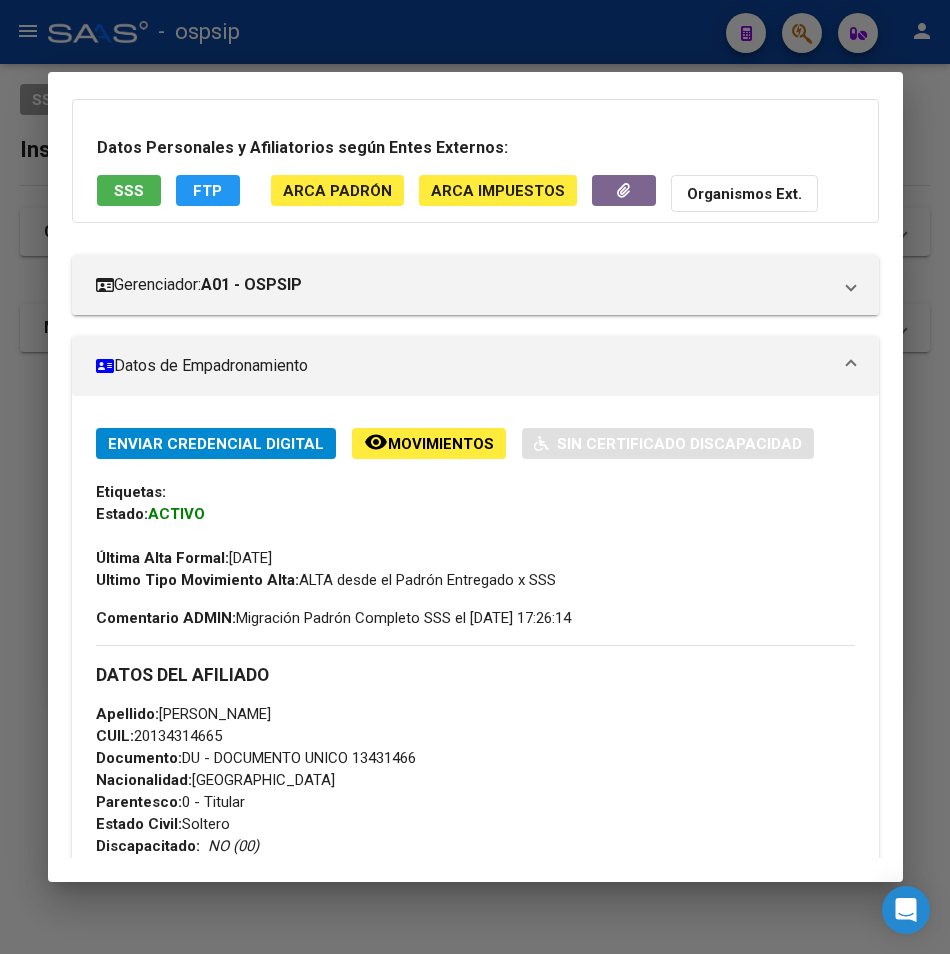scroll, scrollTop: 0, scrollLeft: 0, axis: both 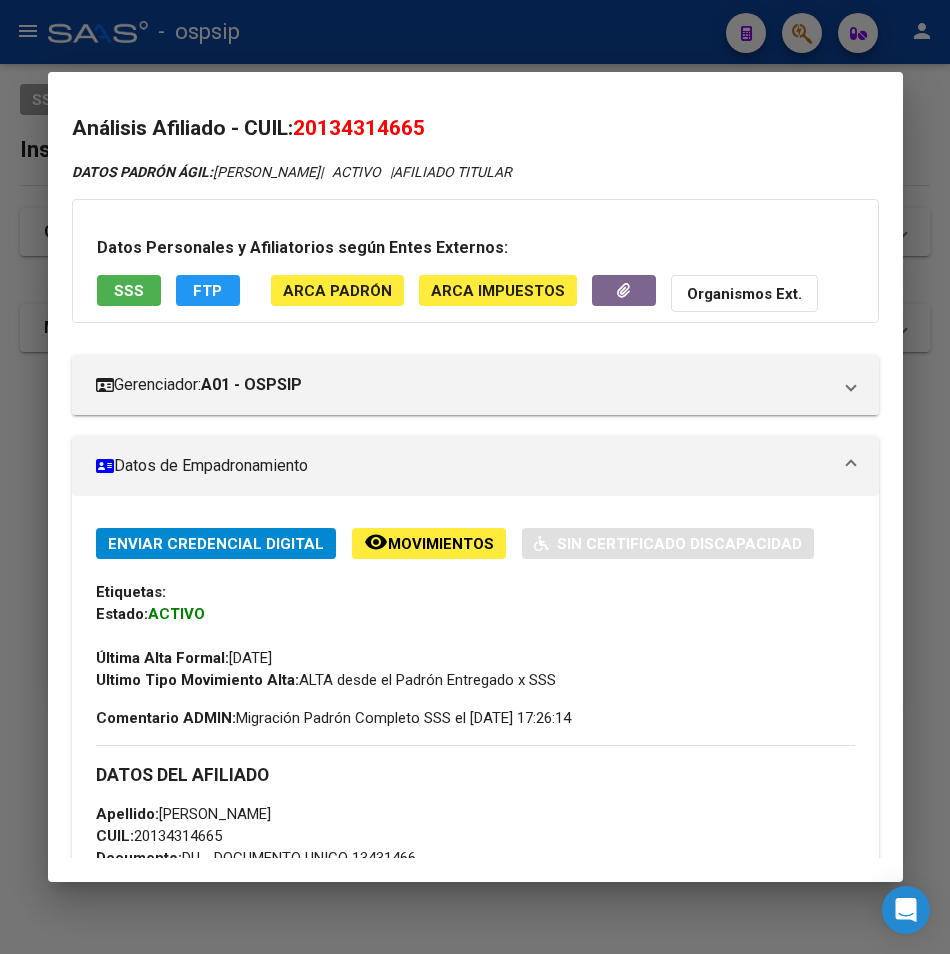 click on "SSS" at bounding box center [129, 293] 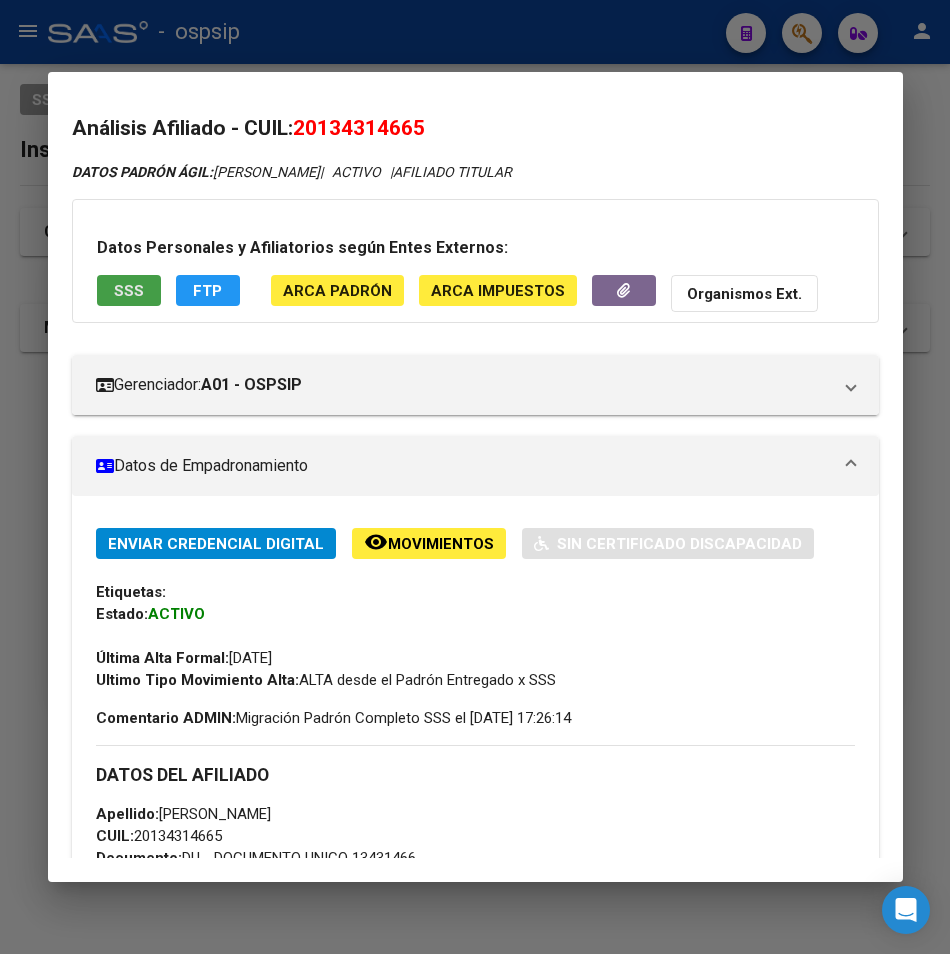 click on "SSS" at bounding box center (129, 291) 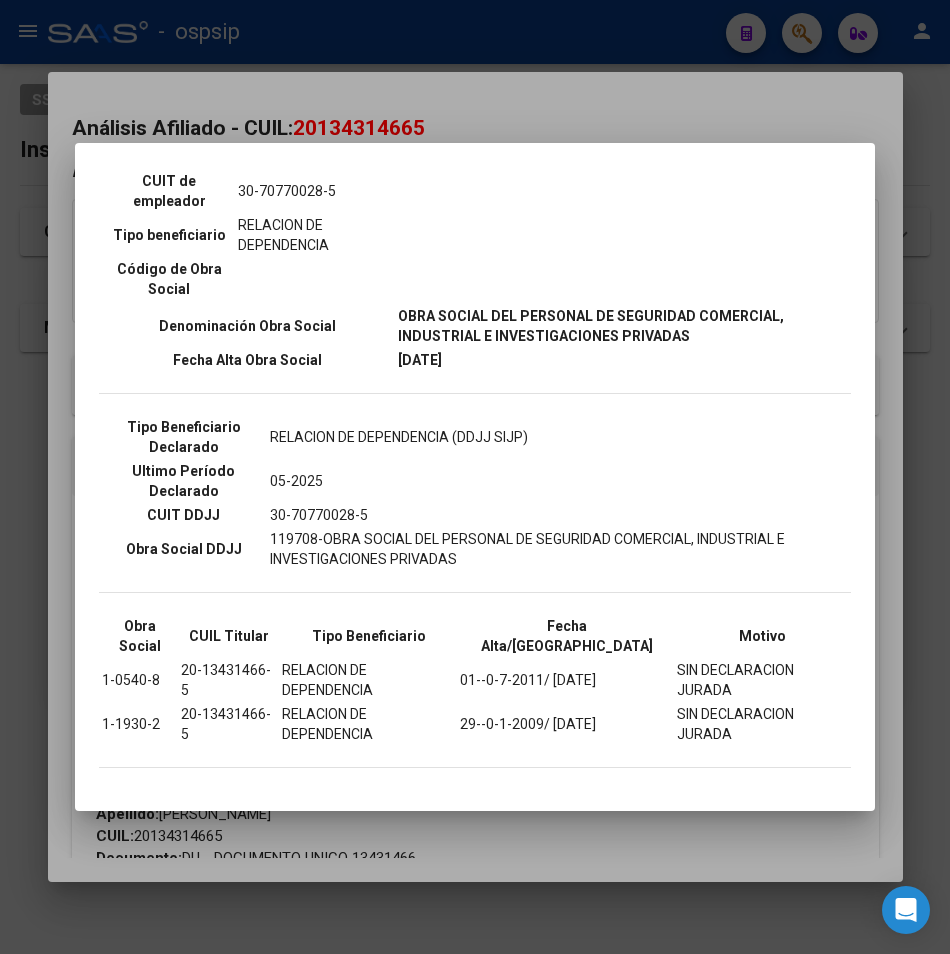 scroll, scrollTop: 401, scrollLeft: 0, axis: vertical 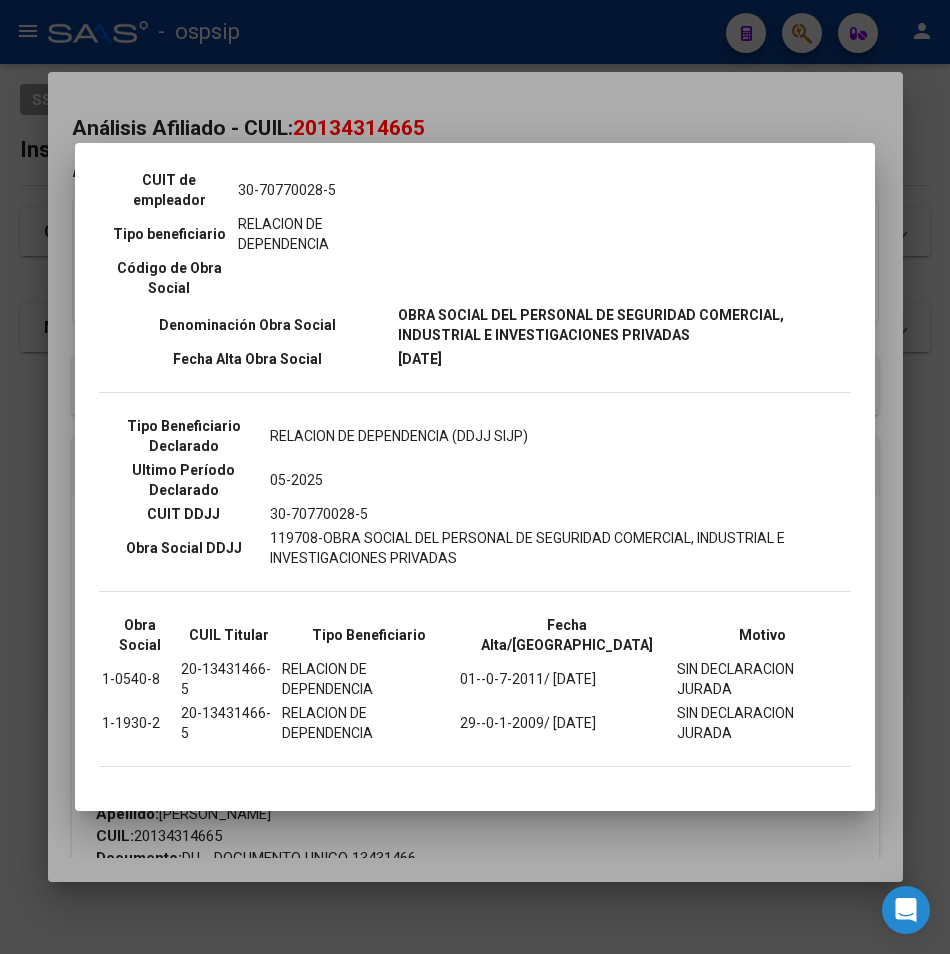 click at bounding box center [475, 477] 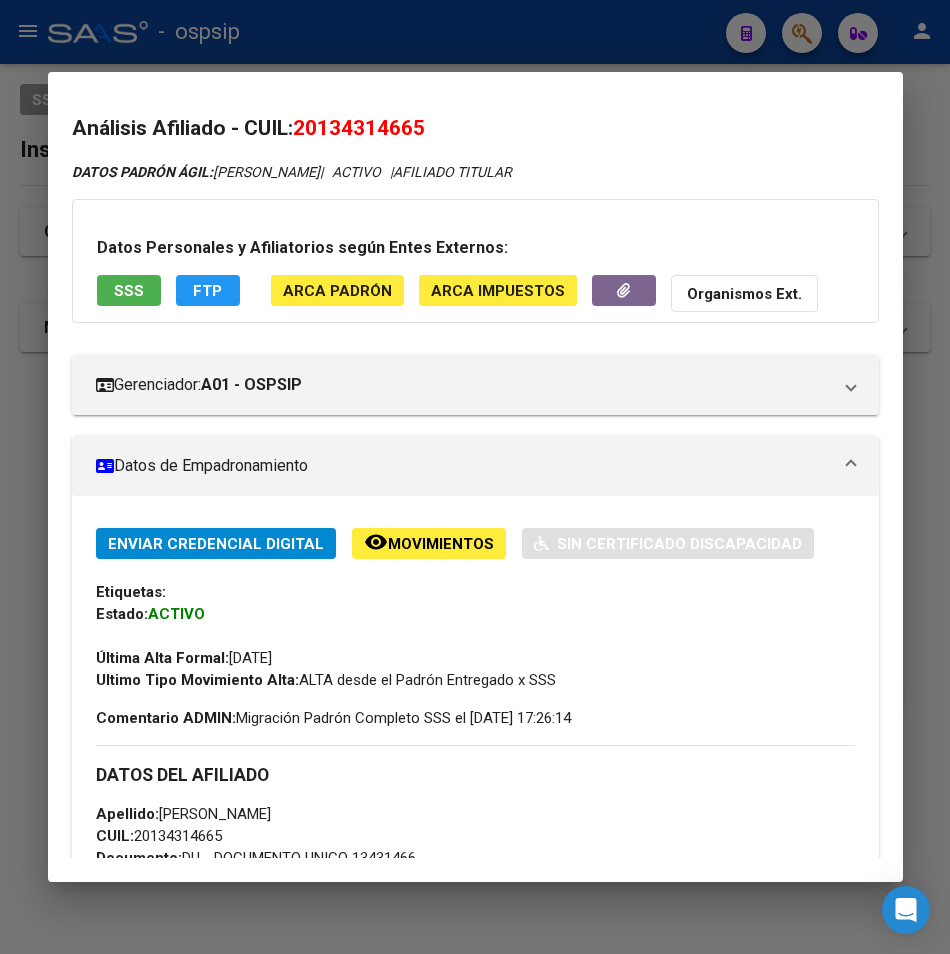 click at bounding box center [475, 477] 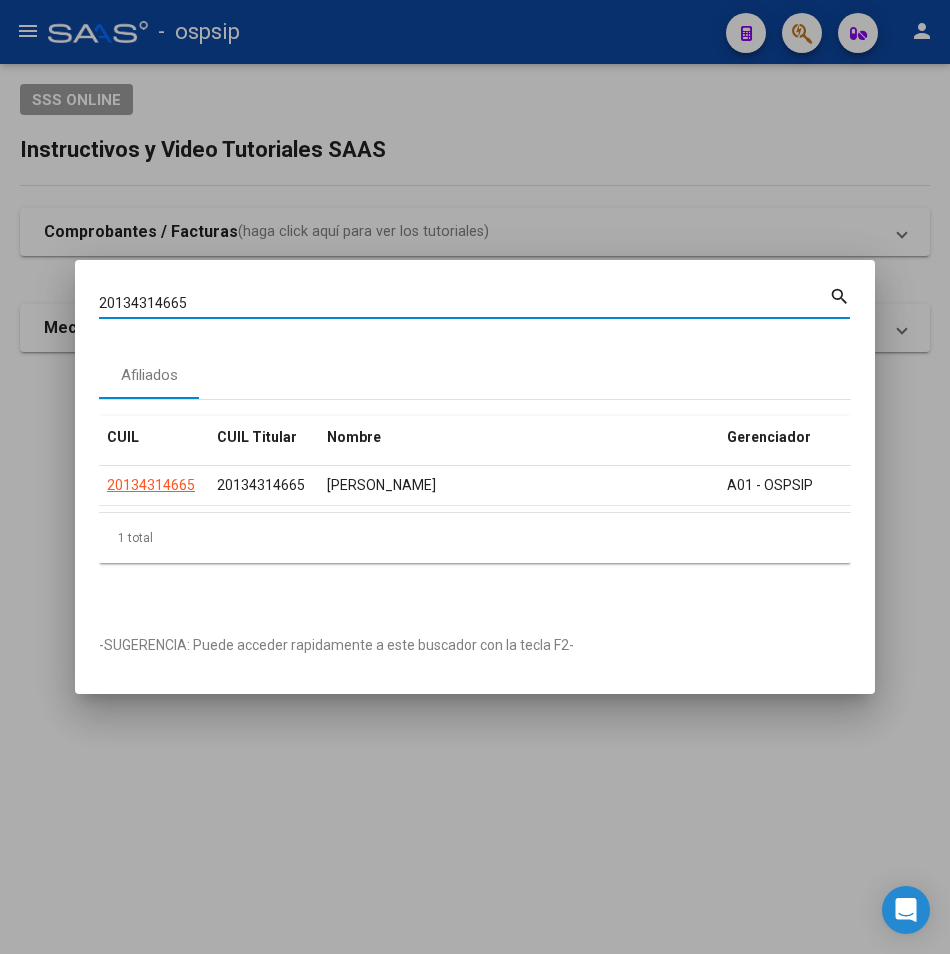 drag, startPoint x: 201, startPoint y: 301, endPoint x: 4, endPoint y: 318, distance: 197.73215 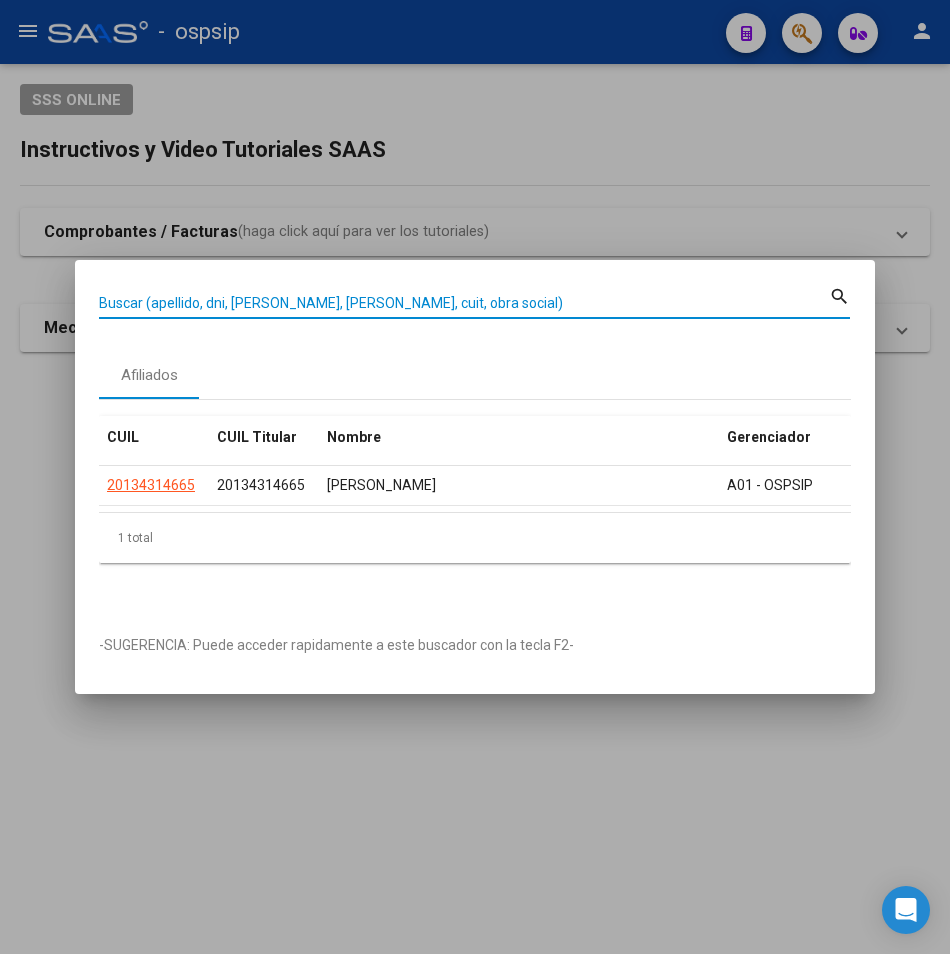 click on "Buscar (apellido, dni, [PERSON_NAME], [PERSON_NAME], cuit, obra social)" at bounding box center (464, 303) 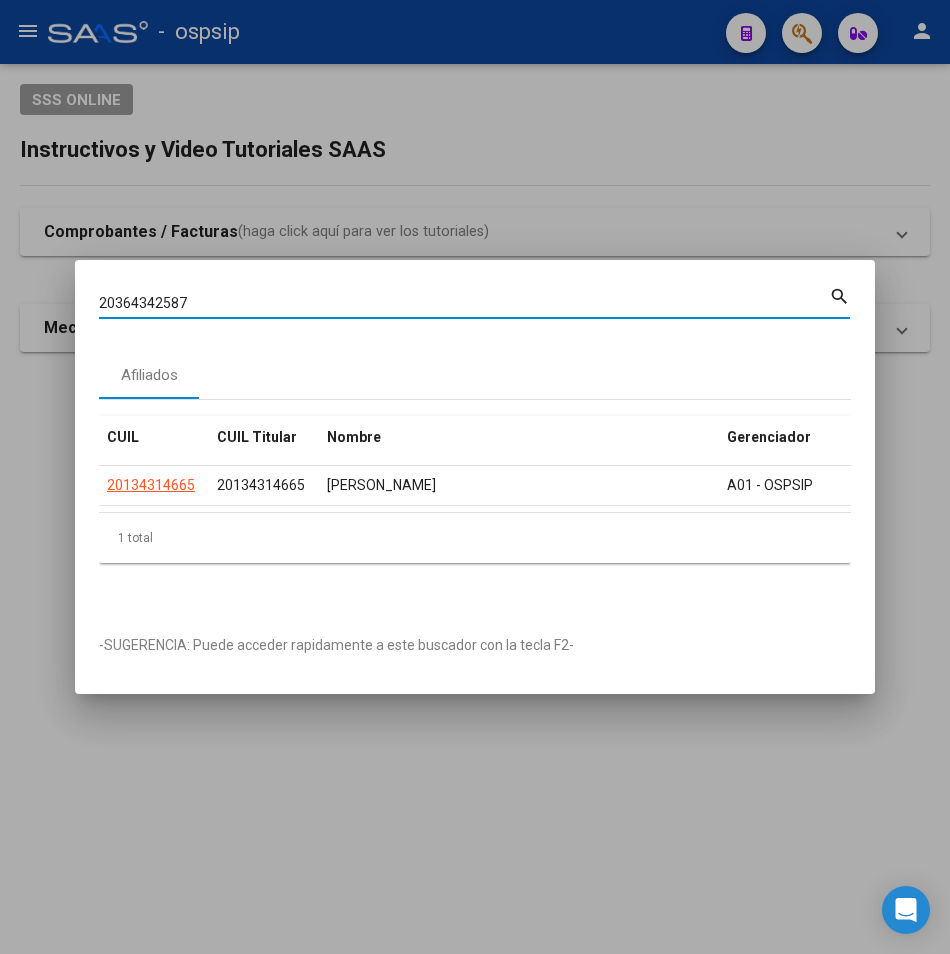 type on "20364342587" 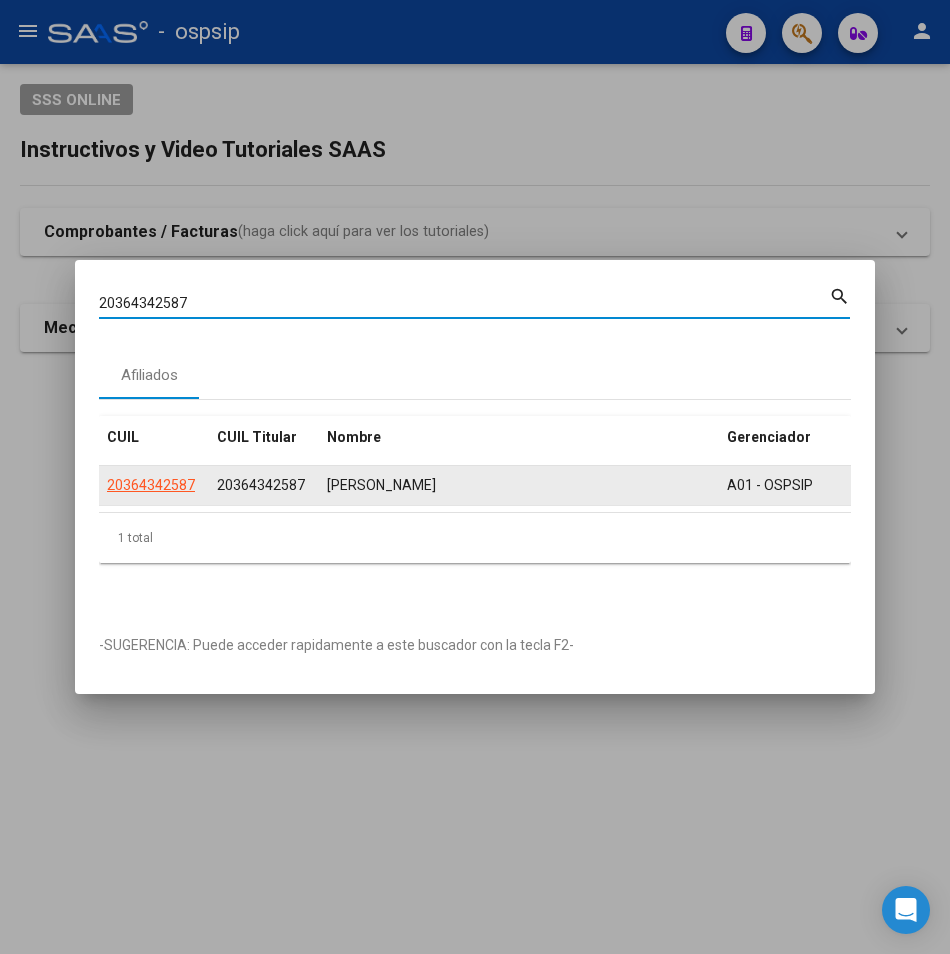click on "20364342587" 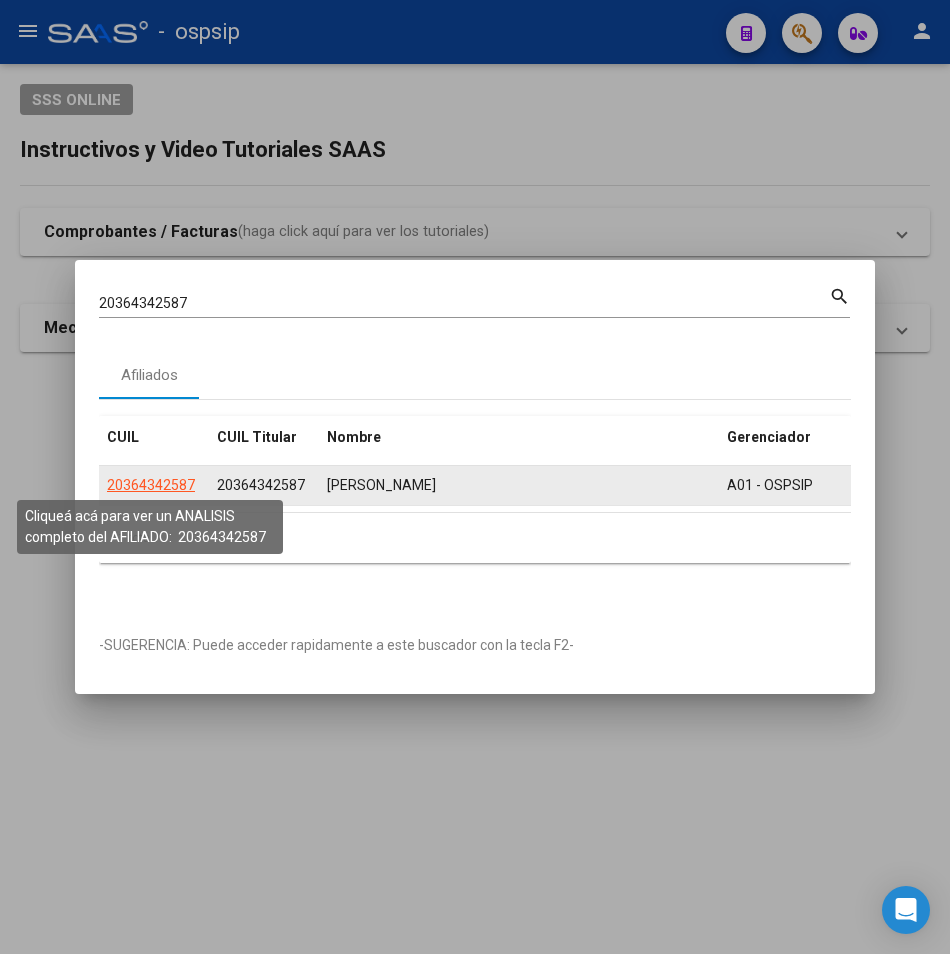 click on "20364342587" 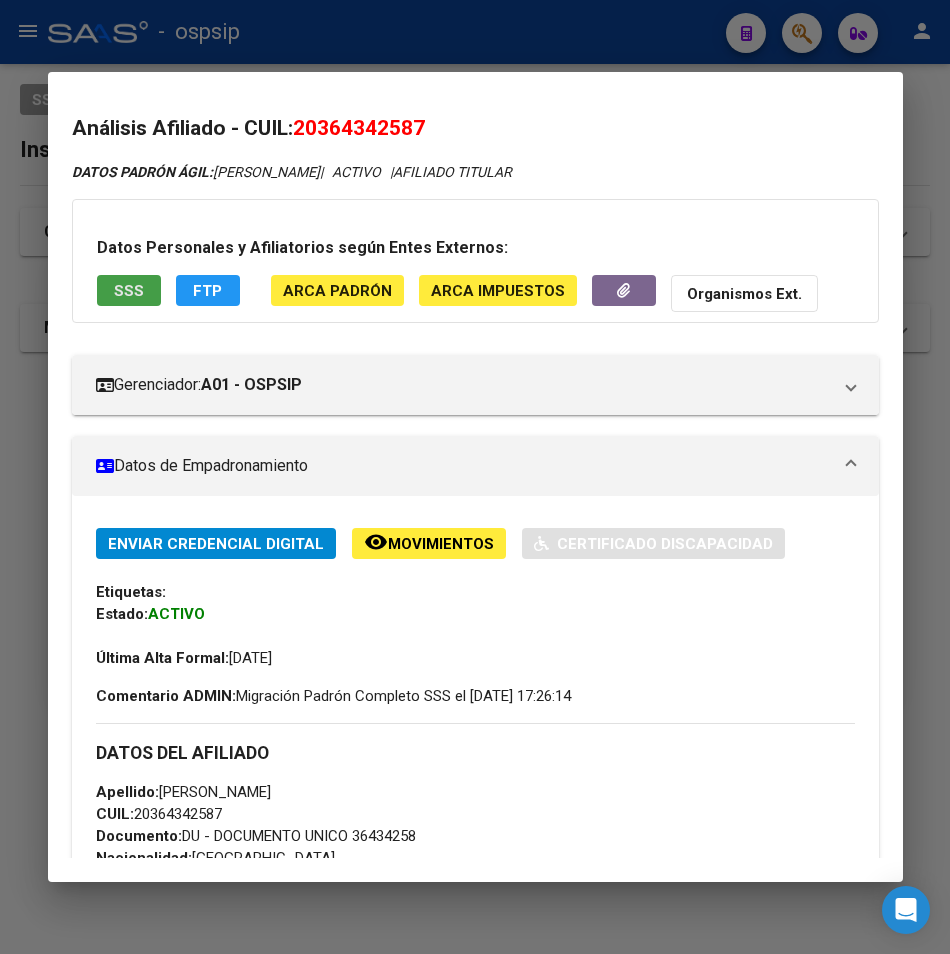 click on "SSS" at bounding box center [129, 290] 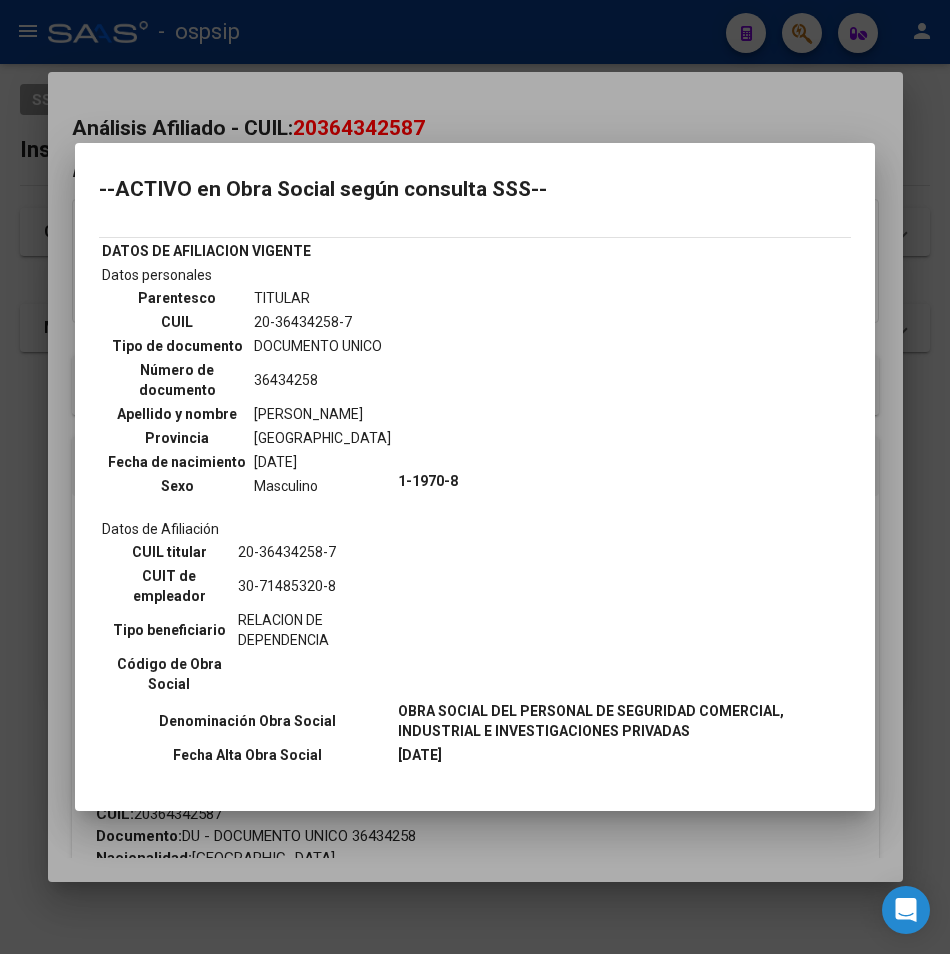 scroll, scrollTop: 0, scrollLeft: 0, axis: both 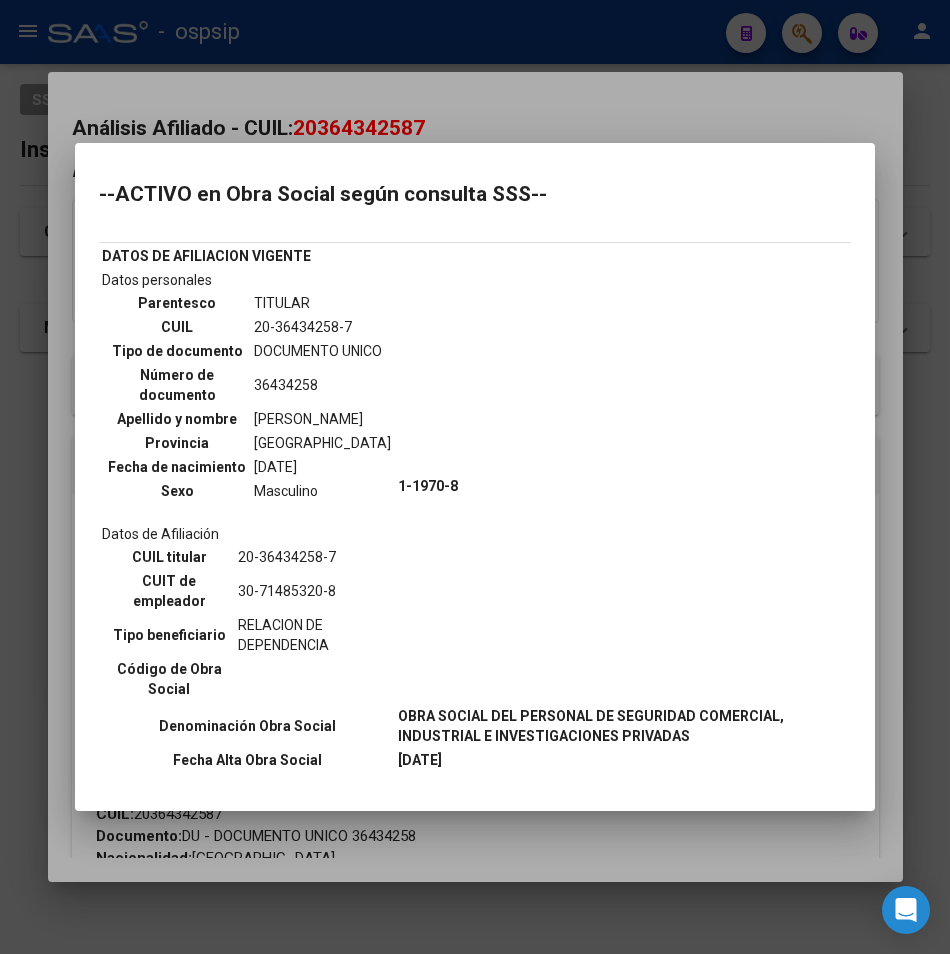 click at bounding box center (475, 477) 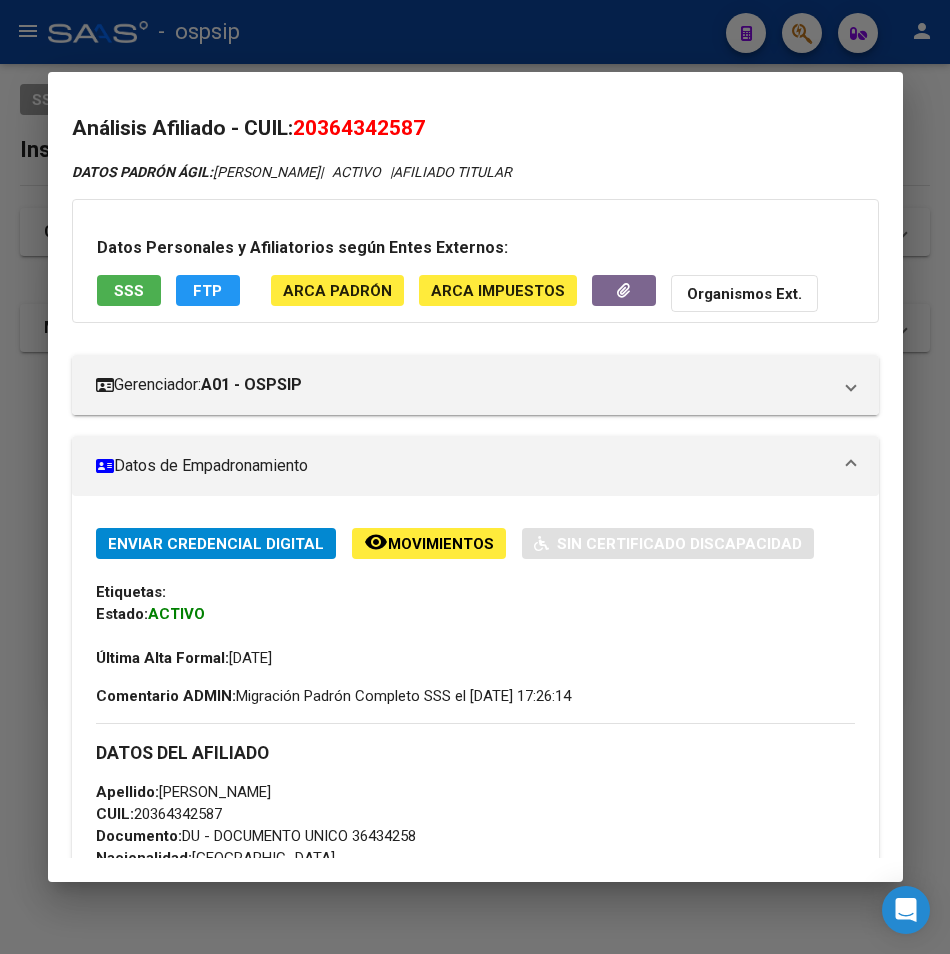 click at bounding box center (475, 477) 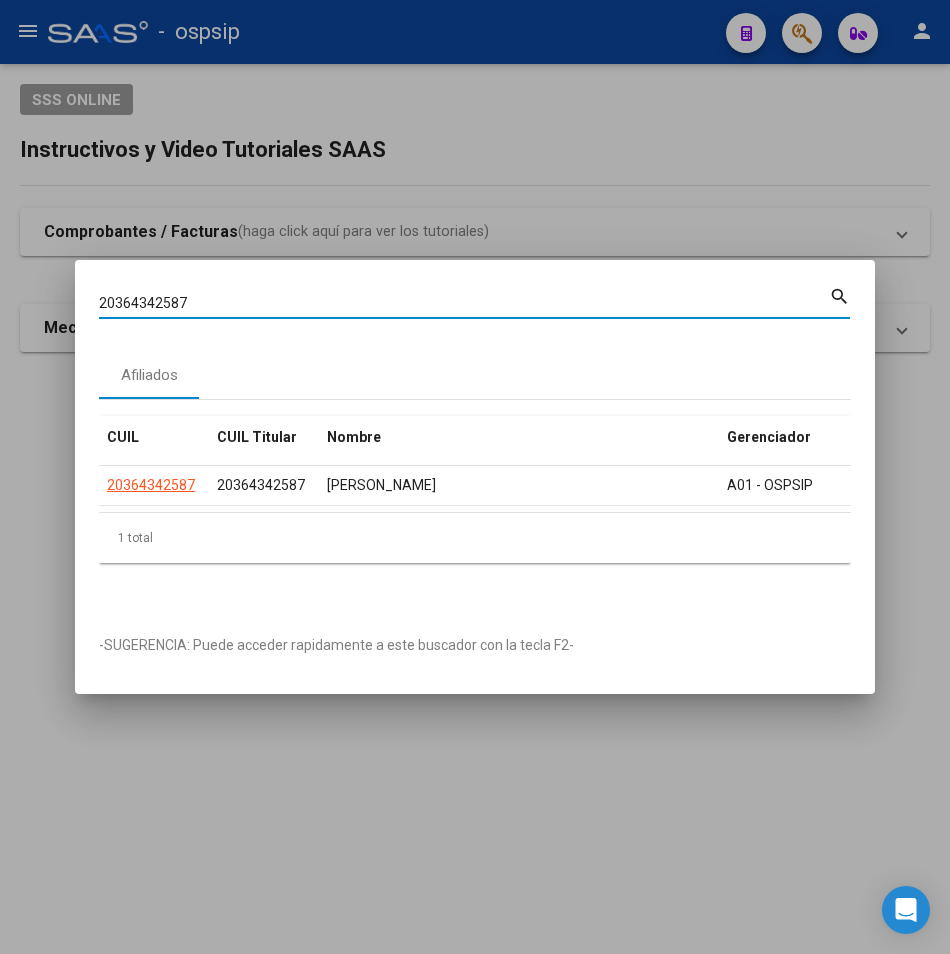 drag, startPoint x: 198, startPoint y: 293, endPoint x: -6, endPoint y: 318, distance: 205.52615 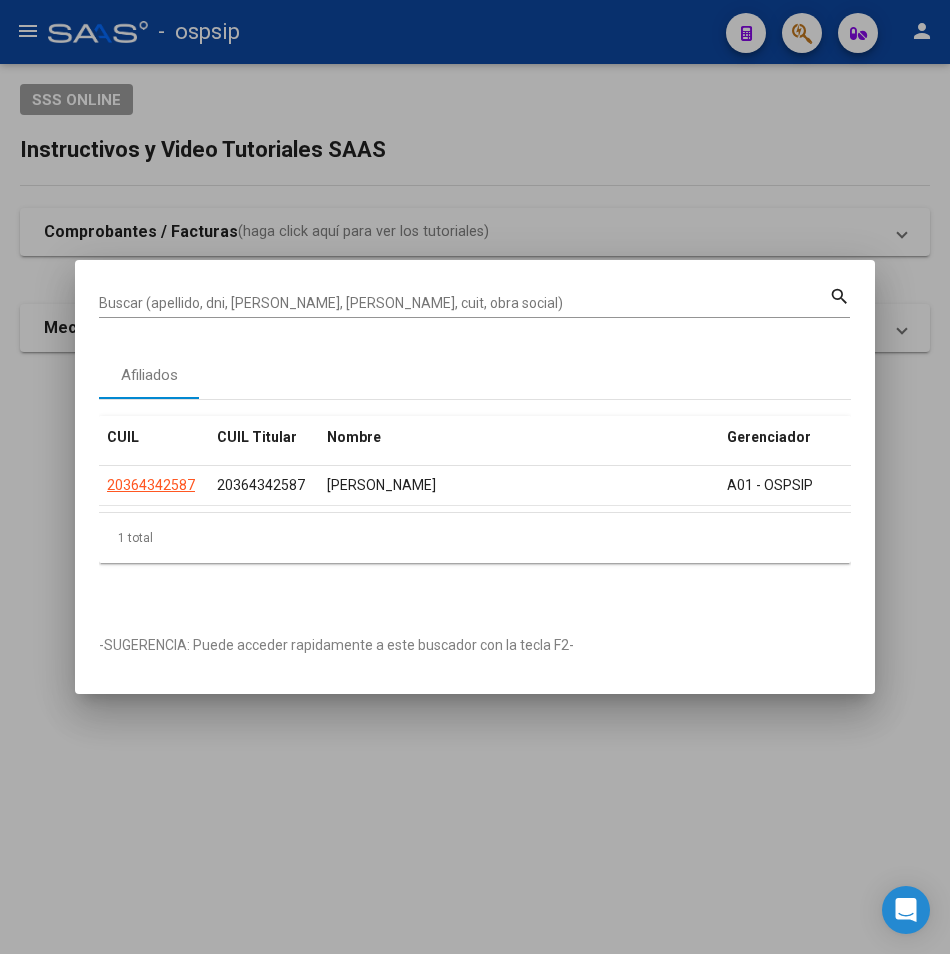 click on "Buscar (apellido, dni, [PERSON_NAME], [PERSON_NAME], cuit, obra social)" at bounding box center [464, 304] 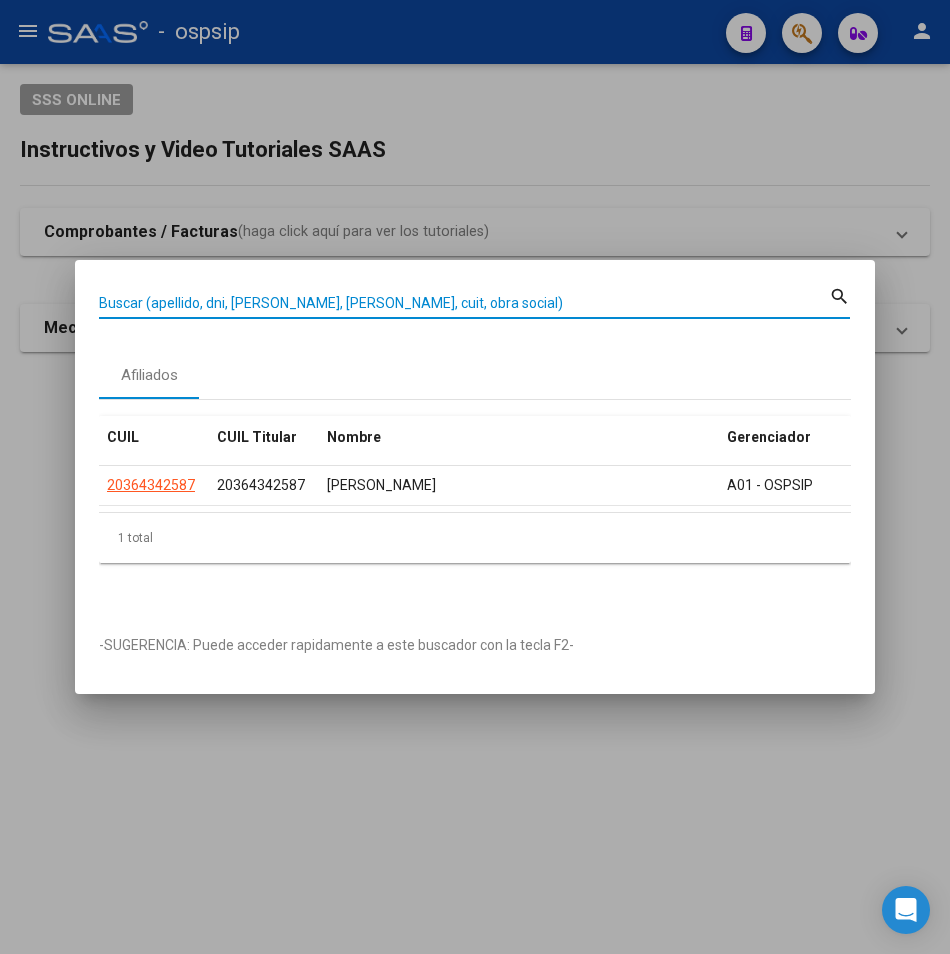 drag, startPoint x: 116, startPoint y: 285, endPoint x: 105, endPoint y: 288, distance: 11.401754 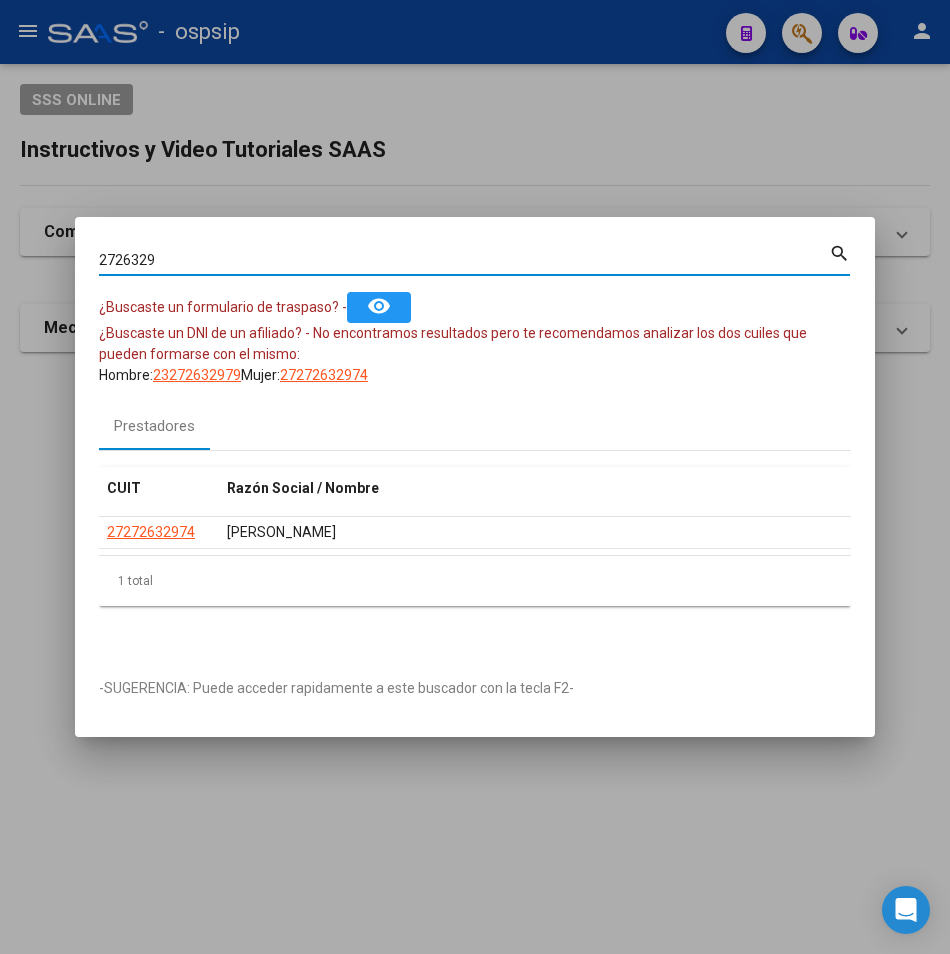 type on "2726329" 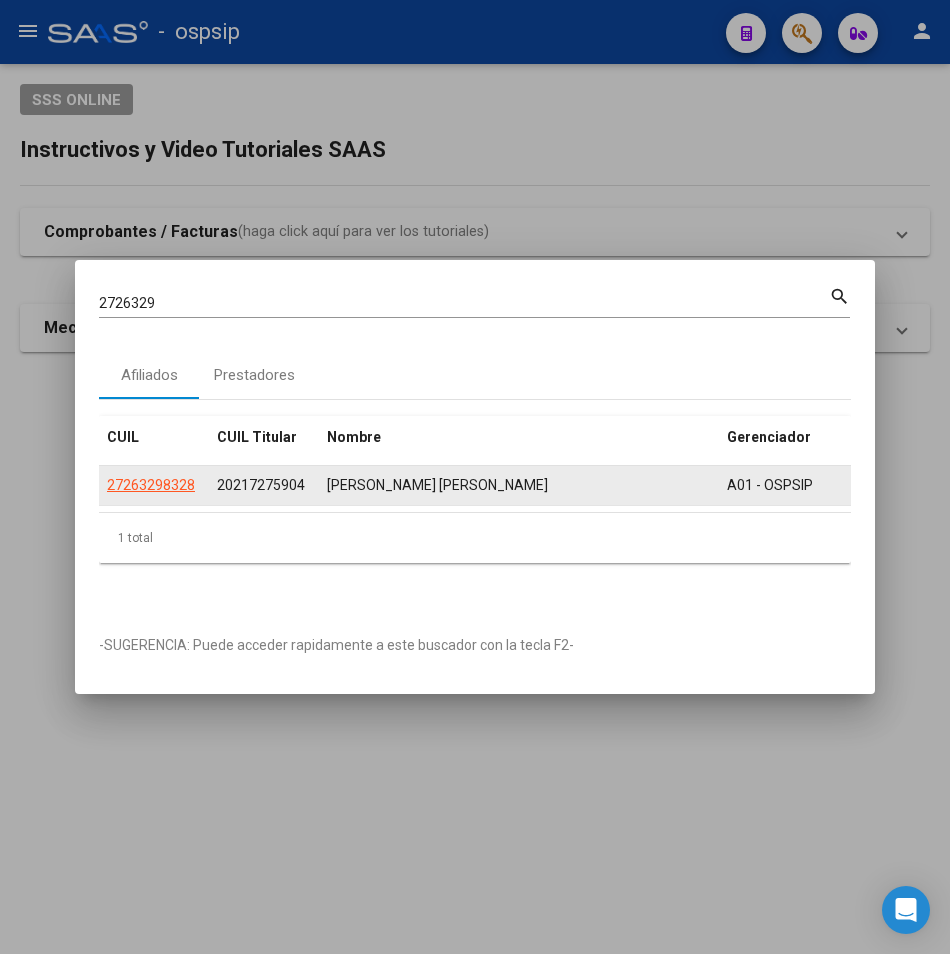 click on "27263298328" 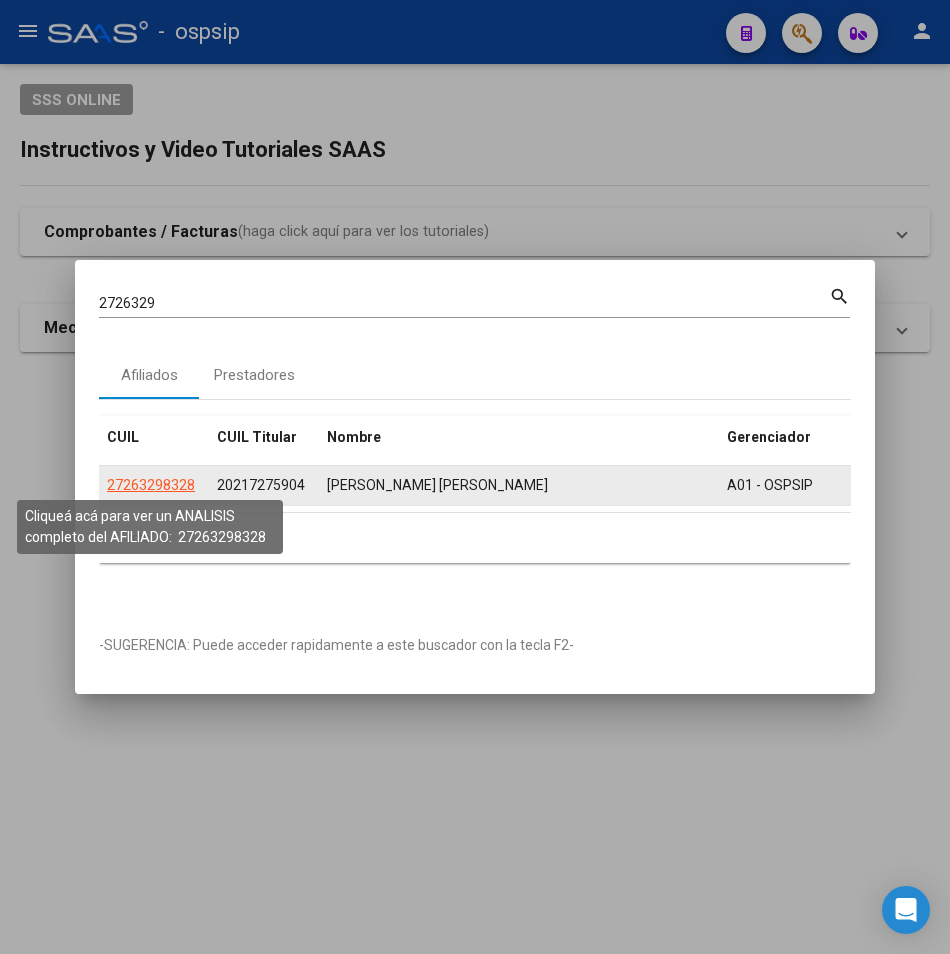 click on "27263298328" 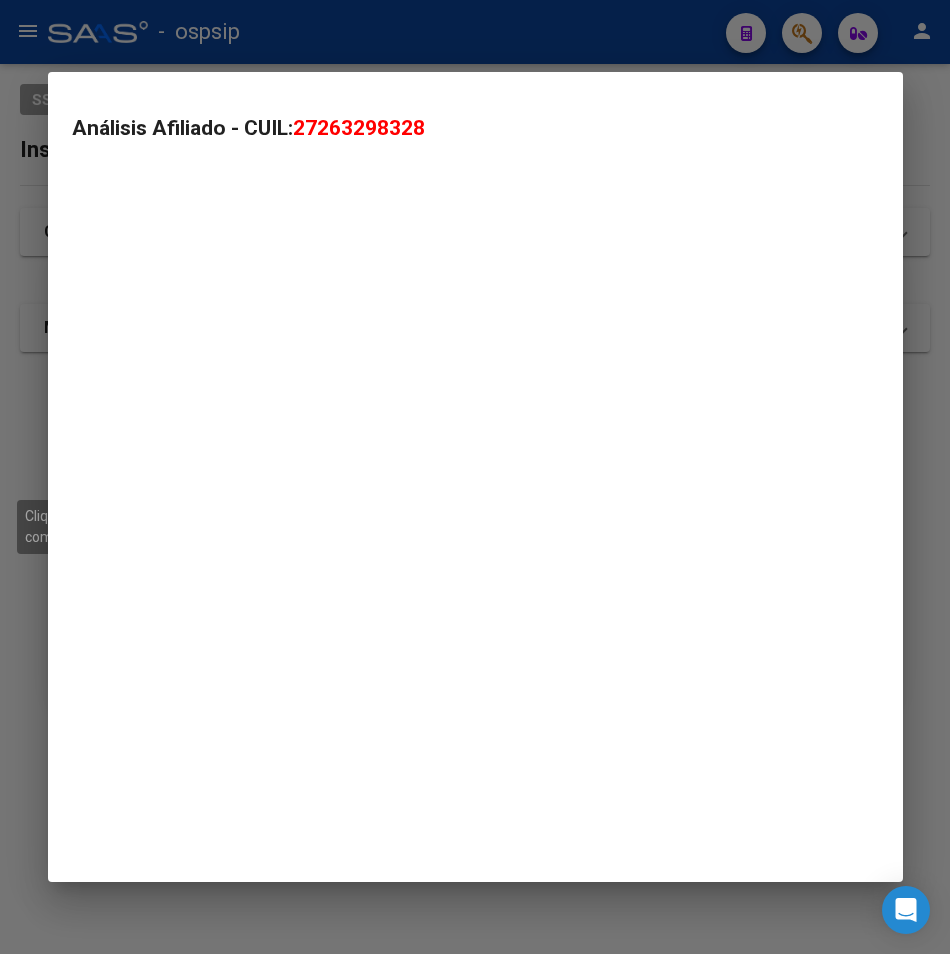 type on "27263298328" 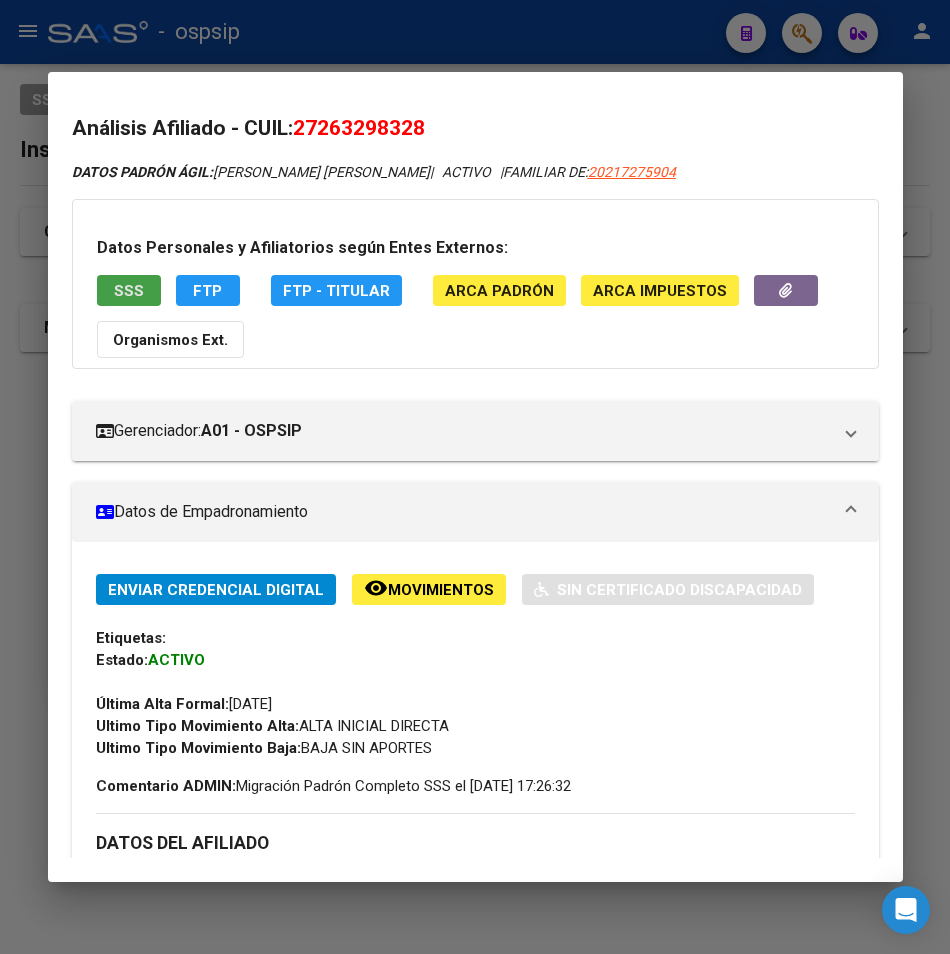 click on "SSS" at bounding box center (129, 290) 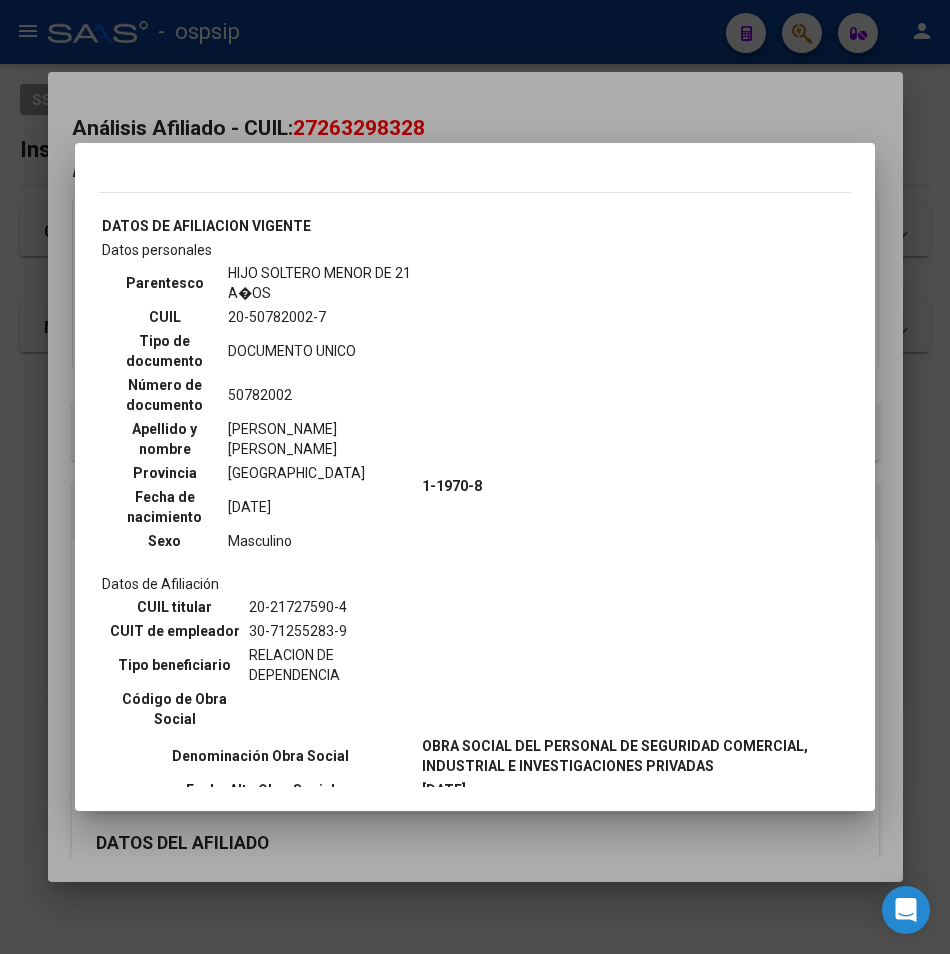 scroll, scrollTop: 1579, scrollLeft: 0, axis: vertical 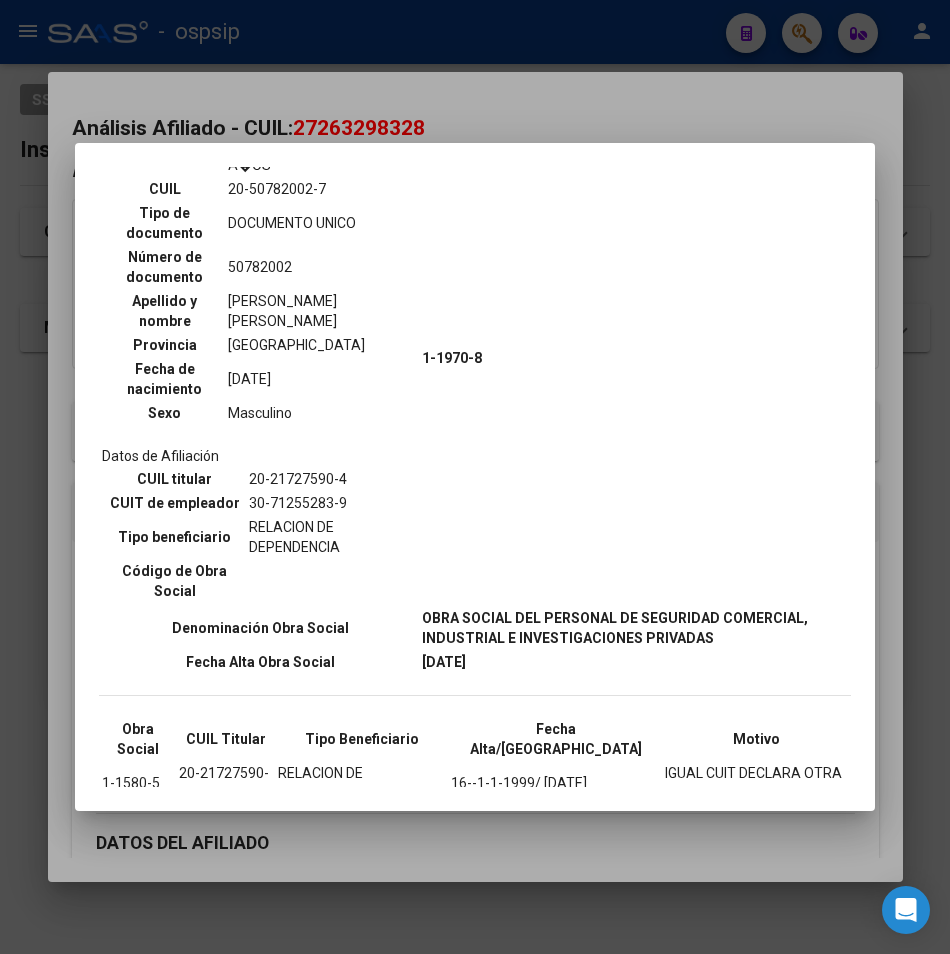 click at bounding box center [475, 477] 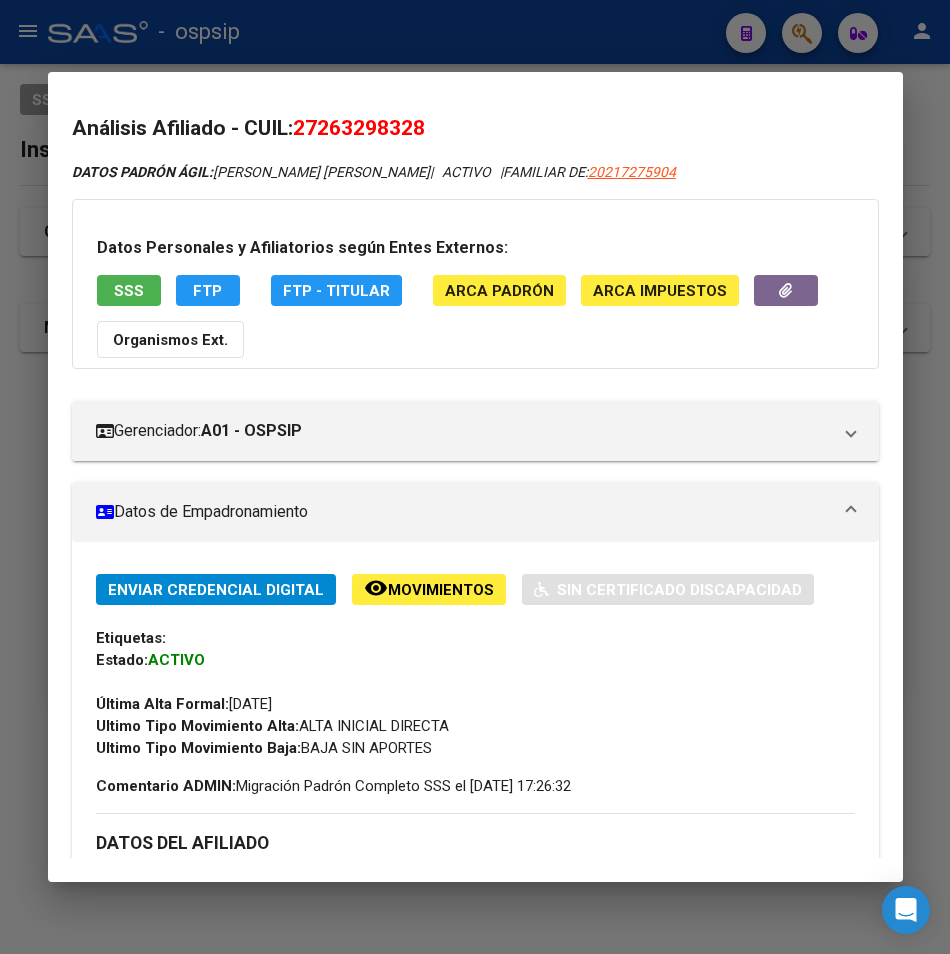 click at bounding box center [475, 477] 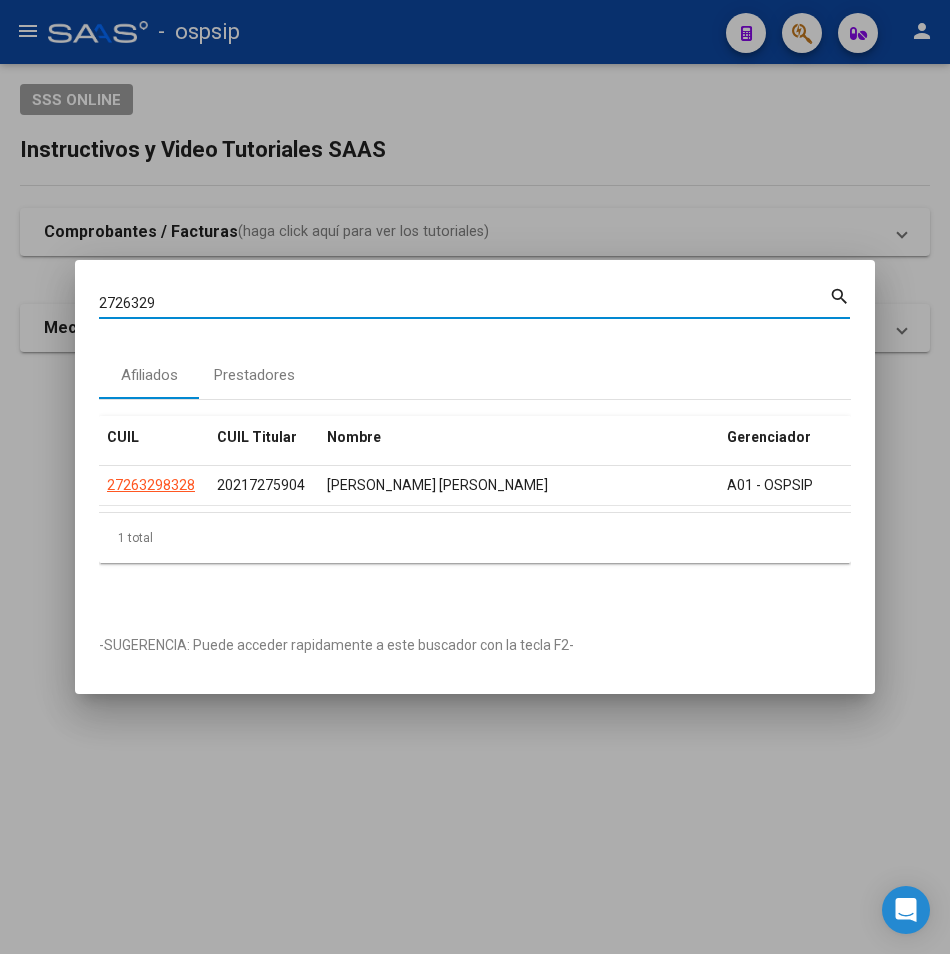 drag, startPoint x: 156, startPoint y: 302, endPoint x: -29, endPoint y: 304, distance: 185.0108 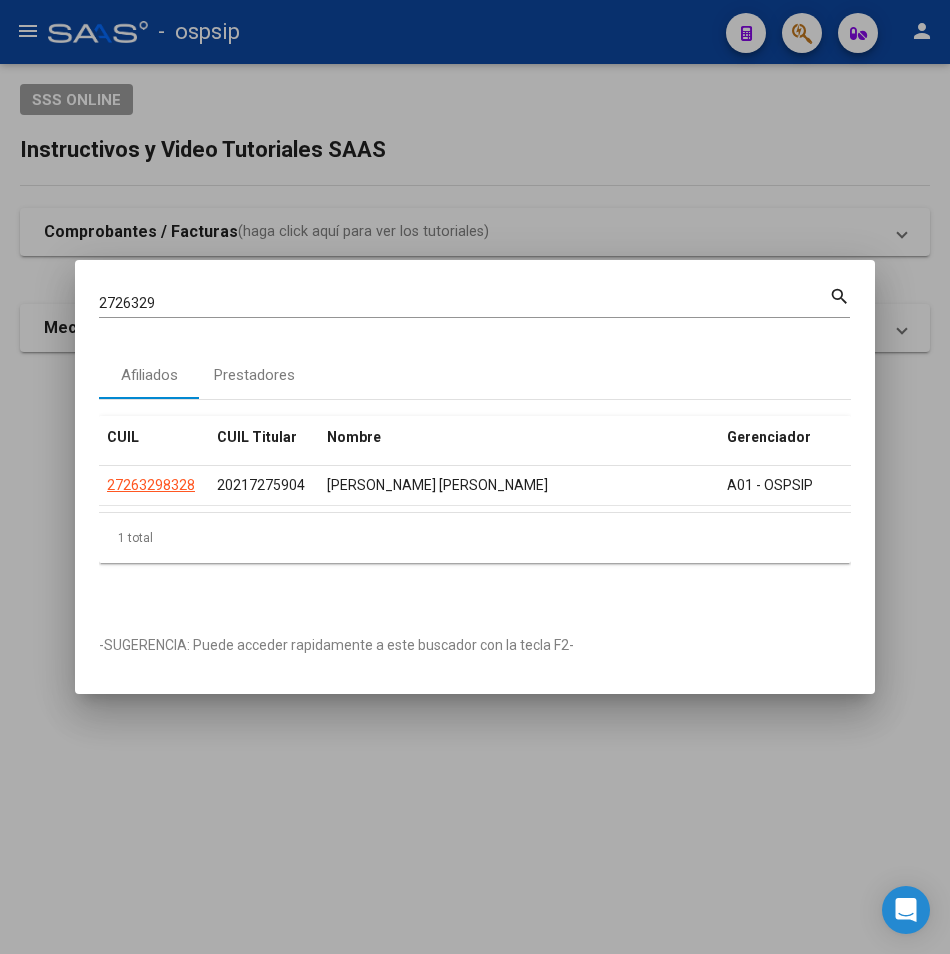 click on "2726329" at bounding box center (464, 303) 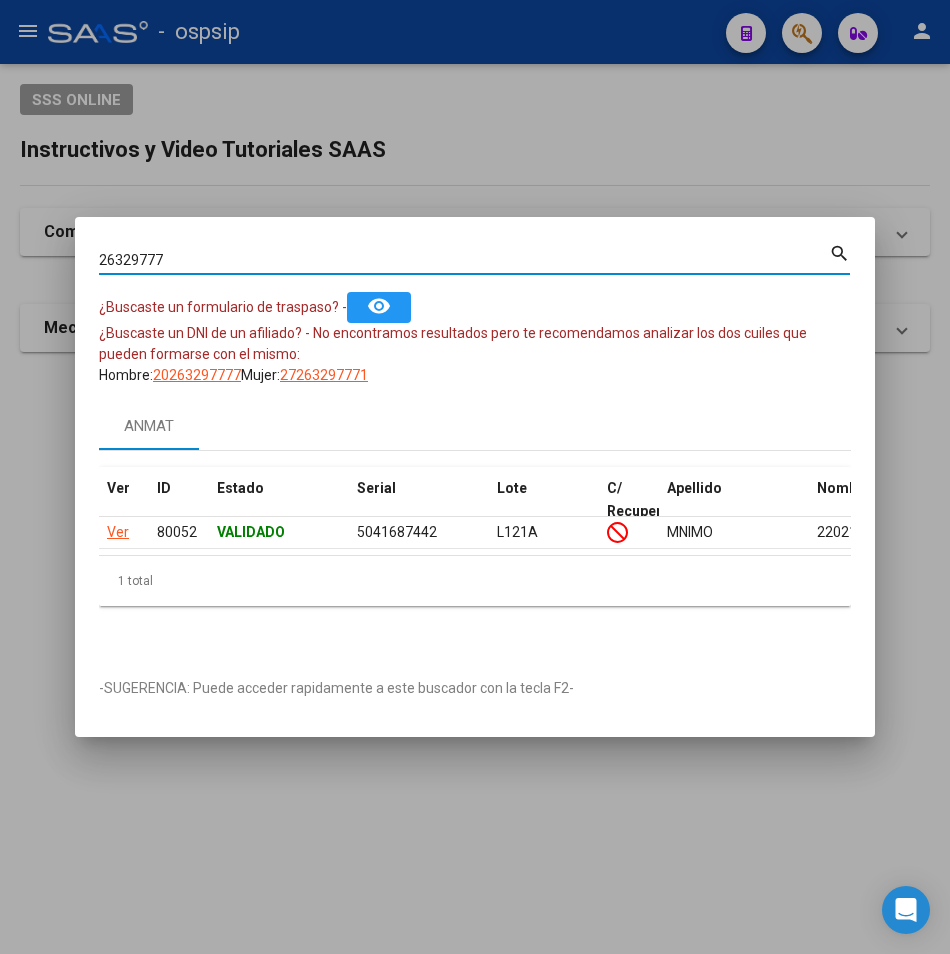 click on "26329777" at bounding box center (464, 260) 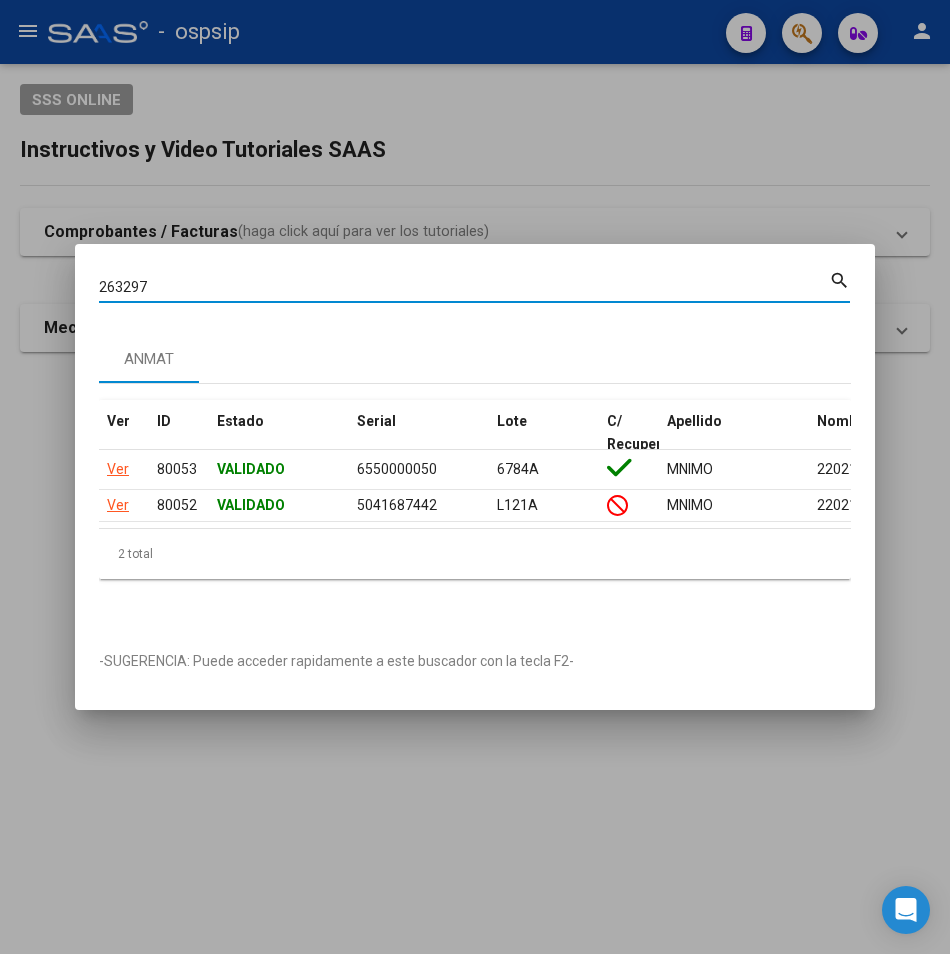 type on "263297" 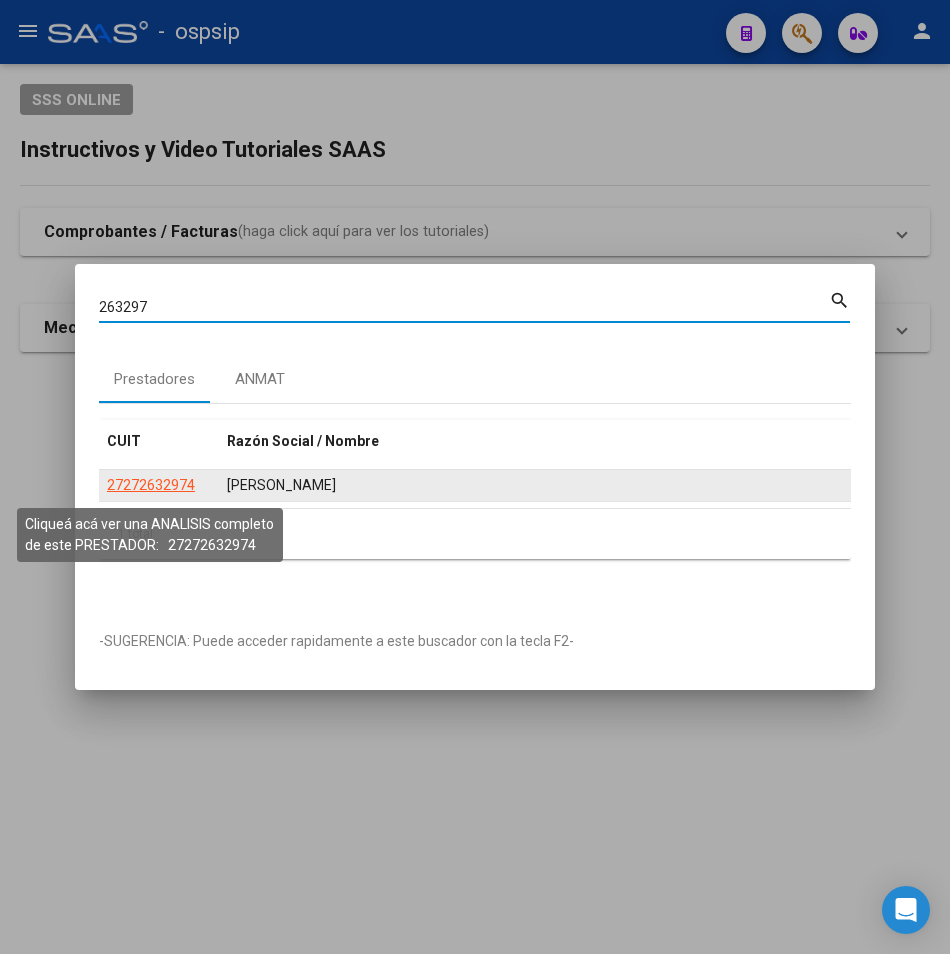 click on "27272632974" 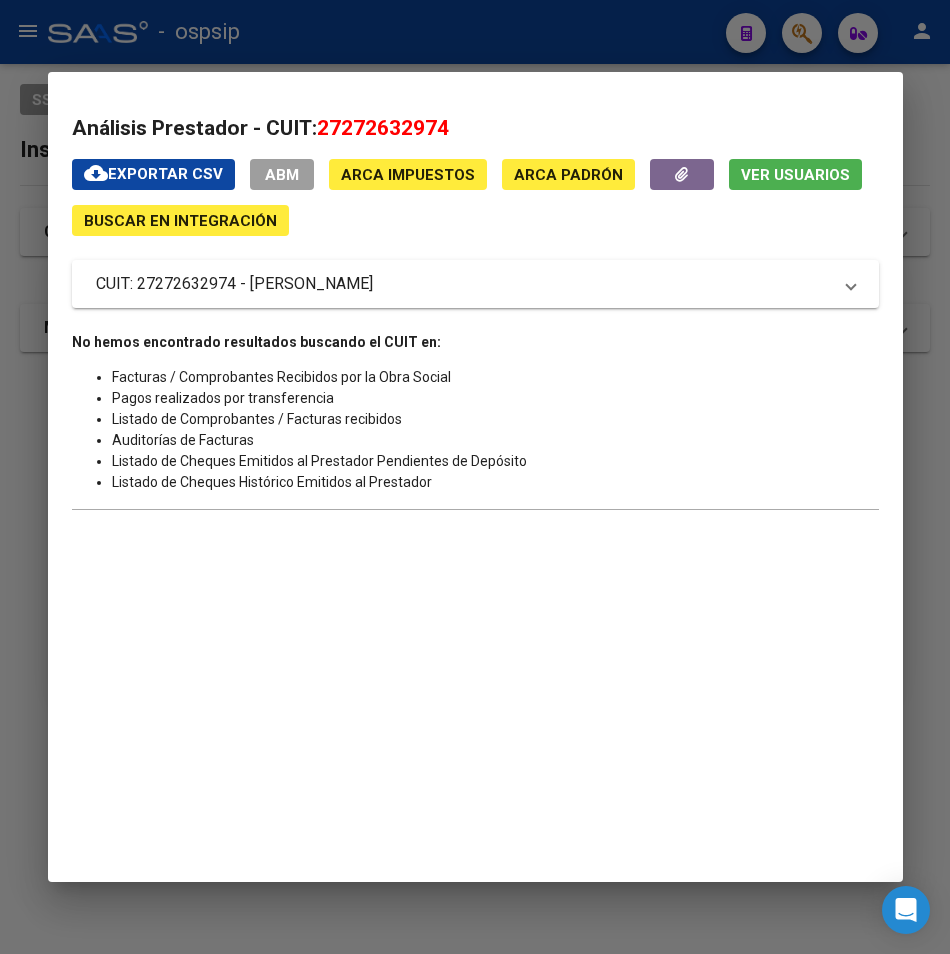 click at bounding box center (475, 477) 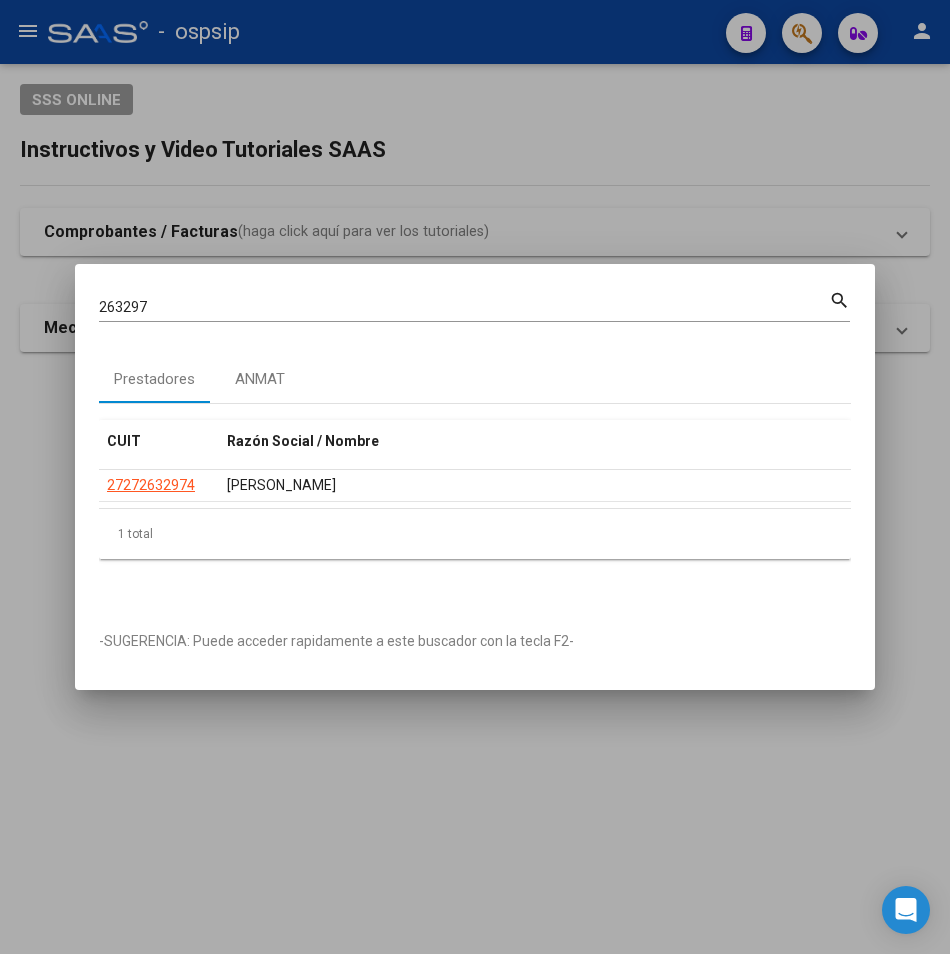 click on "263297 Buscar (apellido, dni, [PERSON_NAME], [PERSON_NAME], cuit, obra social) search" at bounding box center (474, 304) 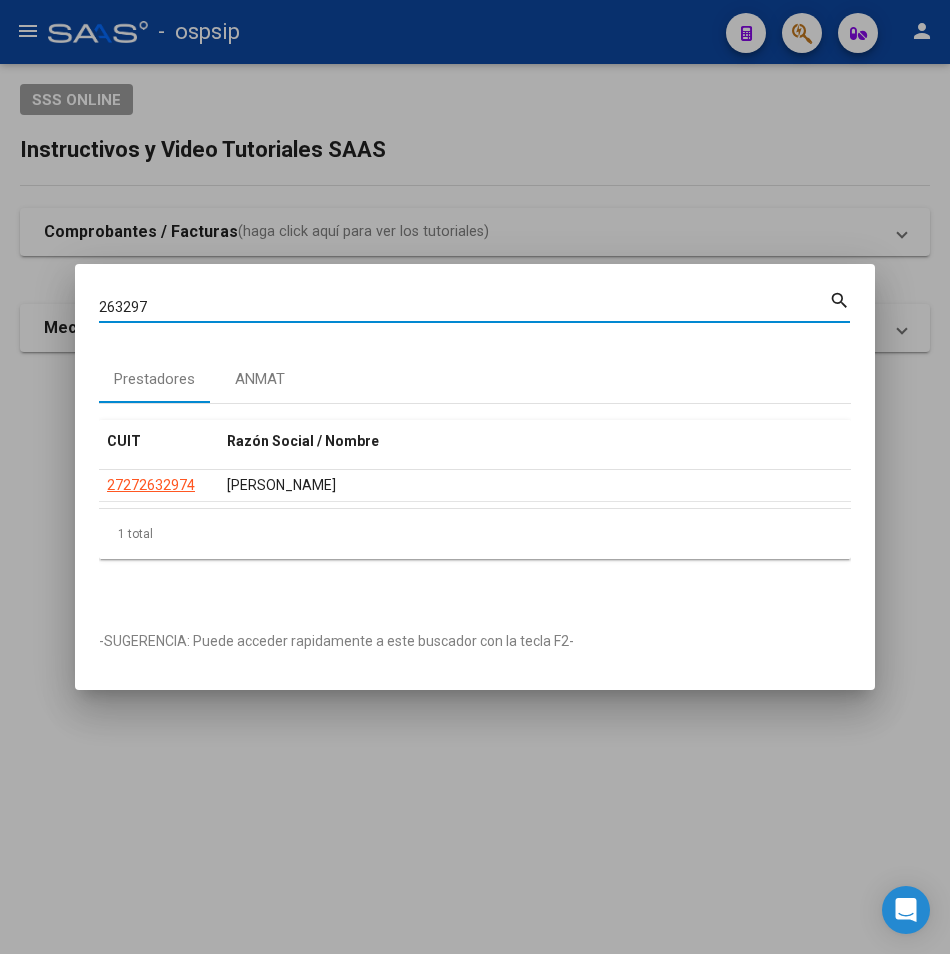 drag, startPoint x: 154, startPoint y: 301, endPoint x: -96, endPoint y: 308, distance: 250.09798 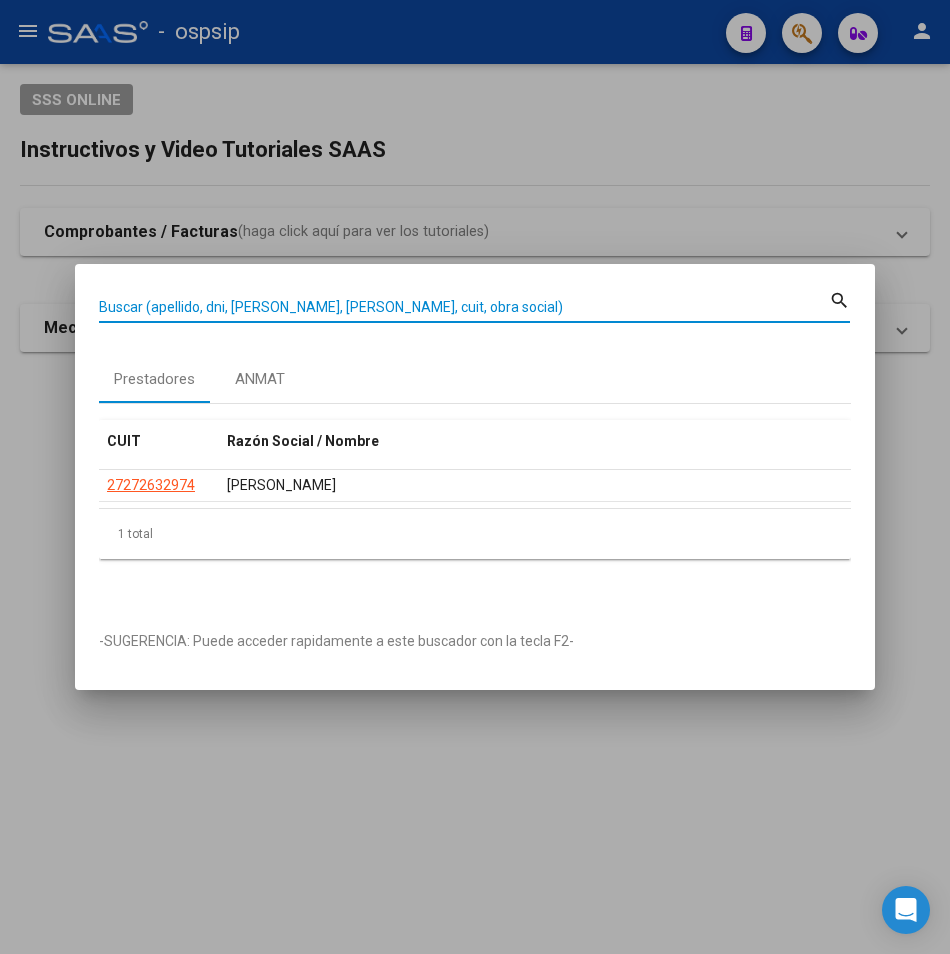 click on "Buscar (apellido, dni, [PERSON_NAME], [PERSON_NAME], cuit, obra social)" at bounding box center [464, 307] 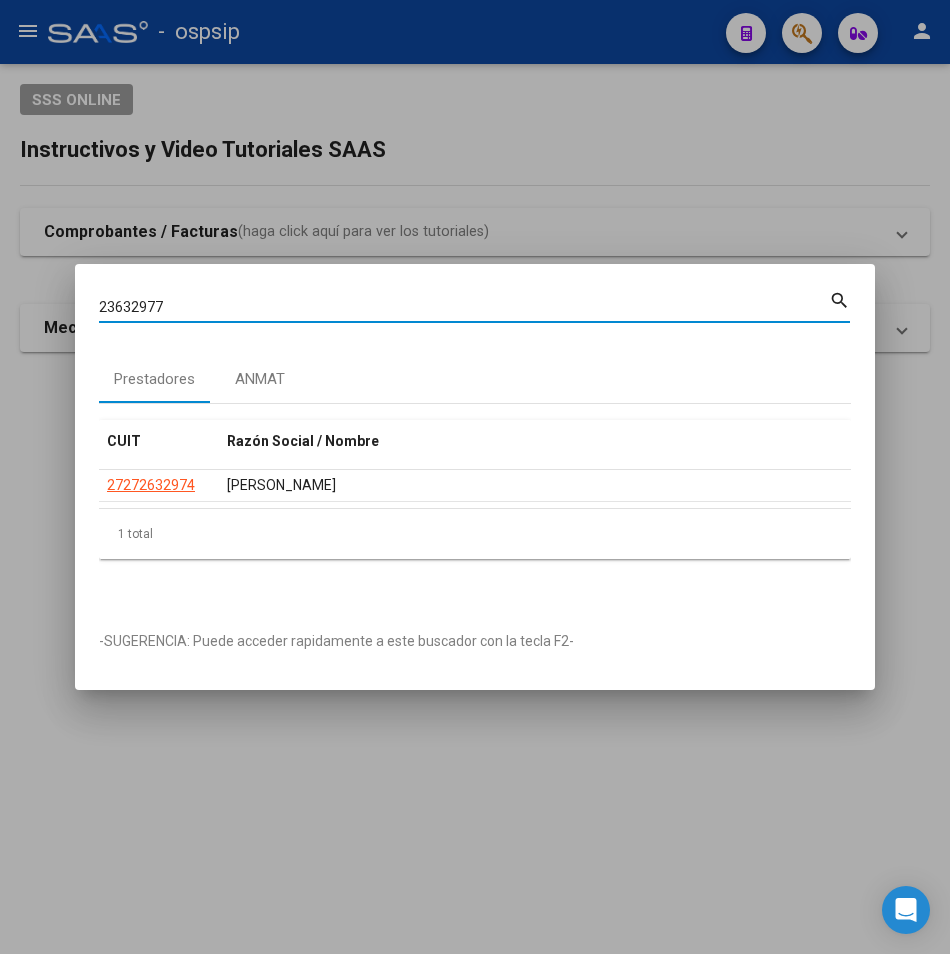type on "23632977" 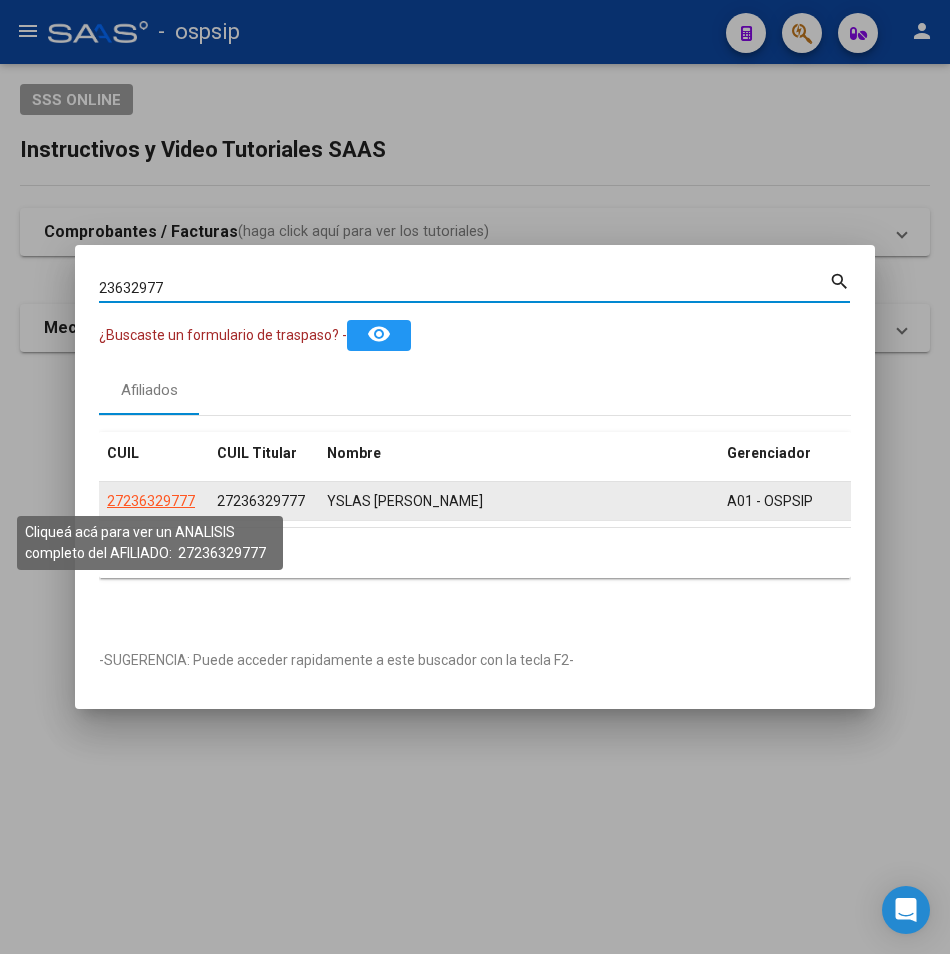 click on "27236329777" 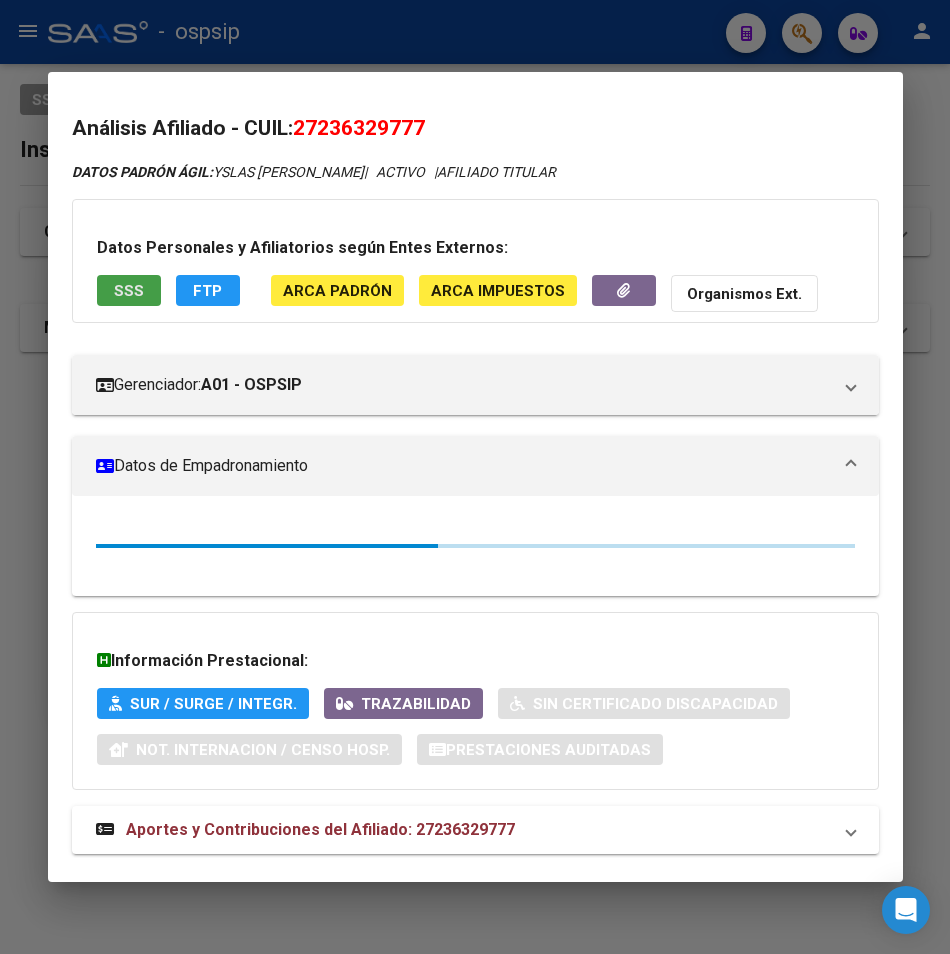 click on "SSS" at bounding box center (129, 291) 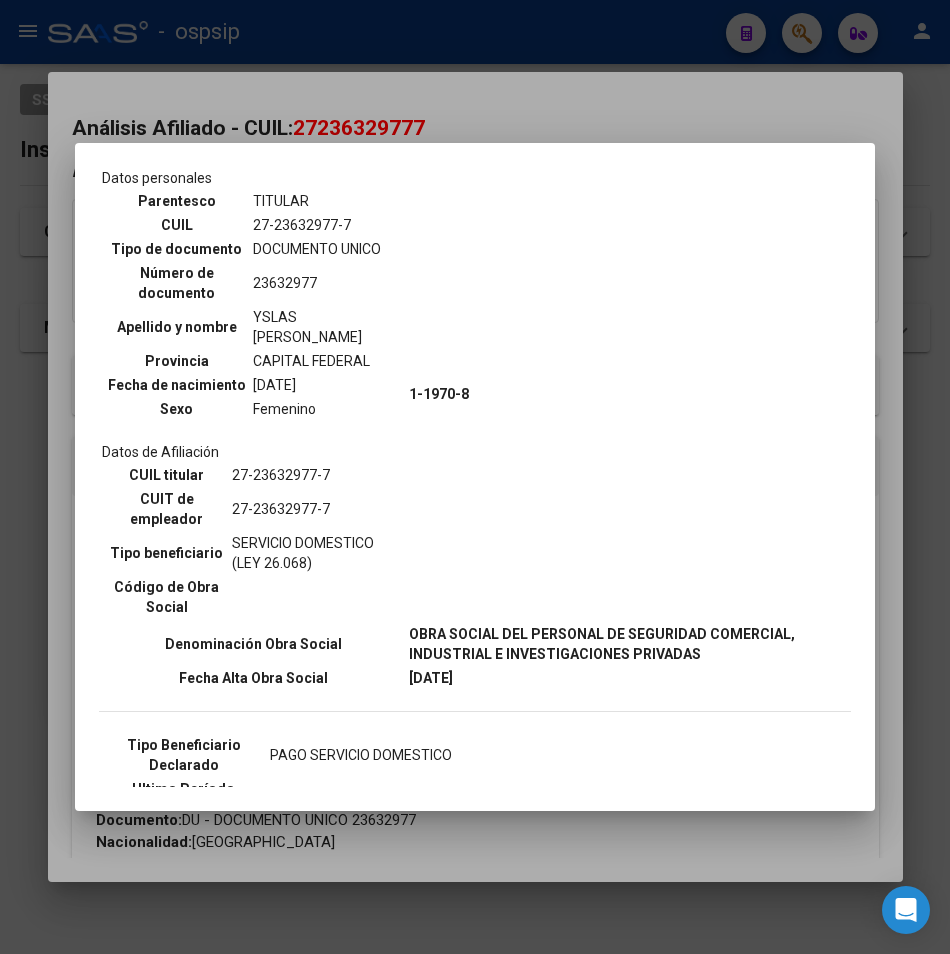 scroll, scrollTop: 85, scrollLeft: 0, axis: vertical 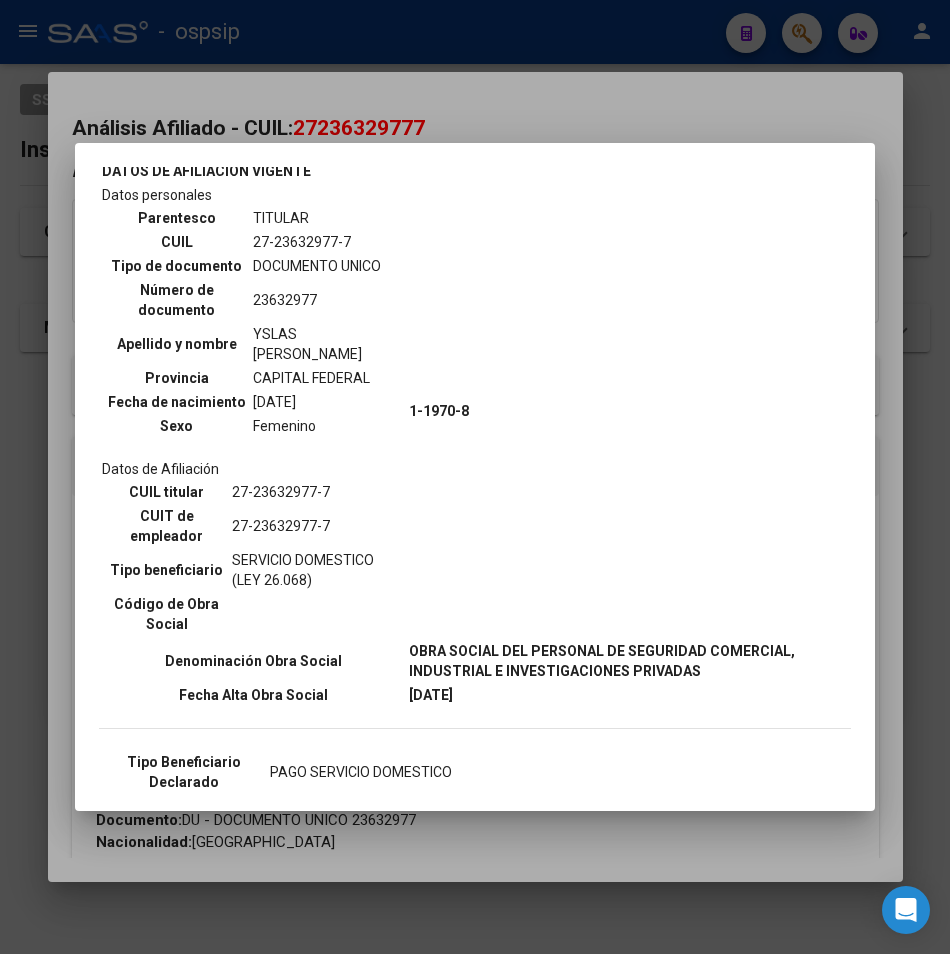 click at bounding box center (475, 477) 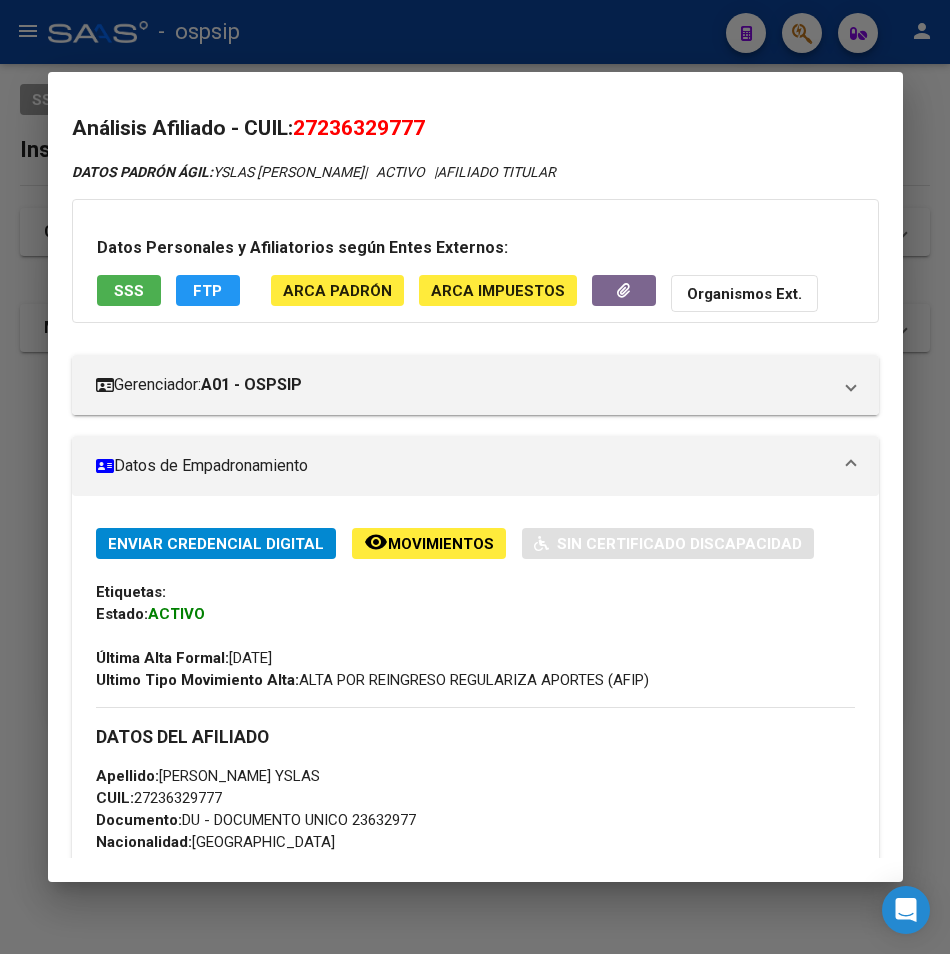 click at bounding box center (475, 477) 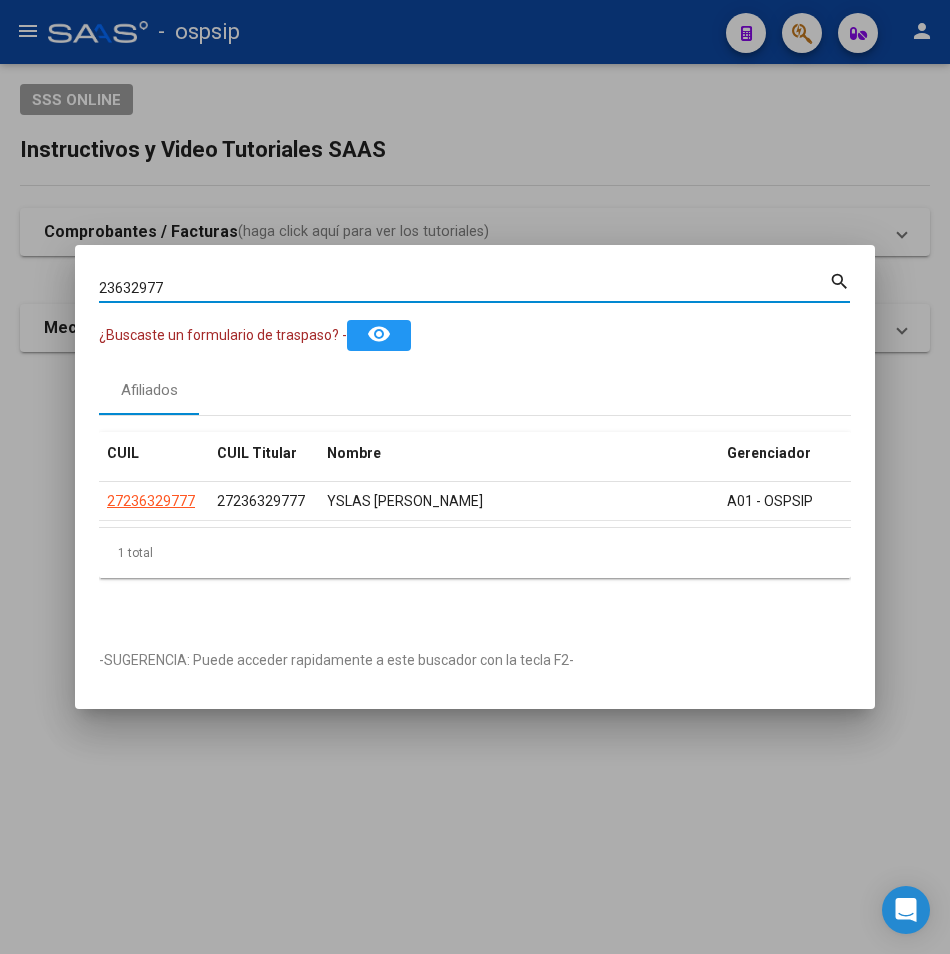 drag, startPoint x: 90, startPoint y: 277, endPoint x: -25, endPoint y: 300, distance: 117.27745 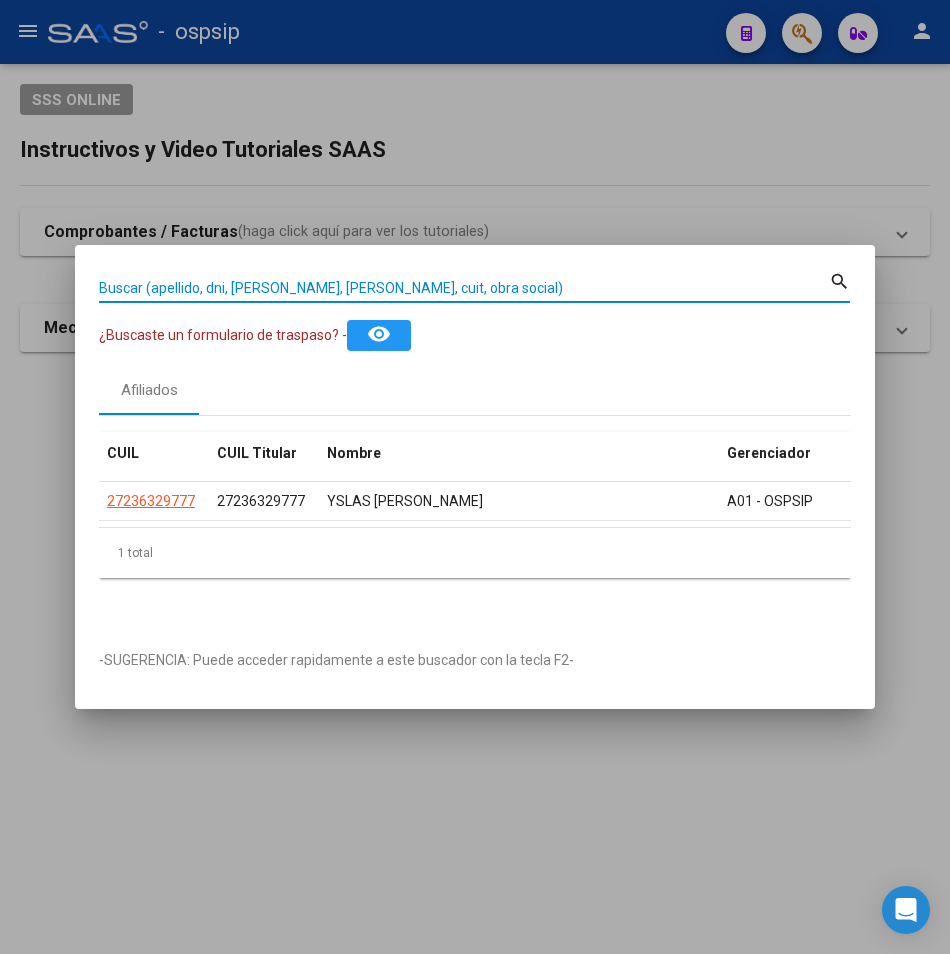 click on "Buscar (apellido, dni, [PERSON_NAME], [PERSON_NAME], cuit, obra social)" at bounding box center (464, 288) 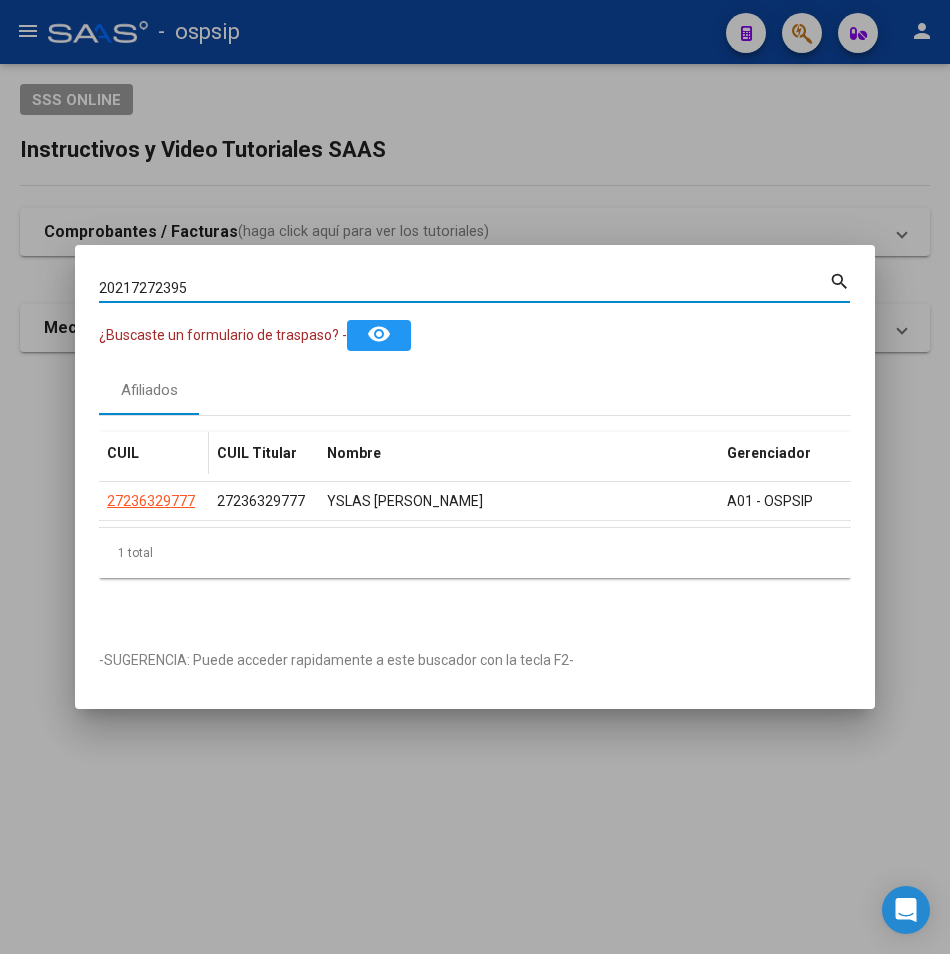 type on "20217272395" 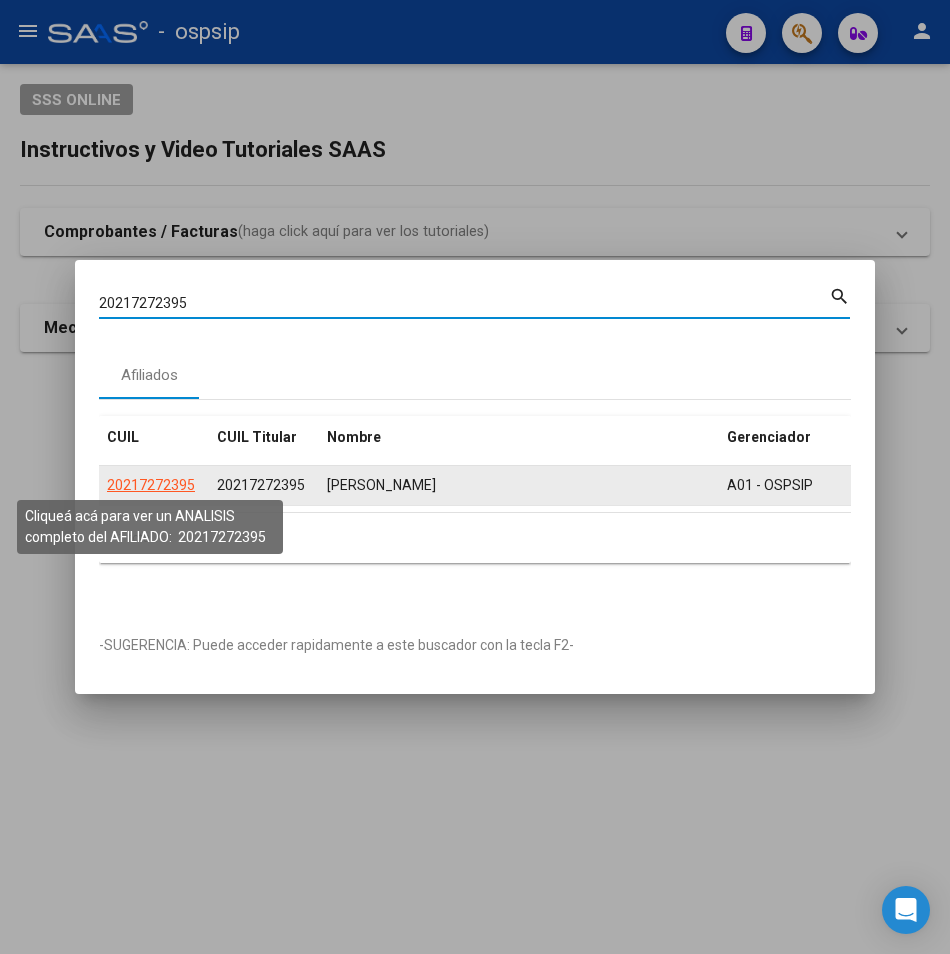 click on "20217272395" 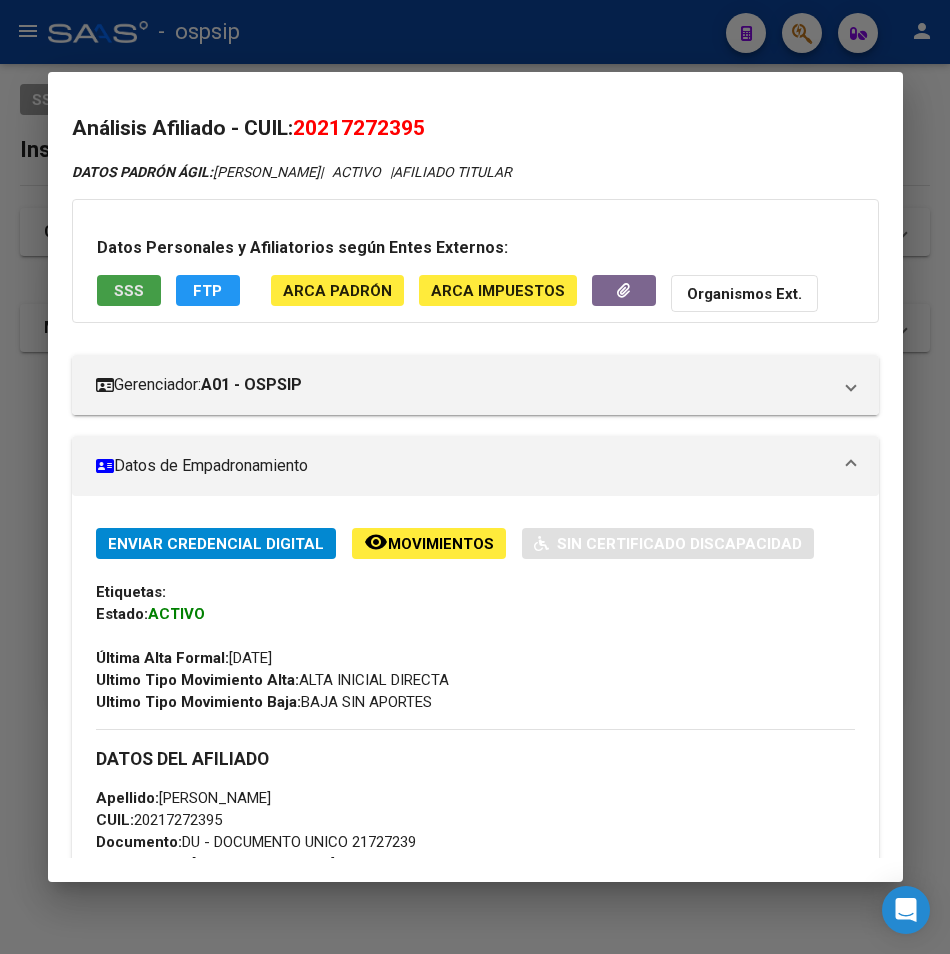 click on "SSS" at bounding box center (129, 291) 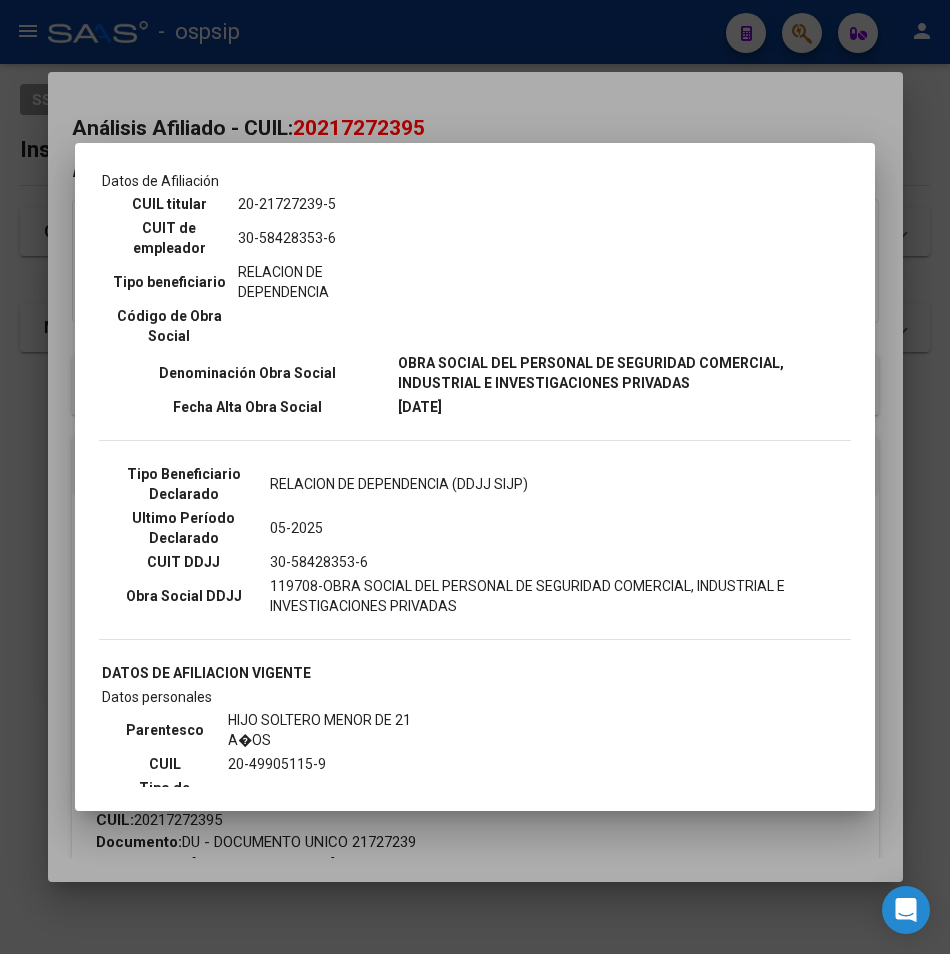 scroll, scrollTop: 0, scrollLeft: 0, axis: both 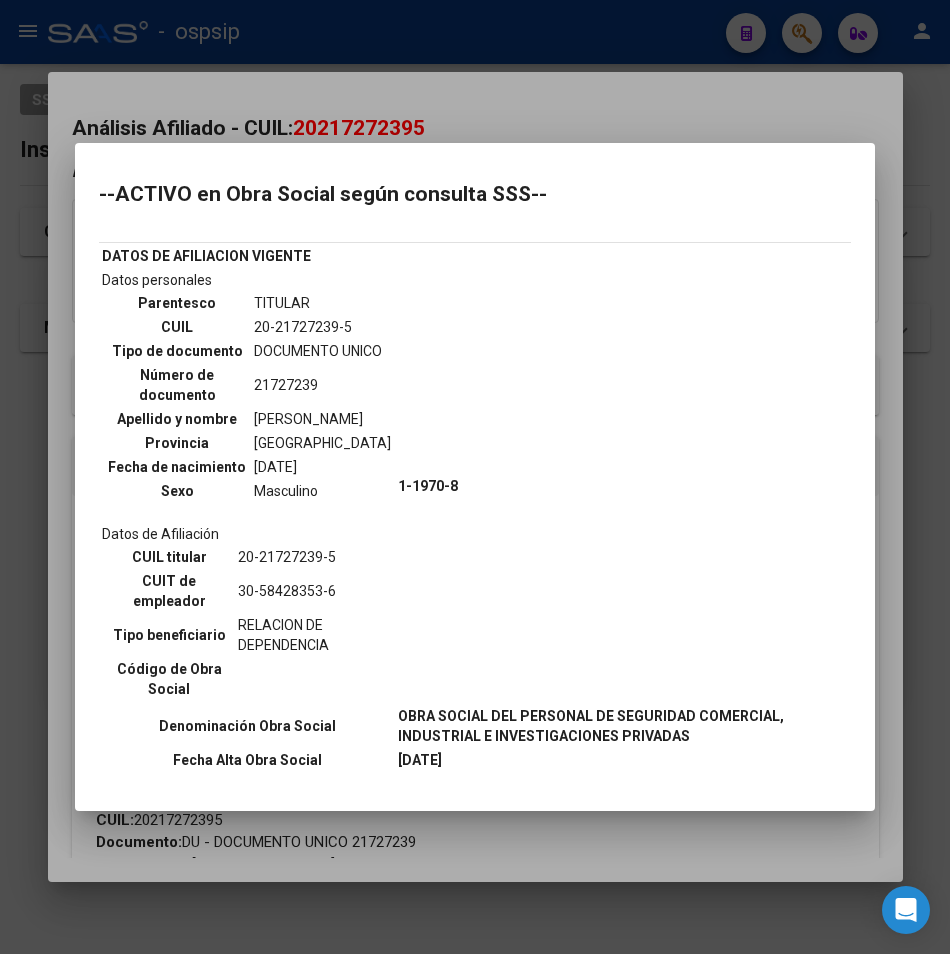 click at bounding box center [475, 477] 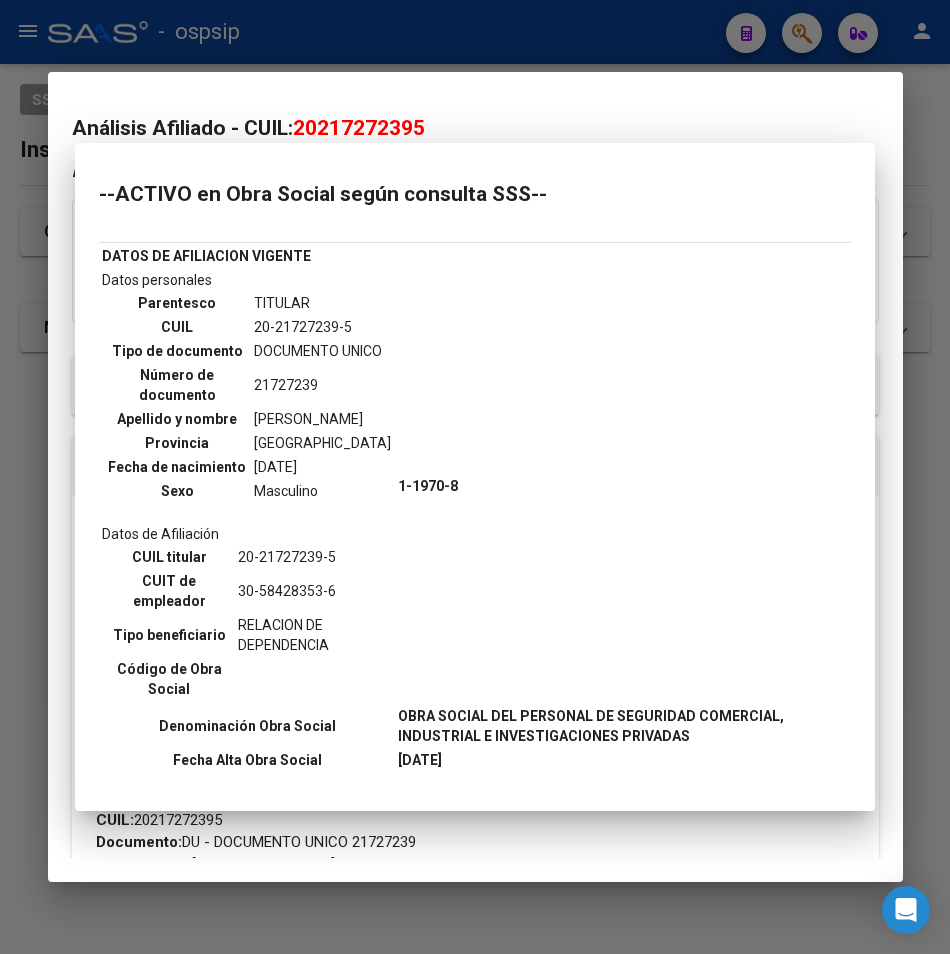 click at bounding box center [475, 477] 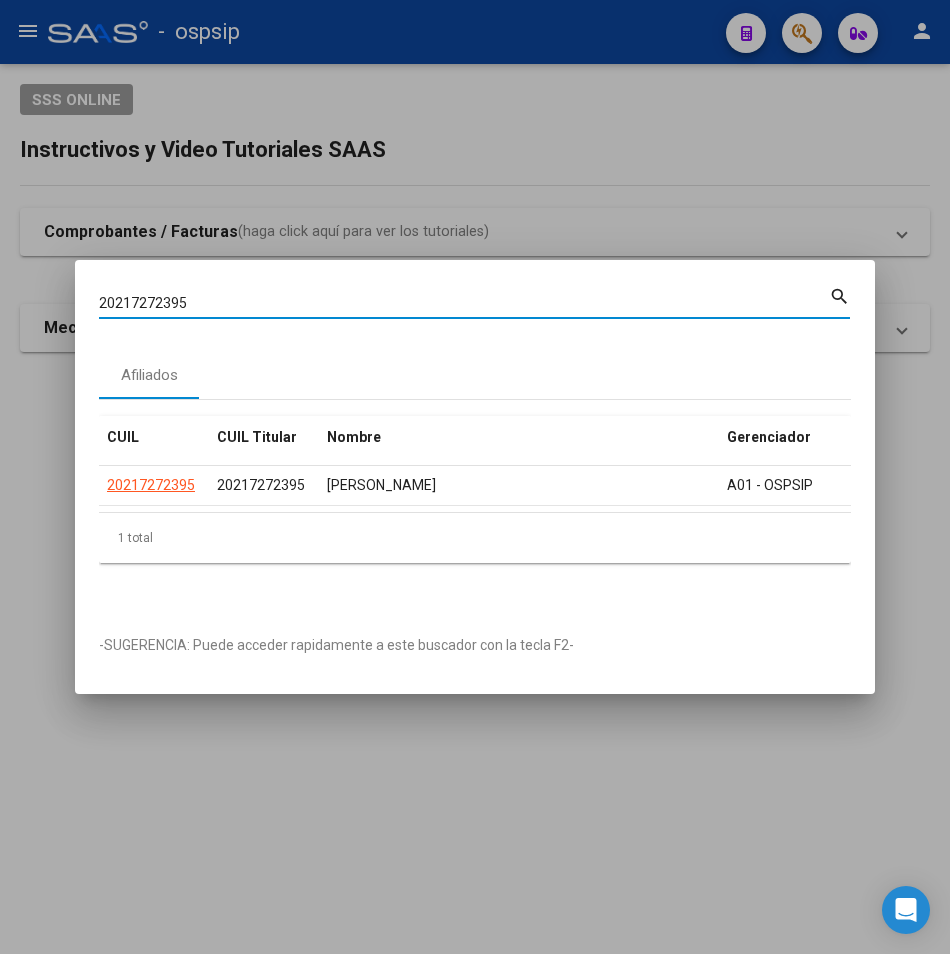 drag, startPoint x: 199, startPoint y: 296, endPoint x: 40, endPoint y: 312, distance: 159.80301 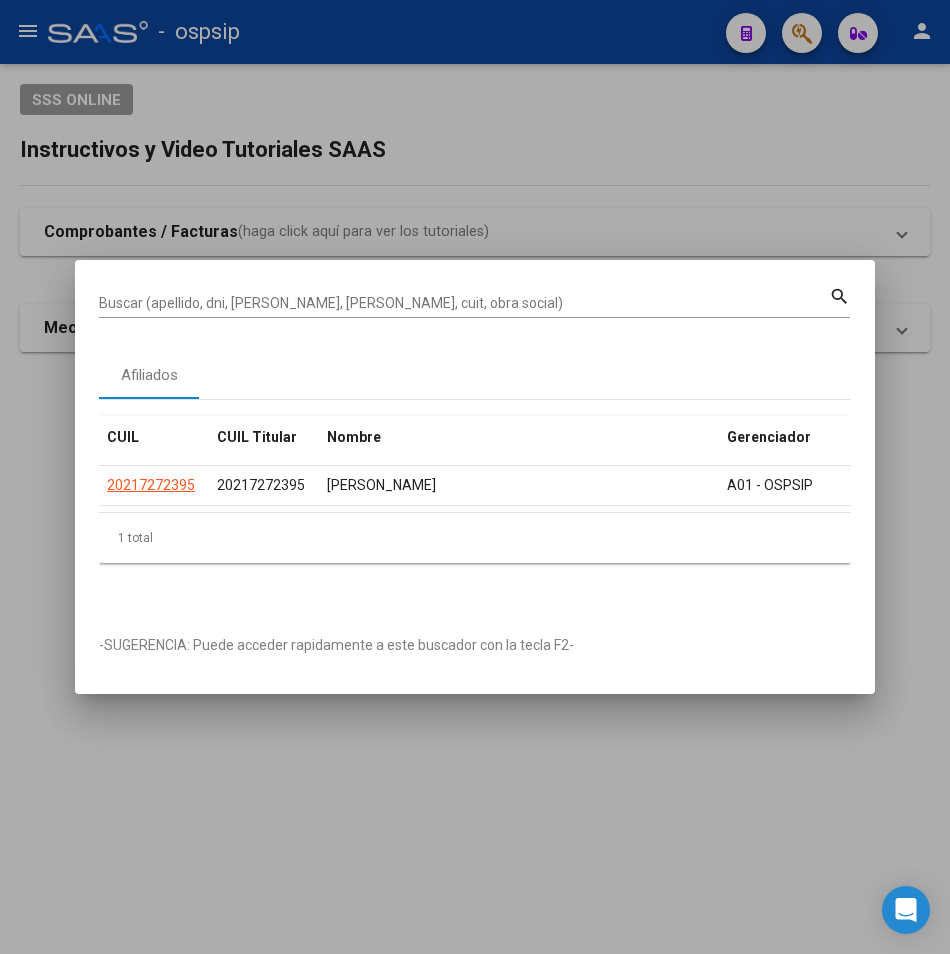 click on "Buscar (apellido, dni, [PERSON_NAME], [PERSON_NAME], cuit, obra social)" at bounding box center [464, 303] 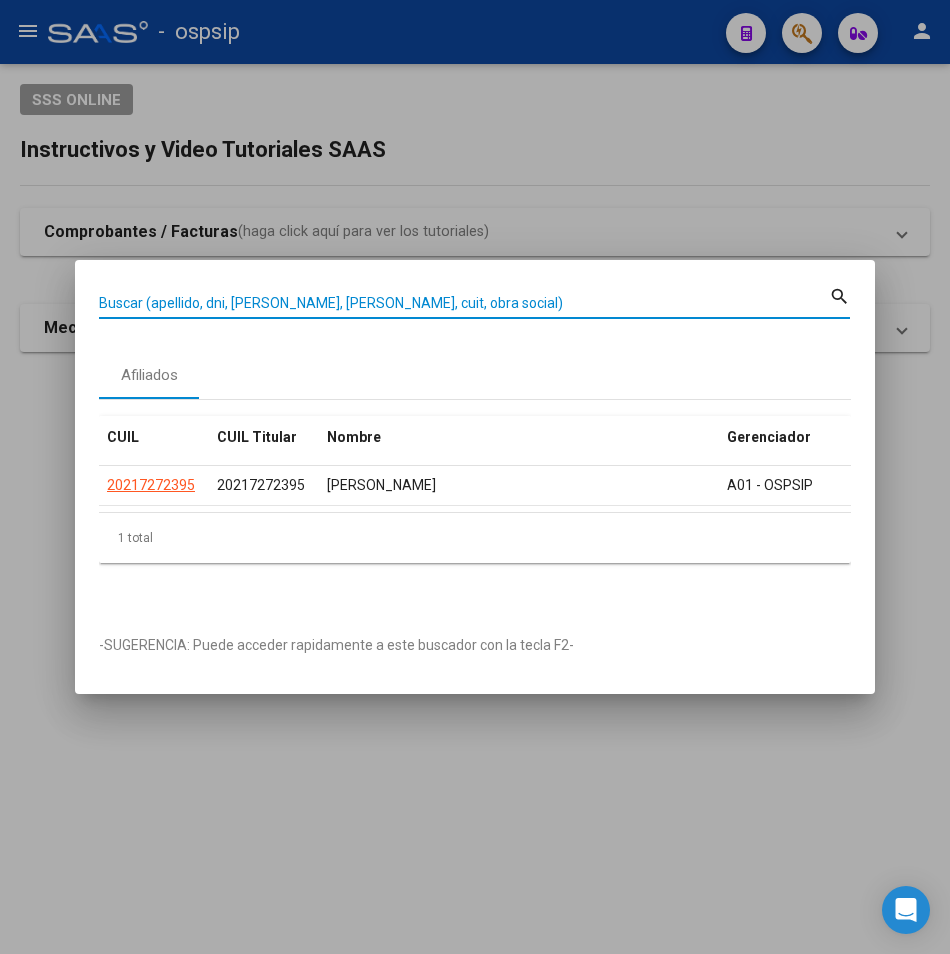 drag, startPoint x: 164, startPoint y: 296, endPoint x: 159, endPoint y: 307, distance: 12.083046 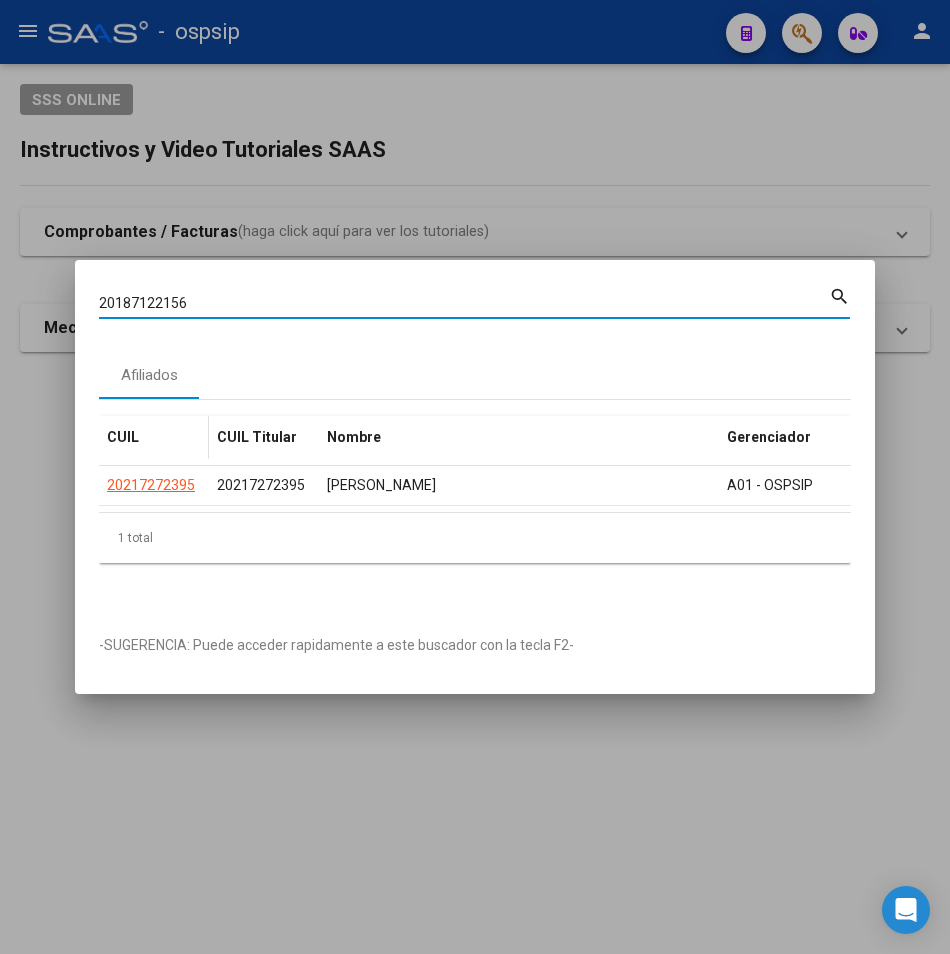 type on "20187122156" 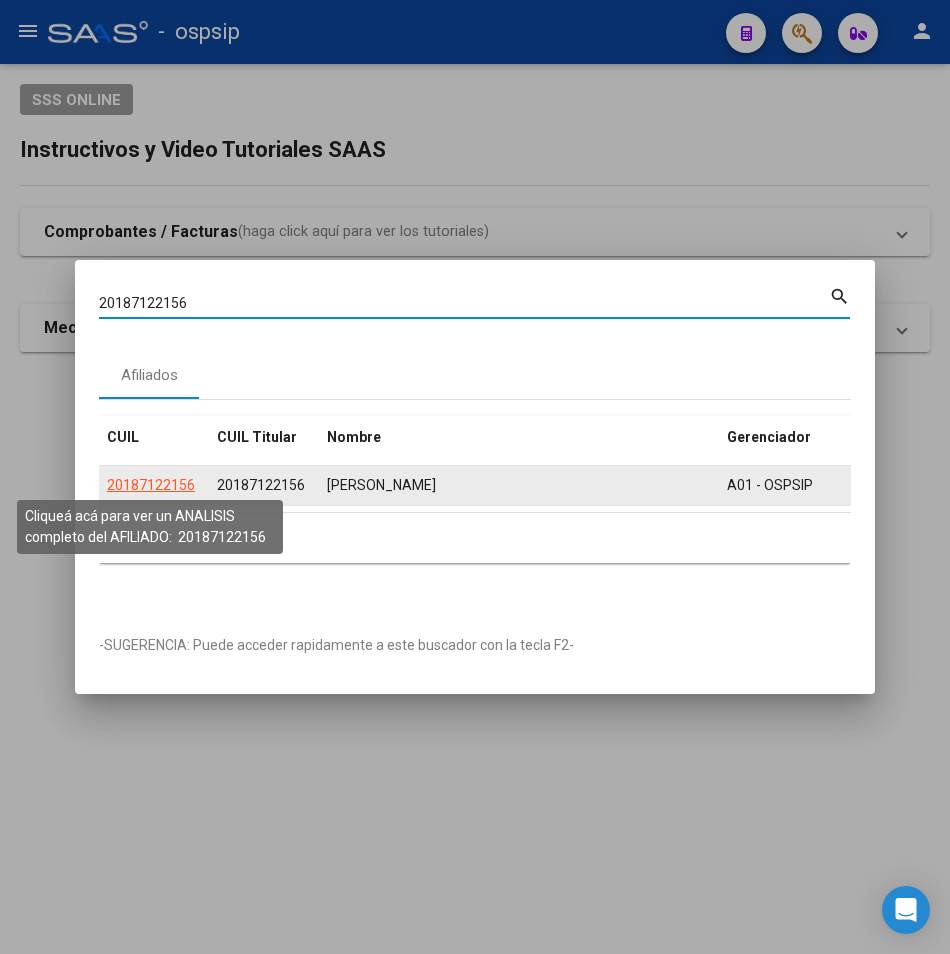 click on "20187122156" 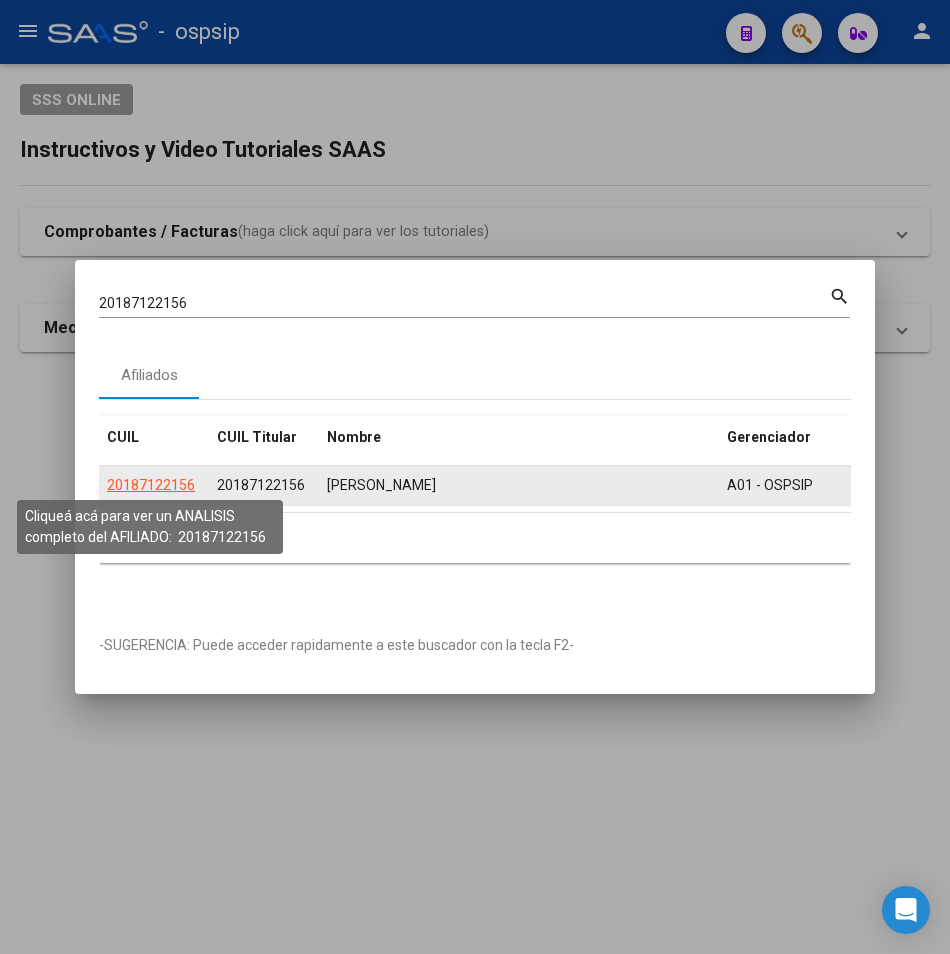 type on "20187122156" 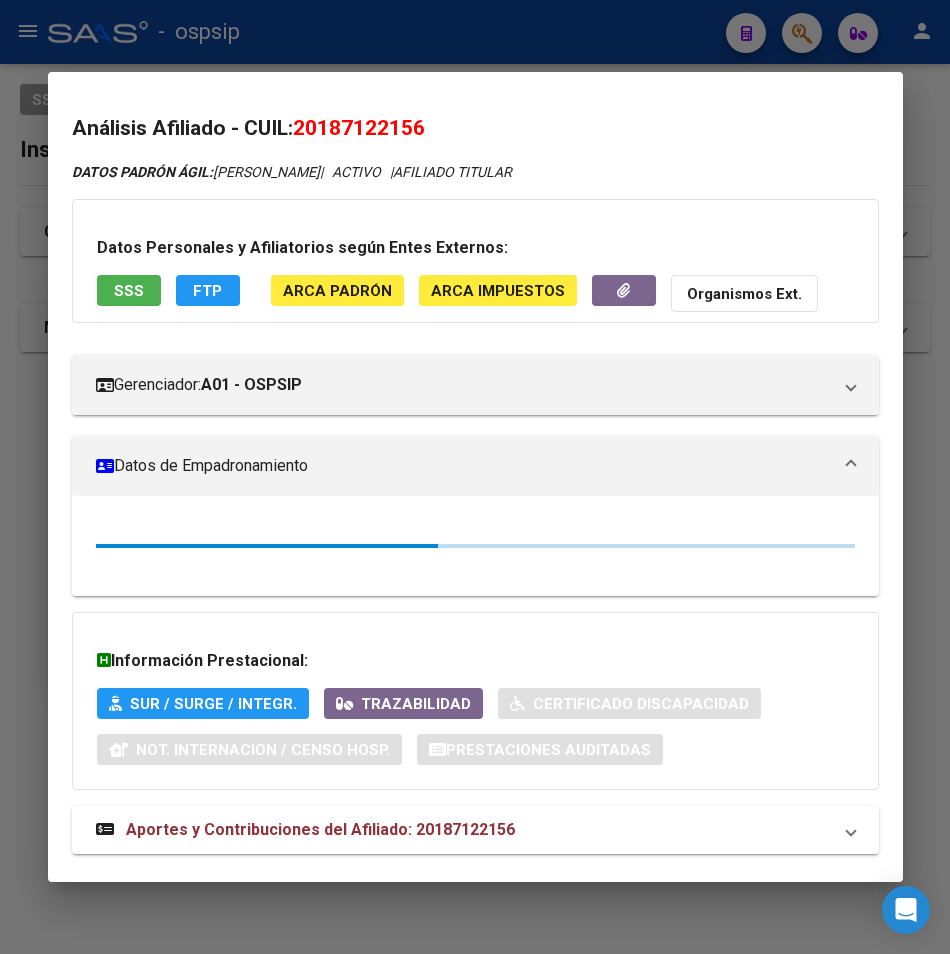 click on "Datos Personales y Afiliatorios según Entes Externos: SSS FTP ARCA Padrón ARCA Impuestos Organismos Ext." at bounding box center (475, 261) 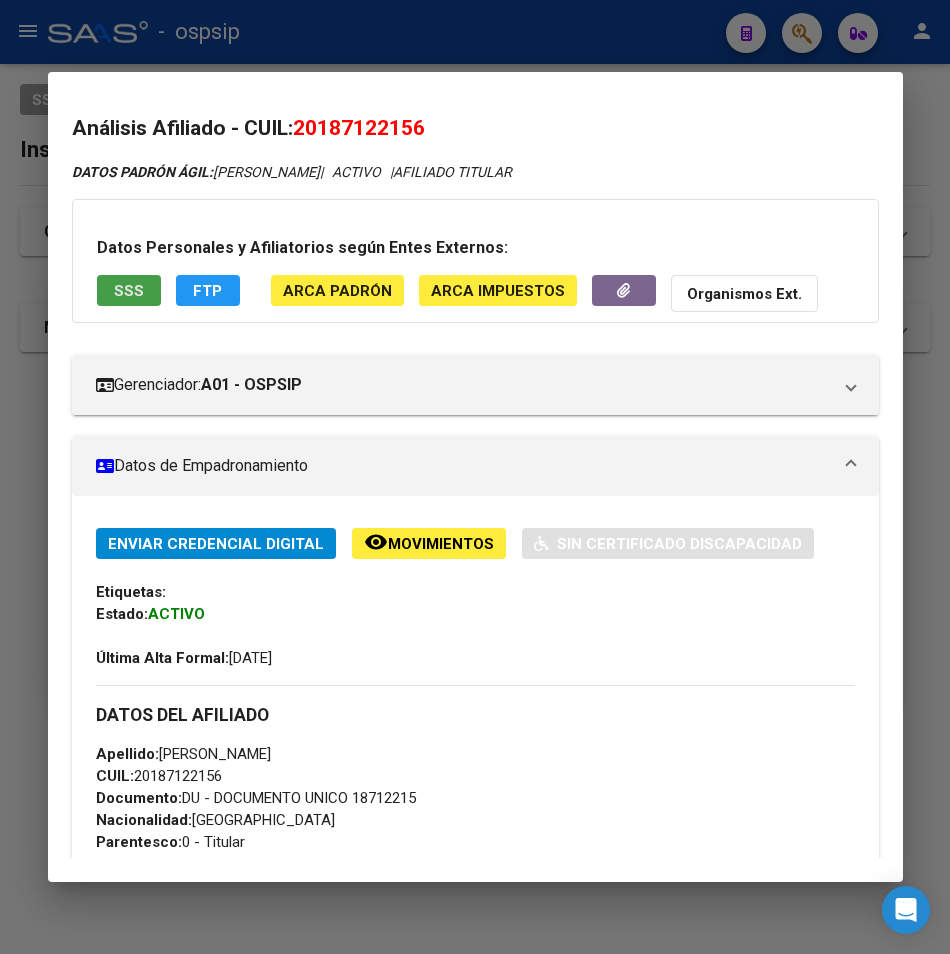 click on "SSS" at bounding box center [129, 290] 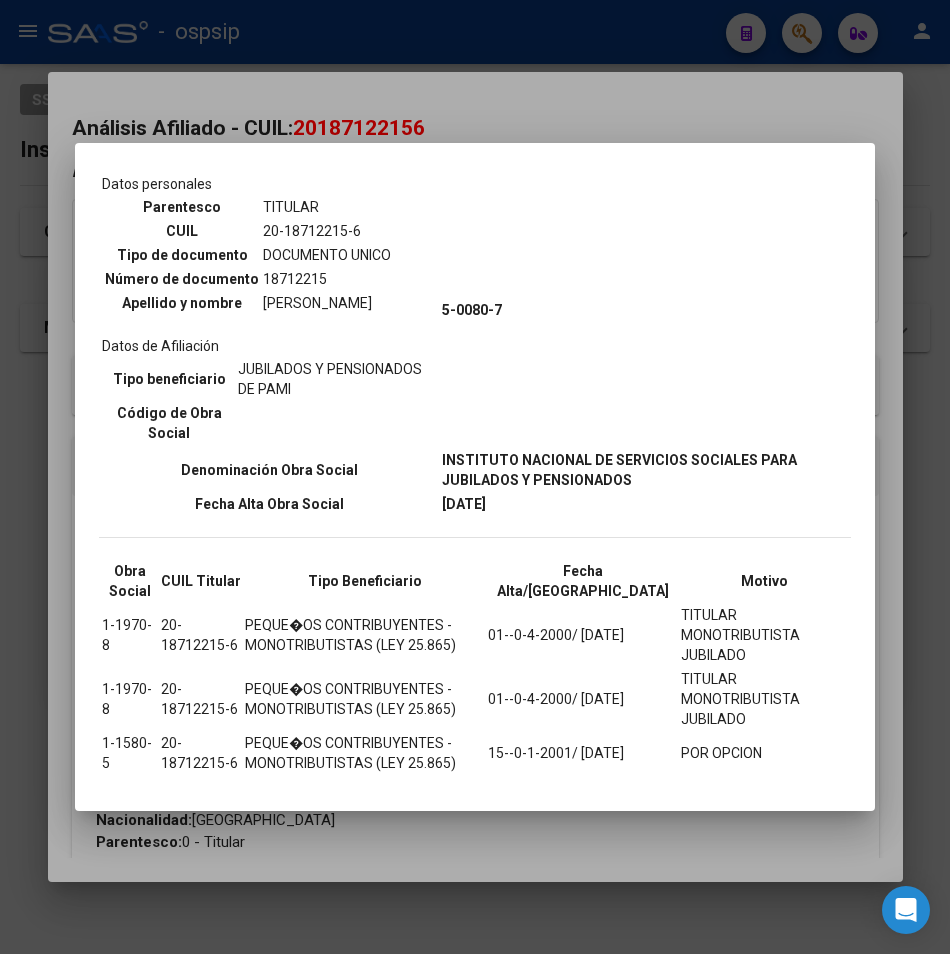 scroll, scrollTop: 163, scrollLeft: 0, axis: vertical 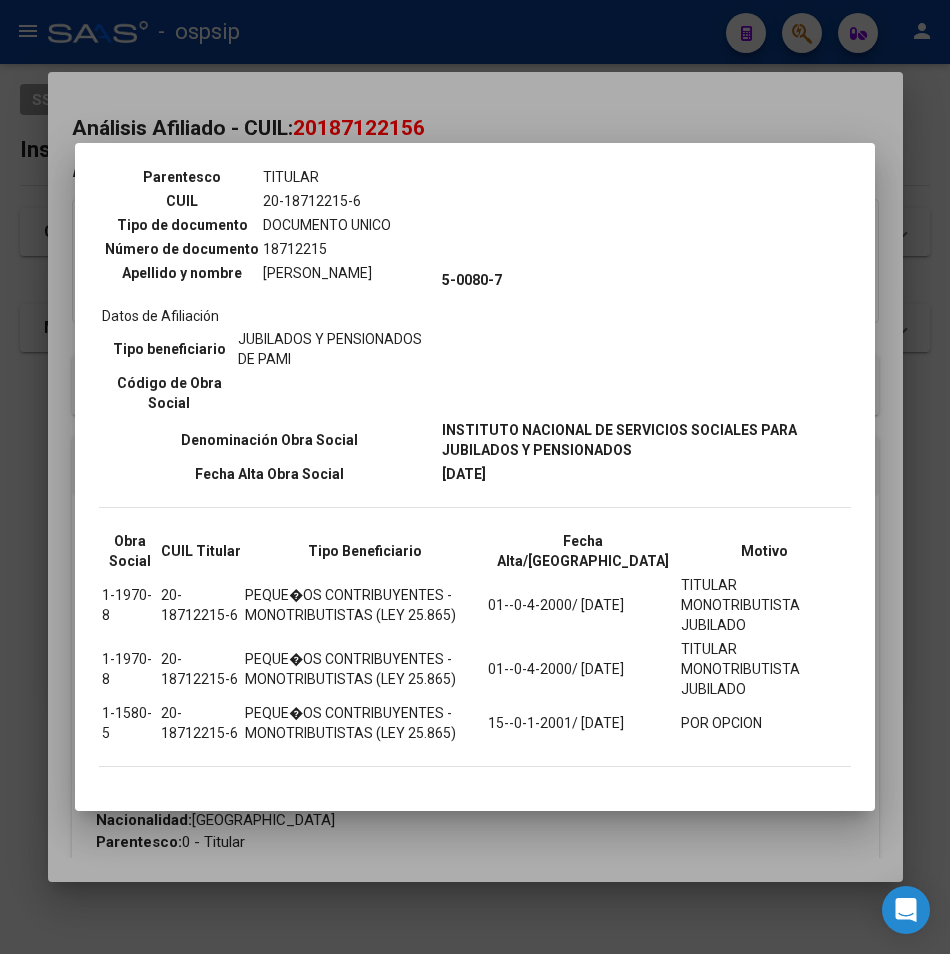 drag, startPoint x: 488, startPoint y: 110, endPoint x: 470, endPoint y: 45, distance: 67.44627 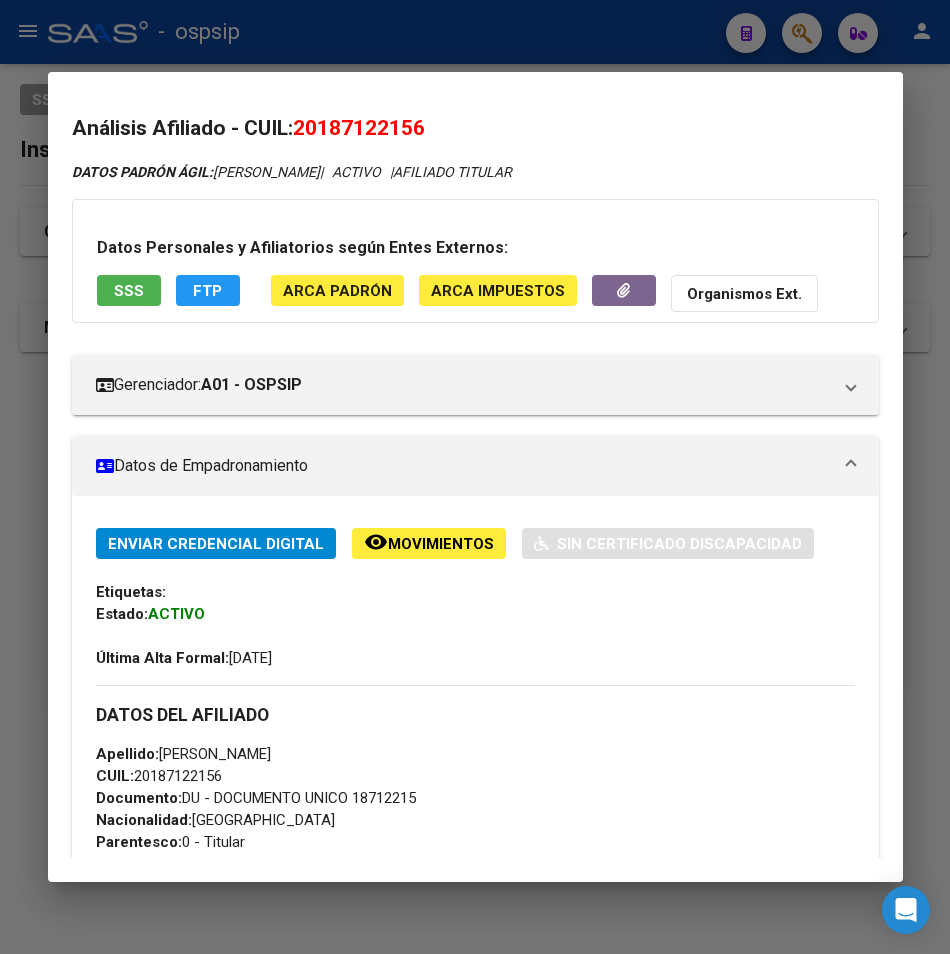drag, startPoint x: 470, startPoint y: 42, endPoint x: 444, endPoint y: 52, distance: 27.856777 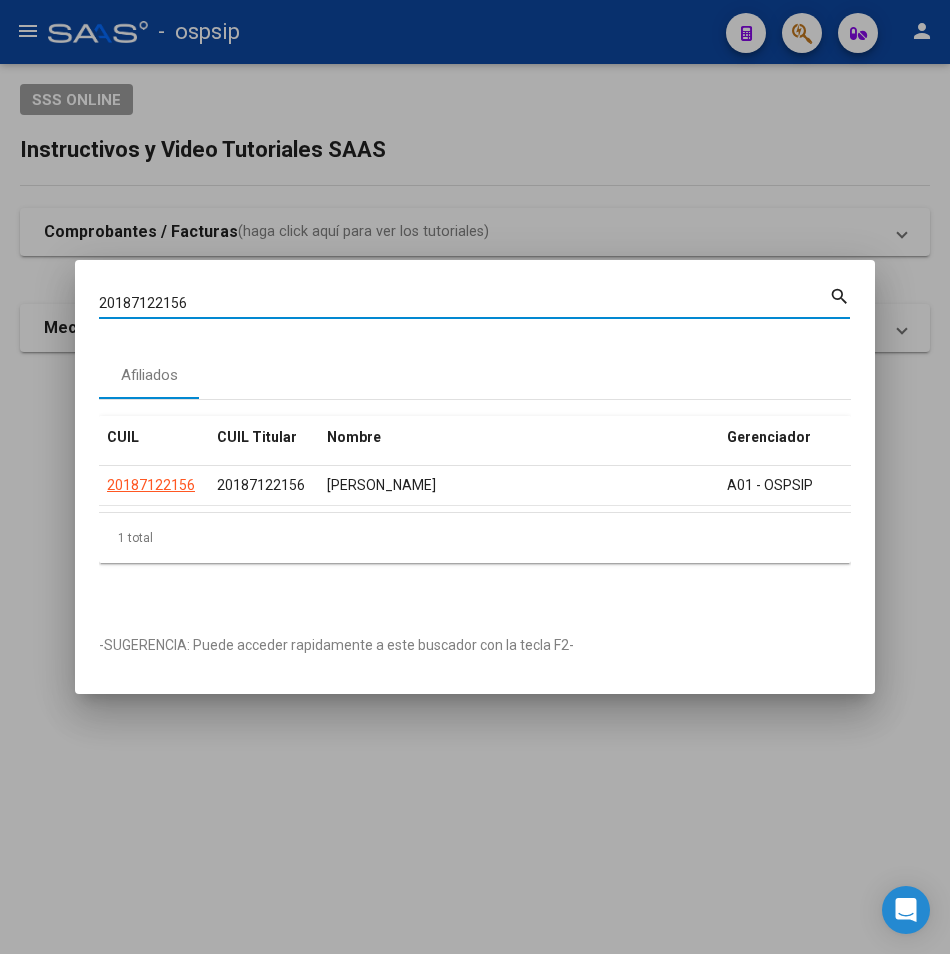 drag, startPoint x: 207, startPoint y: 294, endPoint x: 10, endPoint y: 311, distance: 197.73215 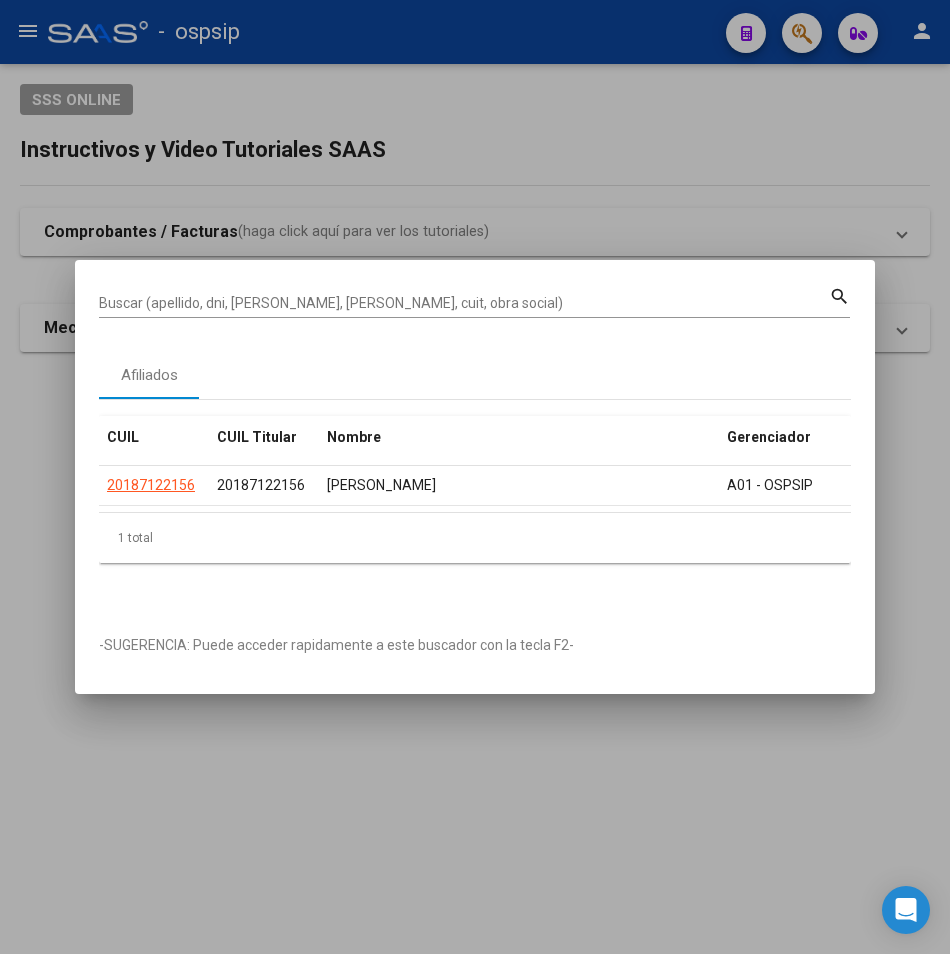 click on "Buscar (apellido, dni, [PERSON_NAME], [PERSON_NAME], cuit, obra social)" at bounding box center (464, 303) 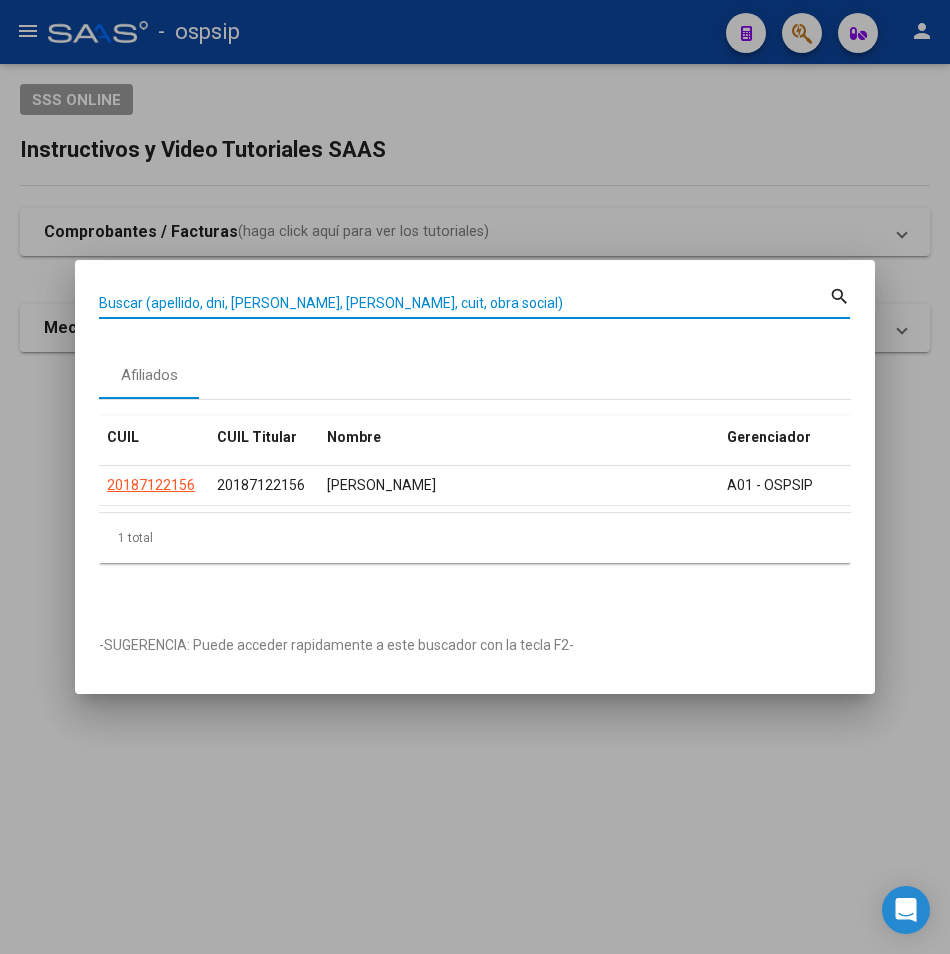paste on "27178241449" 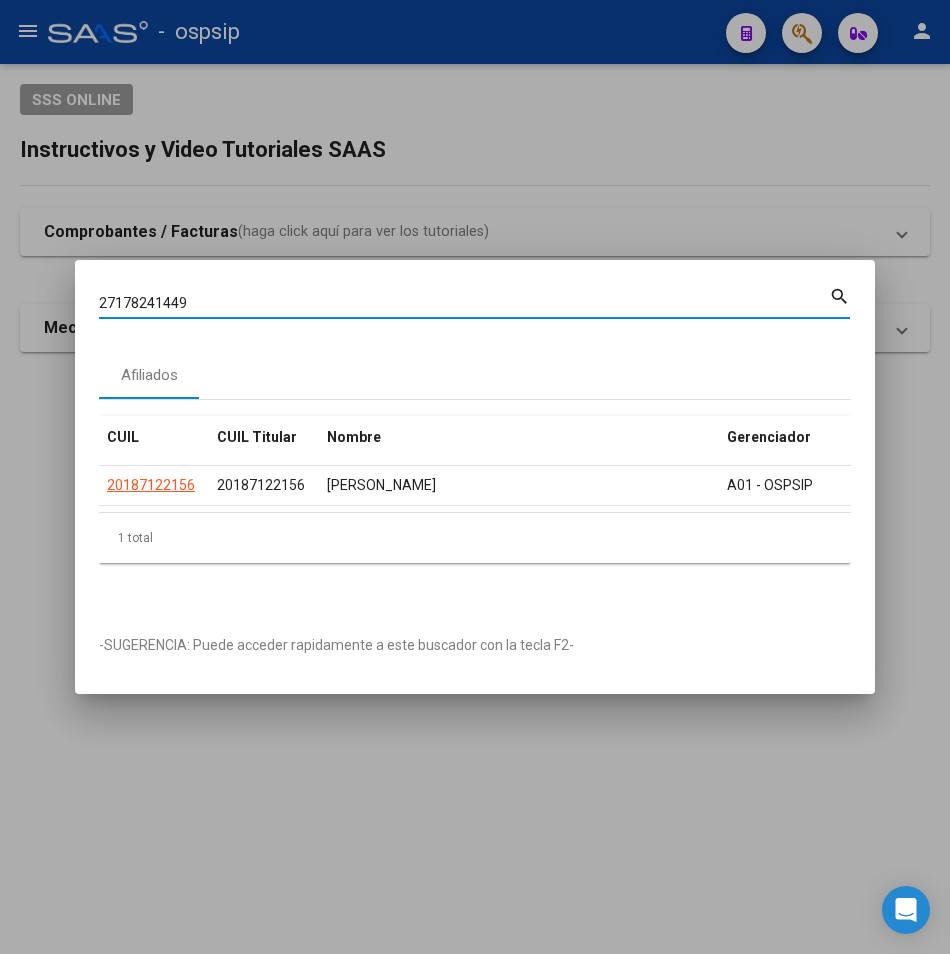 type on "27178241449" 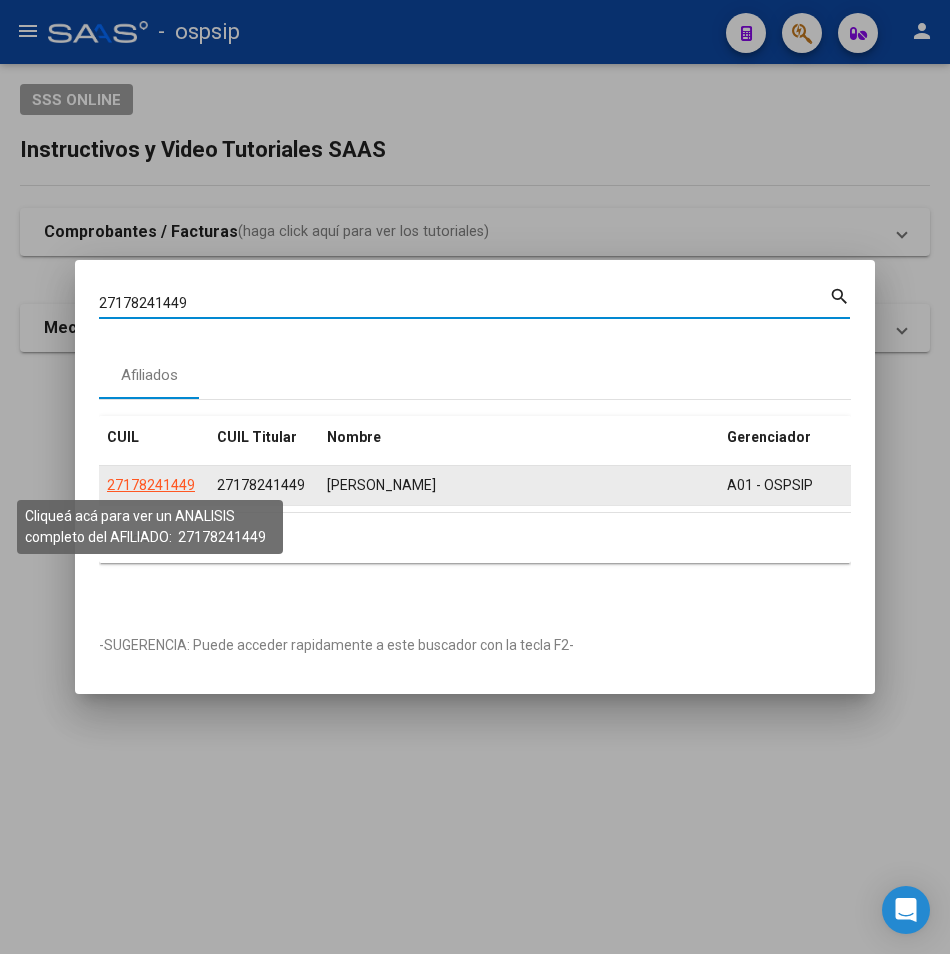 click on "27178241449" 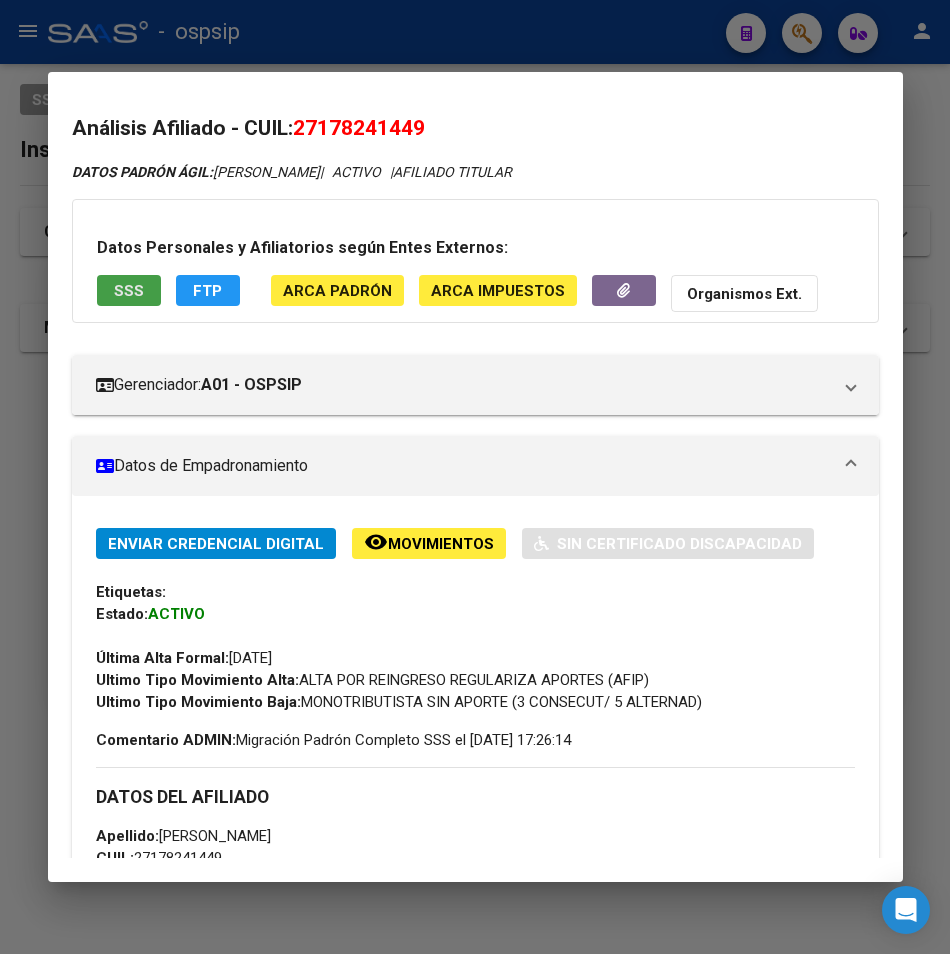 click on "SSS" at bounding box center (129, 291) 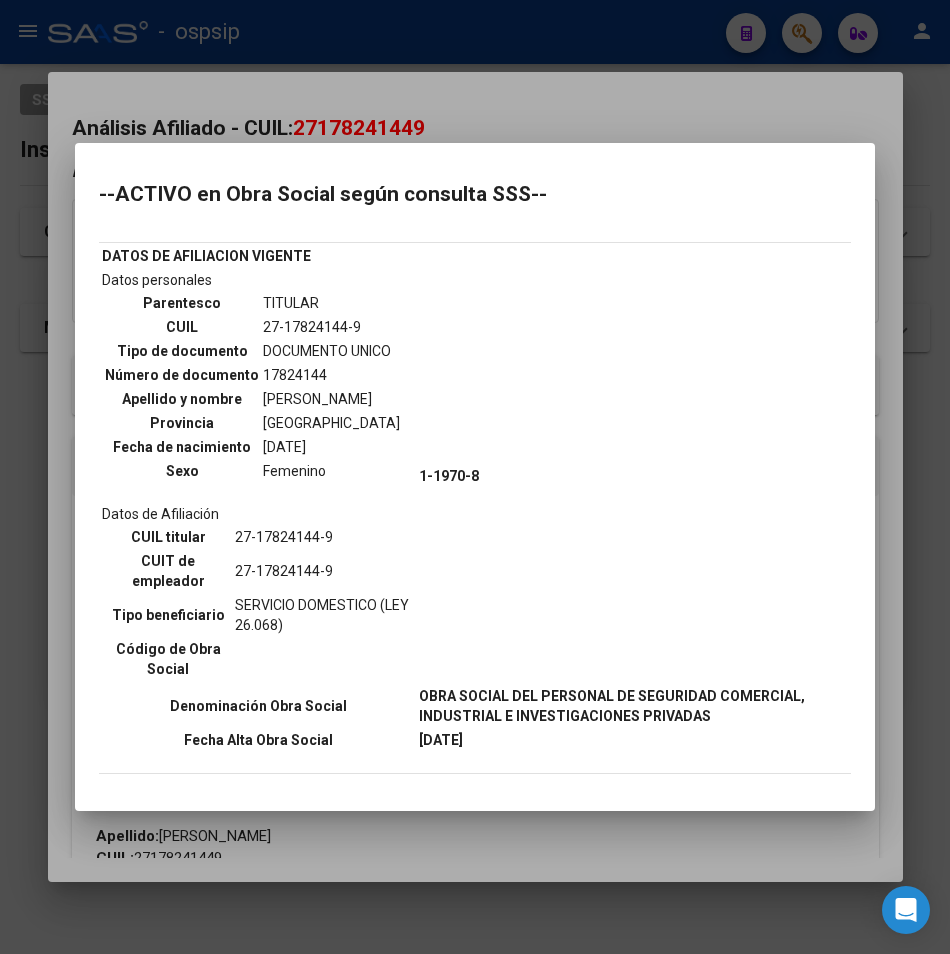 drag, startPoint x: 381, startPoint y: 79, endPoint x: 370, endPoint y: 54, distance: 27.313 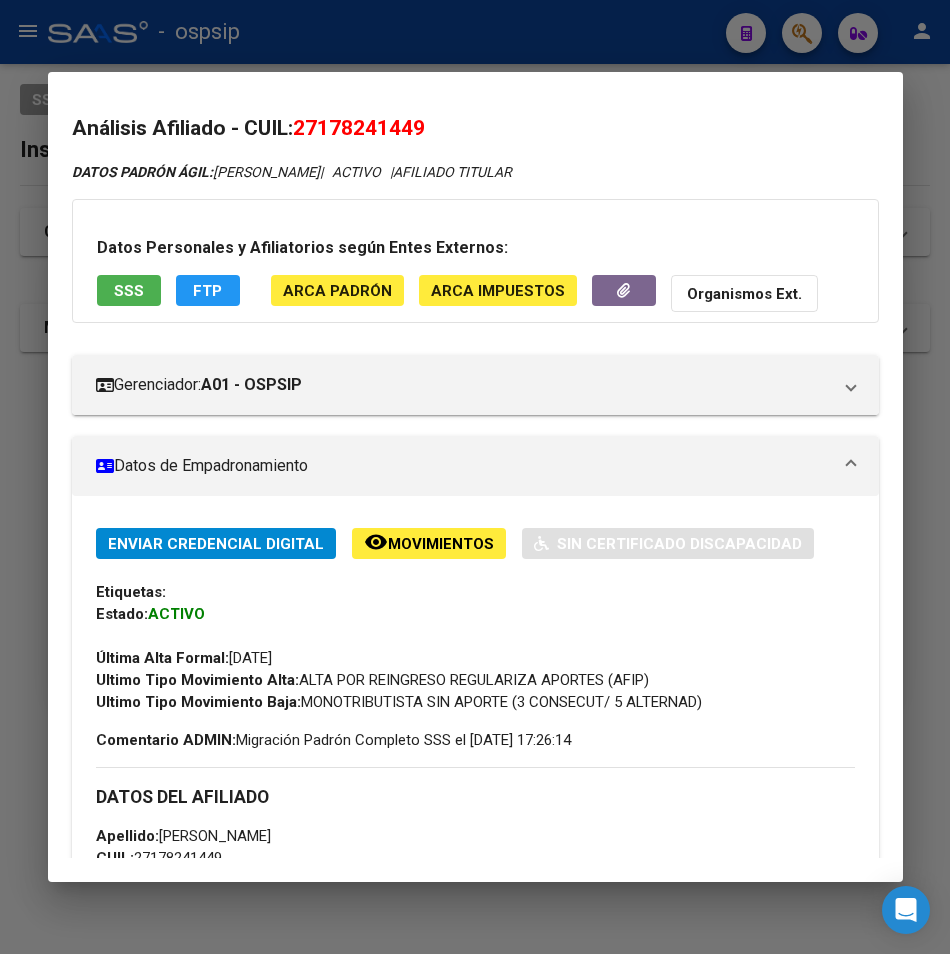 drag, startPoint x: 370, startPoint y: 54, endPoint x: 211, endPoint y: 161, distance: 191.65073 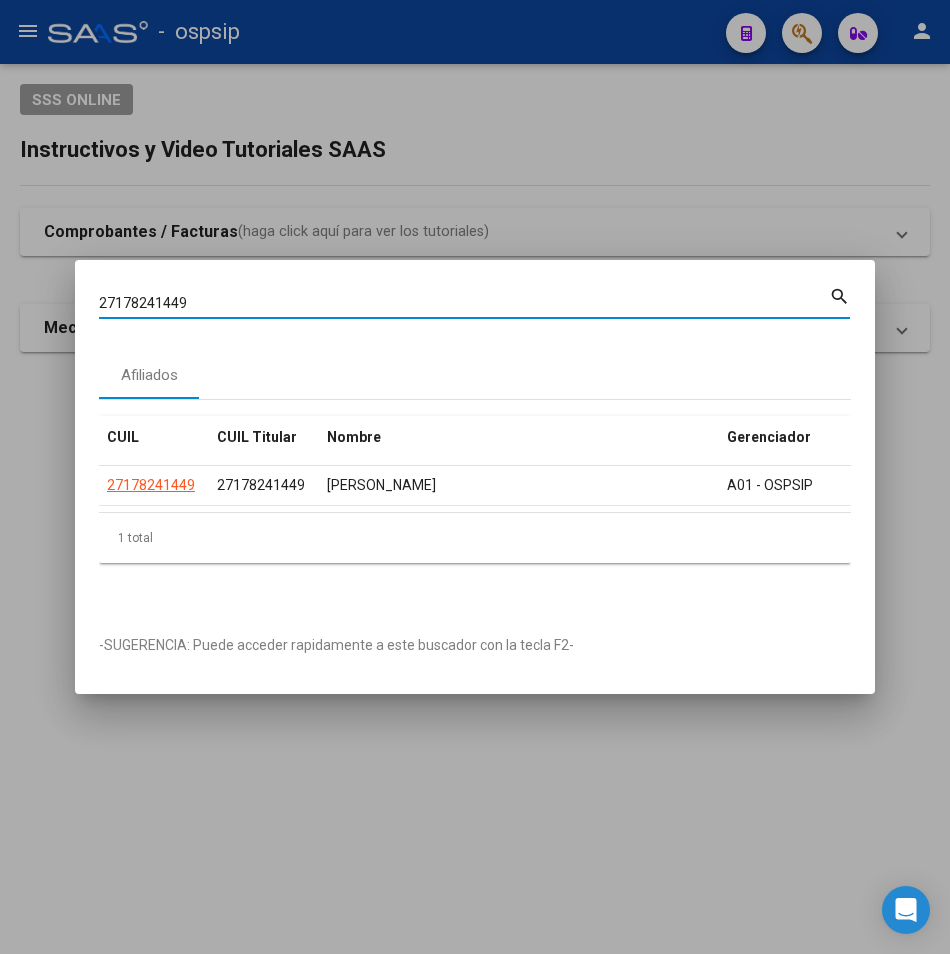 drag, startPoint x: 210, startPoint y: 294, endPoint x: 7, endPoint y: 300, distance: 203.08865 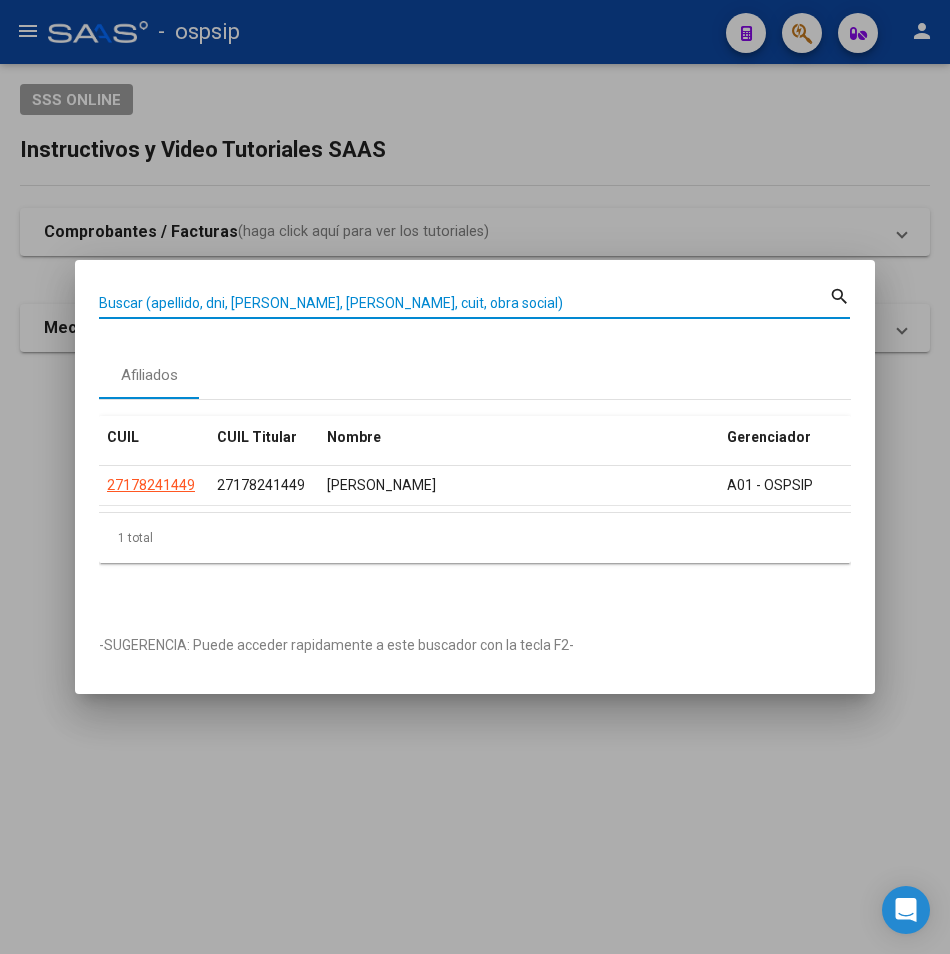 click on "Buscar (apellido, dni, [PERSON_NAME], [PERSON_NAME], cuit, obra social)" at bounding box center (464, 303) 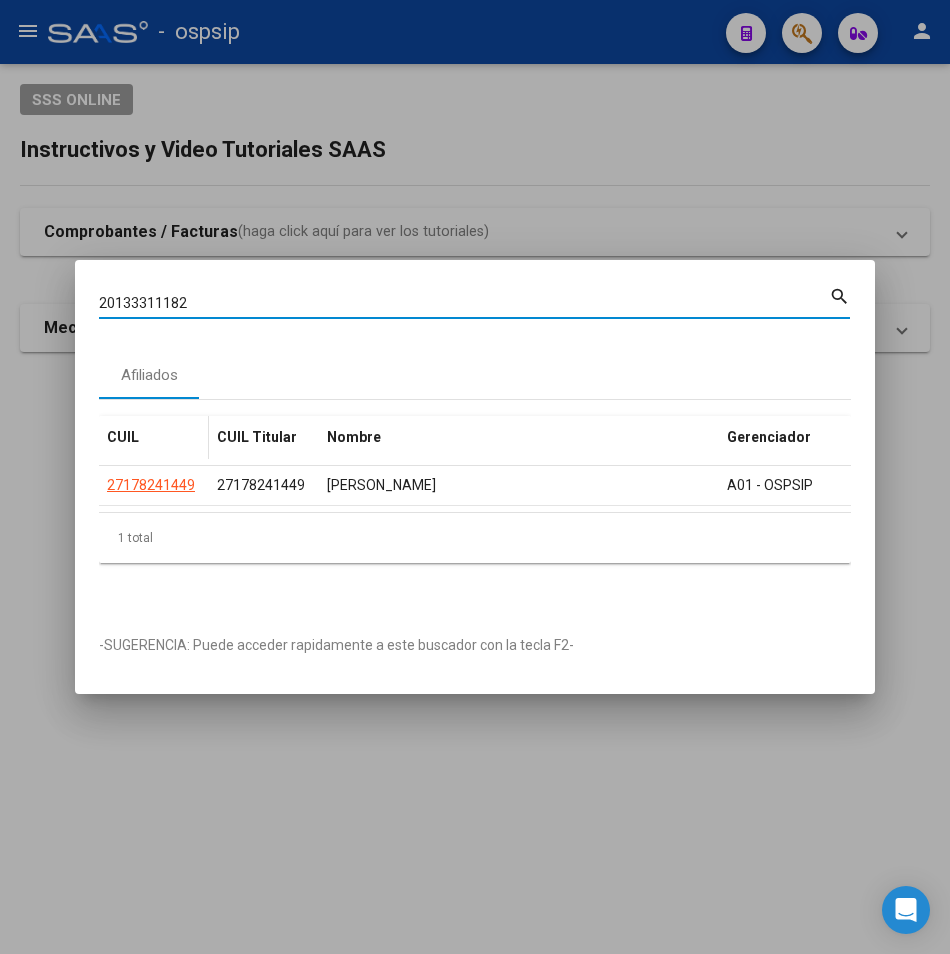 type on "20133311182" 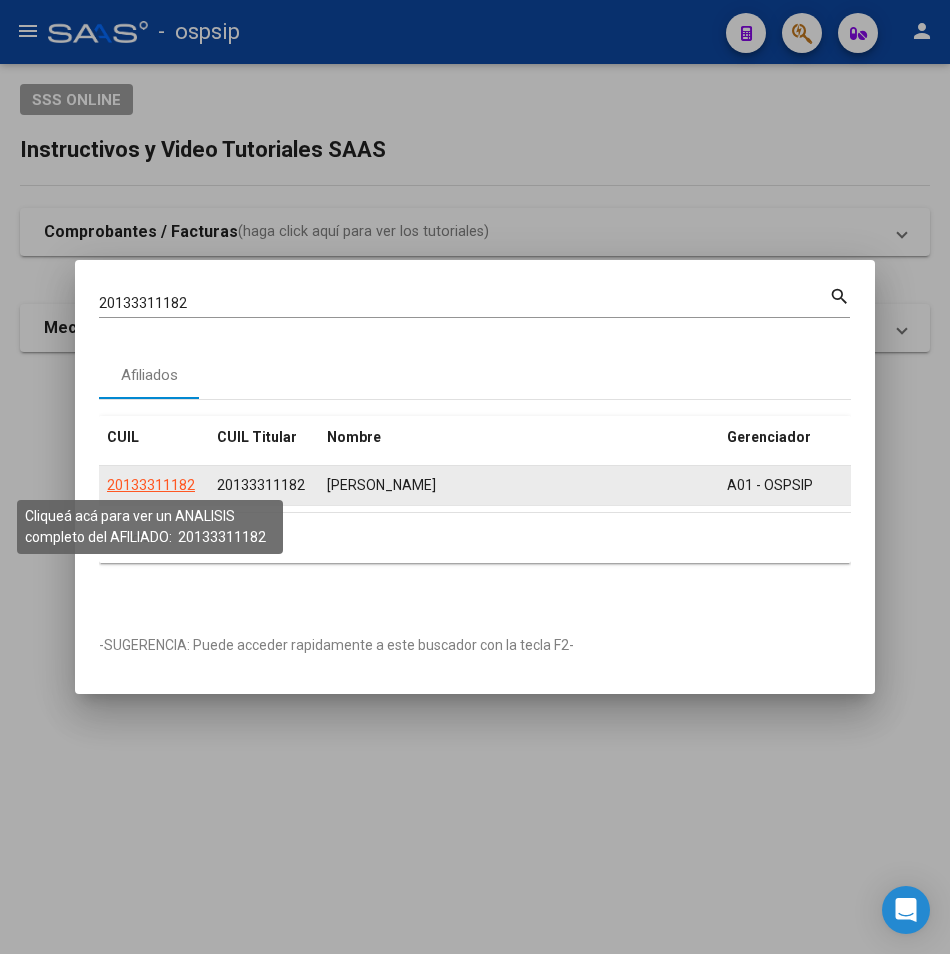 click on "20133311182" 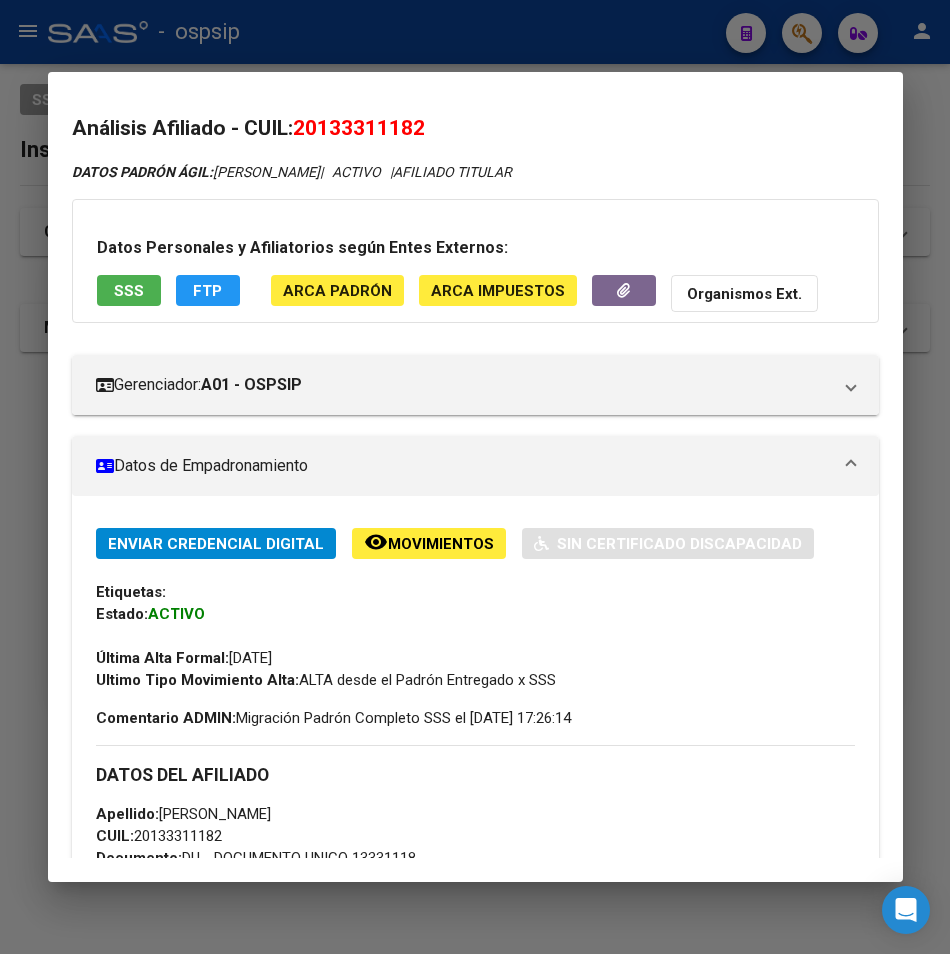 click on "SSS" at bounding box center (129, 290) 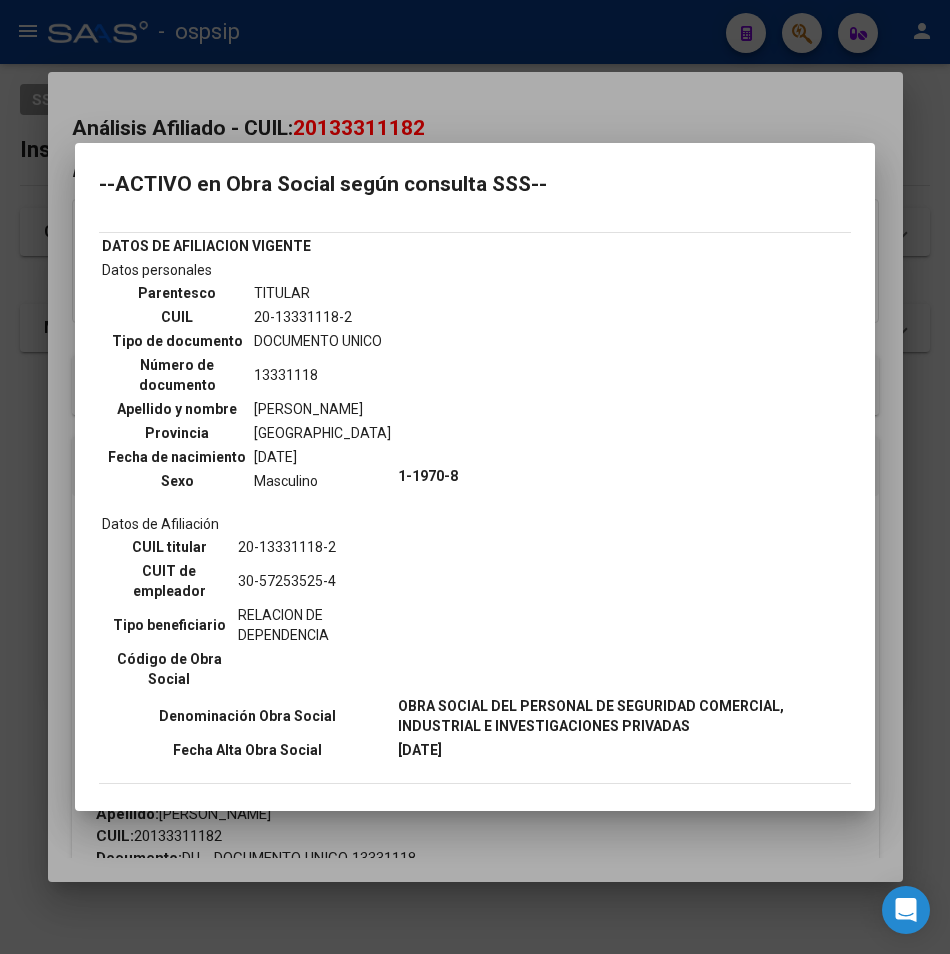 scroll, scrollTop: 0, scrollLeft: 0, axis: both 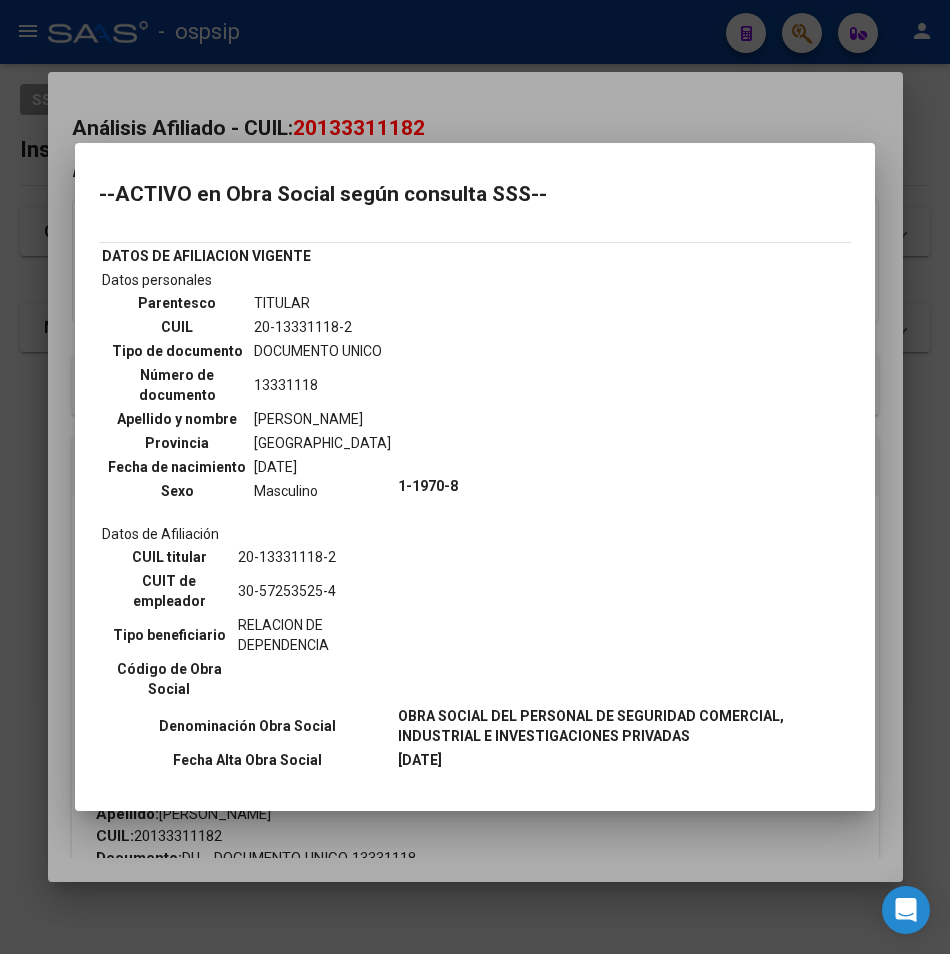 drag, startPoint x: 361, startPoint y: 84, endPoint x: 341, endPoint y: 51, distance: 38.587563 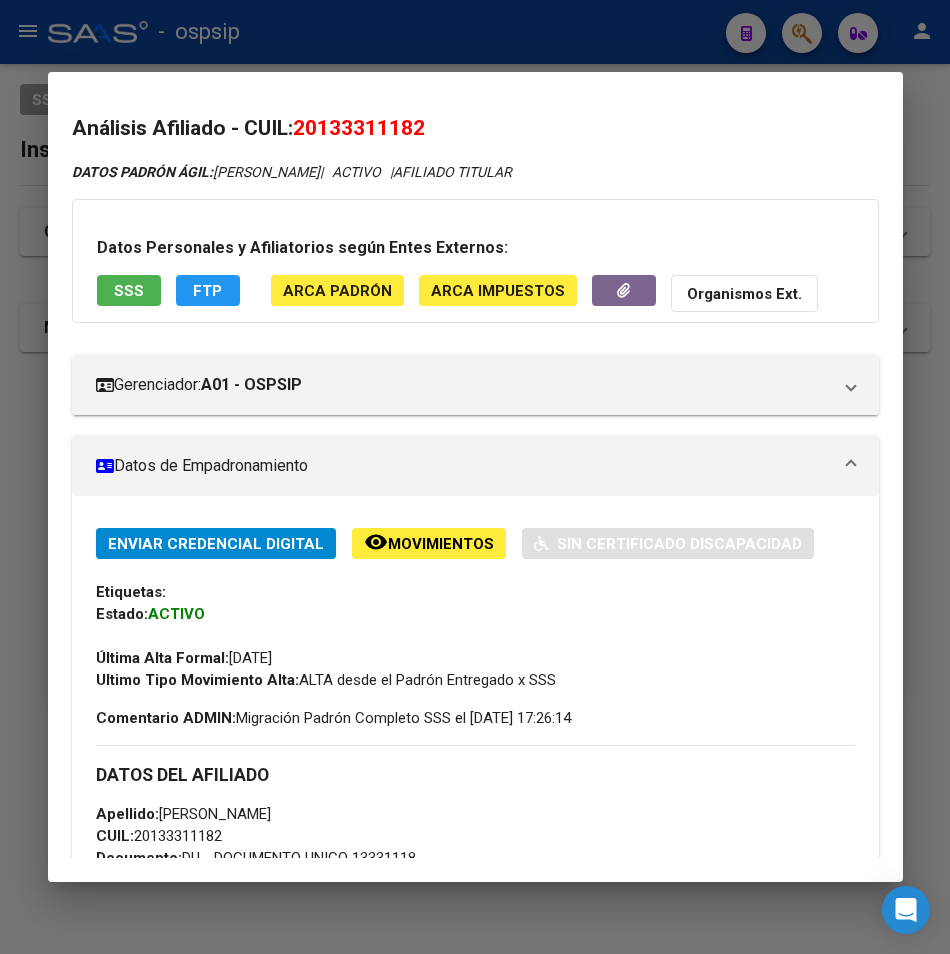 click at bounding box center [475, 477] 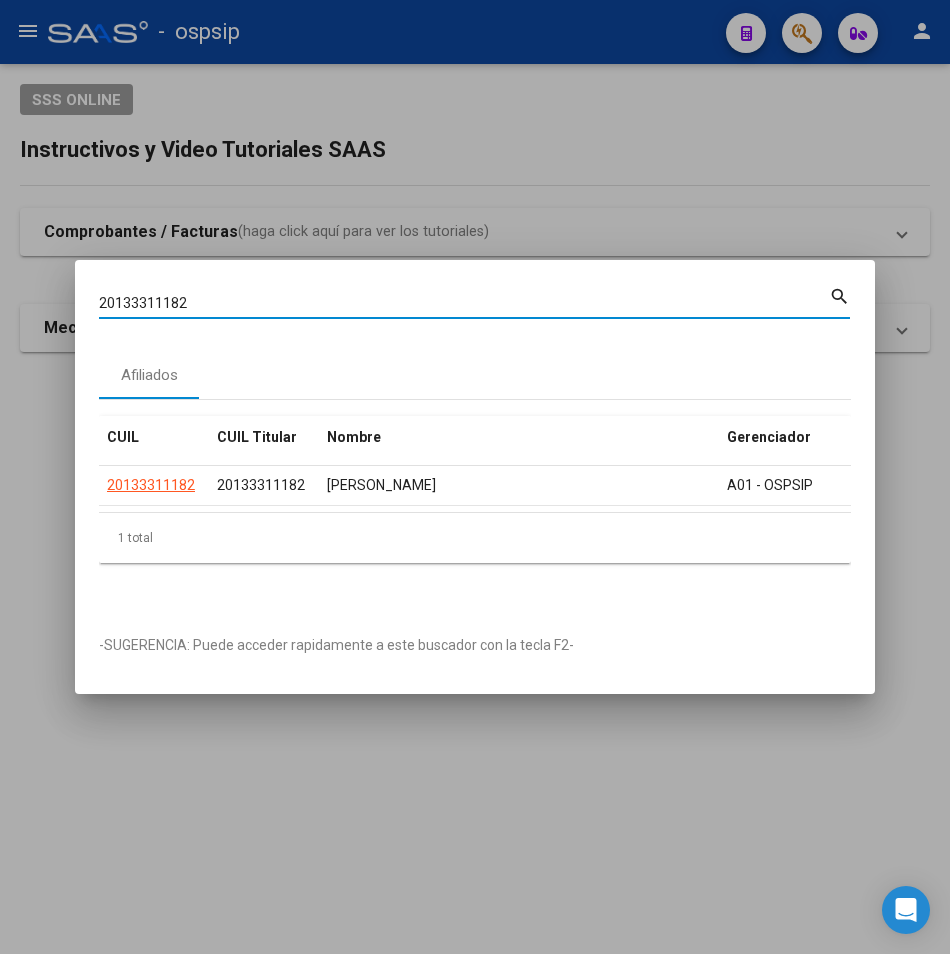drag, startPoint x: 196, startPoint y: 294, endPoint x: 46, endPoint y: 294, distance: 150 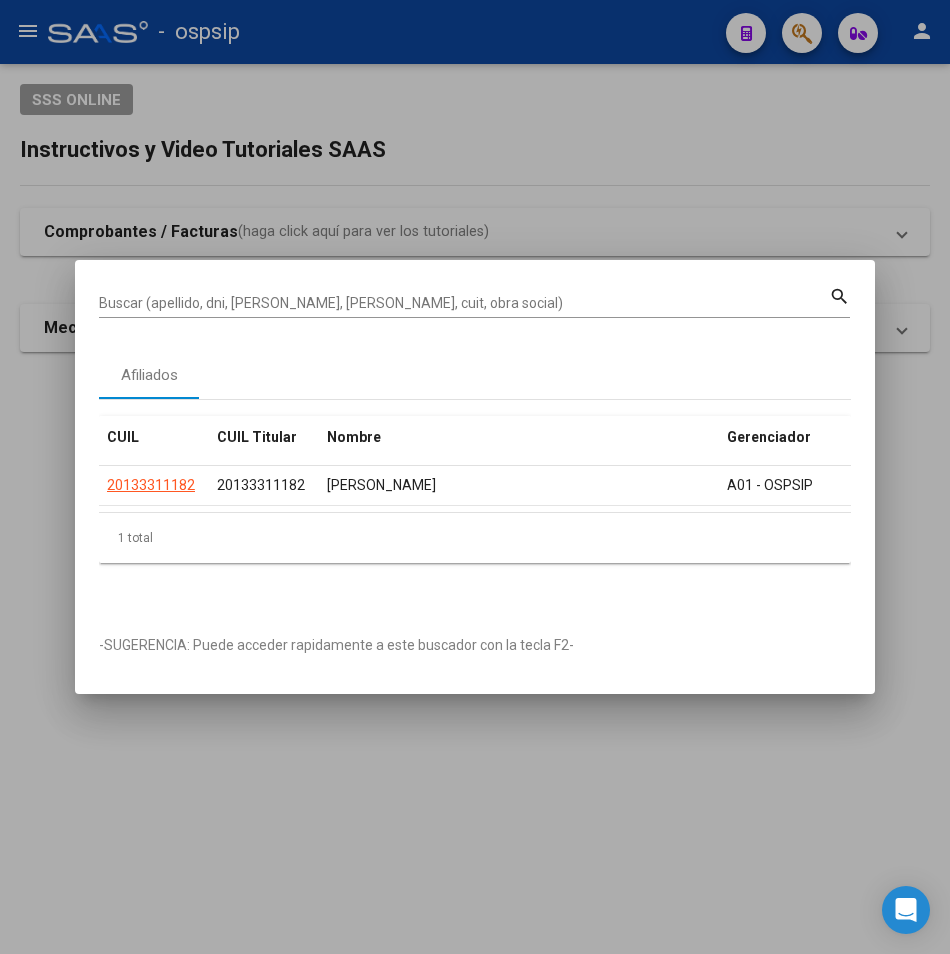 drag, startPoint x: 191, startPoint y: 295, endPoint x: 177, endPoint y: 295, distance: 14 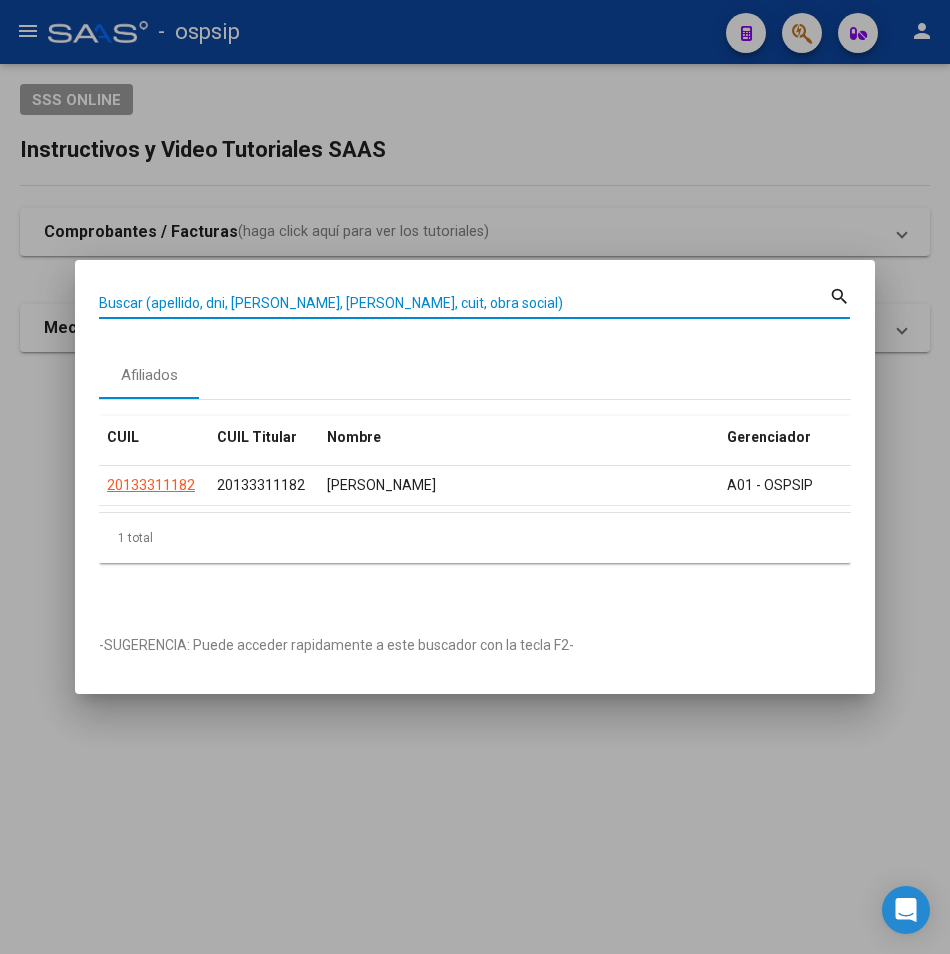 paste on "20282778239" 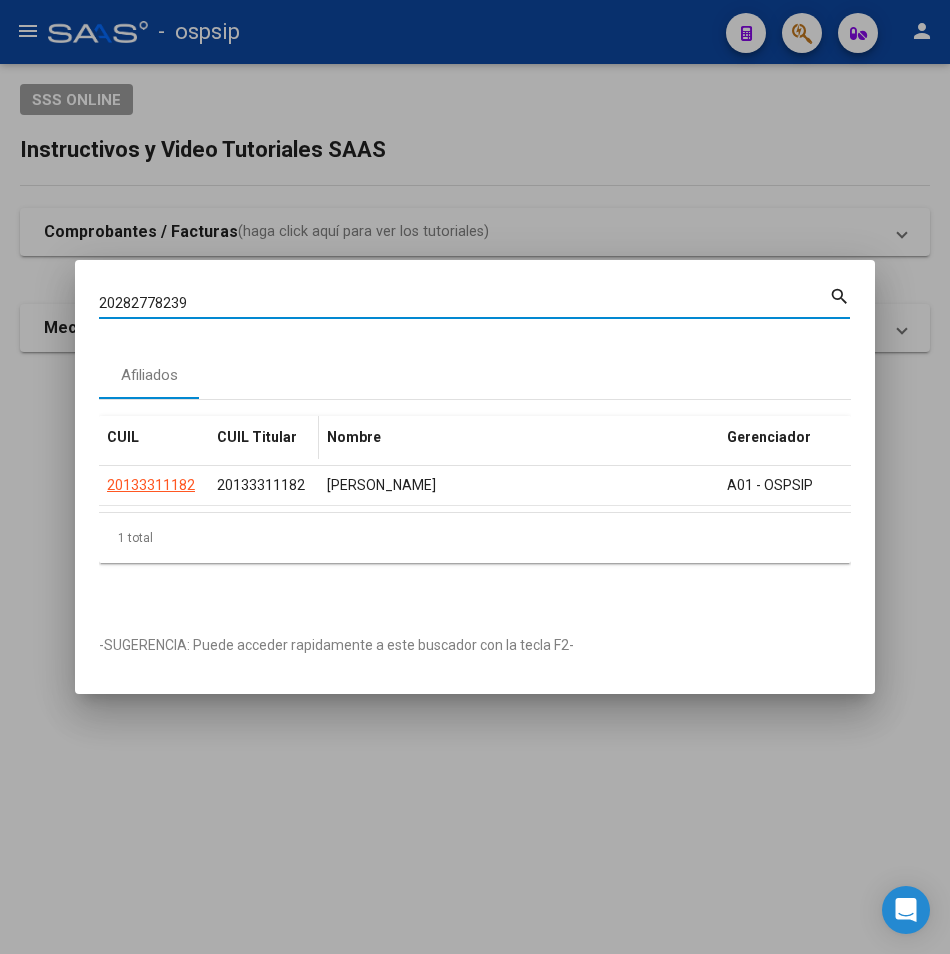 type on "20282778239" 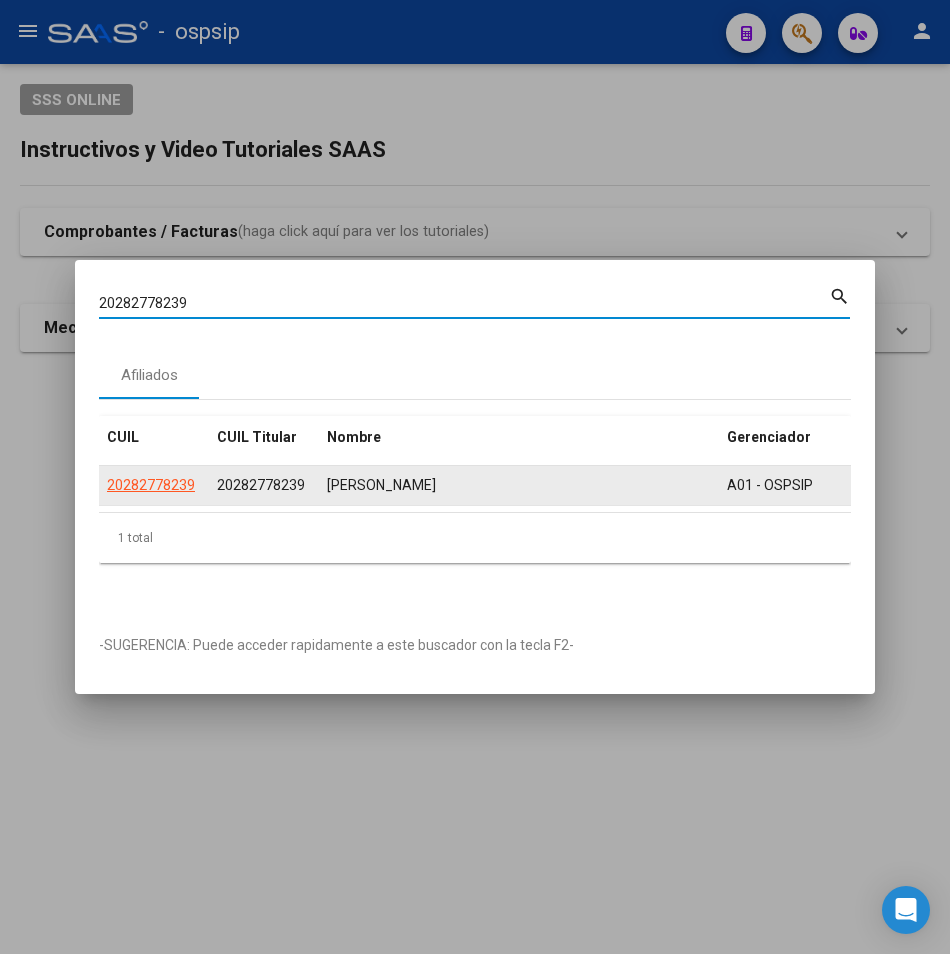 click on "20282778239" 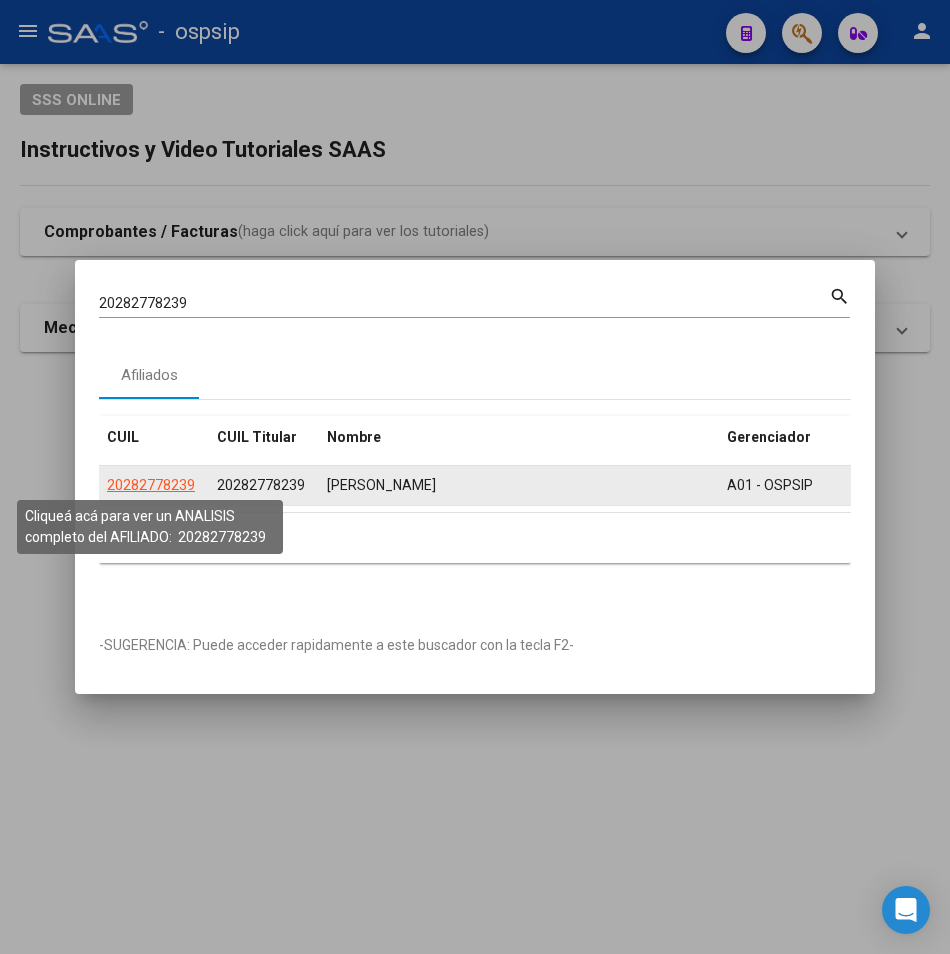 click on "20282778239" 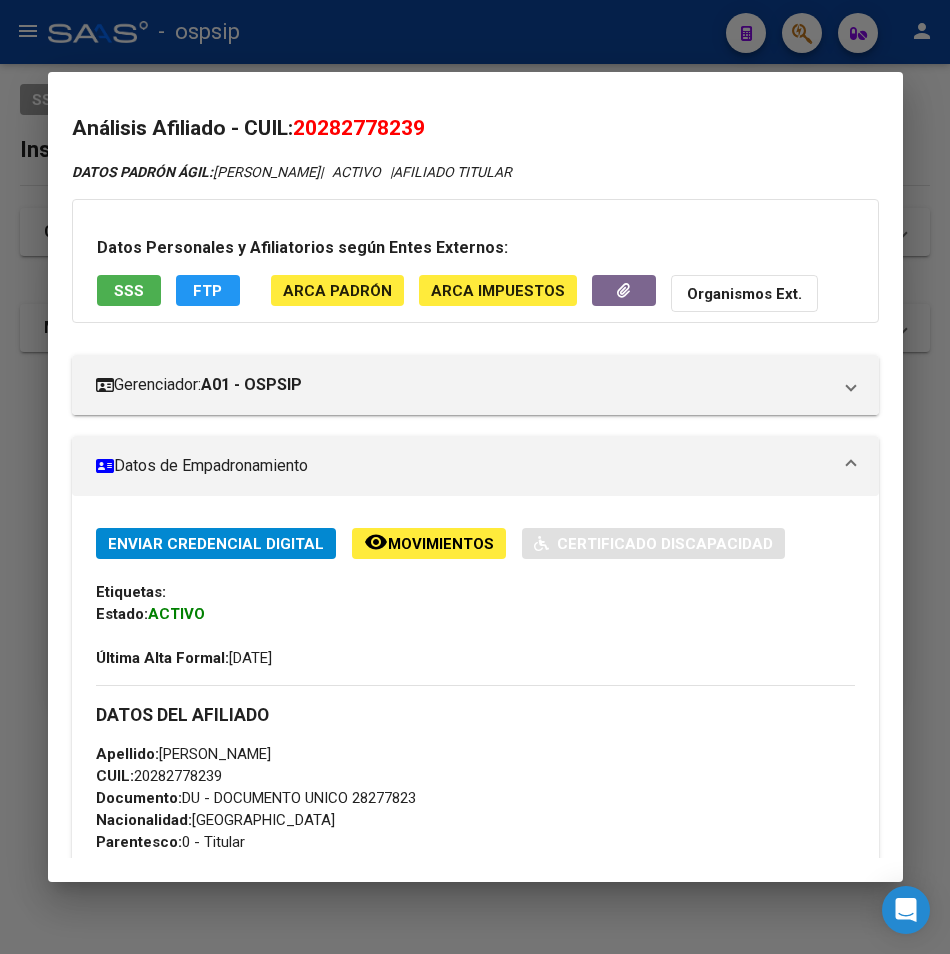 click on "SSS" at bounding box center (129, 291) 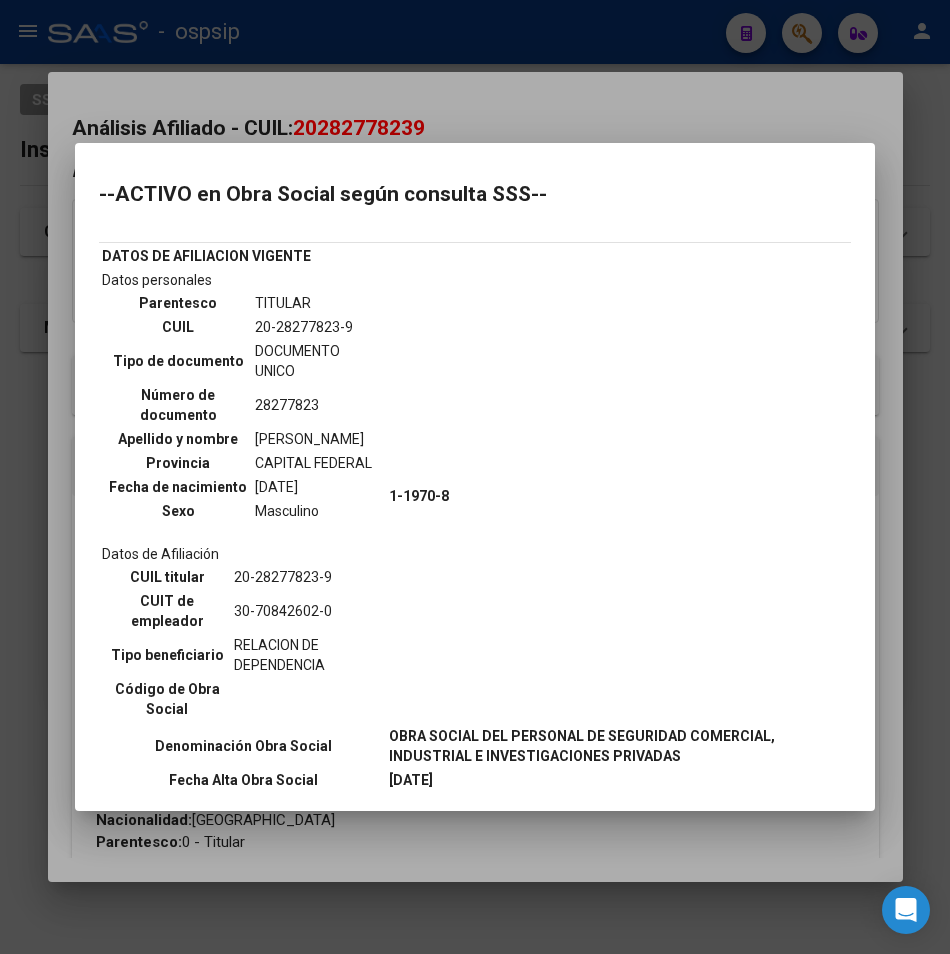 click at bounding box center [475, 477] 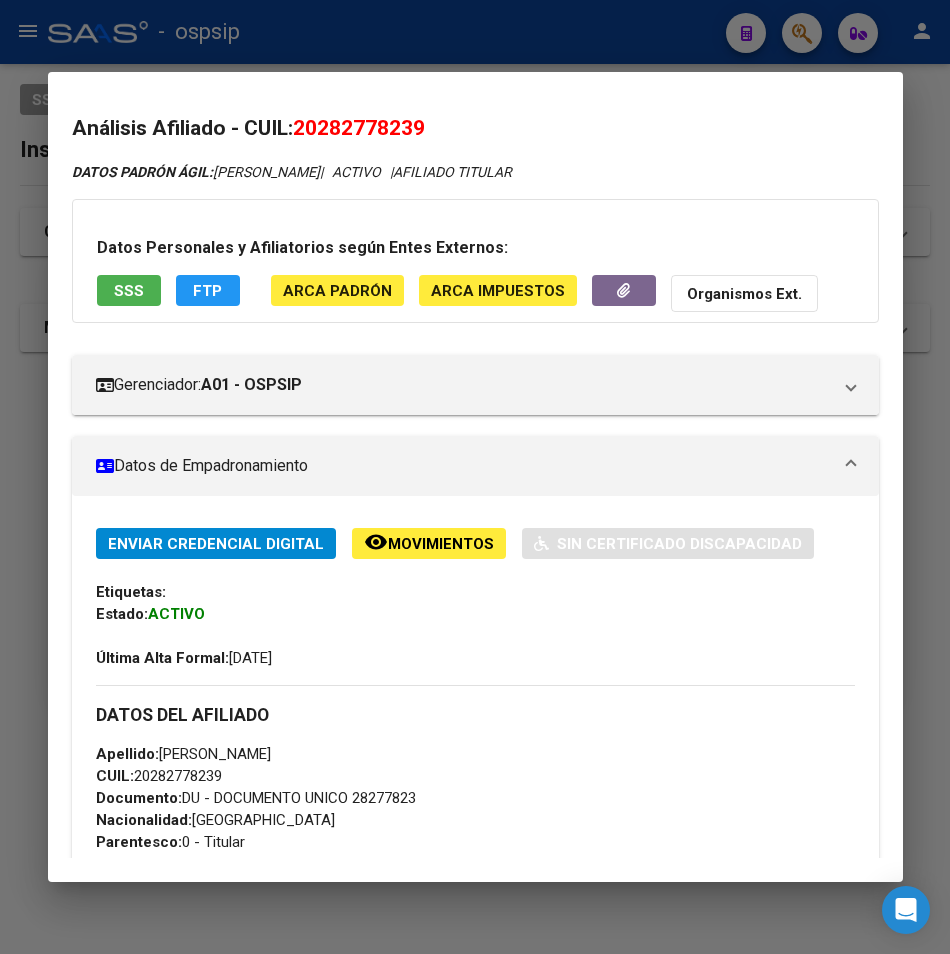 click at bounding box center [475, 477] 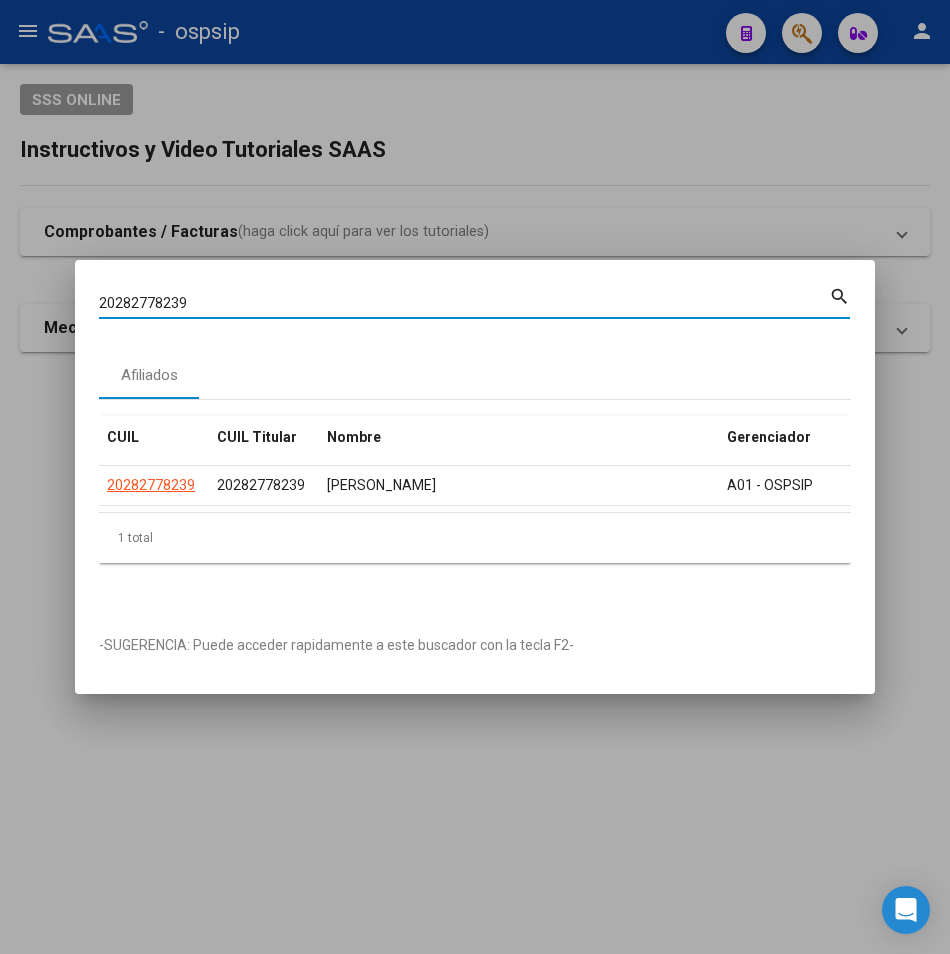 drag, startPoint x: 217, startPoint y: 295, endPoint x: -6, endPoint y: 317, distance: 224.08258 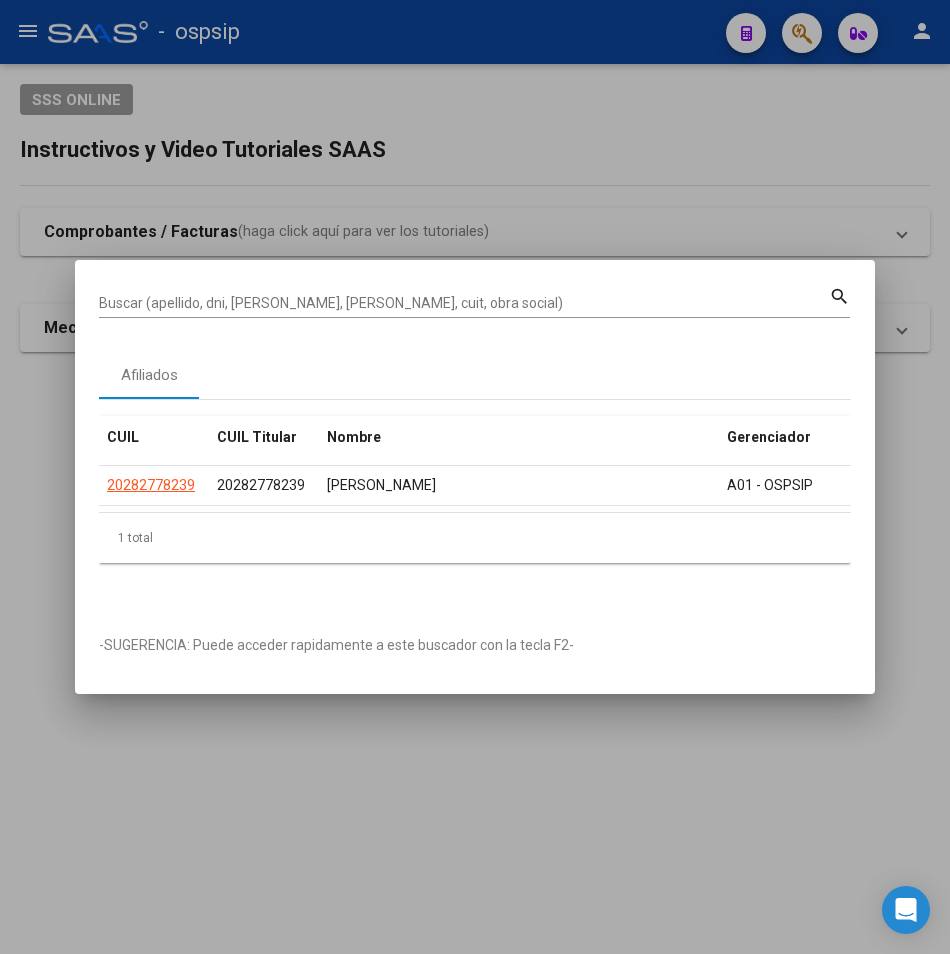 click on "Buscar (apellido, dni, [PERSON_NAME], nro traspaso, cuit, obra social) search" at bounding box center (474, 300) 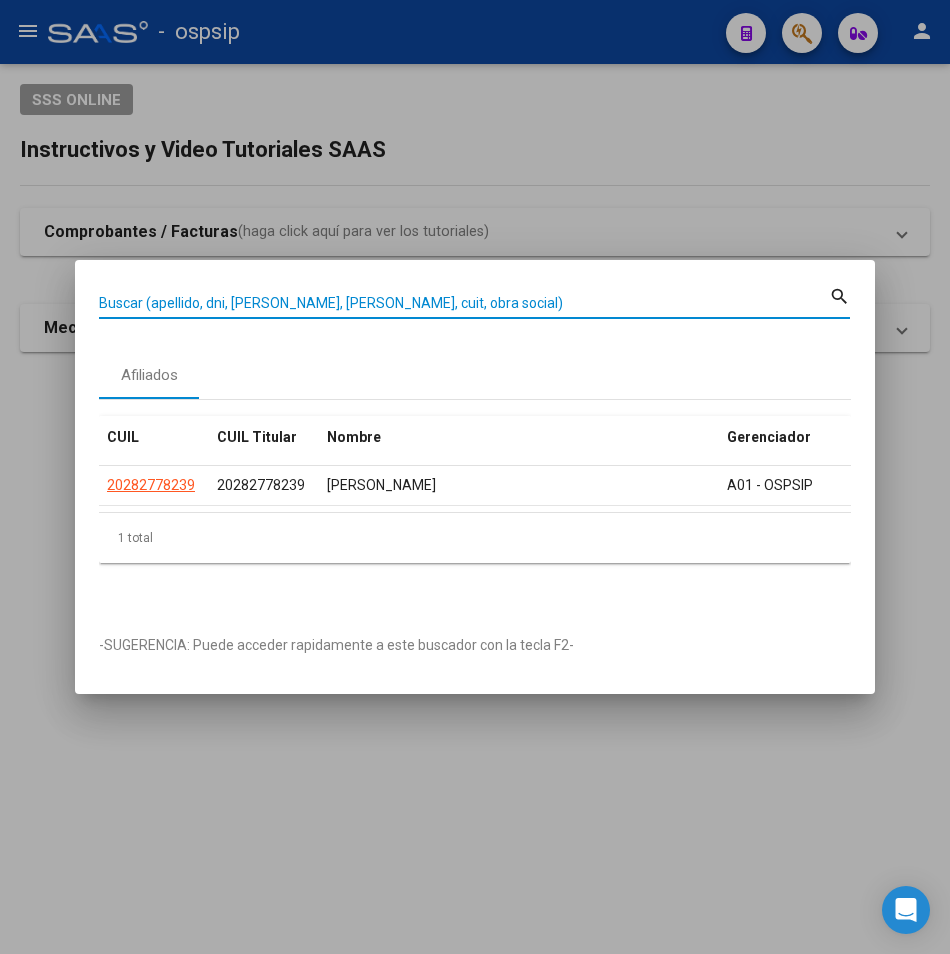 click on "Buscar (apellido, dni, [PERSON_NAME], [PERSON_NAME], cuit, obra social)" at bounding box center (464, 303) 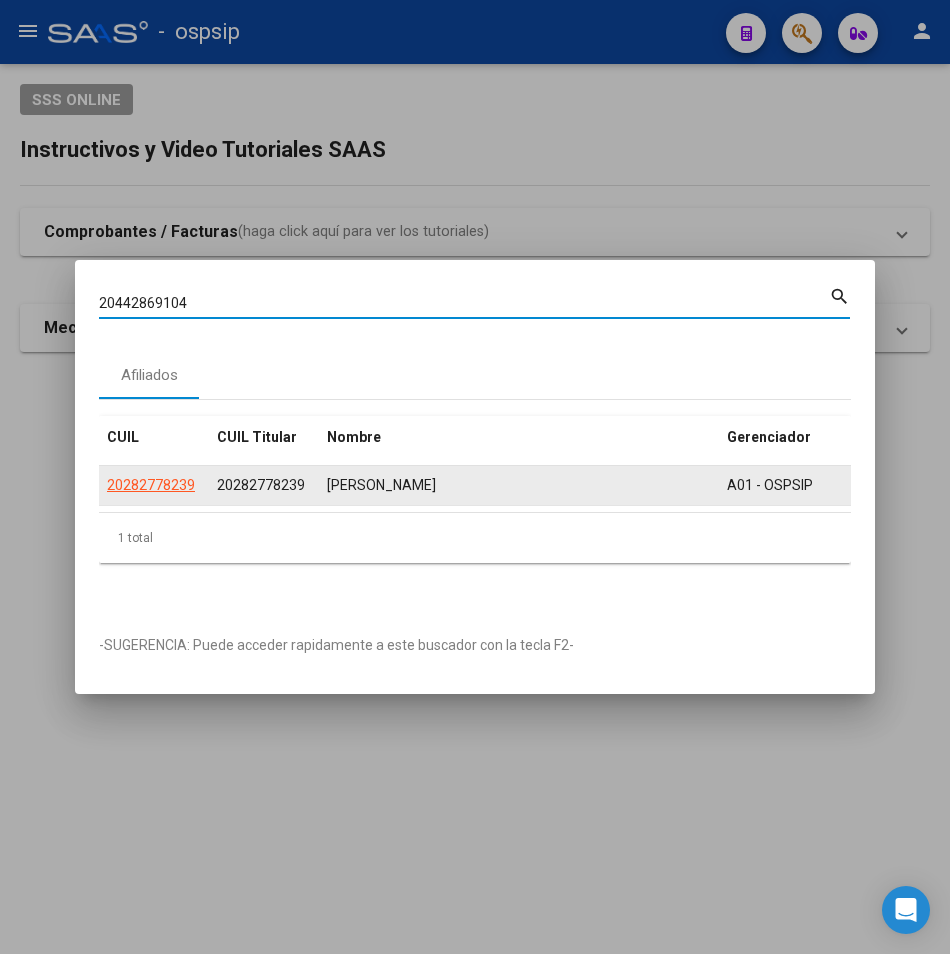 type on "20442869104" 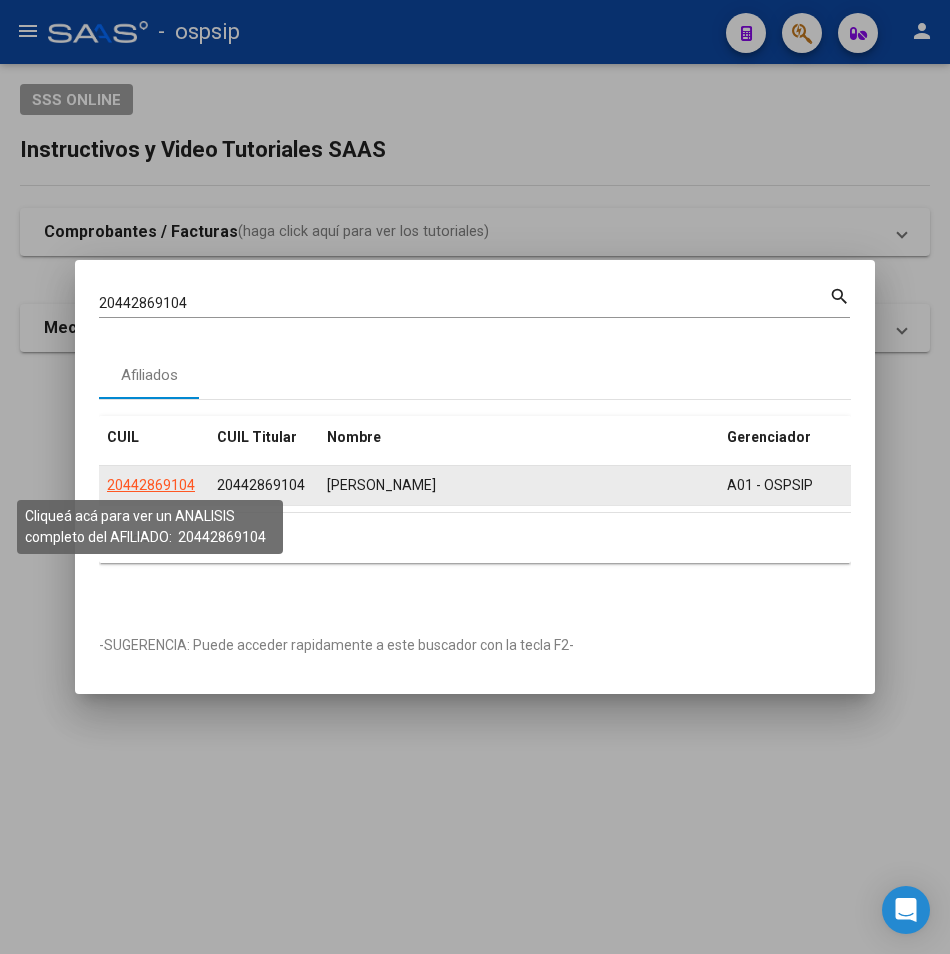 click on "20442869104" 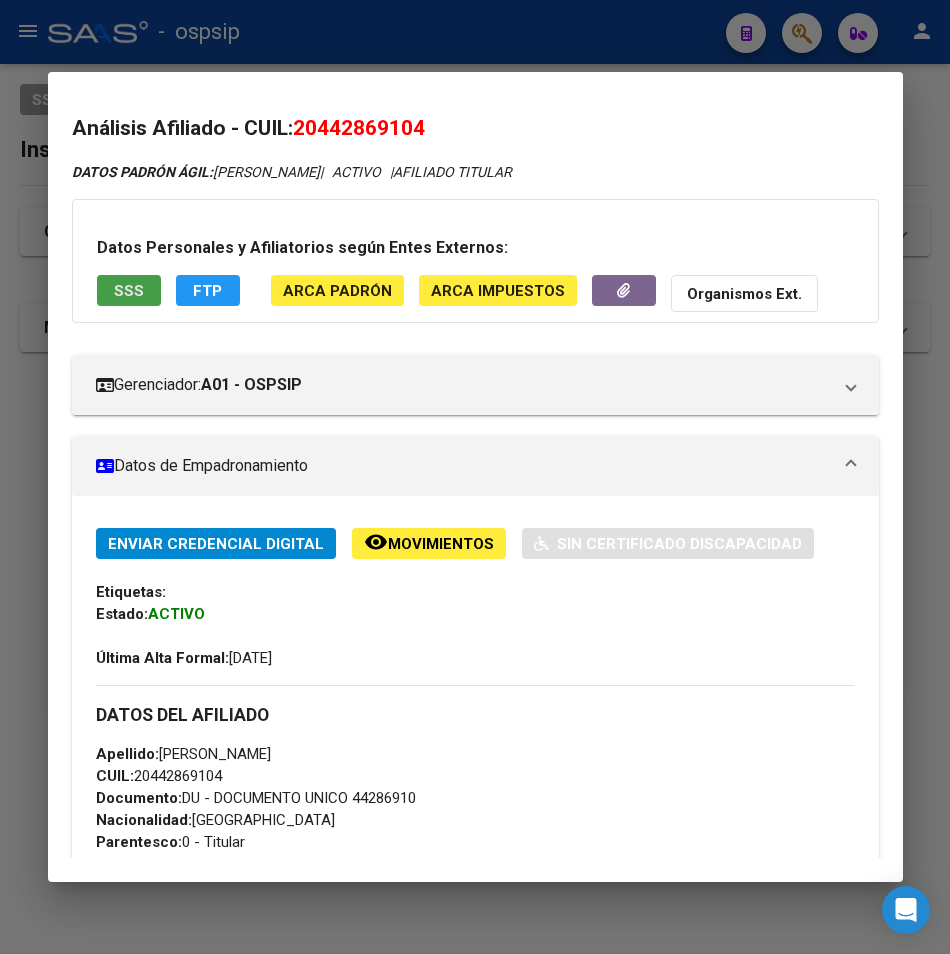 click on "SSS" at bounding box center (129, 290) 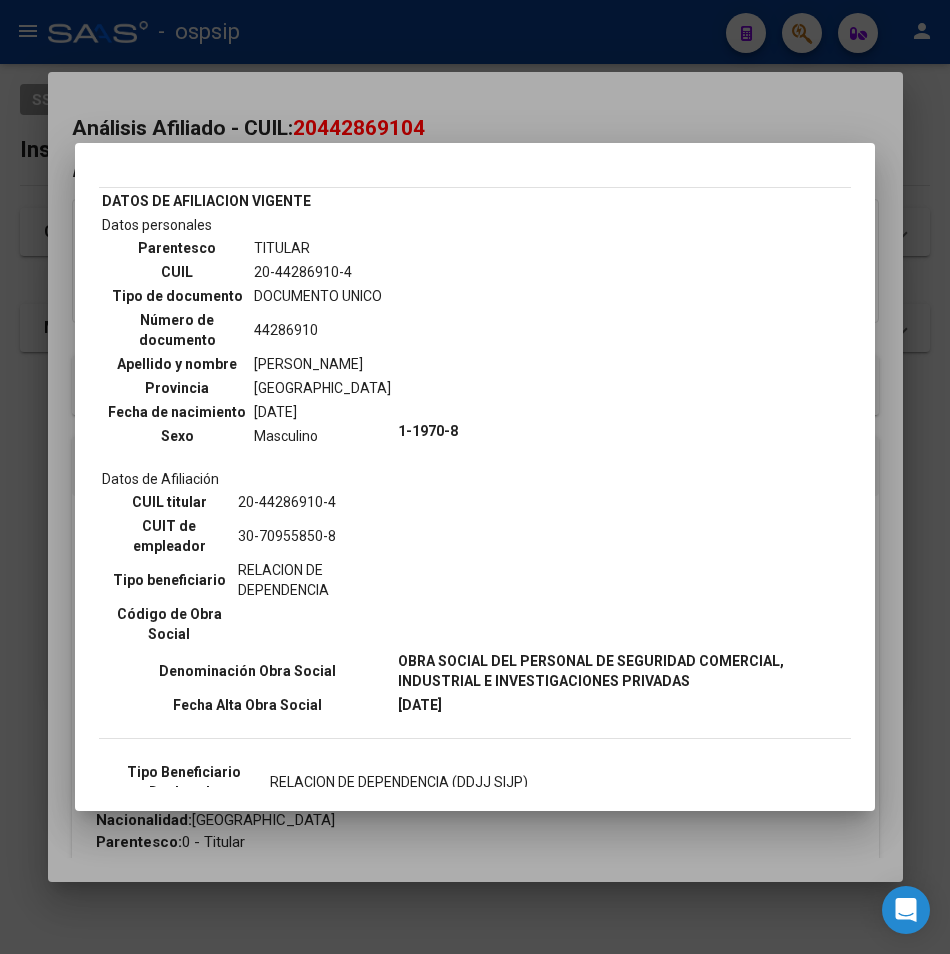 scroll, scrollTop: 0, scrollLeft: 0, axis: both 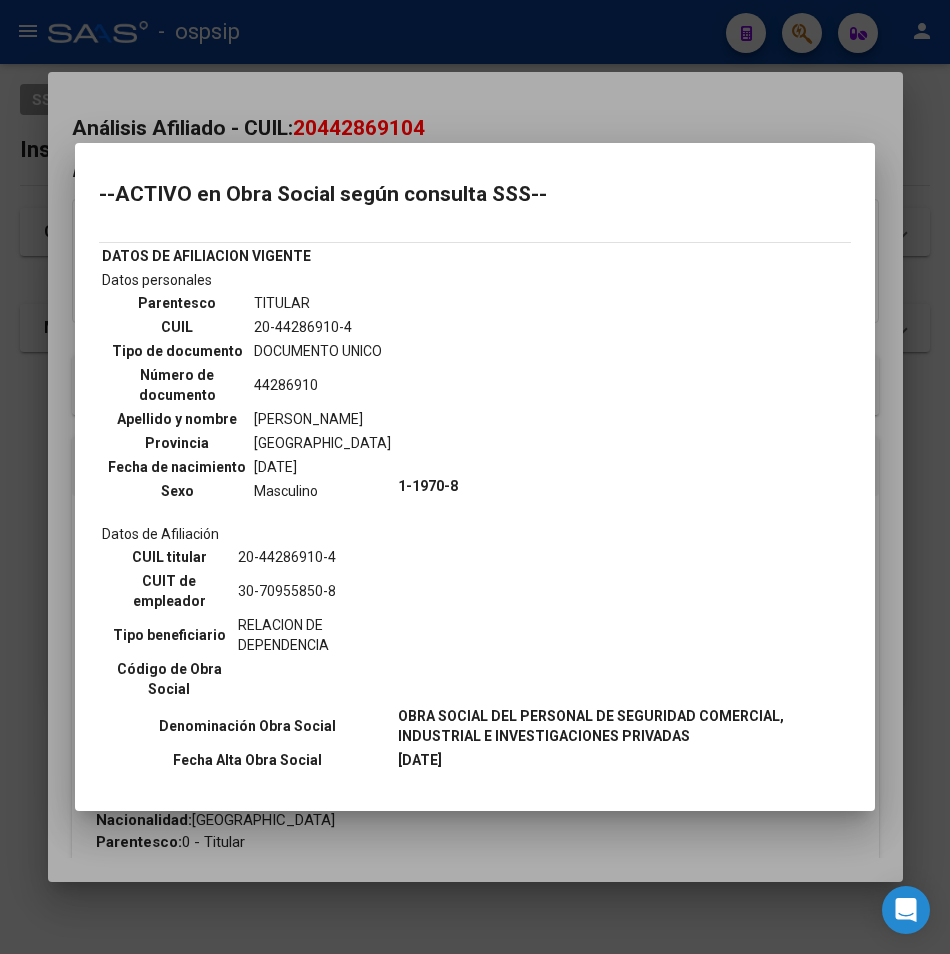 click at bounding box center [475, 477] 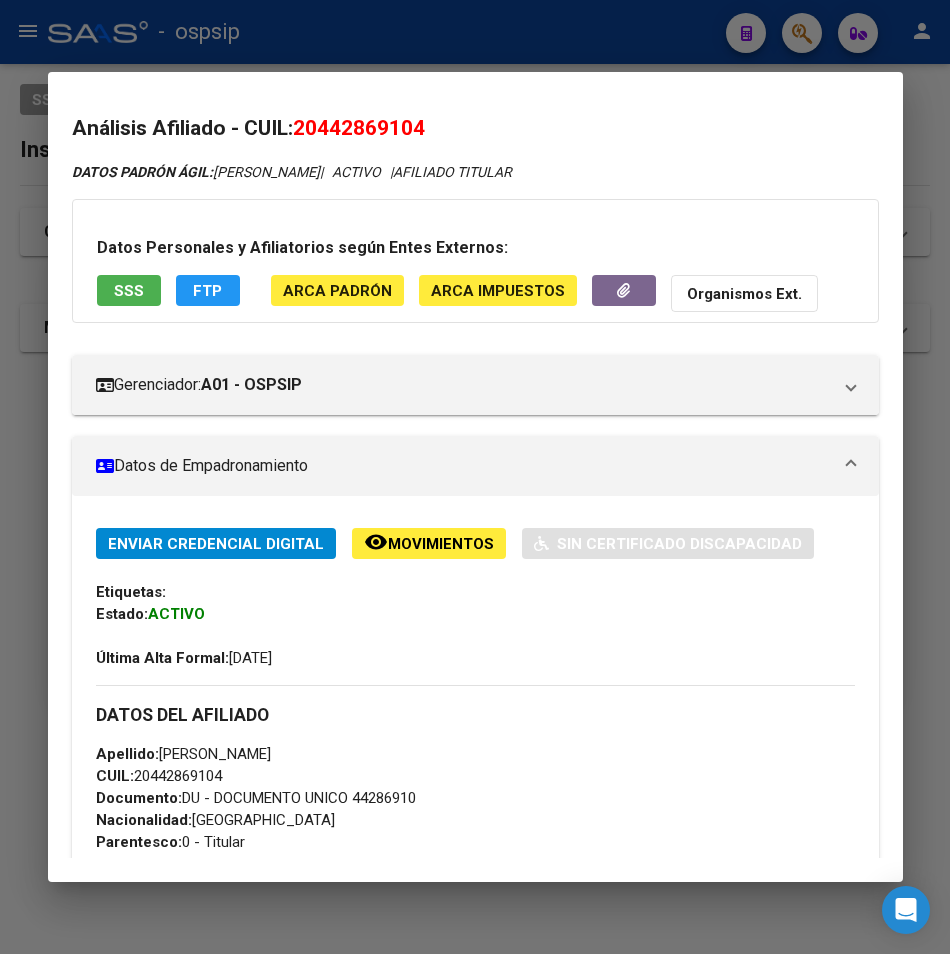 click at bounding box center (475, 477) 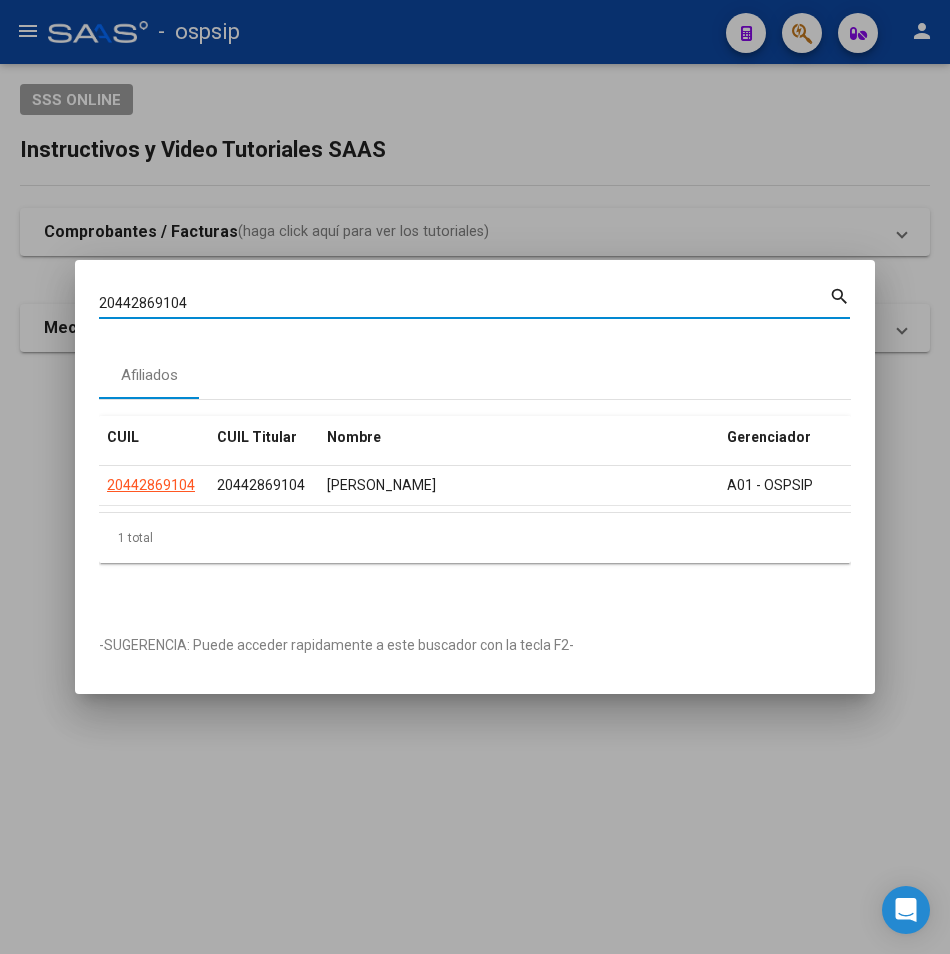 drag, startPoint x: 194, startPoint y: 301, endPoint x: 2, endPoint y: 318, distance: 192.75113 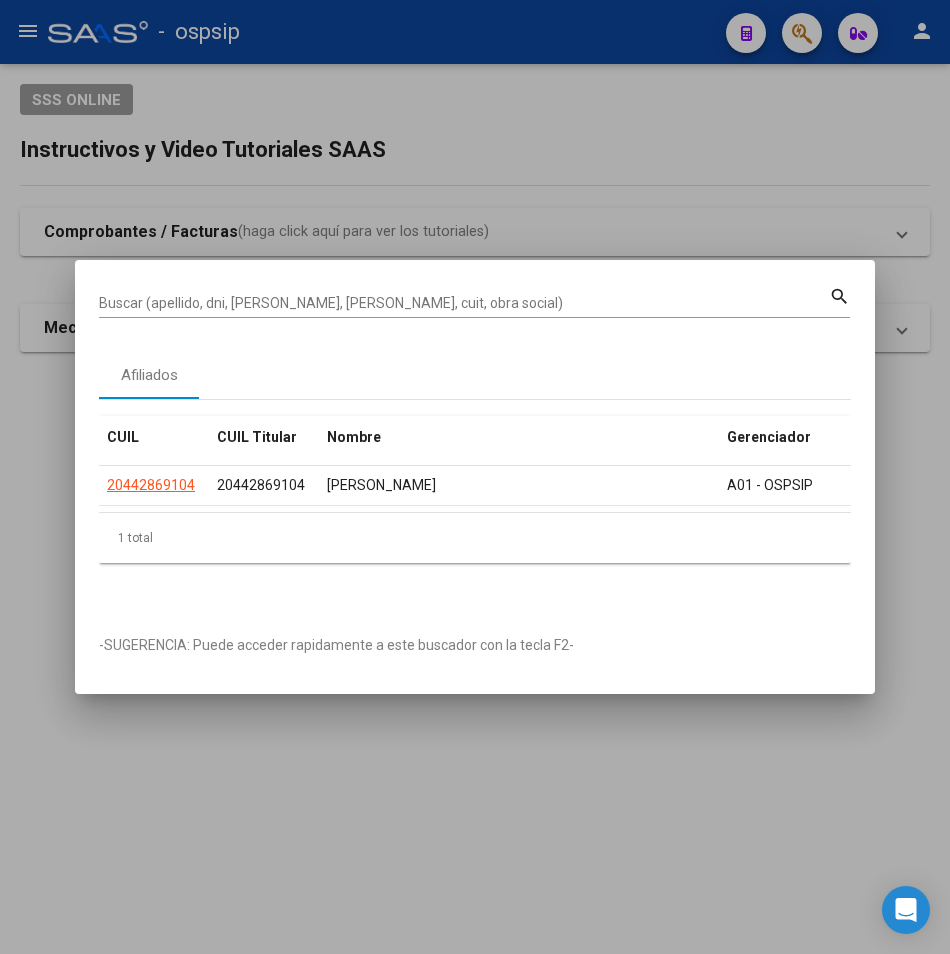 click on "Buscar (apellido, dni, [PERSON_NAME], [PERSON_NAME], cuit, obra social)" at bounding box center (464, 303) 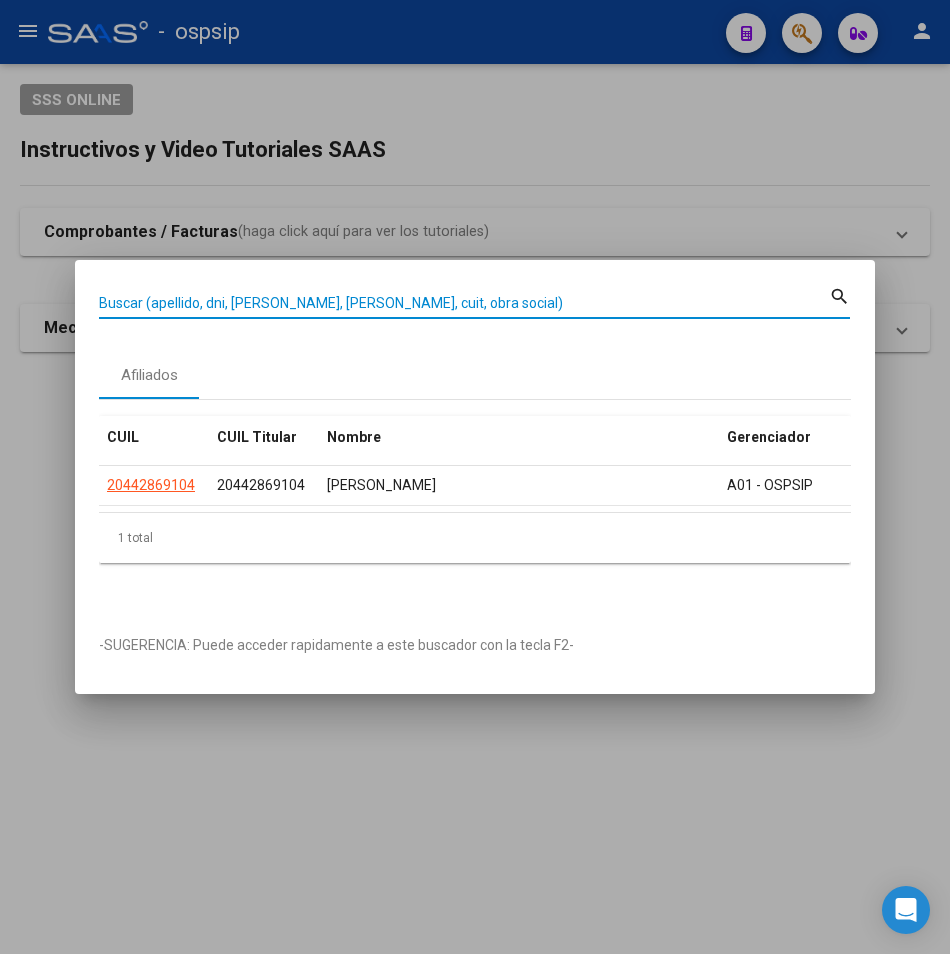 paste on "27307745386" 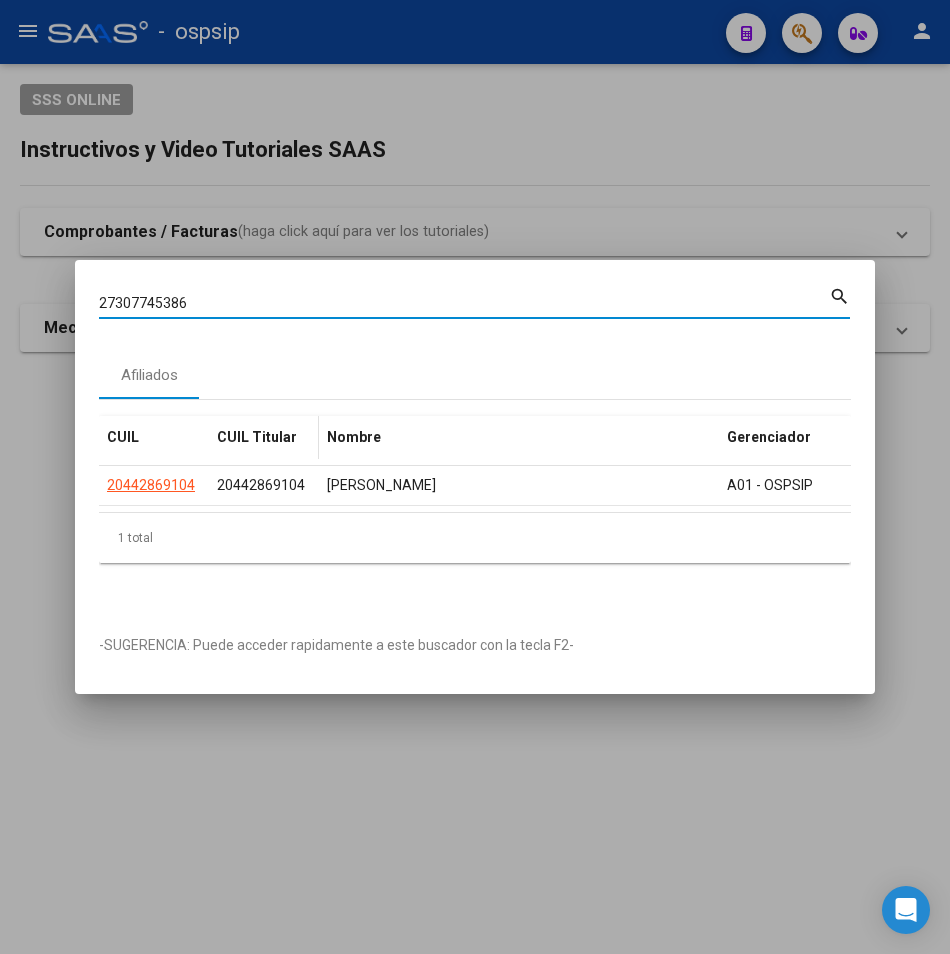 type on "27307745386" 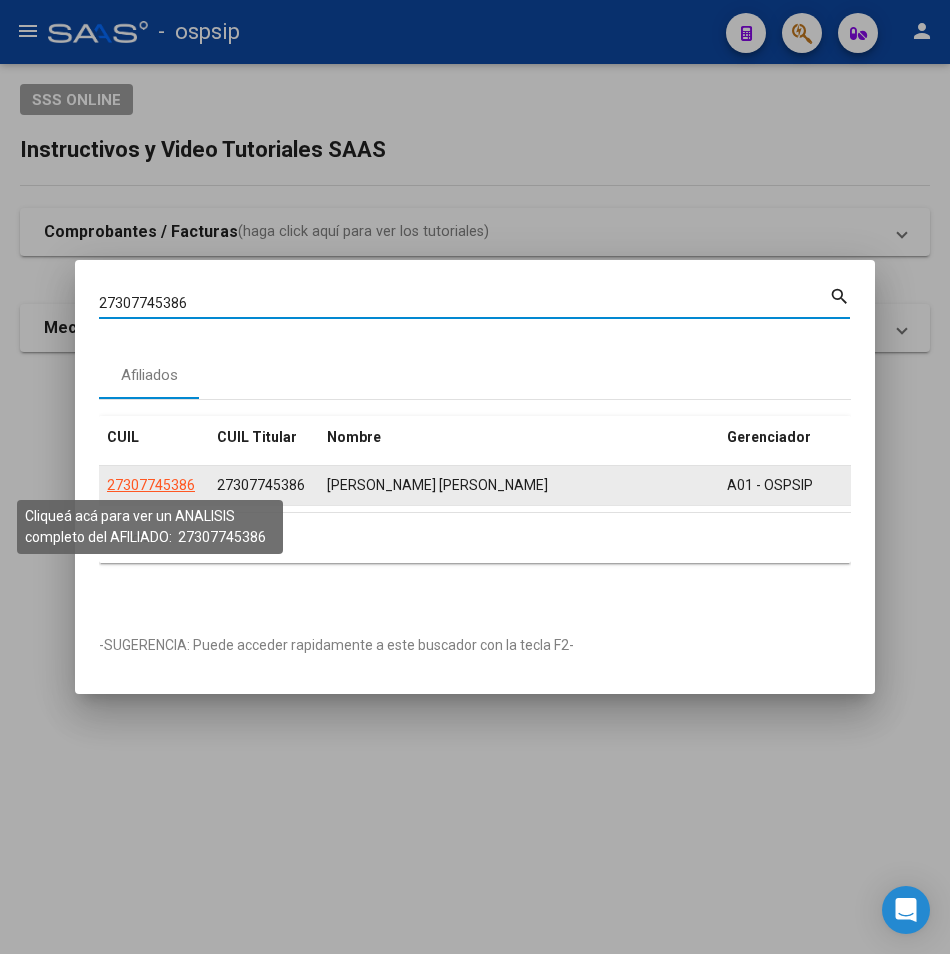 click on "27307745386" 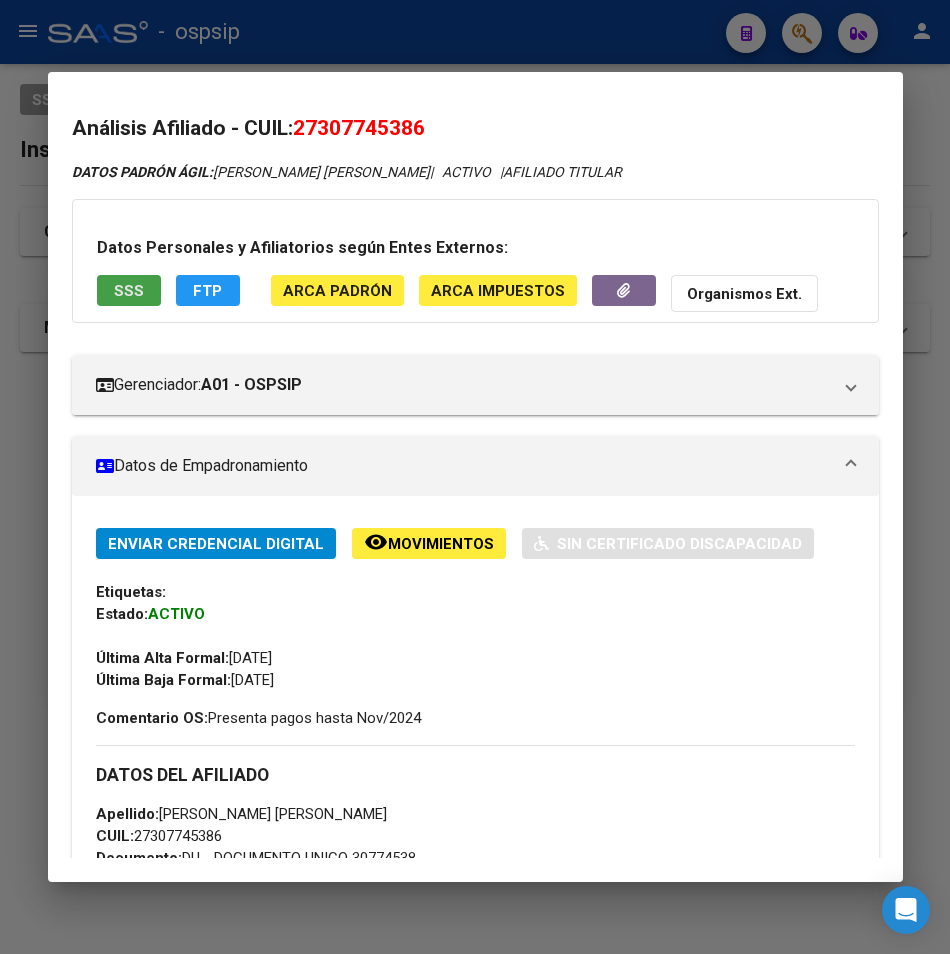 click on "SSS" at bounding box center (129, 291) 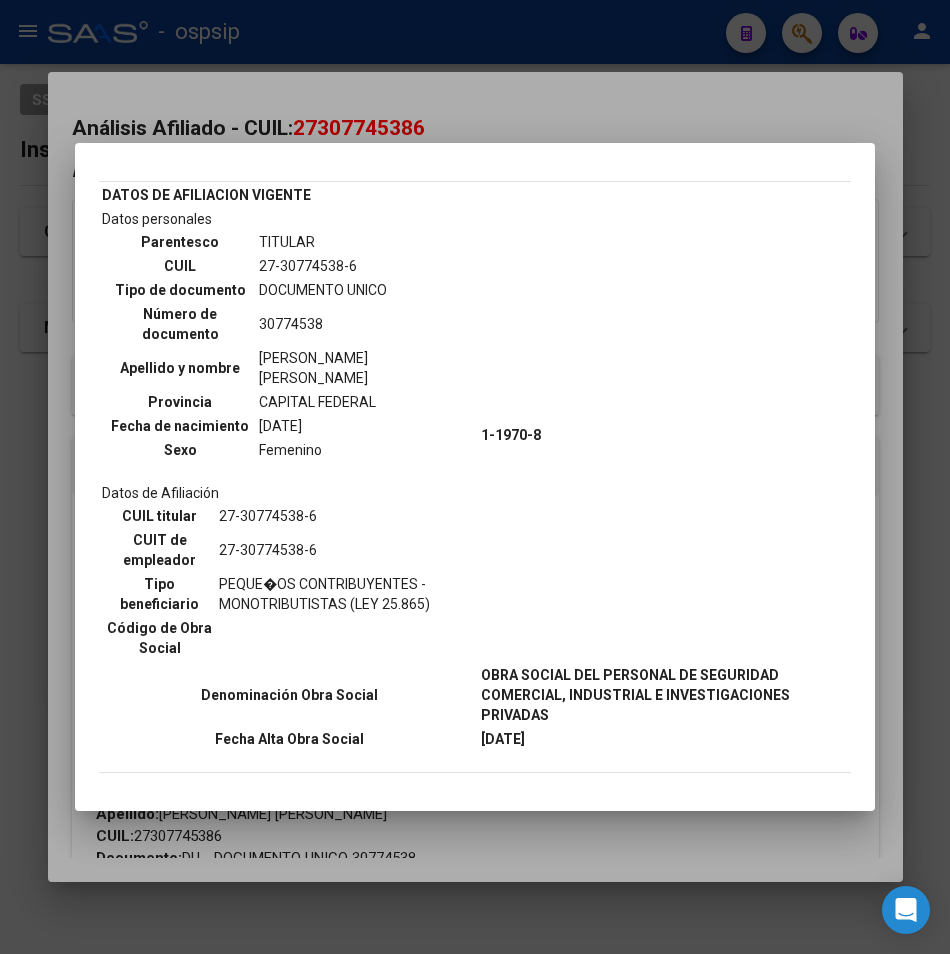 scroll, scrollTop: 0, scrollLeft: 0, axis: both 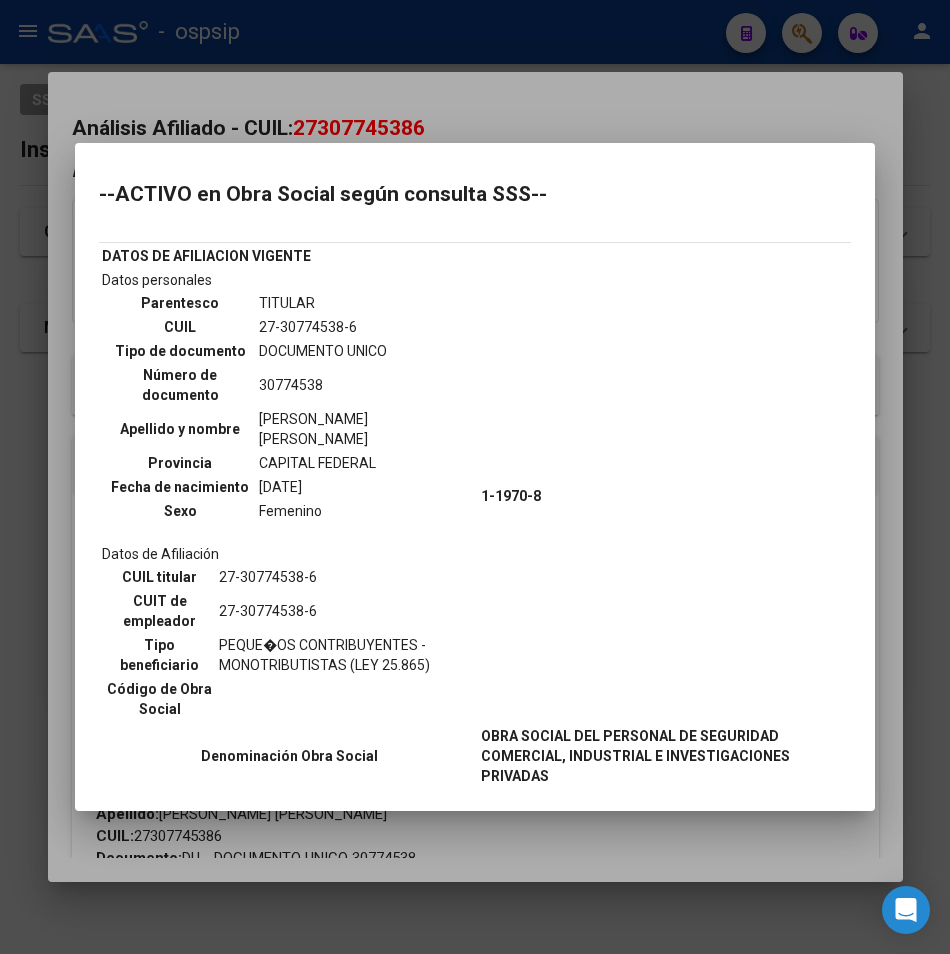 click at bounding box center [475, 477] 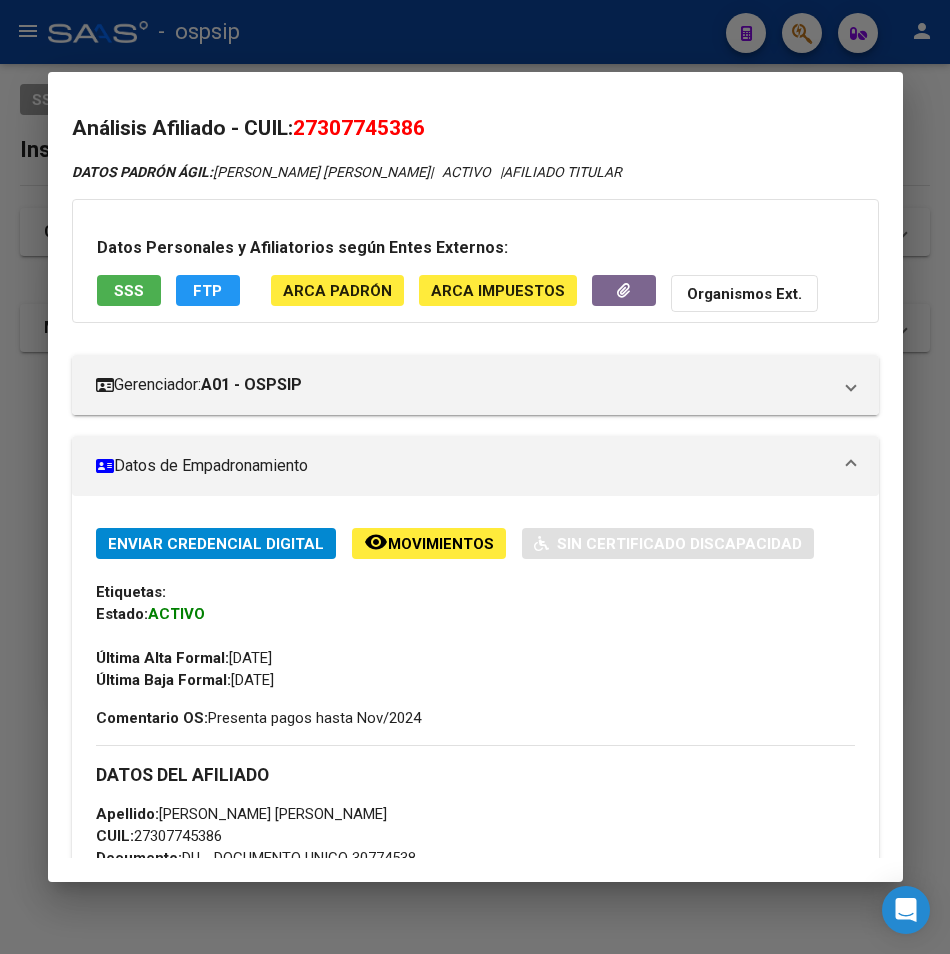 click at bounding box center [475, 477] 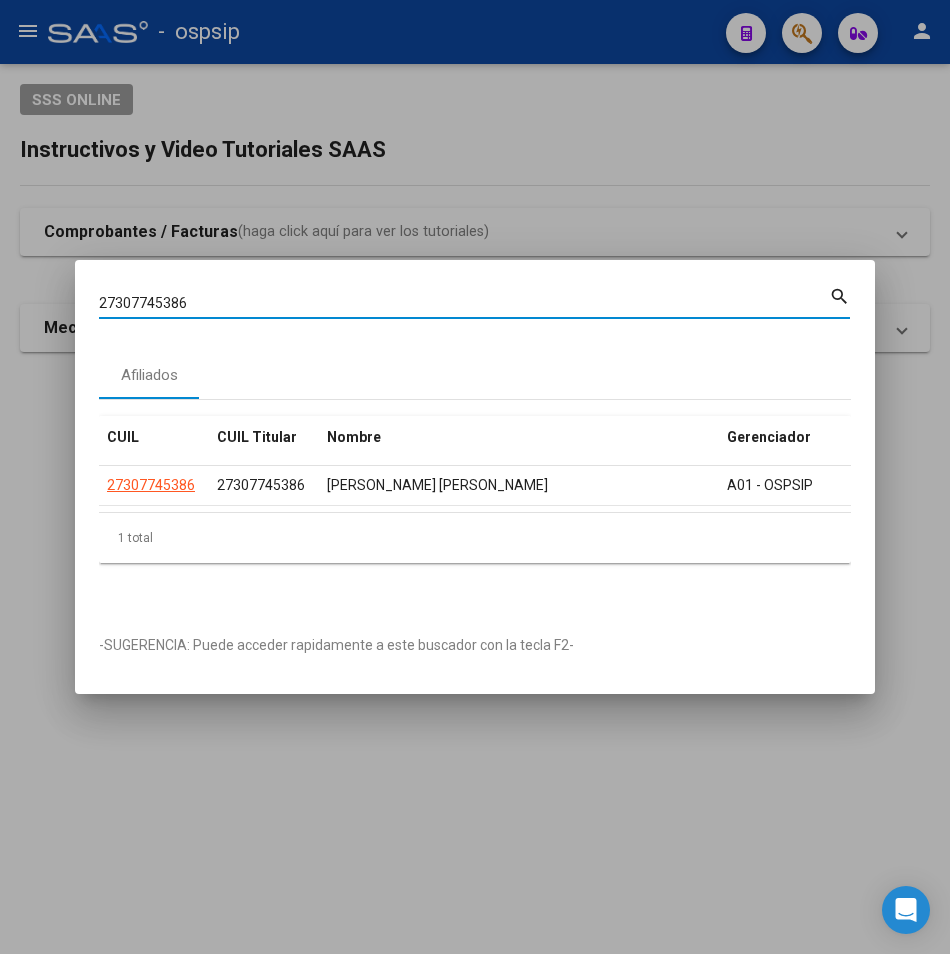 drag, startPoint x: 190, startPoint y: 296, endPoint x: 39, endPoint y: 298, distance: 151.01324 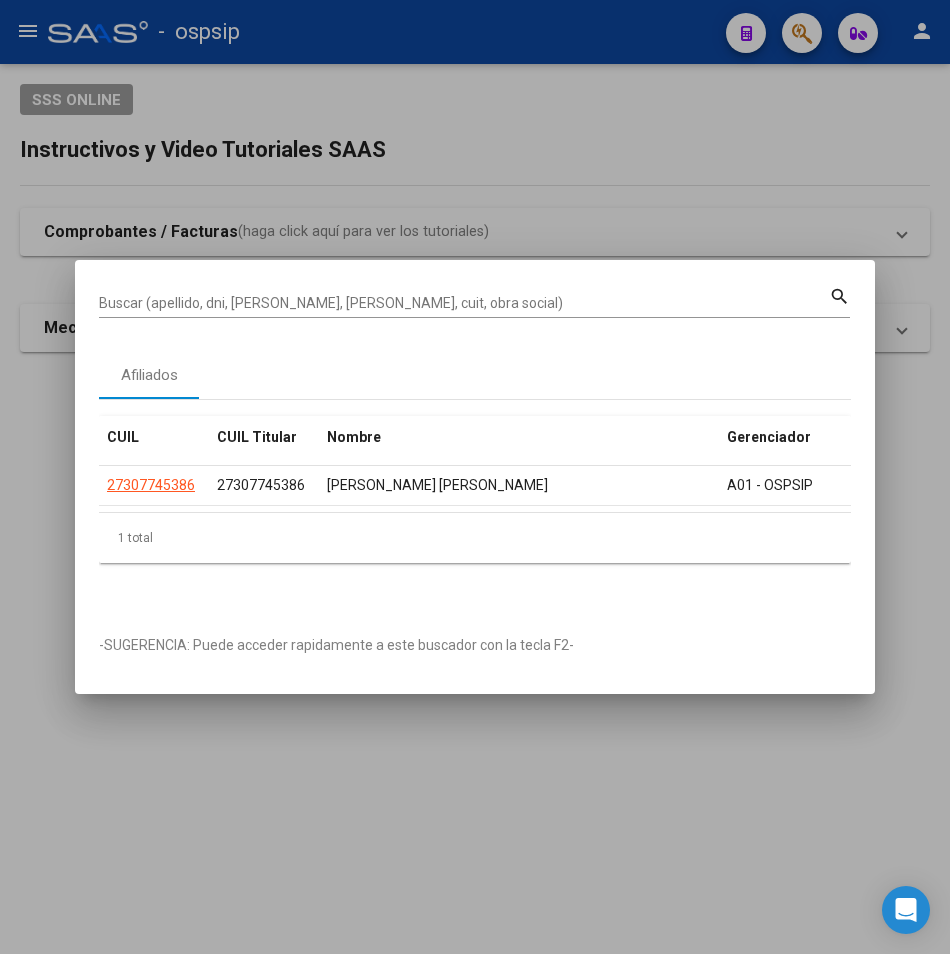 click on "Buscar (apellido, dni, [PERSON_NAME], [PERSON_NAME], cuit, obra social)" at bounding box center [464, 303] 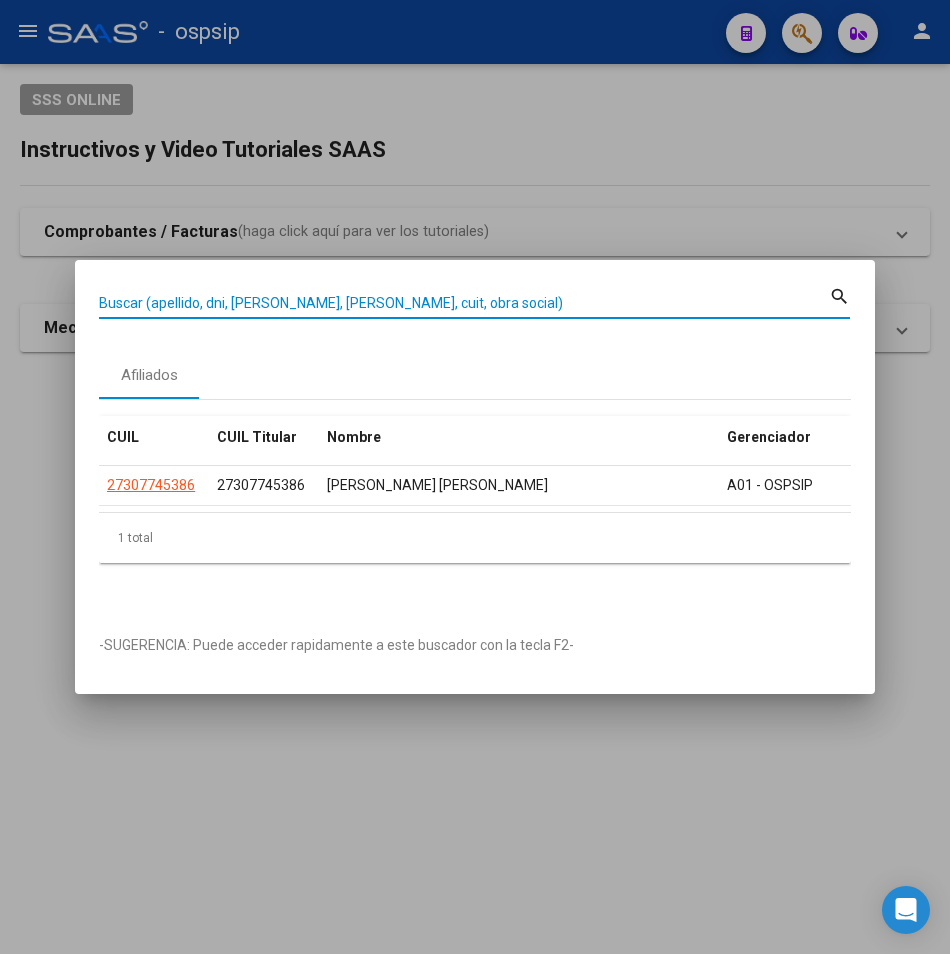 paste on "27927000259" 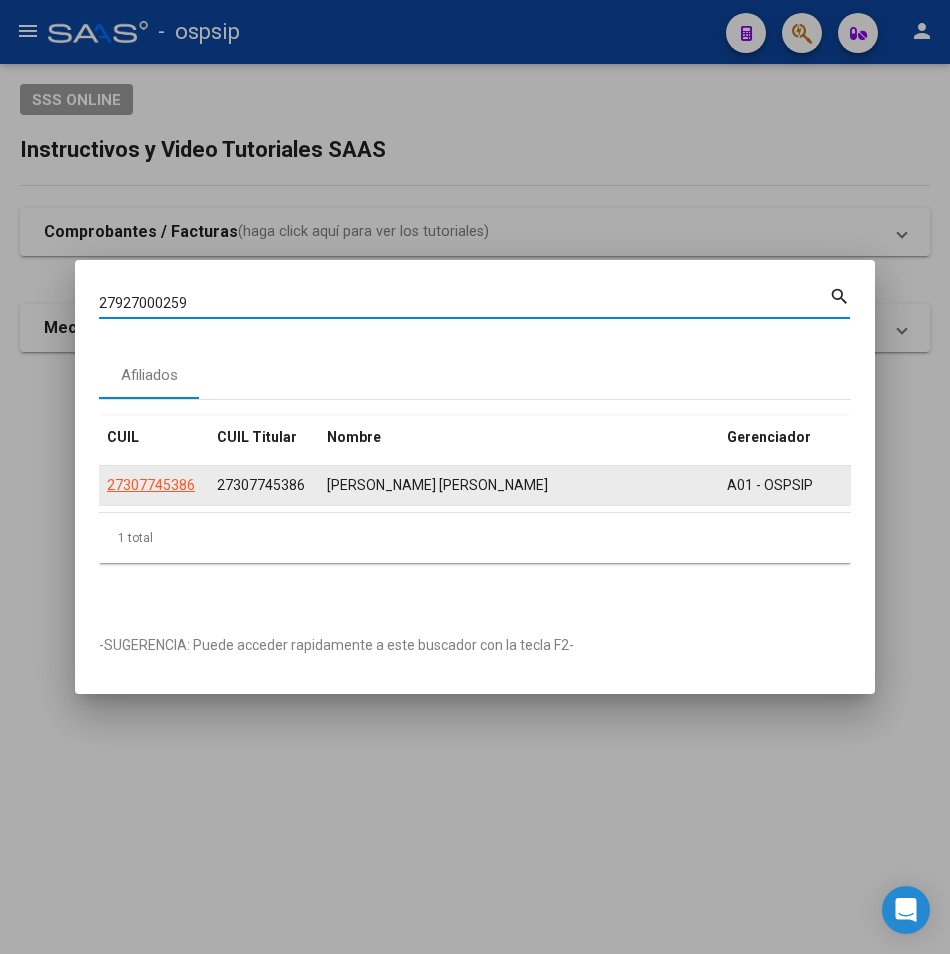 type on "27927000259" 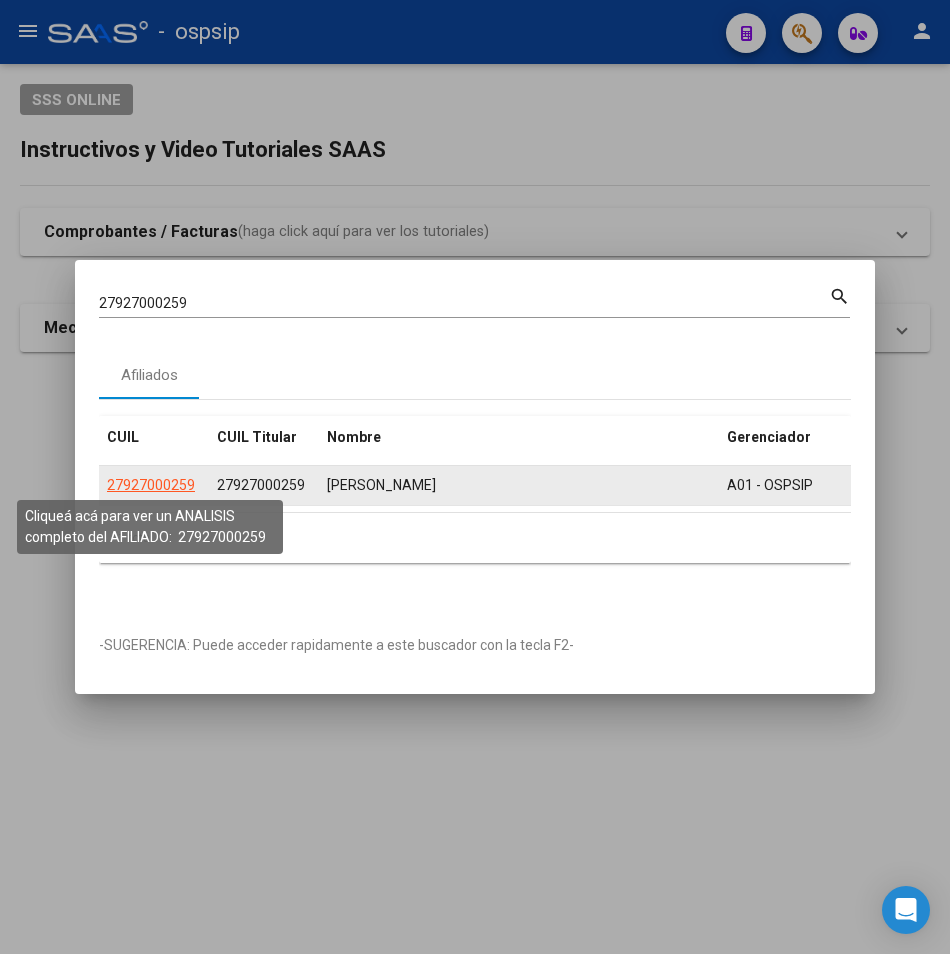 click on "27927000259" 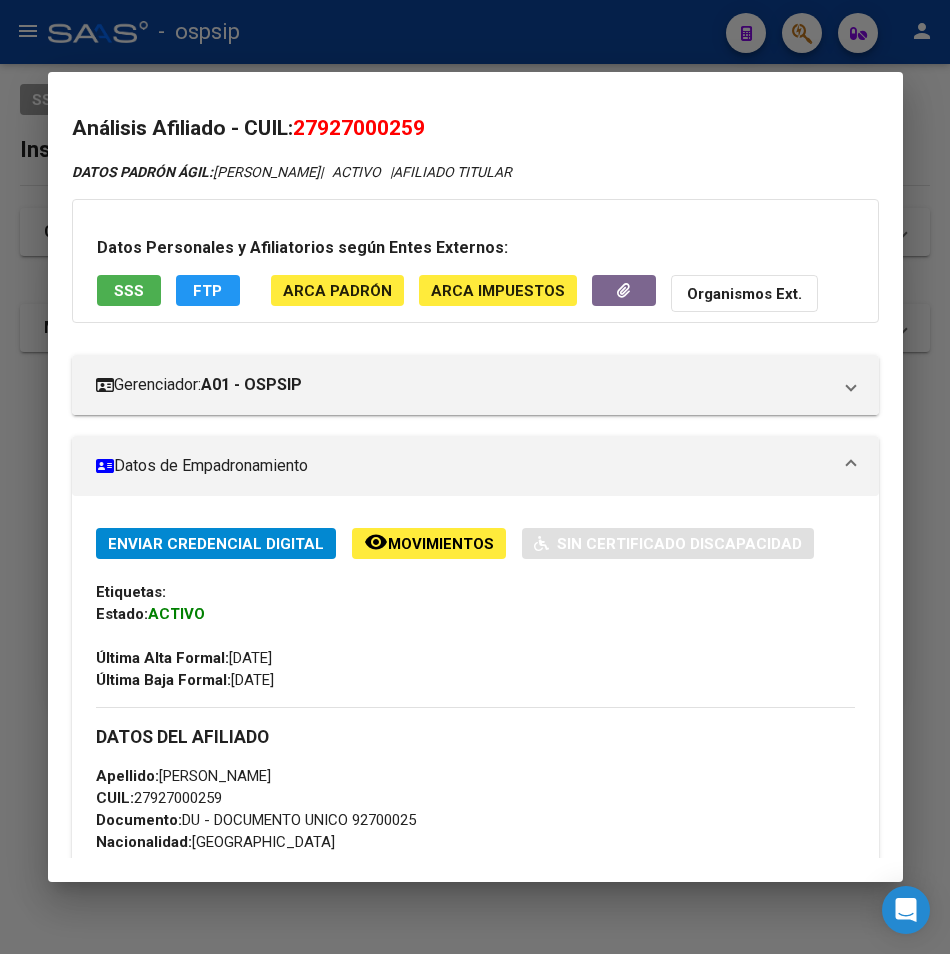 click on "SSS" at bounding box center [129, 291] 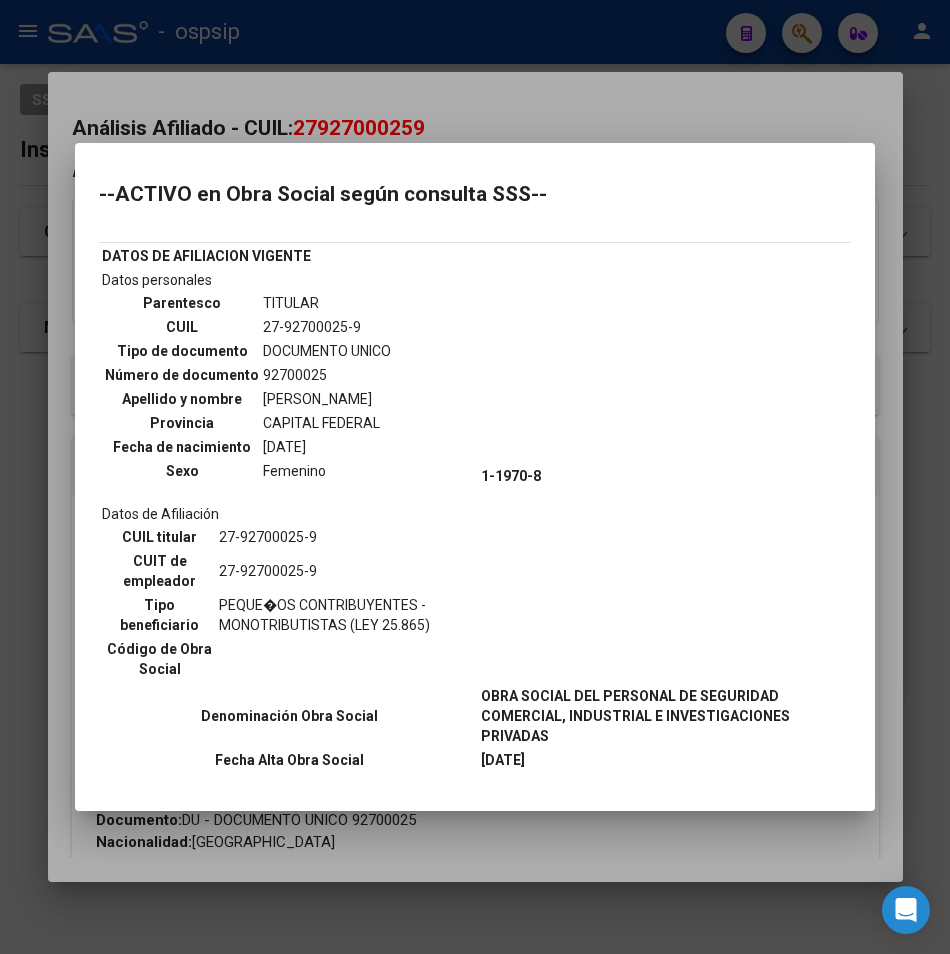 drag, startPoint x: 332, startPoint y: 58, endPoint x: 325, endPoint y: 44, distance: 15.652476 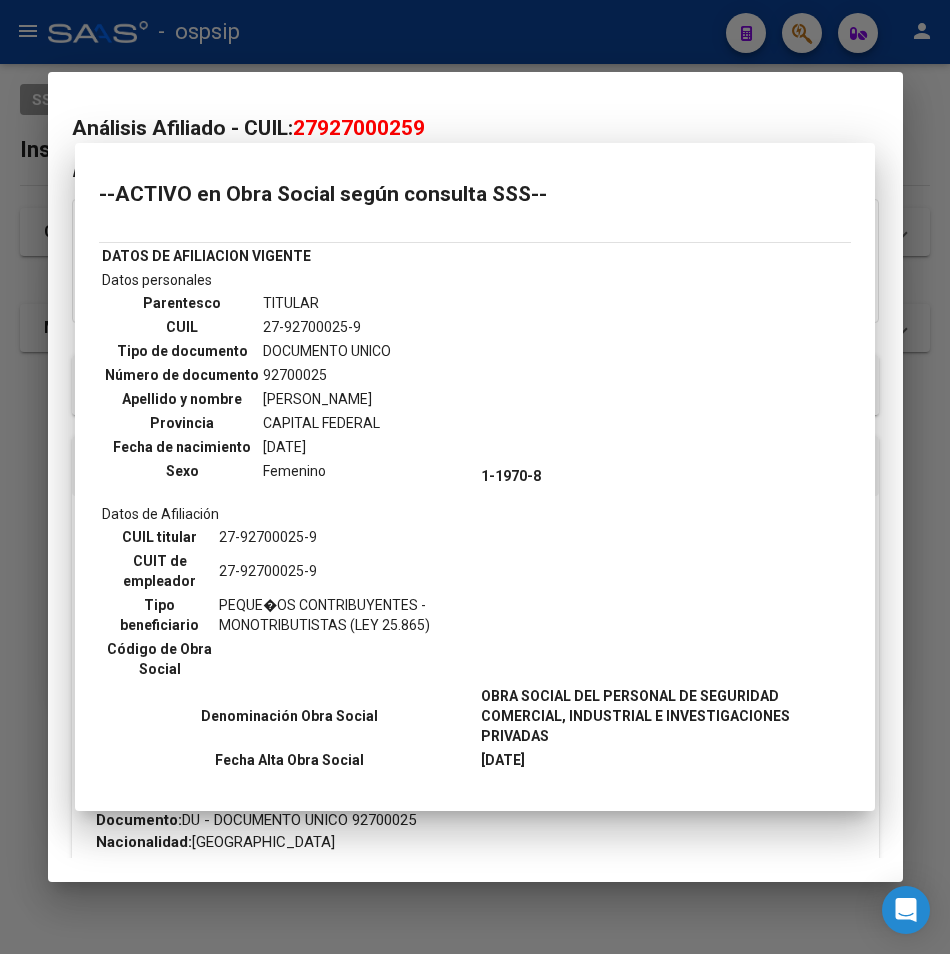 drag, startPoint x: 324, startPoint y: 39, endPoint x: 316, endPoint y: 50, distance: 13.601471 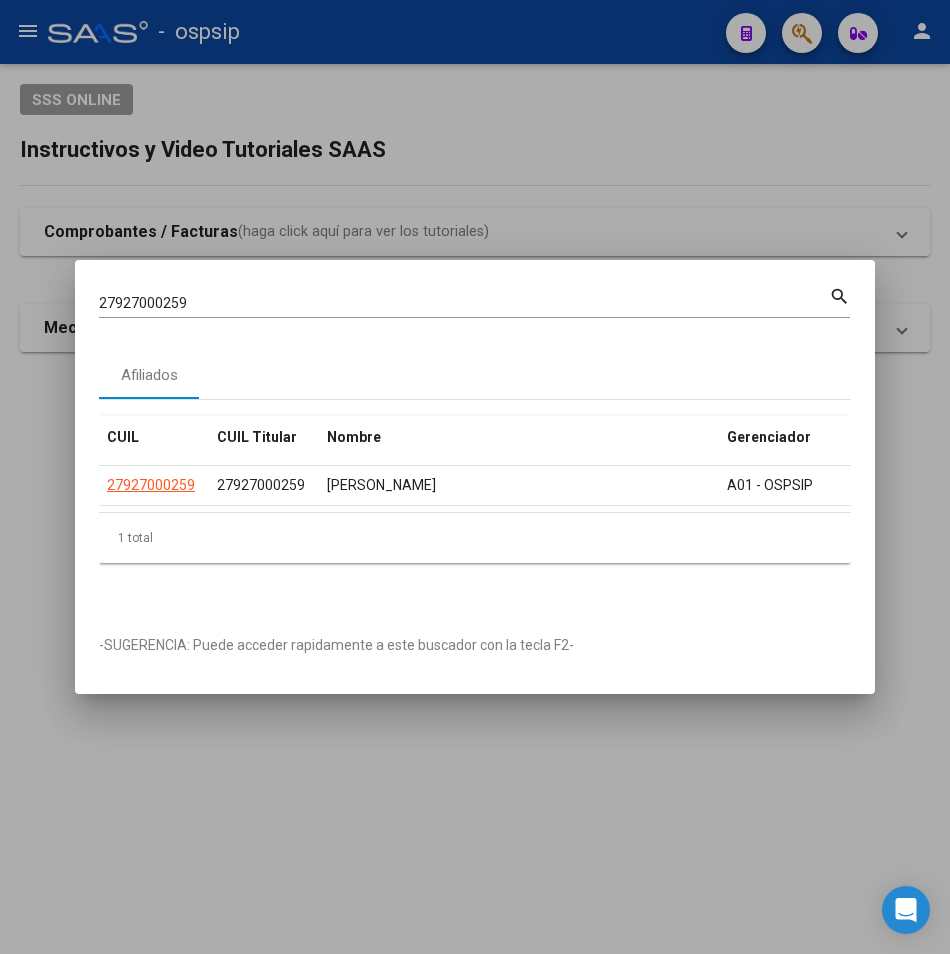 click on "27927000259 Buscar (apellido, dni, [PERSON_NAME], [PERSON_NAME], cuit, obra social)" at bounding box center (464, 304) 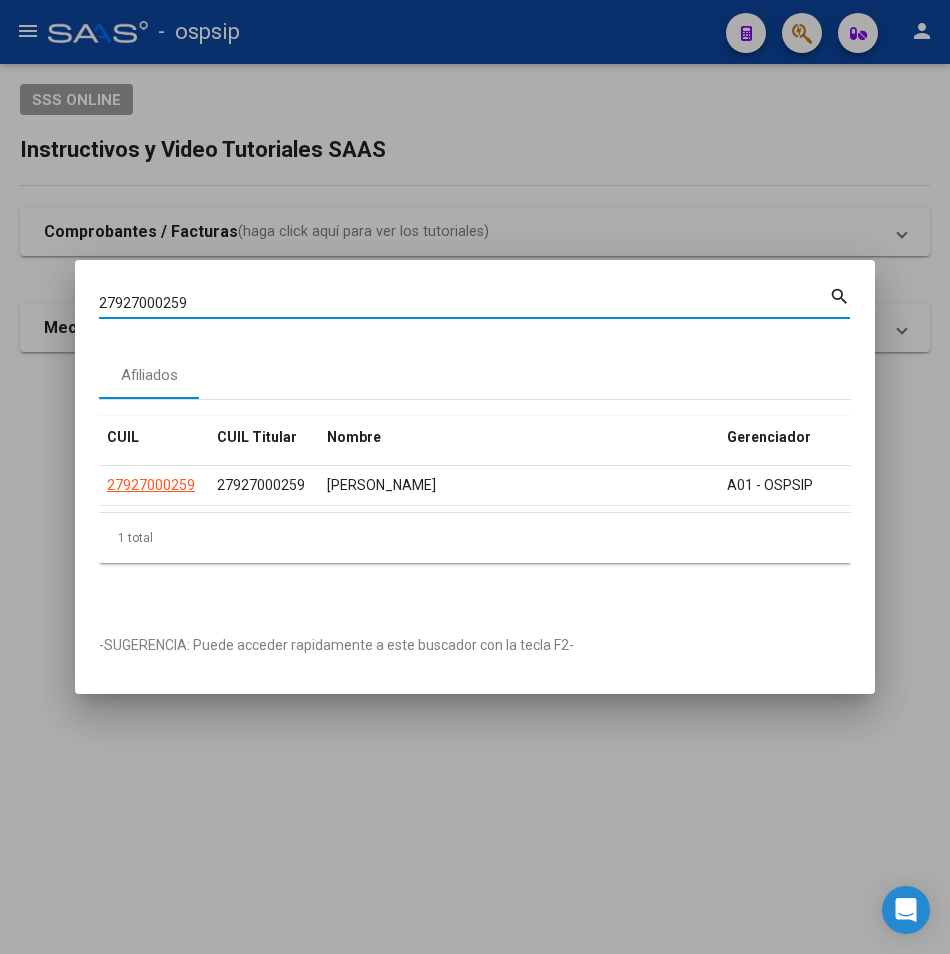 drag, startPoint x: 195, startPoint y: 294, endPoint x: 49, endPoint y: 300, distance: 146.12323 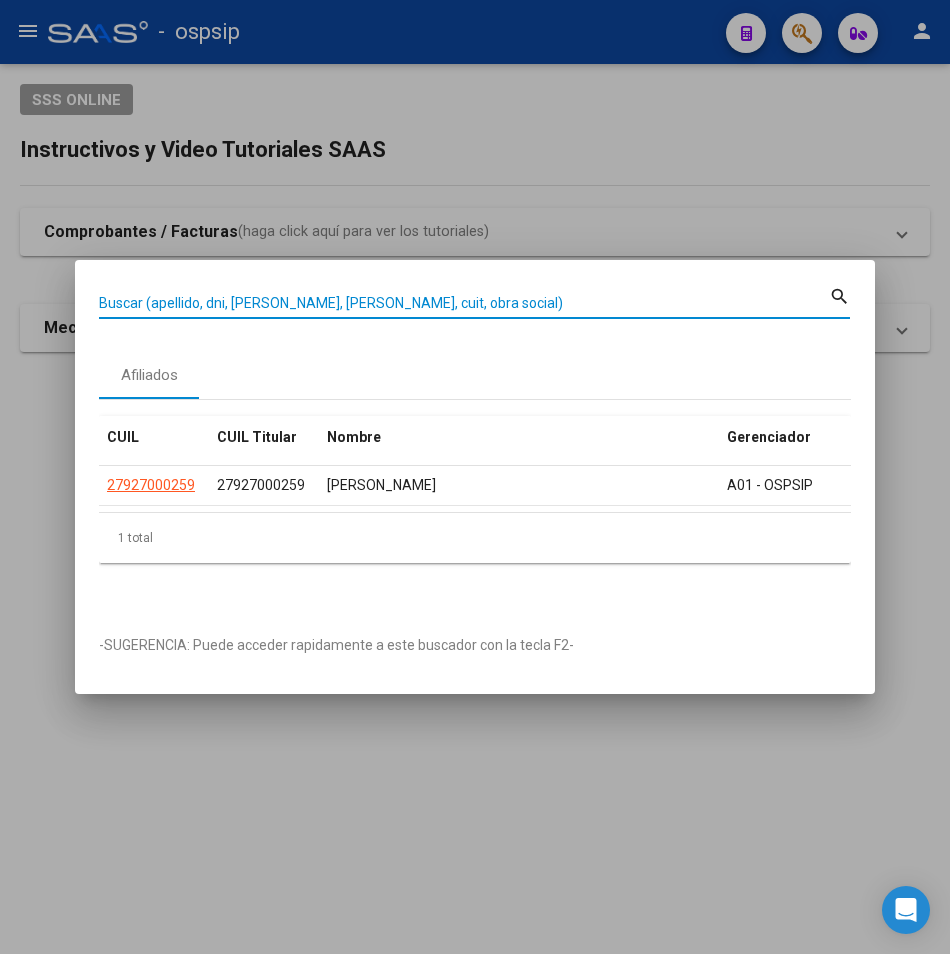 click on "Buscar (apellido, dni, [PERSON_NAME], [PERSON_NAME], cuit, obra social)" at bounding box center (464, 303) 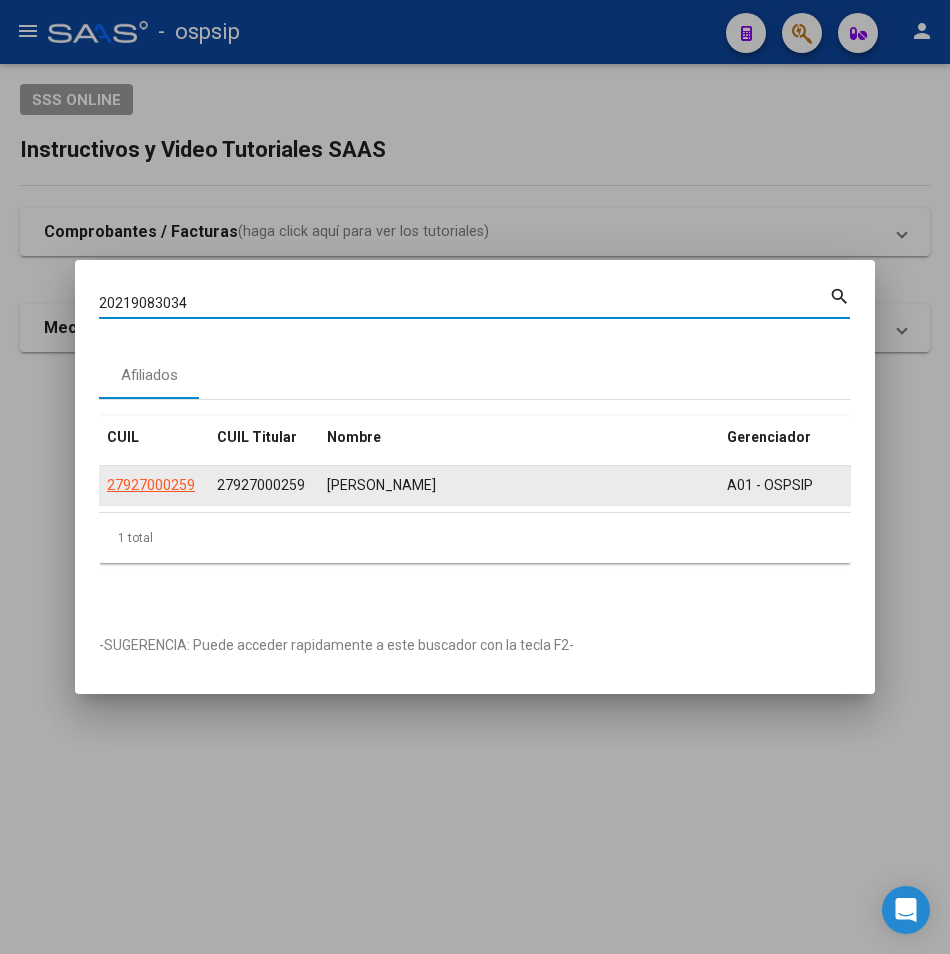 type on "20219083034" 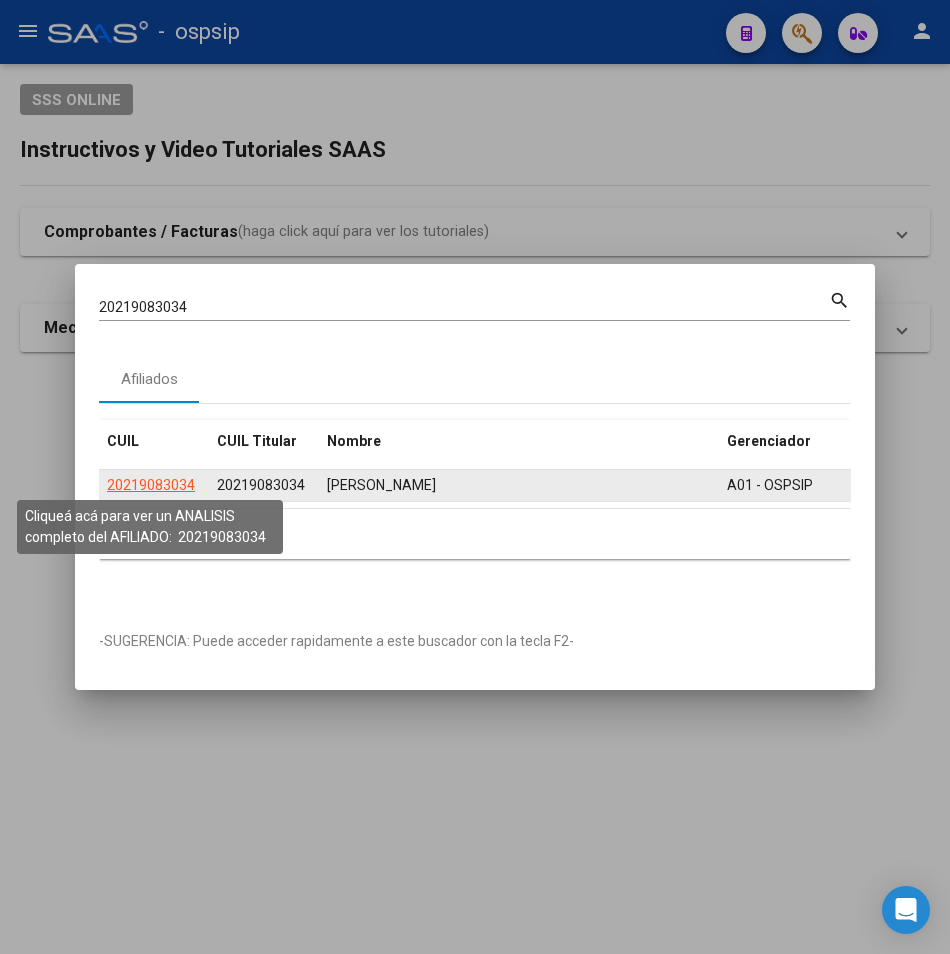 click on "20219083034" 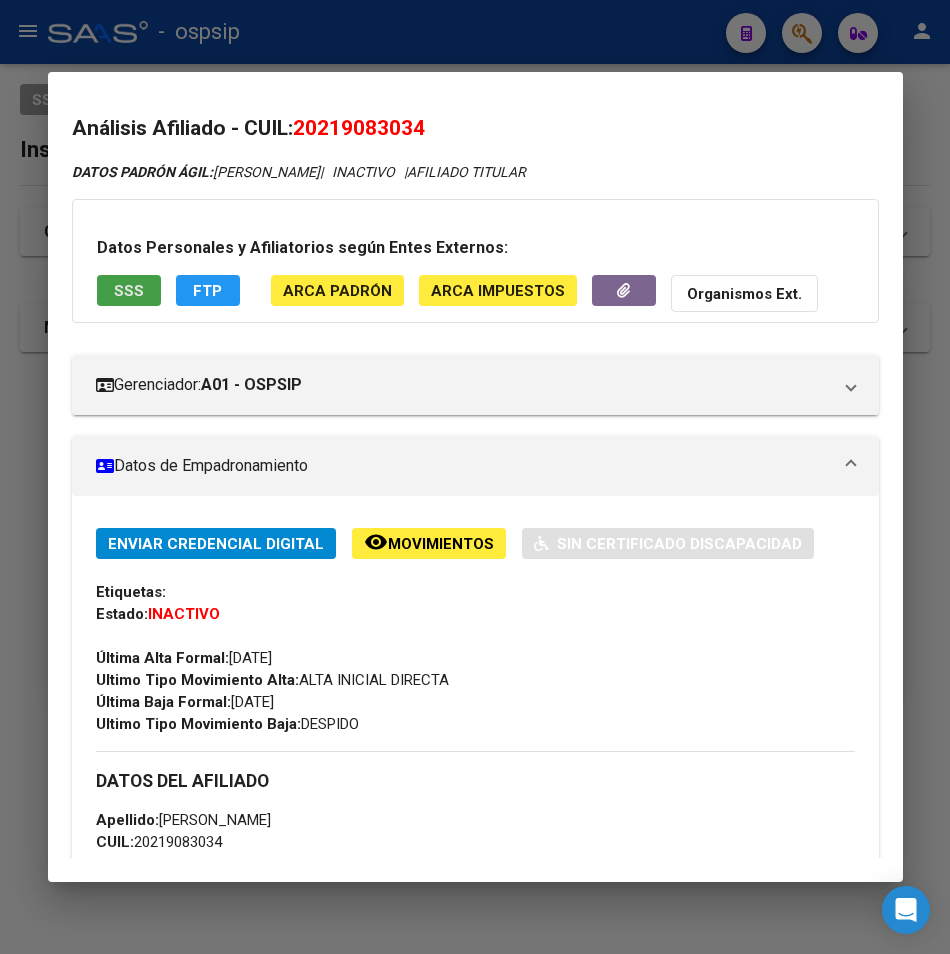 click on "SSS" at bounding box center (129, 291) 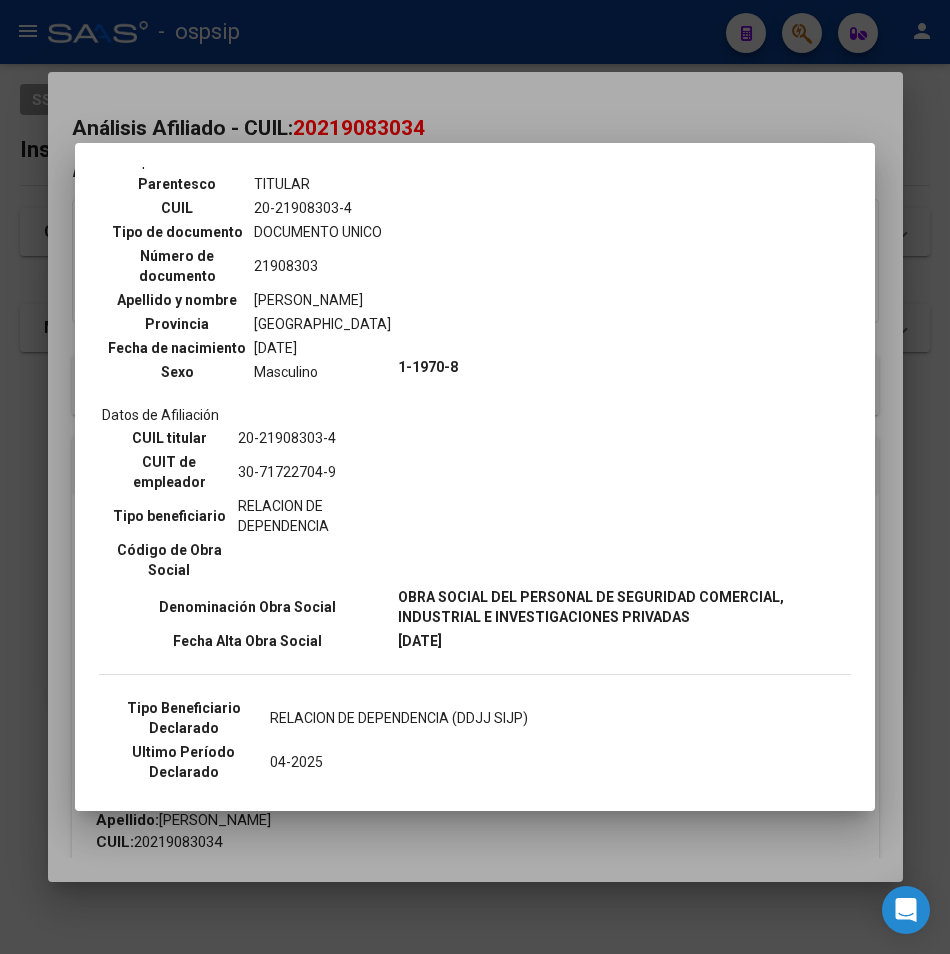 scroll, scrollTop: 0, scrollLeft: 0, axis: both 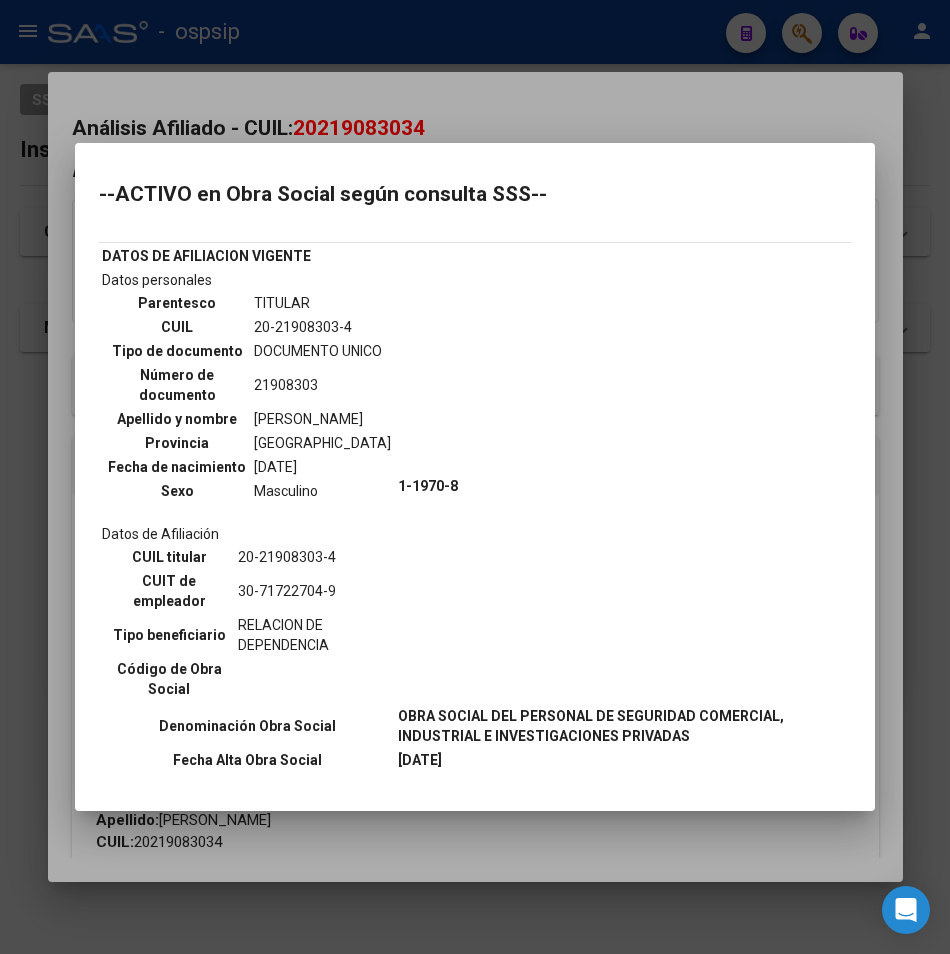 drag, startPoint x: 299, startPoint y: 96, endPoint x: 297, endPoint y: 65, distance: 31.06445 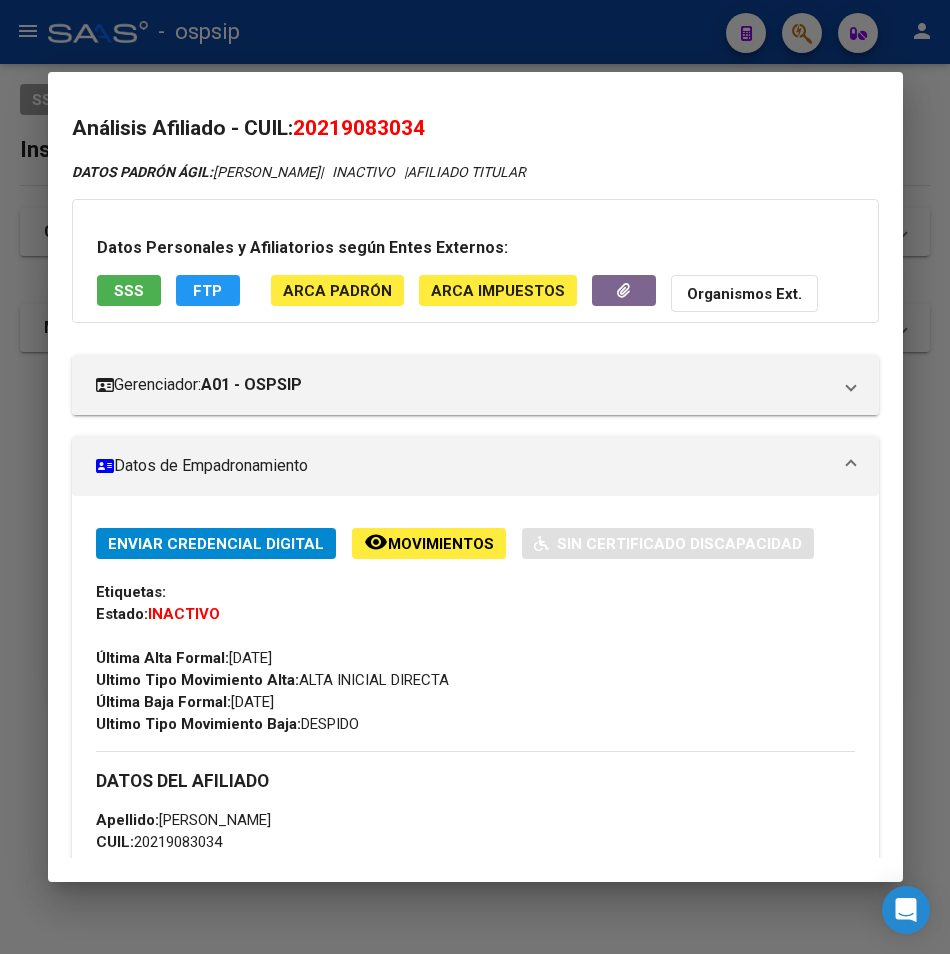 click at bounding box center (475, 477) 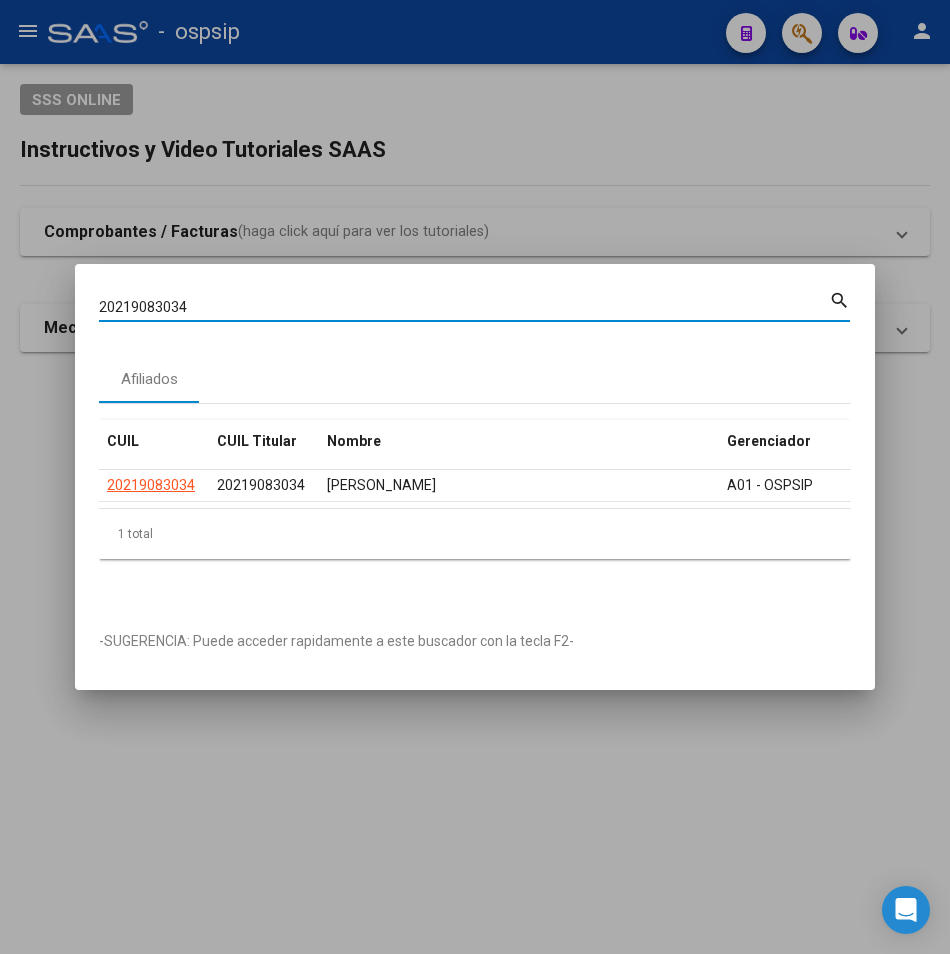 drag, startPoint x: 189, startPoint y: 292, endPoint x: 4, endPoint y: 320, distance: 187.10692 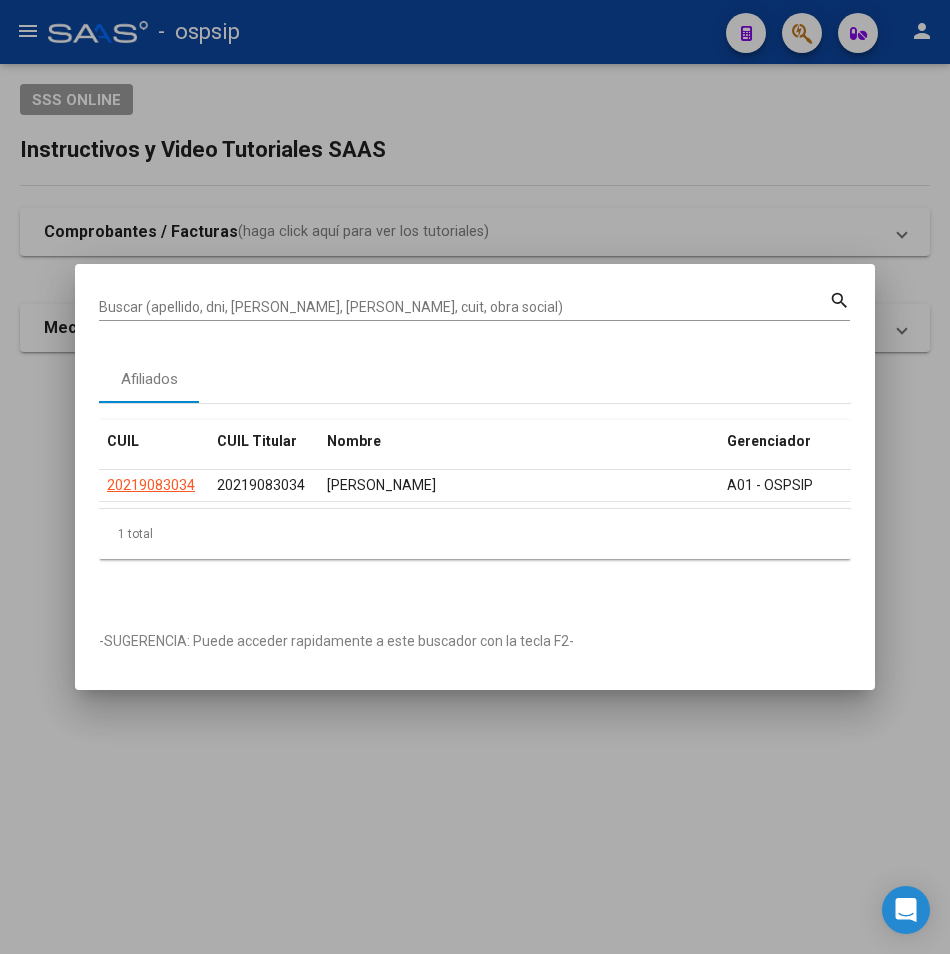 click on "Buscar (apellido, dni, [PERSON_NAME], [PERSON_NAME], cuit, obra social)" at bounding box center (464, 307) 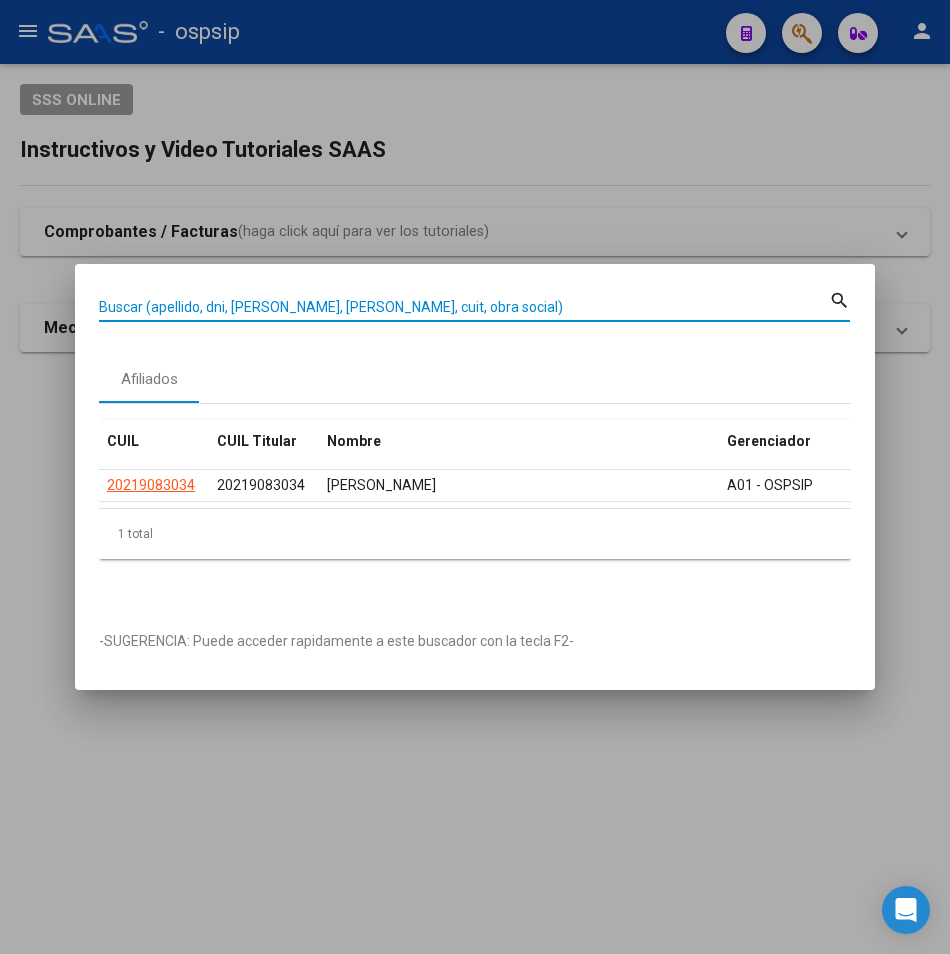 paste on "20317114738" 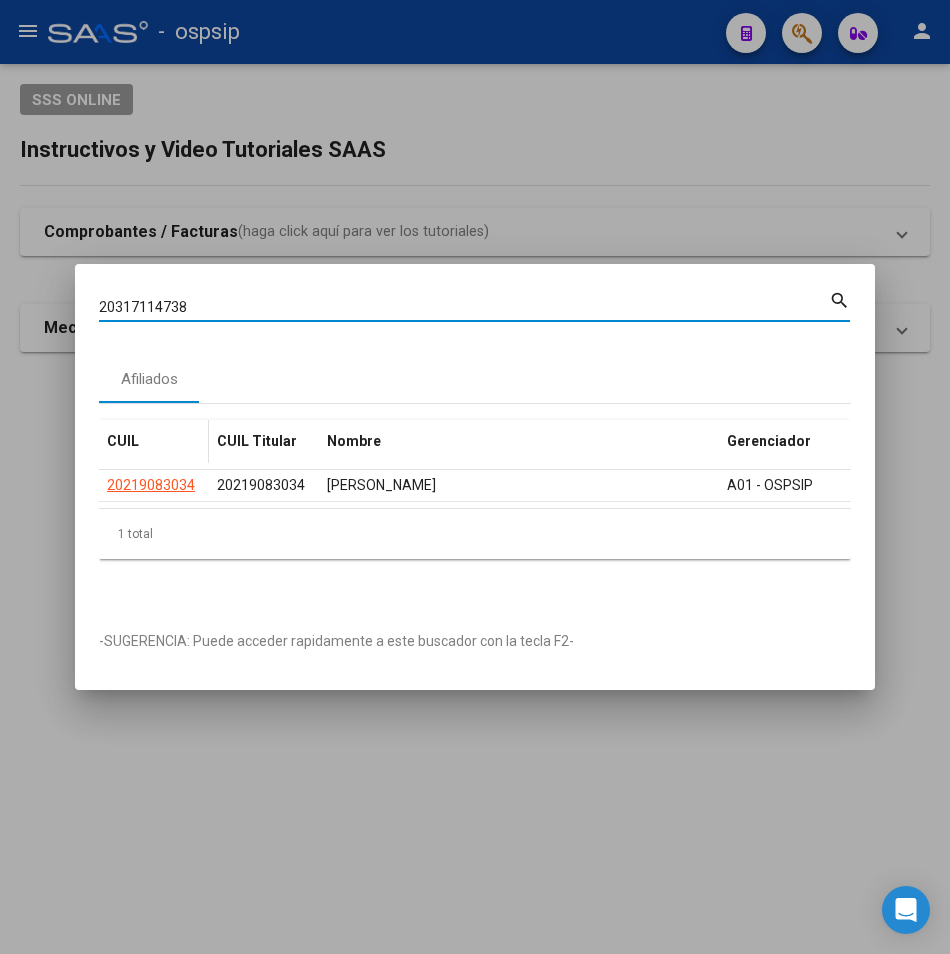 type on "20317114738" 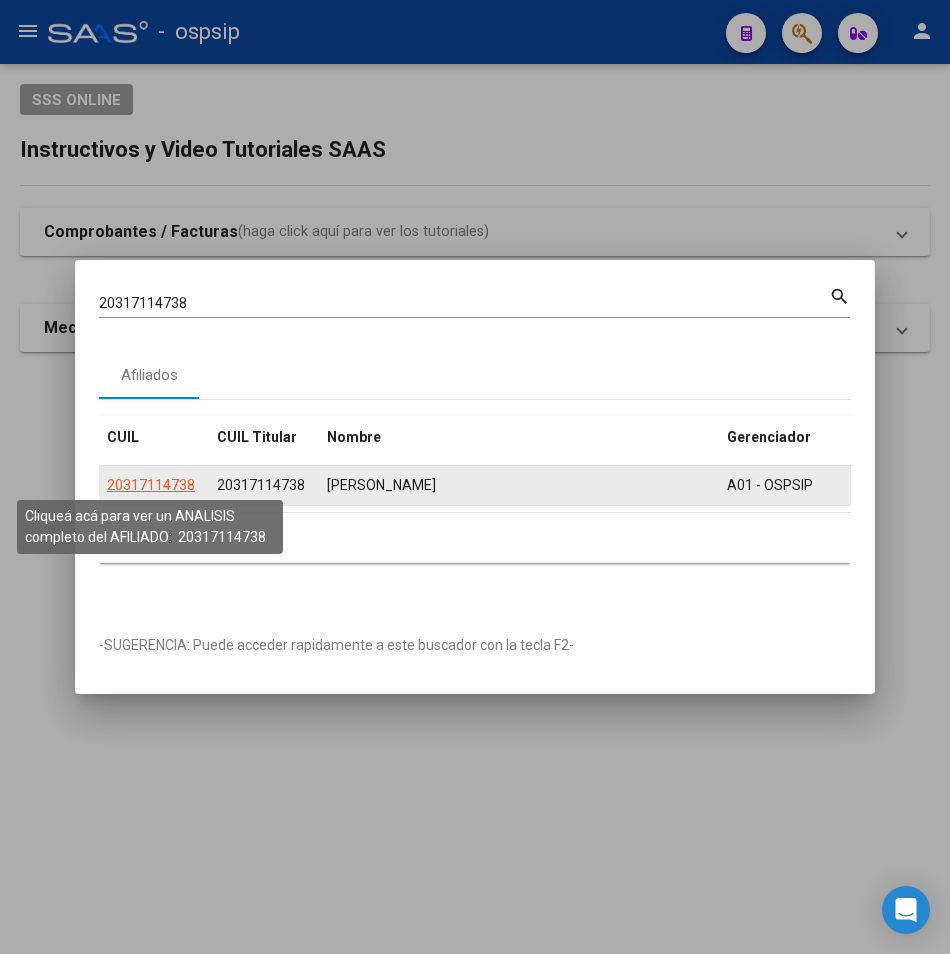 click on "20317114738" 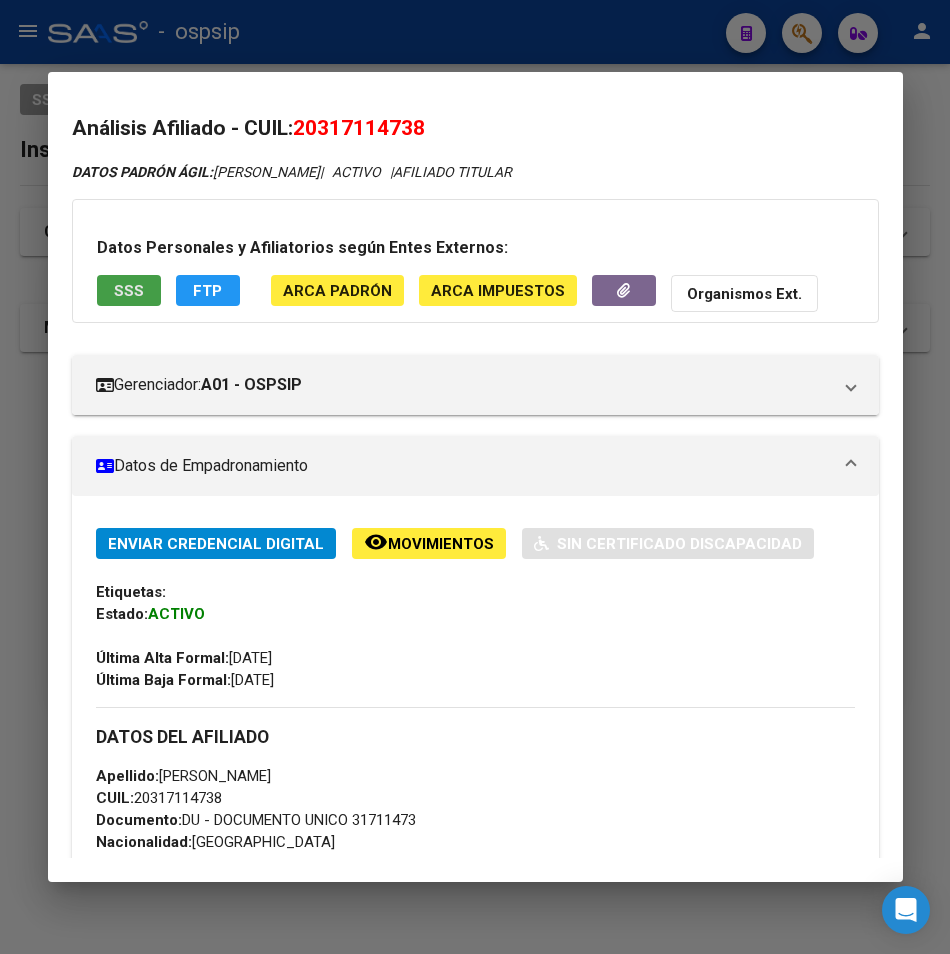 click on "SSS" at bounding box center (129, 291) 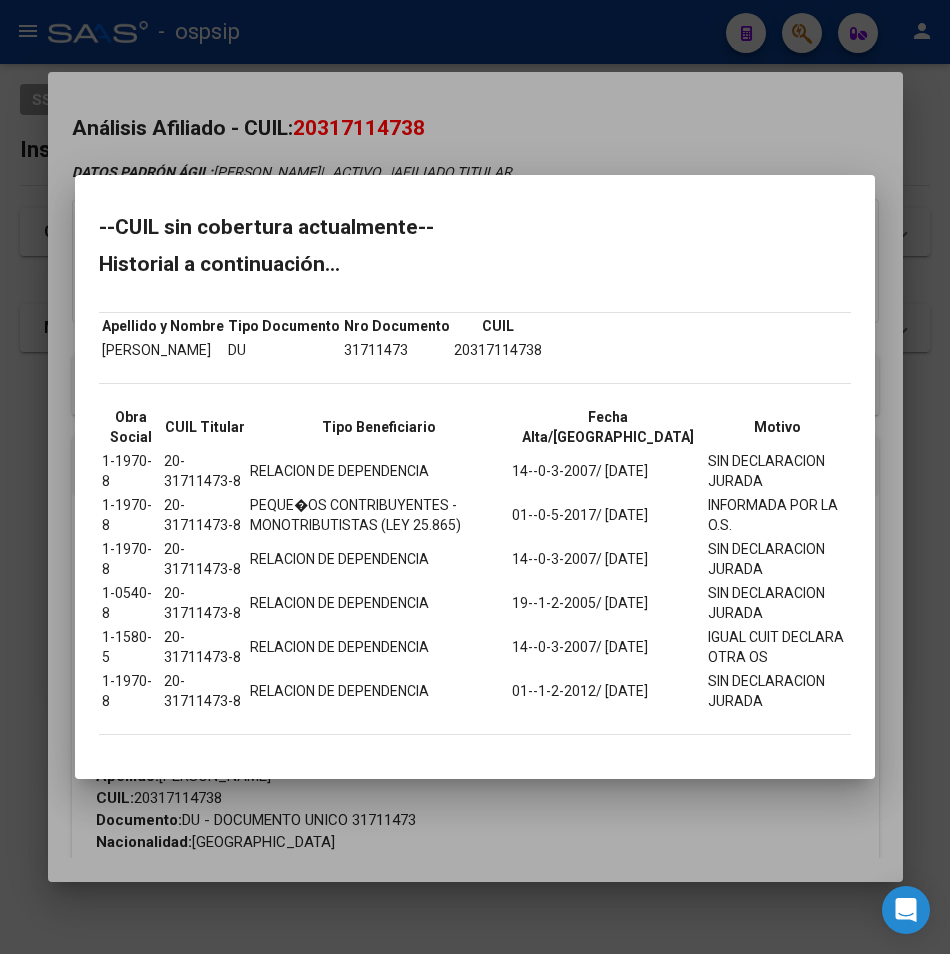 click at bounding box center [475, 477] 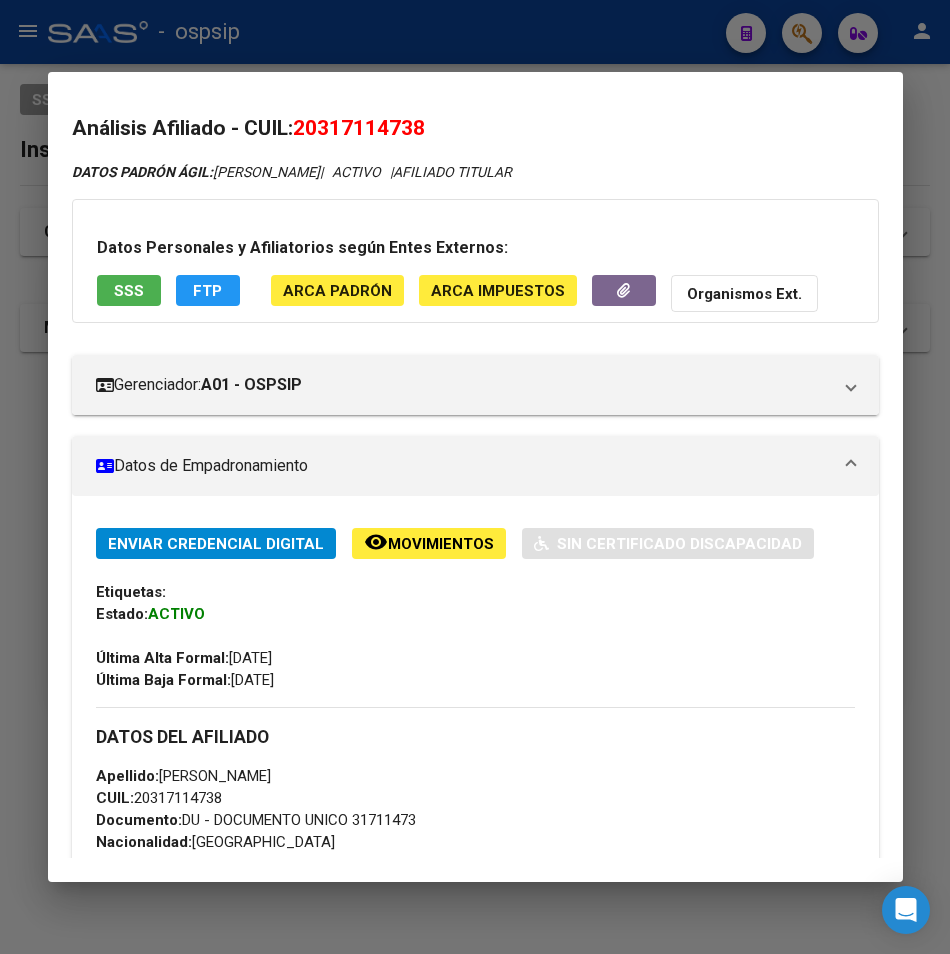 click at bounding box center (475, 477) 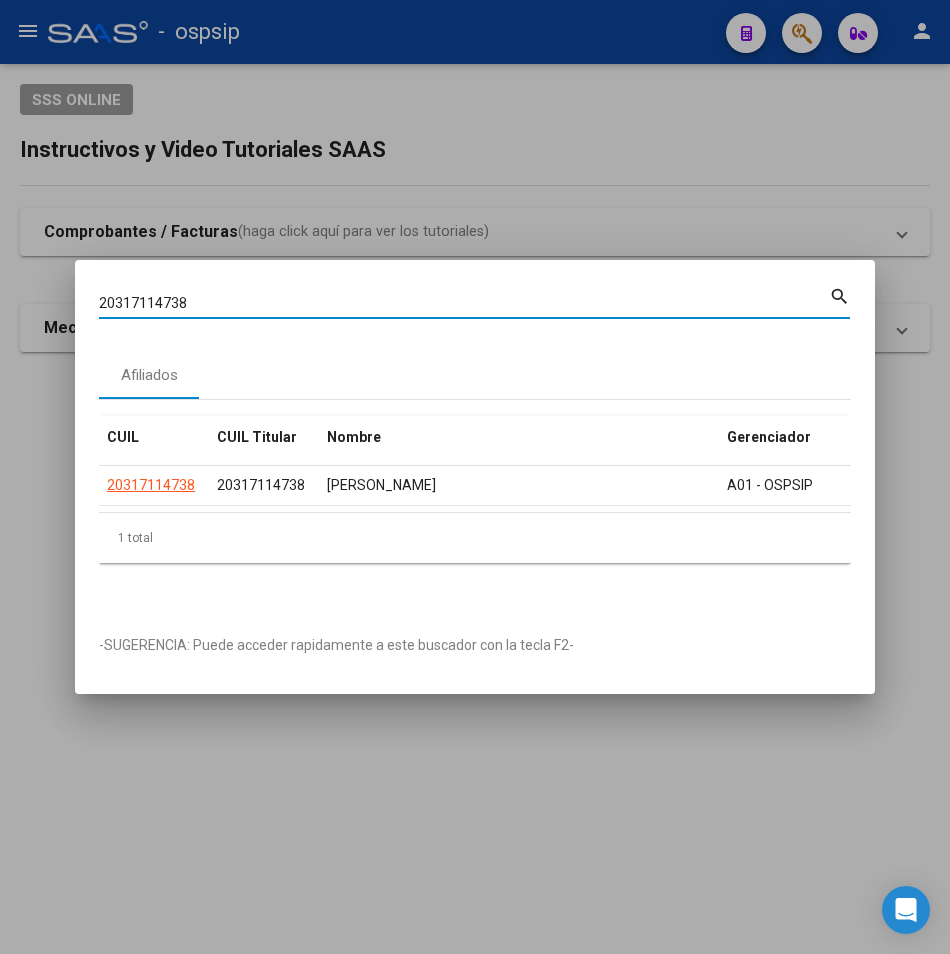 drag, startPoint x: 202, startPoint y: 302, endPoint x: 71, endPoint y: 303, distance: 131.00381 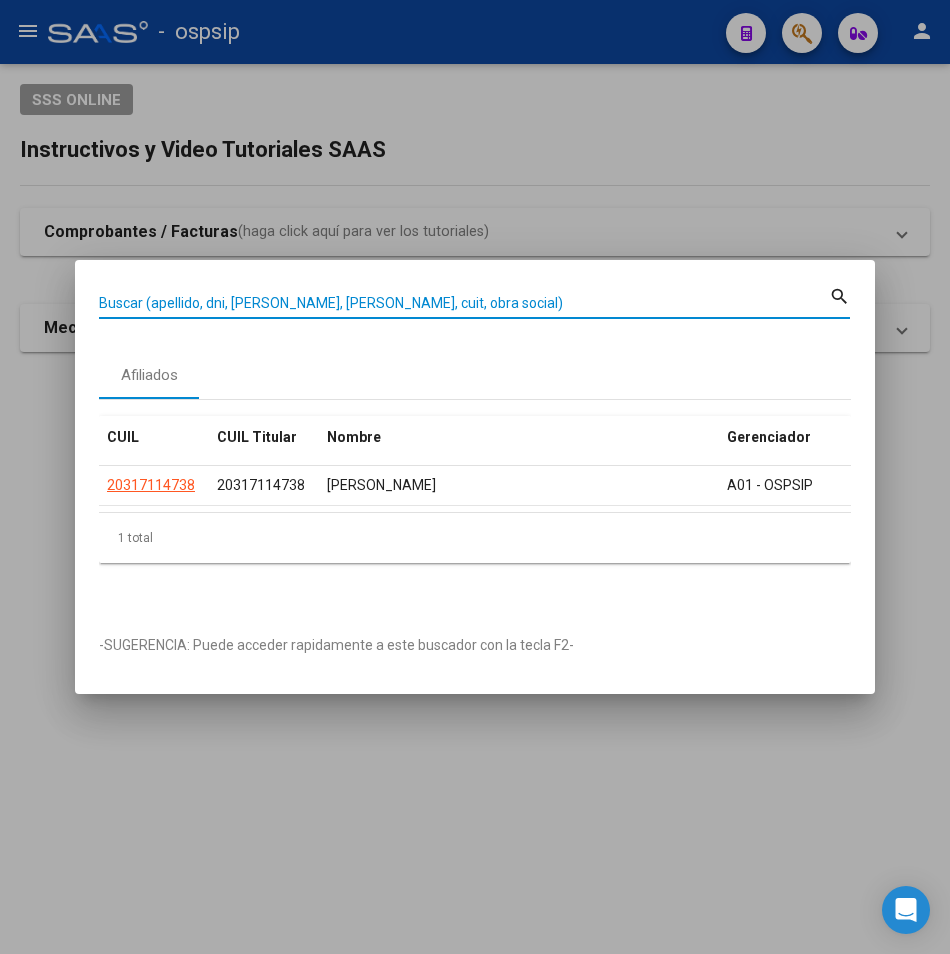click on "Buscar (apellido, dni, [PERSON_NAME], [PERSON_NAME], cuit, obra social)" at bounding box center [464, 303] 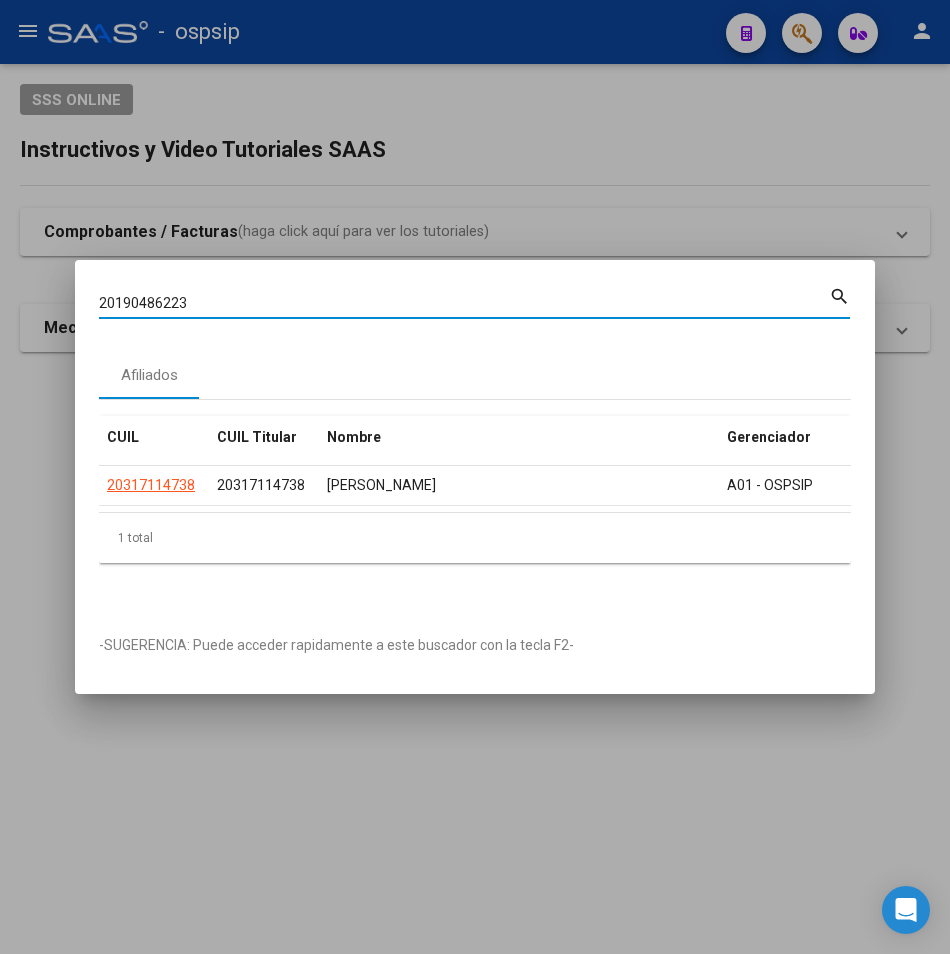 type on "20190486223" 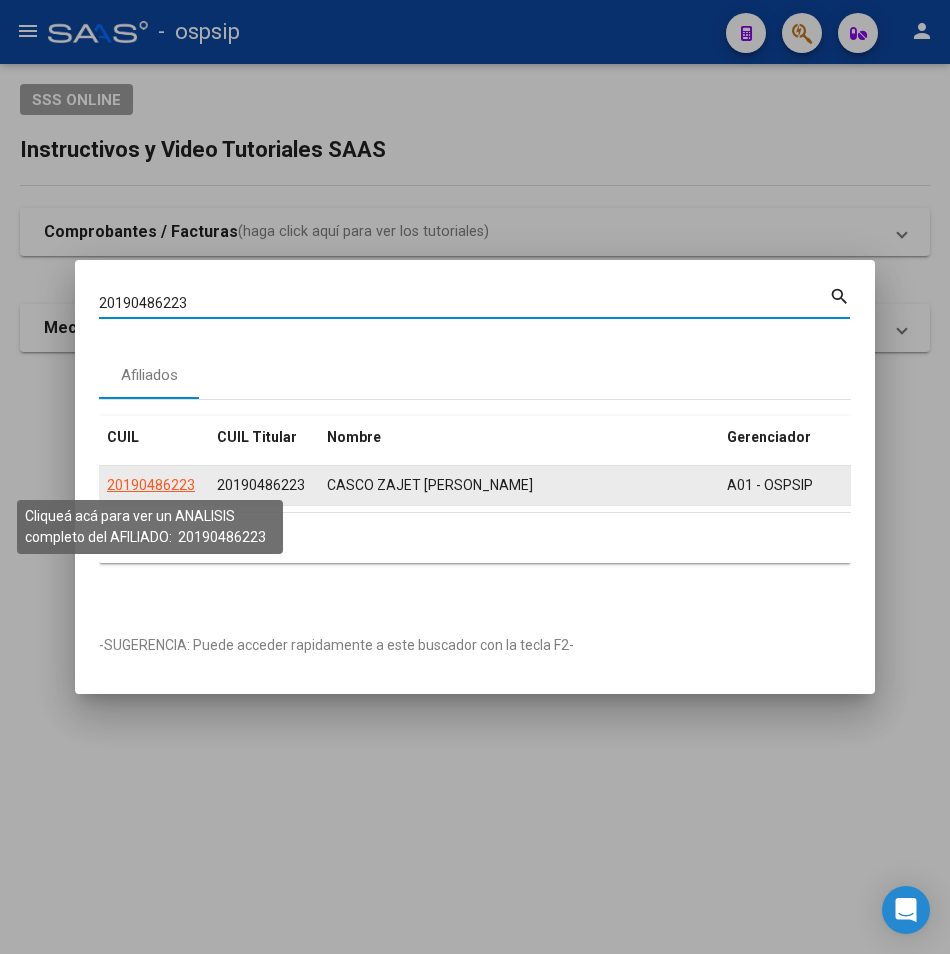 click on "20190486223" 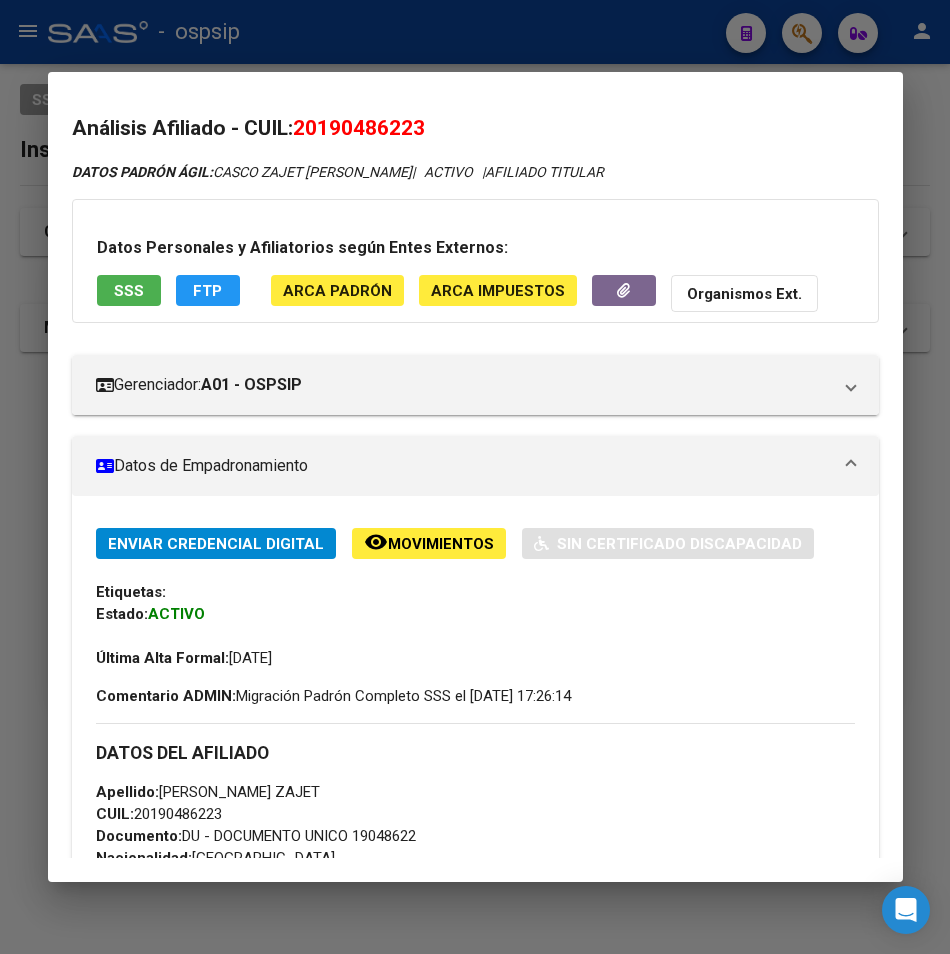 click on "SSS" at bounding box center (129, 290) 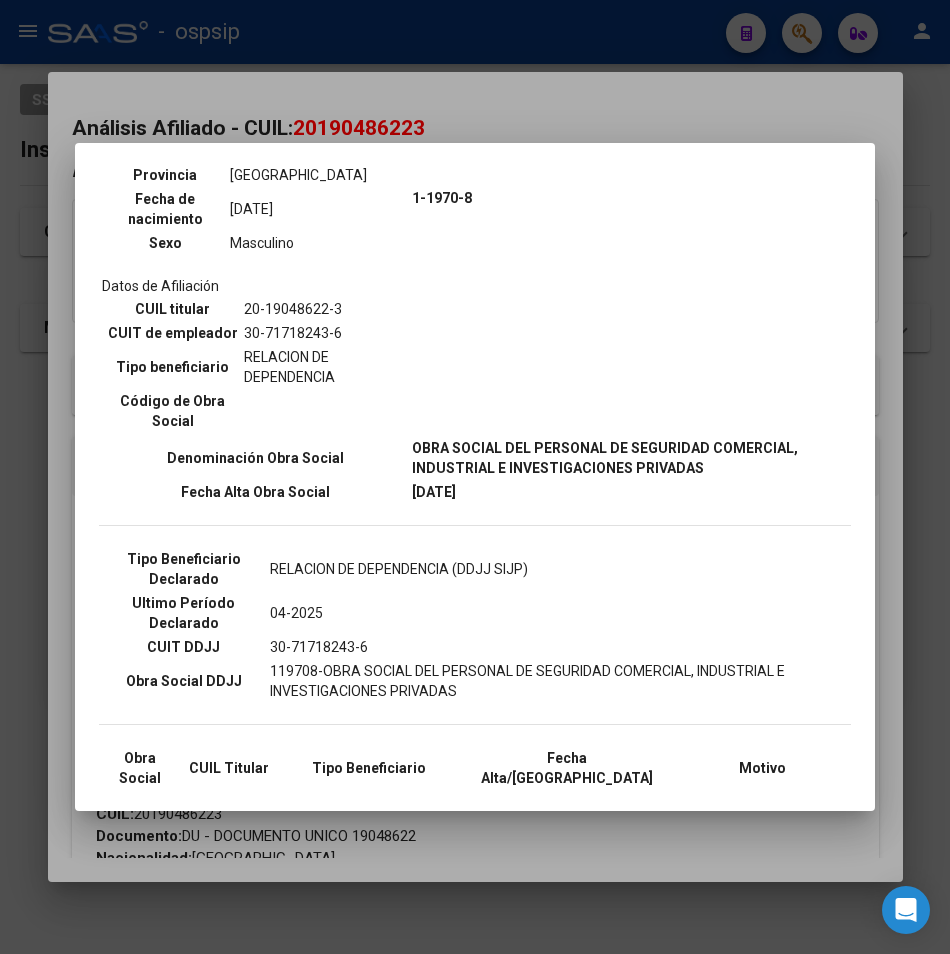 scroll, scrollTop: 0, scrollLeft: 0, axis: both 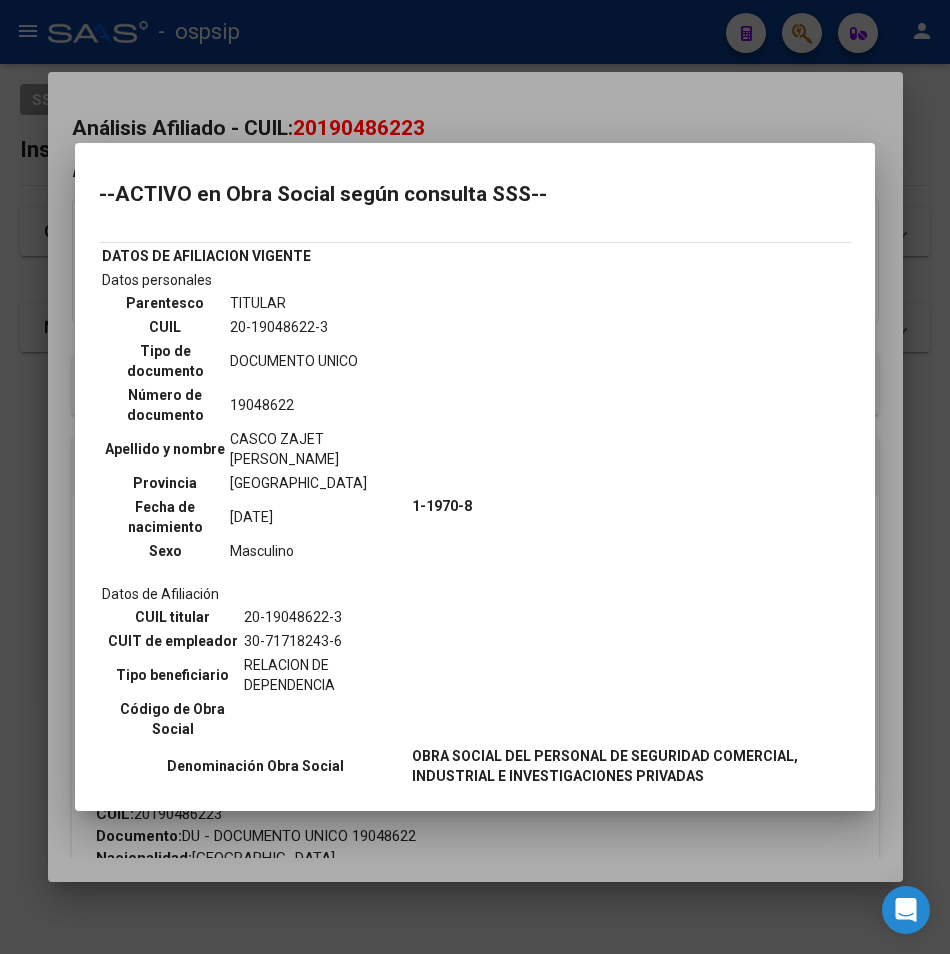 drag, startPoint x: 448, startPoint y: 102, endPoint x: 430, endPoint y: 65, distance: 41.14608 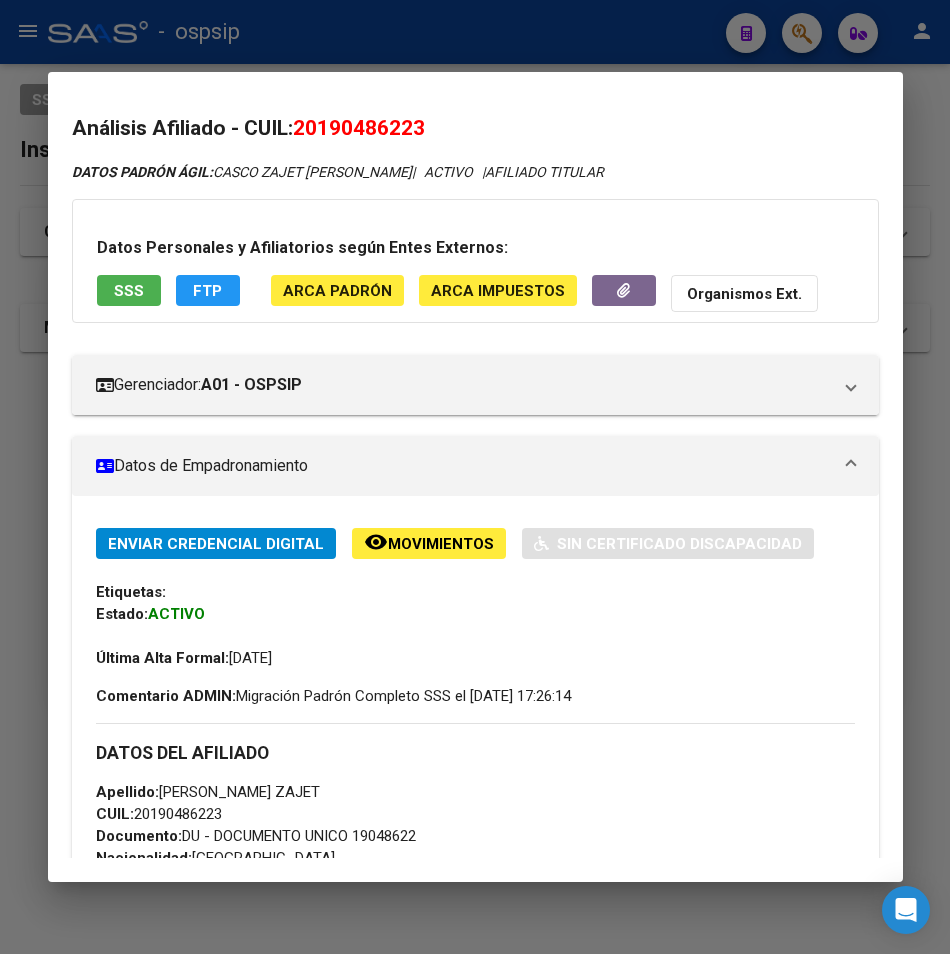 click at bounding box center (475, 477) 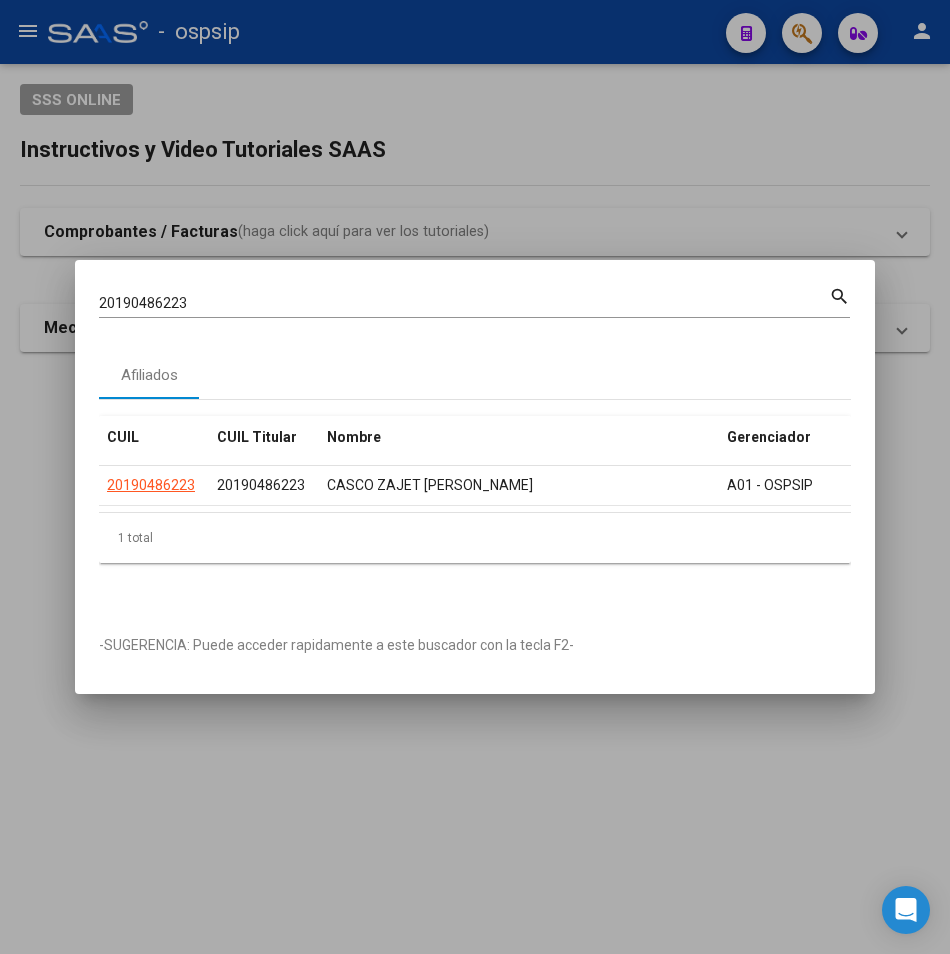 click on "20190486223 Buscar (apellido, dni, [PERSON_NAME], [PERSON_NAME], cuit, obra social)" at bounding box center [464, 304] 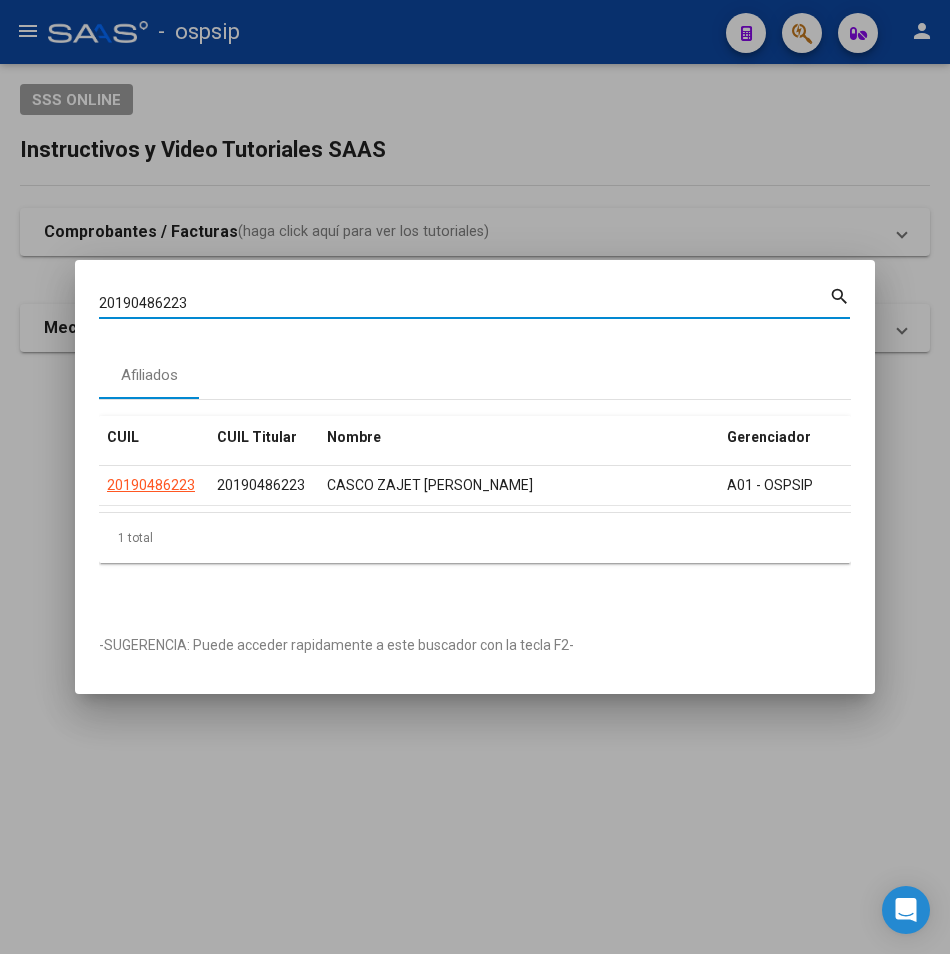drag, startPoint x: 186, startPoint y: 296, endPoint x: 67, endPoint y: 312, distance: 120.070816 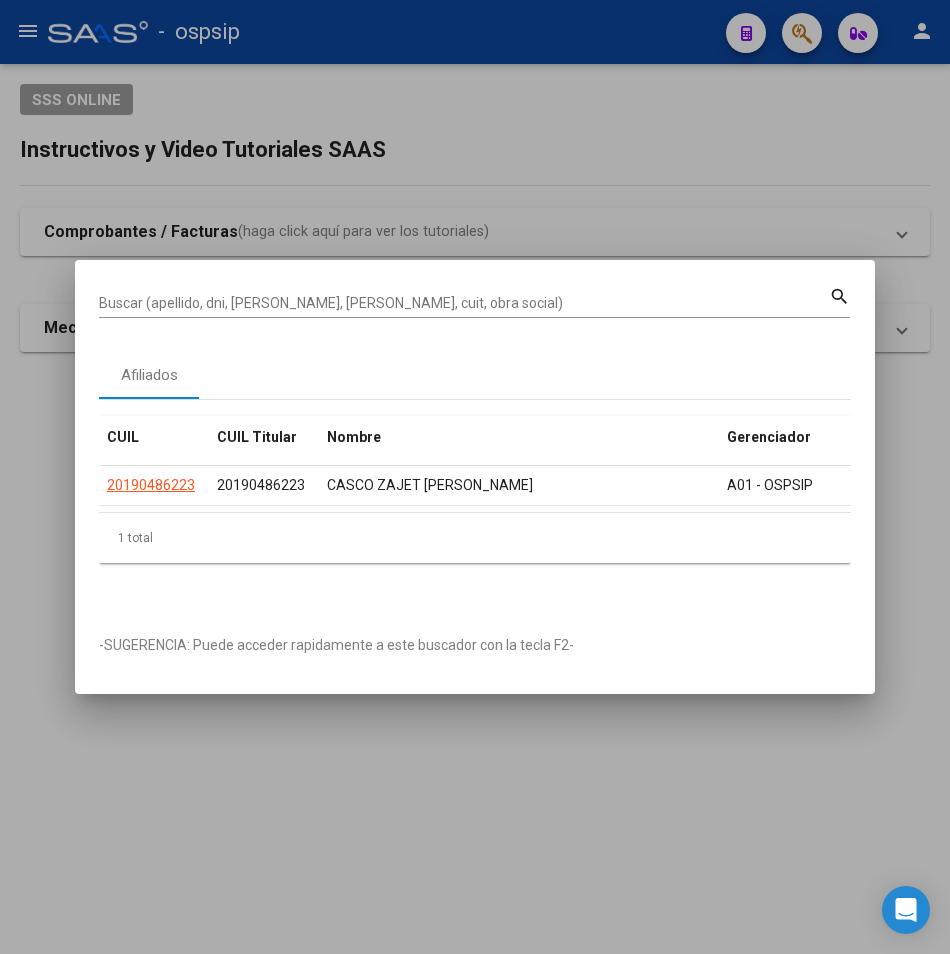 click on "Buscar (apellido, dni, [PERSON_NAME], [PERSON_NAME], cuit, obra social)" at bounding box center [464, 304] 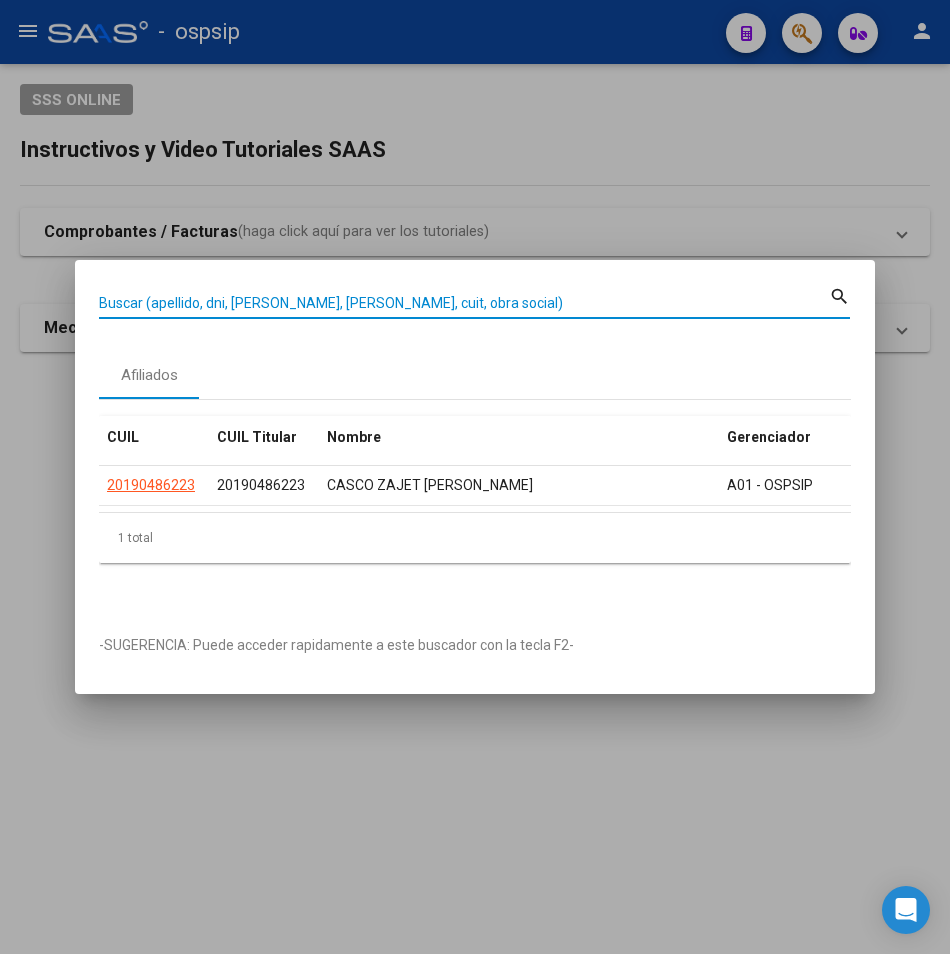 drag, startPoint x: 151, startPoint y: 297, endPoint x: 104, endPoint y: 292, distance: 47.26521 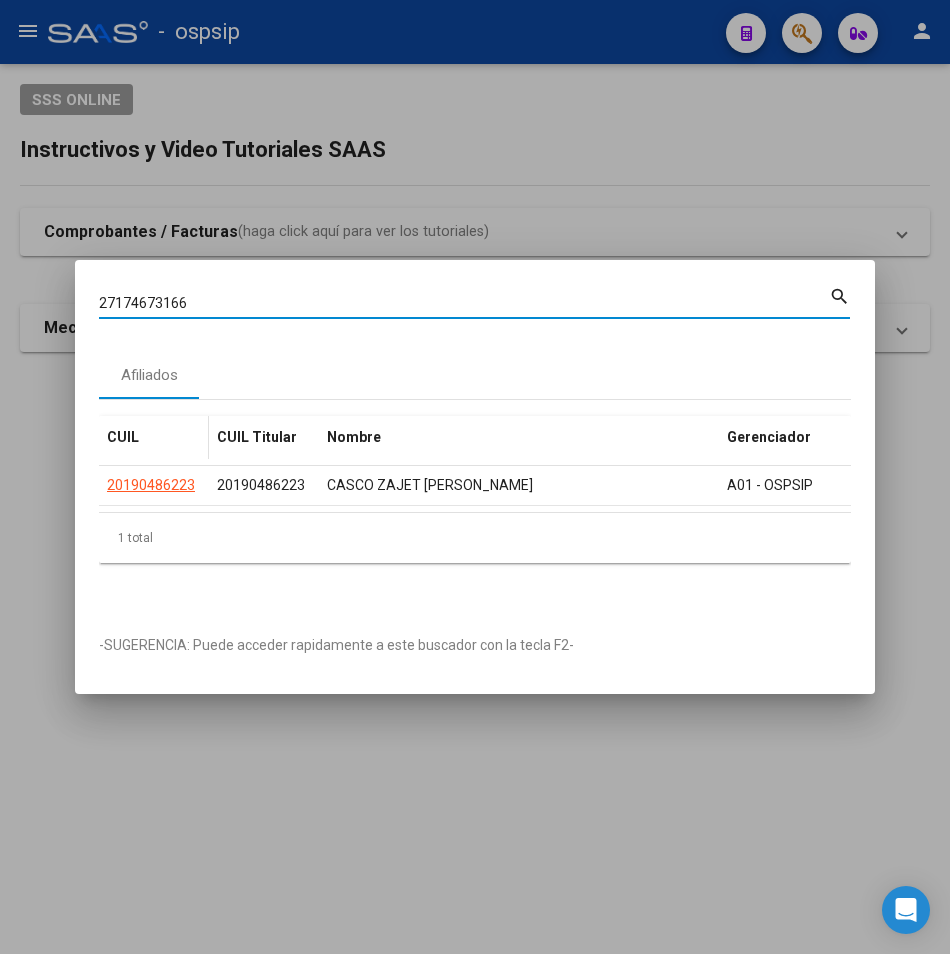 type on "27174673166" 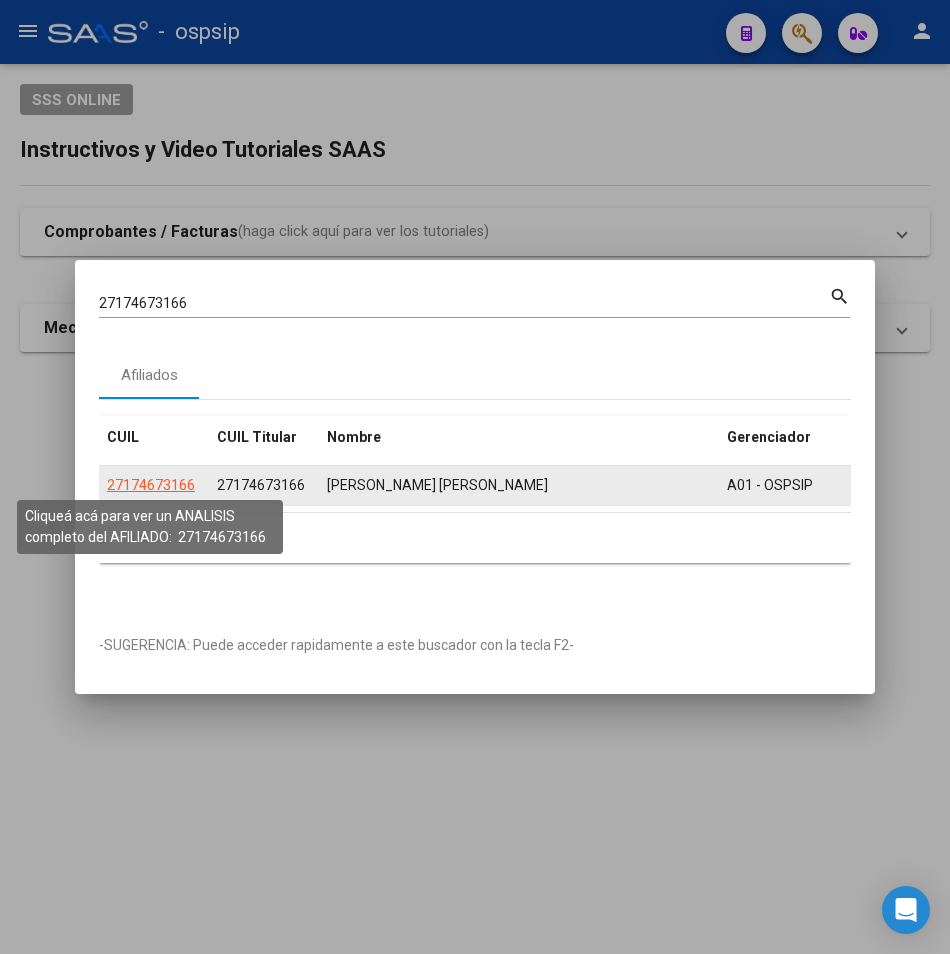 click on "27174673166" 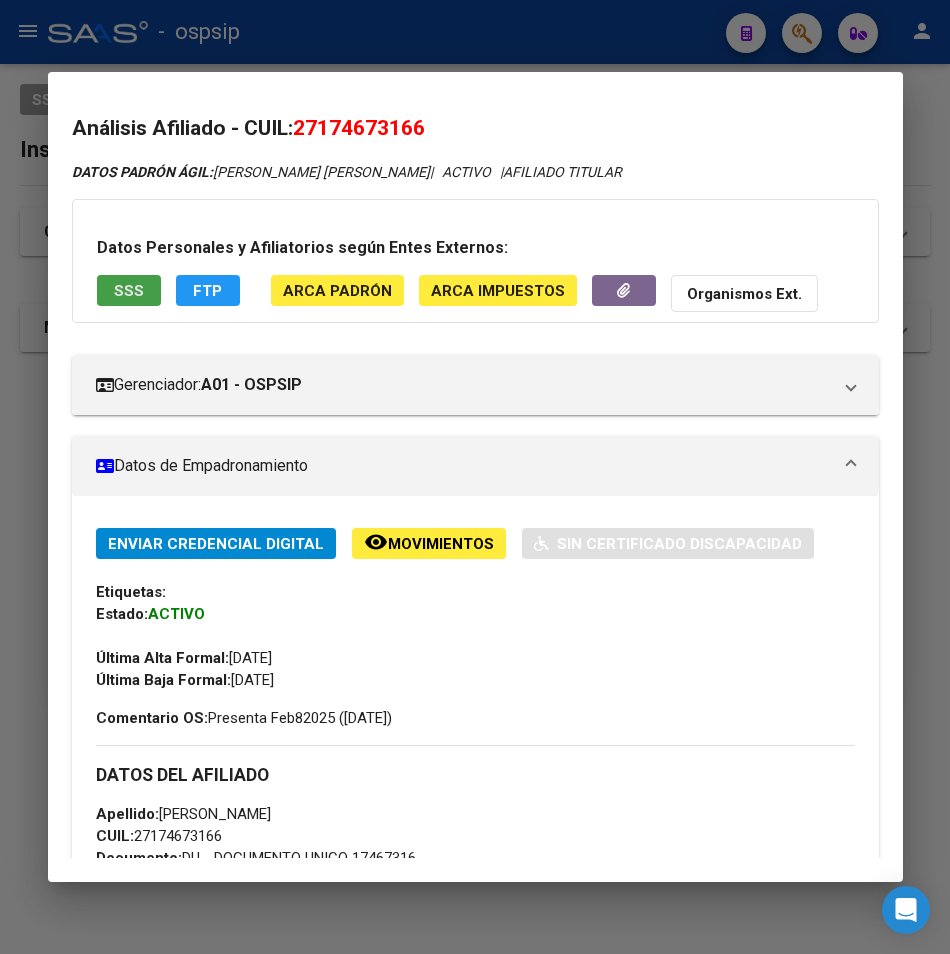 click on "SSS" at bounding box center [129, 291] 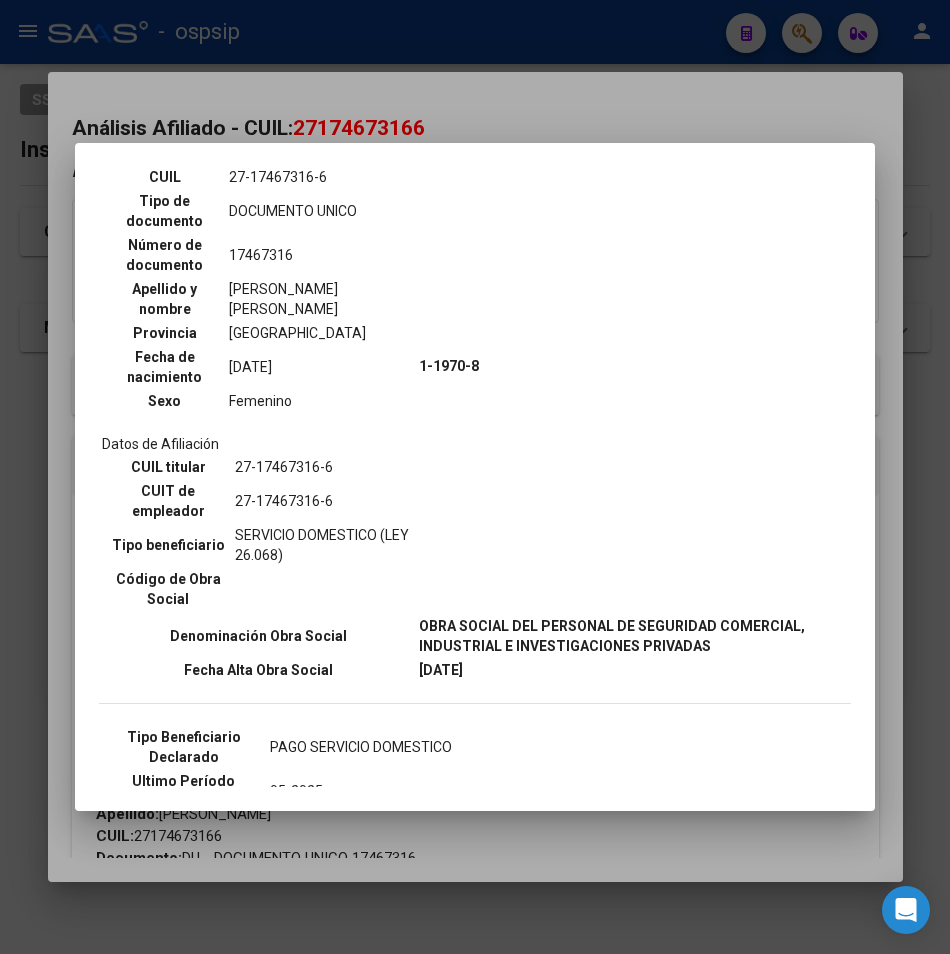 scroll, scrollTop: 0, scrollLeft: 0, axis: both 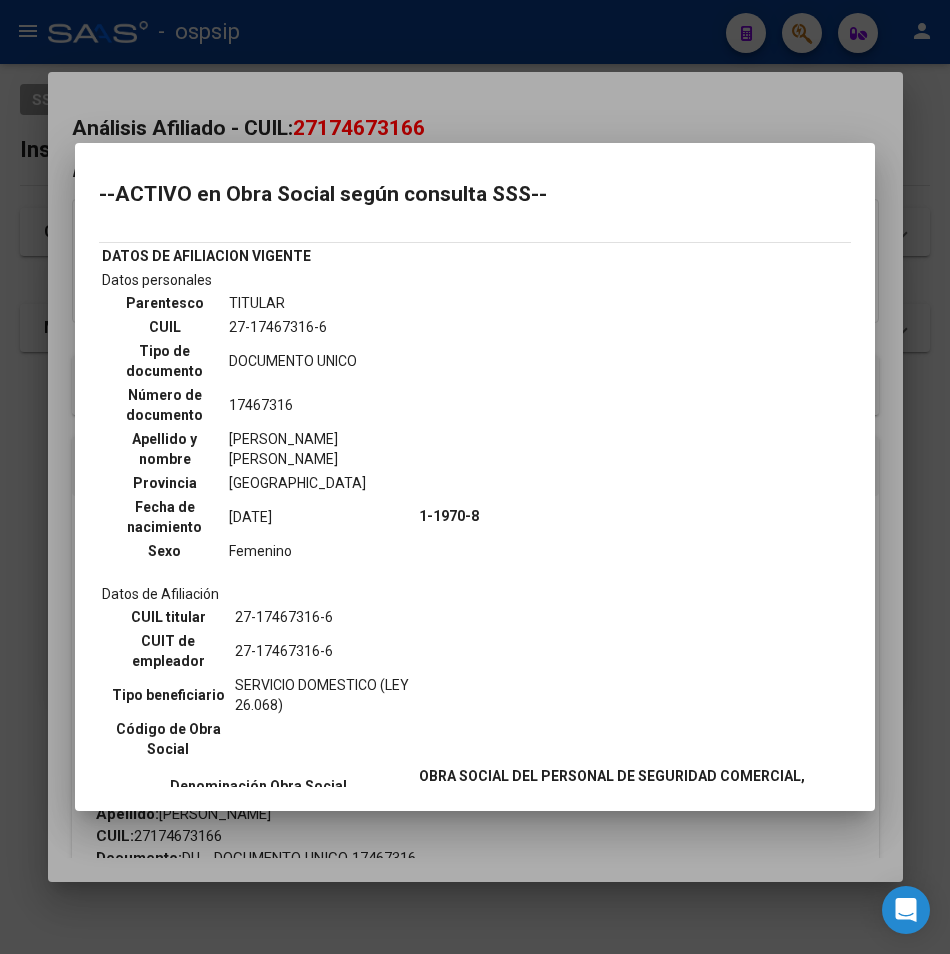 click at bounding box center [475, 477] 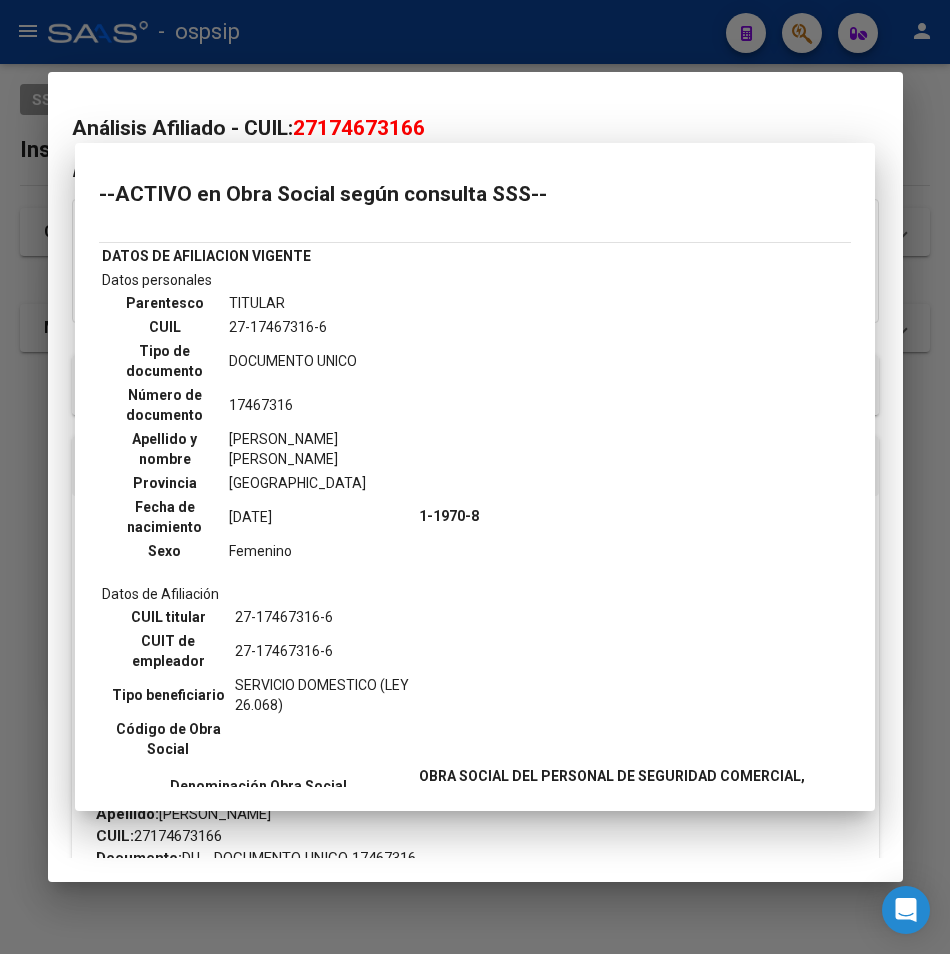 drag, startPoint x: 300, startPoint y: 41, endPoint x: 246, endPoint y: 115, distance: 91.60786 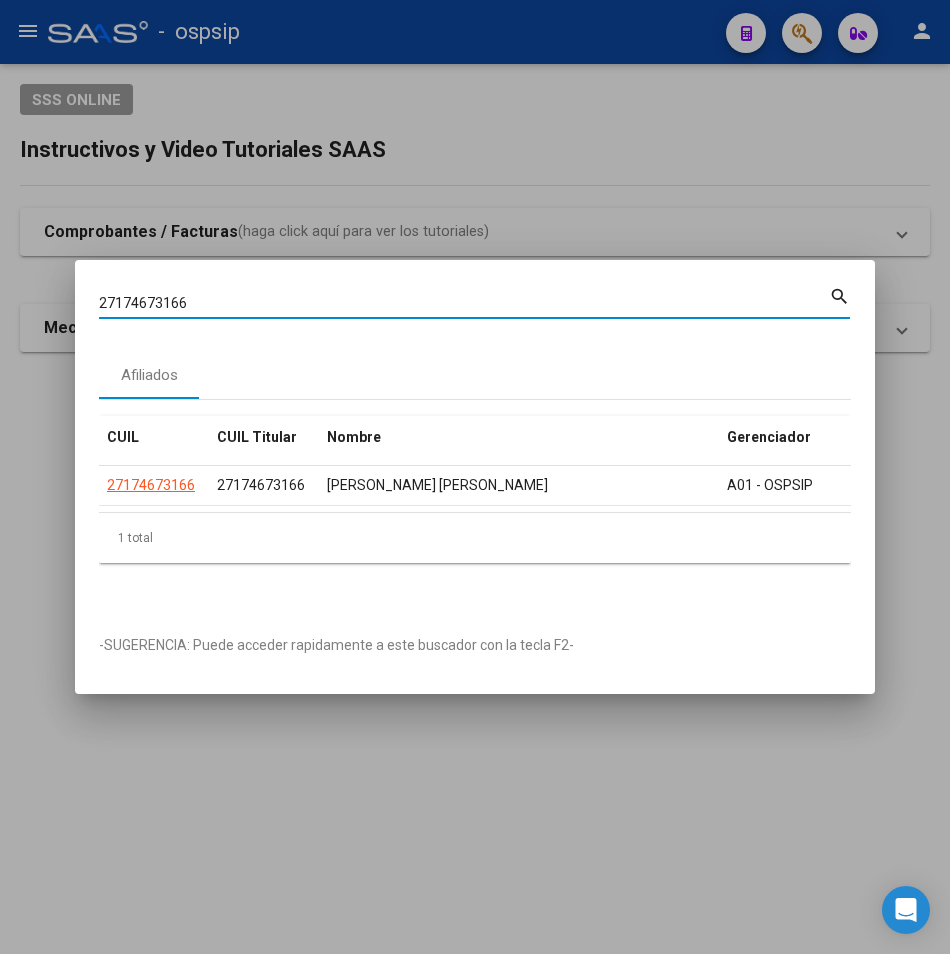 drag, startPoint x: 194, startPoint y: 292, endPoint x: 19, endPoint y: 306, distance: 175.55911 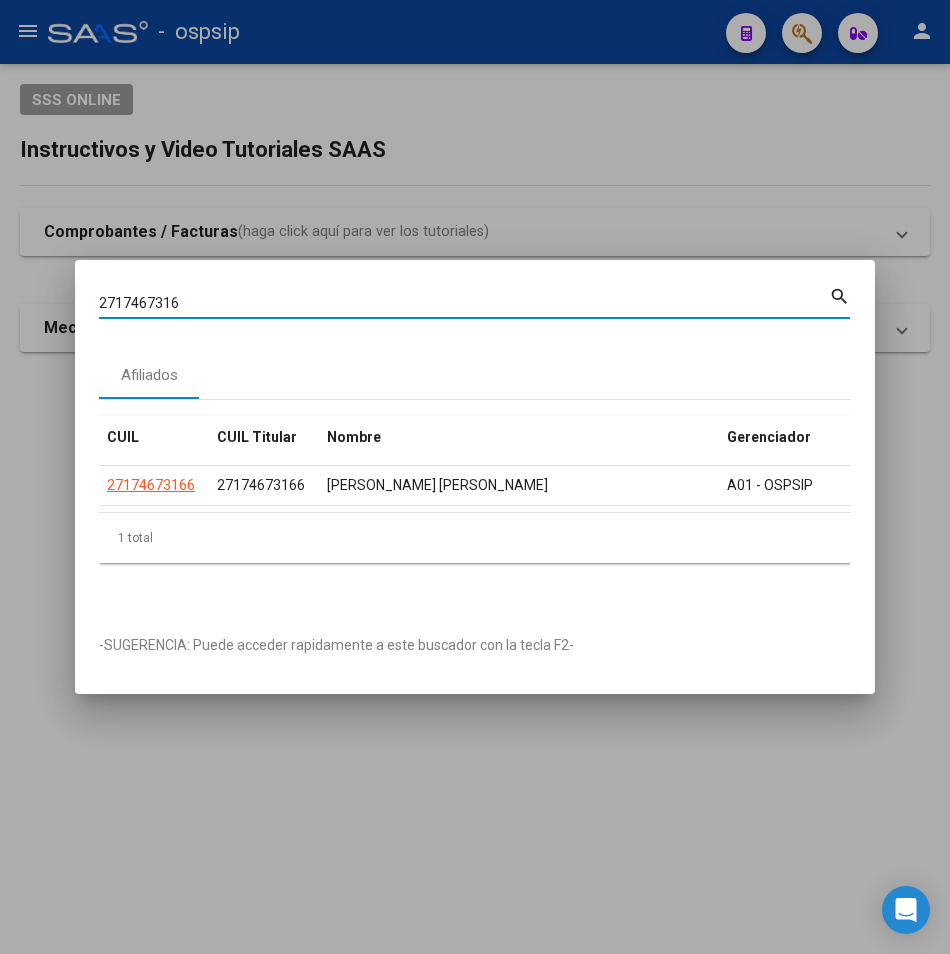 drag, startPoint x: 192, startPoint y: 293, endPoint x: 77, endPoint y: 305, distance: 115.62439 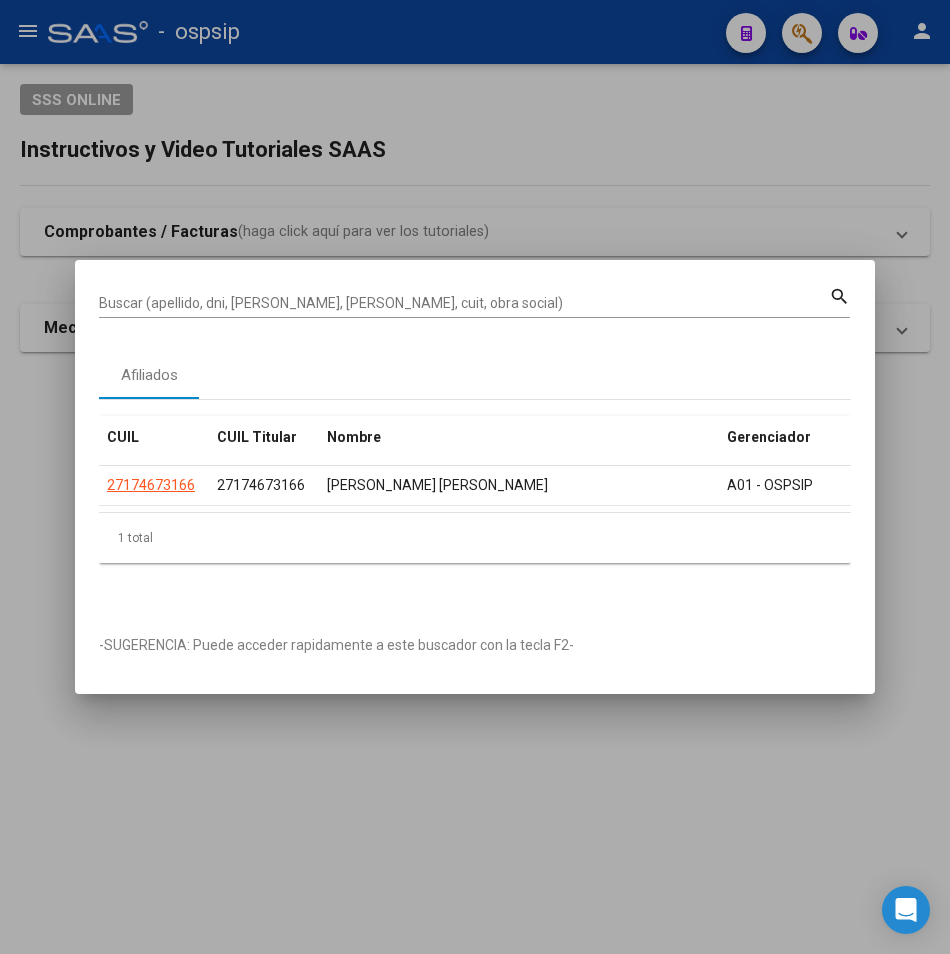click on "Buscar (apellido, dni, [PERSON_NAME], [PERSON_NAME], cuit, obra social)" at bounding box center [464, 304] 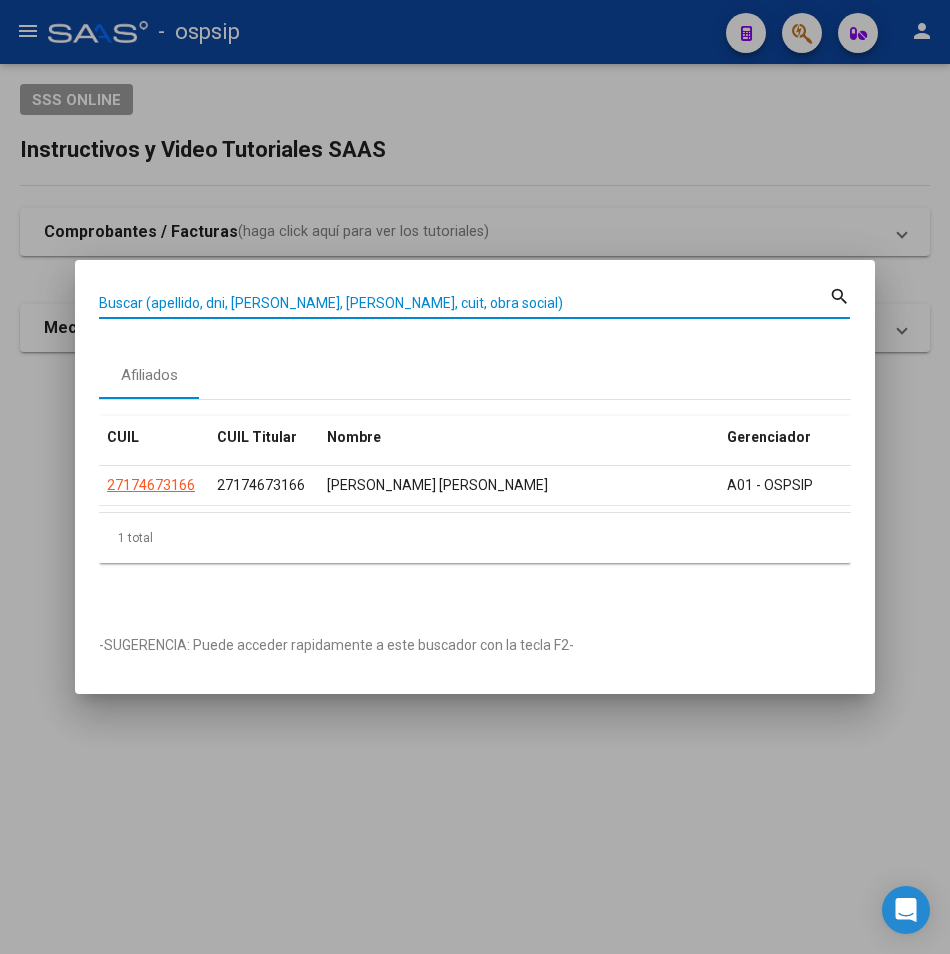 click on "Buscar (apellido, dni, [PERSON_NAME], [PERSON_NAME], cuit, obra social)" at bounding box center [464, 303] 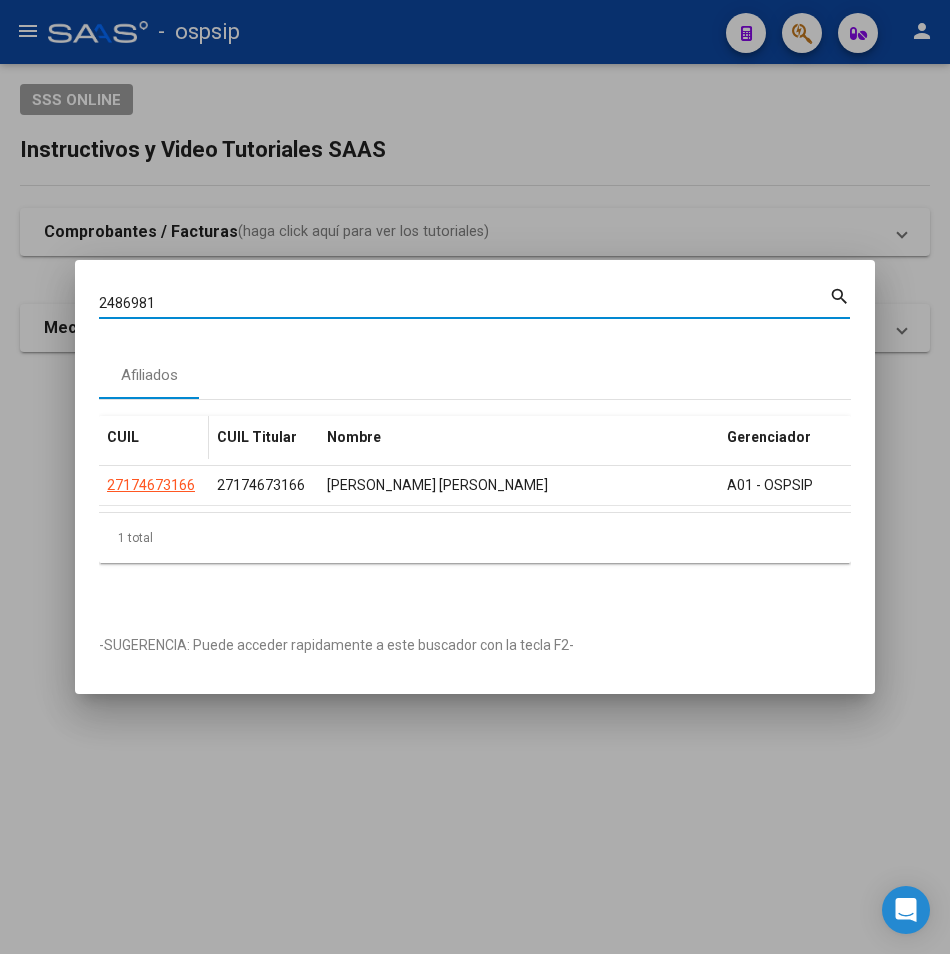 type on "2486981" 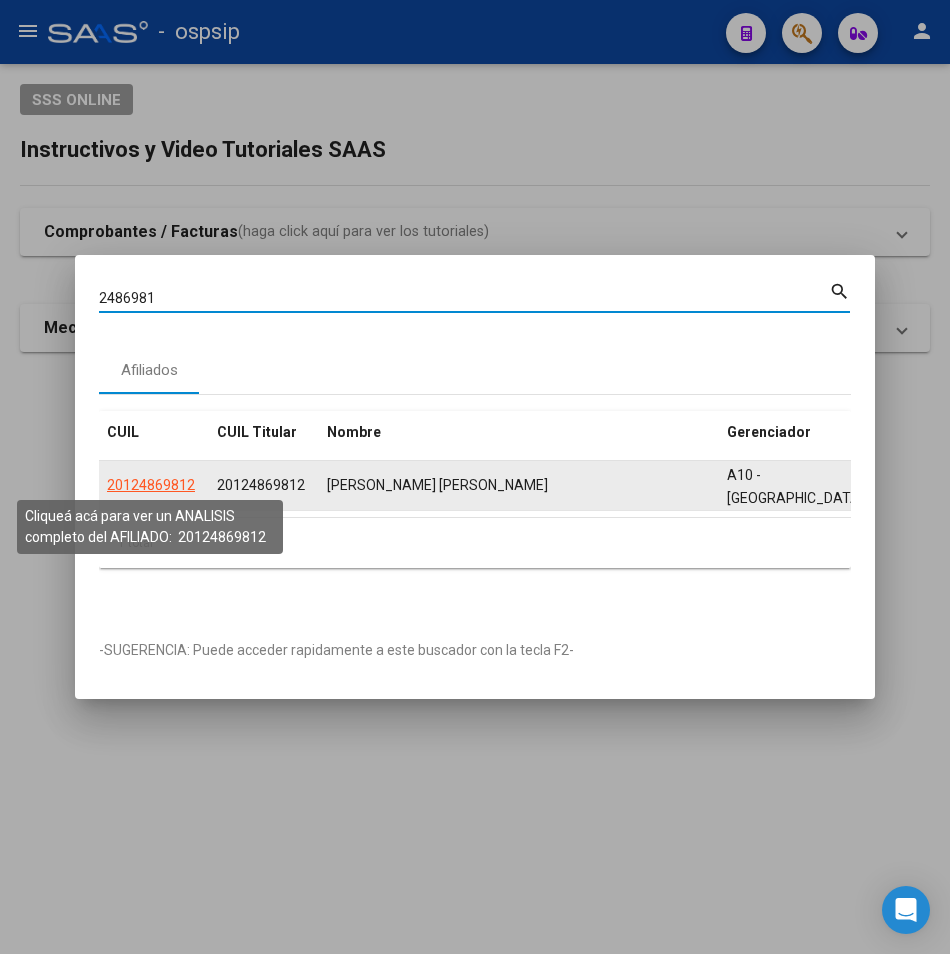 click on "20124869812" 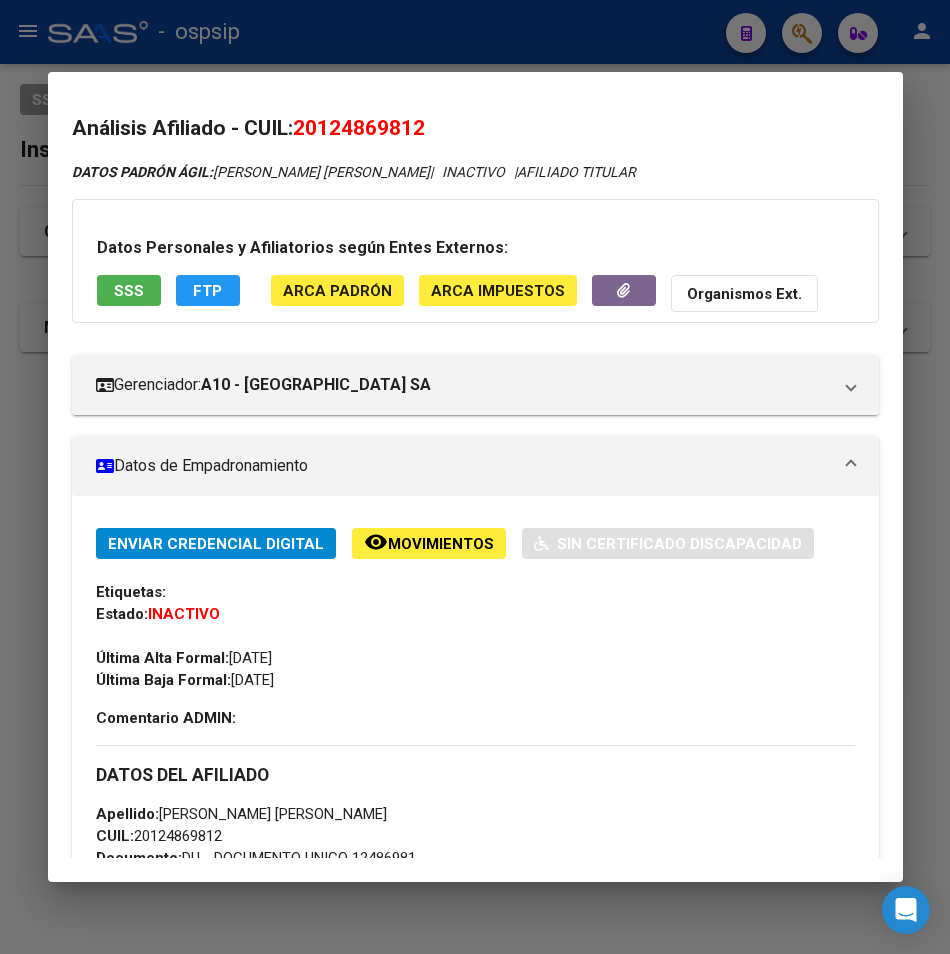 click on "Datos Personales y Afiliatorios según Entes Externos: SSS FTP ARCA Padrón ARCA Impuestos Organismos Ext." at bounding box center [475, 261] 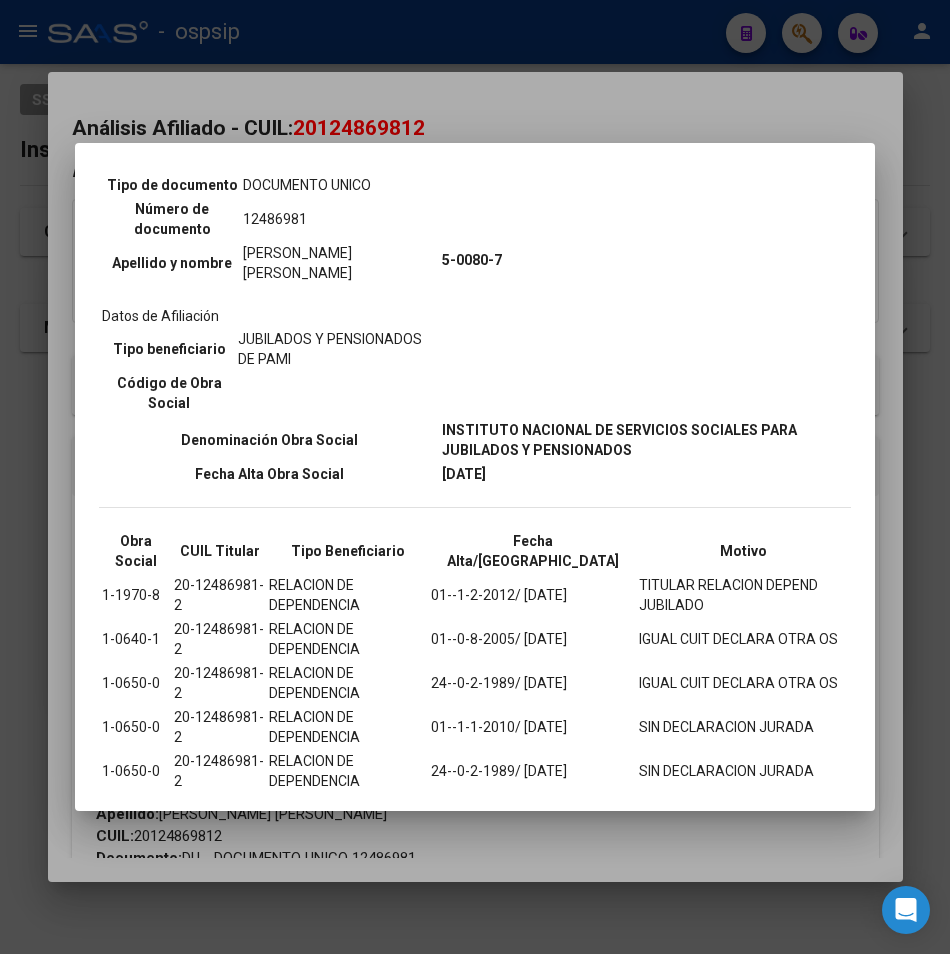 scroll, scrollTop: 0, scrollLeft: 0, axis: both 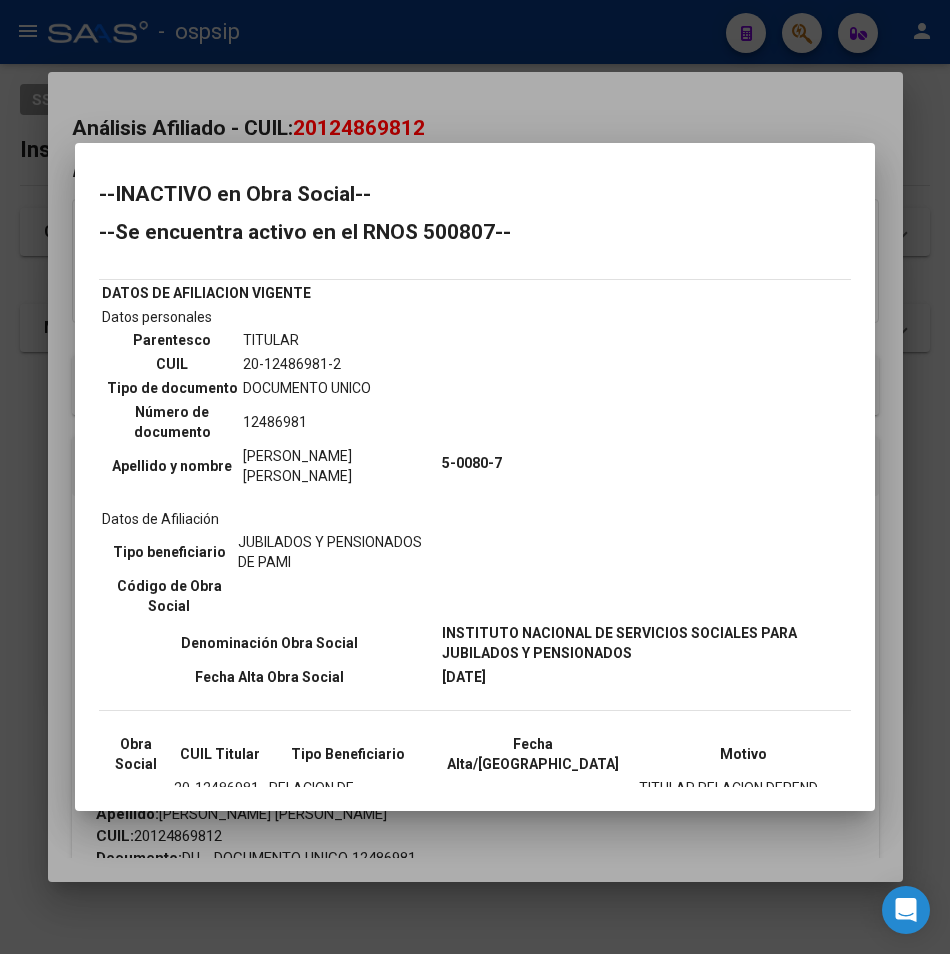 drag, startPoint x: 490, startPoint y: 109, endPoint x: 473, endPoint y: 48, distance: 63.324562 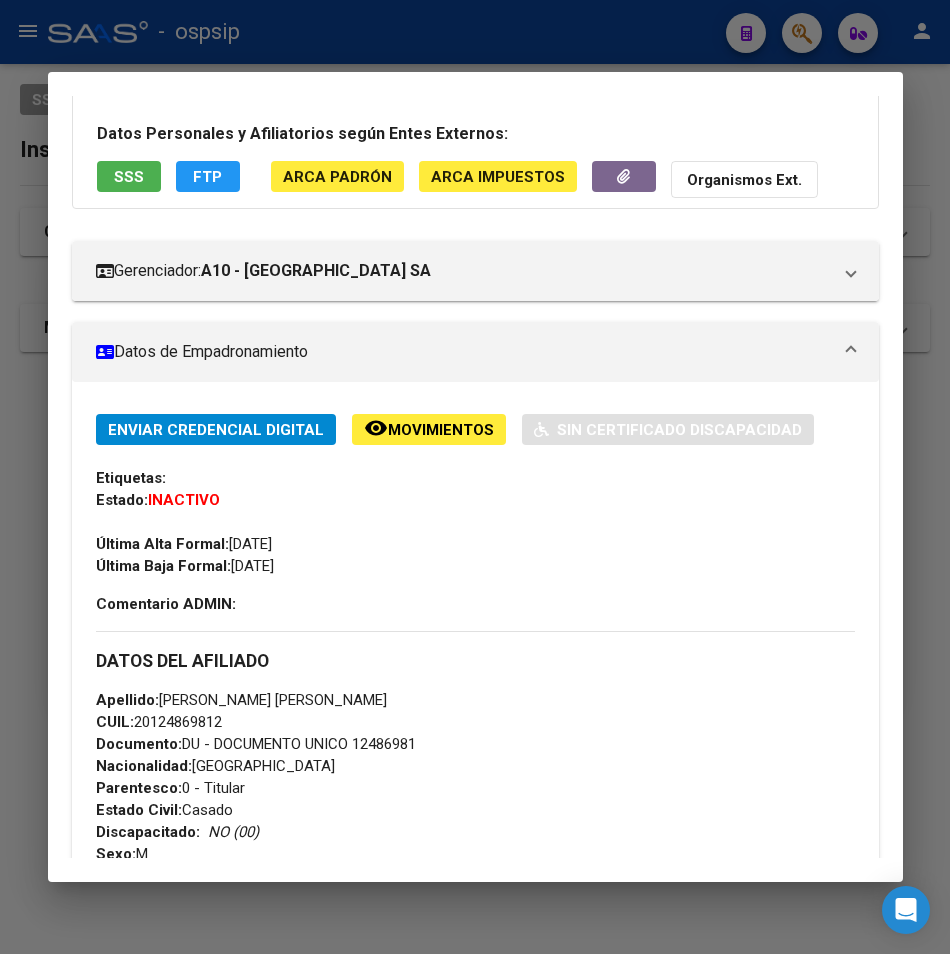 scroll, scrollTop: 100, scrollLeft: 0, axis: vertical 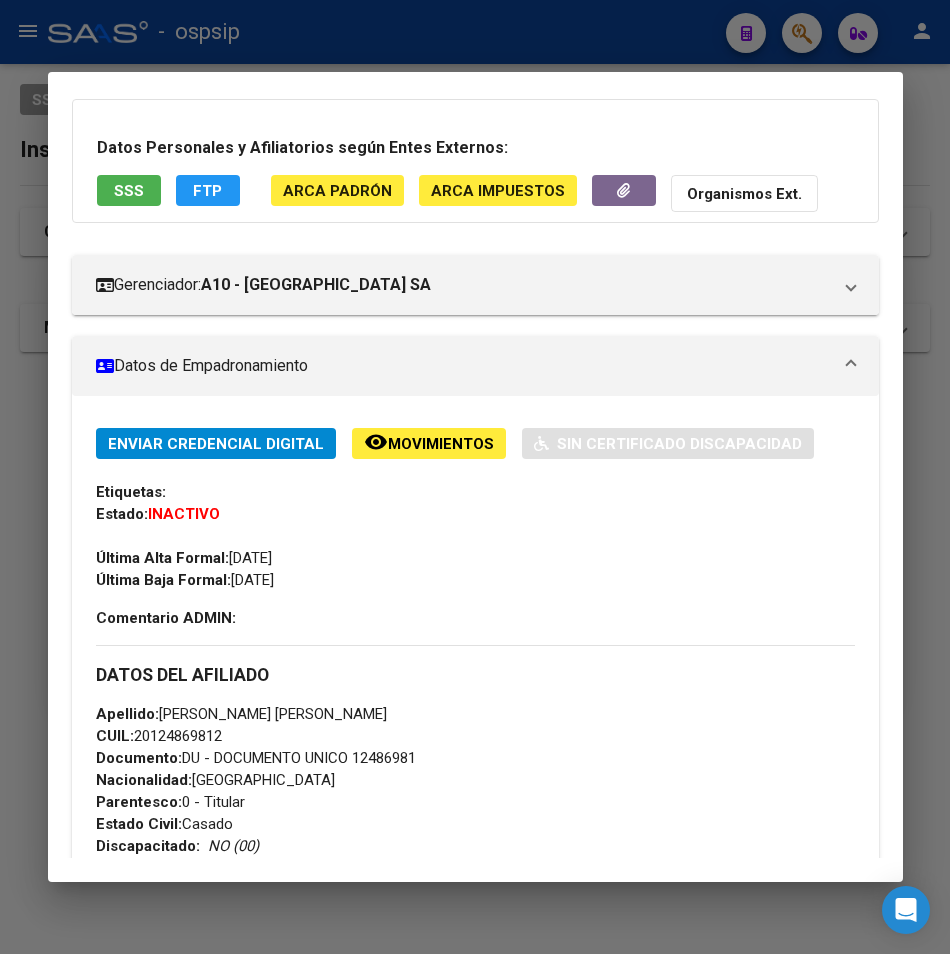 click at bounding box center (475, 477) 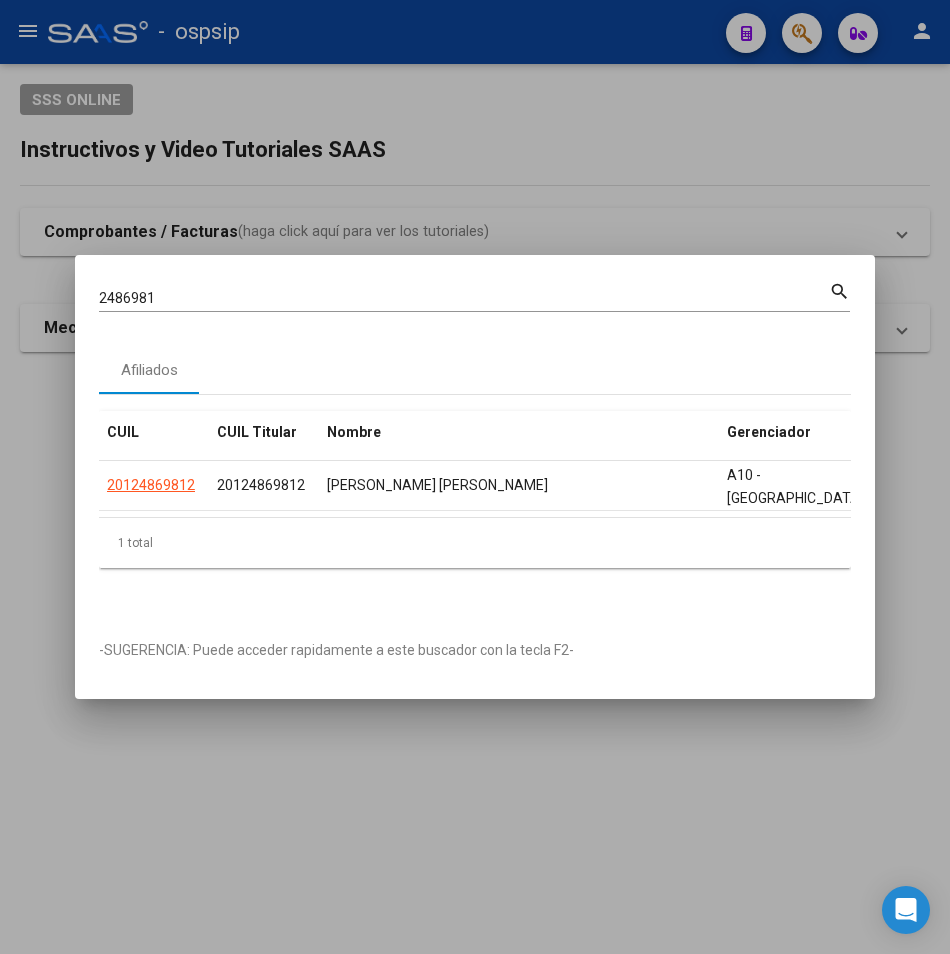 drag, startPoint x: 216, startPoint y: 304, endPoint x: 190, endPoint y: 295, distance: 27.513634 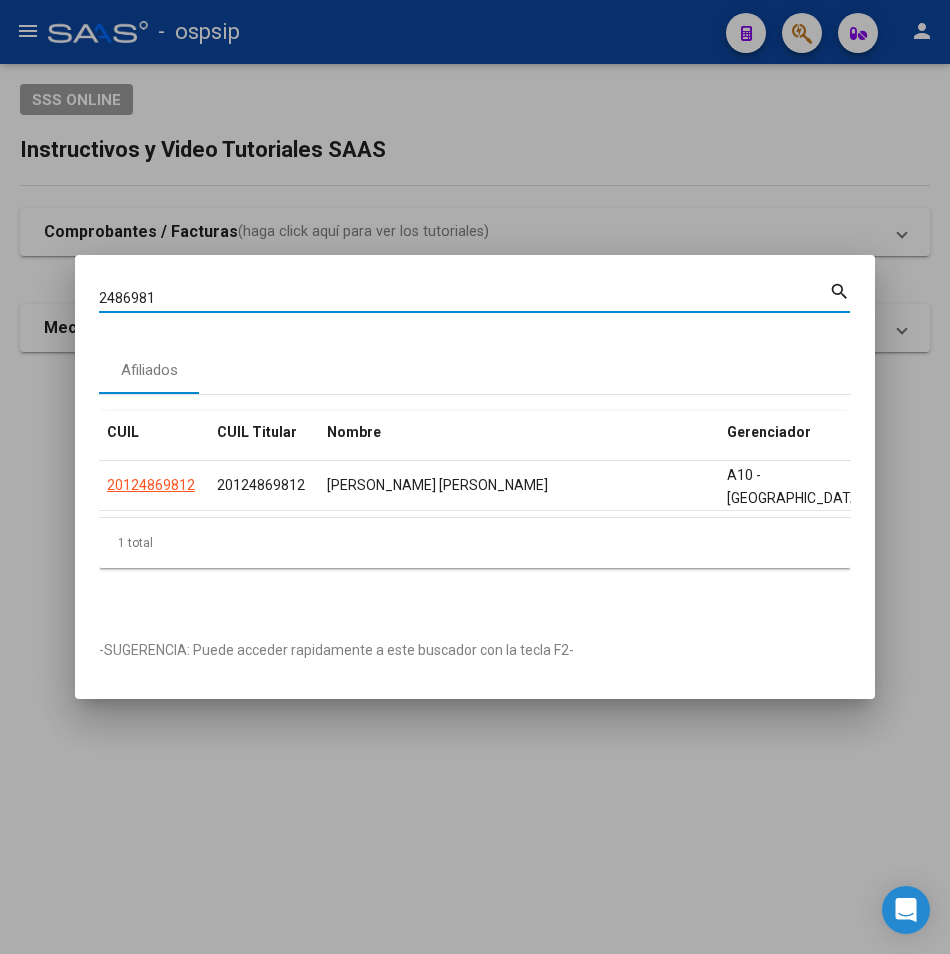 drag, startPoint x: 190, startPoint y: 295, endPoint x: -77, endPoint y: 305, distance: 267.1872 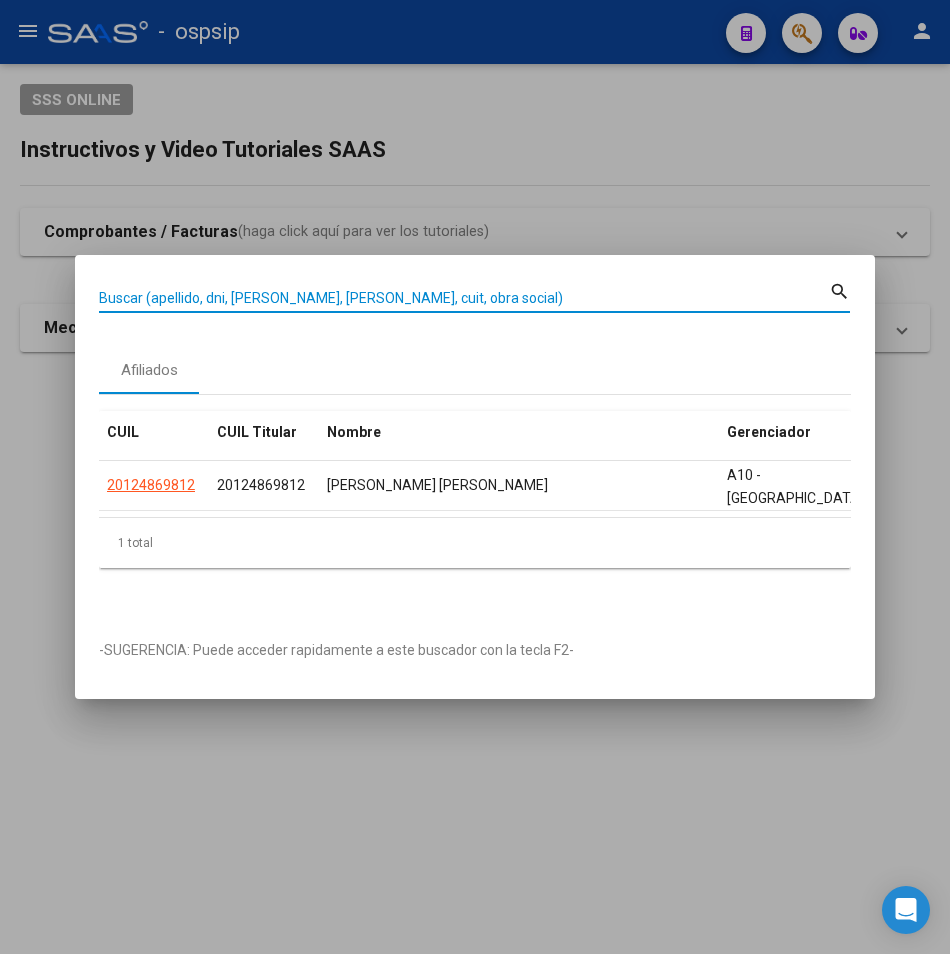 click on "Buscar (apellido, dni, [PERSON_NAME], [PERSON_NAME], cuit, obra social)" at bounding box center (464, 298) 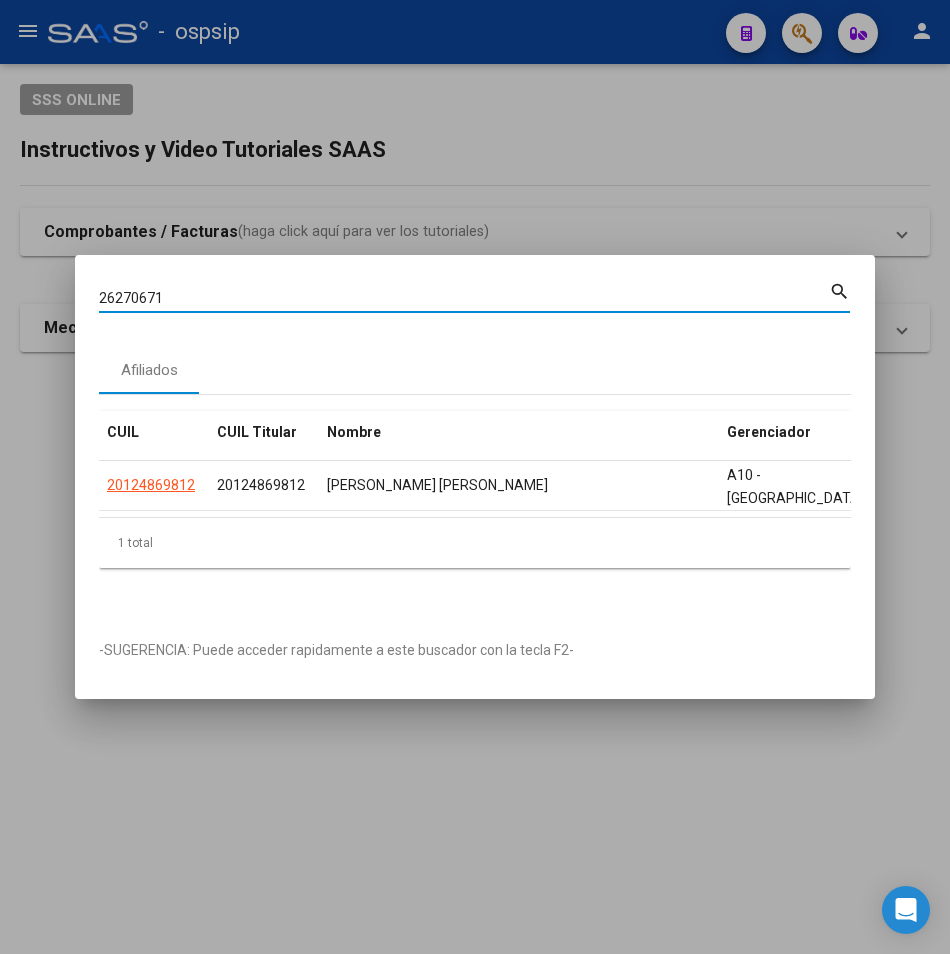 type on "26270671" 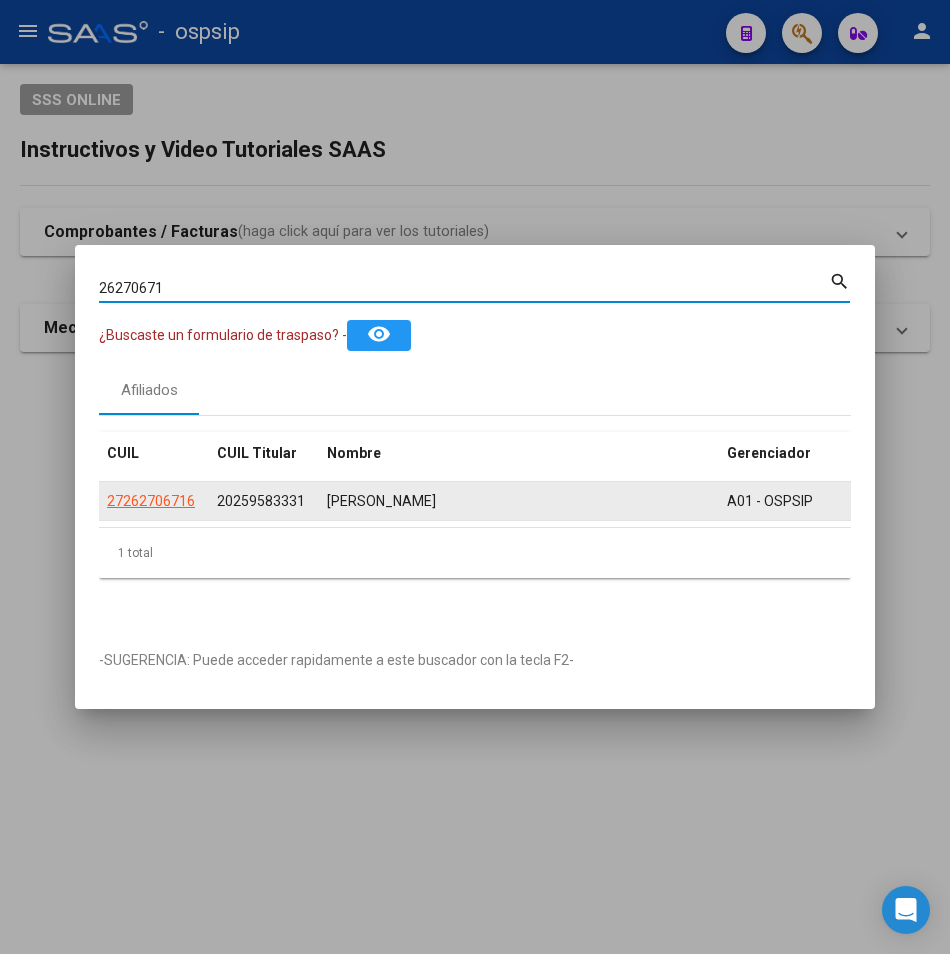 click on "27262706716" 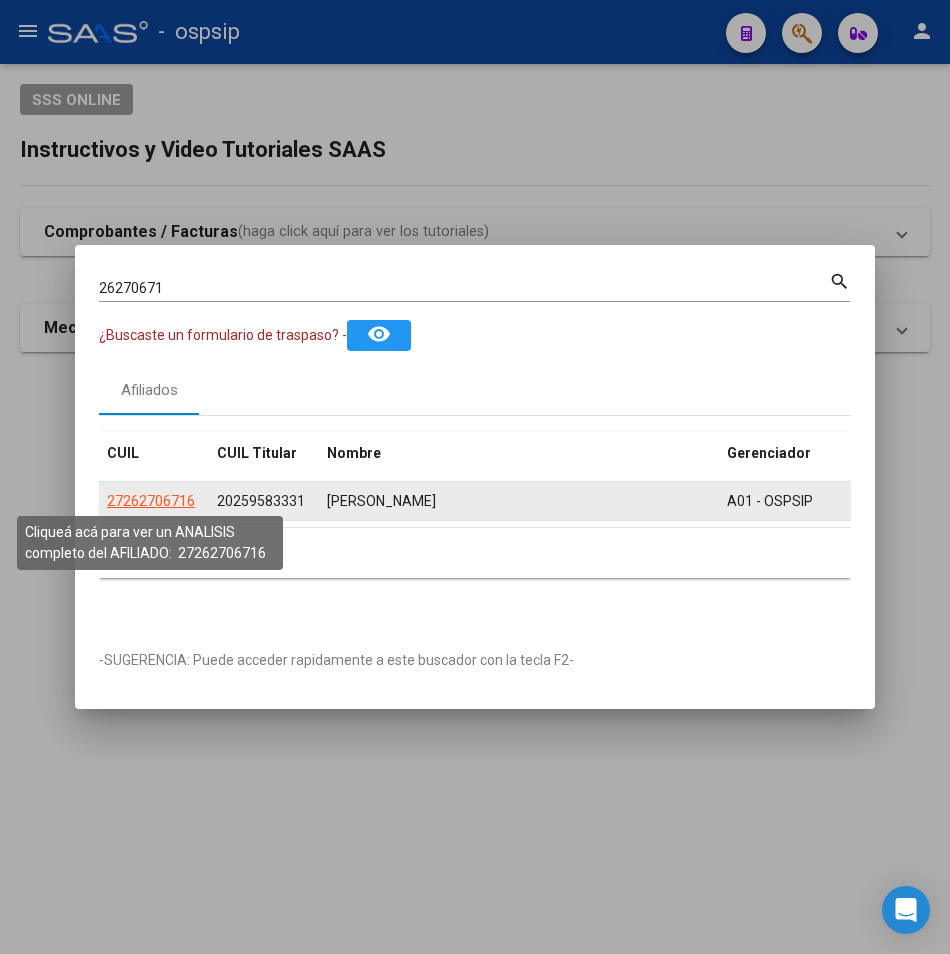 click on "27262706716" 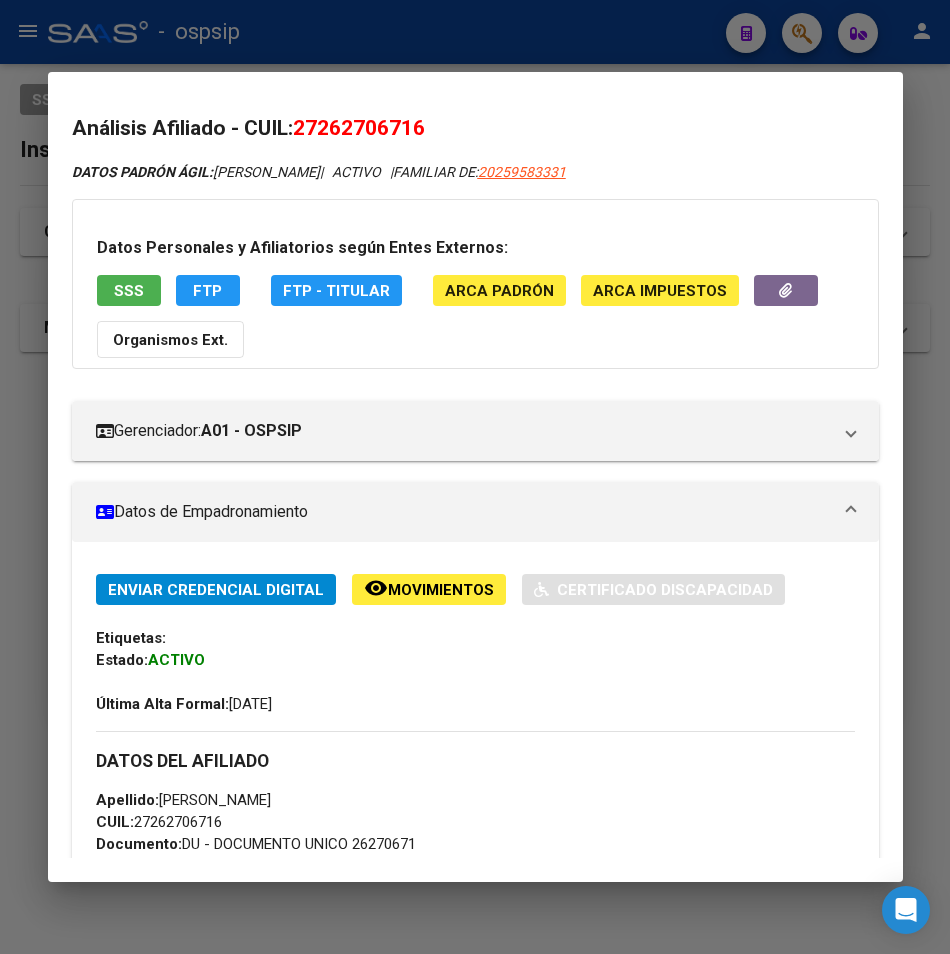 click on "SSS" at bounding box center [129, 290] 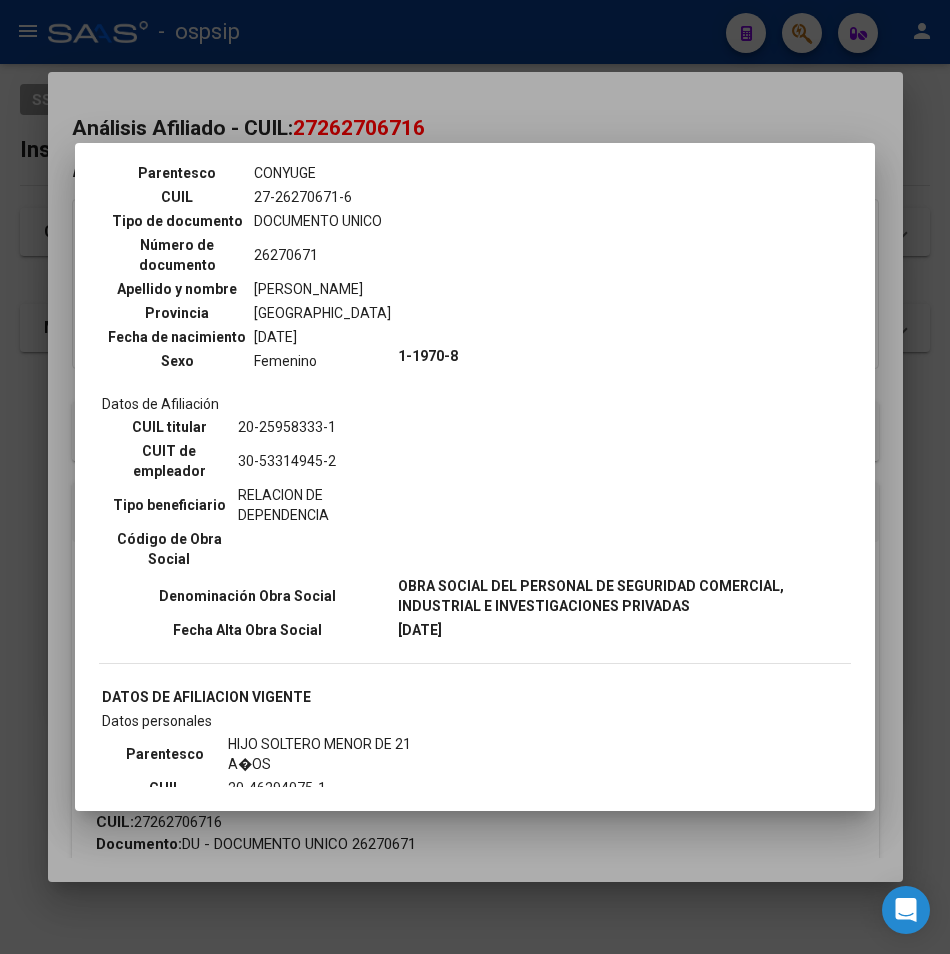 scroll, scrollTop: 1000, scrollLeft: 0, axis: vertical 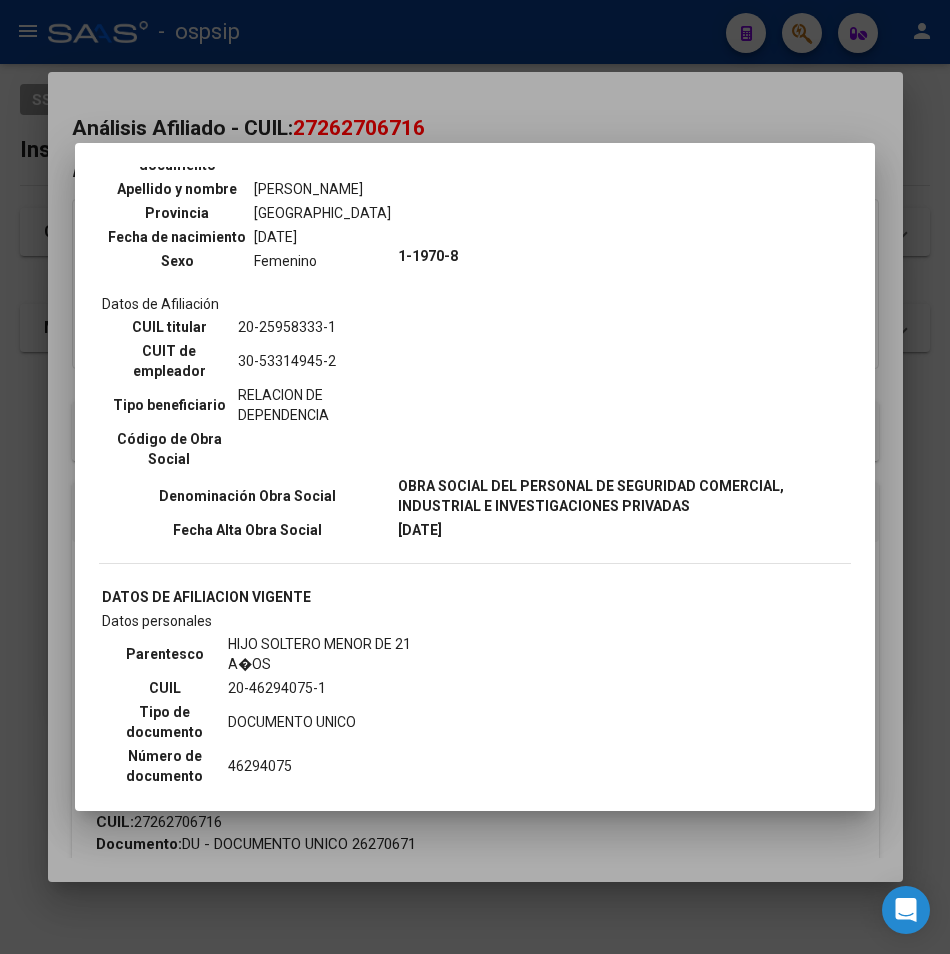 drag, startPoint x: 436, startPoint y: 123, endPoint x: 440, endPoint y: 71, distance: 52.153618 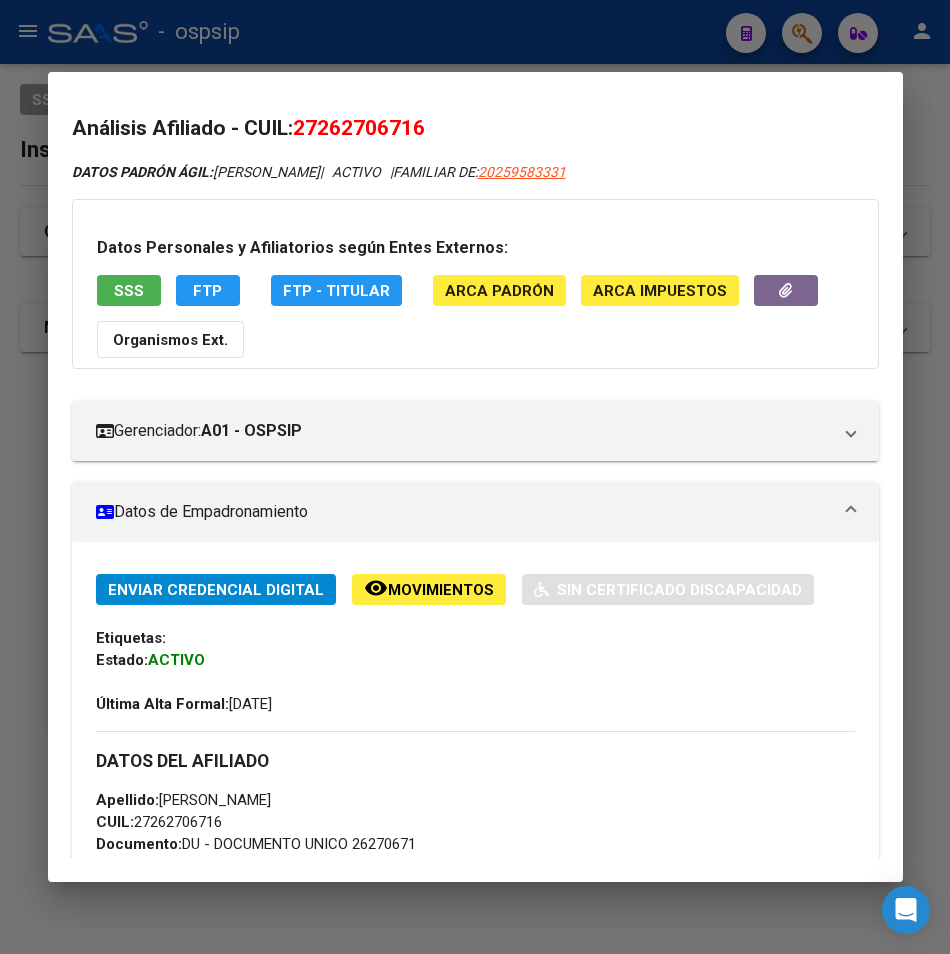 drag, startPoint x: 441, startPoint y: 64, endPoint x: 357, endPoint y: 93, distance: 88.86507 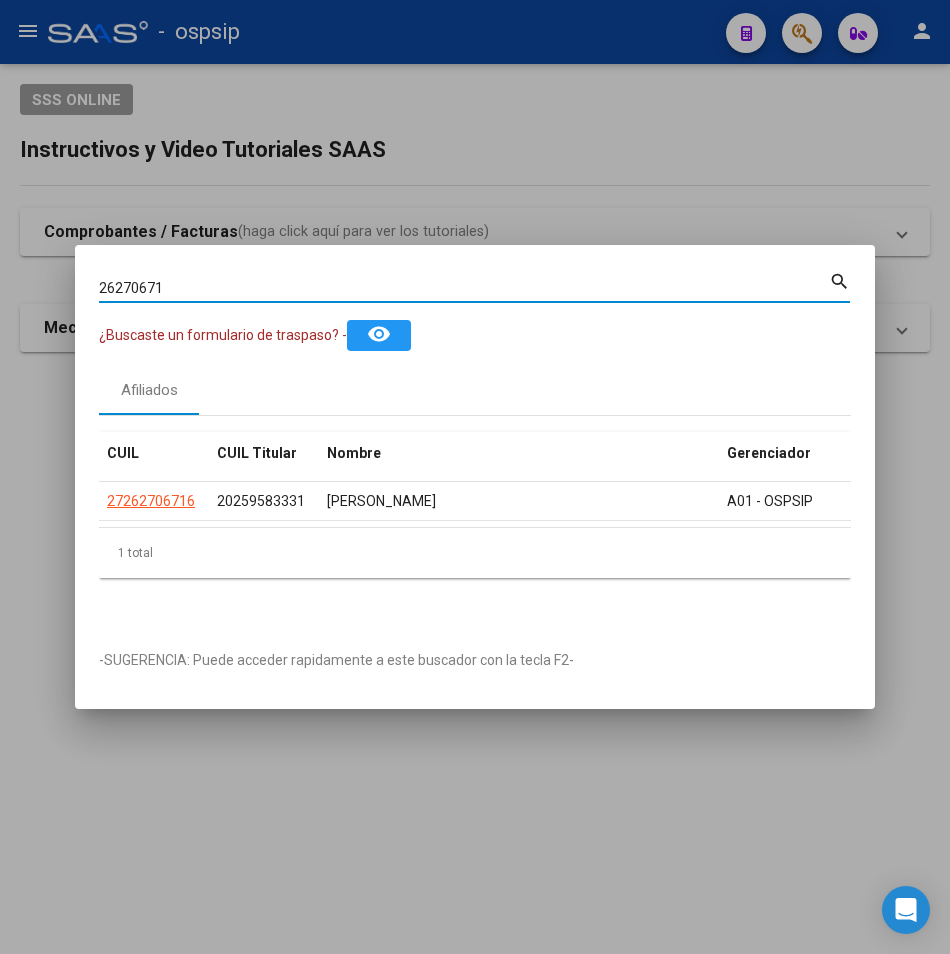drag, startPoint x: 216, startPoint y: 277, endPoint x: 76, endPoint y: 286, distance: 140.28899 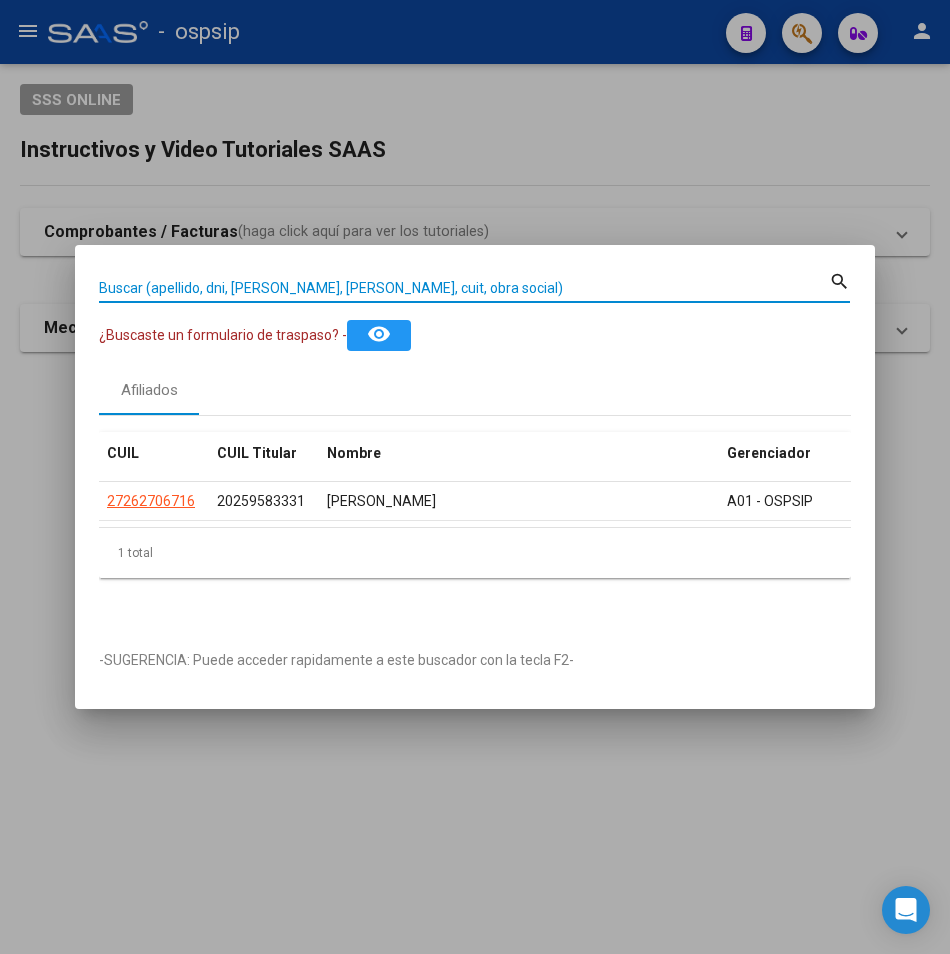 click on "Buscar (apellido, dni, [PERSON_NAME], [PERSON_NAME], cuit, obra social)" at bounding box center (464, 288) 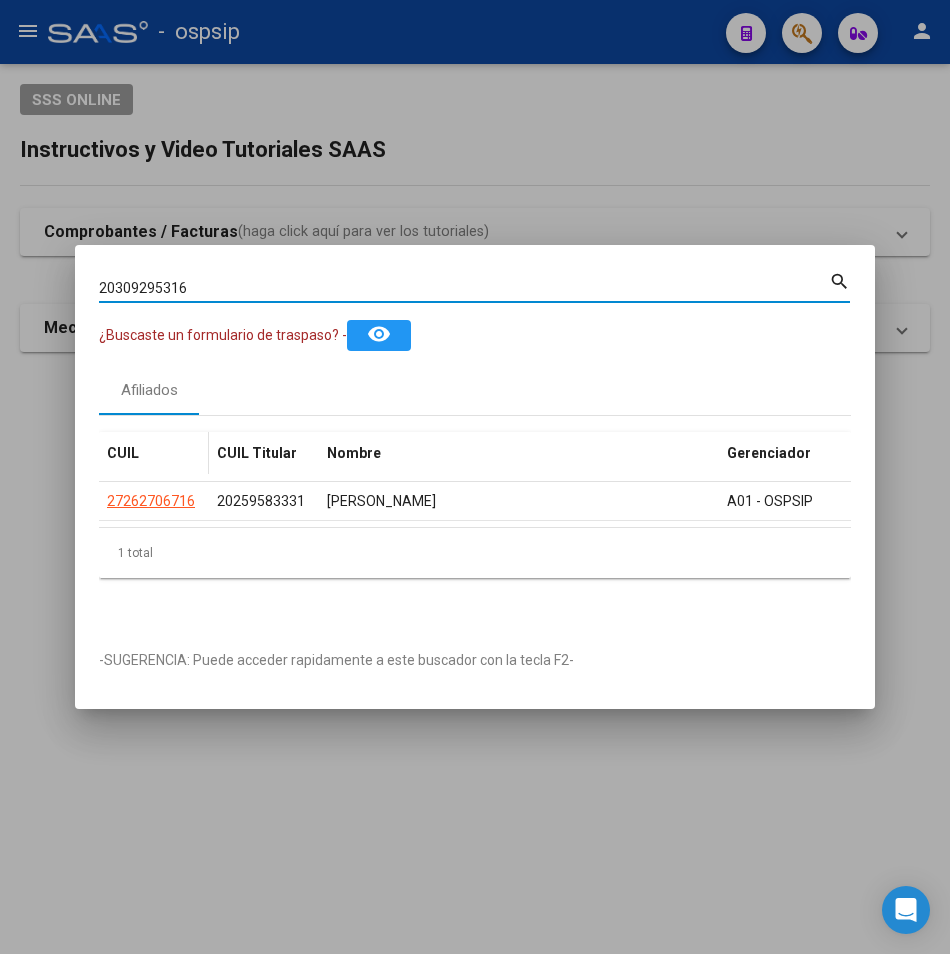 type on "20309295316" 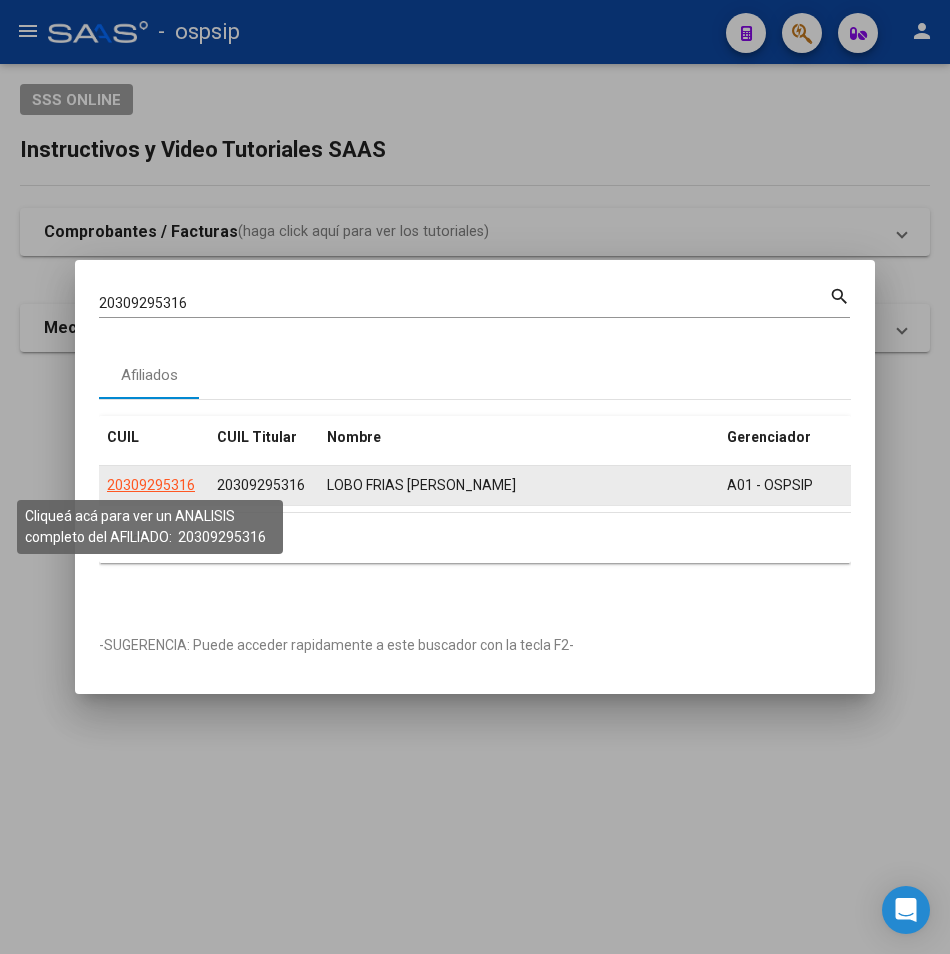 click on "20309295316" 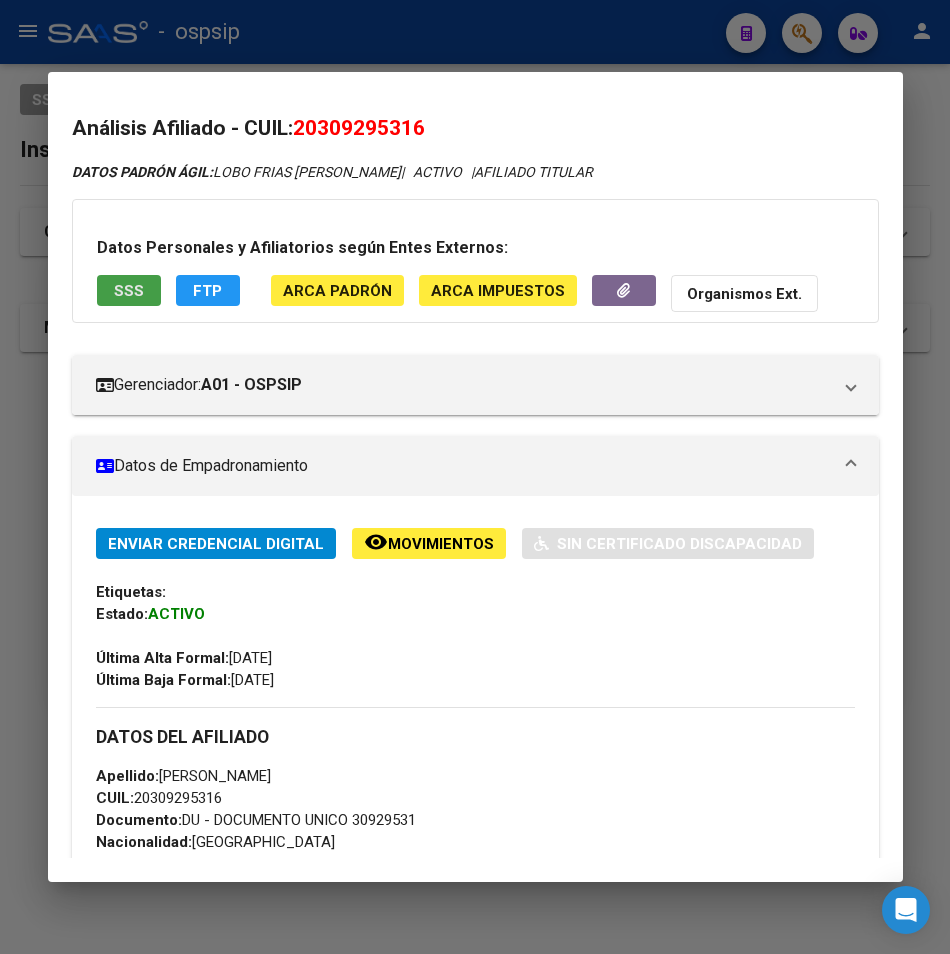 click on "SSS" at bounding box center [129, 290] 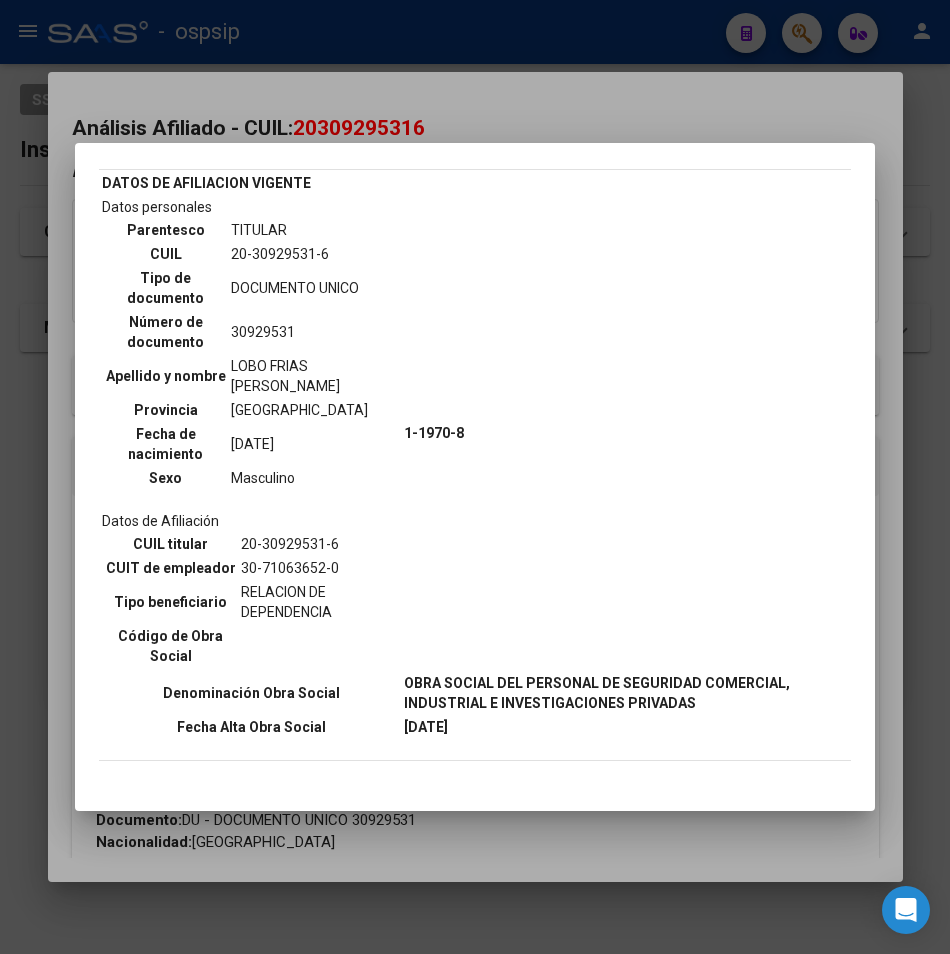 scroll, scrollTop: 0, scrollLeft: 0, axis: both 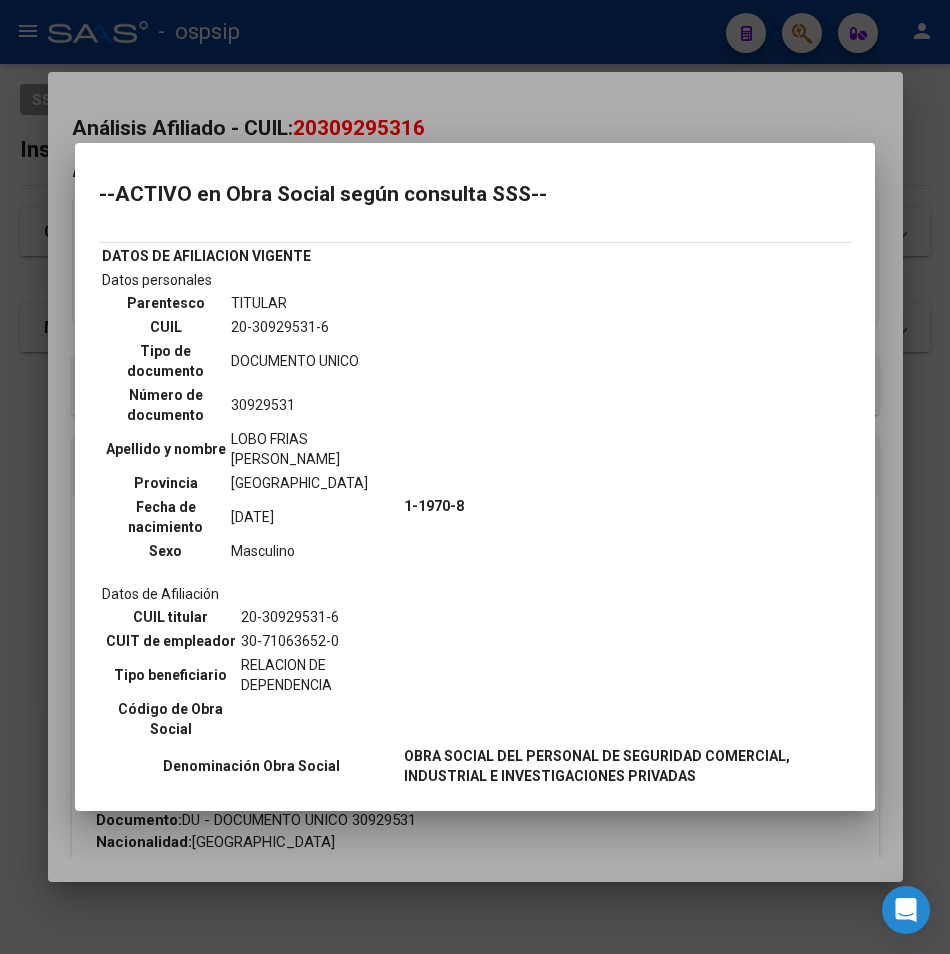 drag, startPoint x: 265, startPoint y: 80, endPoint x: 237, endPoint y: 53, distance: 38.8973 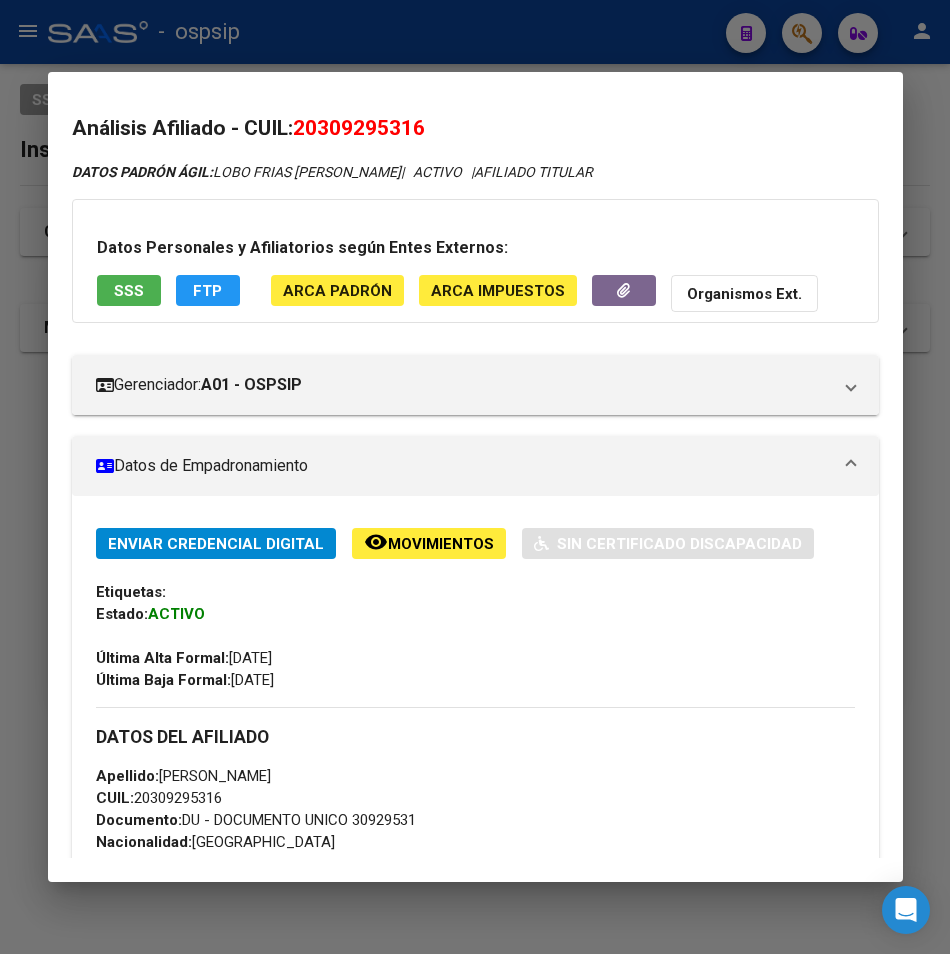click at bounding box center [475, 477] 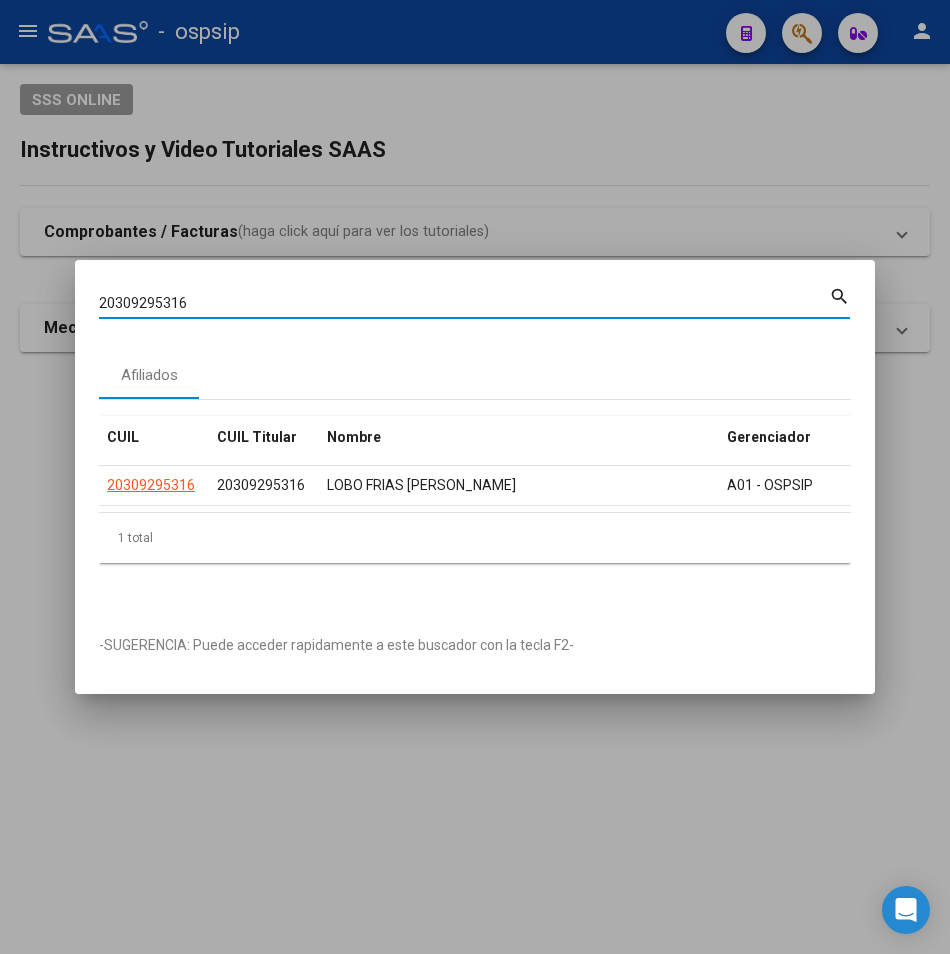 drag, startPoint x: 193, startPoint y: 294, endPoint x: 61, endPoint y: 311, distance: 133.0902 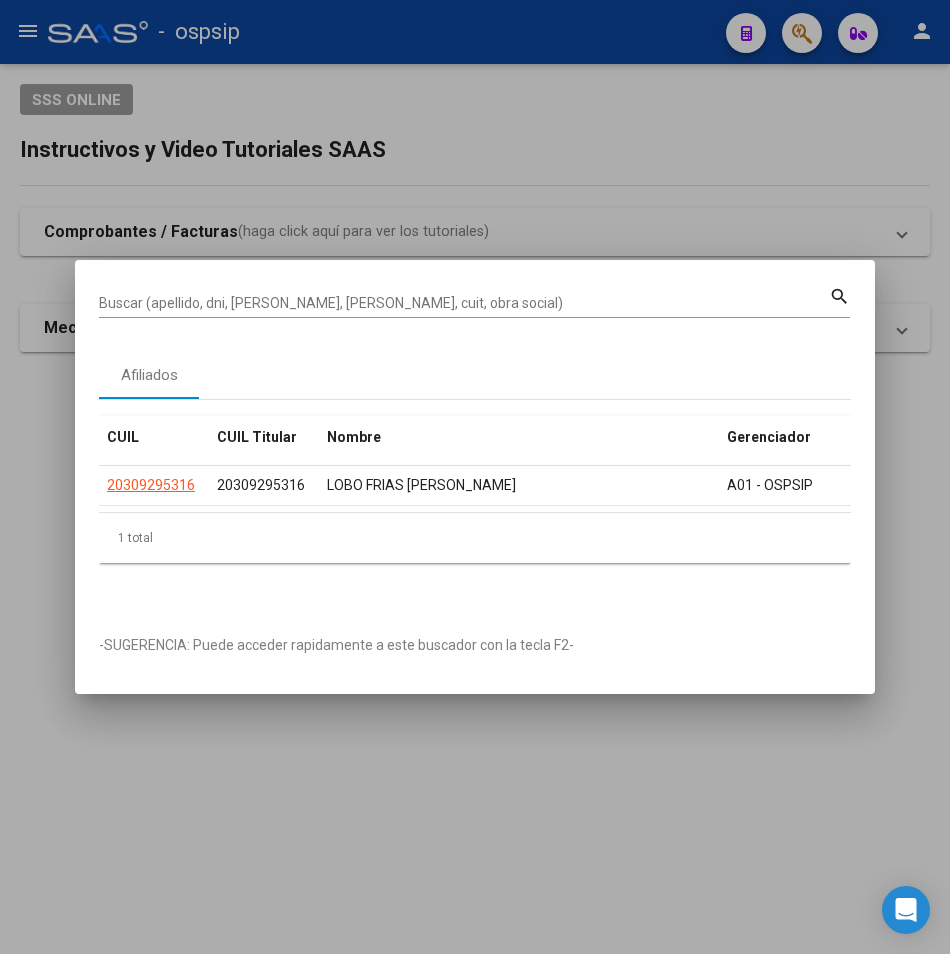 click on "Buscar (apellido, dni, [PERSON_NAME], [PERSON_NAME], cuit, obra social)" at bounding box center [464, 304] 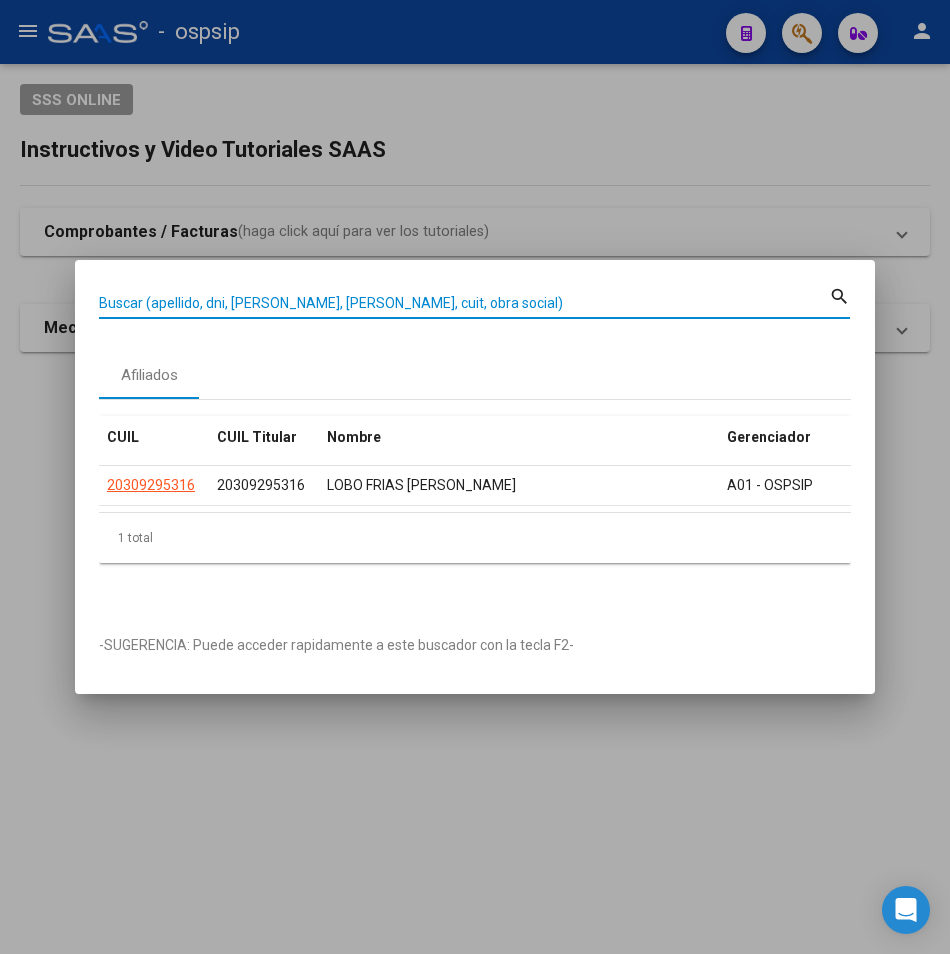click on "Buscar (apellido, dni, [PERSON_NAME], [PERSON_NAME], cuit, obra social)" at bounding box center [464, 303] 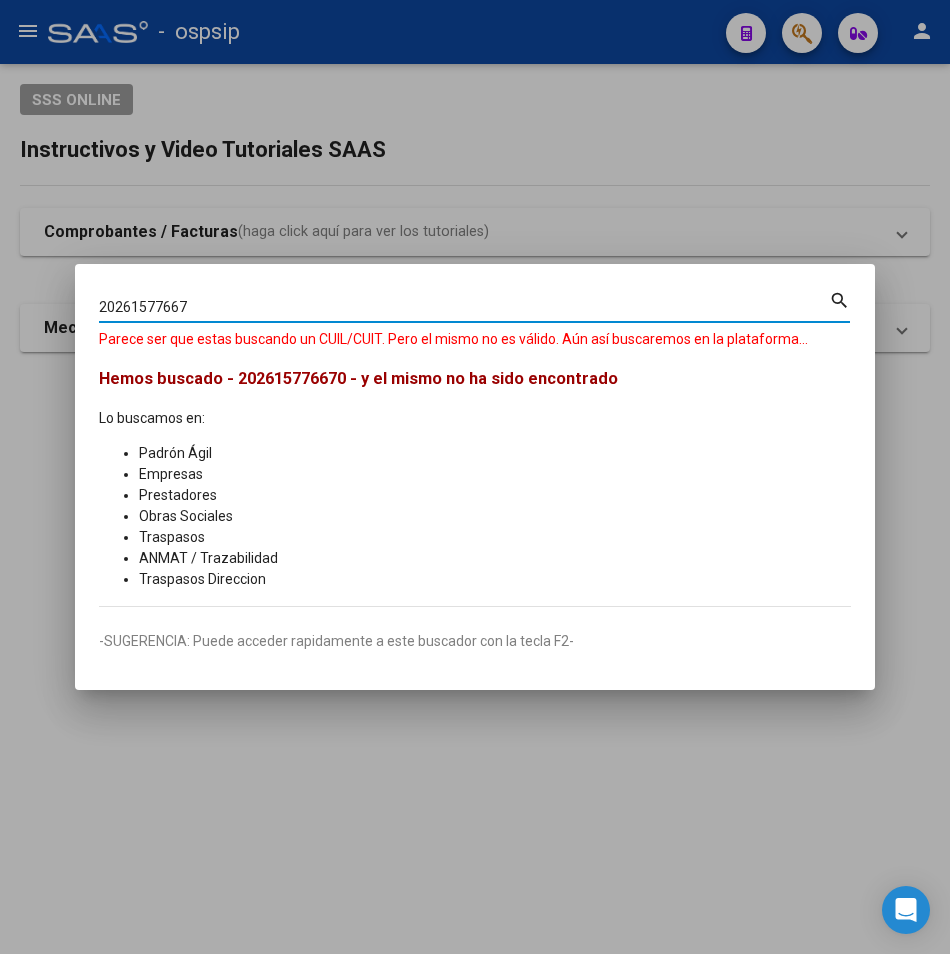 type on "20261577667" 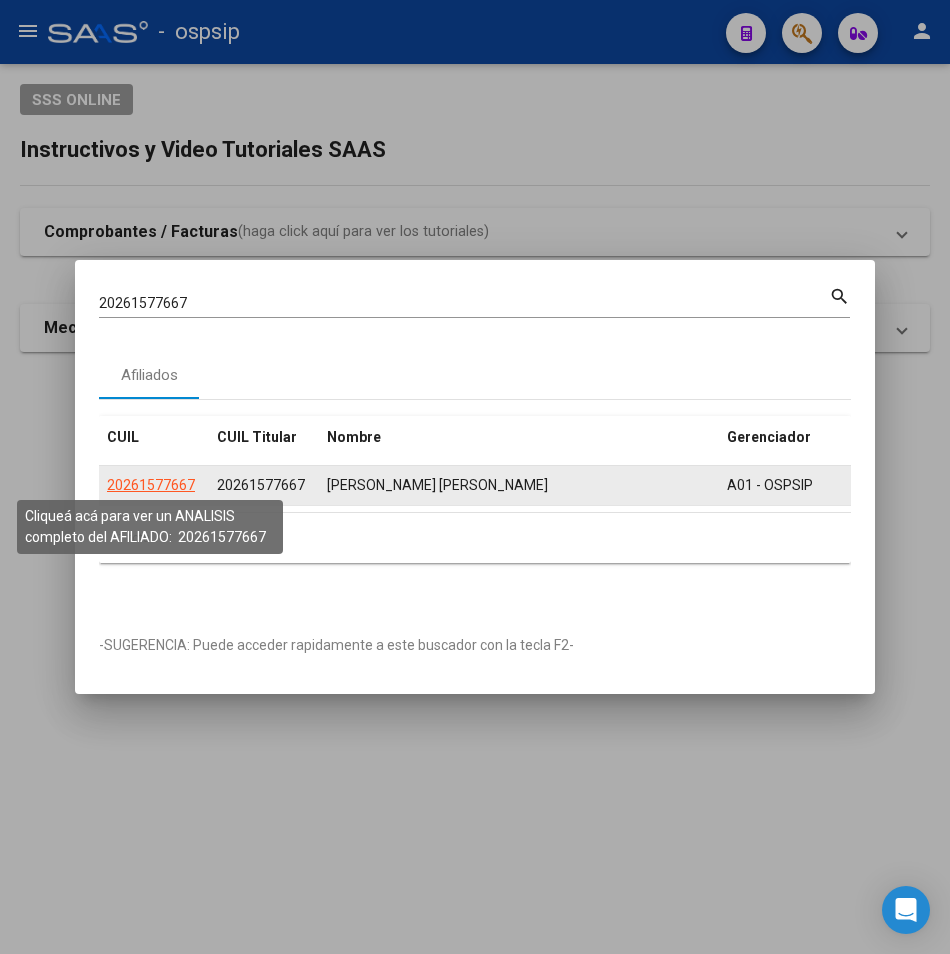 click on "20261577667" 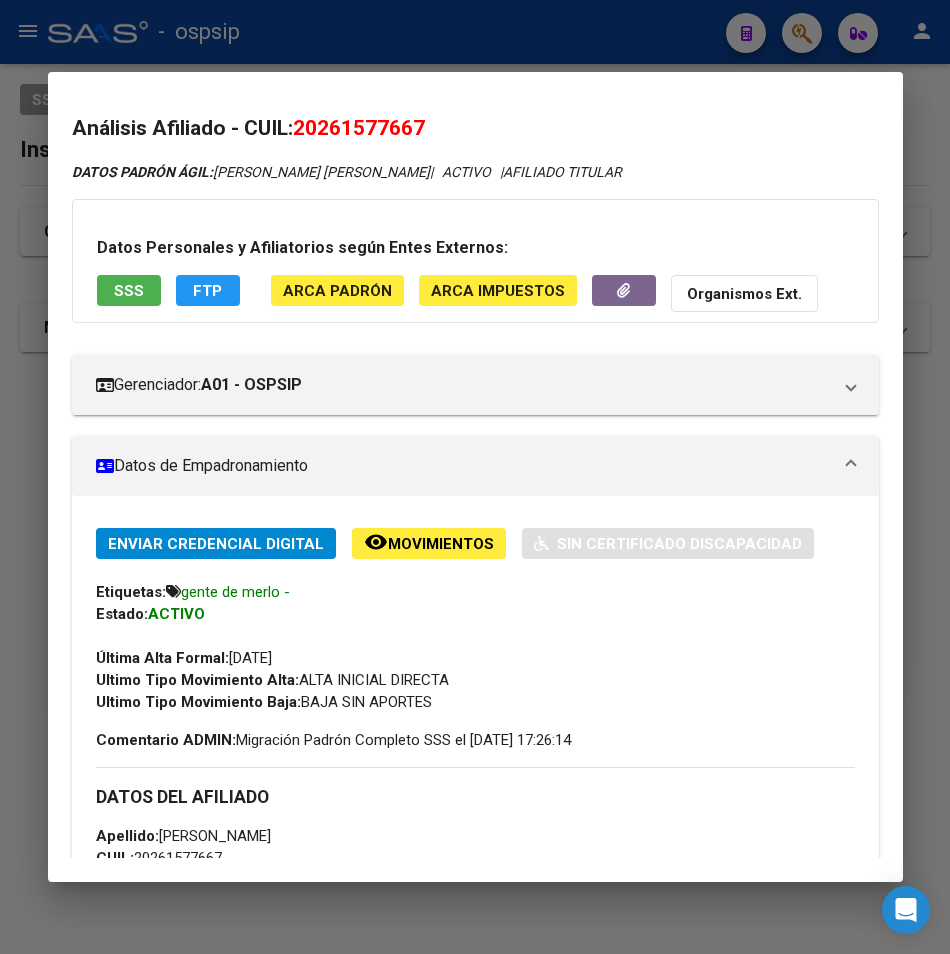 click on "SSS" at bounding box center [129, 291] 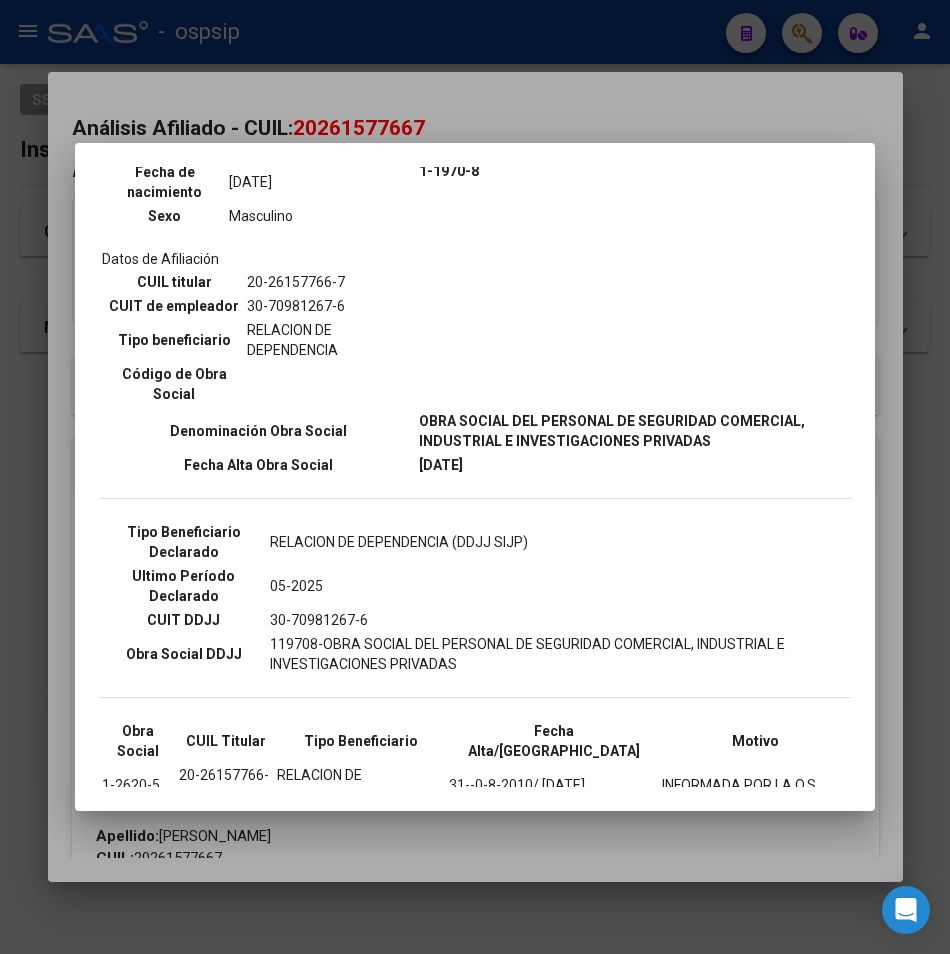 scroll, scrollTop: 400, scrollLeft: 0, axis: vertical 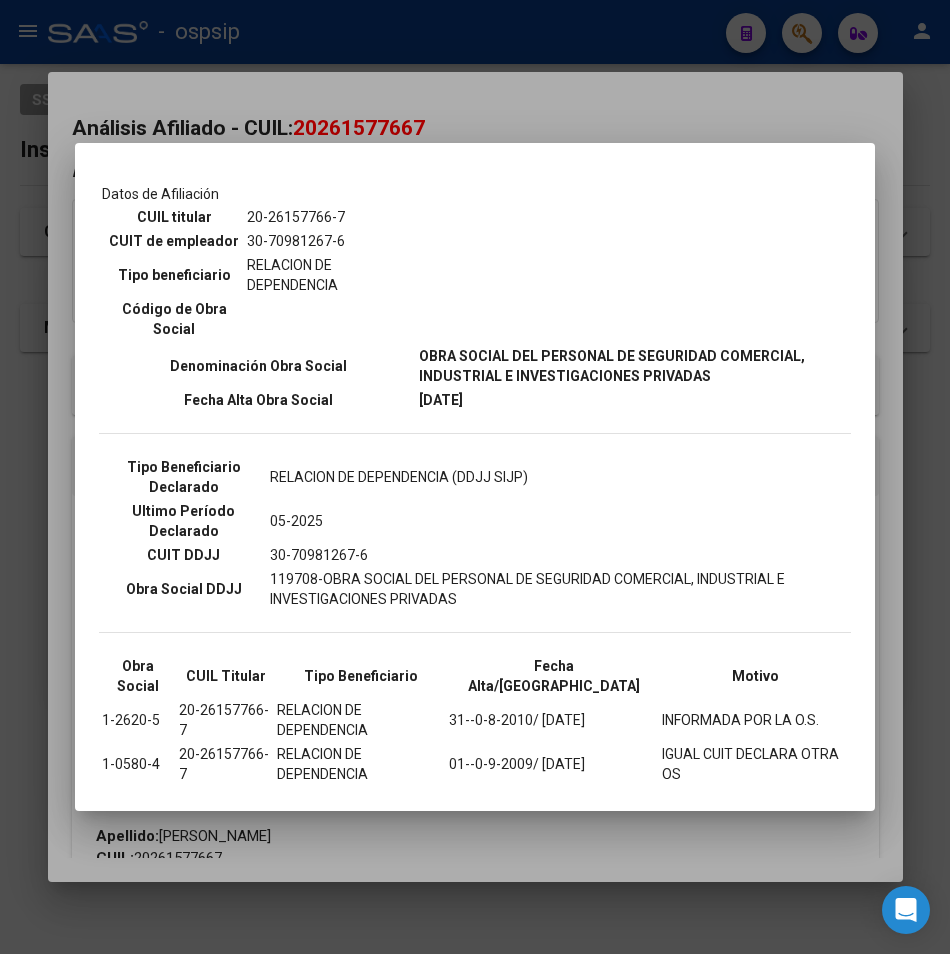 drag, startPoint x: 384, startPoint y: 90, endPoint x: 482, endPoint y: 268, distance: 203.19449 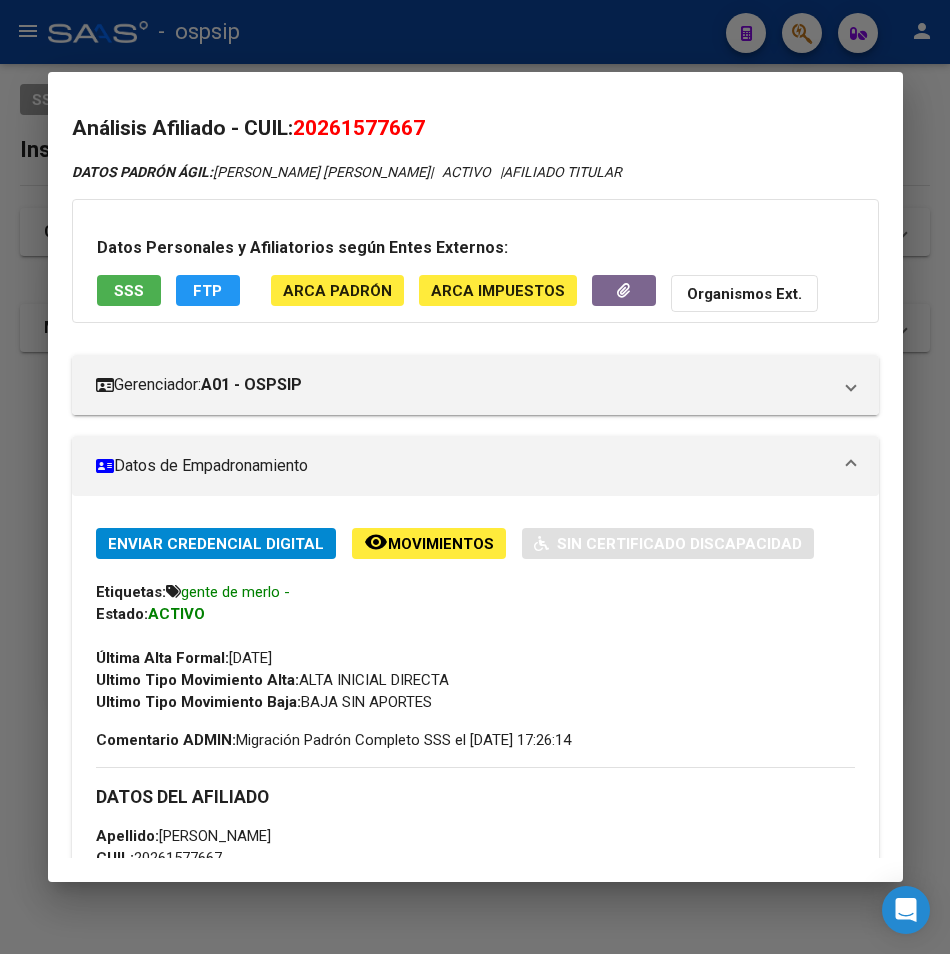 click at bounding box center [475, 477] 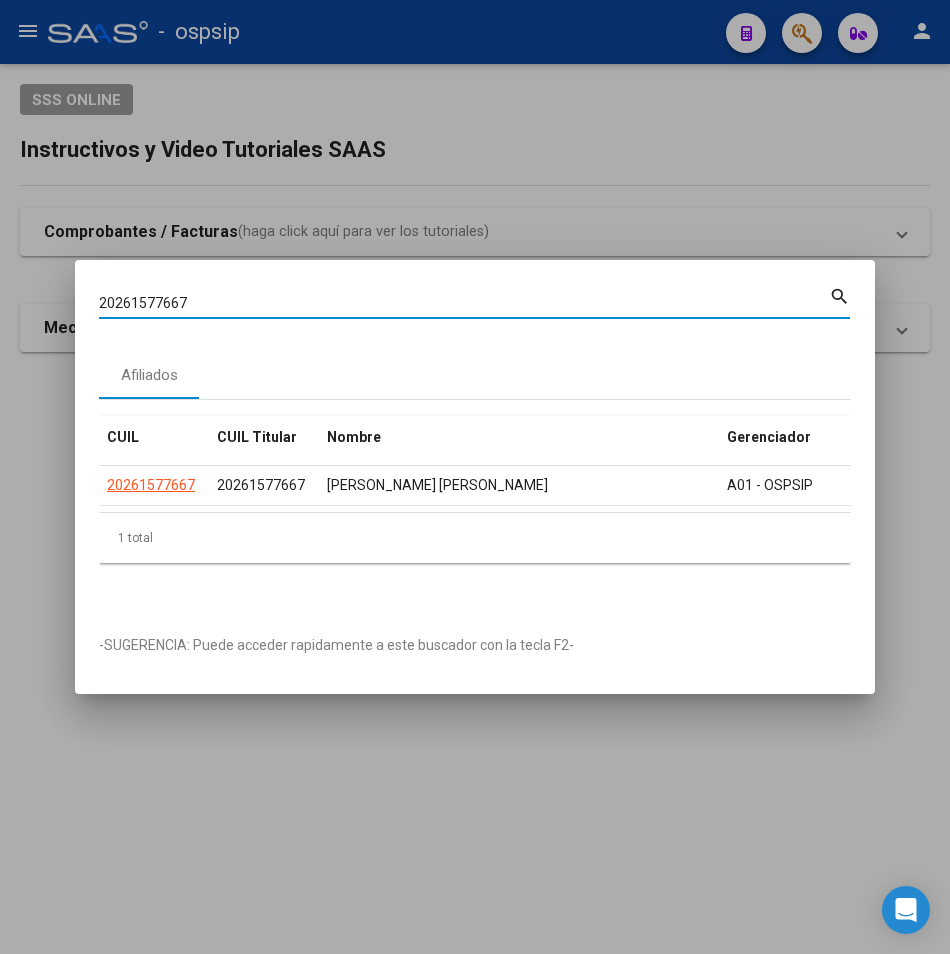 drag, startPoint x: 188, startPoint y: 296, endPoint x: -40, endPoint y: 328, distance: 230.23466 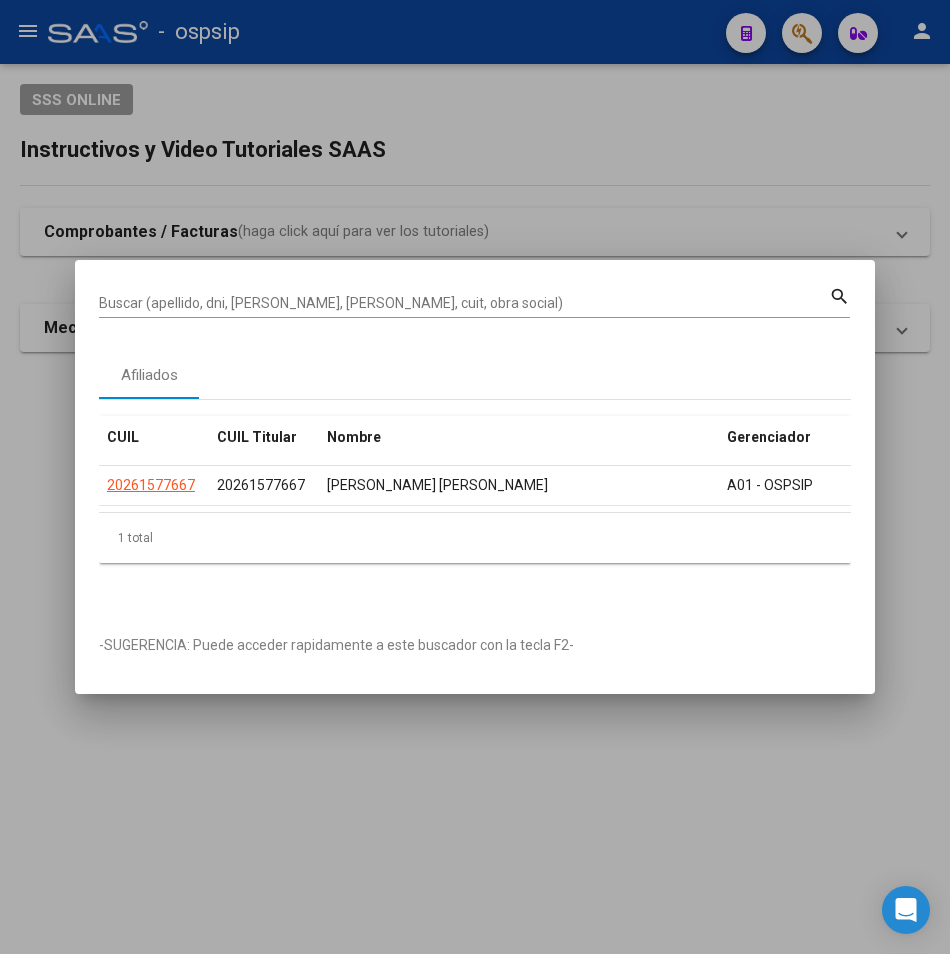click on "Buscar (apellido, dni, [PERSON_NAME], [PERSON_NAME], cuit, obra social)" at bounding box center [464, 303] 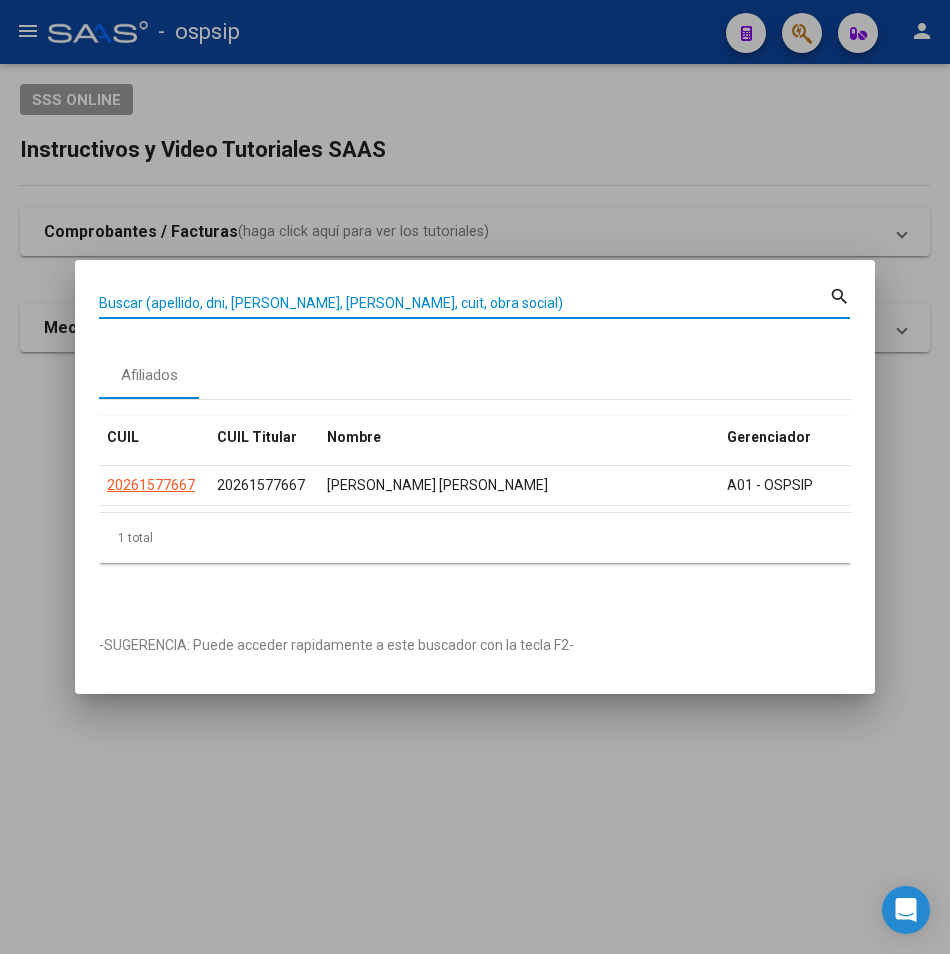paste on "2032637189102" 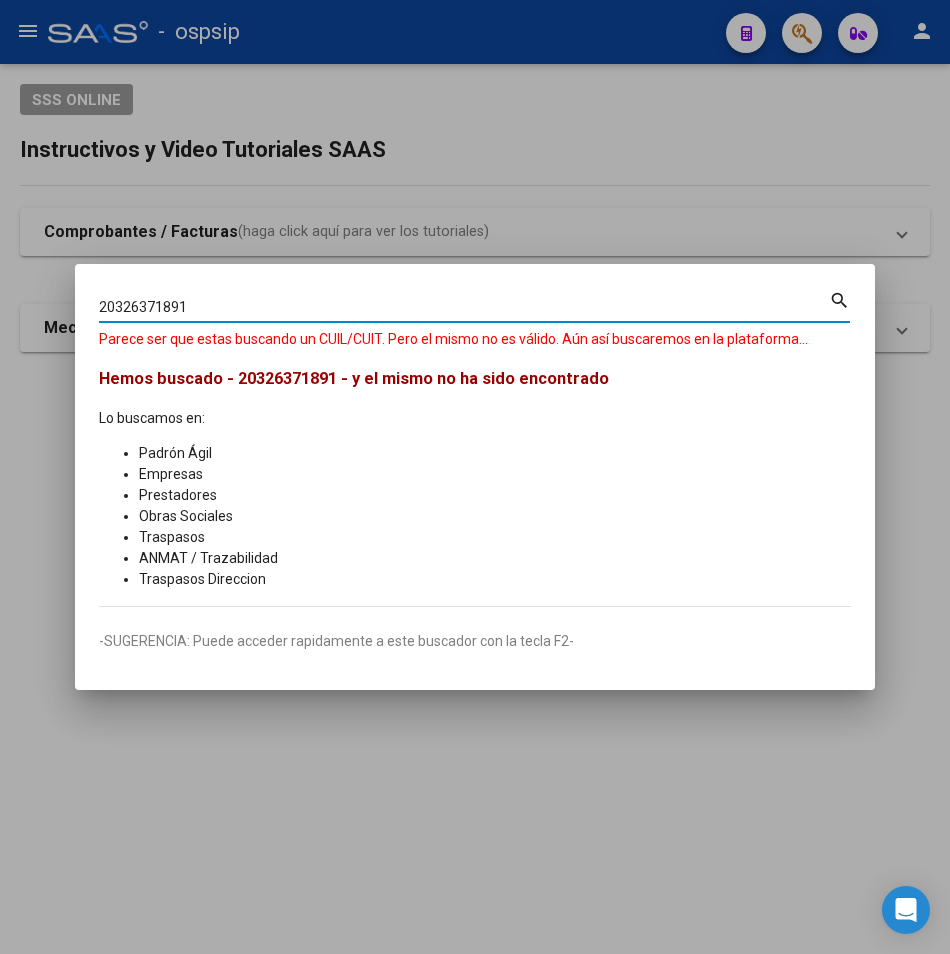 type on "20326371891" 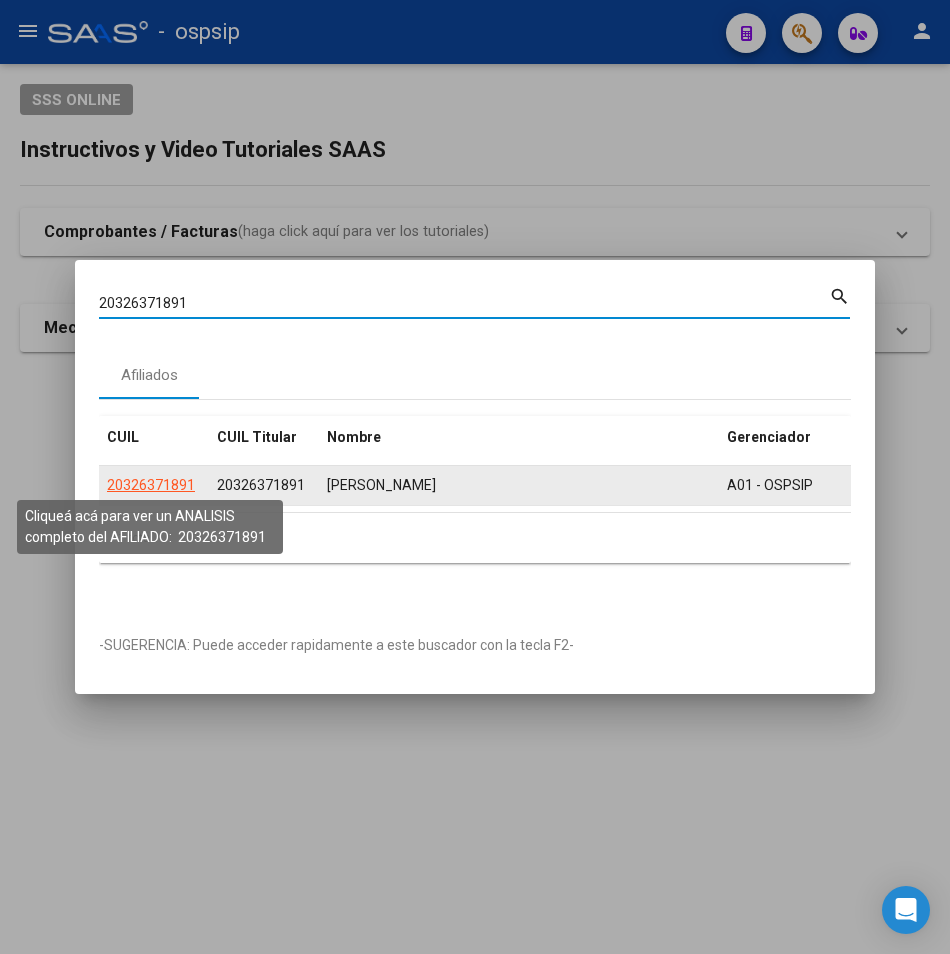 click on "20326371891" 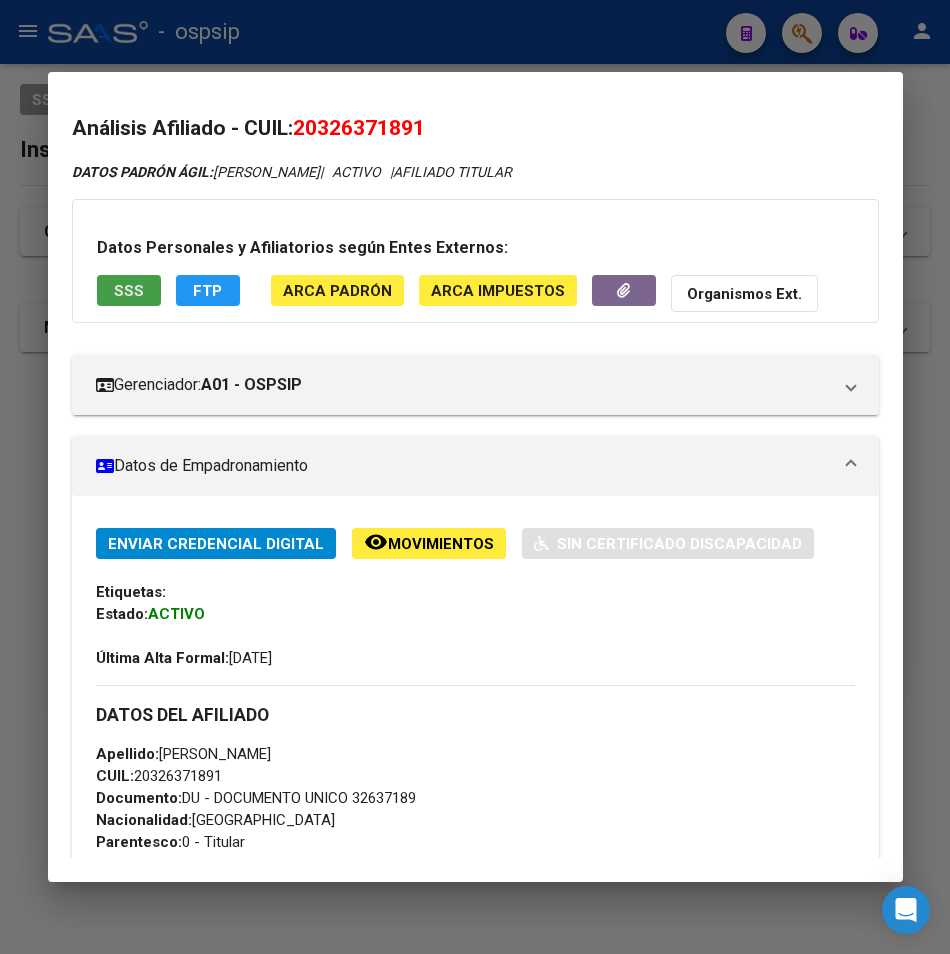 click on "SSS" at bounding box center (129, 291) 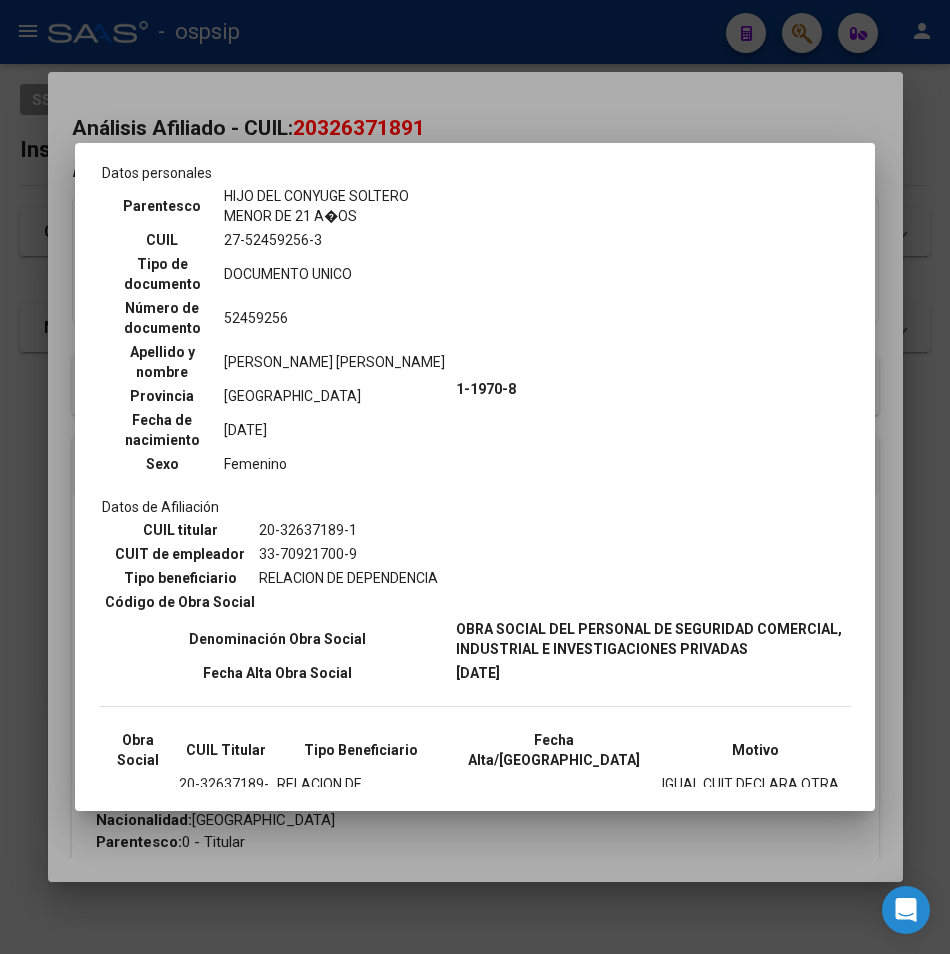scroll, scrollTop: 4063, scrollLeft: 0, axis: vertical 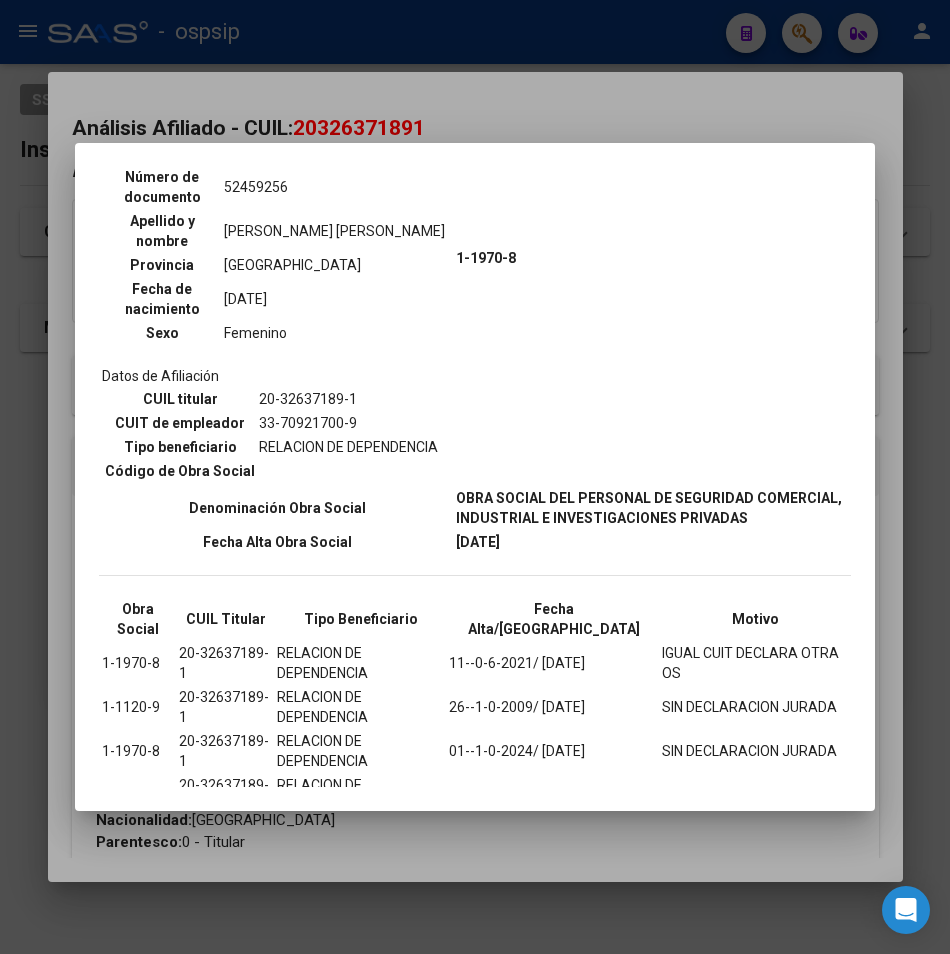 drag, startPoint x: 435, startPoint y: 119, endPoint x: 440, endPoint y: 84, distance: 35.35534 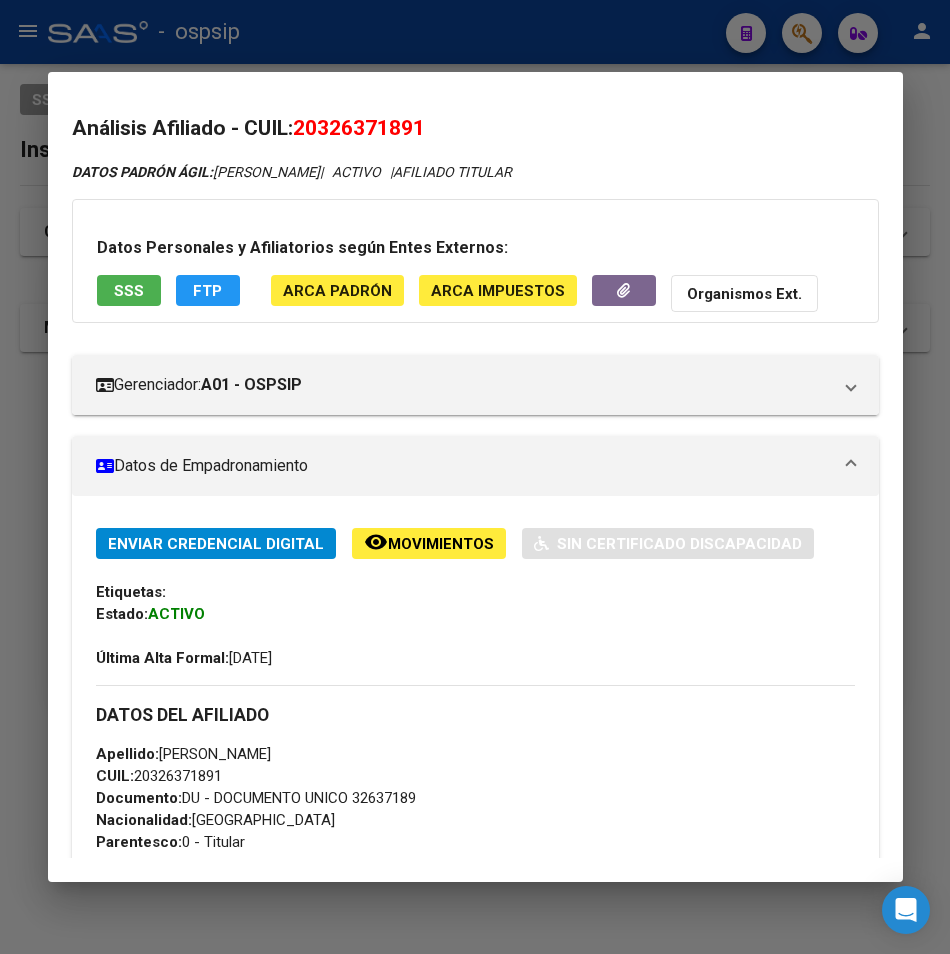 drag, startPoint x: 452, startPoint y: 46, endPoint x: 361, endPoint y: 116, distance: 114.80853 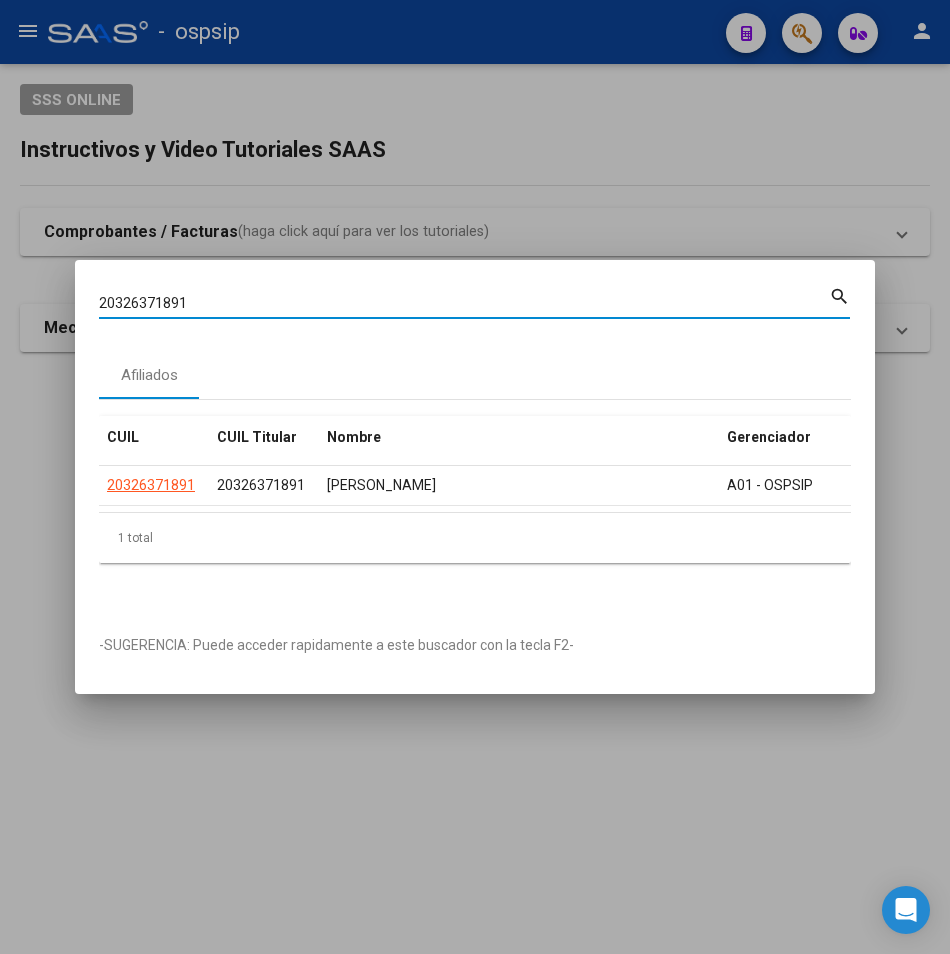 drag, startPoint x: 218, startPoint y: 294, endPoint x: 57, endPoint y: 306, distance: 161.44658 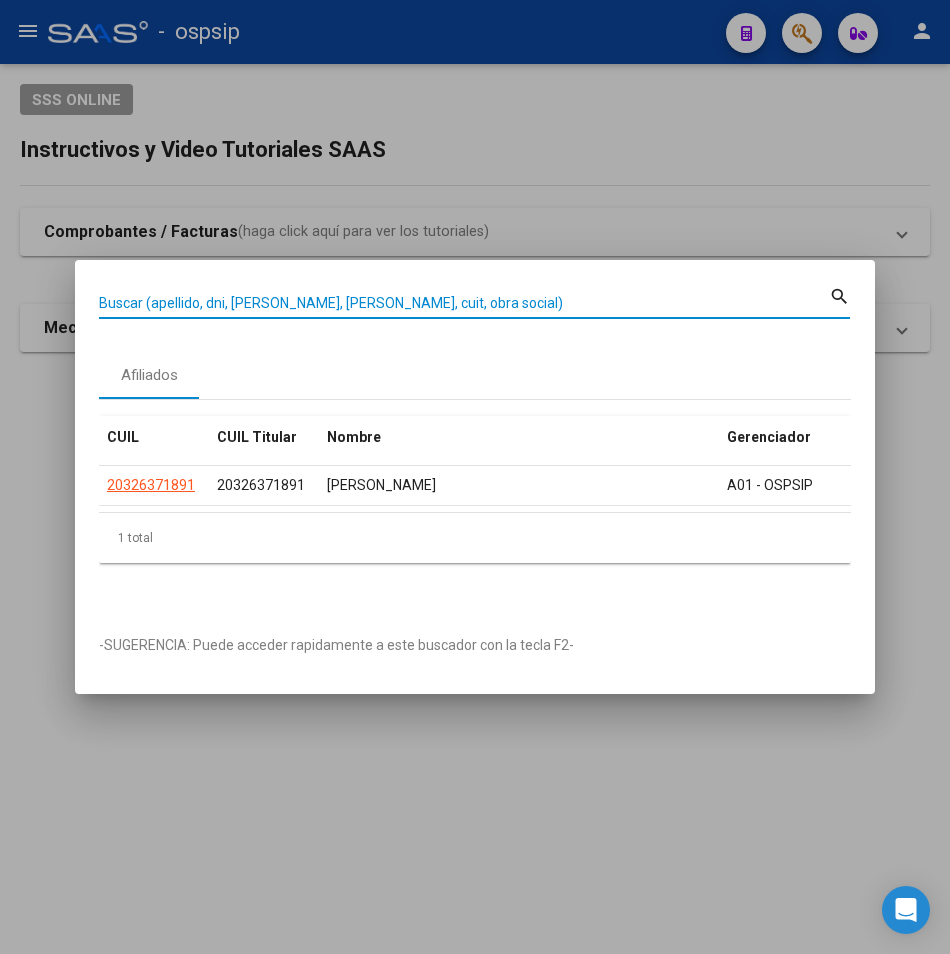 click on "Buscar (apellido, dni, [PERSON_NAME], [PERSON_NAME], cuit, obra social)" at bounding box center [464, 303] 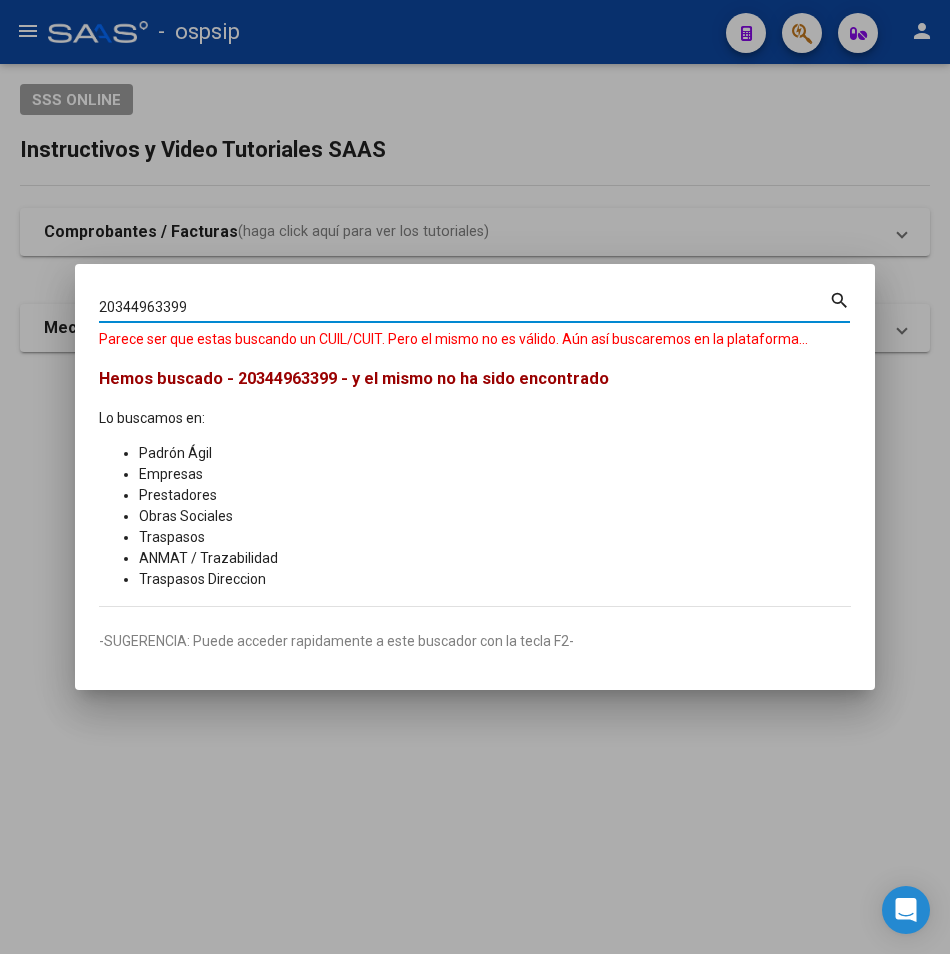 type on "20344963399" 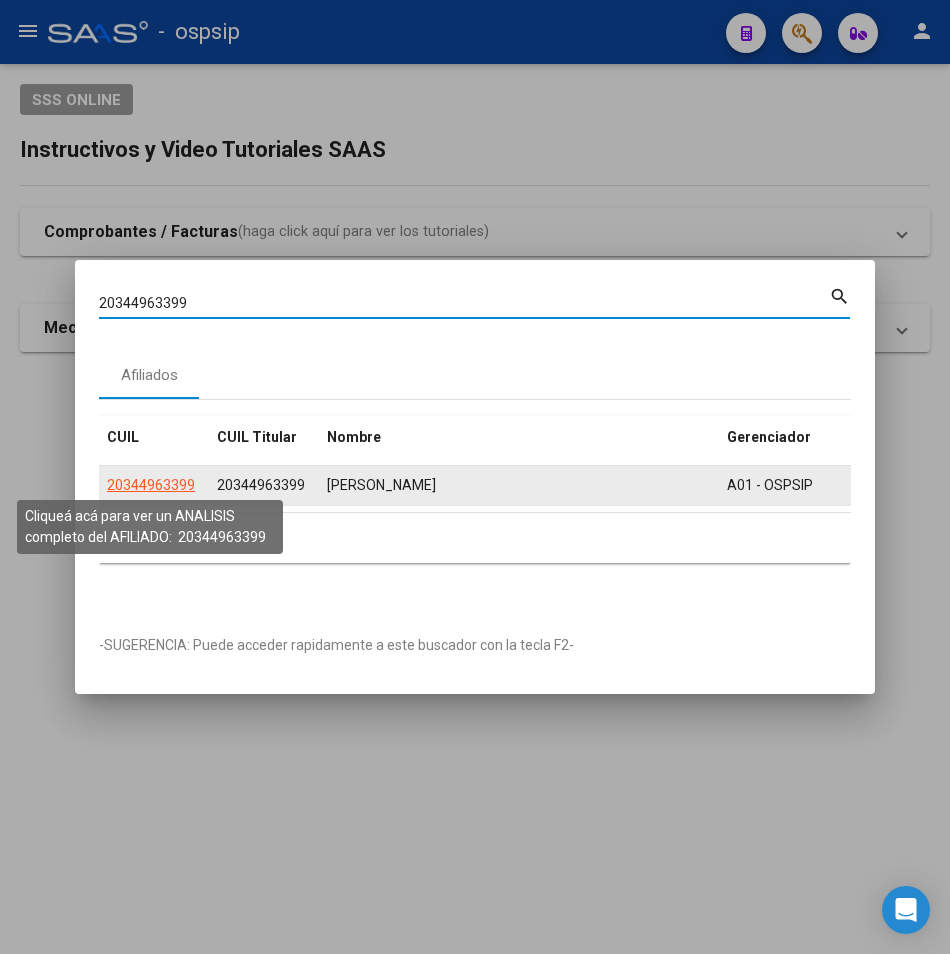 click on "20344963399" 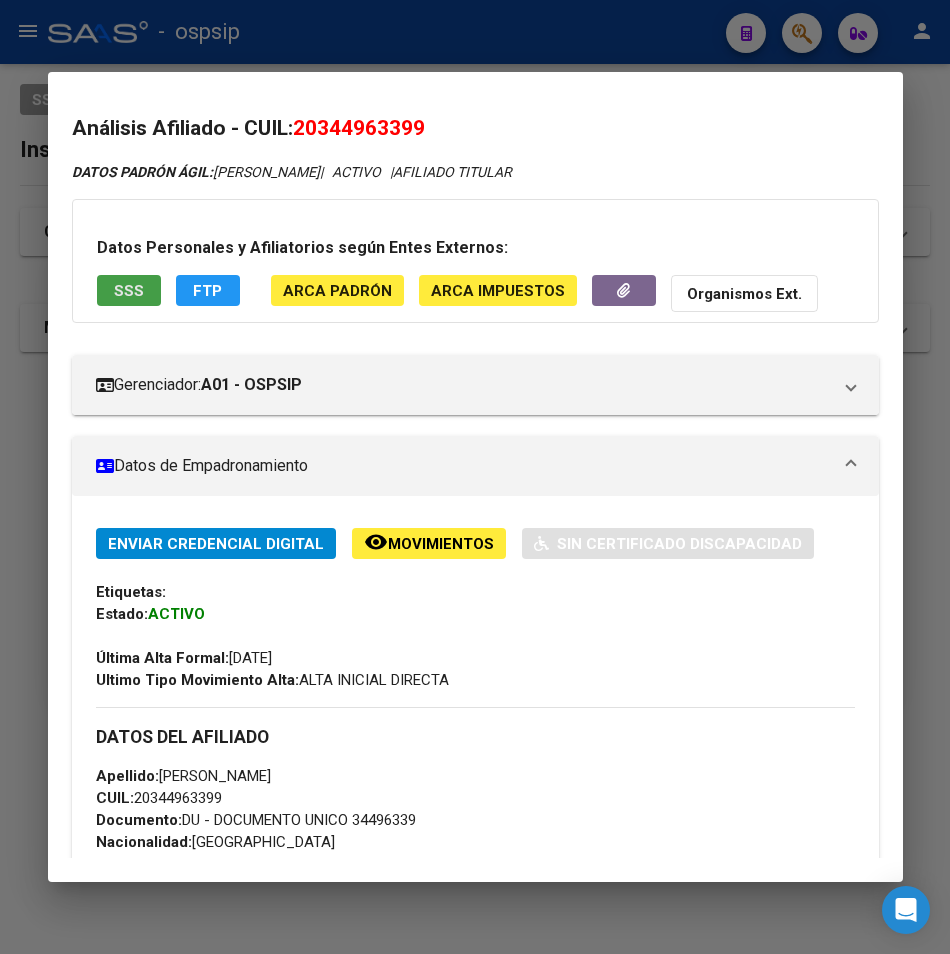 click on "SSS" at bounding box center [129, 291] 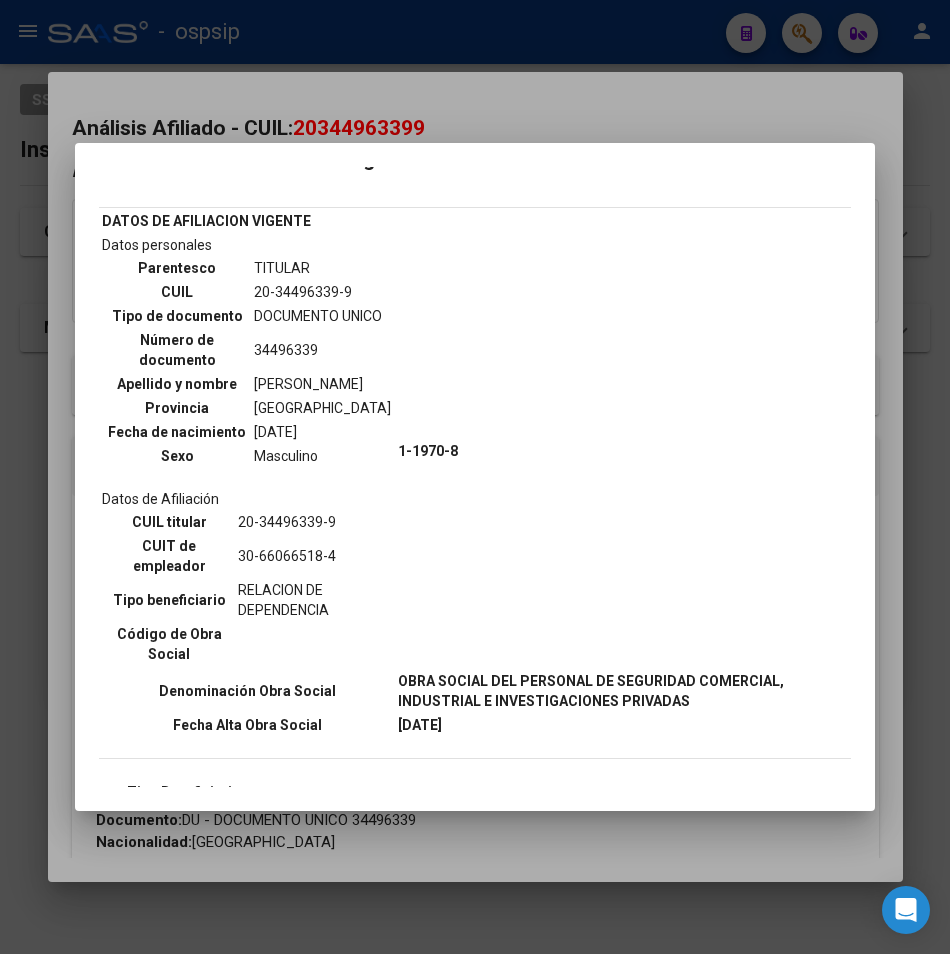scroll, scrollTop: 29, scrollLeft: 0, axis: vertical 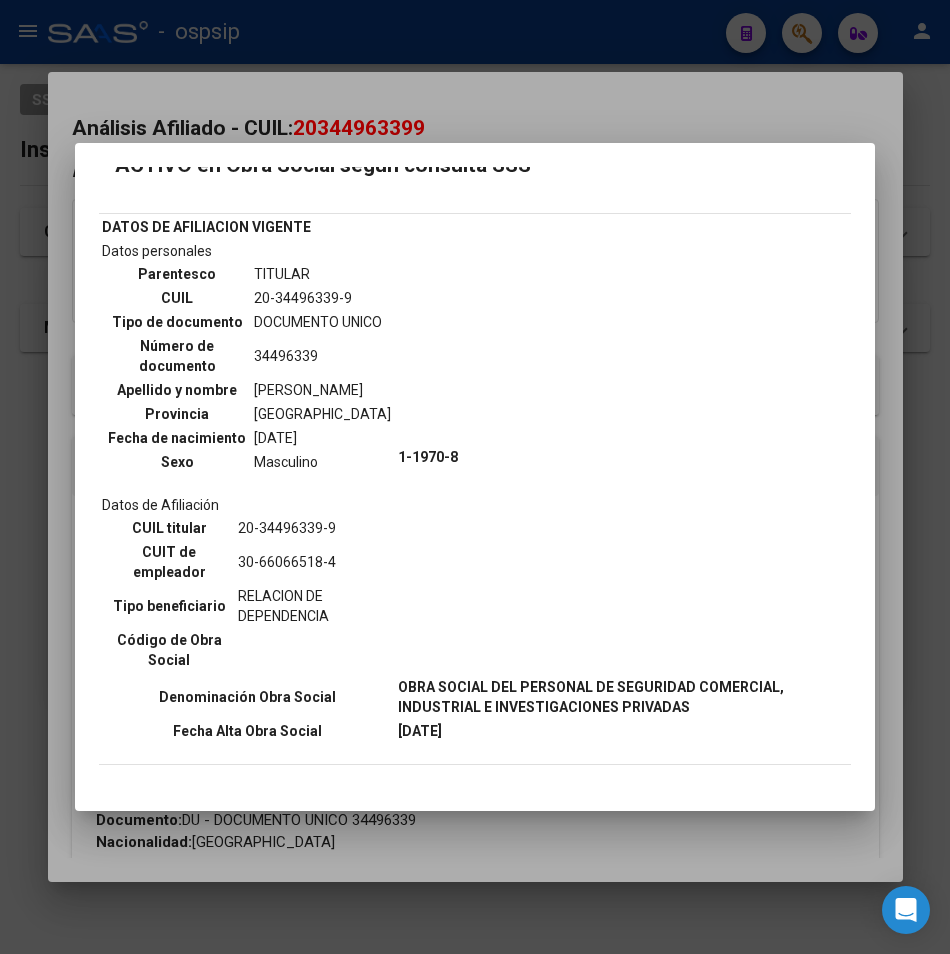 drag, startPoint x: 329, startPoint y: 81, endPoint x: 313, endPoint y: 52, distance: 33.12099 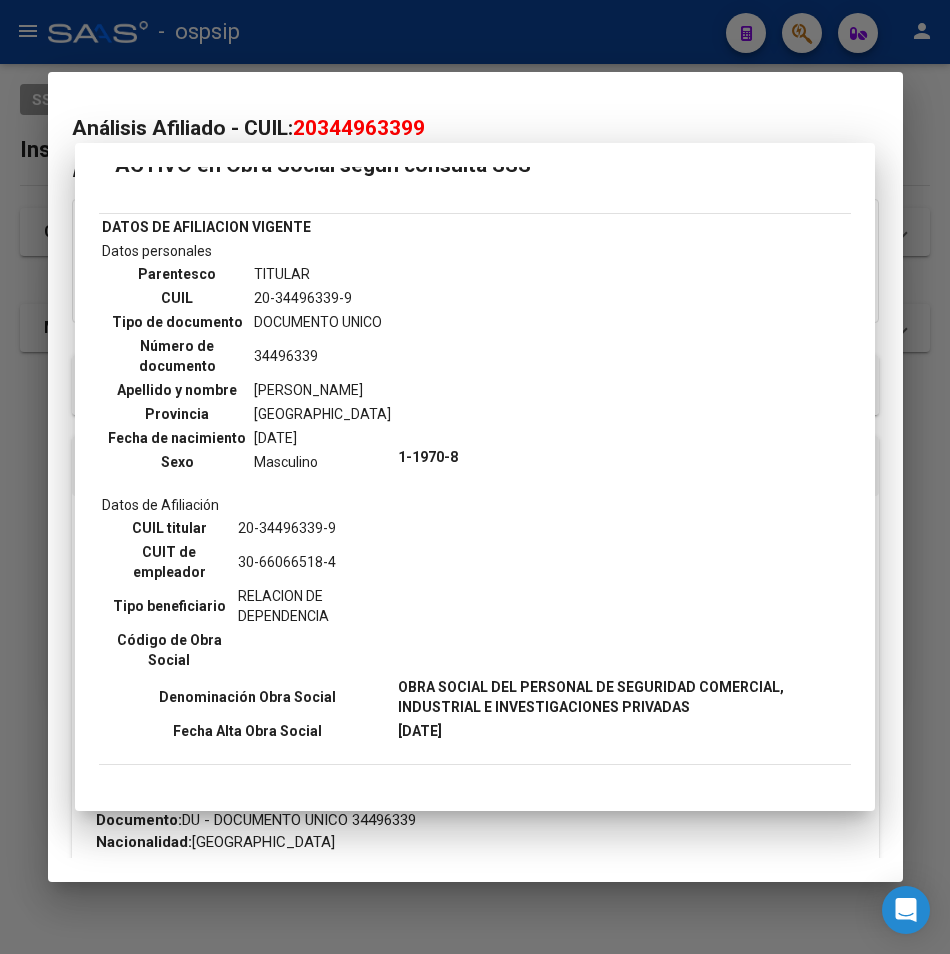 click at bounding box center (475, 477) 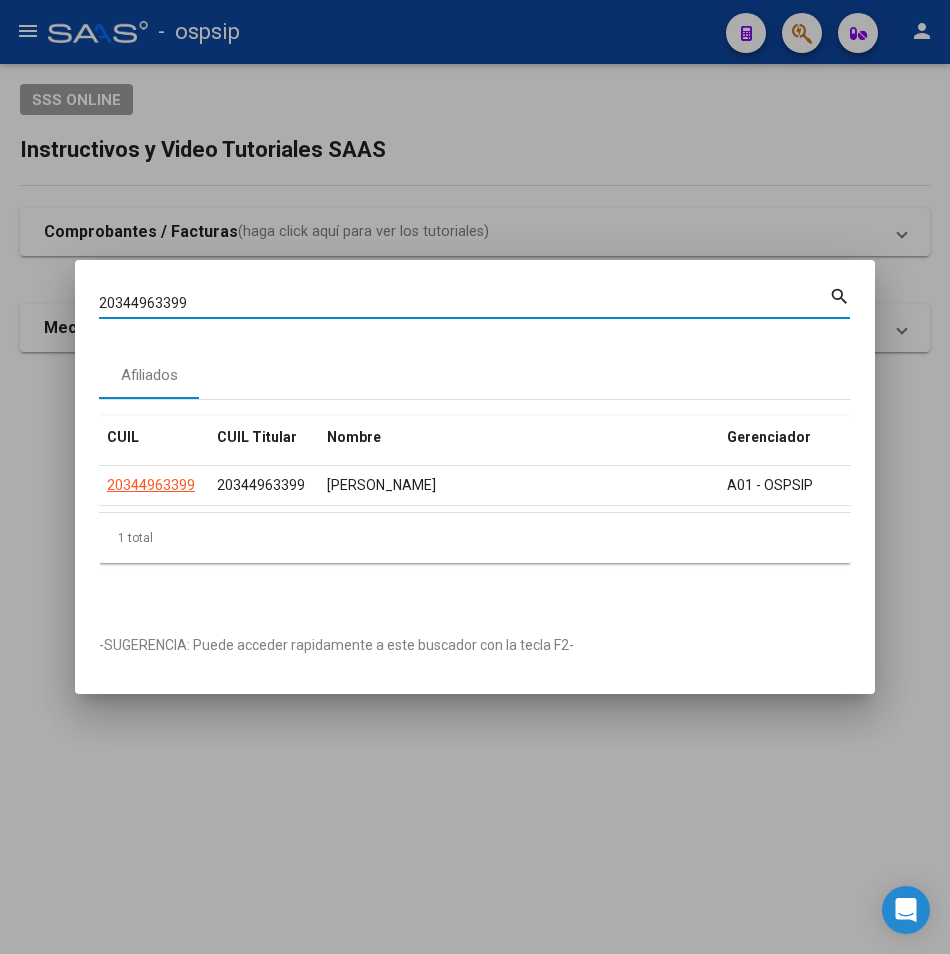 drag, startPoint x: 205, startPoint y: 294, endPoint x: -21, endPoint y: 320, distance: 227.49066 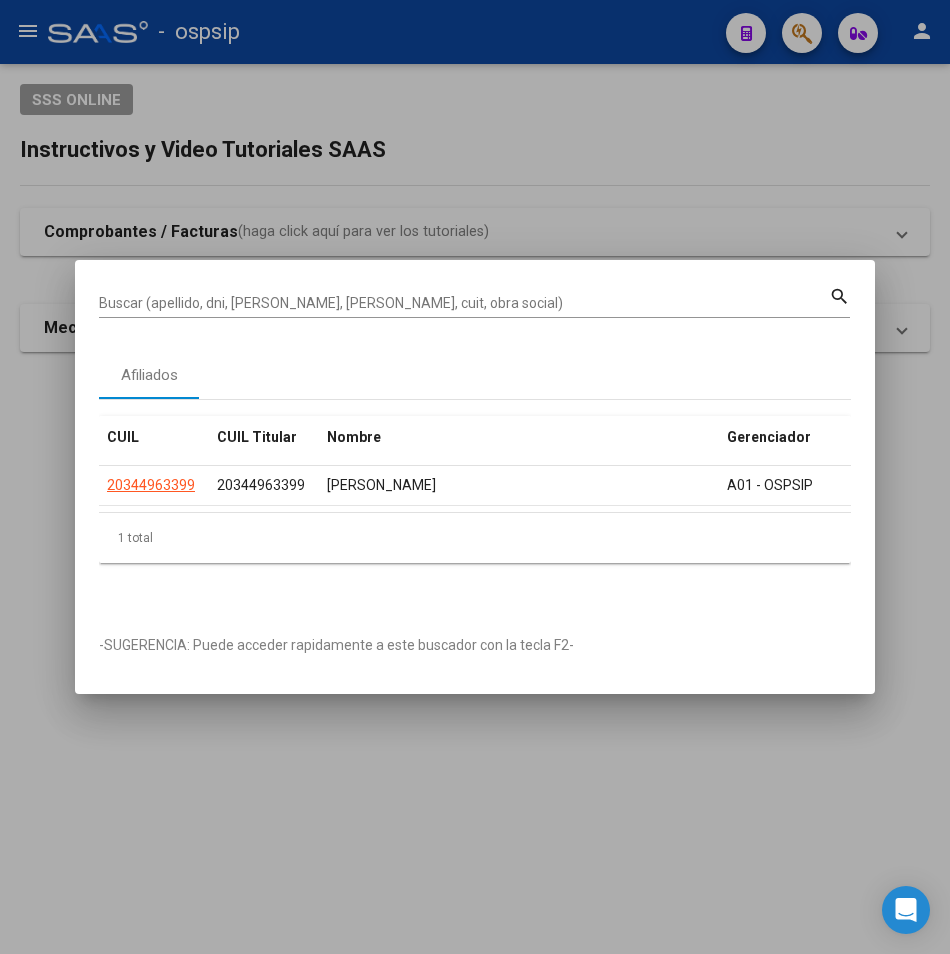 click on "Buscar (apellido, dni, [PERSON_NAME], [PERSON_NAME], cuit, obra social)" at bounding box center [464, 303] 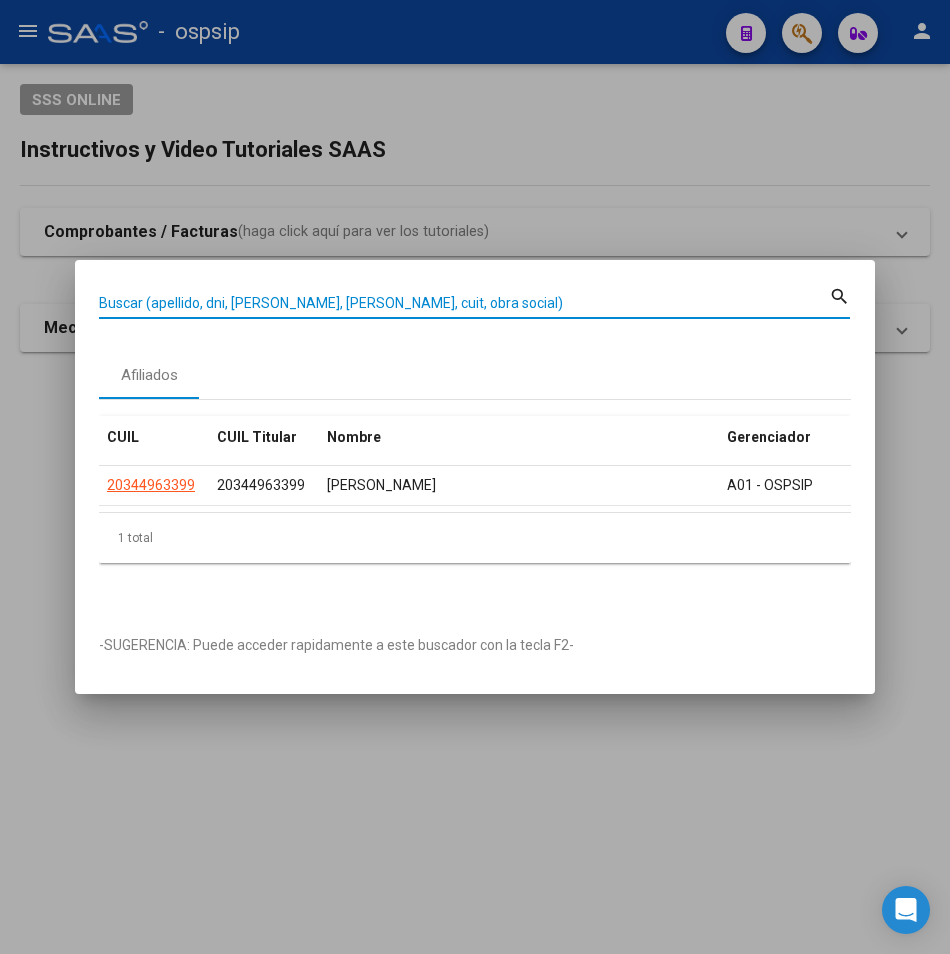 paste on "20224666676" 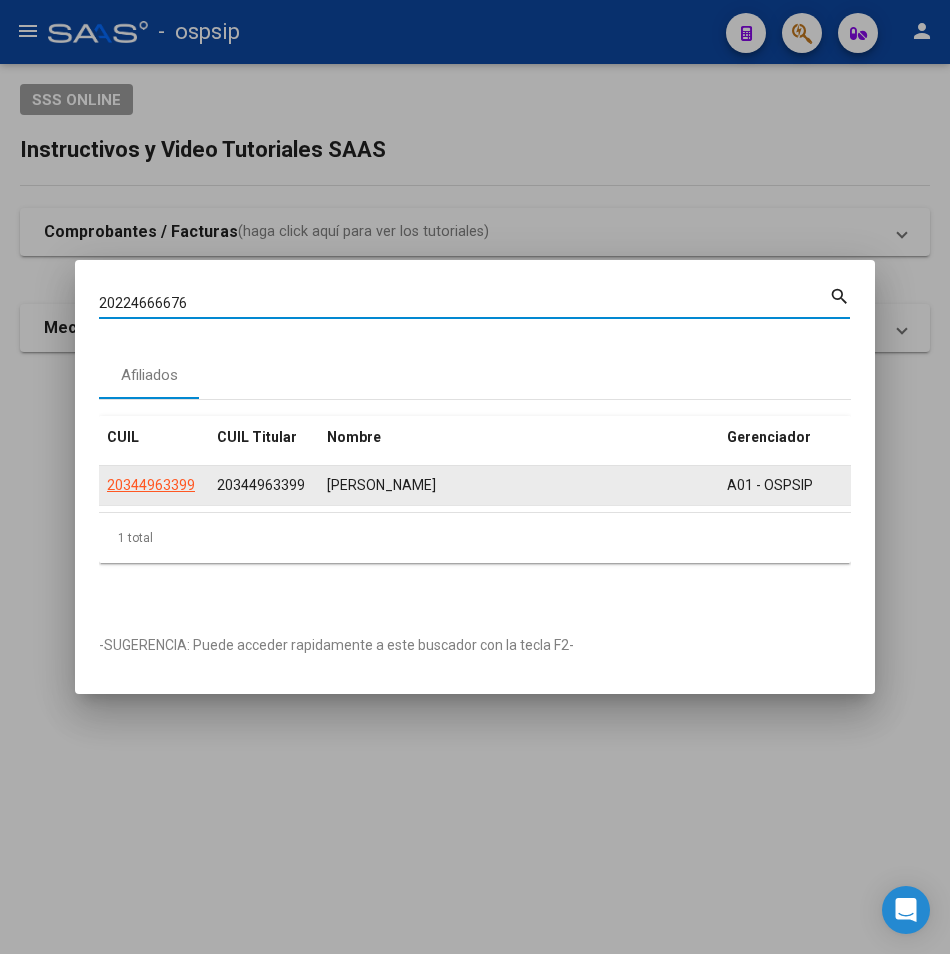 type on "20224666676" 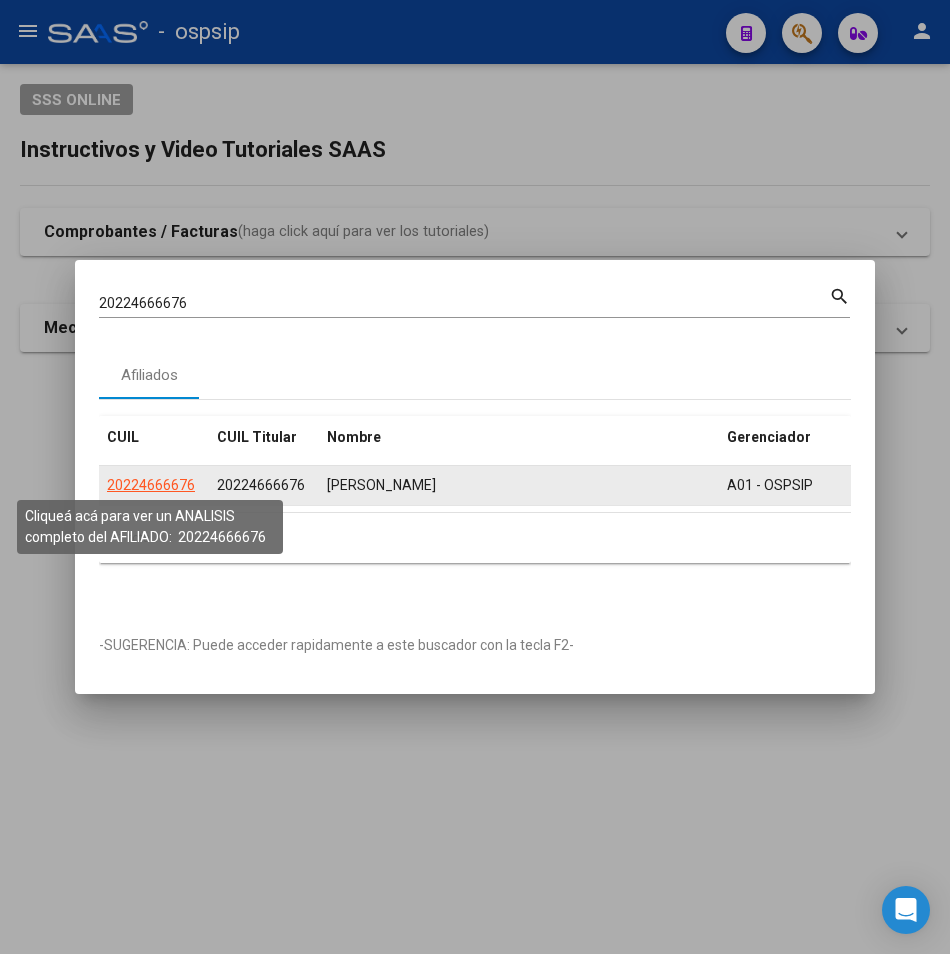 click on "20224666676" 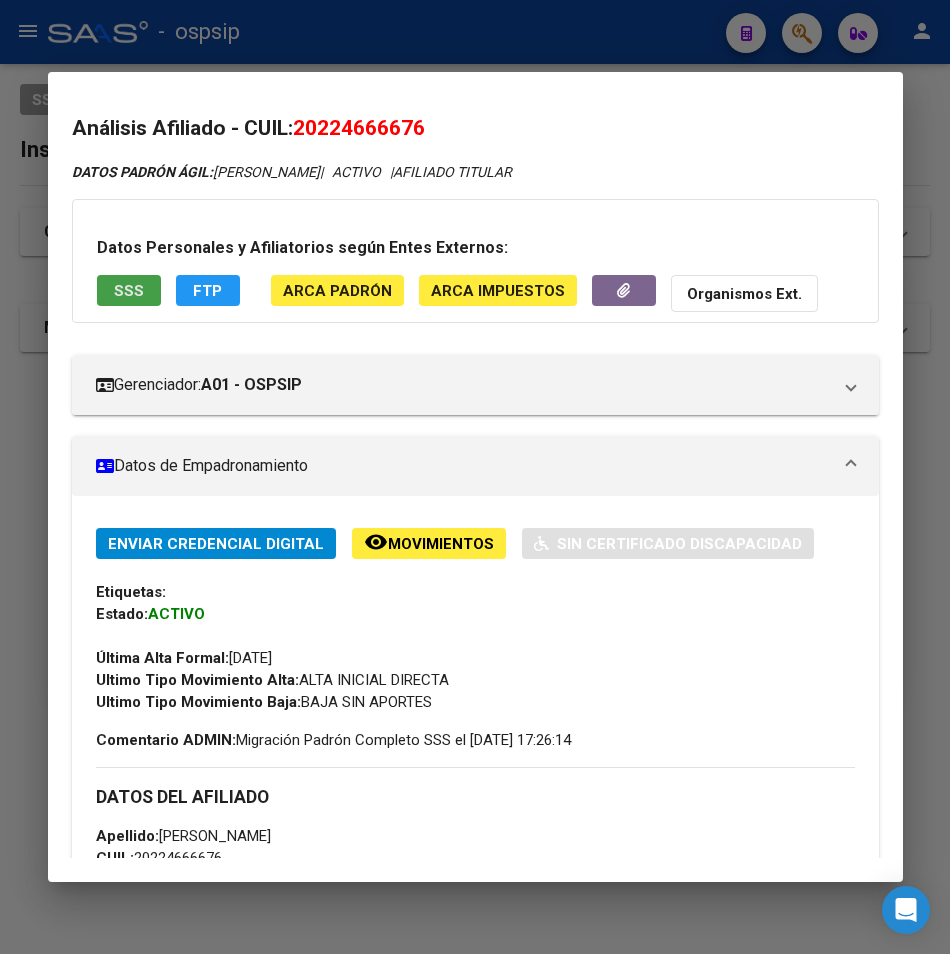 click on "SSS" at bounding box center (129, 291) 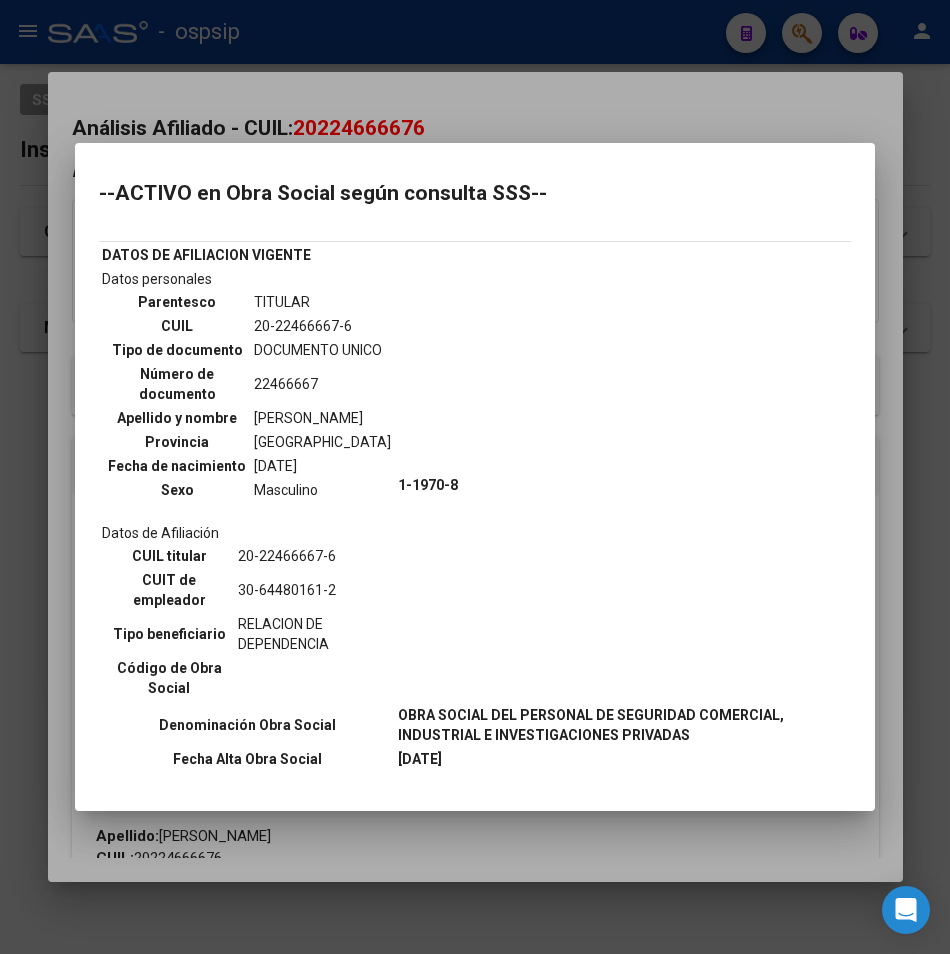 scroll, scrollTop: 0, scrollLeft: 0, axis: both 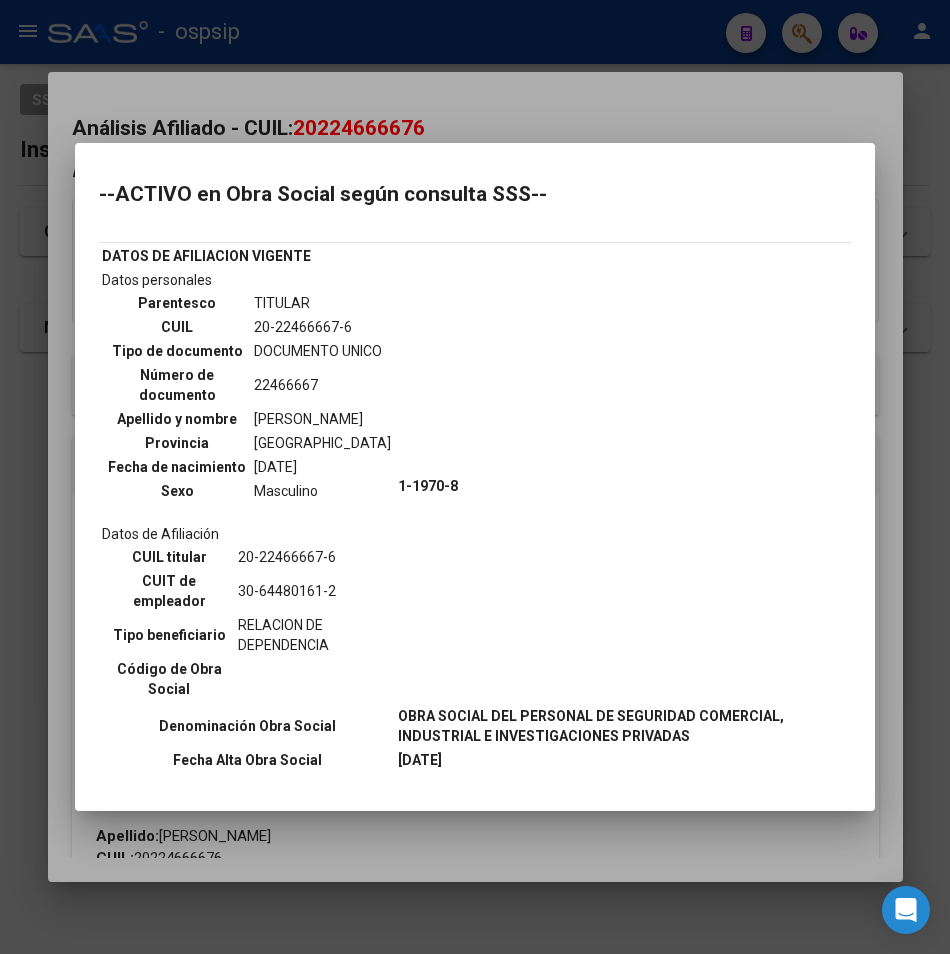 click at bounding box center [475, 477] 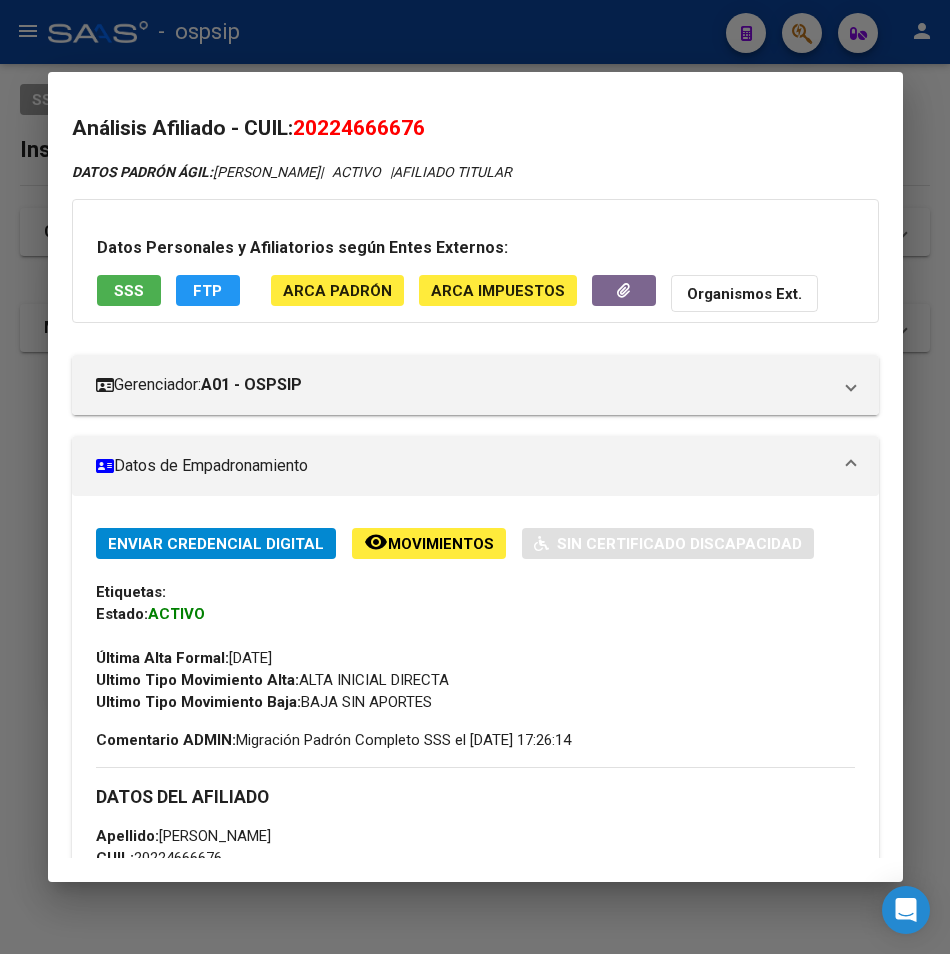 click at bounding box center [475, 477] 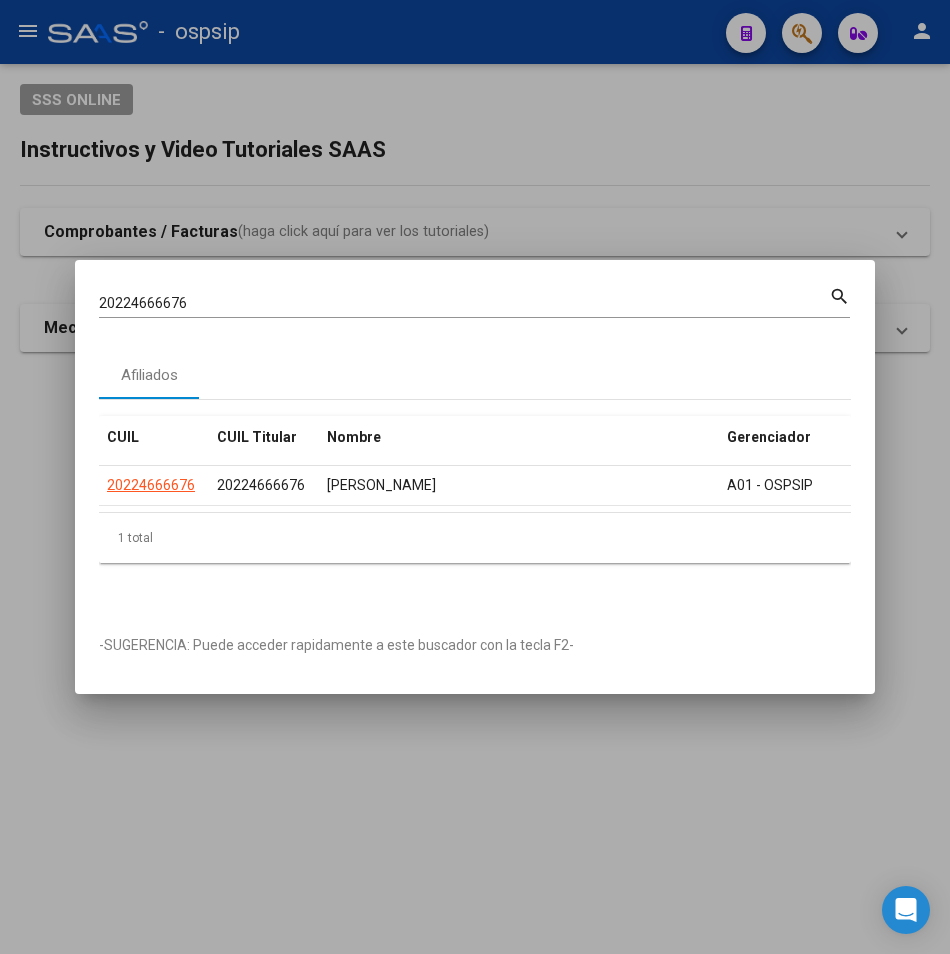 drag, startPoint x: 200, startPoint y: 286, endPoint x: 161, endPoint y: 289, distance: 39.115215 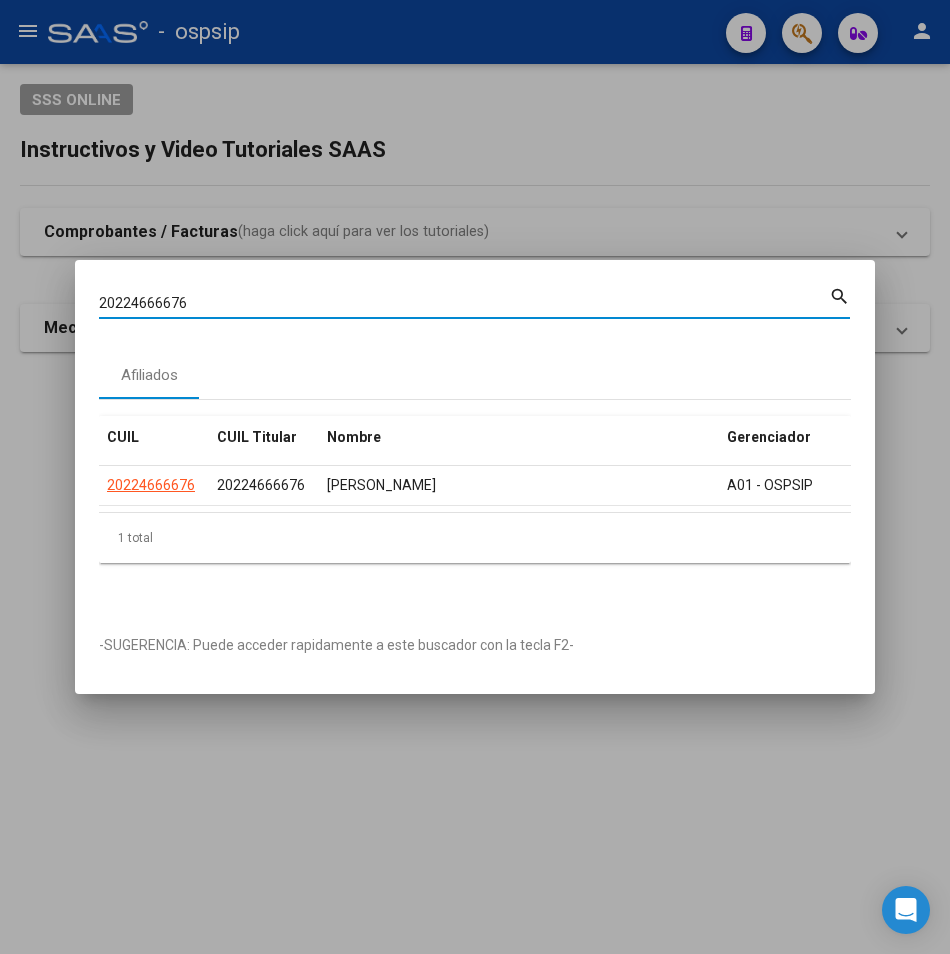 drag, startPoint x: 189, startPoint y: 290, endPoint x: 9, endPoint y: 294, distance: 180.04443 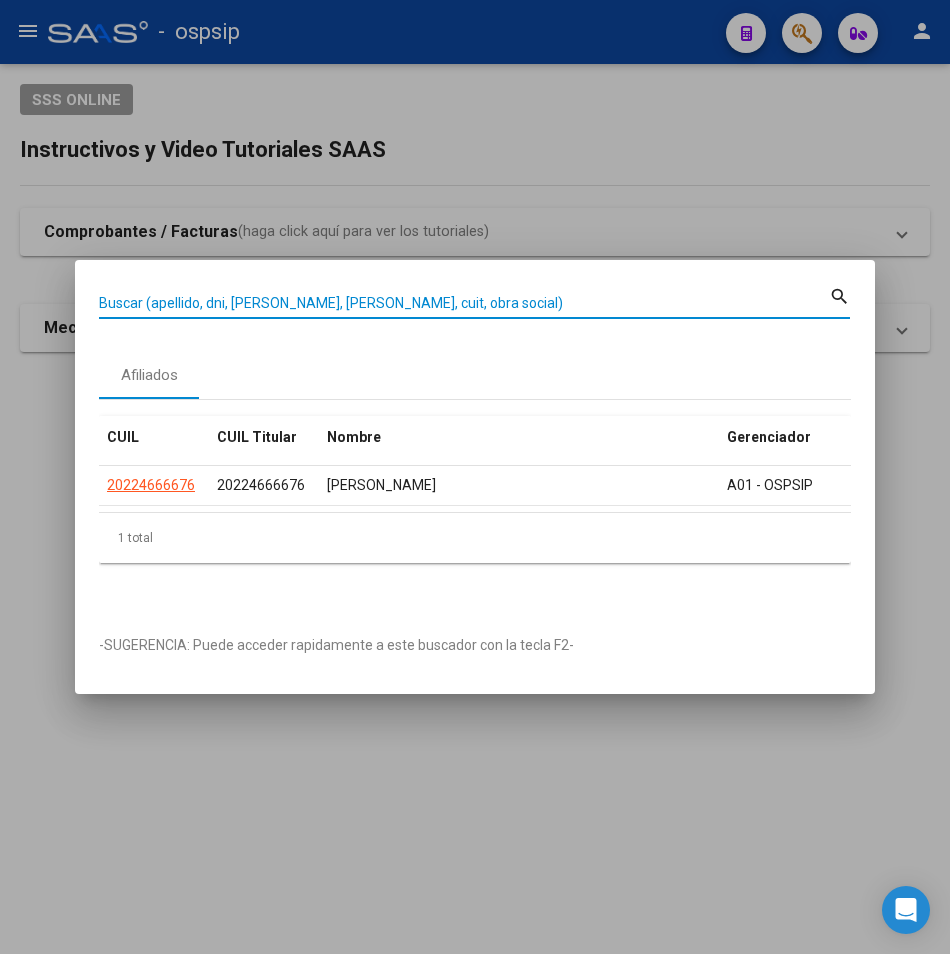 click on "Buscar (apellido, dni, [PERSON_NAME], [PERSON_NAME], cuit, obra social)" at bounding box center [464, 303] 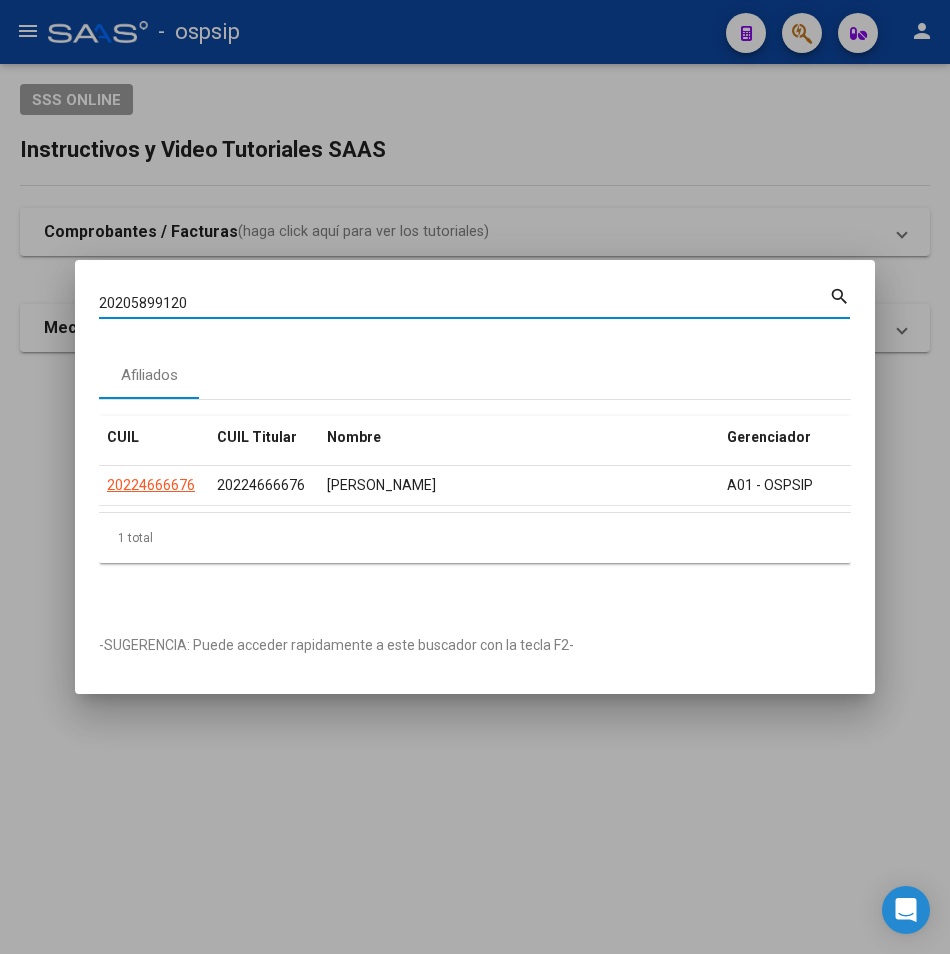 type on "20205899120" 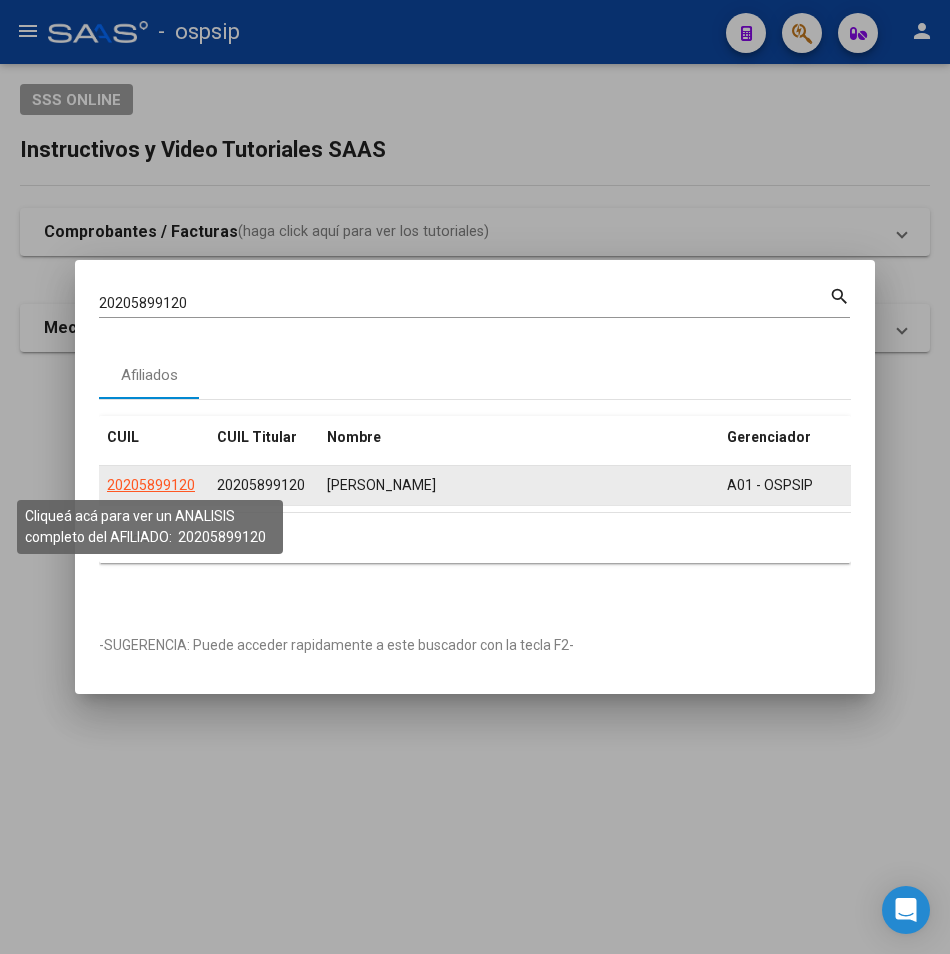 click on "20205899120" 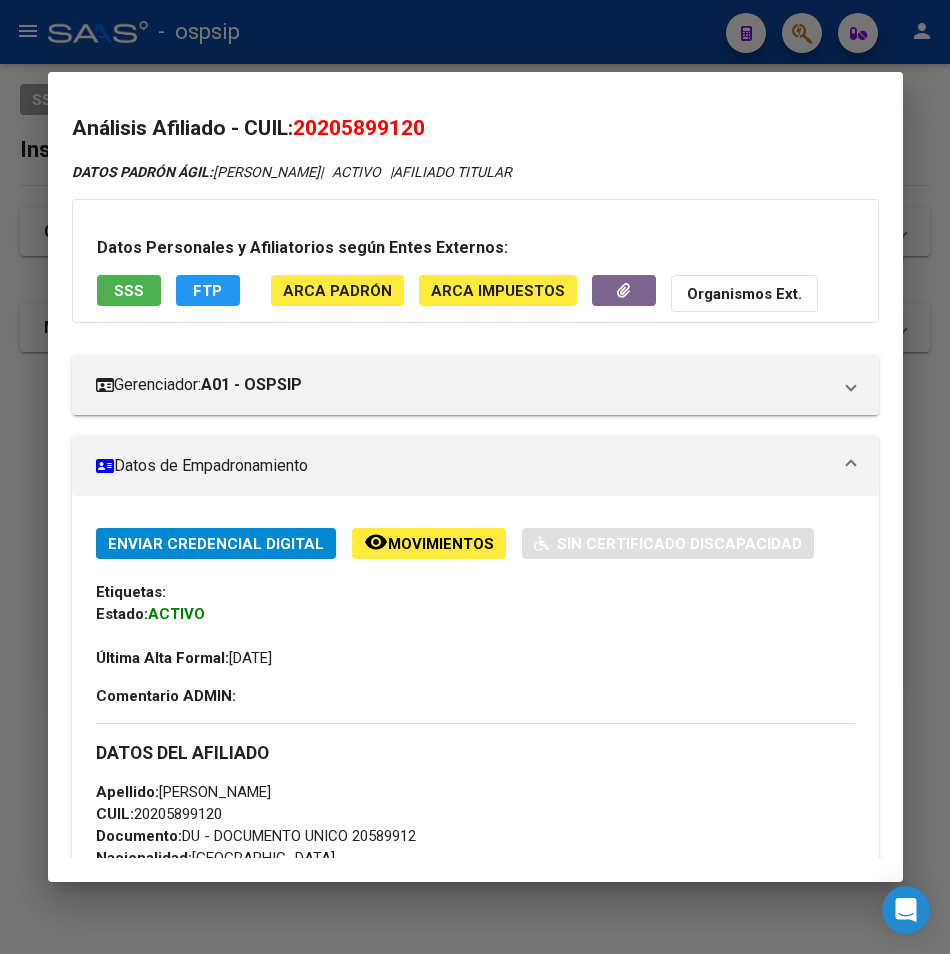 click on "SSS" at bounding box center (129, 291) 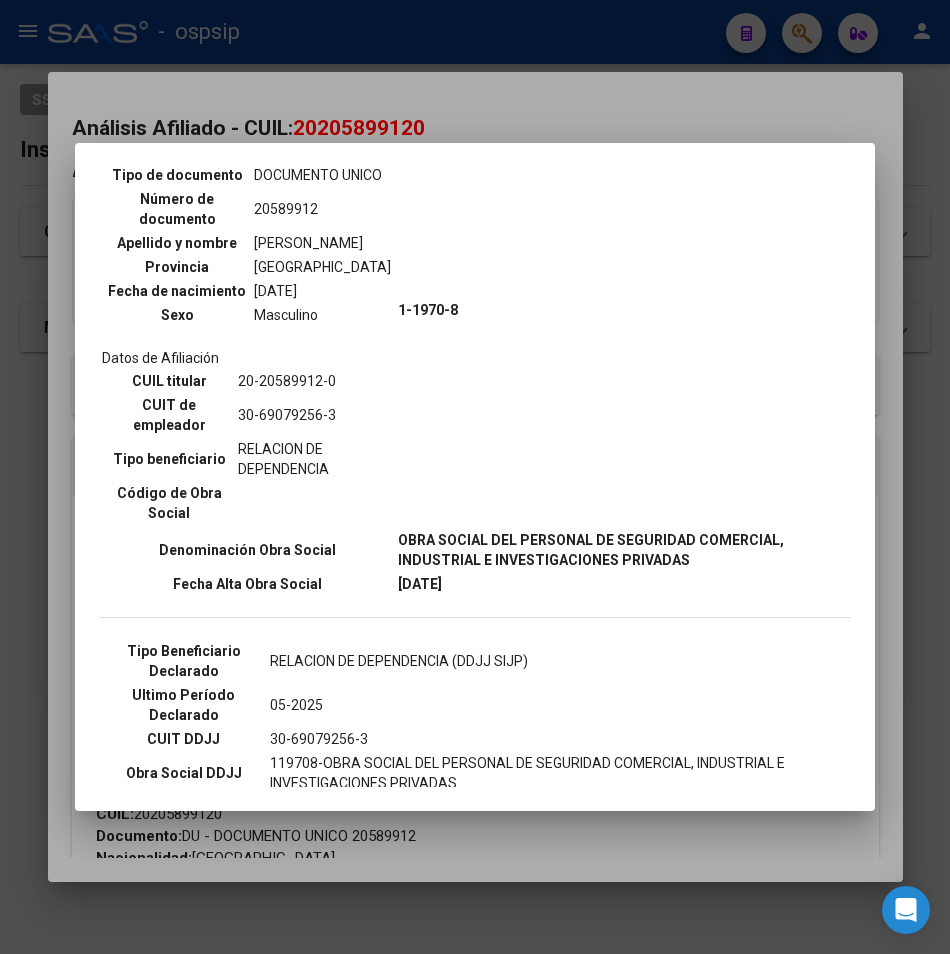 scroll, scrollTop: 200, scrollLeft: 0, axis: vertical 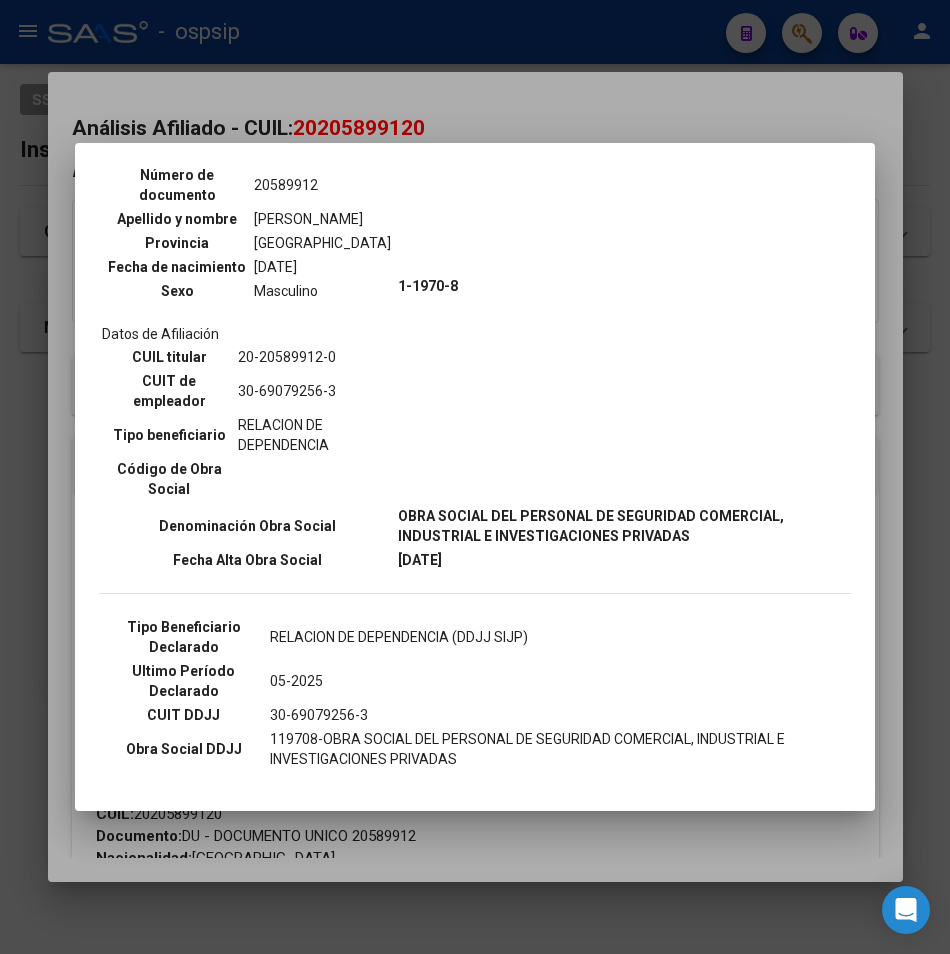 drag, startPoint x: 300, startPoint y: 73, endPoint x: 265, endPoint y: 33, distance: 53.15073 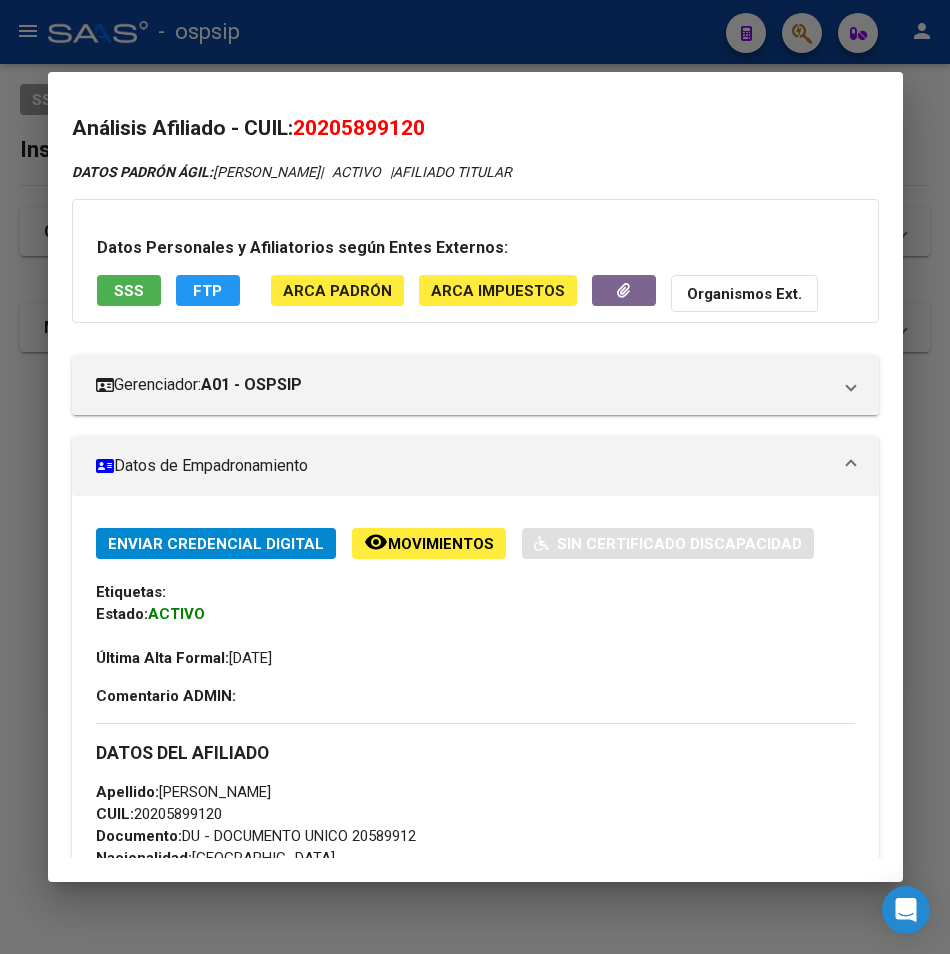 drag, startPoint x: 265, startPoint y: 33, endPoint x: 190, endPoint y: 119, distance: 114.1096 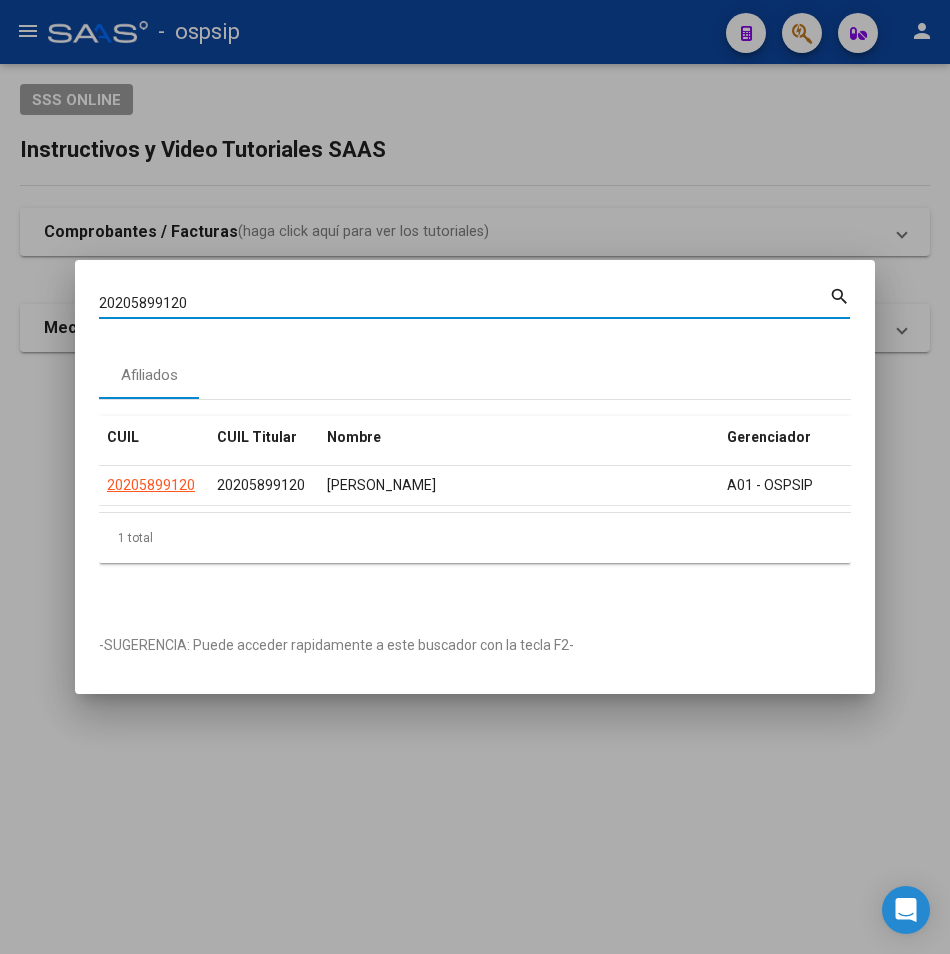 drag, startPoint x: 199, startPoint y: 292, endPoint x: 34, endPoint y: 308, distance: 165.77394 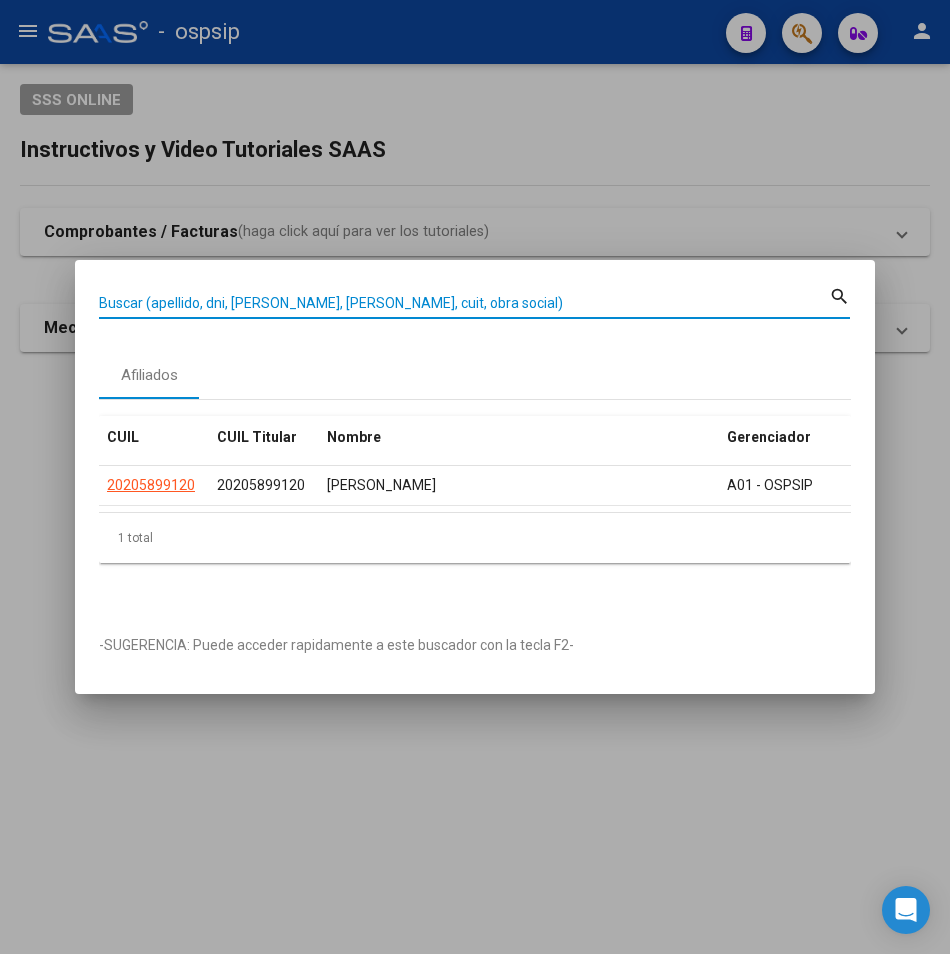 click on "Buscar (apellido, dni, [PERSON_NAME], [PERSON_NAME], cuit, obra social)" at bounding box center [464, 303] 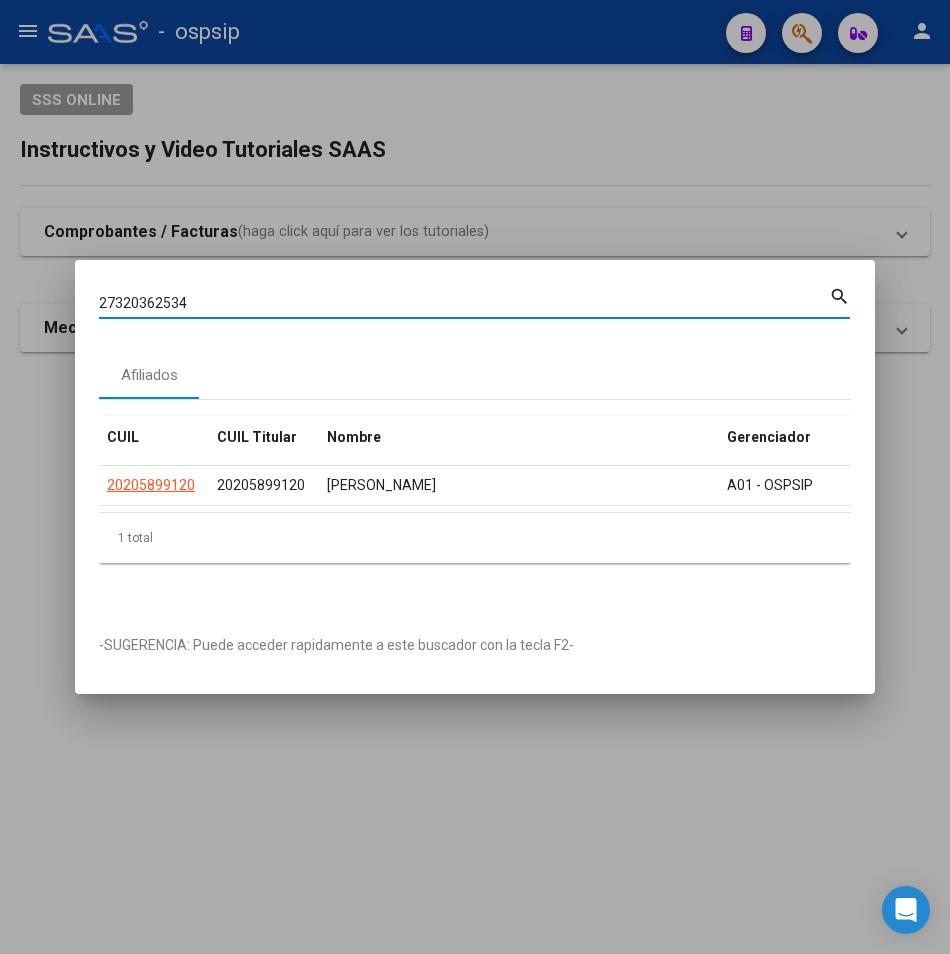 type on "27320362534" 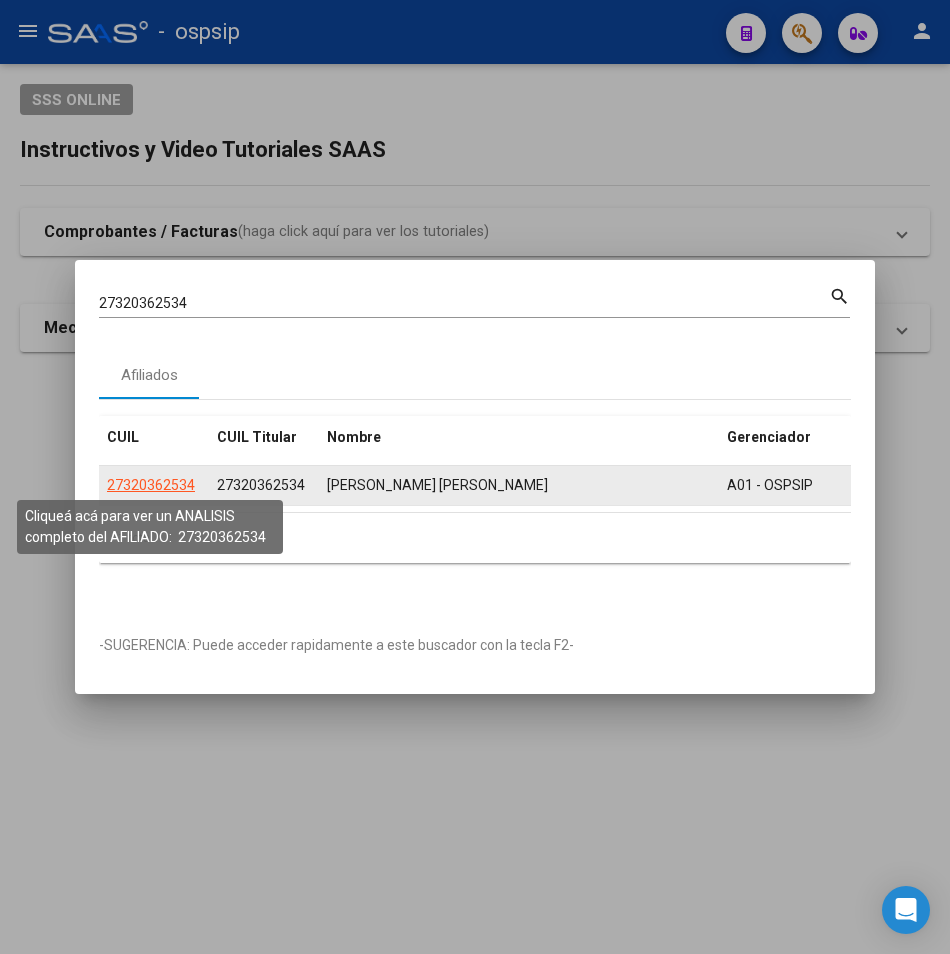 click on "27320362534" 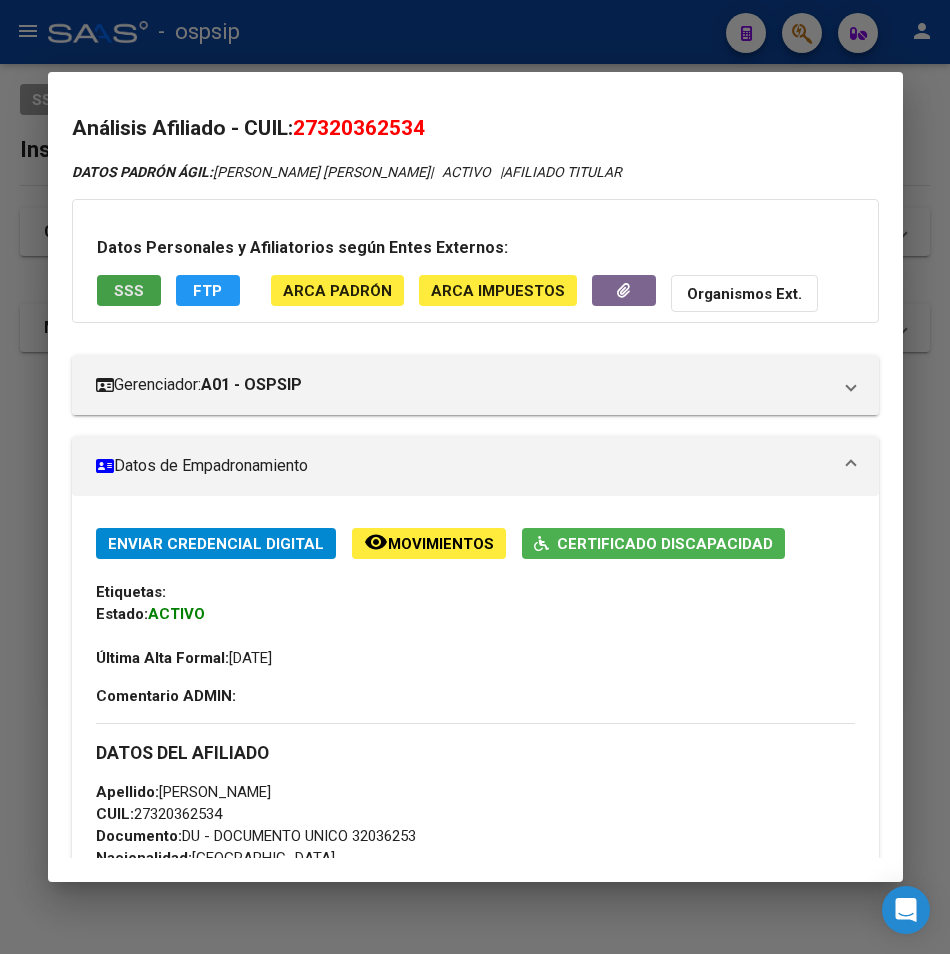 click on "SSS" at bounding box center [129, 291] 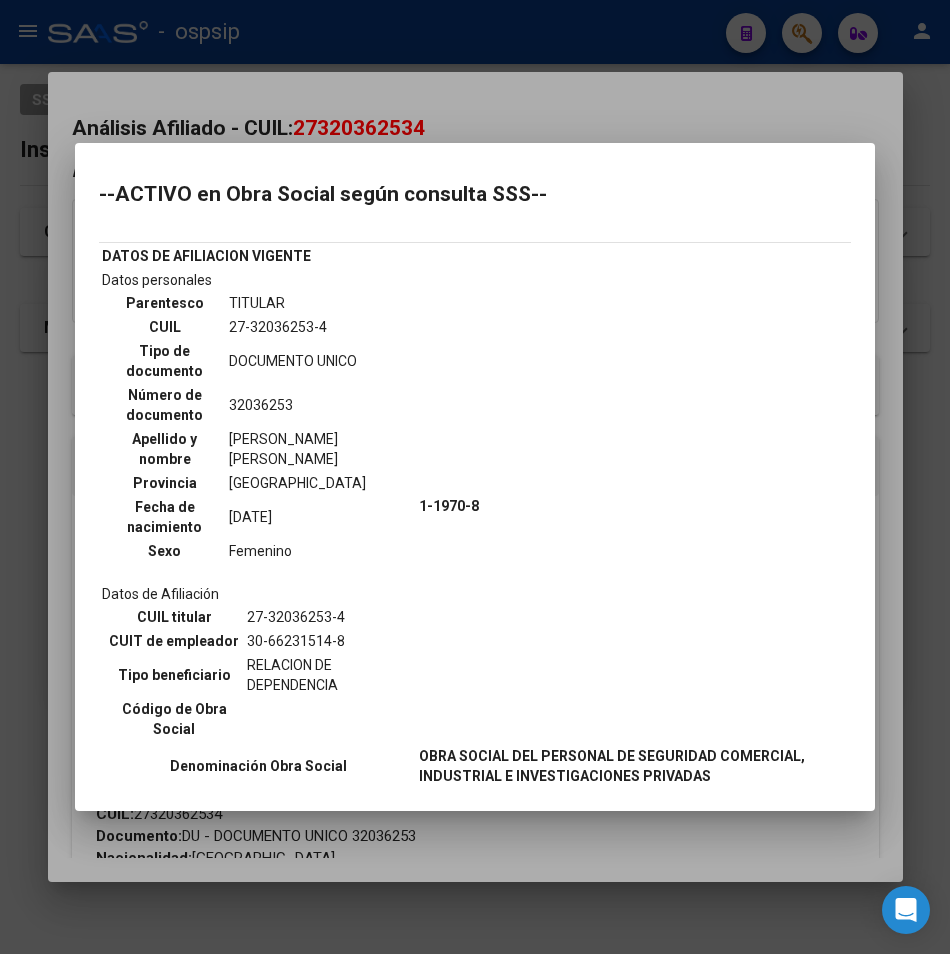 drag, startPoint x: 400, startPoint y: 85, endPoint x: 377, endPoint y: 68, distance: 28.600698 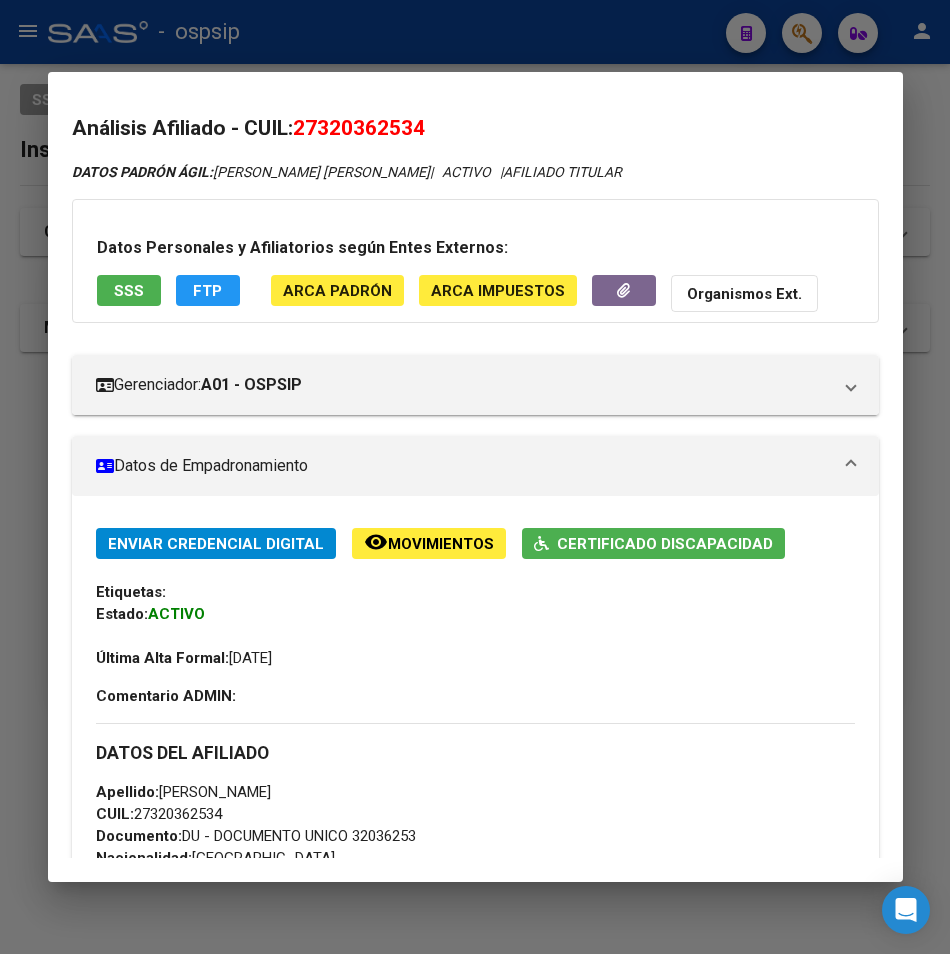 click at bounding box center (475, 477) 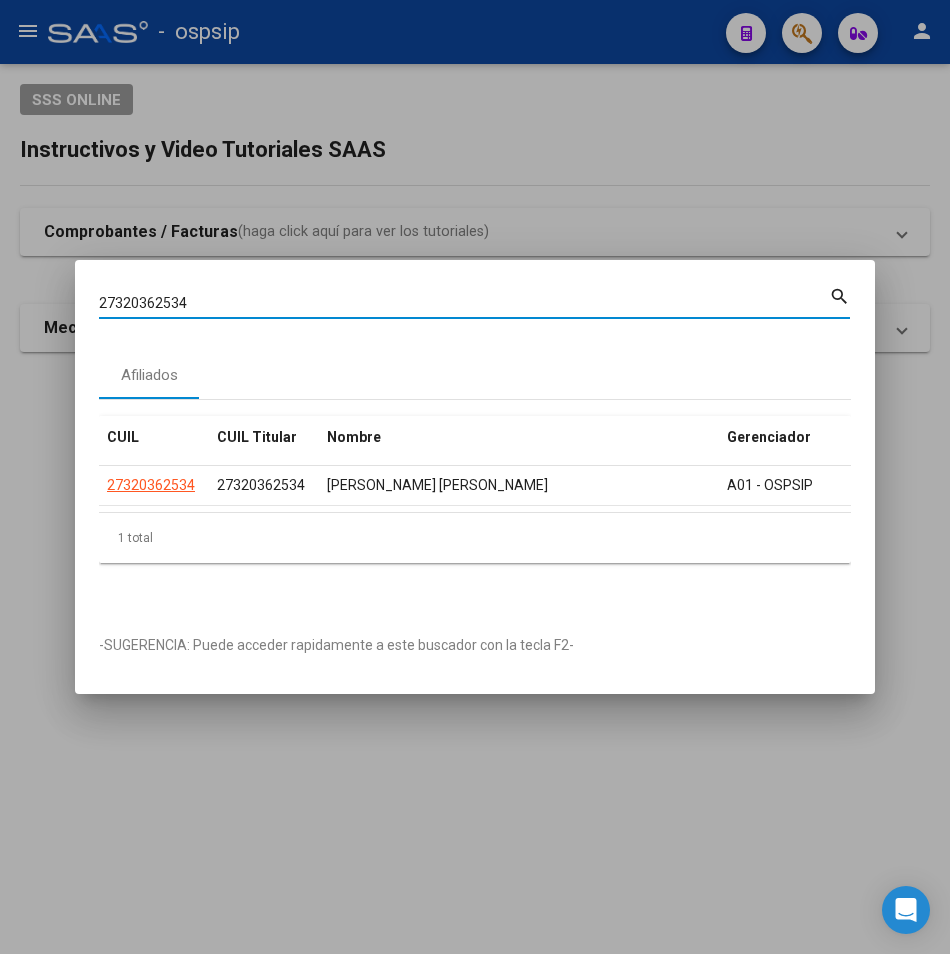 drag, startPoint x: 200, startPoint y: 299, endPoint x: 78, endPoint y: 308, distance: 122.33152 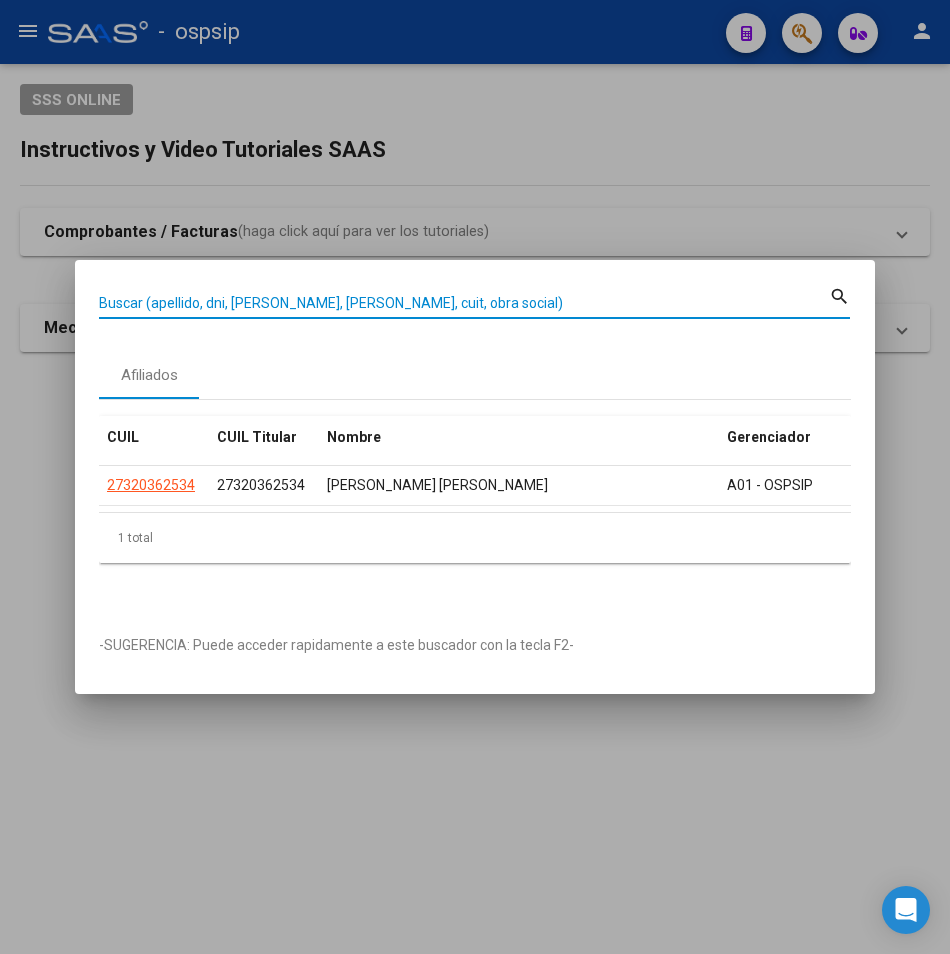 click on "Buscar (apellido, dni, [PERSON_NAME], [PERSON_NAME], cuit, obra social)" at bounding box center [464, 303] 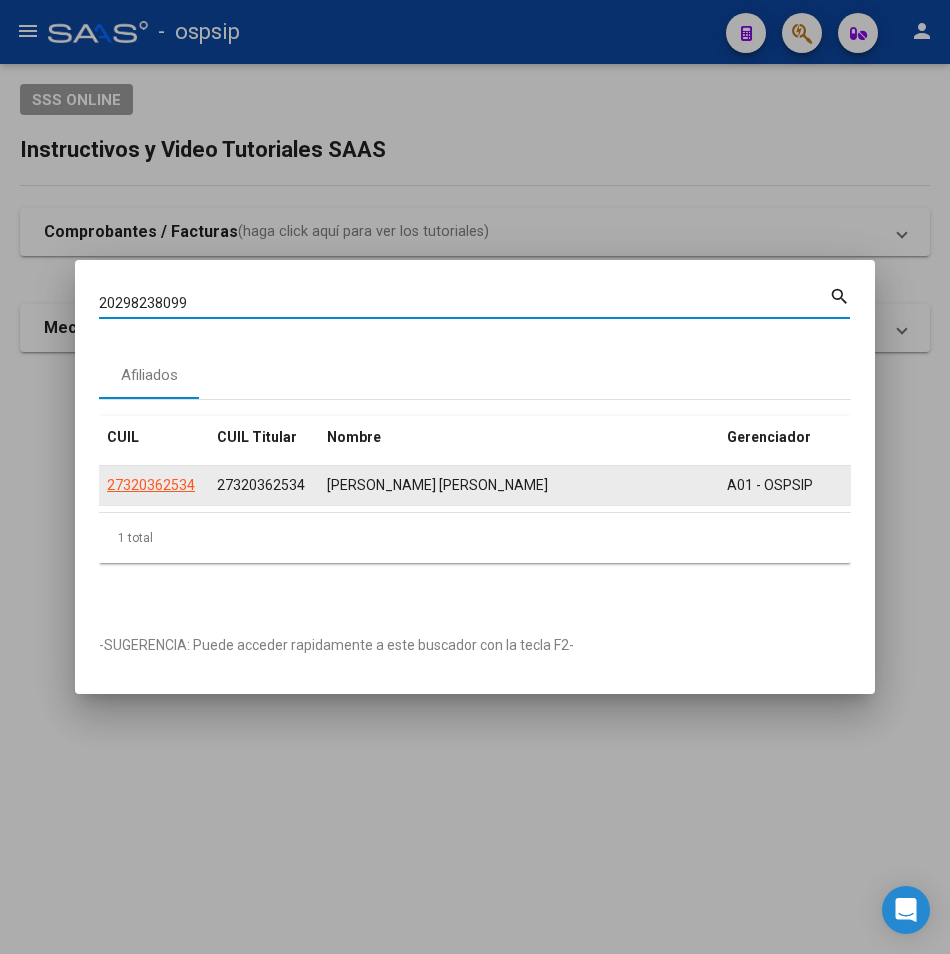 type on "20298238099" 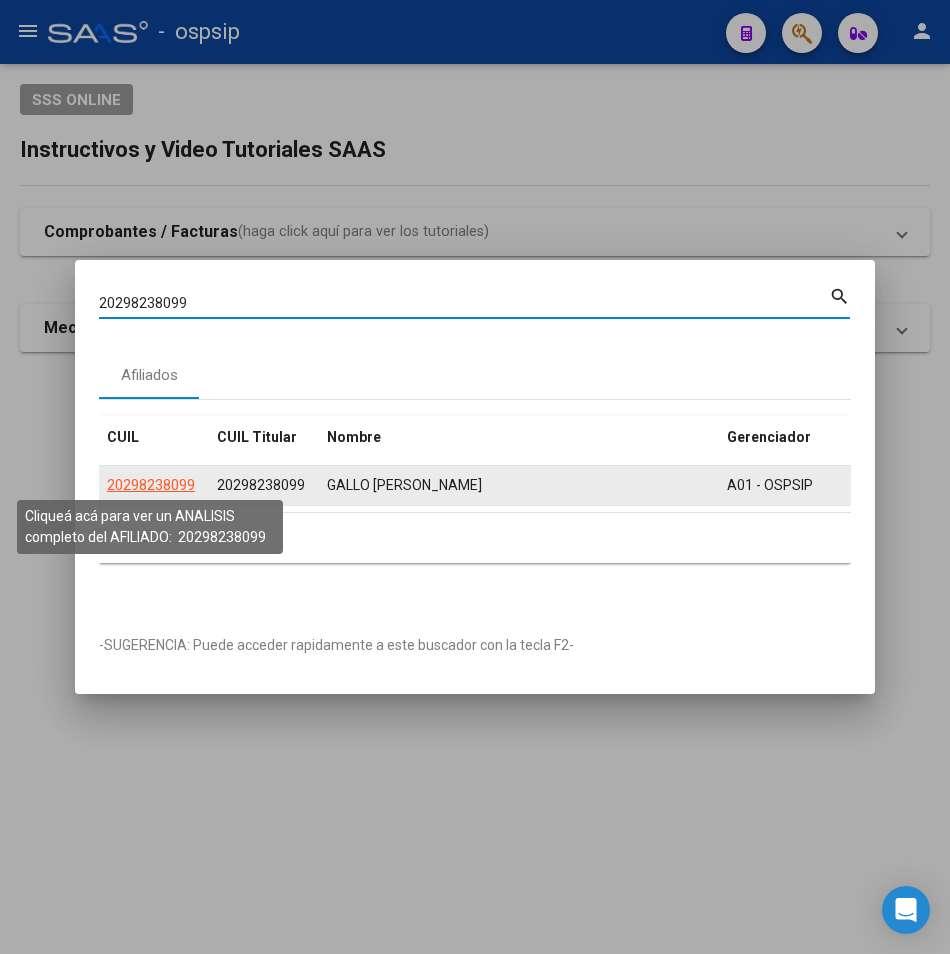 click on "20298238099" 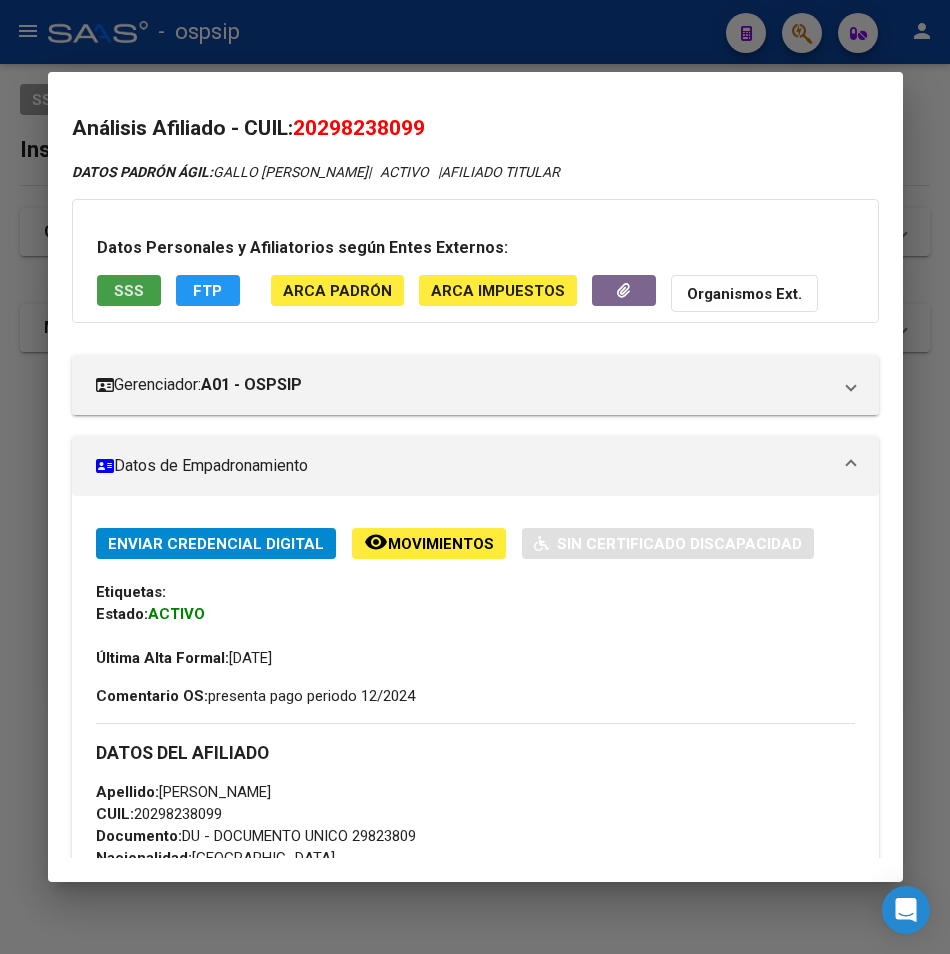 click on "SSS" at bounding box center (129, 291) 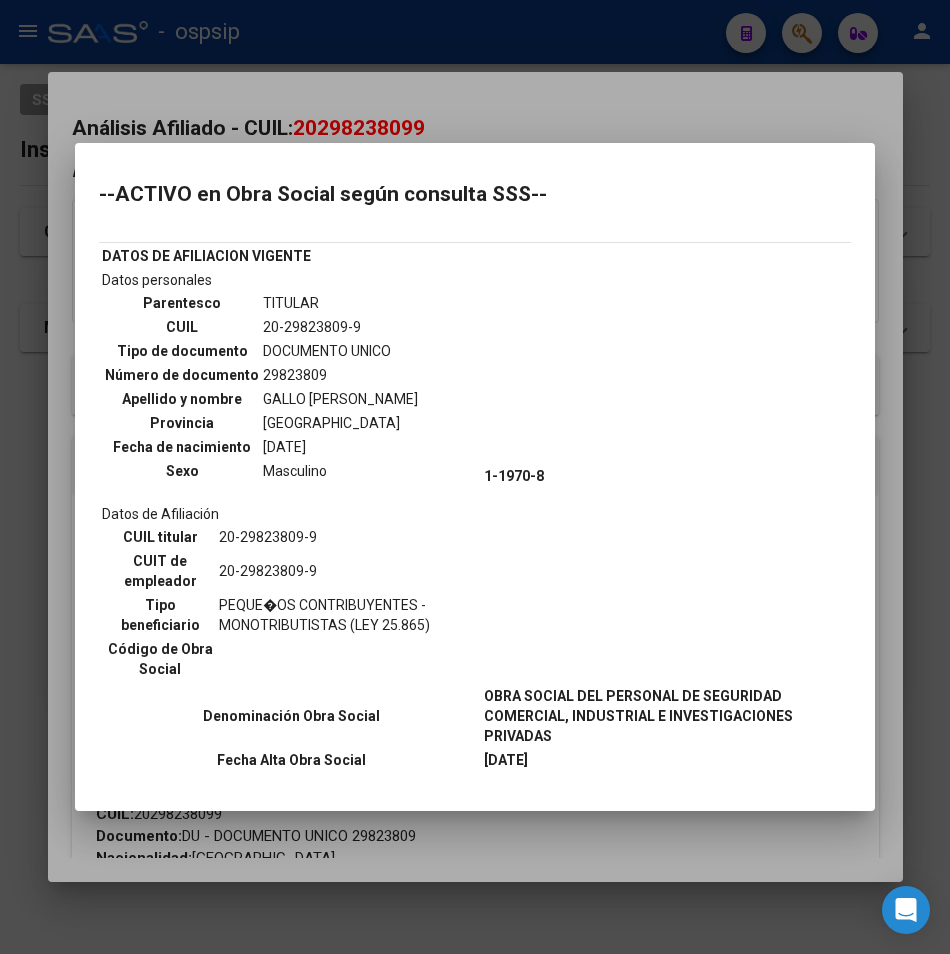 click at bounding box center (475, 477) 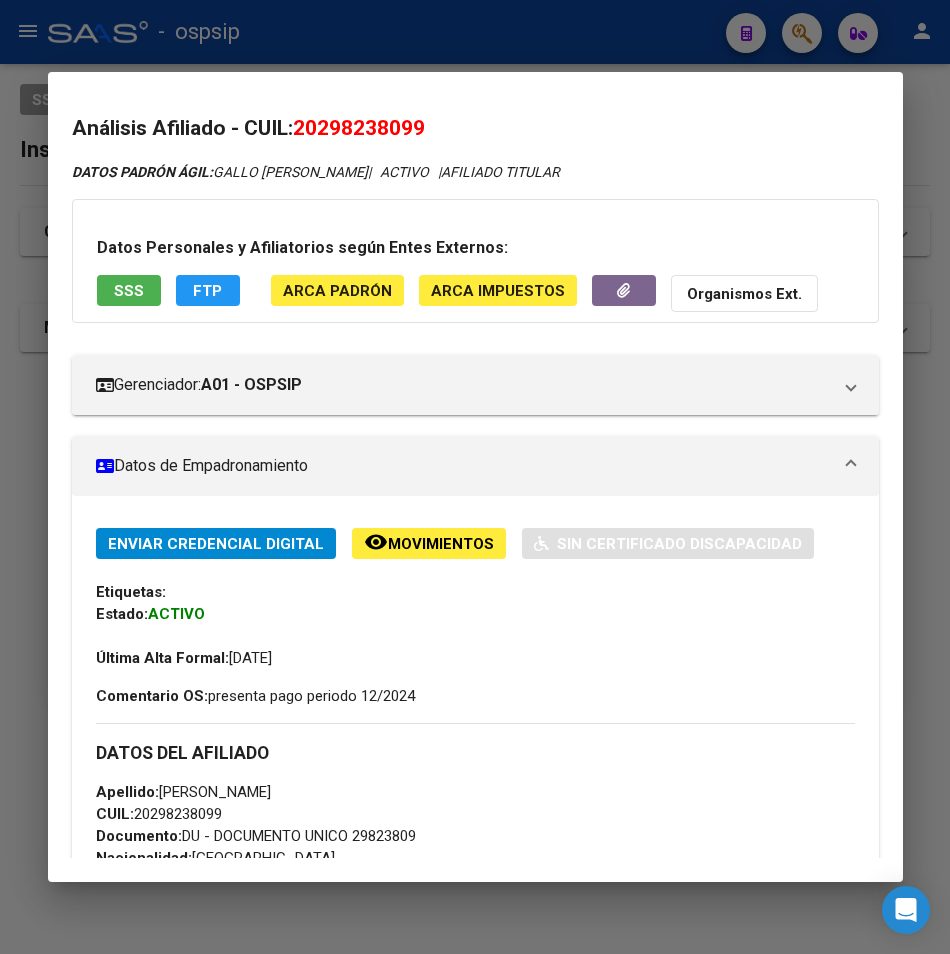 click at bounding box center [475, 477] 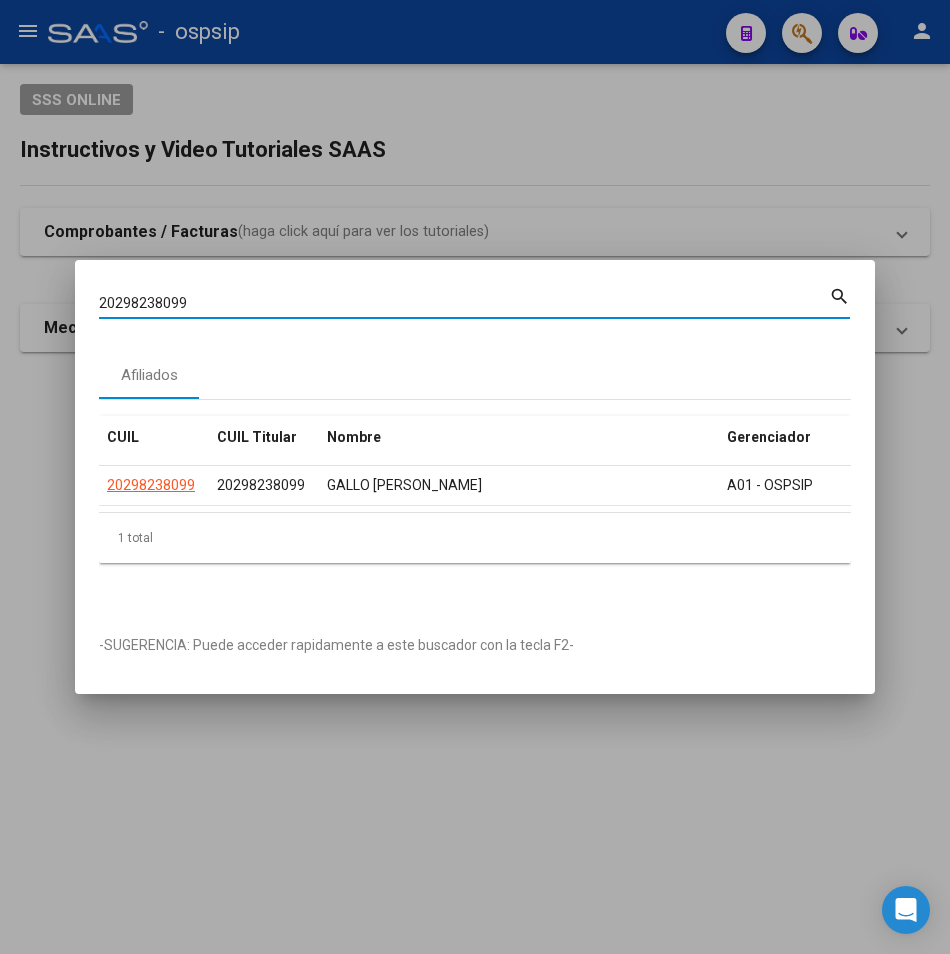 drag, startPoint x: 216, startPoint y: 291, endPoint x: 31, endPoint y: 313, distance: 186.30351 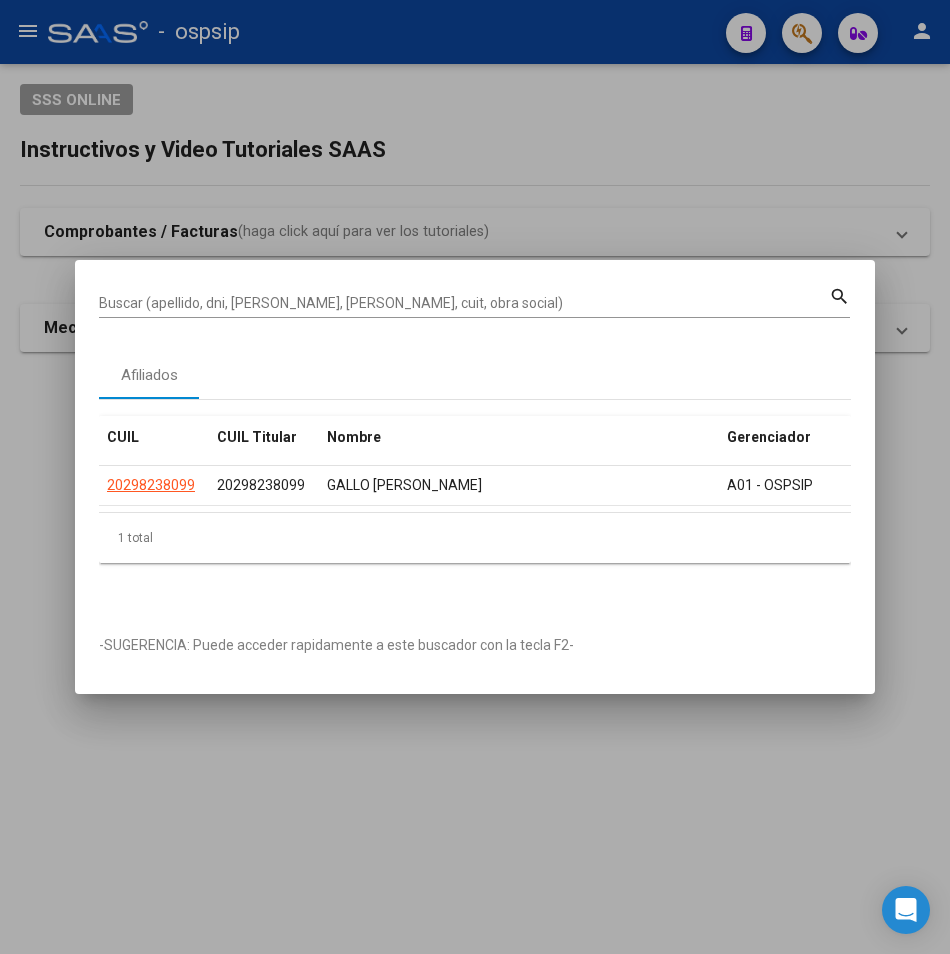 click on "Buscar (apellido, dni, [PERSON_NAME], [PERSON_NAME], cuit, obra social)" at bounding box center [464, 303] 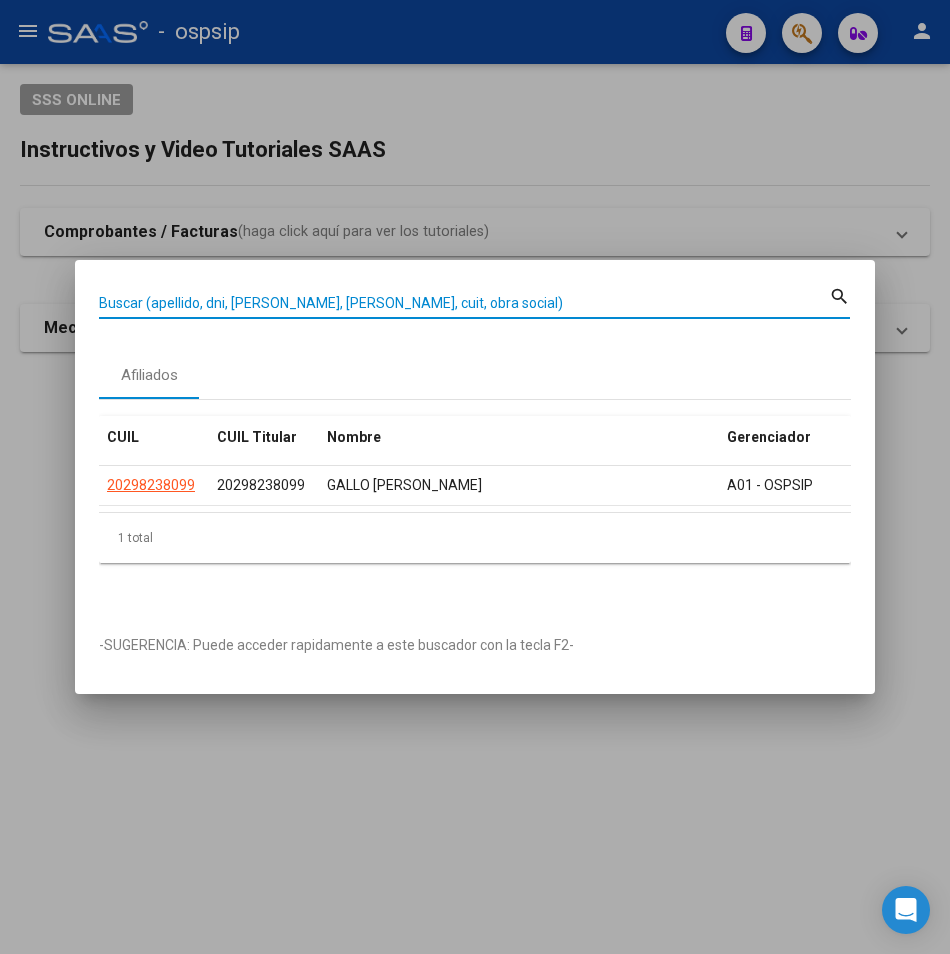 paste on "20141955242" 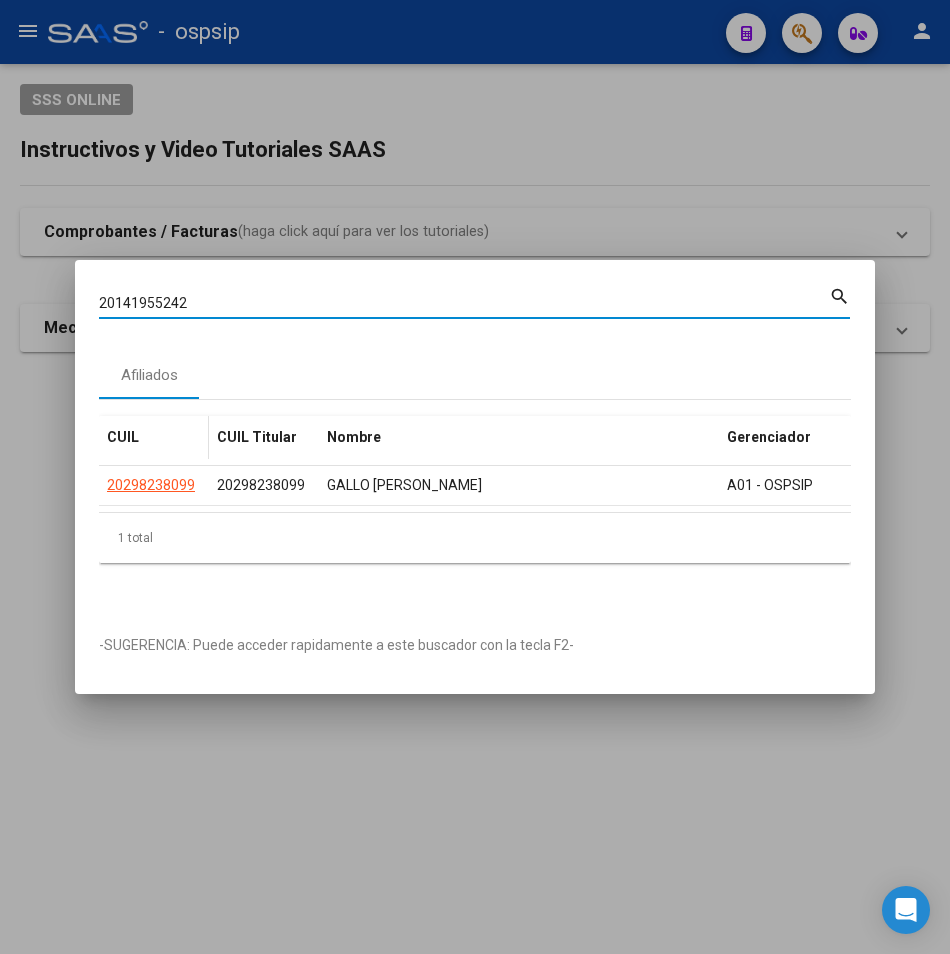 type on "20141955242" 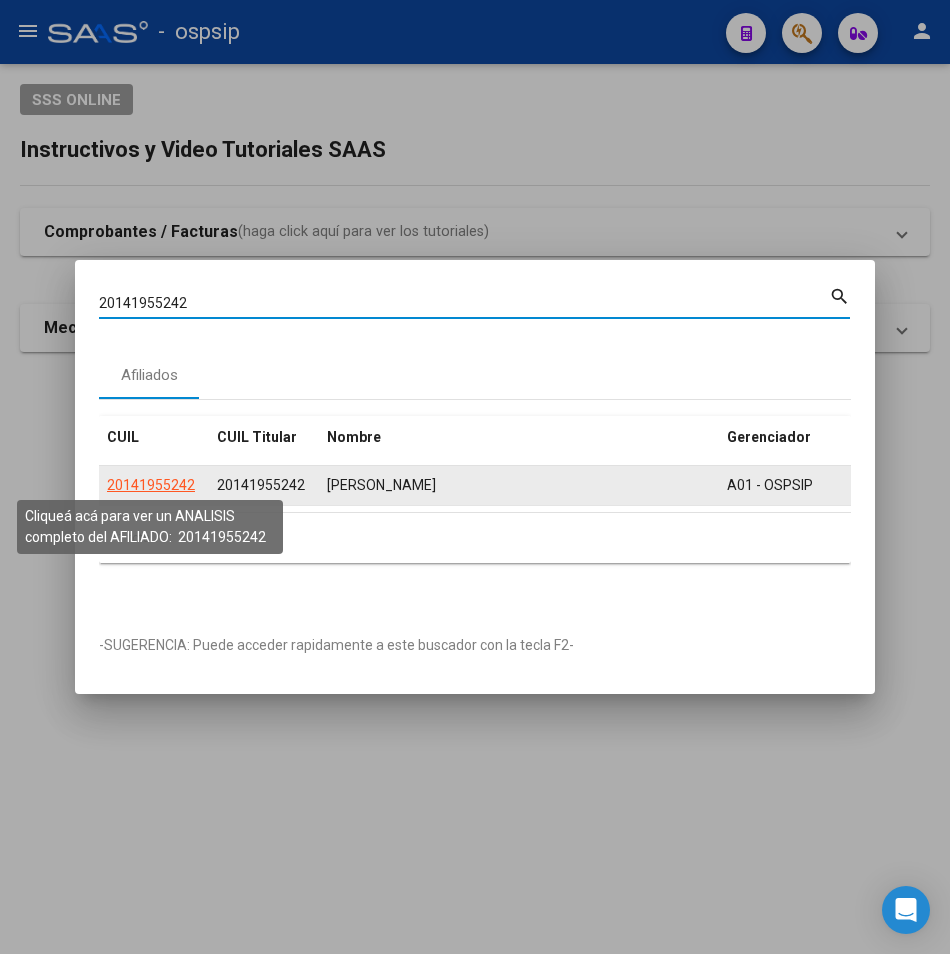 click on "20141955242" 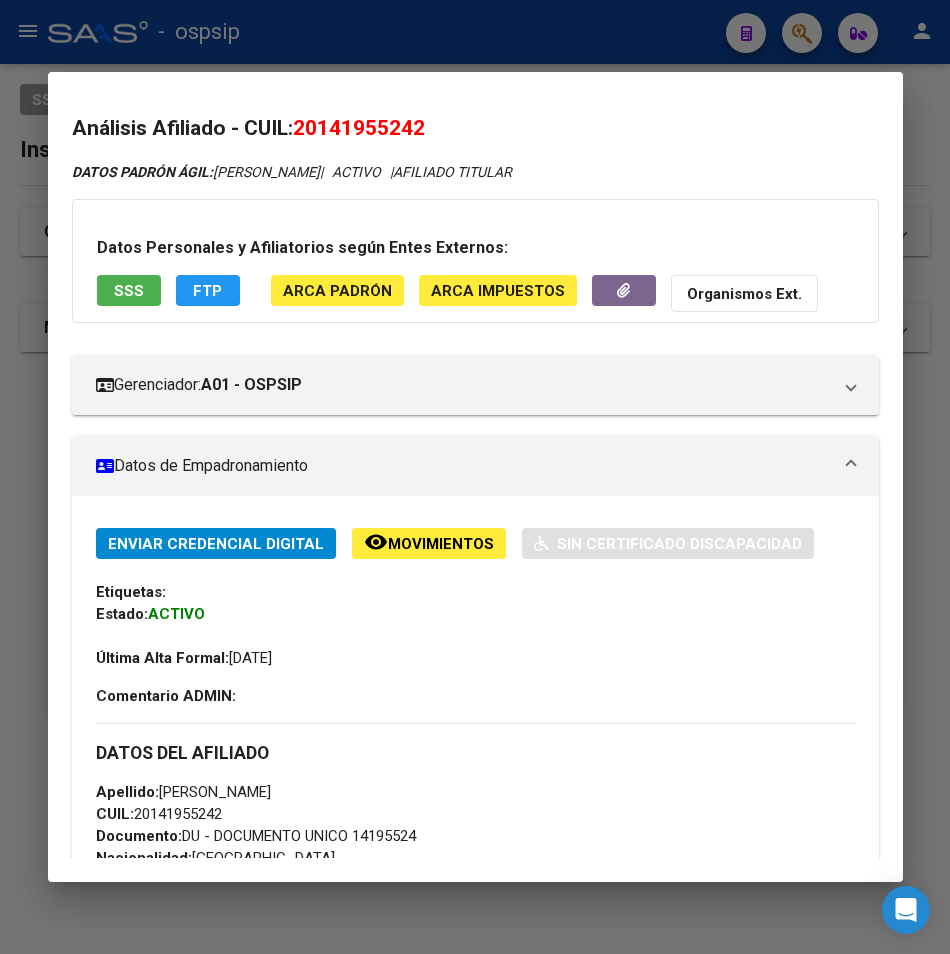 click on "SSS" at bounding box center (129, 290) 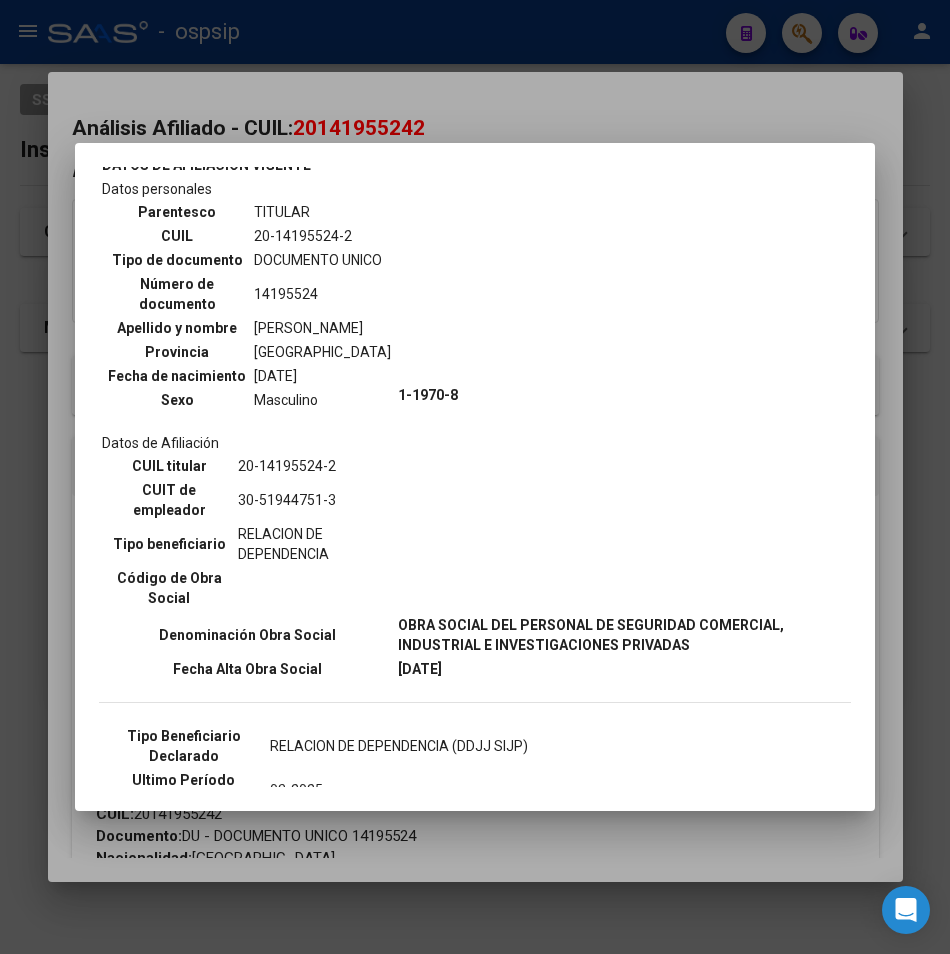 scroll, scrollTop: 300, scrollLeft: 0, axis: vertical 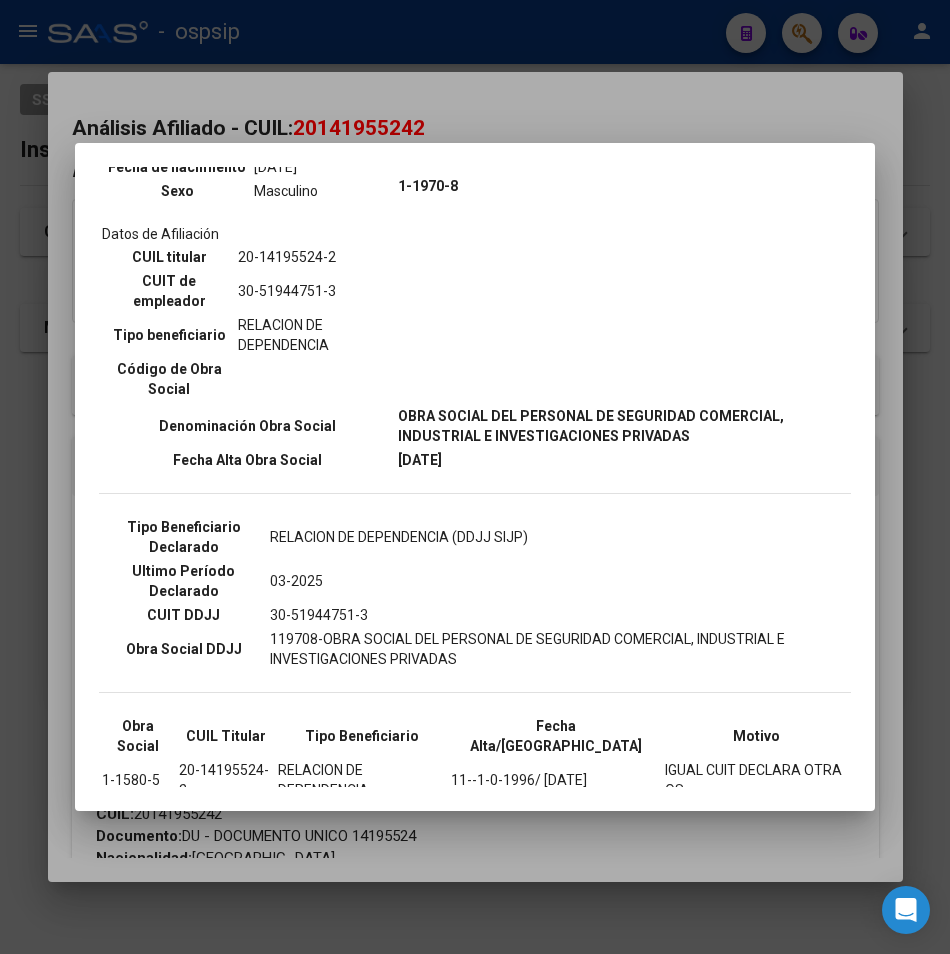 drag, startPoint x: 261, startPoint y: 97, endPoint x: 259, endPoint y: 60, distance: 37.054016 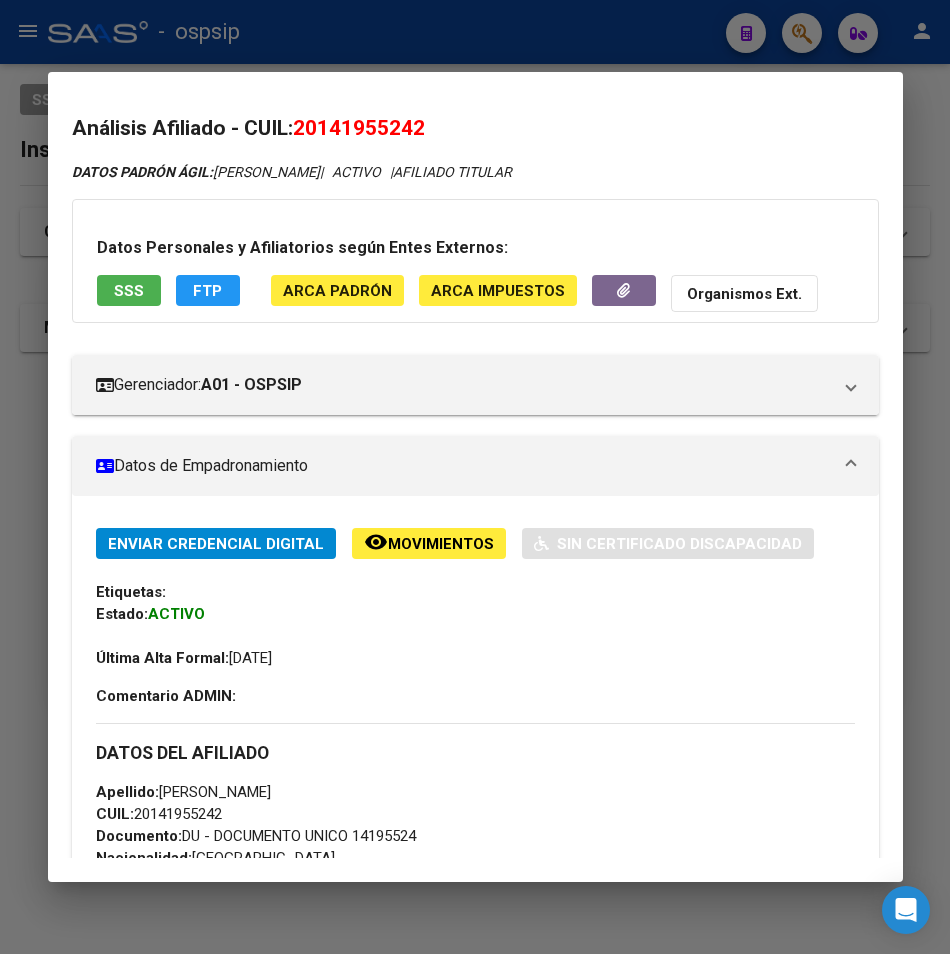 click at bounding box center [475, 477] 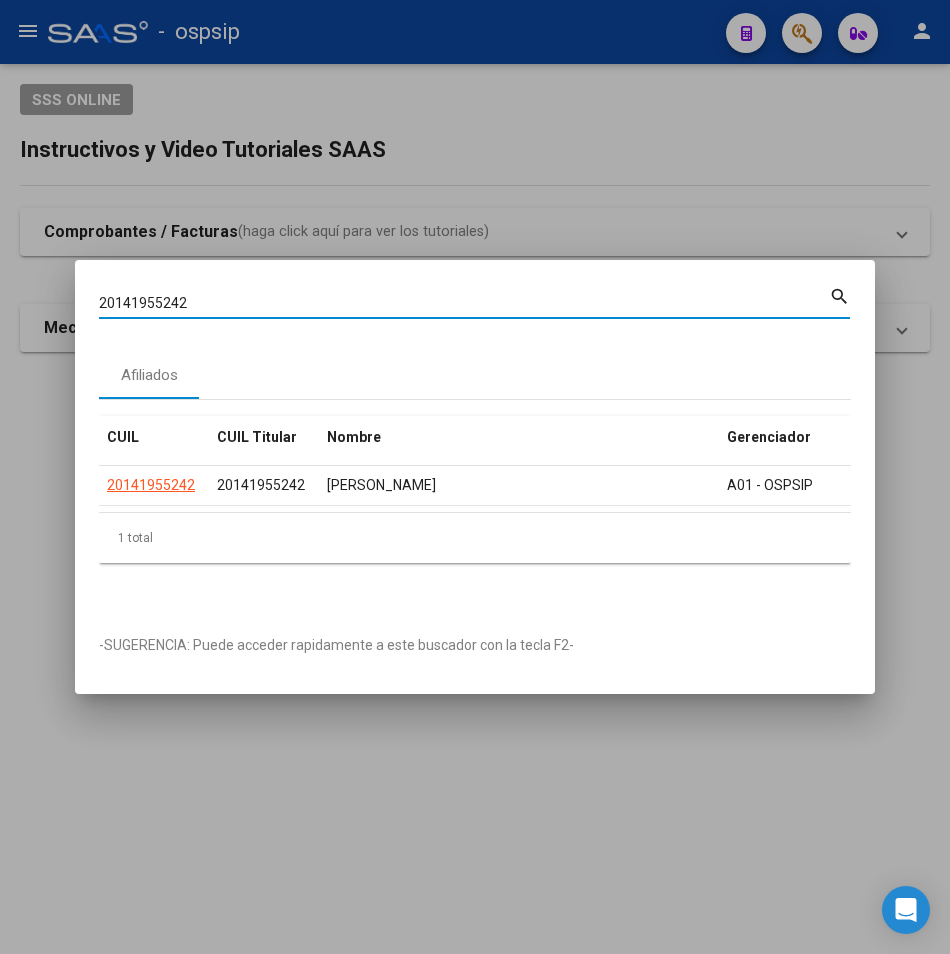 drag, startPoint x: 169, startPoint y: 300, endPoint x: 46, endPoint y: 310, distance: 123.40584 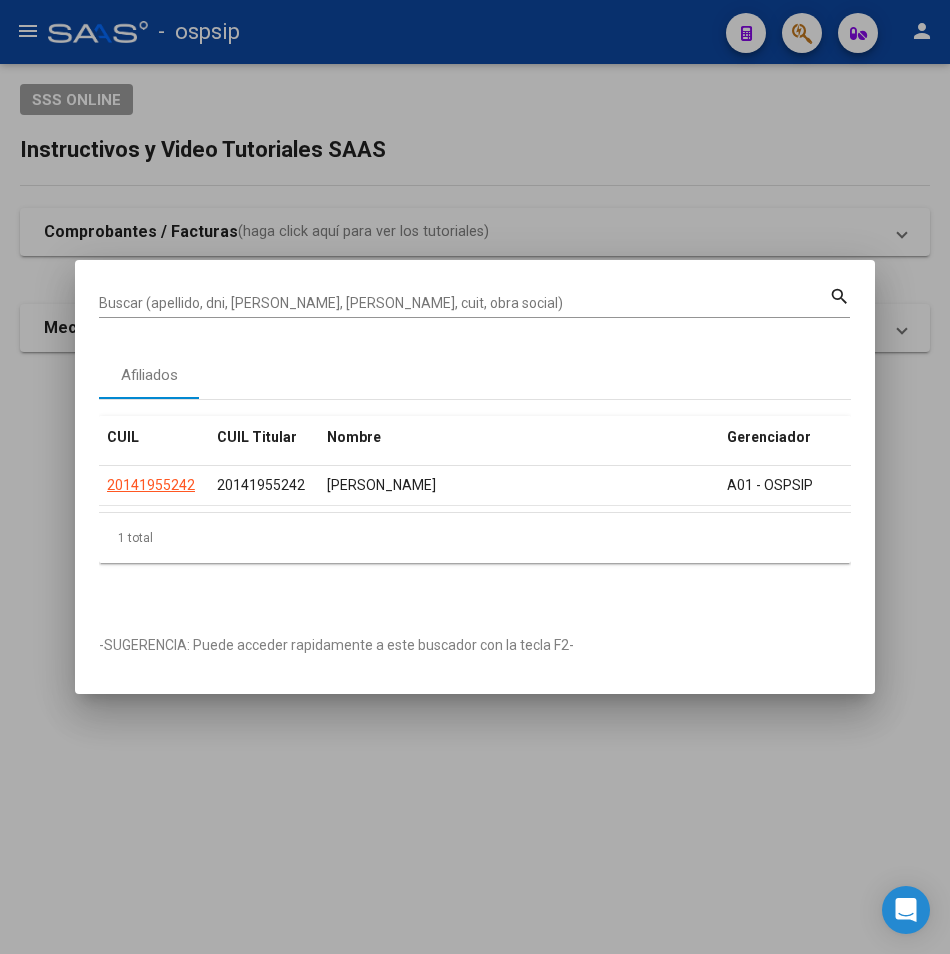 click on "Buscar (apellido, dni, [PERSON_NAME], [PERSON_NAME], cuit, obra social)" at bounding box center [464, 303] 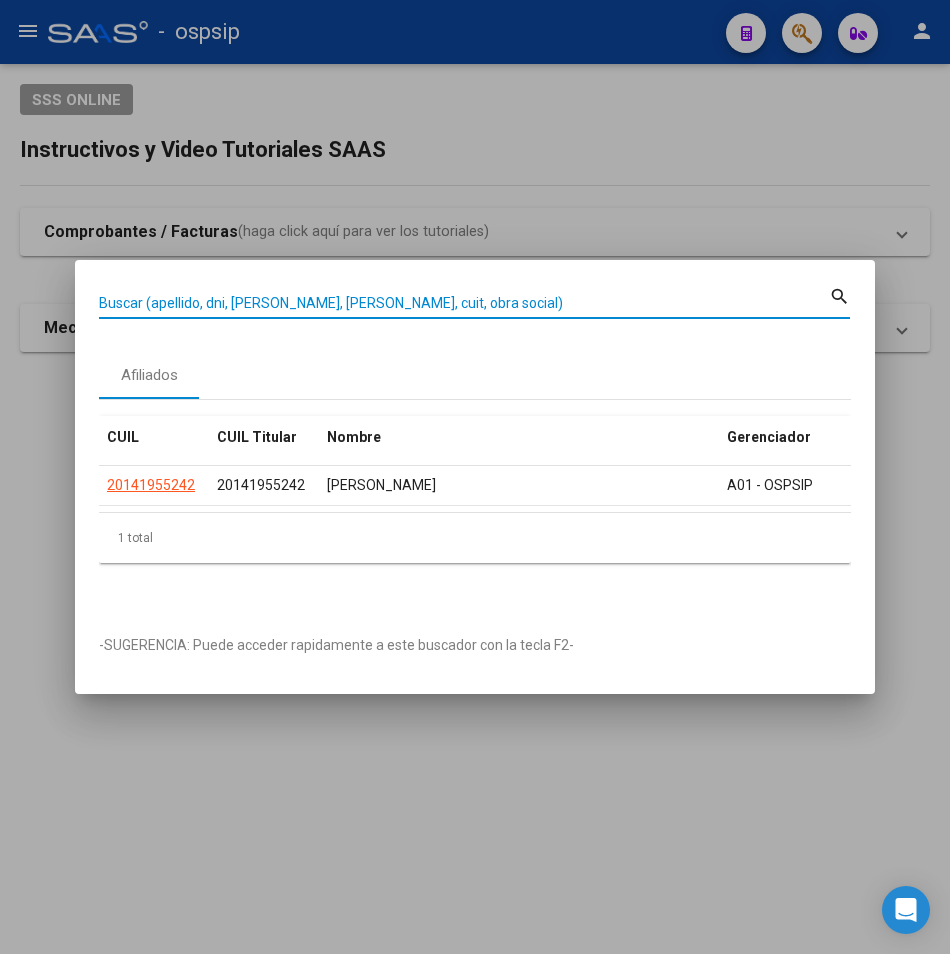 paste on "23333681714" 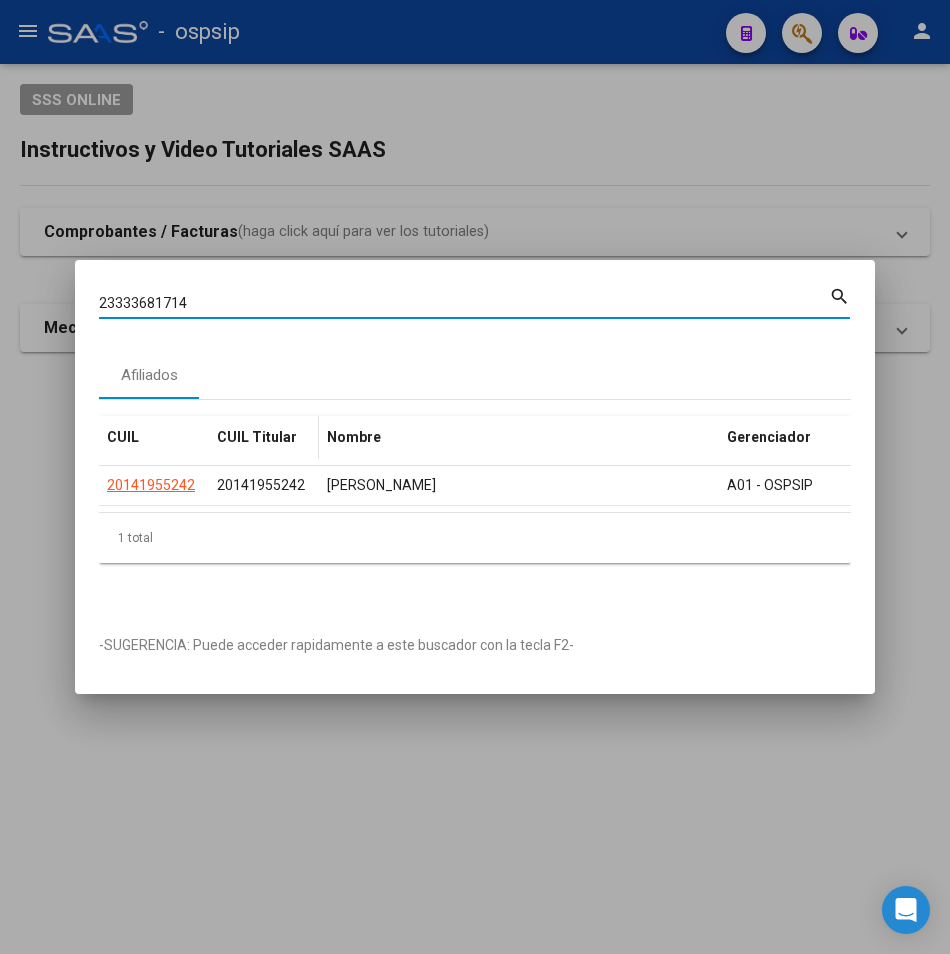 type on "23333681714" 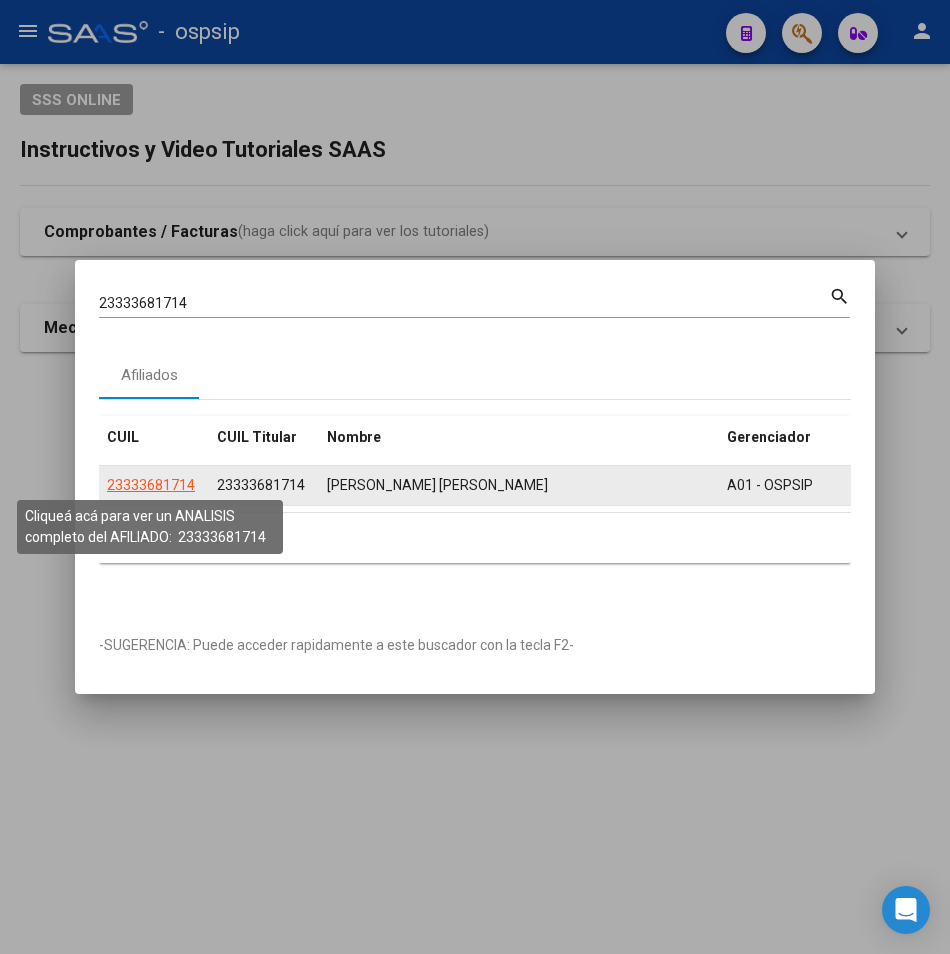 click on "23333681714" 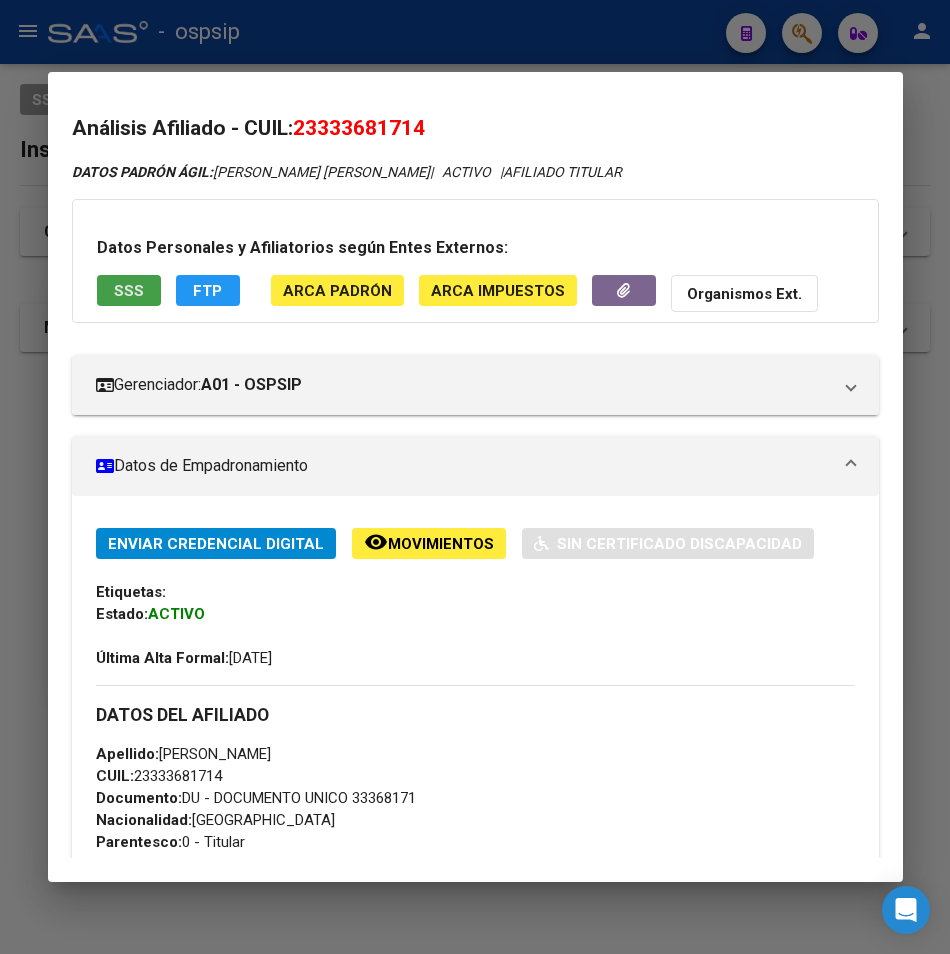 click on "SSS" at bounding box center (129, 290) 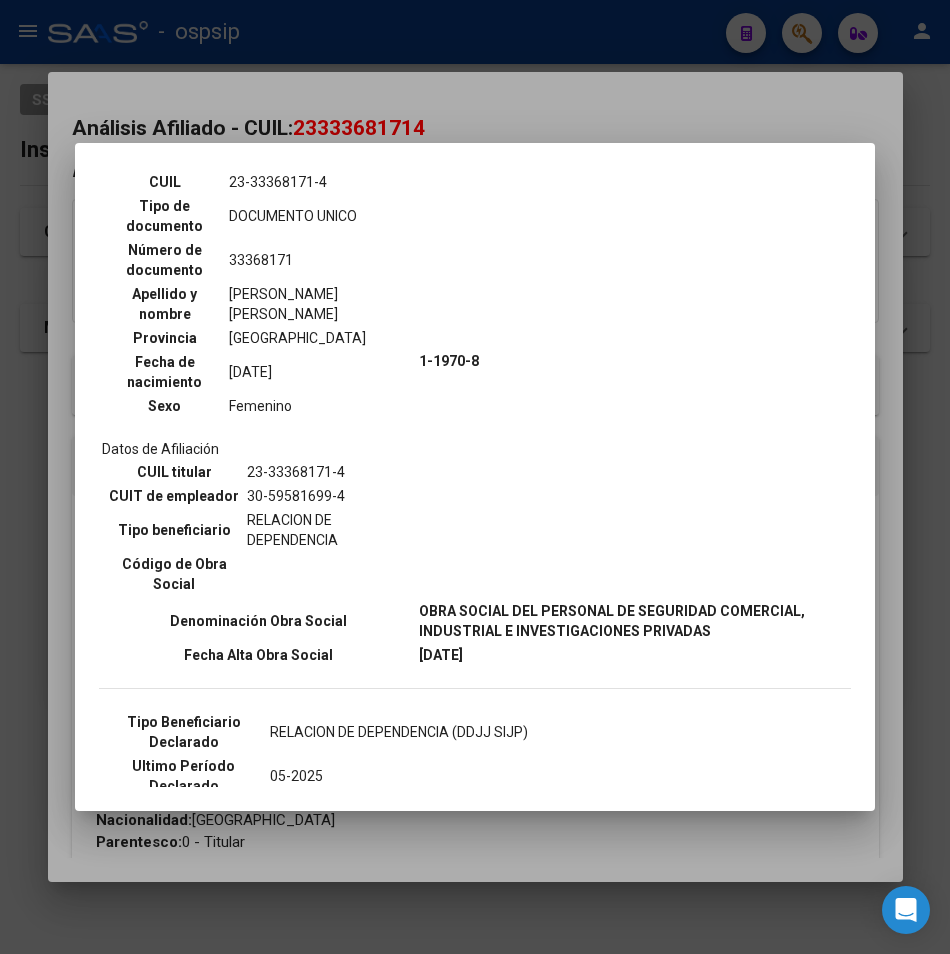 scroll, scrollTop: 100, scrollLeft: 0, axis: vertical 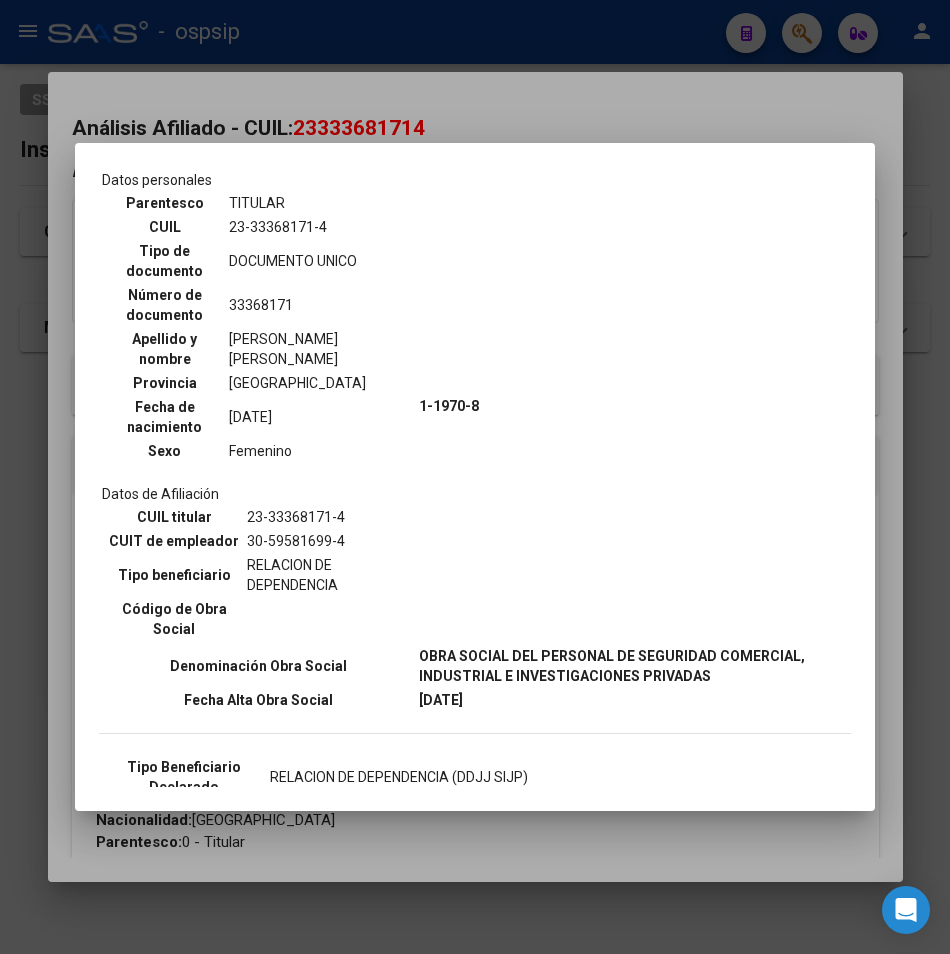 drag, startPoint x: 338, startPoint y: 96, endPoint x: 340, endPoint y: 30, distance: 66.0303 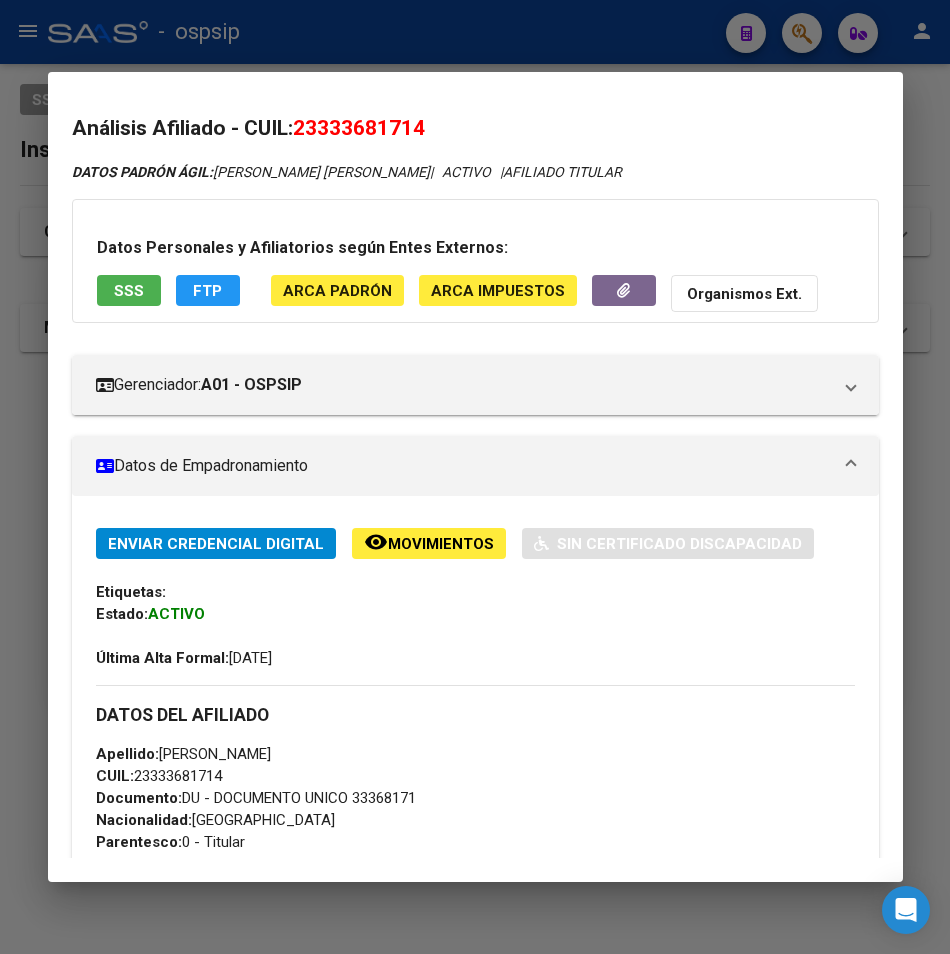 click at bounding box center [475, 477] 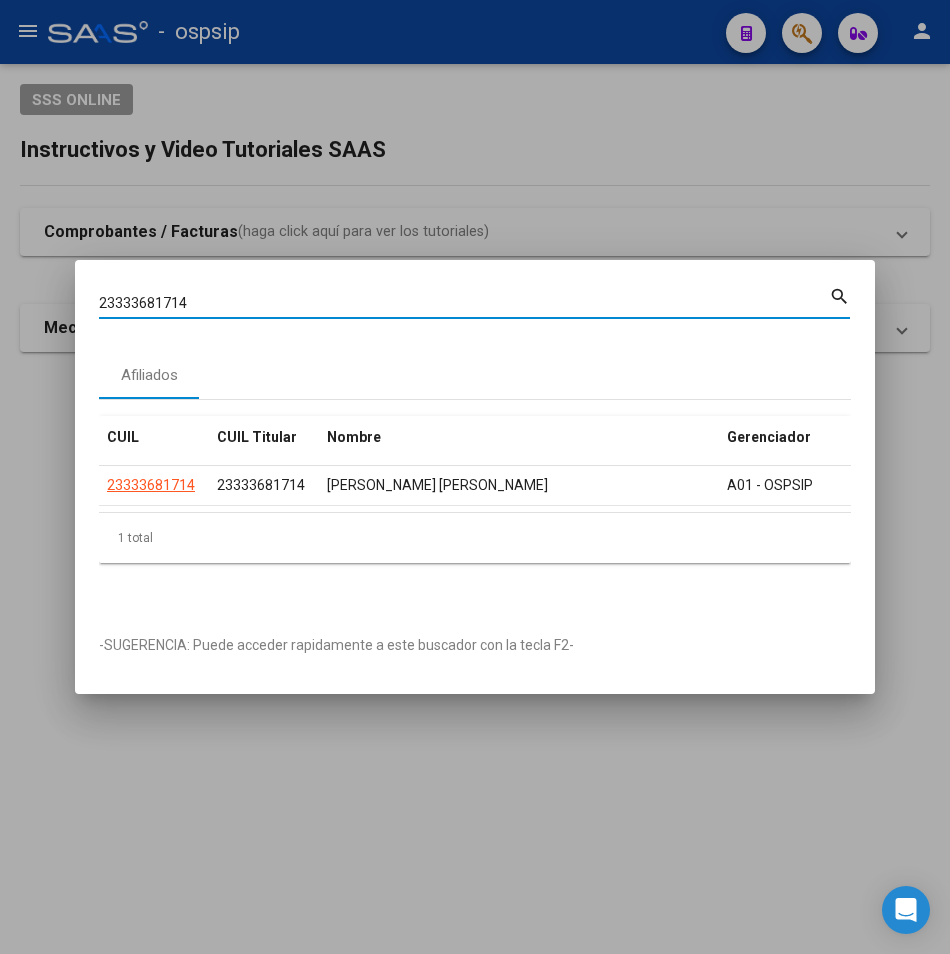 drag, startPoint x: 201, startPoint y: 297, endPoint x: 0, endPoint y: 323, distance: 202.67462 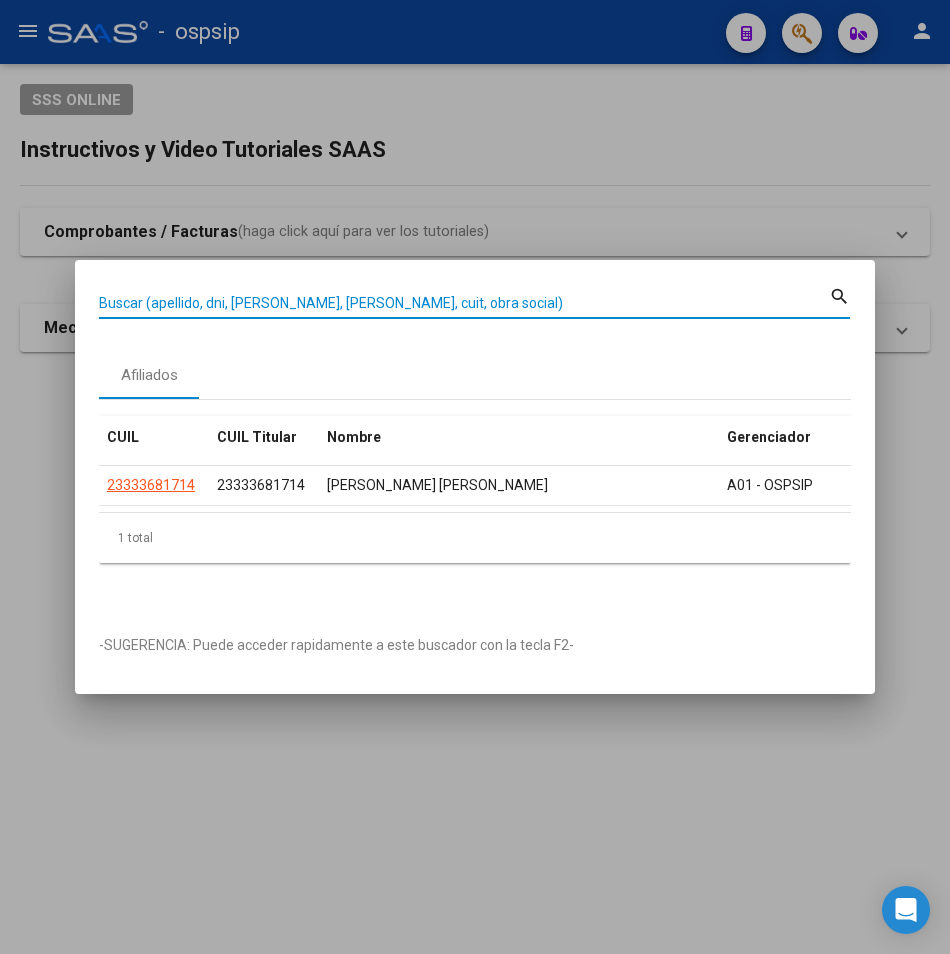click on "Buscar (apellido, dni, [PERSON_NAME], [PERSON_NAME], cuit, obra social)" at bounding box center [464, 303] 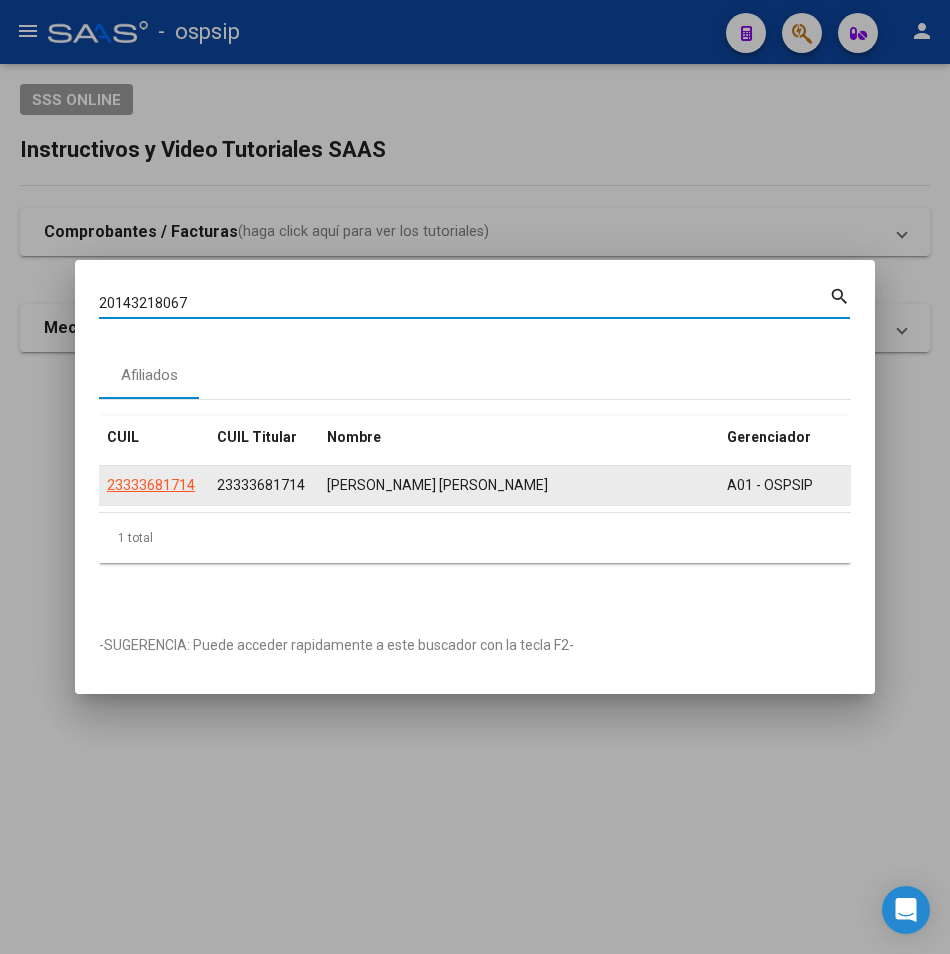 type on "20143218067" 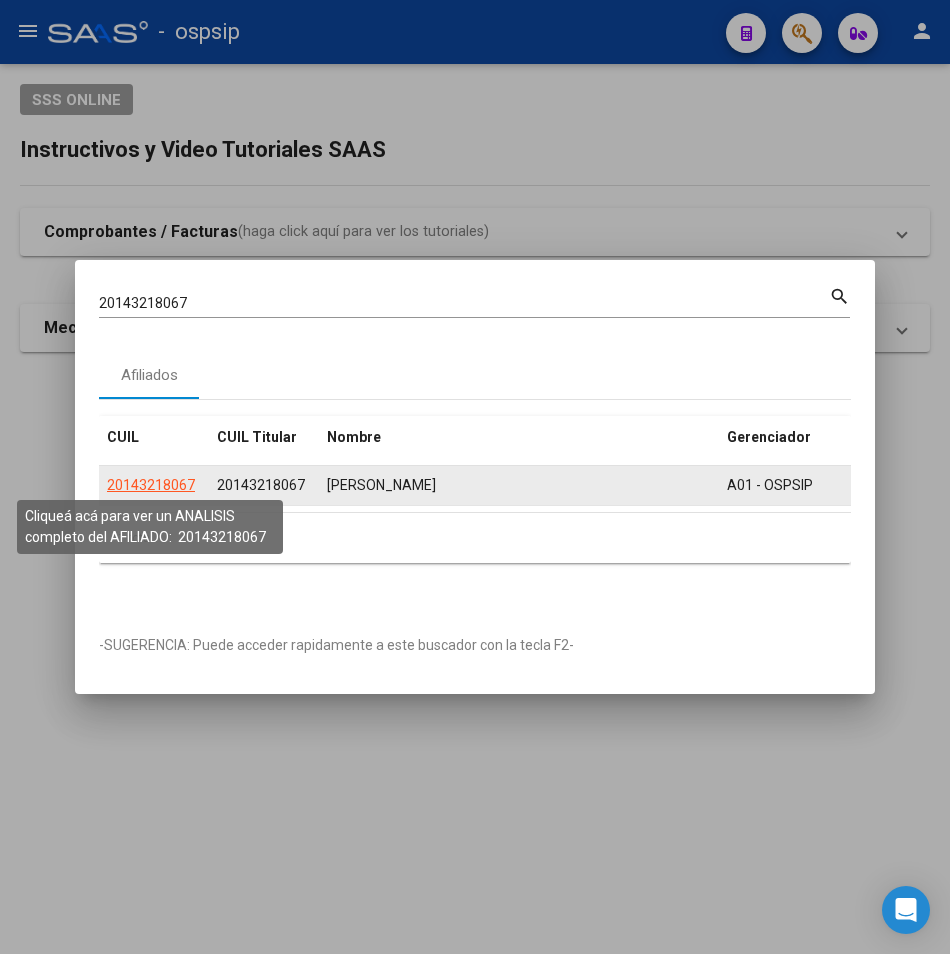 click on "20143218067" 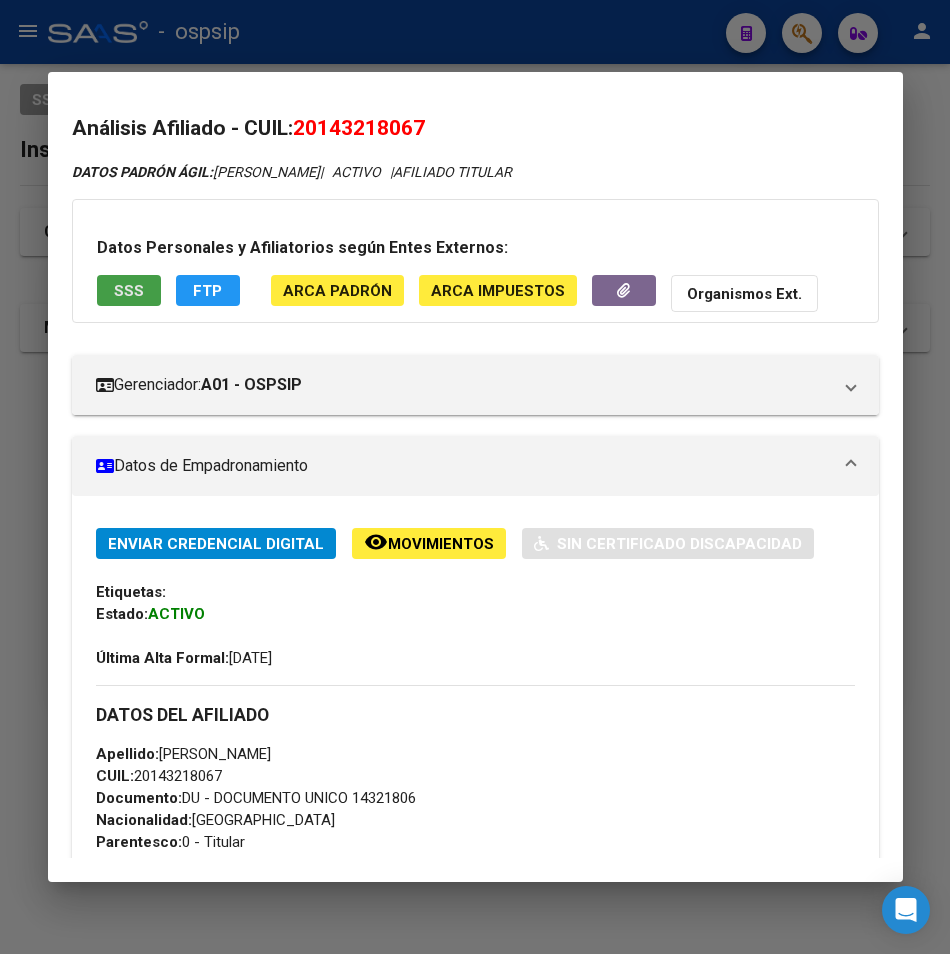 click on "SSS" at bounding box center [129, 290] 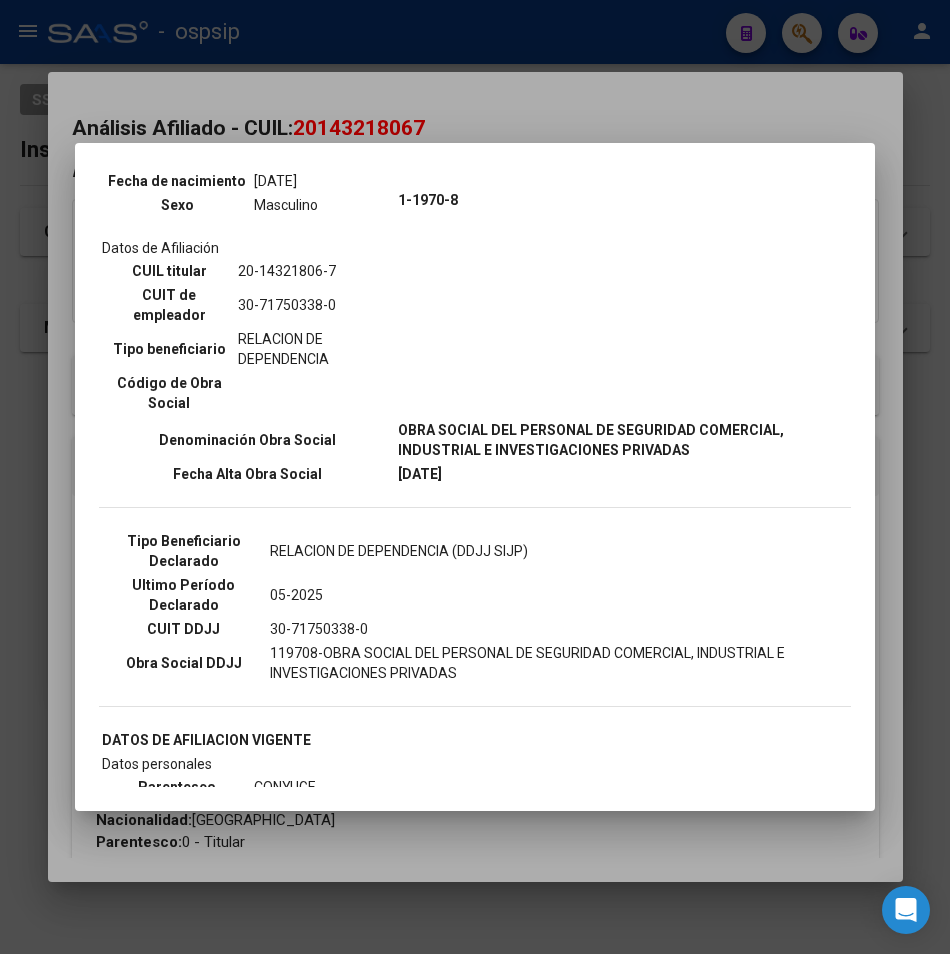 scroll, scrollTop: 0, scrollLeft: 0, axis: both 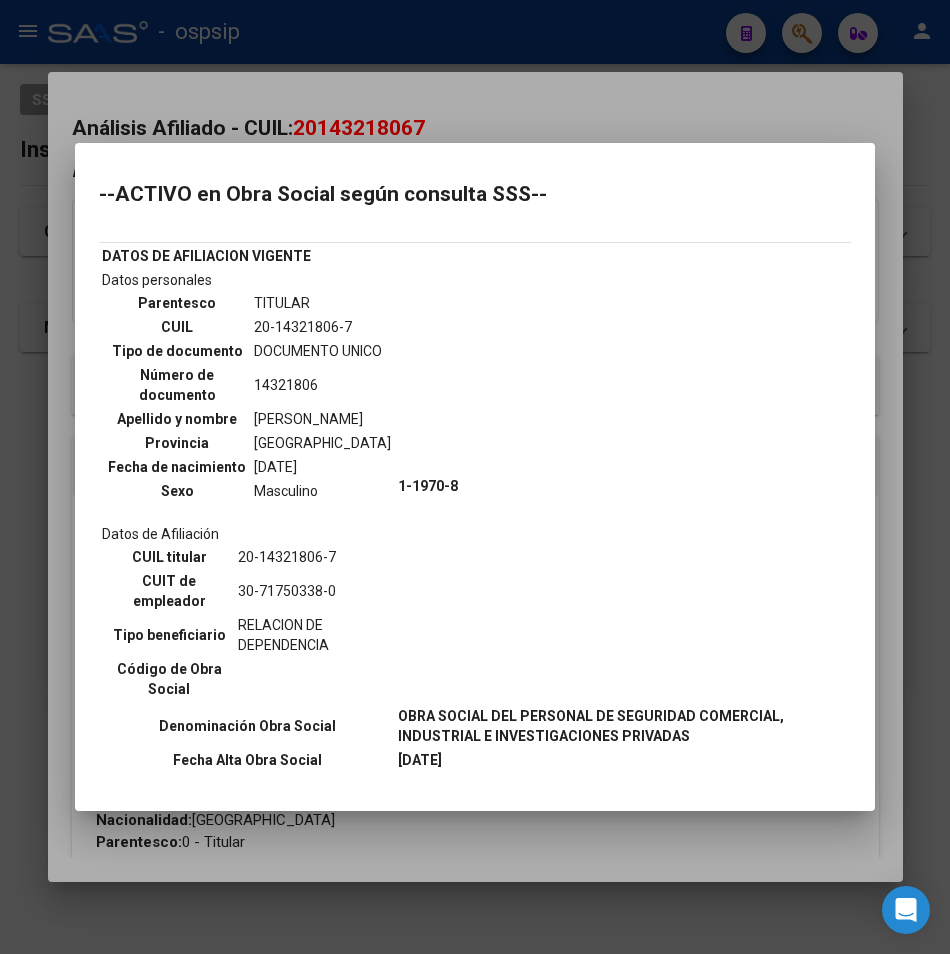 drag, startPoint x: 386, startPoint y: 88, endPoint x: 388, endPoint y: 66, distance: 22.090721 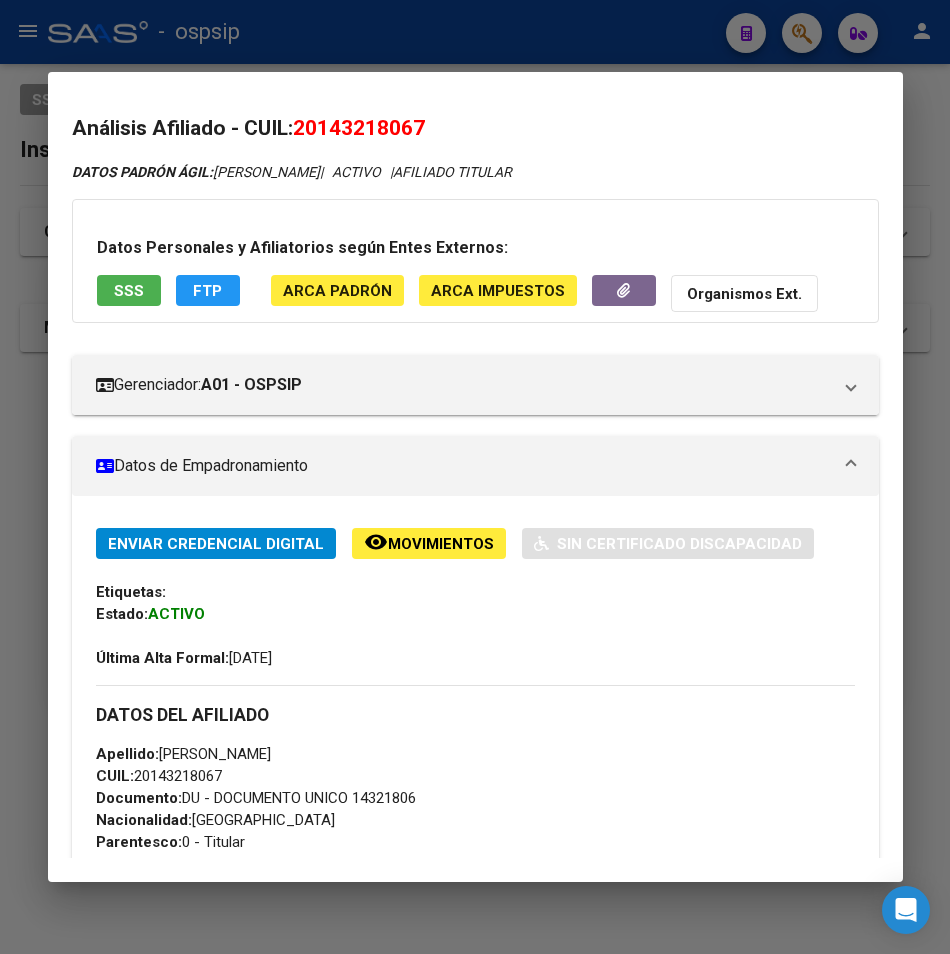 click at bounding box center [475, 477] 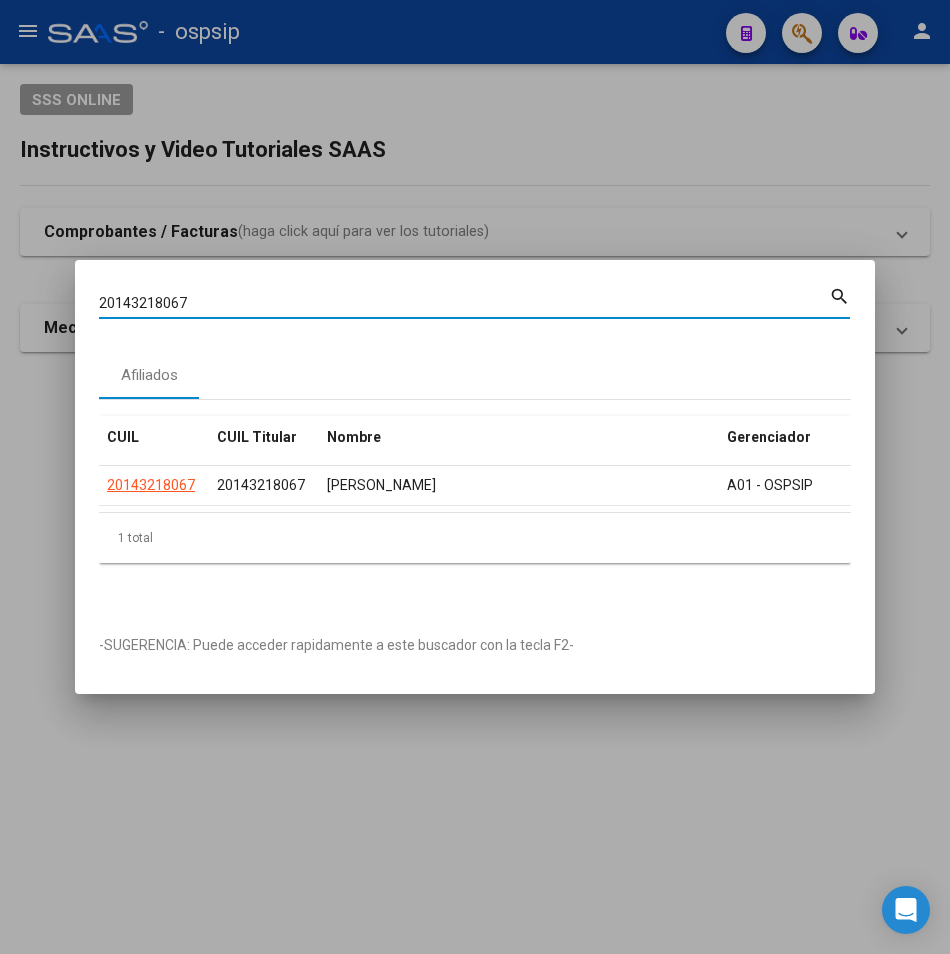 drag, startPoint x: 219, startPoint y: 298, endPoint x: -62, endPoint y: 341, distance: 284.271 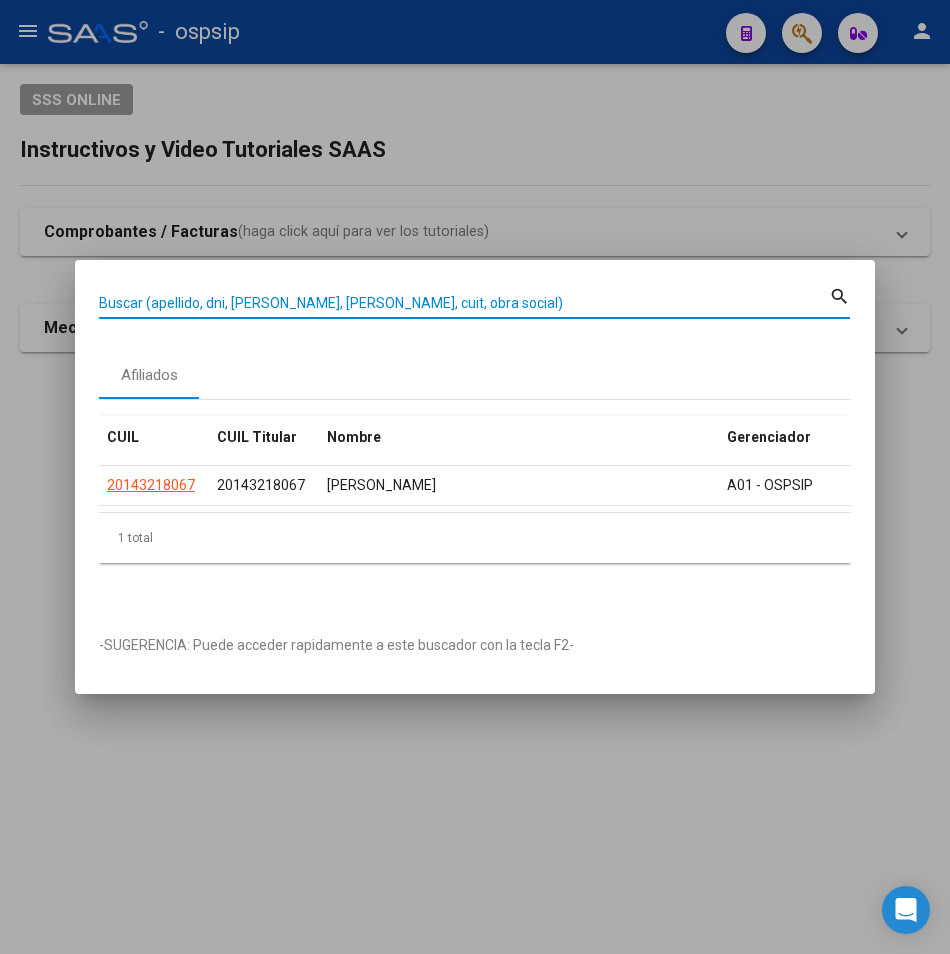 click on "Buscar (apellido, dni, [PERSON_NAME], [PERSON_NAME], cuit, obra social)" at bounding box center [464, 303] 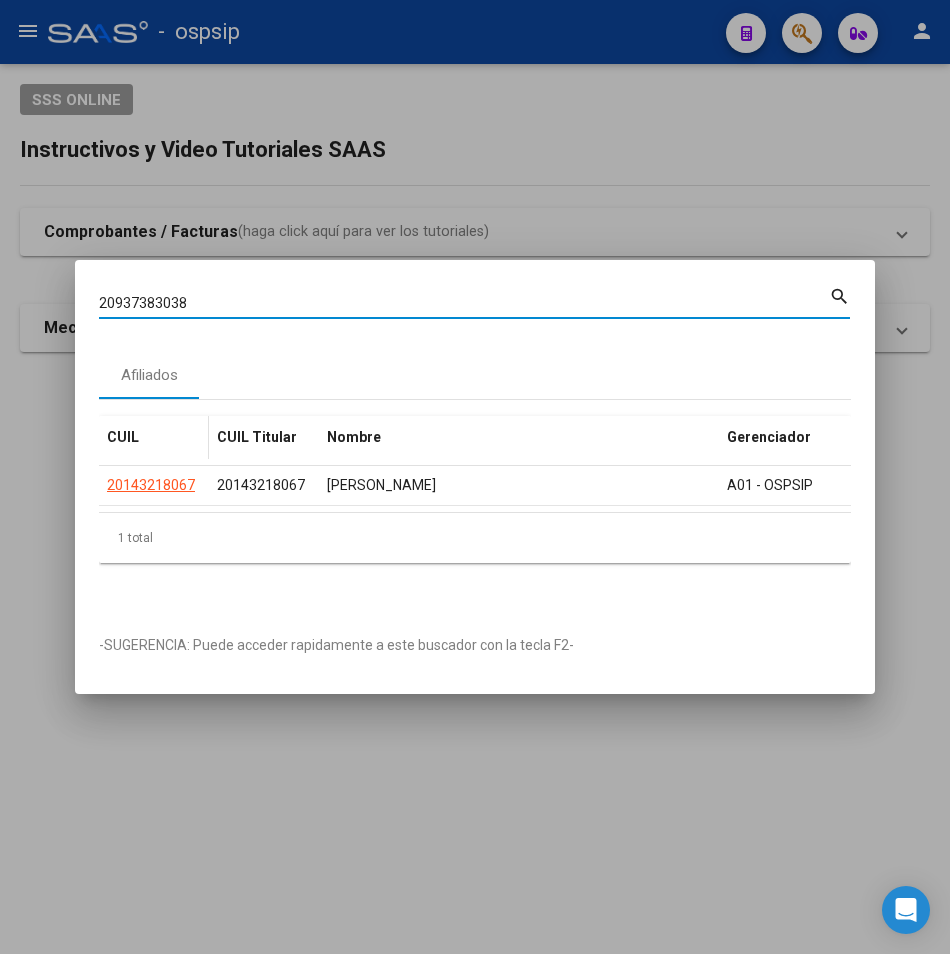 type on "20937383038" 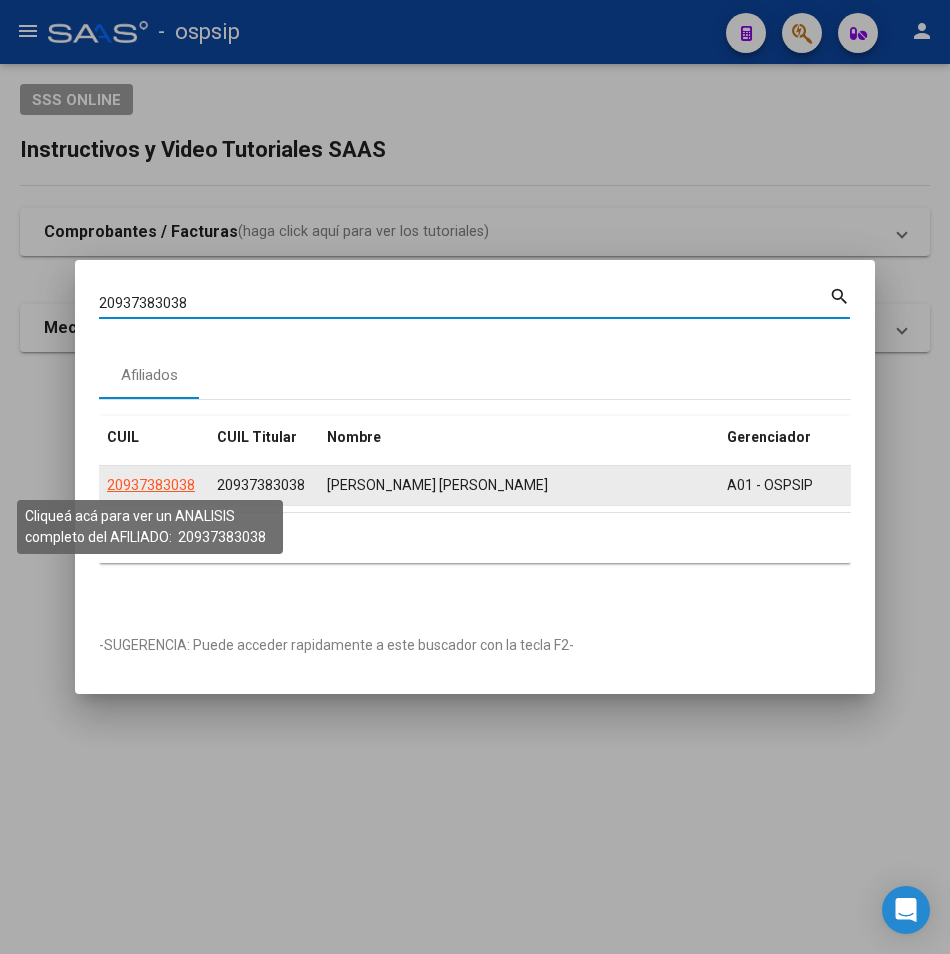 click on "20937383038" 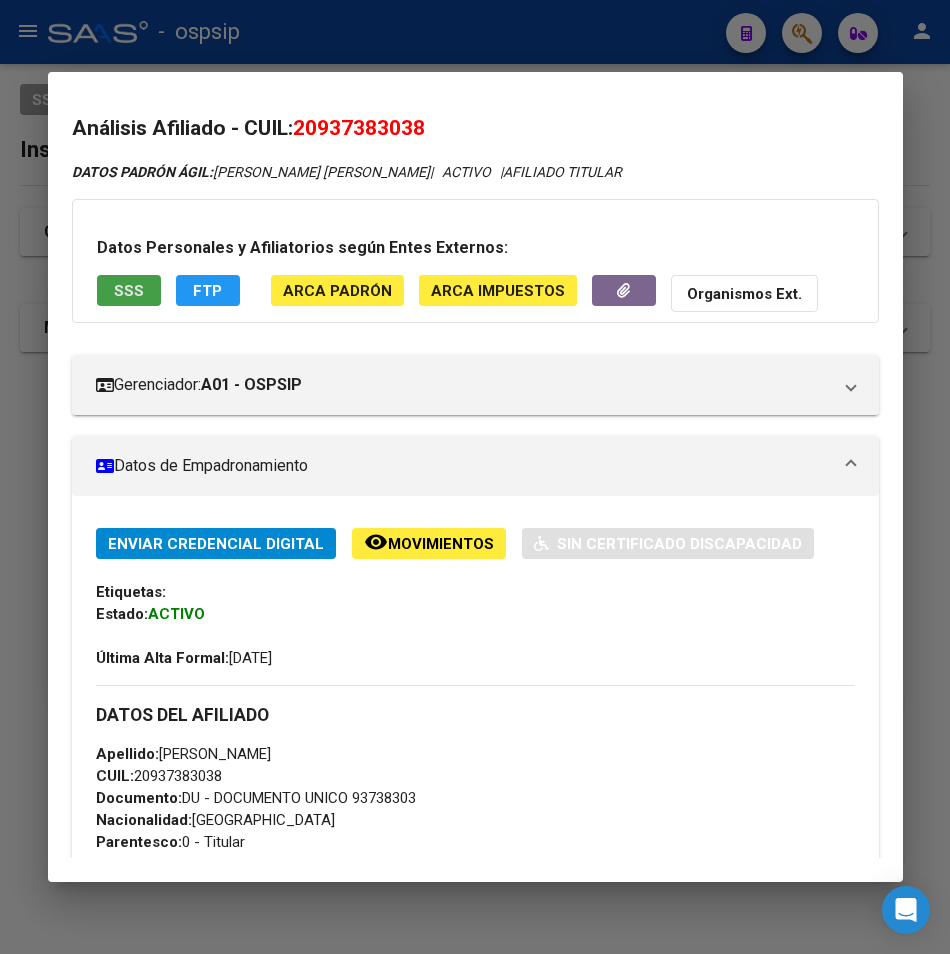 click on "SSS" at bounding box center [129, 291] 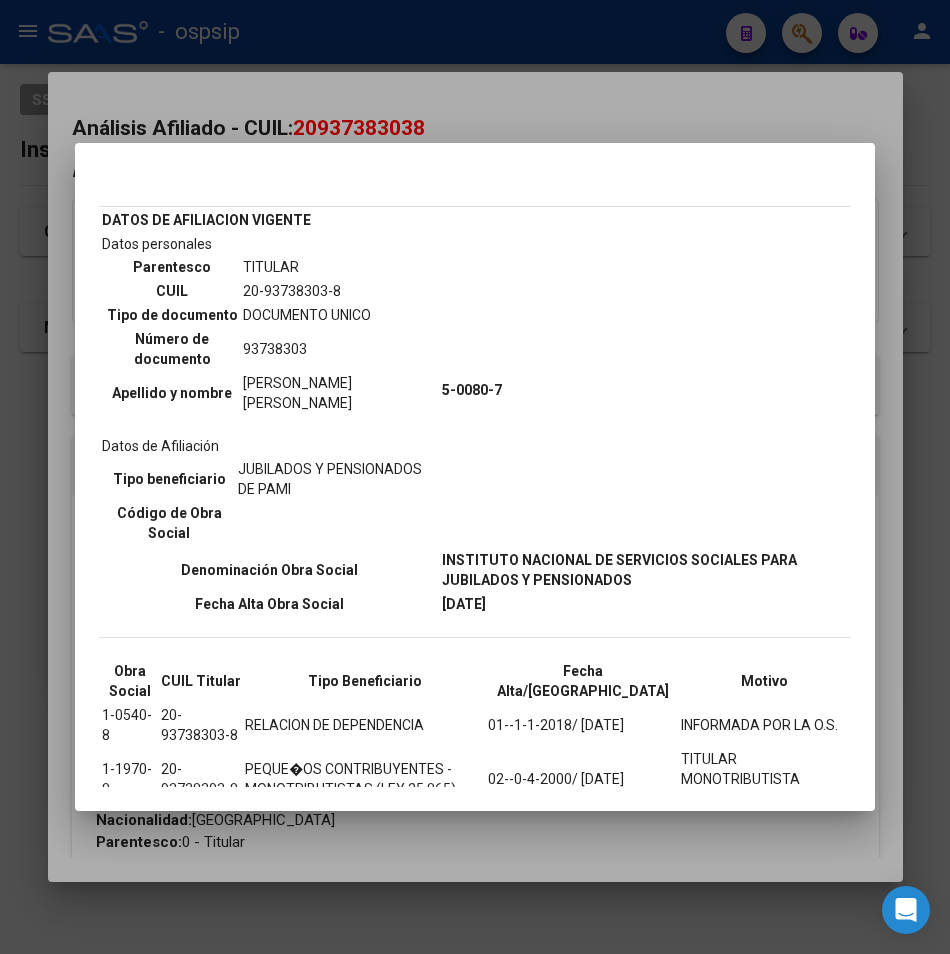 scroll, scrollTop: 0, scrollLeft: 0, axis: both 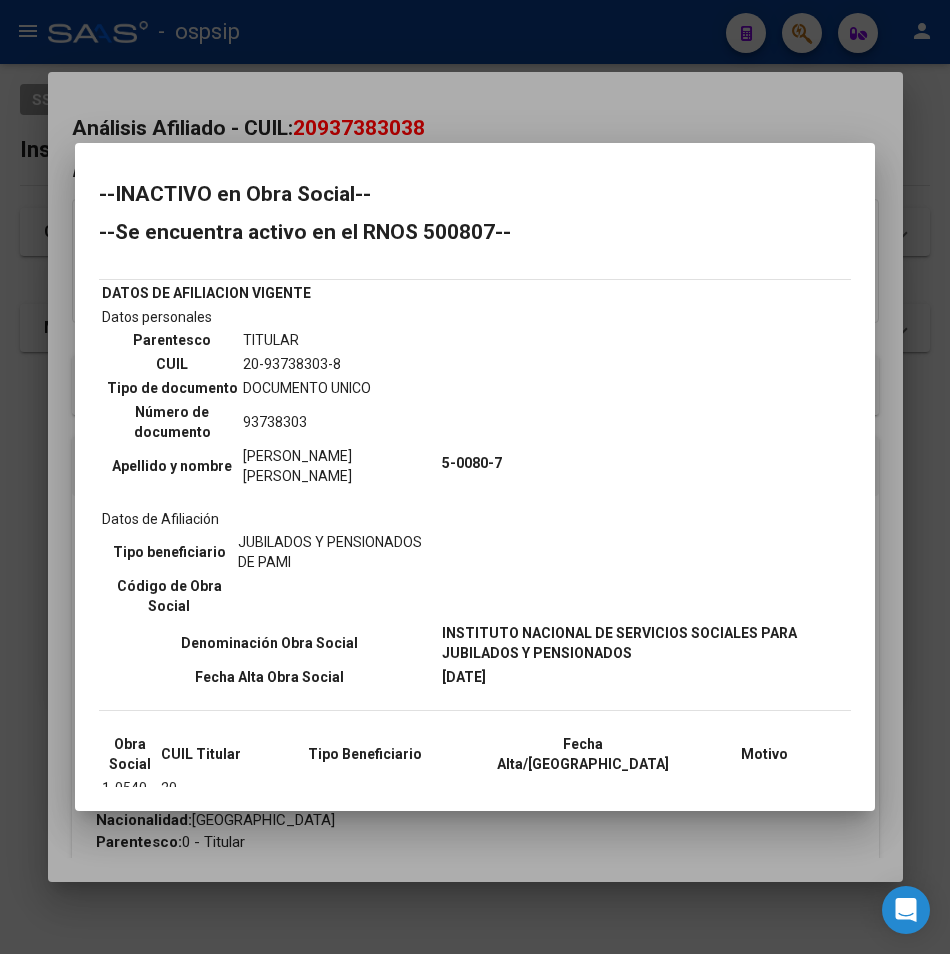 drag, startPoint x: 514, startPoint y: 113, endPoint x: 509, endPoint y: 54, distance: 59.211487 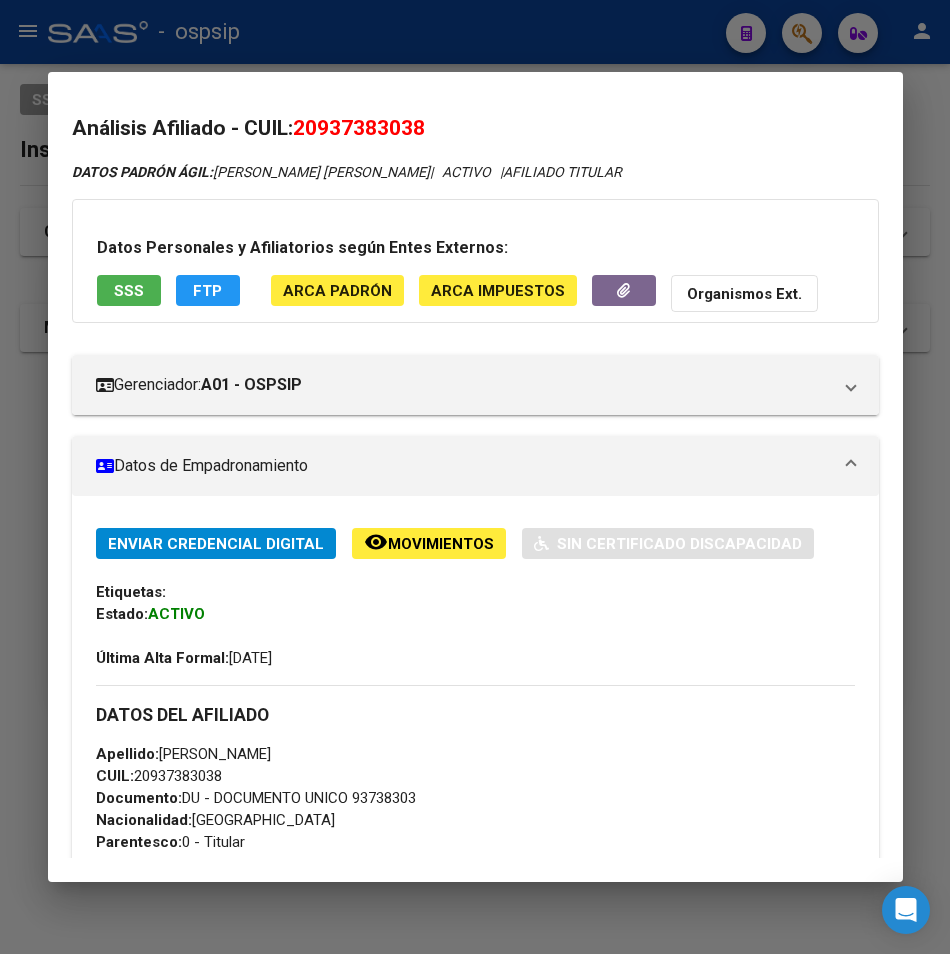 click at bounding box center (475, 477) 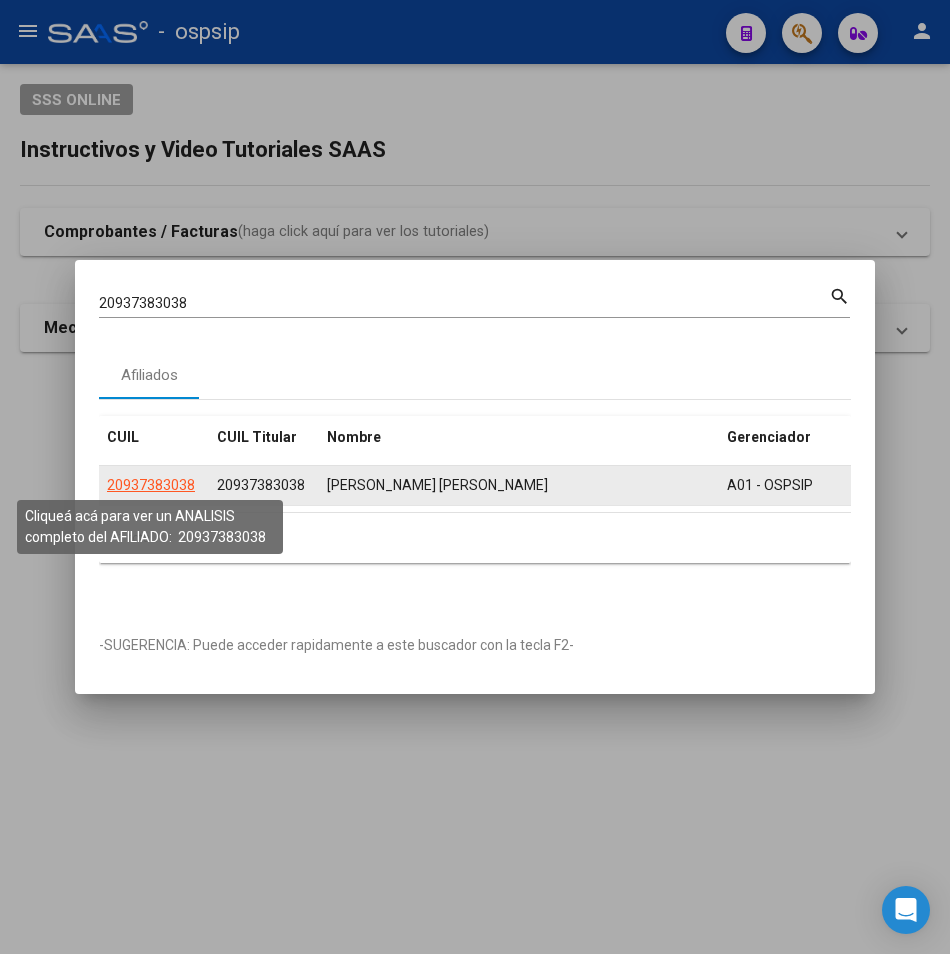 click on "20937383038" 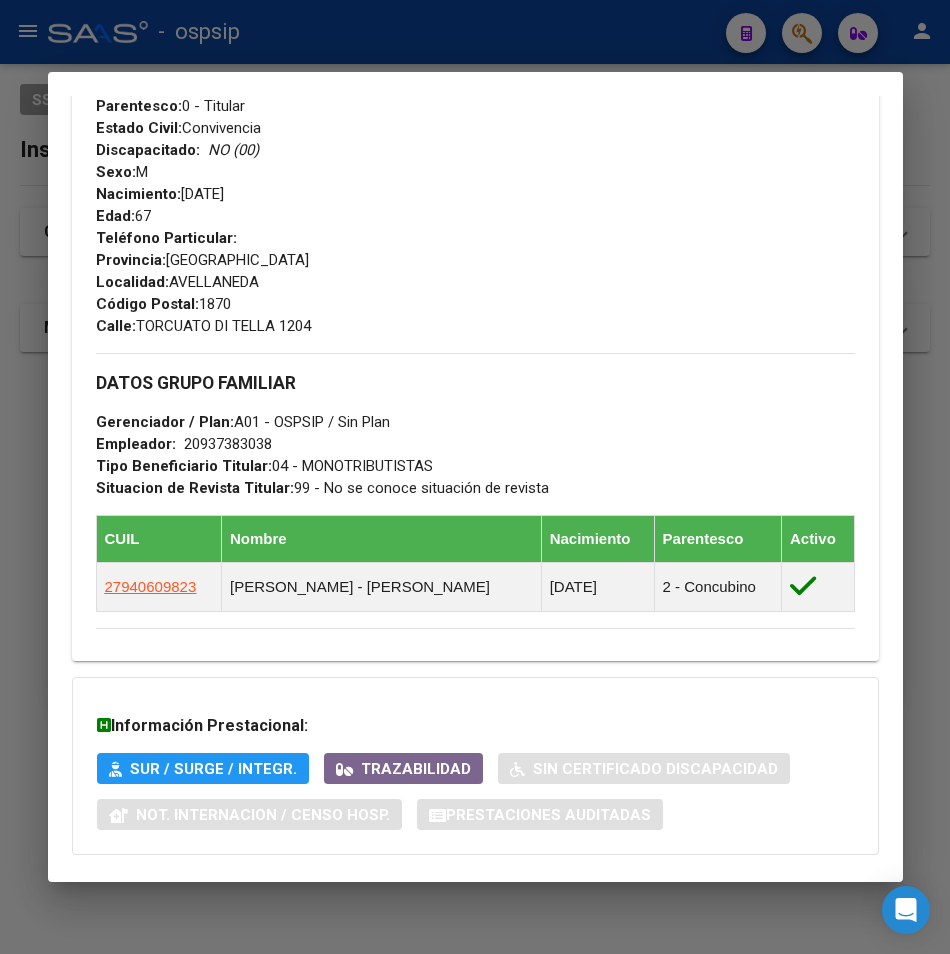 scroll, scrollTop: 800, scrollLeft: 0, axis: vertical 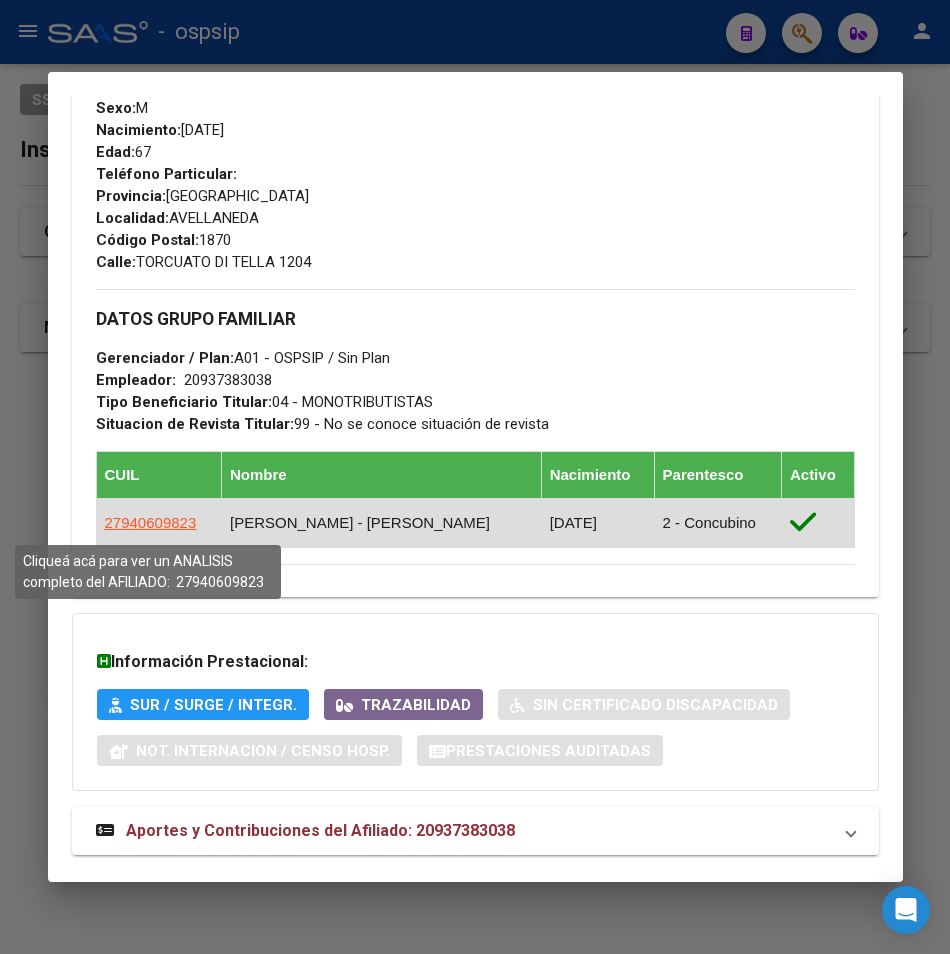 click on "27940609823" at bounding box center [151, 522] 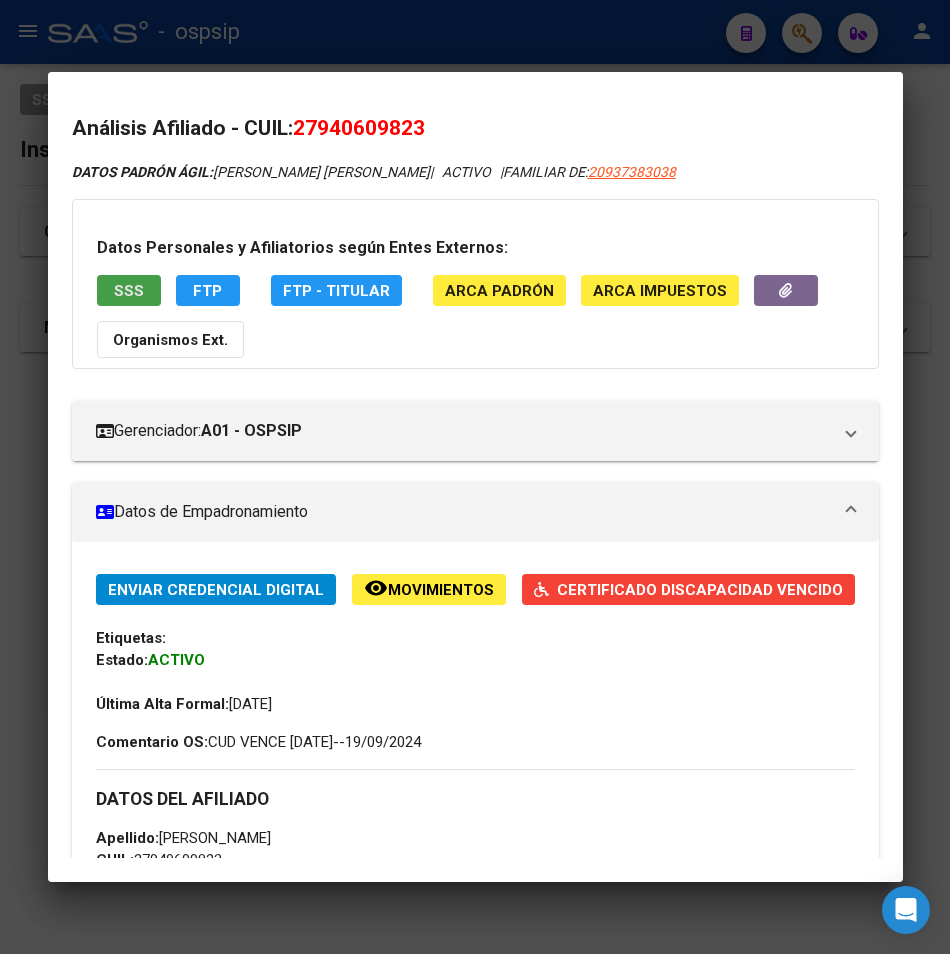 click on "SSS" at bounding box center (129, 291) 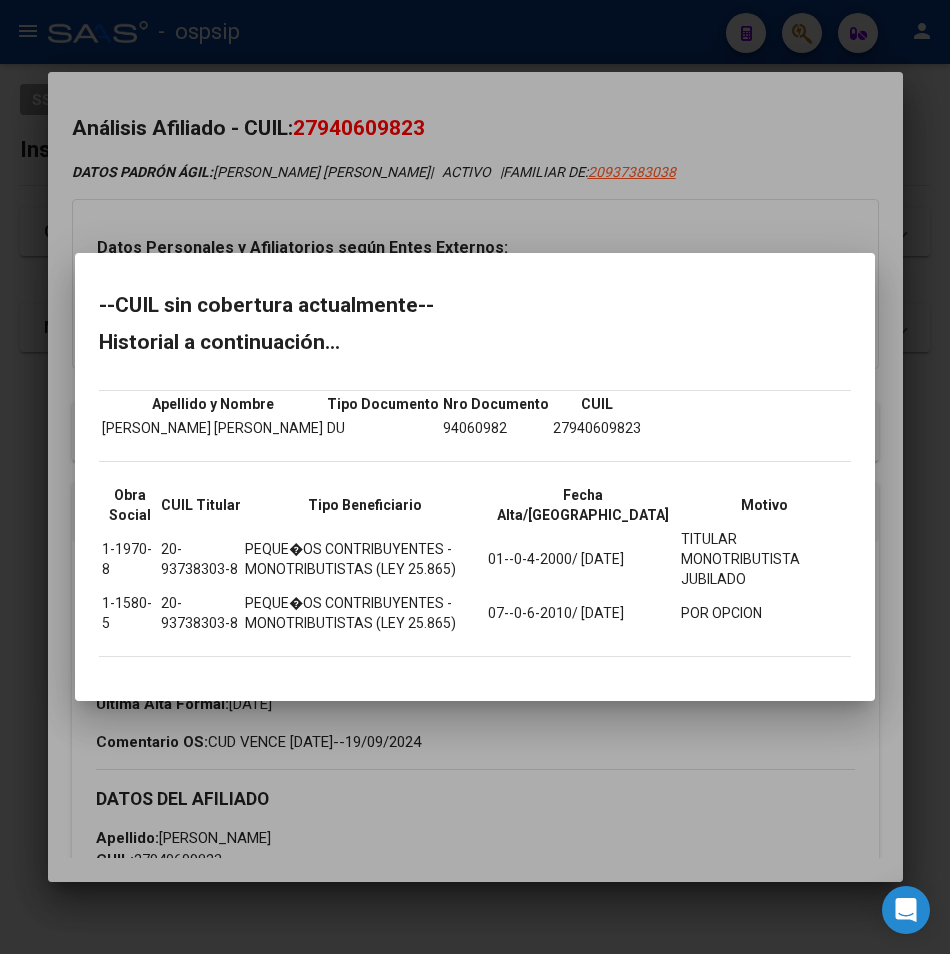 drag, startPoint x: 590, startPoint y: 215, endPoint x: 580, endPoint y: 99, distance: 116.43024 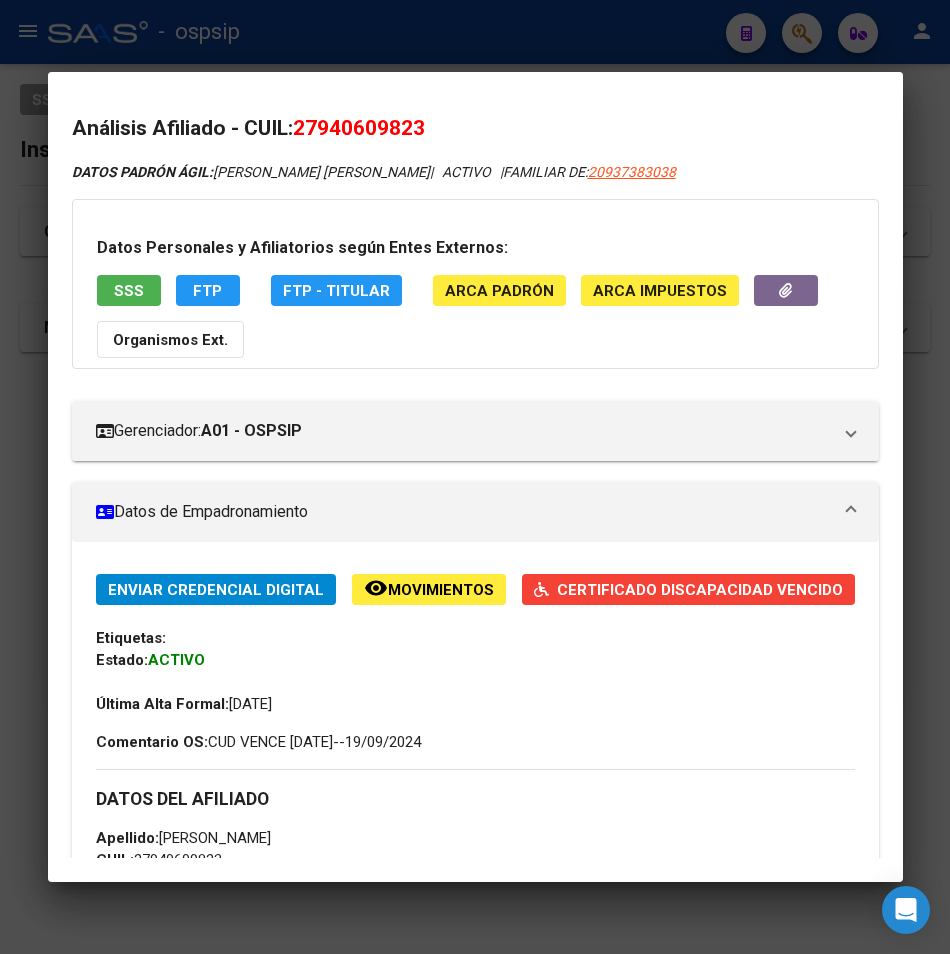 click at bounding box center [475, 477] 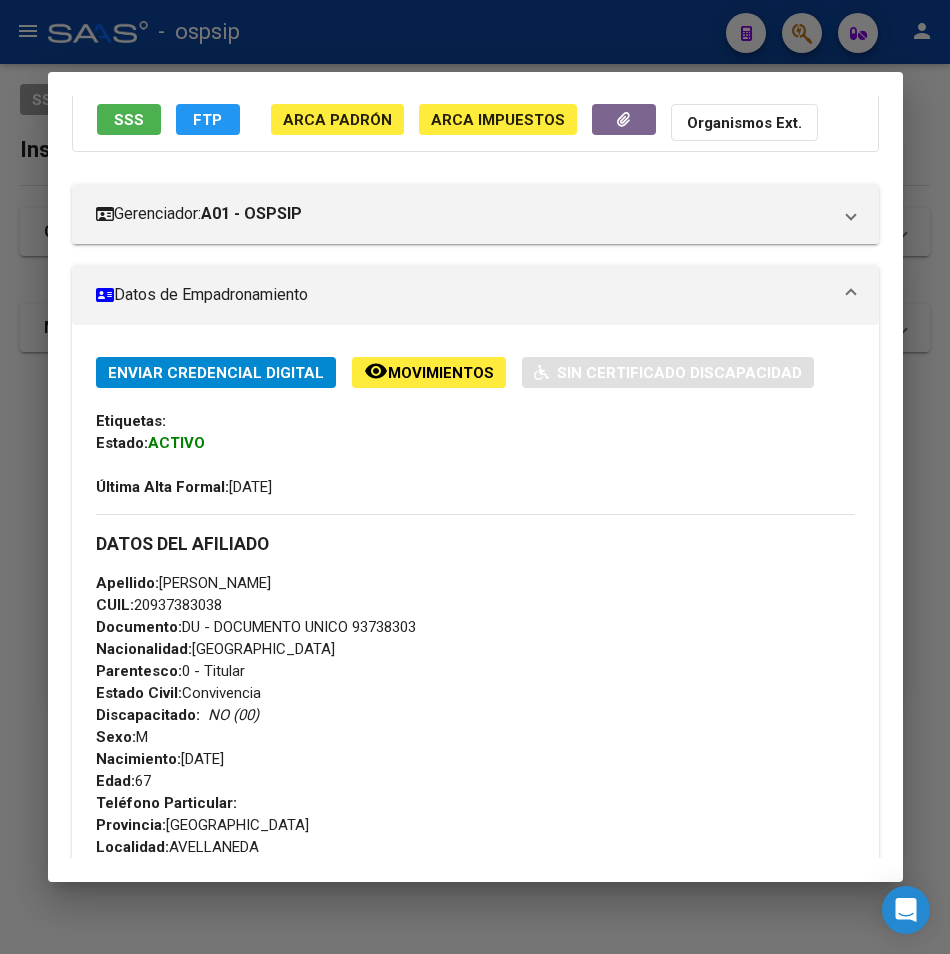 scroll, scrollTop: 0, scrollLeft: 0, axis: both 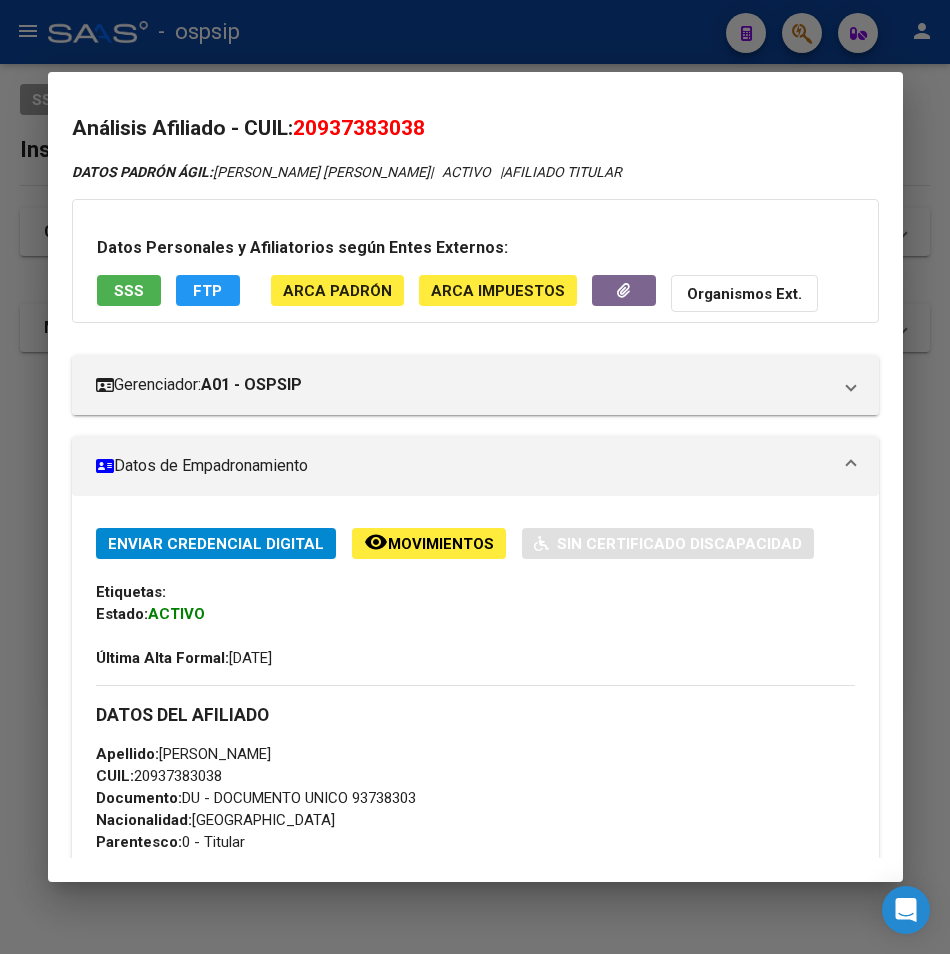 drag, startPoint x: 377, startPoint y: 24, endPoint x: 357, endPoint y: 57, distance: 38.587563 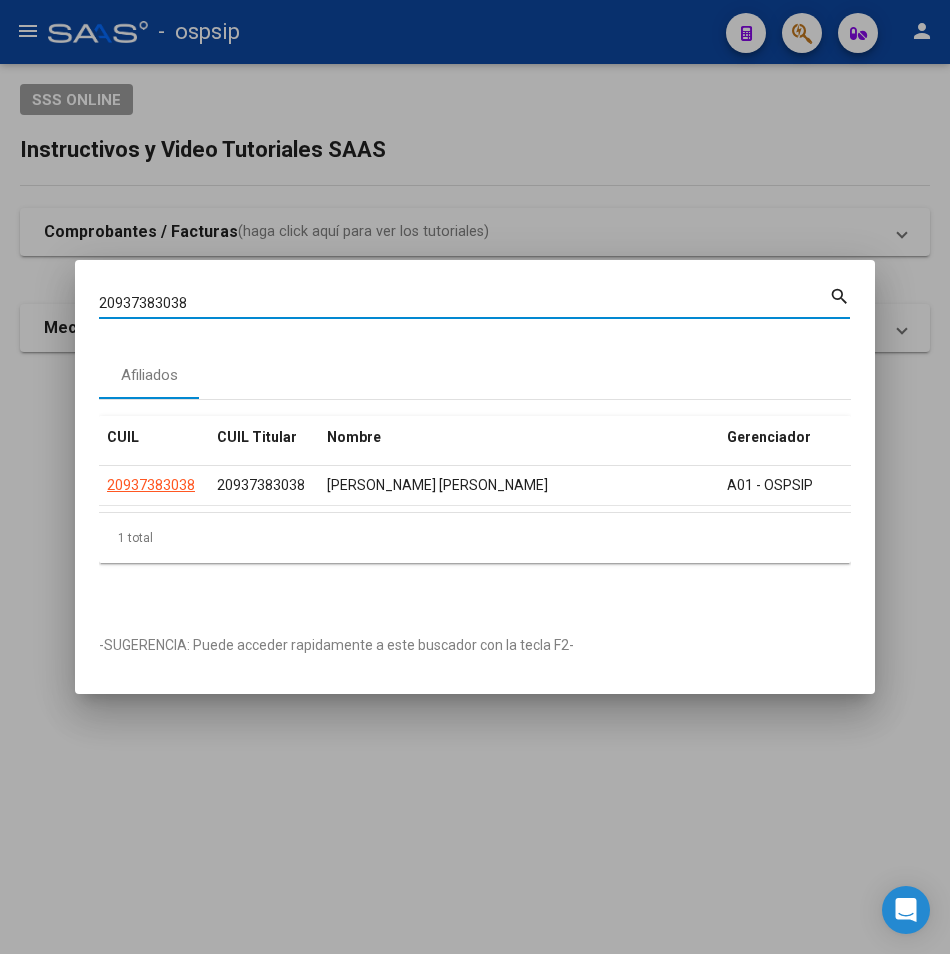 drag, startPoint x: 208, startPoint y: 292, endPoint x: 0, endPoint y: 299, distance: 208.11775 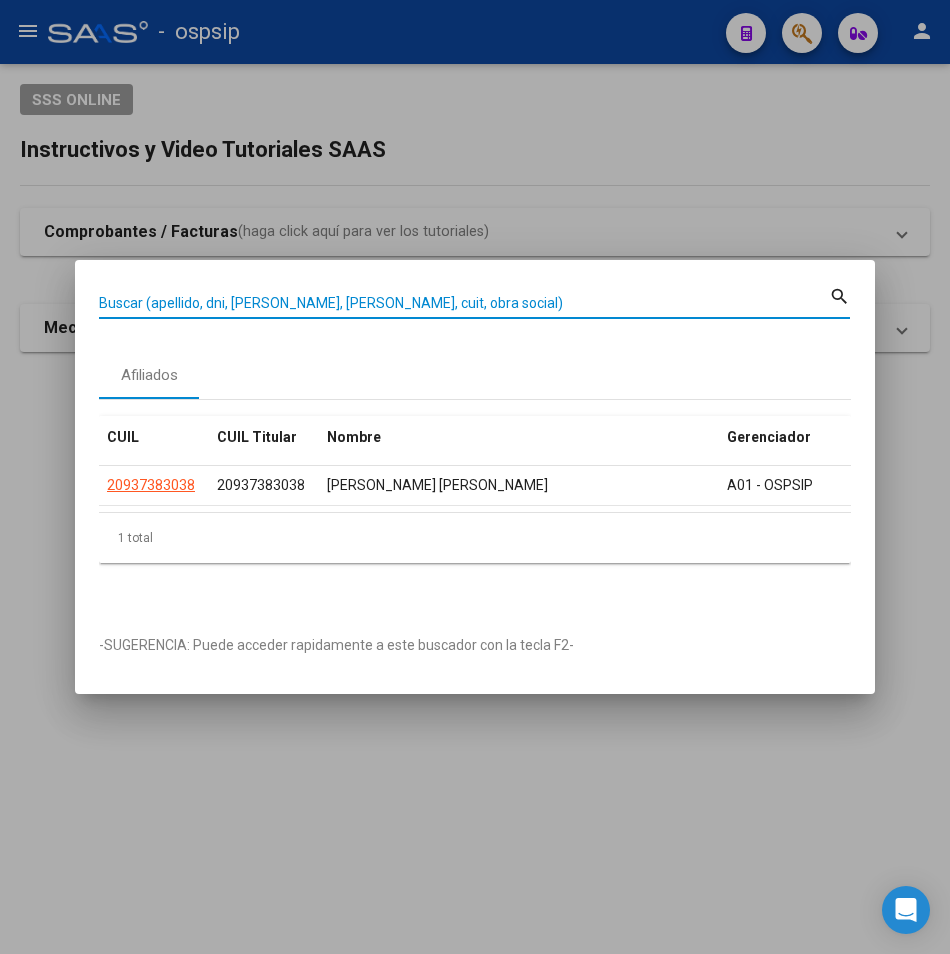 click on "Buscar (apellido, dni, [PERSON_NAME], [PERSON_NAME], cuit, obra social)" at bounding box center [464, 303] 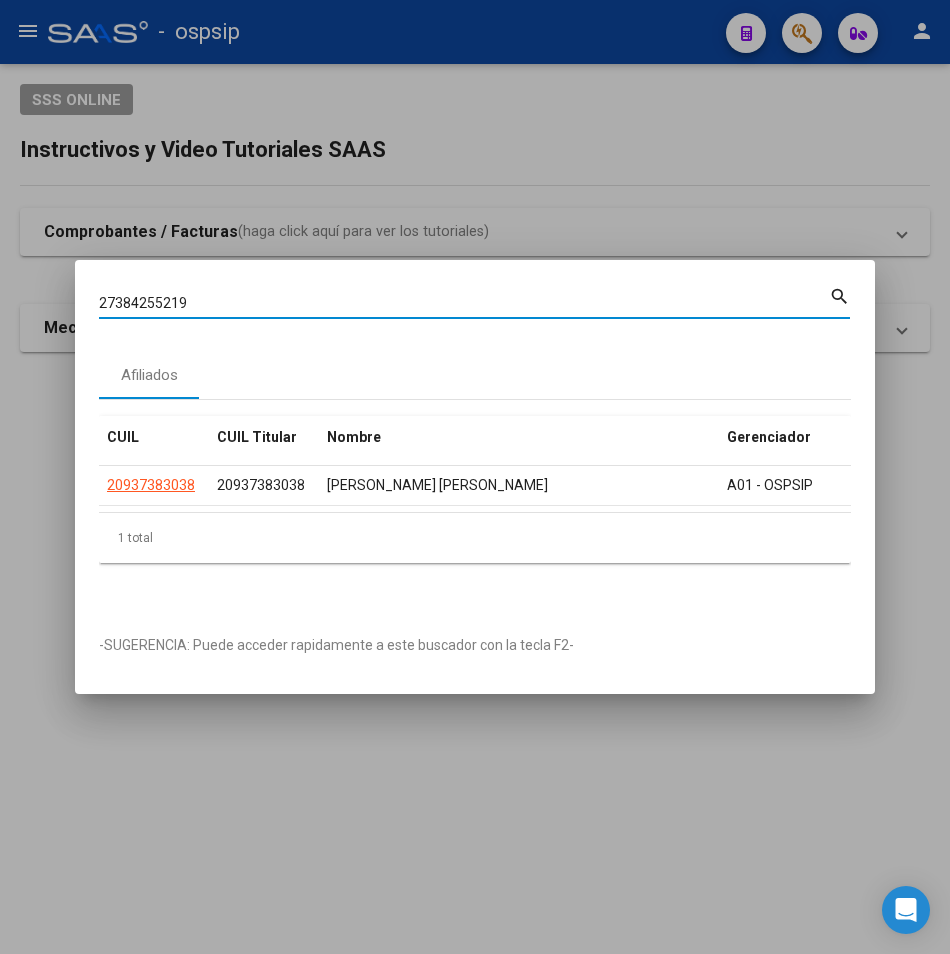 type on "27384255219" 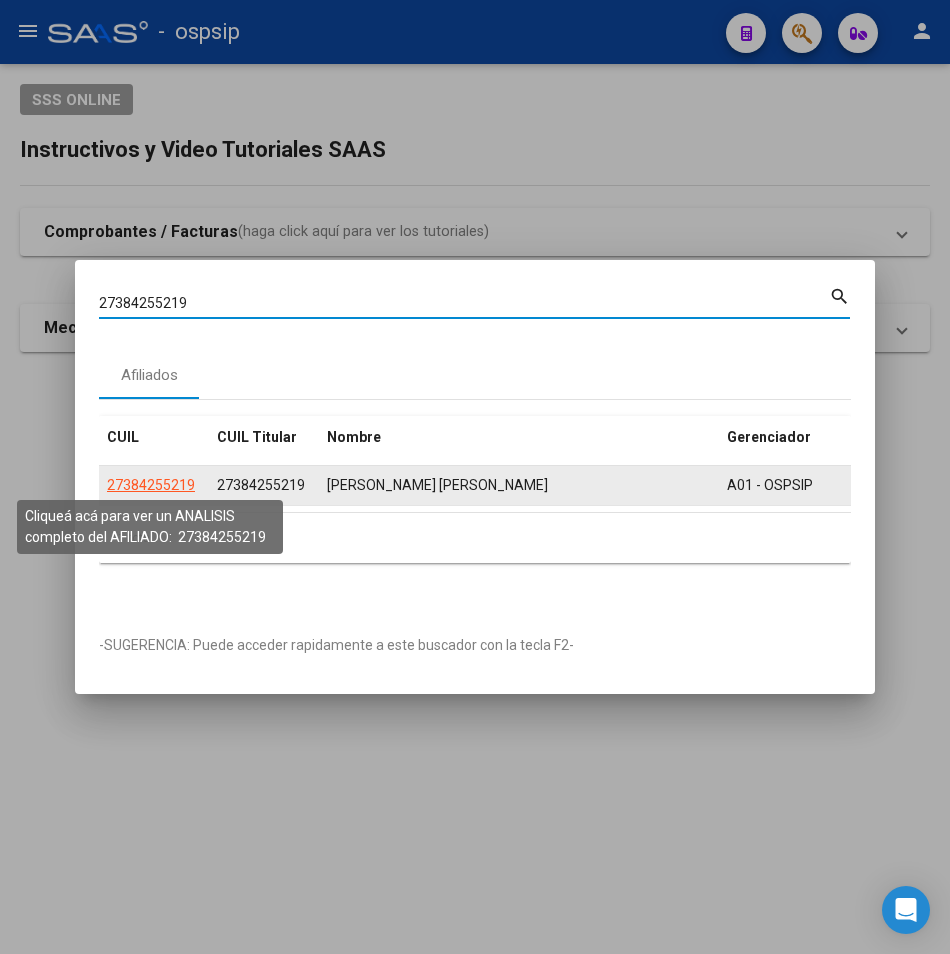 click on "27384255219" 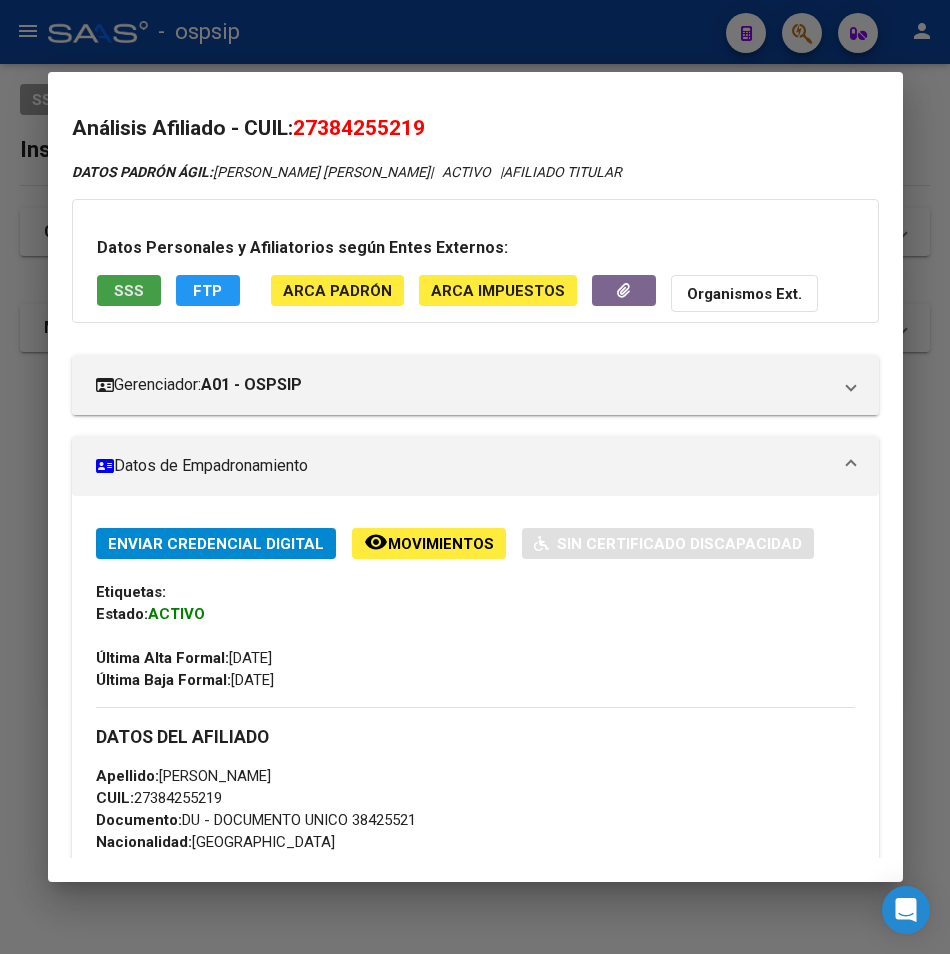 click on "SSS" at bounding box center [129, 291] 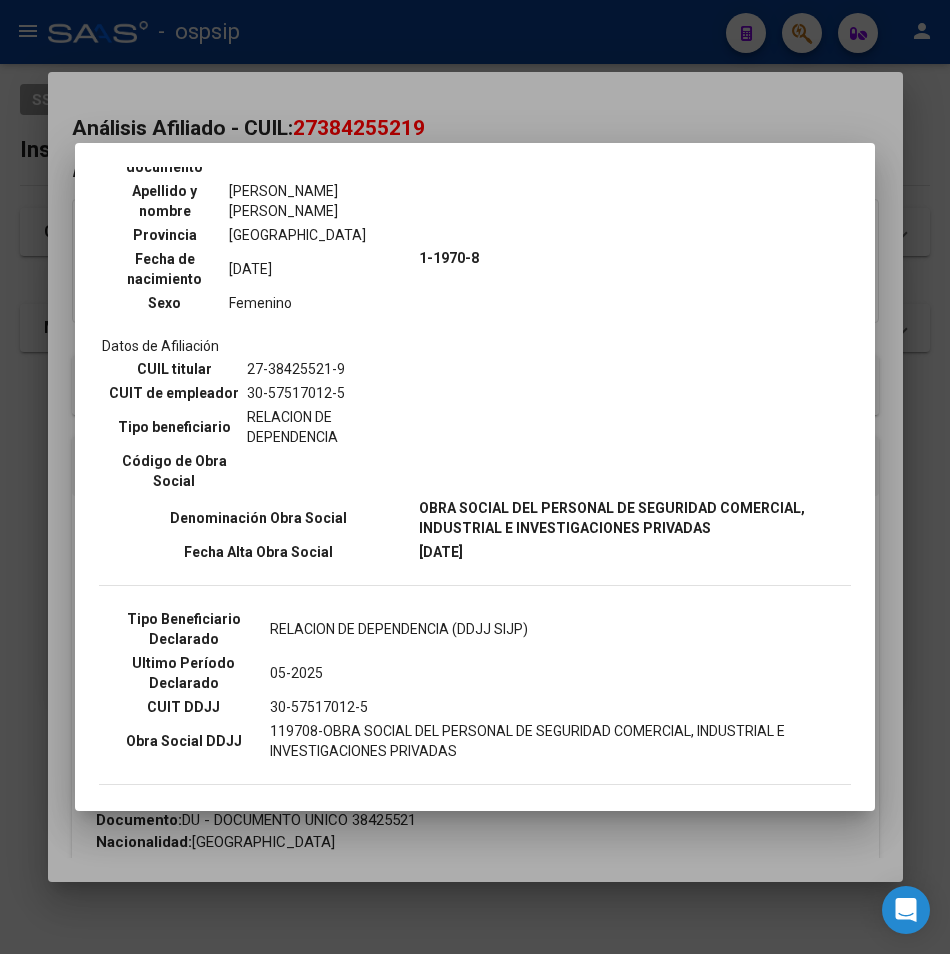 scroll, scrollTop: 200, scrollLeft: 0, axis: vertical 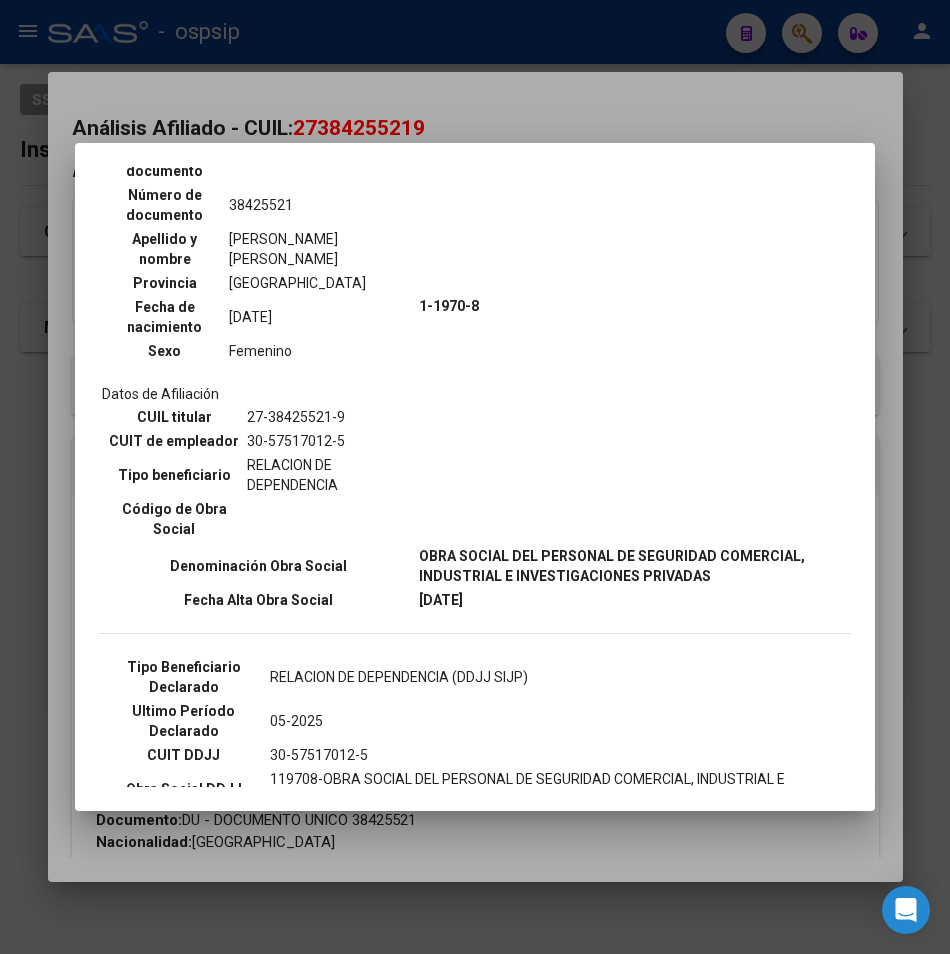 click at bounding box center [475, 477] 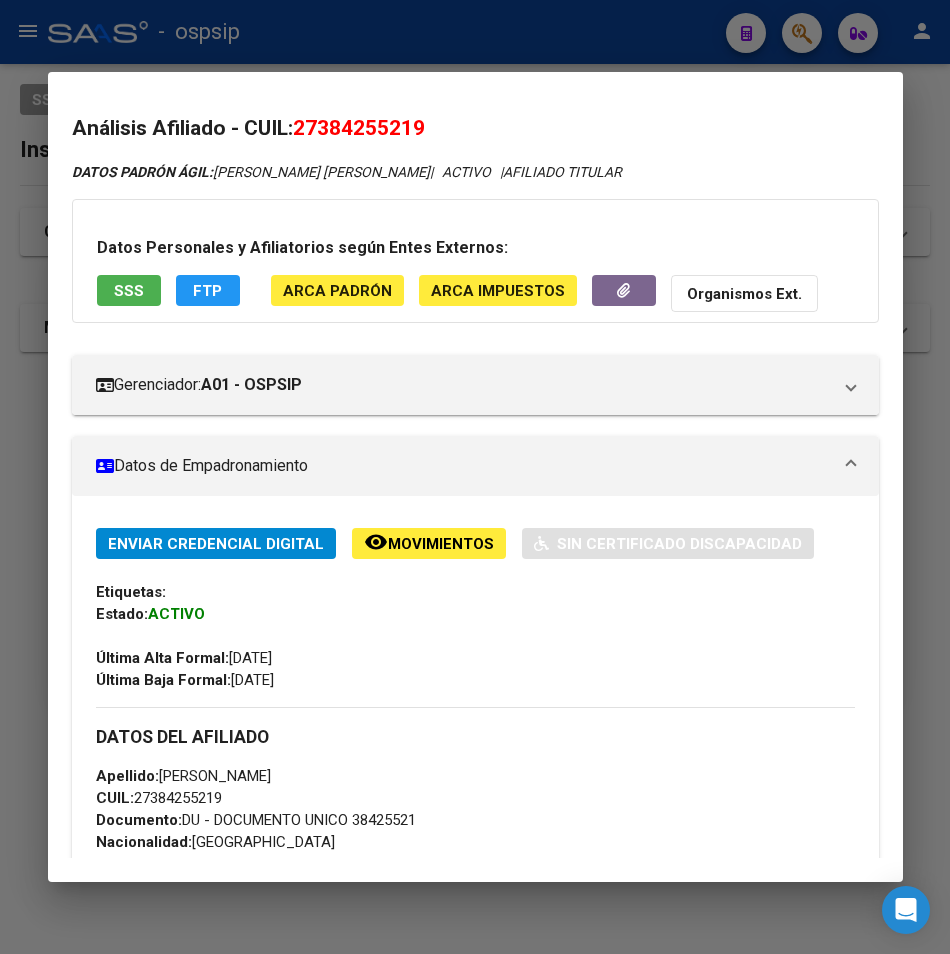 click at bounding box center (475, 477) 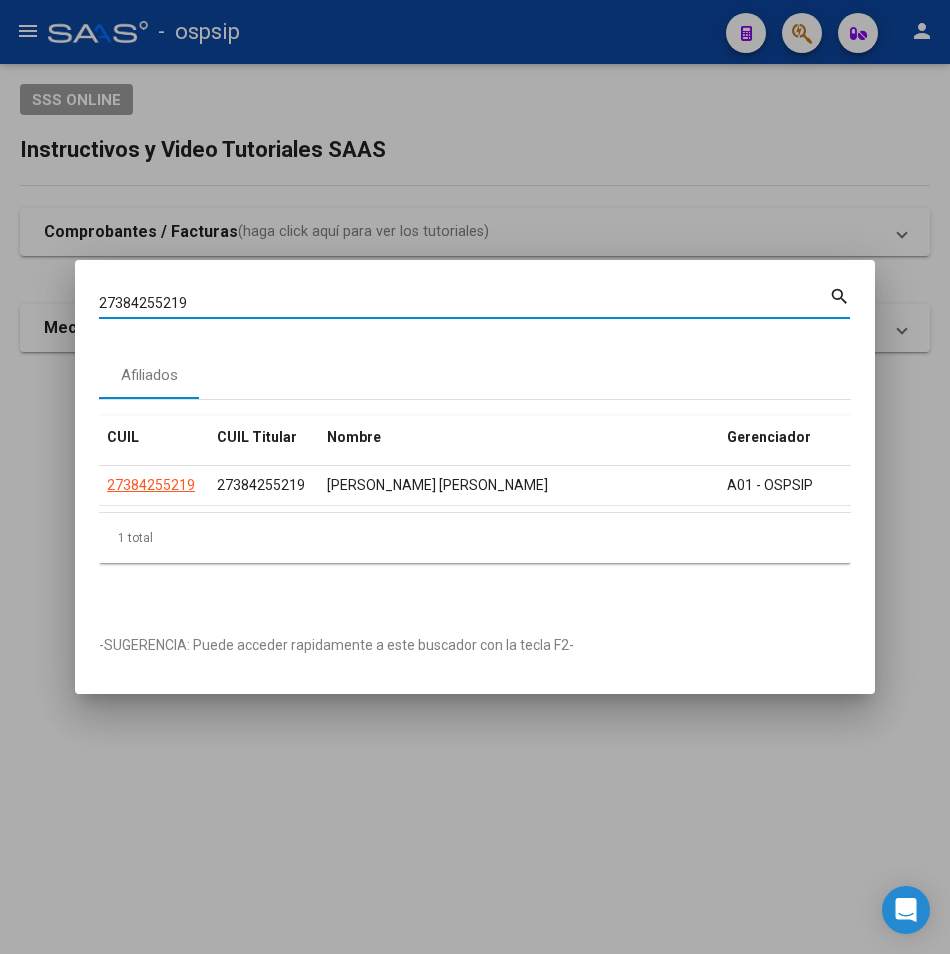 drag, startPoint x: 205, startPoint y: 293, endPoint x: -68, endPoint y: 308, distance: 273.41177 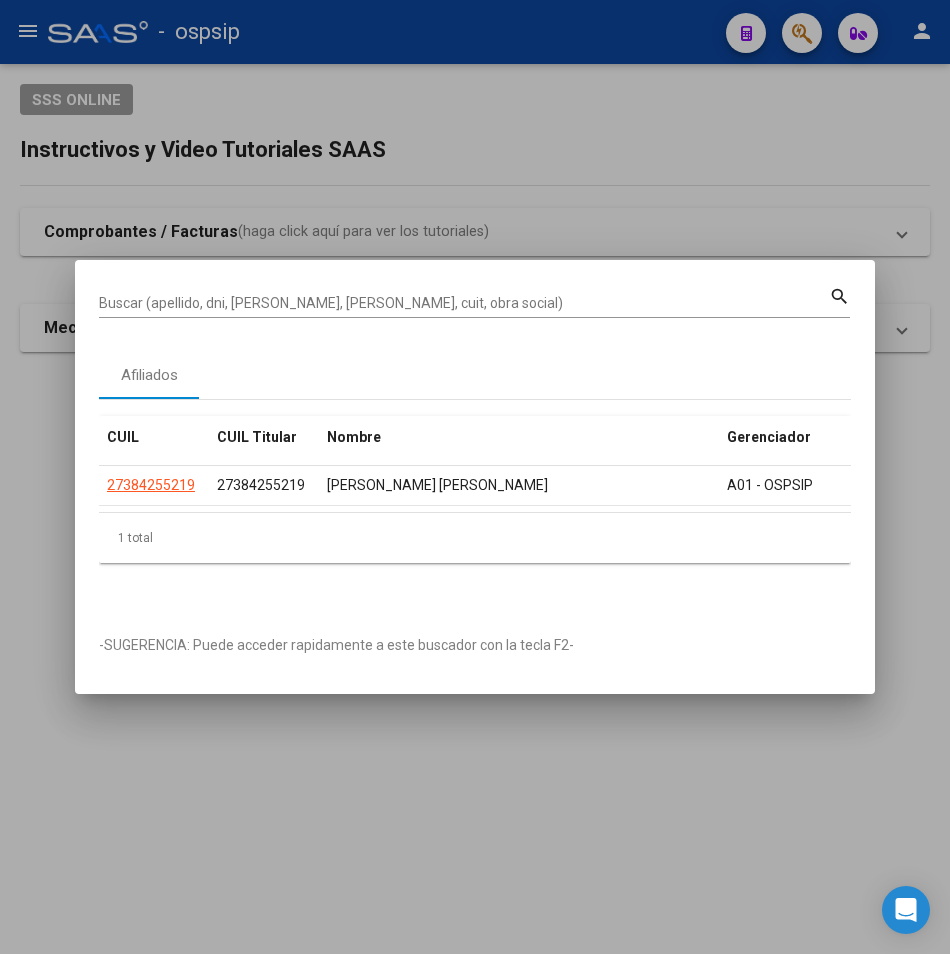 click on "Buscar (apellido, dni, [PERSON_NAME], [PERSON_NAME], cuit, obra social)" at bounding box center (464, 303) 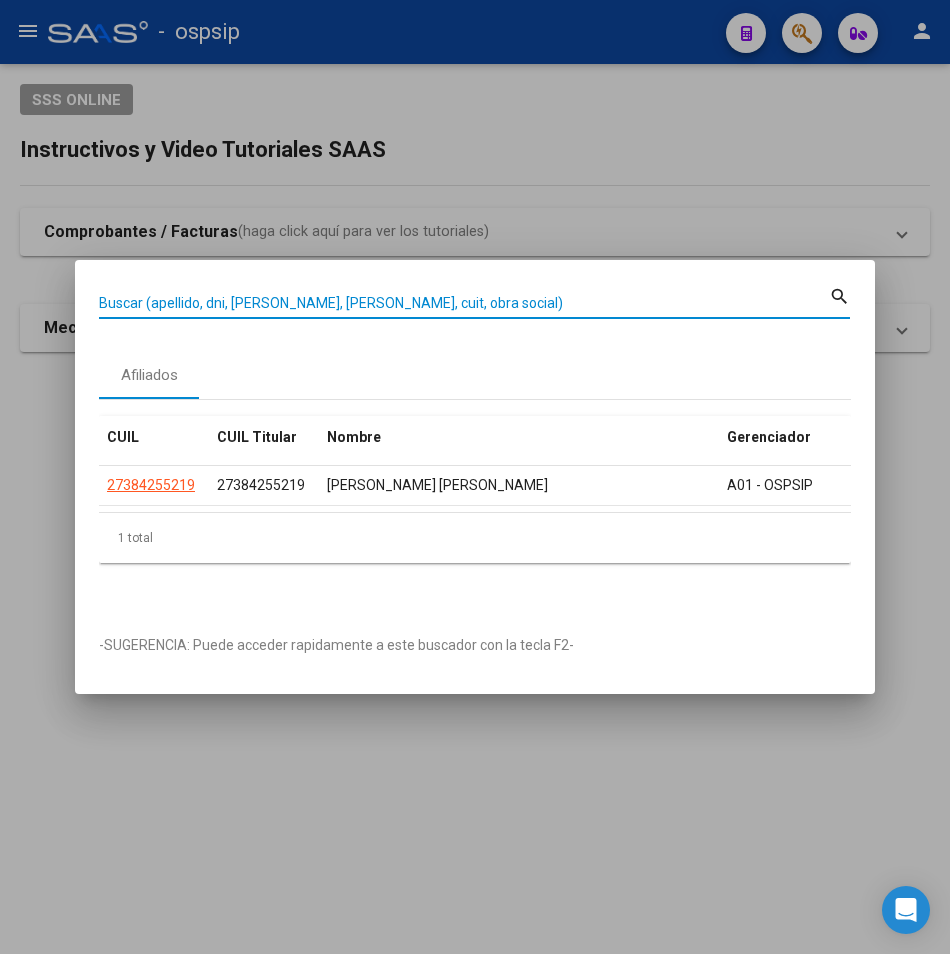 paste on "20299851274" 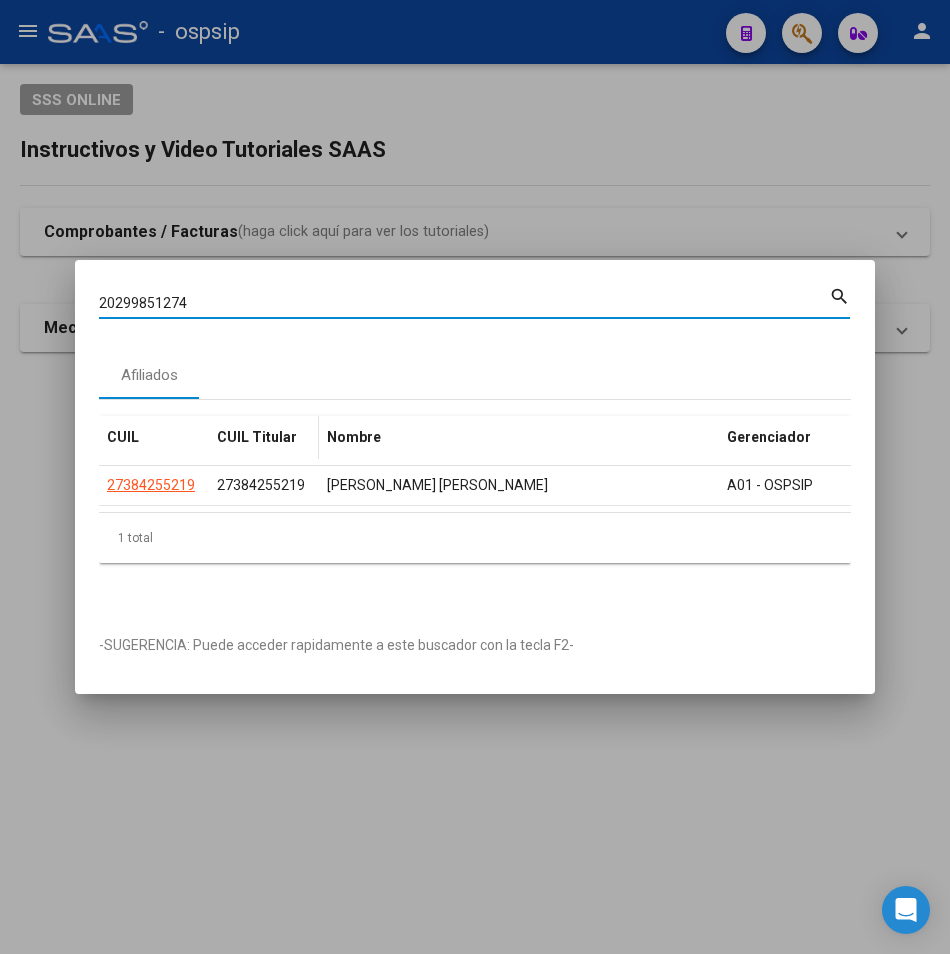type on "20299851274" 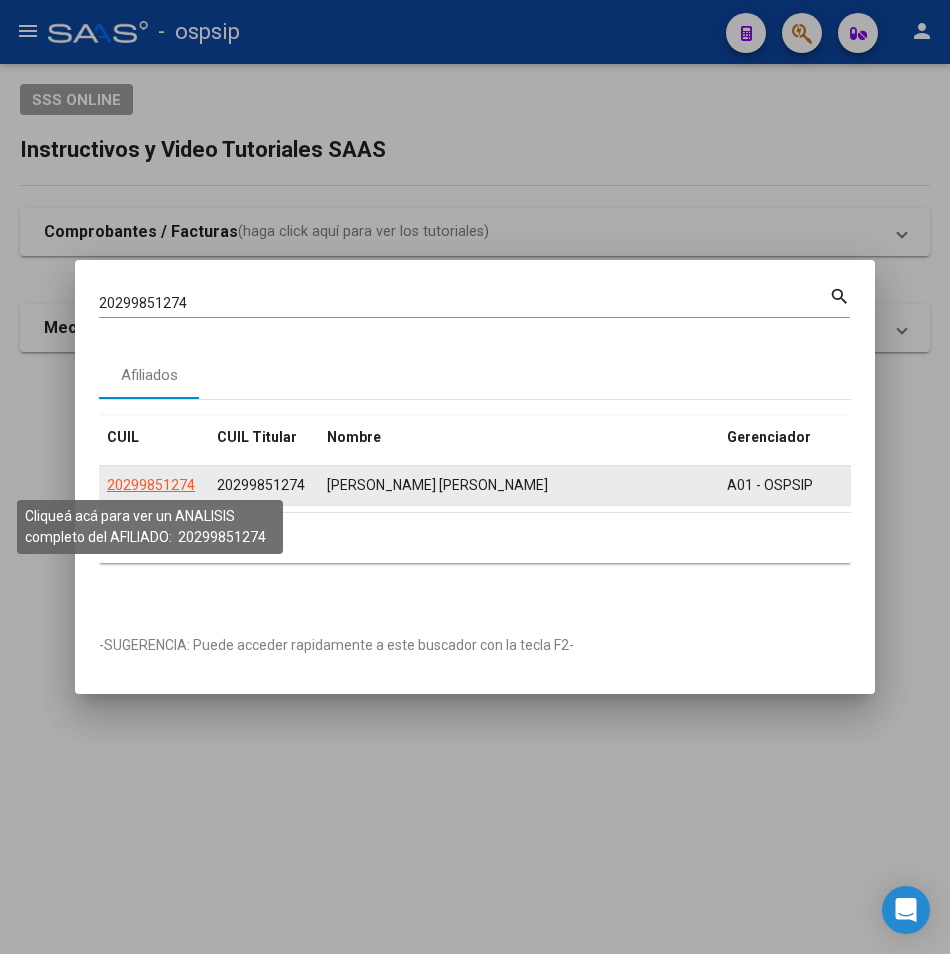 click on "20299851274" 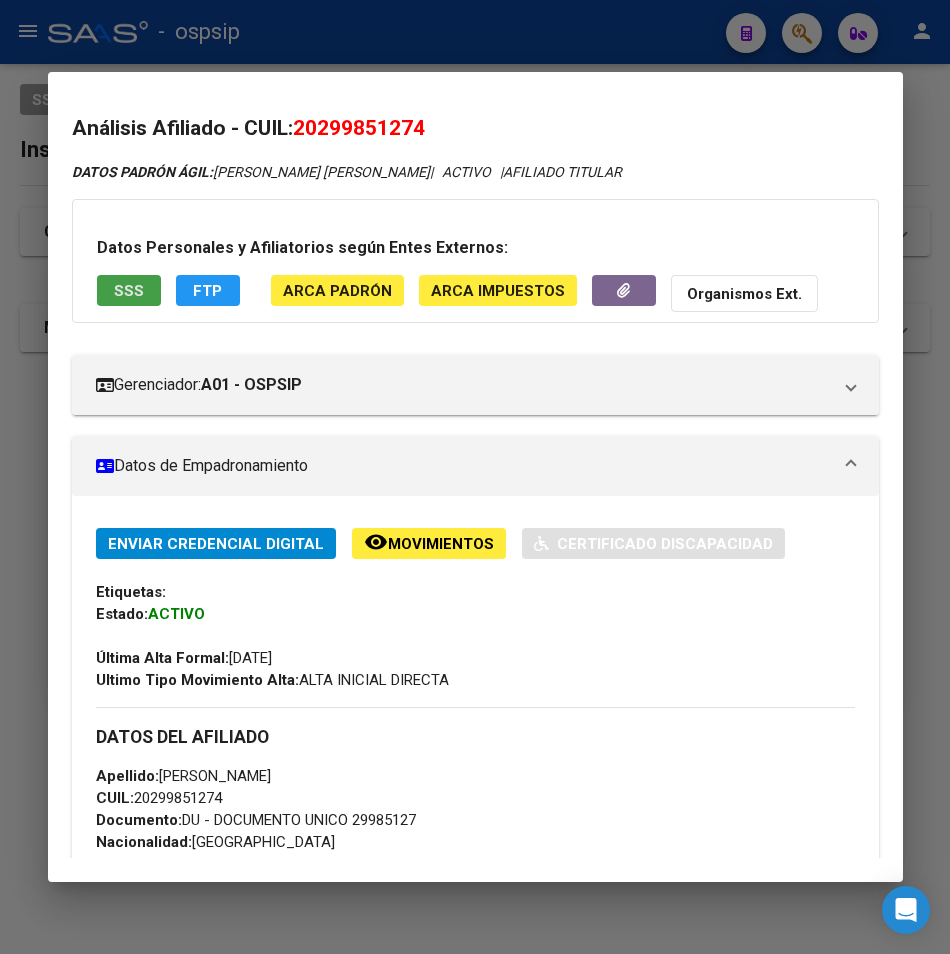 click on "SSS" at bounding box center (129, 290) 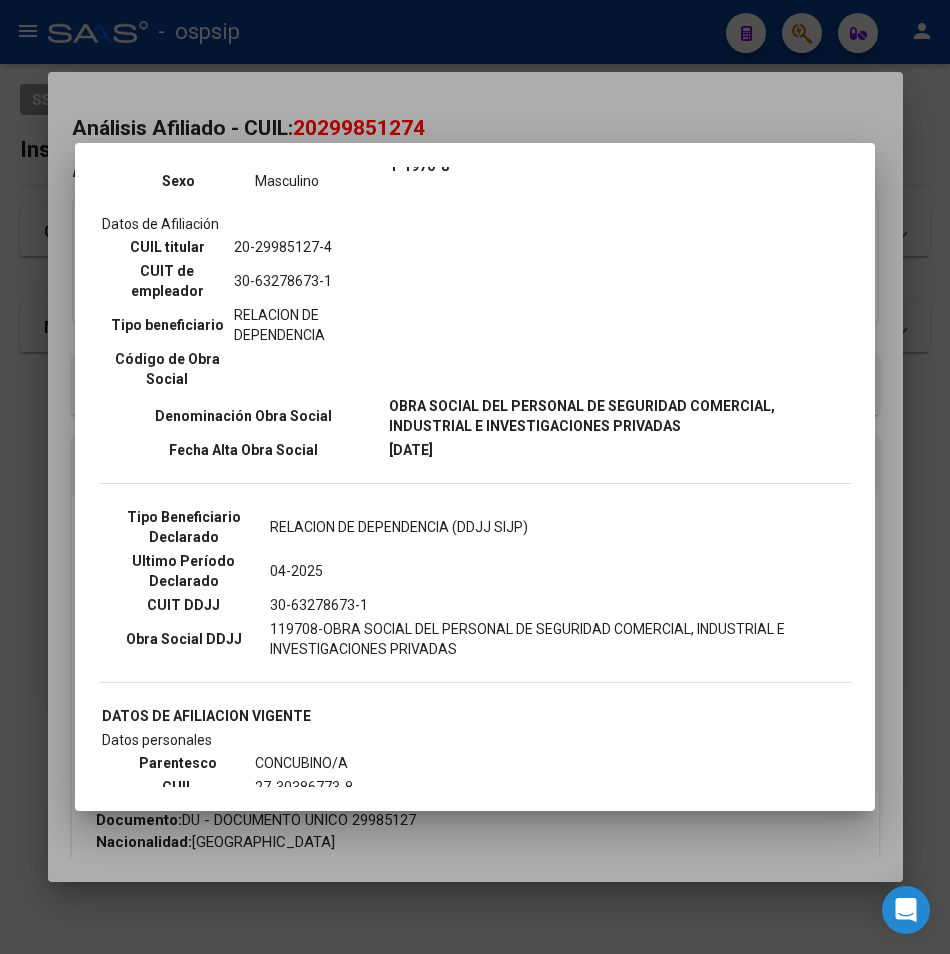 scroll, scrollTop: 0, scrollLeft: 0, axis: both 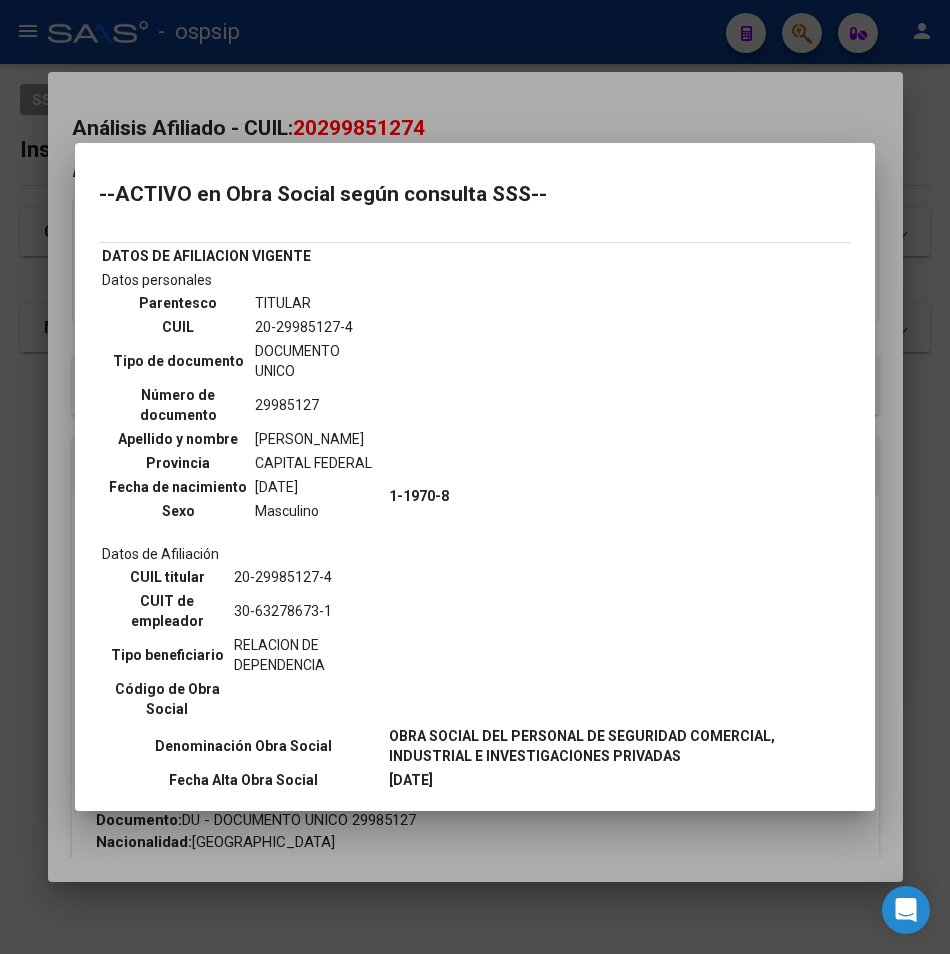 drag, startPoint x: 259, startPoint y: 91, endPoint x: 268, endPoint y: 69, distance: 23.769728 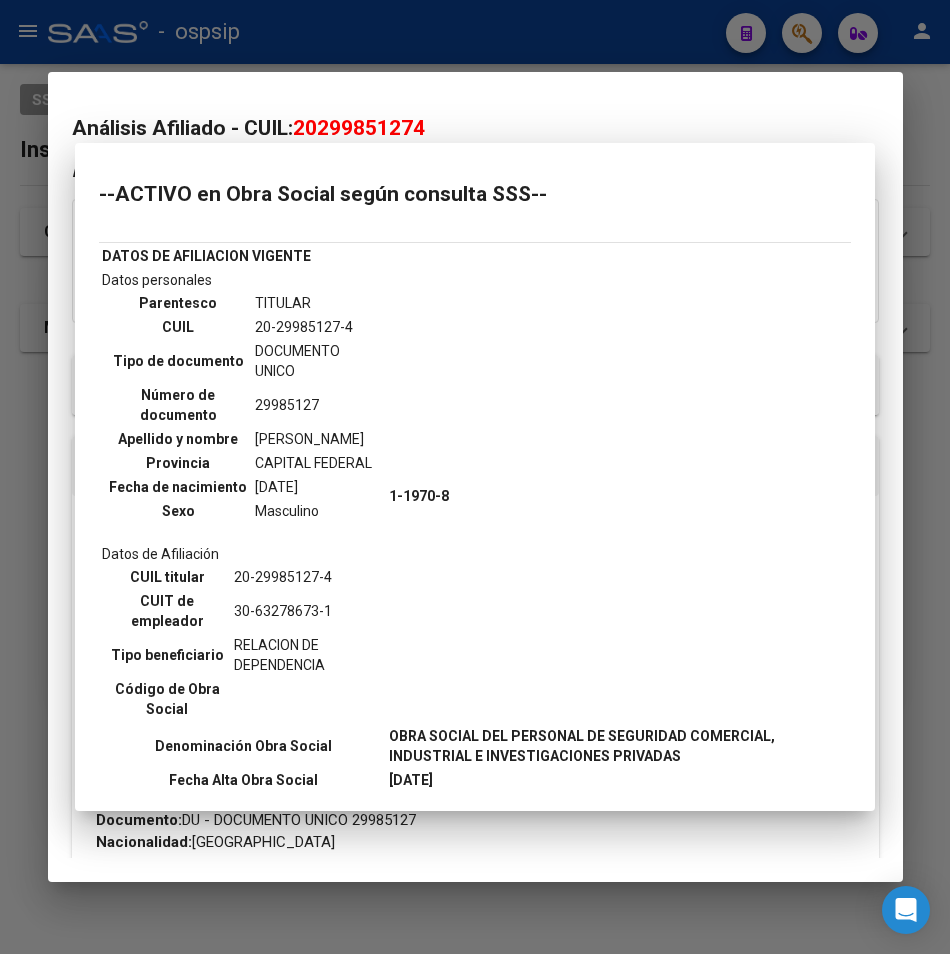 click at bounding box center (475, 477) 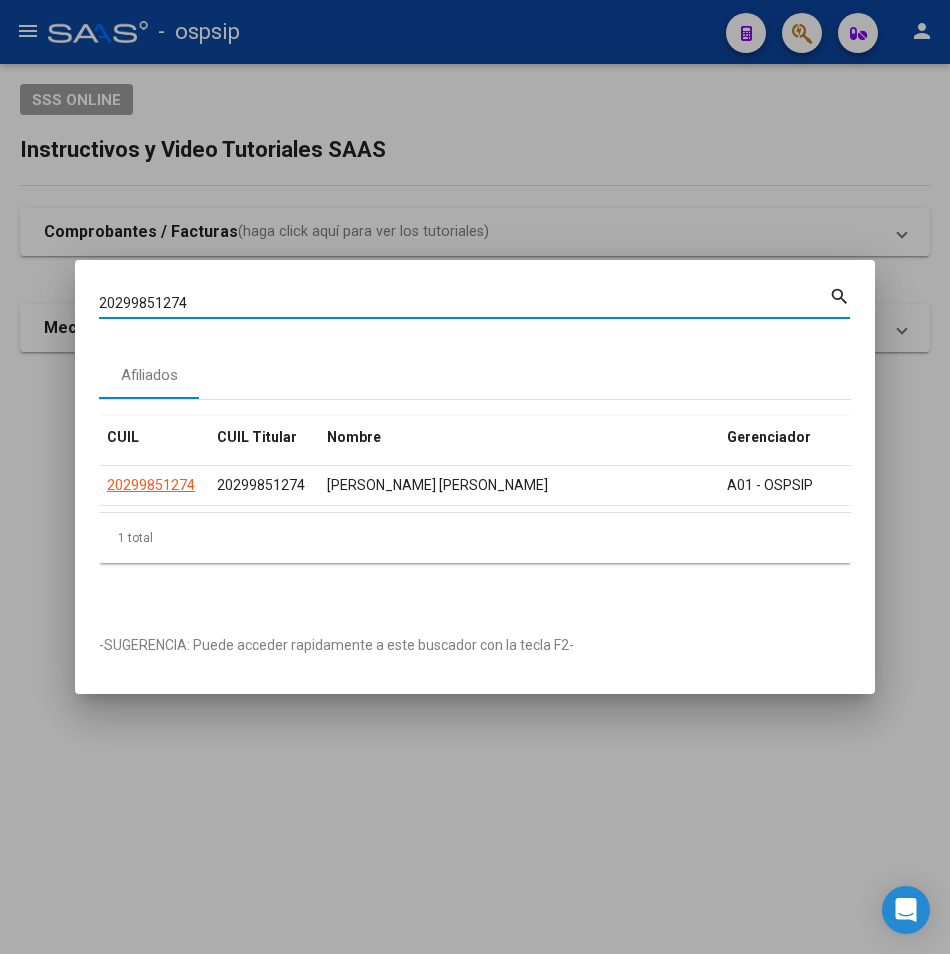 drag, startPoint x: 192, startPoint y: 297, endPoint x: 4, endPoint y: 322, distance: 189.65495 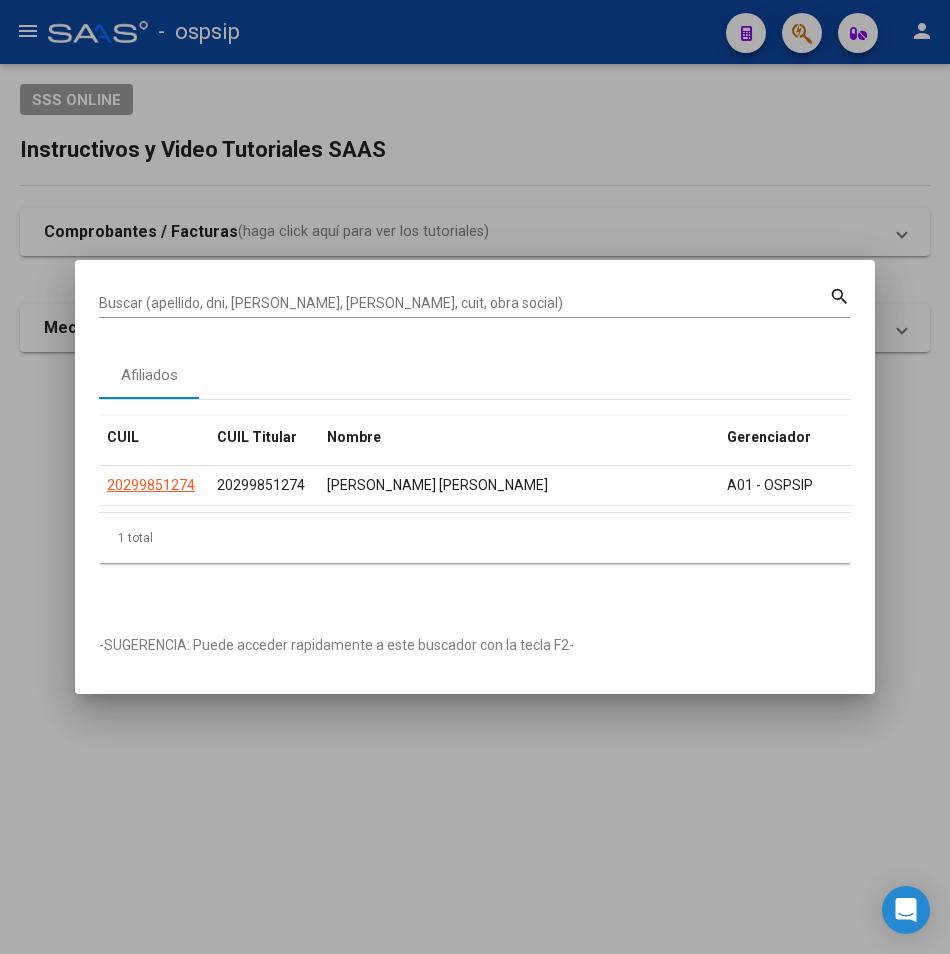 click on "Buscar (apellido, dni, [PERSON_NAME], [PERSON_NAME], cuit, obra social)" at bounding box center [464, 304] 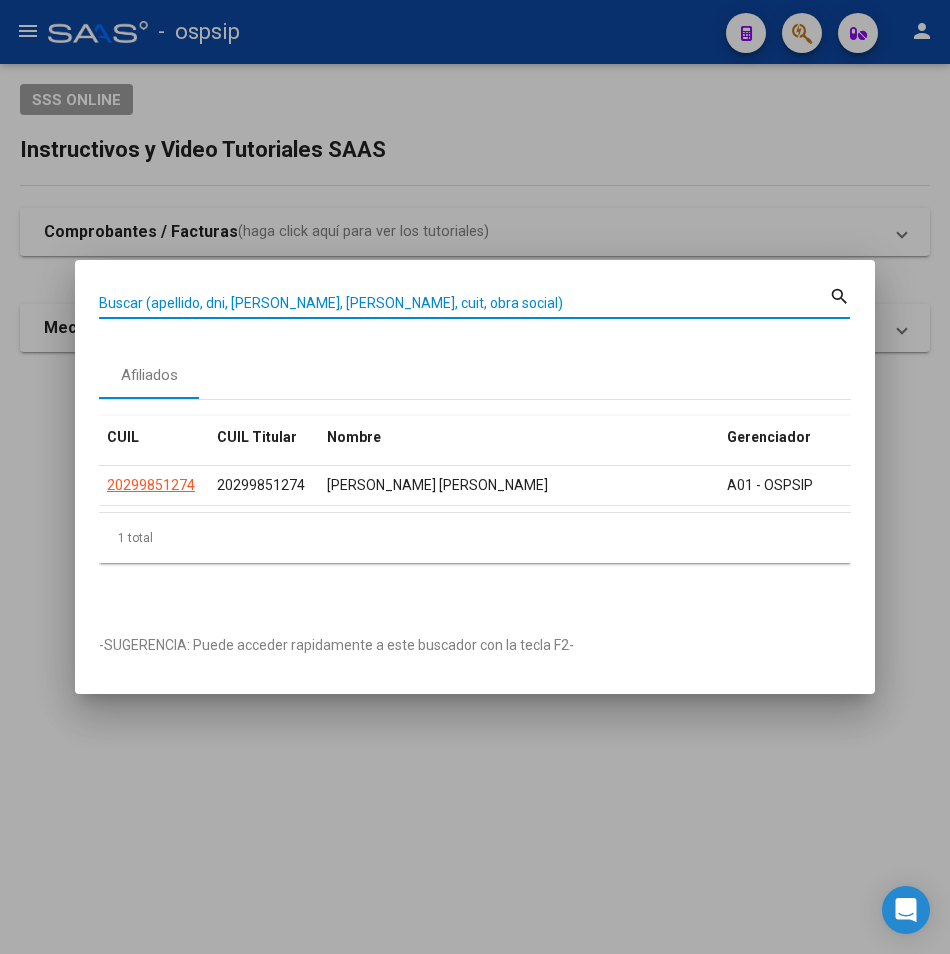 drag, startPoint x: 208, startPoint y: 286, endPoint x: 146, endPoint y: 294, distance: 62.514 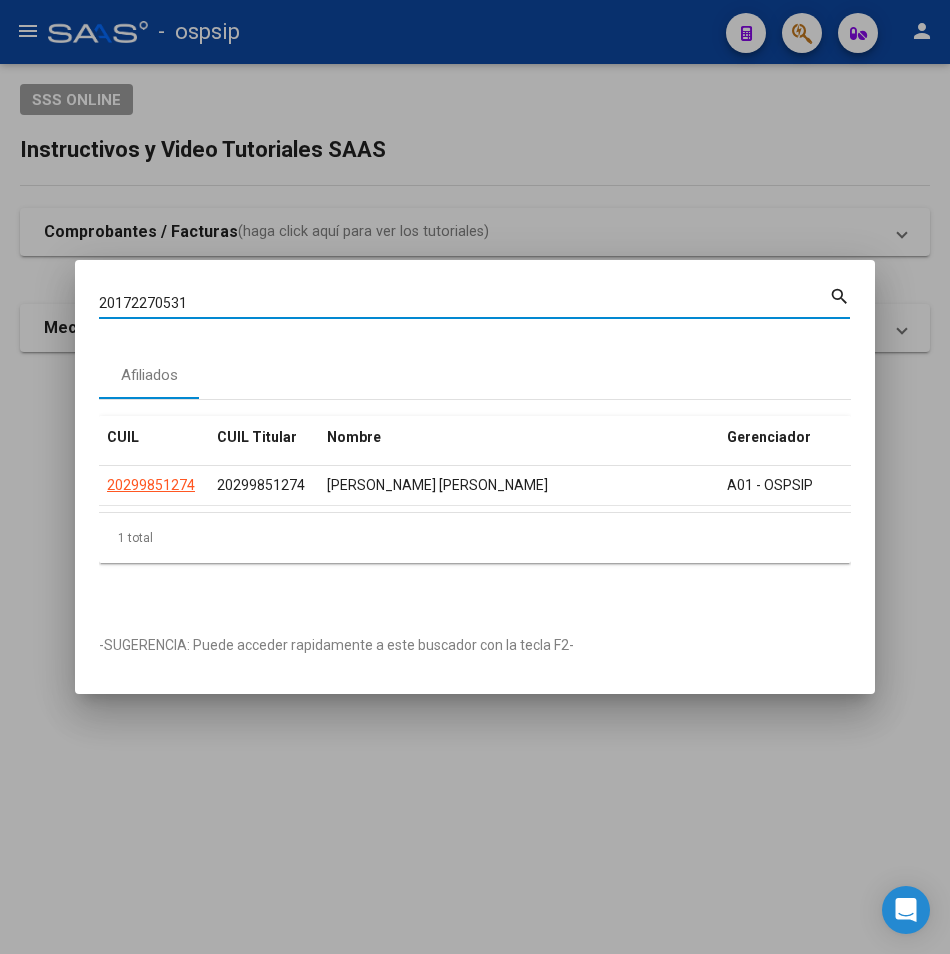 type on "20172270531" 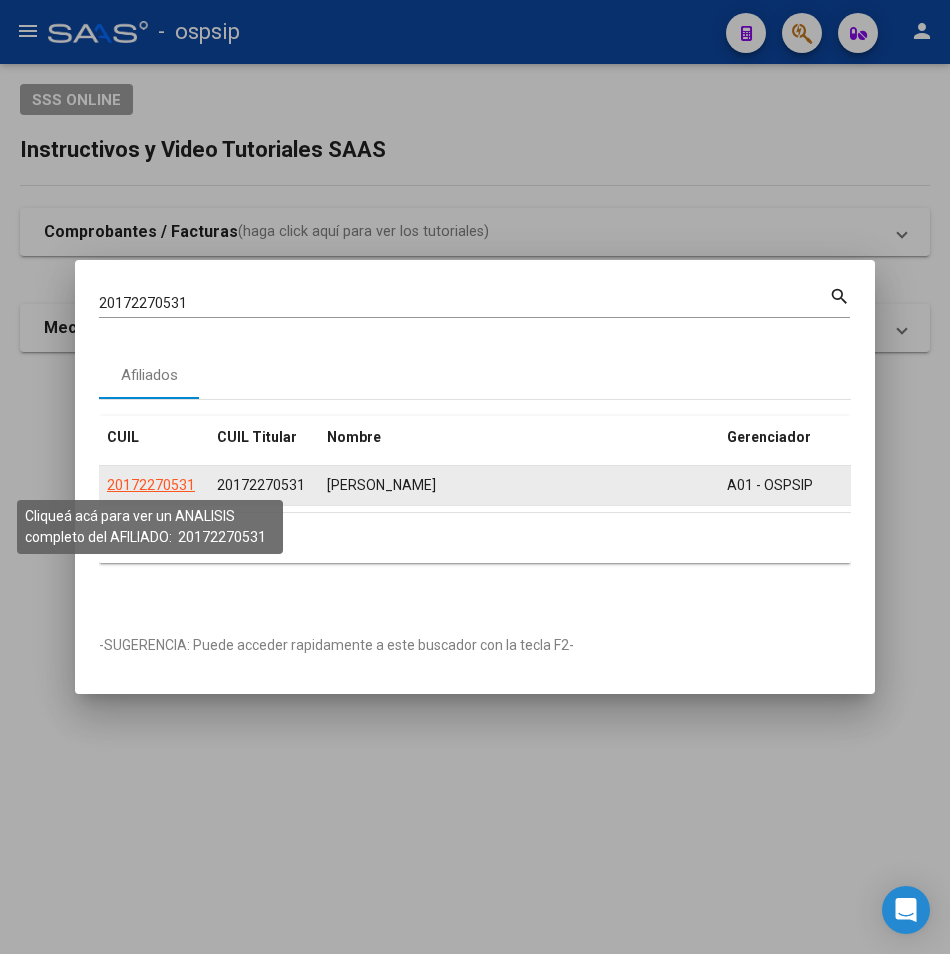 click on "20172270531" 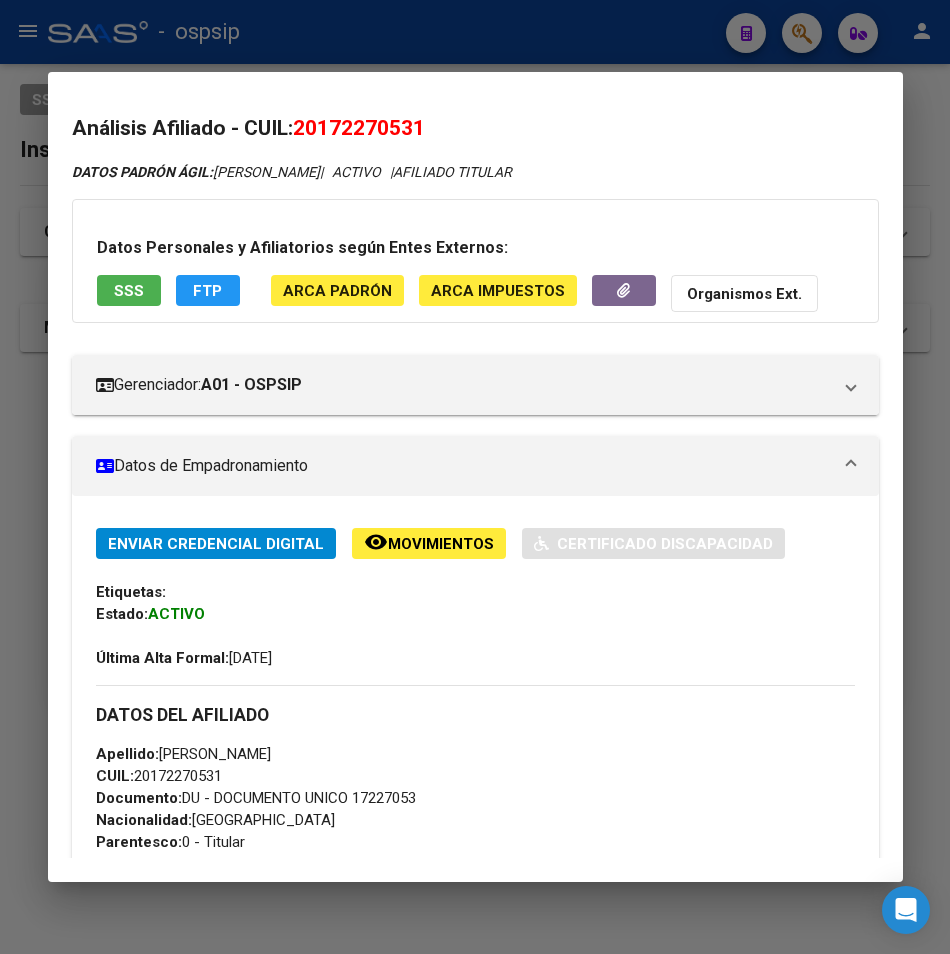 click on "SSS" at bounding box center (129, 291) 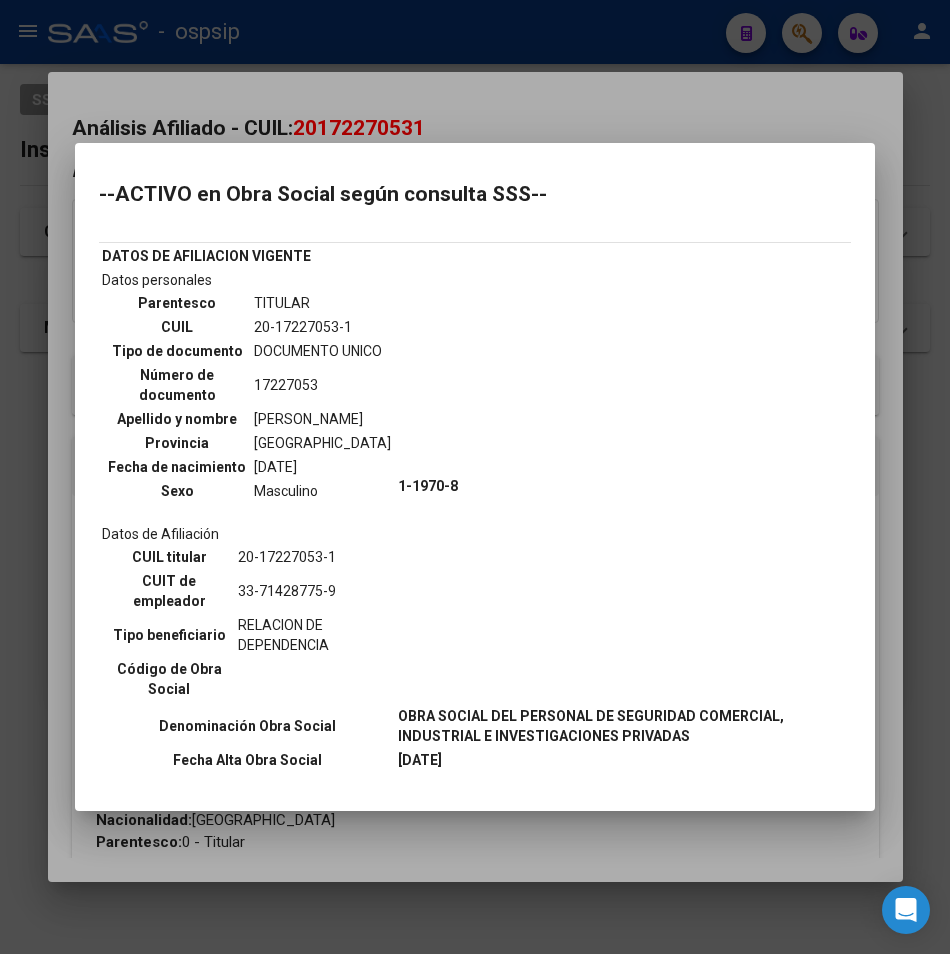 click at bounding box center [475, 477] 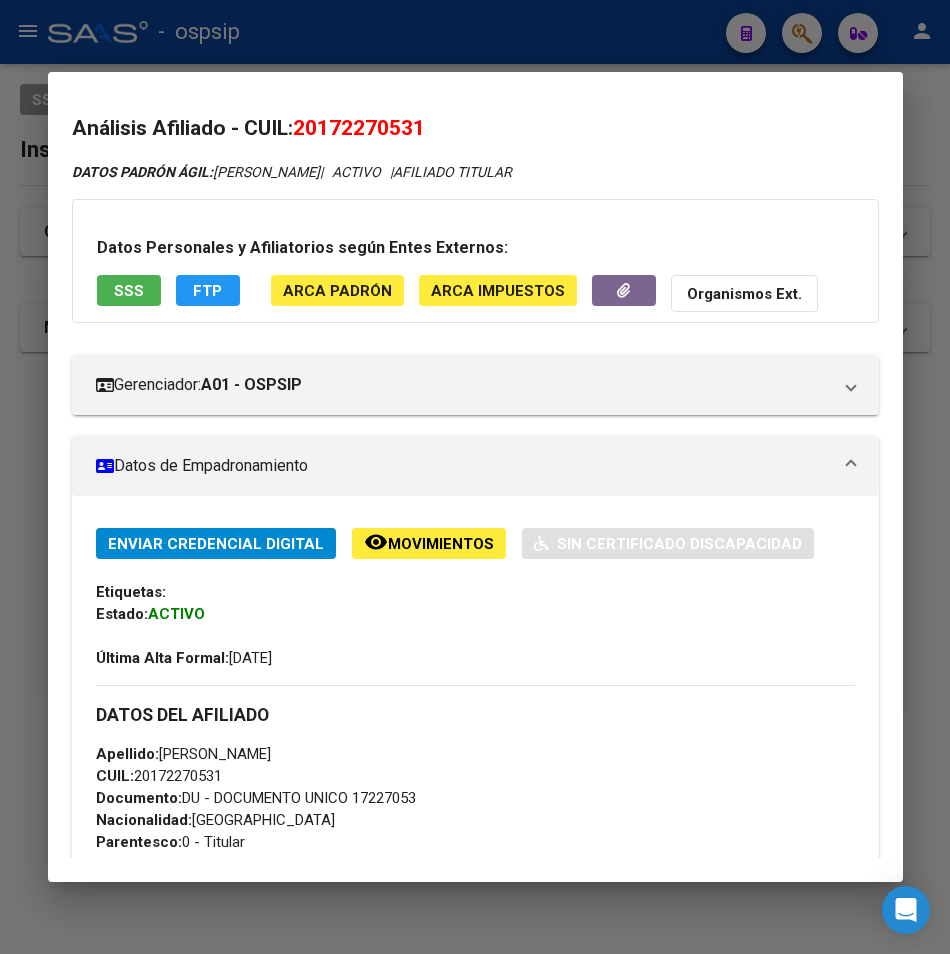 drag, startPoint x: 344, startPoint y: 55, endPoint x: 258, endPoint y: 146, distance: 125.207825 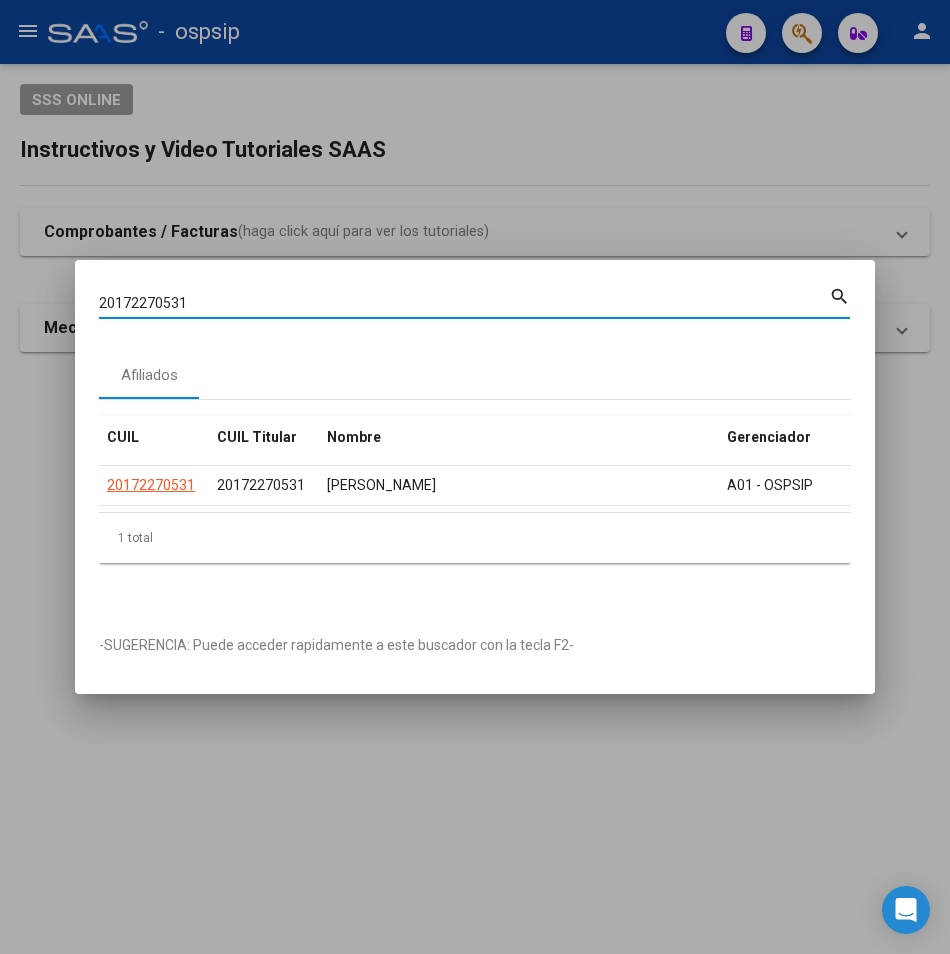 drag, startPoint x: 203, startPoint y: 296, endPoint x: 70, endPoint y: 314, distance: 134.21252 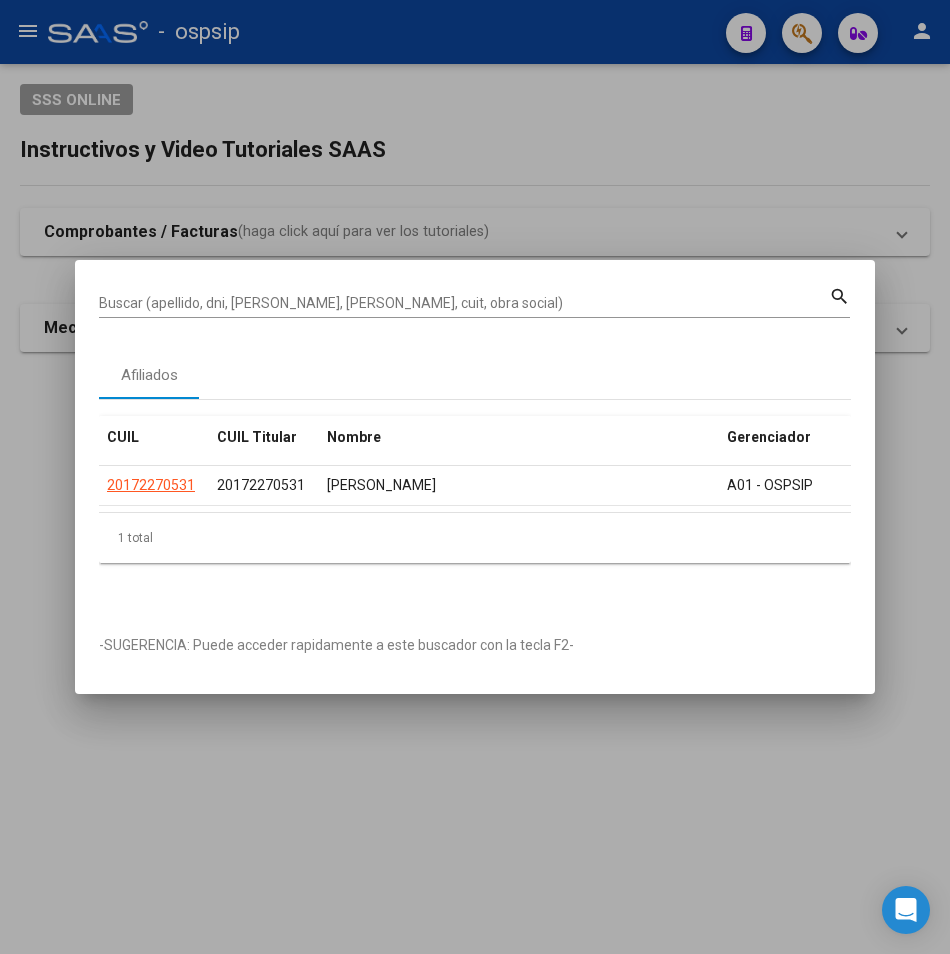 click on "Buscar (apellido, dni, [PERSON_NAME], [PERSON_NAME], cuit, obra social)" at bounding box center [464, 303] 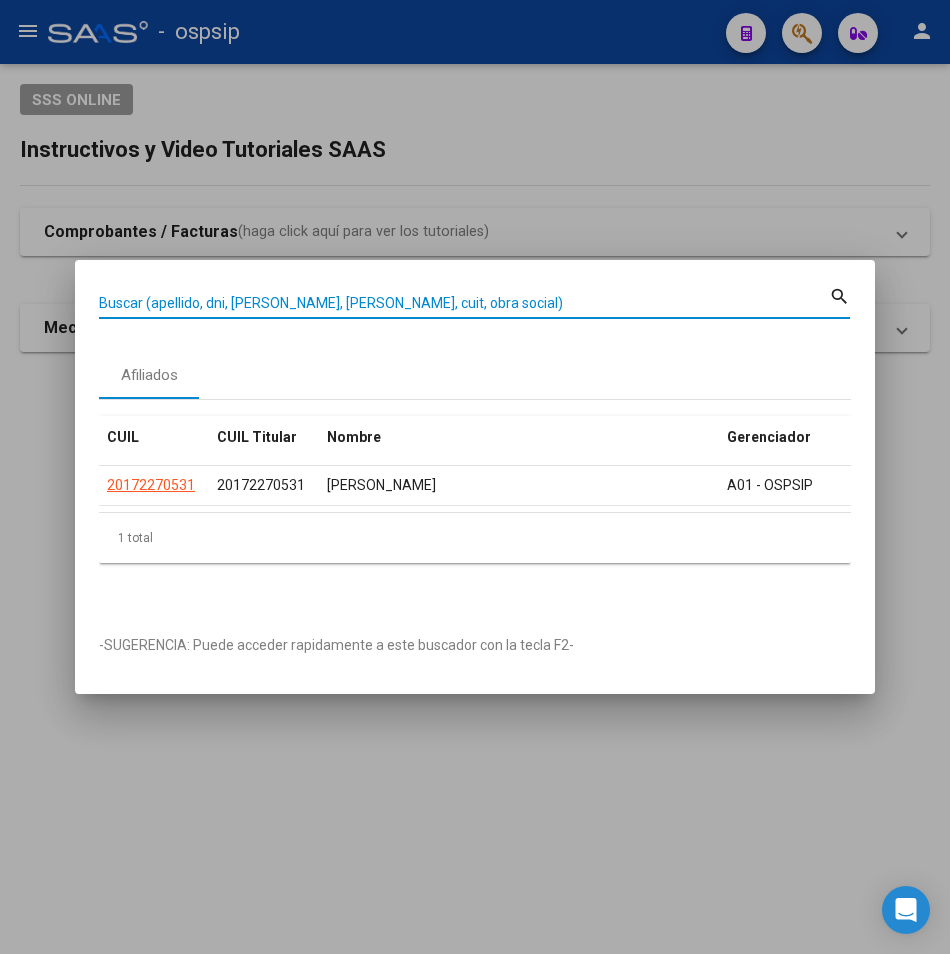 paste on "23960037979" 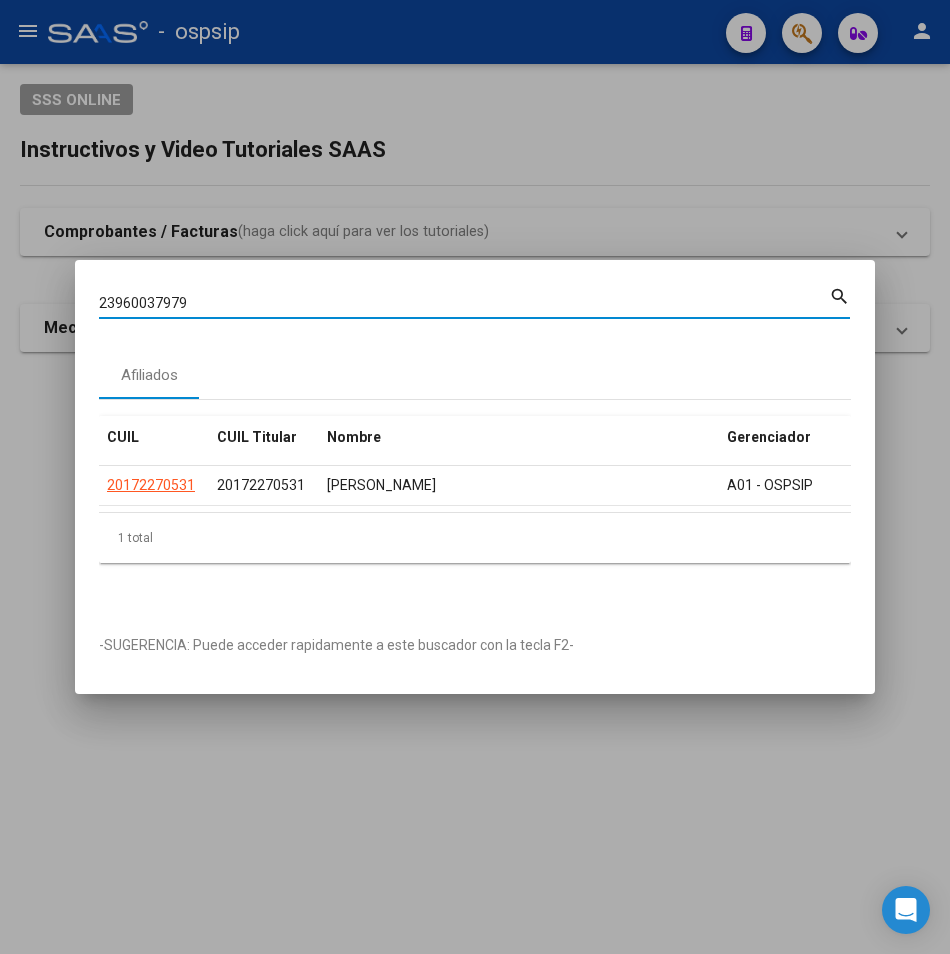 type on "23960037979" 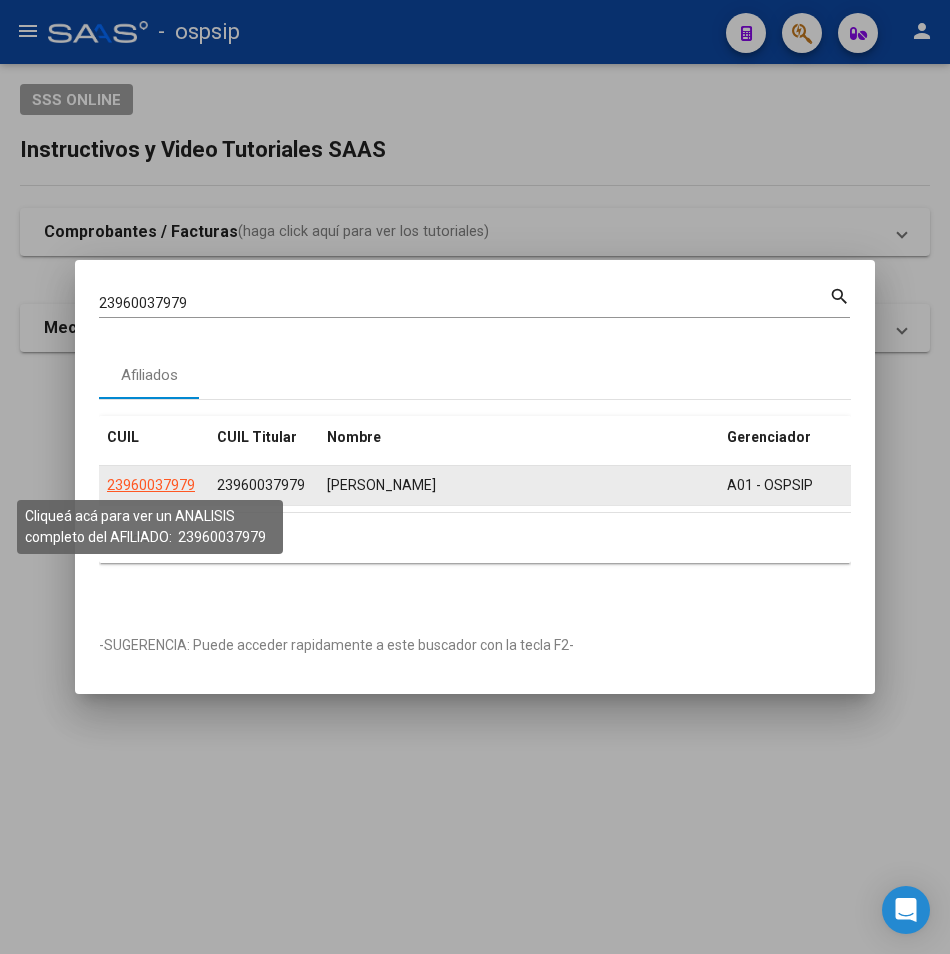 click on "23960037979" 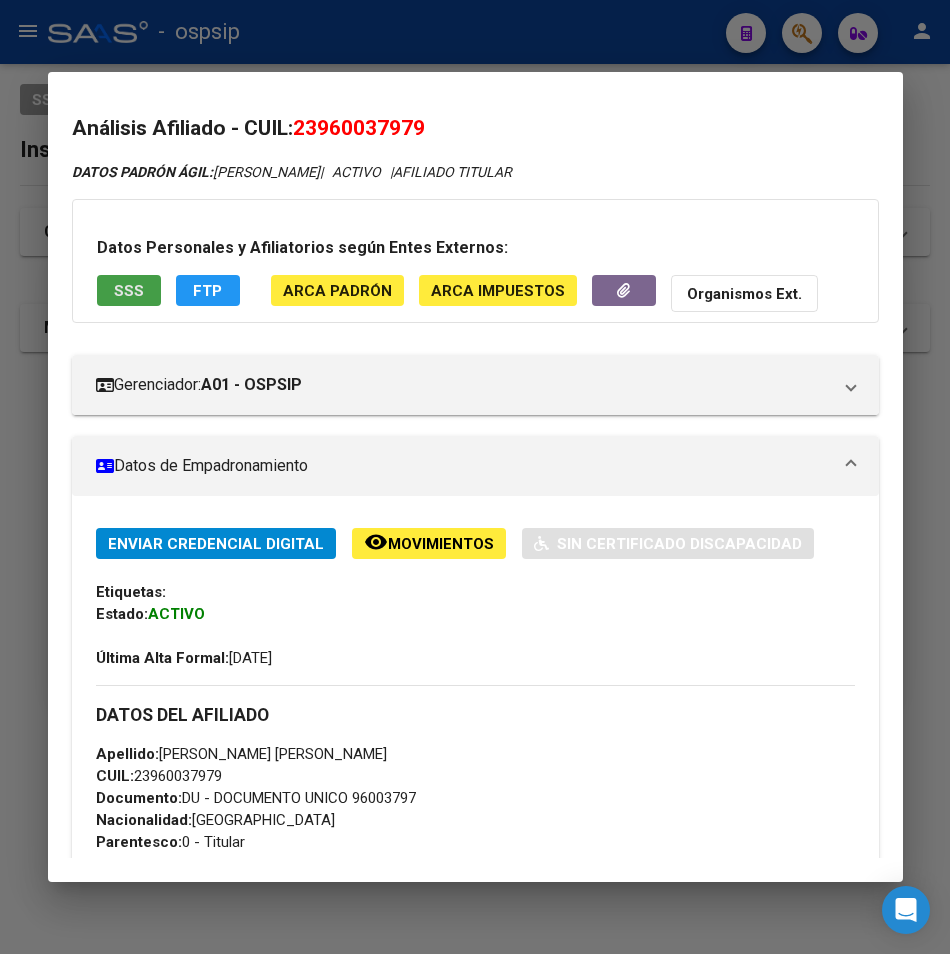 click on "SSS" at bounding box center (129, 291) 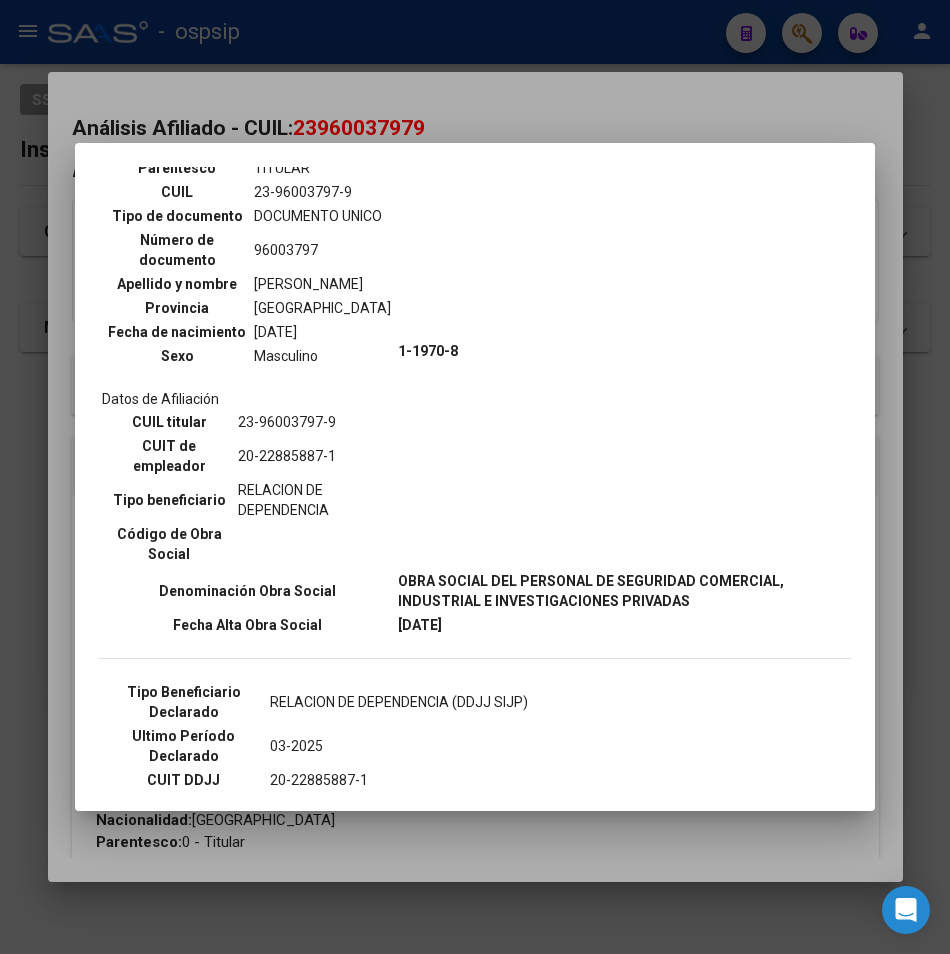 scroll, scrollTop: 0, scrollLeft: 0, axis: both 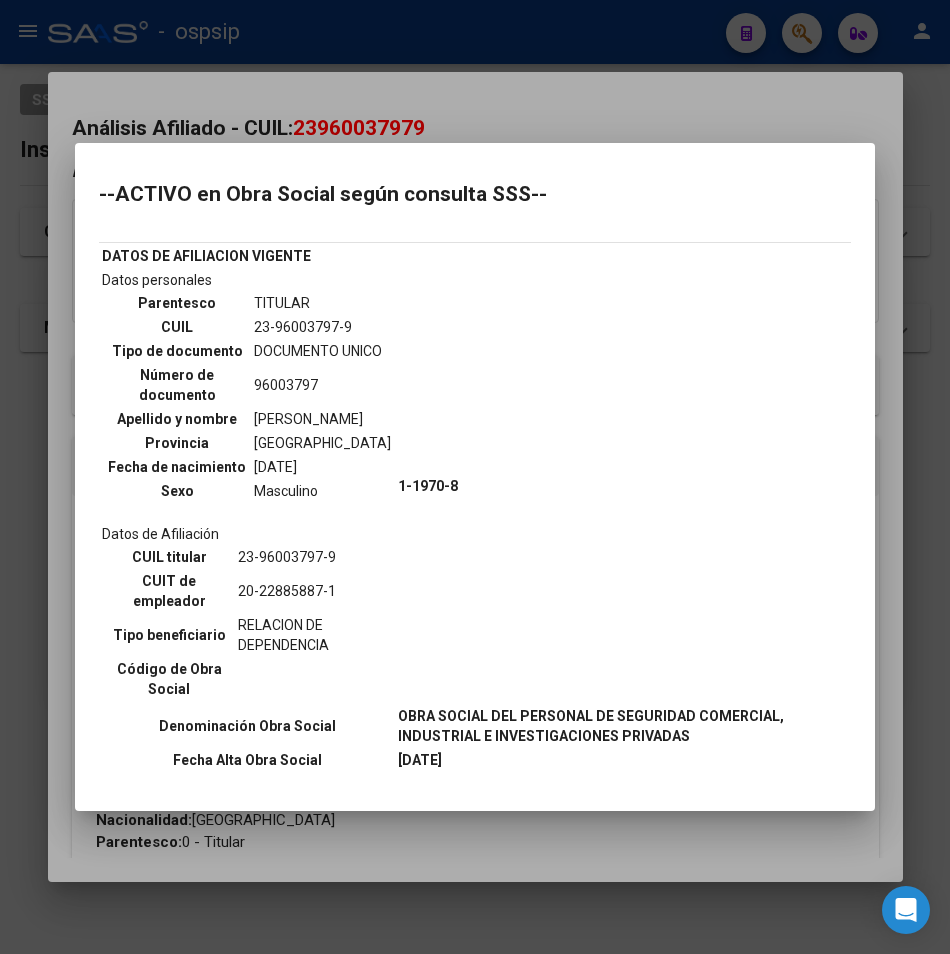 click at bounding box center [475, 477] 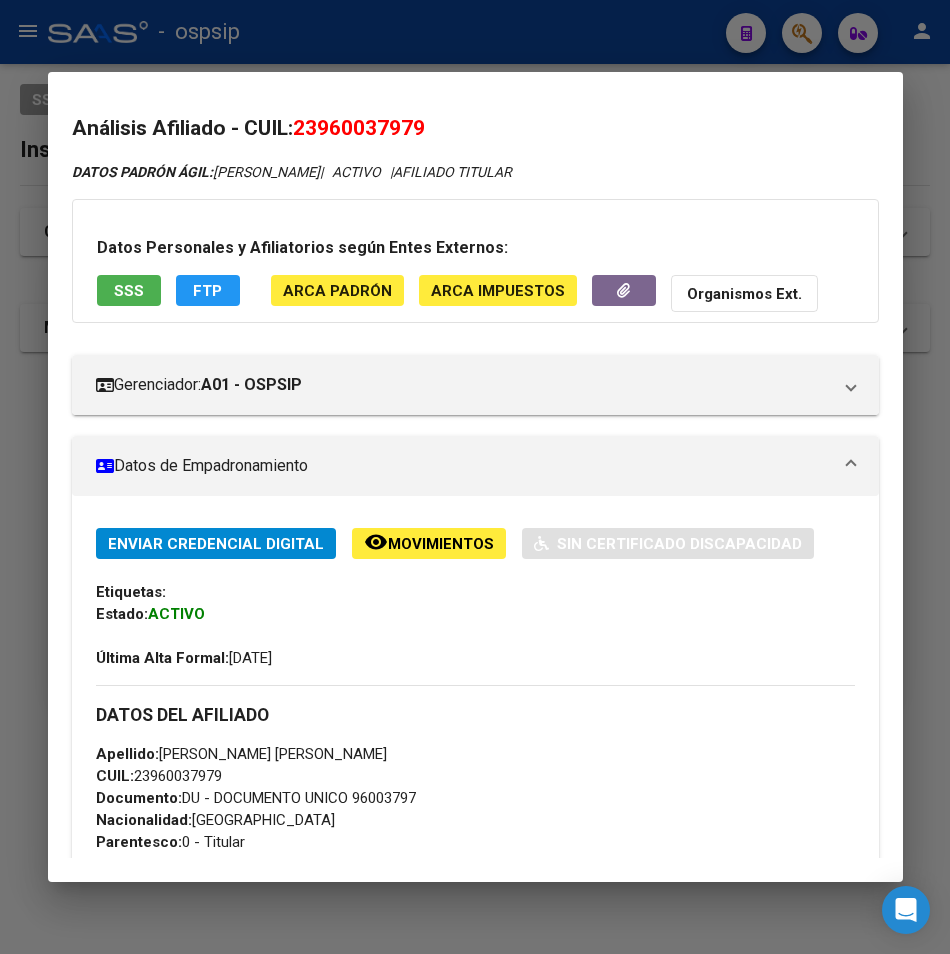 click at bounding box center (475, 477) 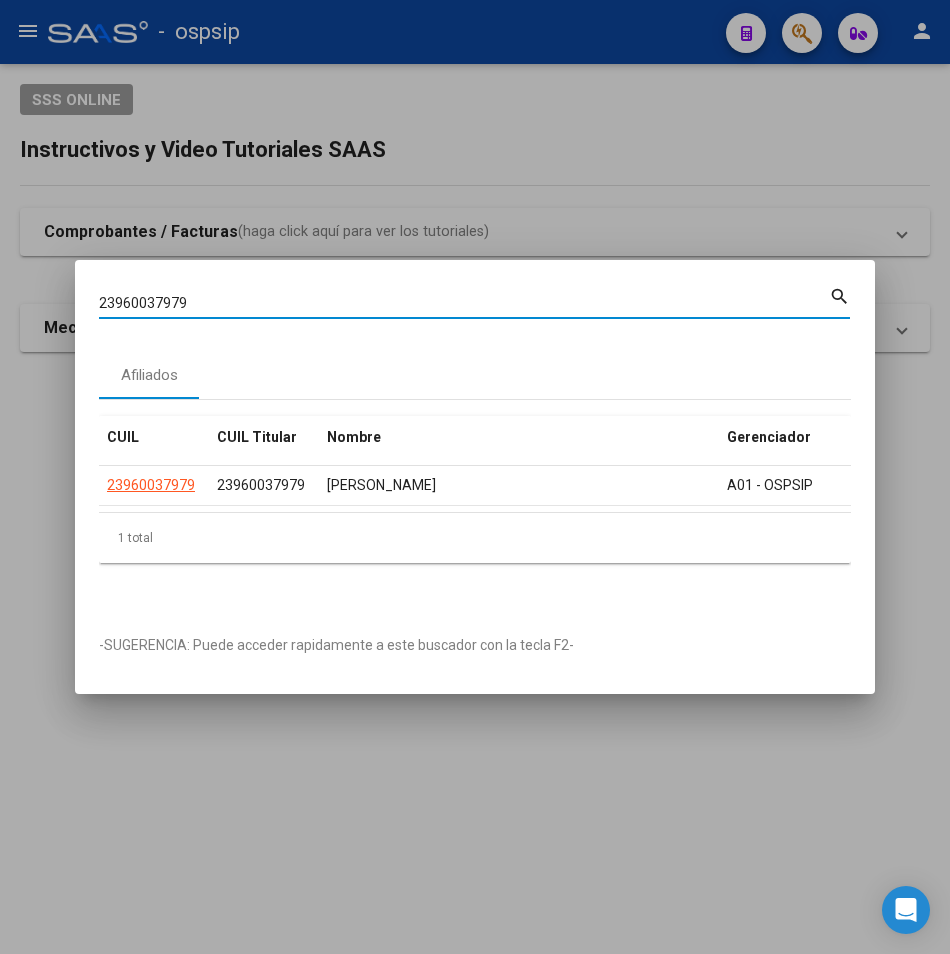 drag, startPoint x: 117, startPoint y: 310, endPoint x: 58, endPoint y: 315, distance: 59.211487 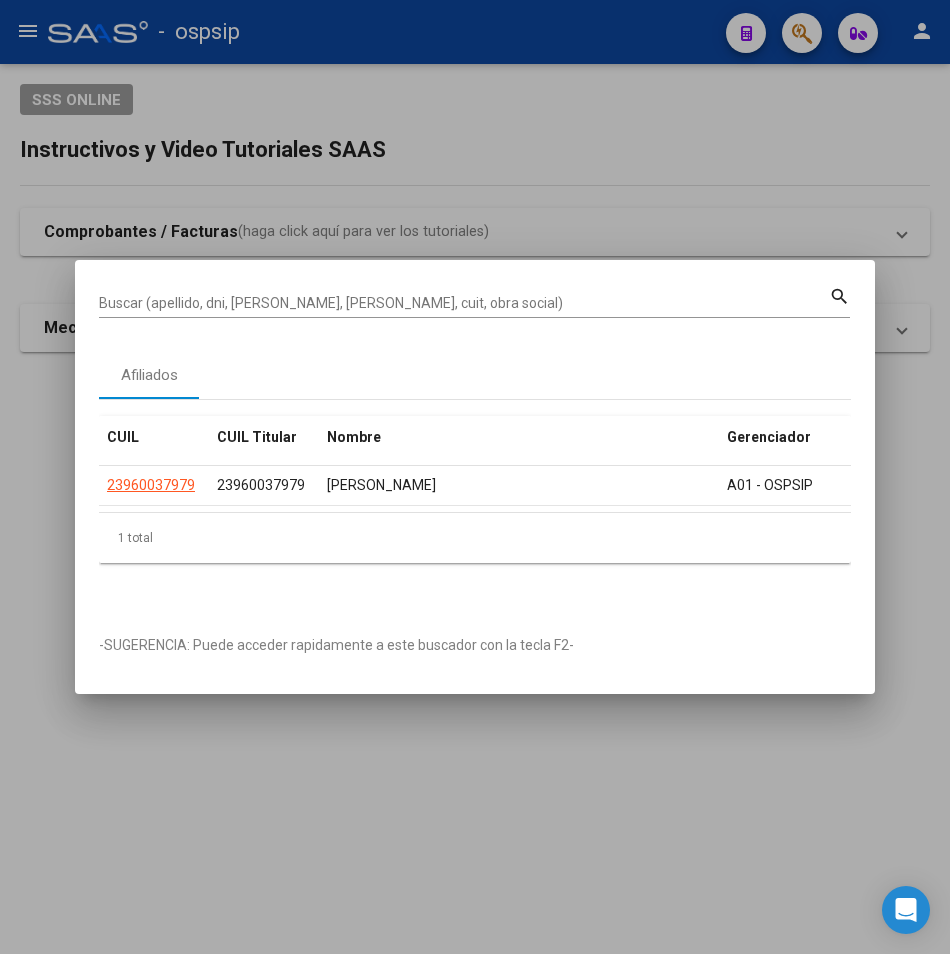 click on "Buscar (apellido, dni, [PERSON_NAME], [PERSON_NAME], cuit, obra social)" at bounding box center (464, 303) 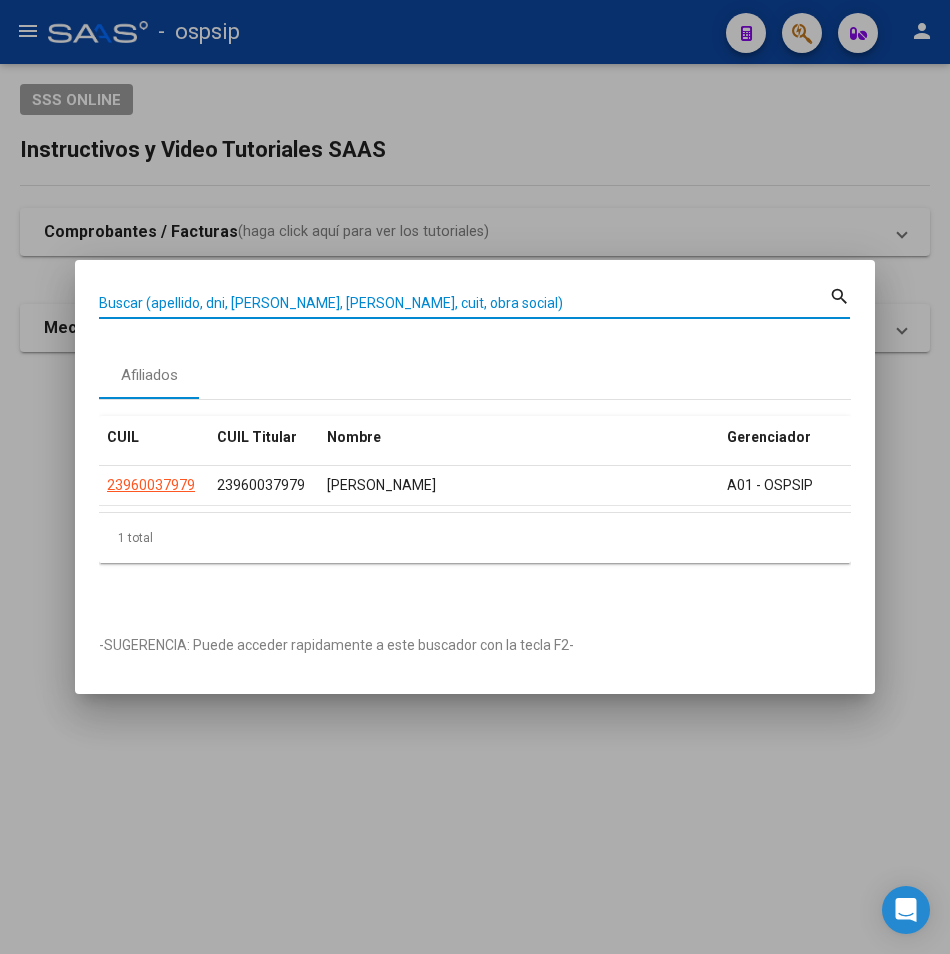 drag, startPoint x: 133, startPoint y: 298, endPoint x: 124, endPoint y: 312, distance: 16.643316 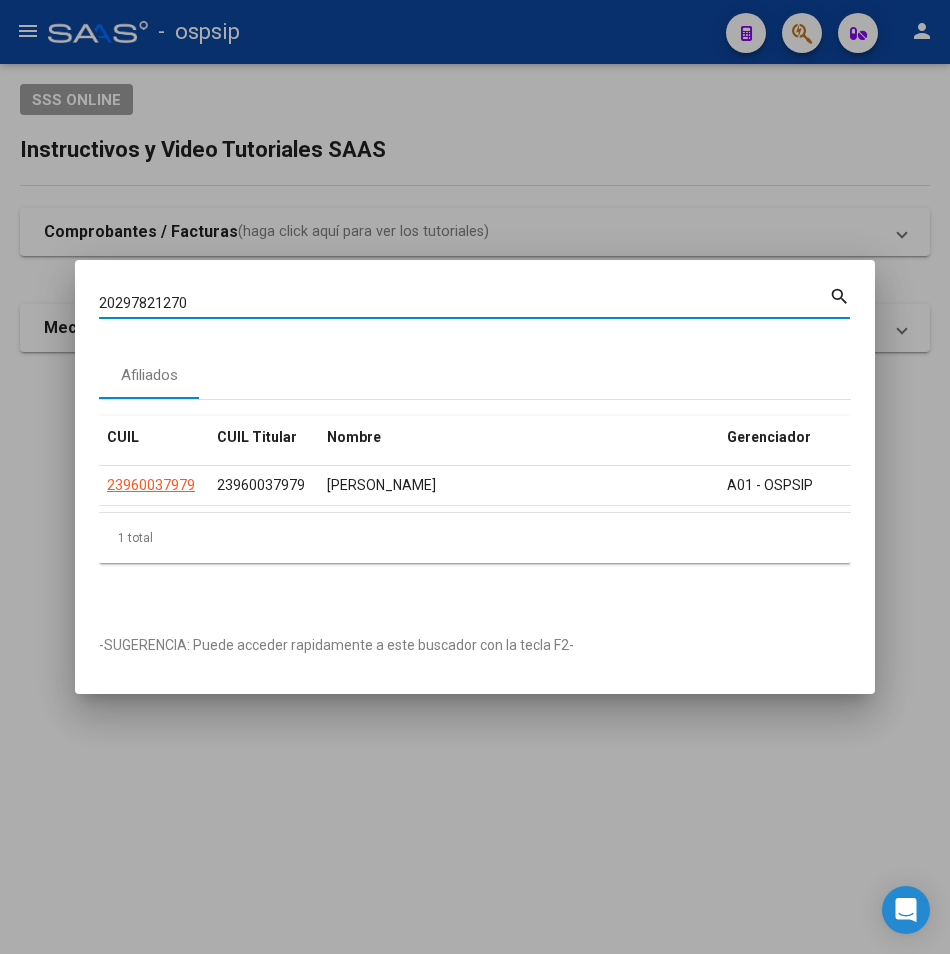 type on "20297821270" 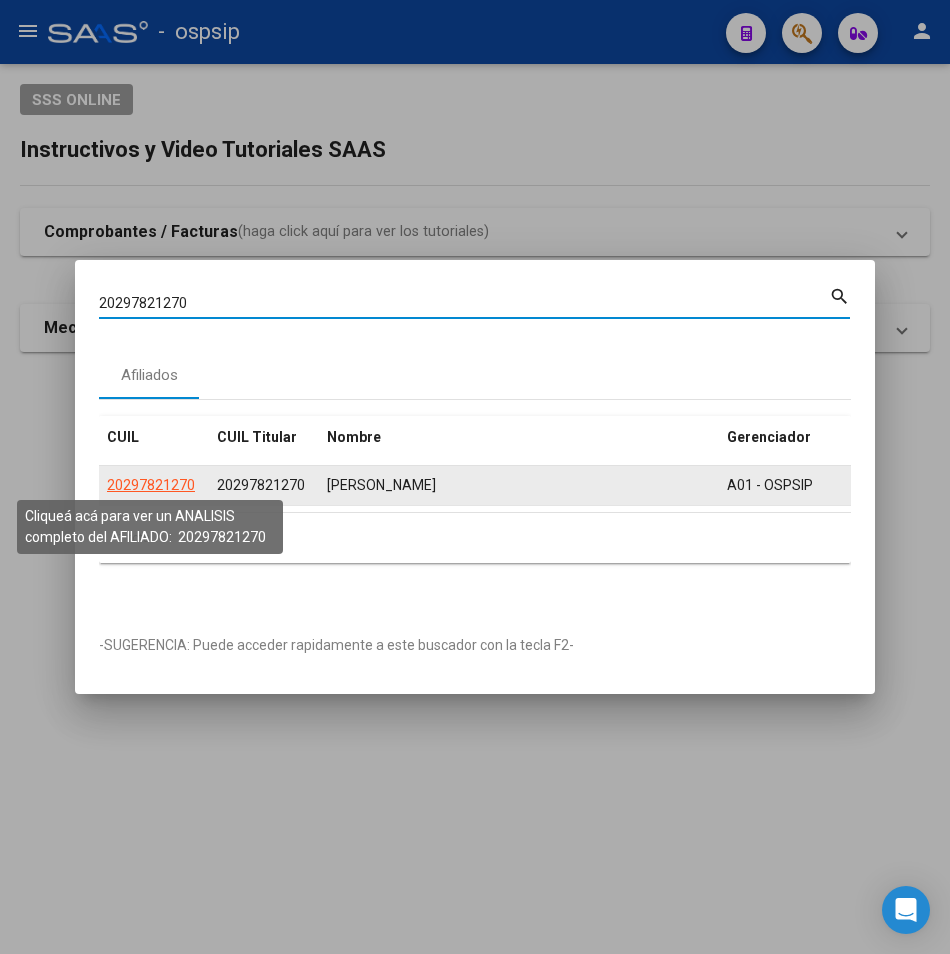 click on "20297821270" 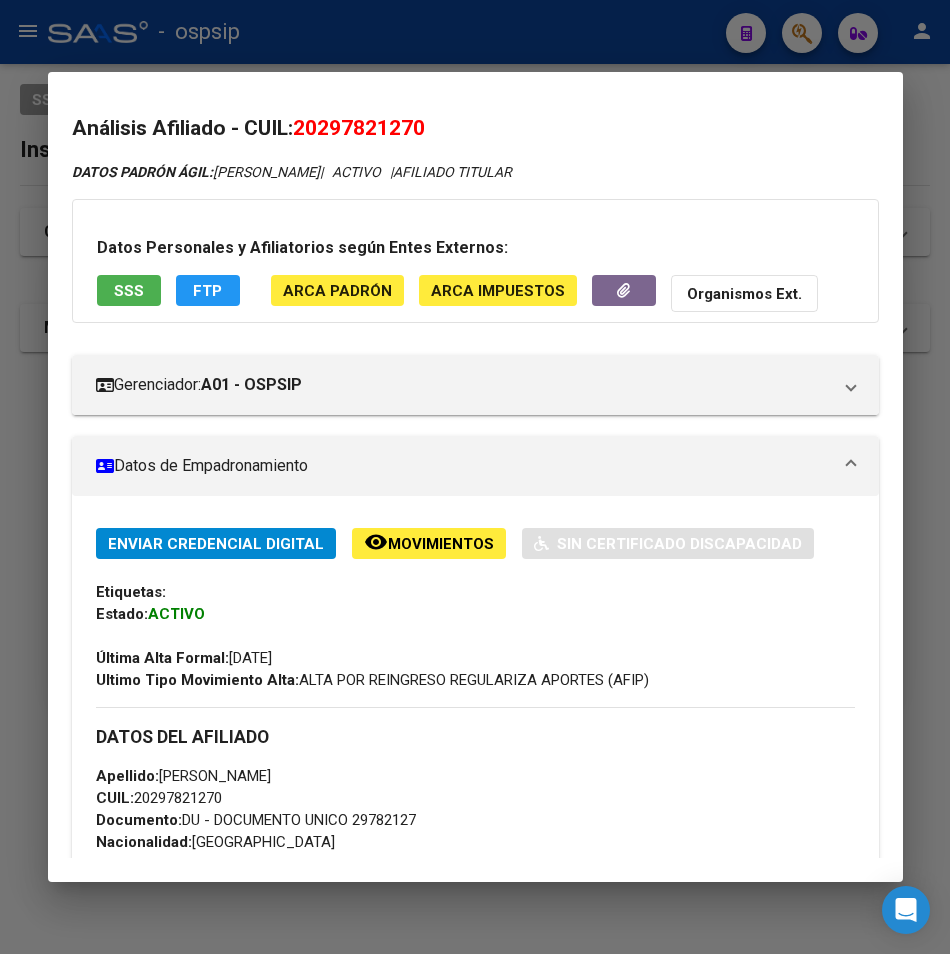 click on "Datos Personales y Afiliatorios según Entes Externos: SSS FTP ARCA Padrón ARCA Impuestos Organismos Ext." at bounding box center (475, 261) 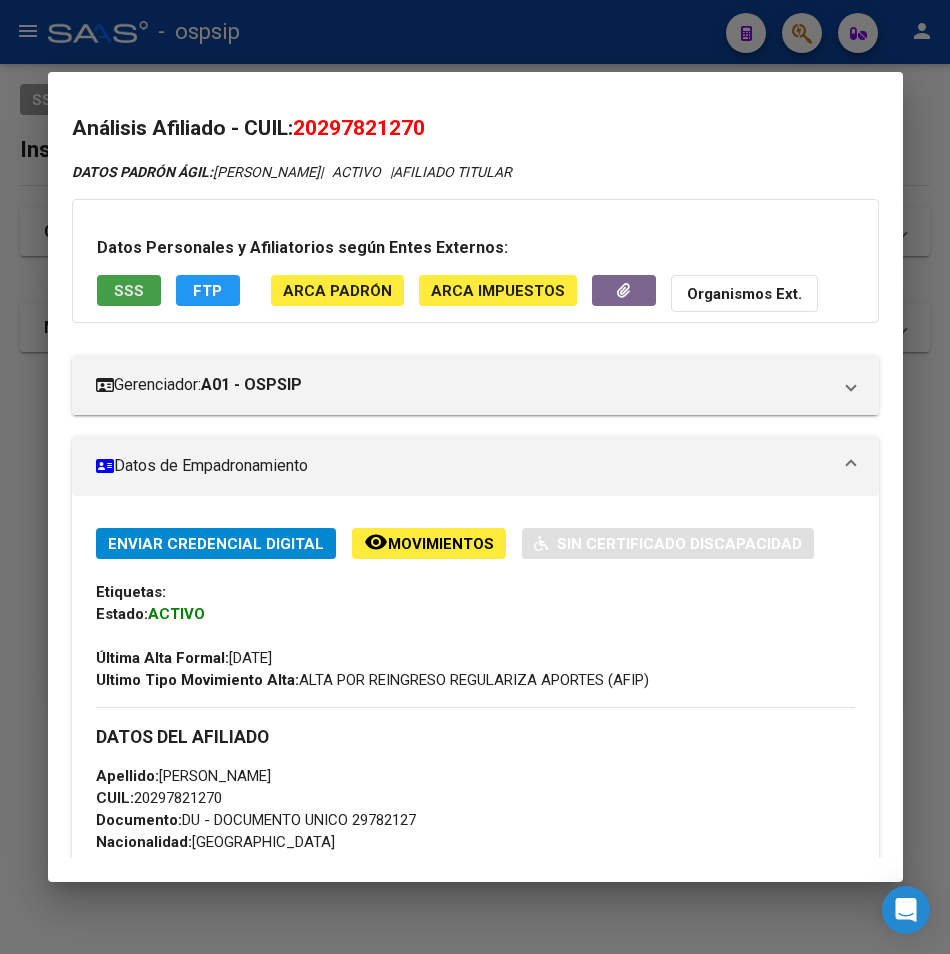 click on "SSS" at bounding box center [129, 291] 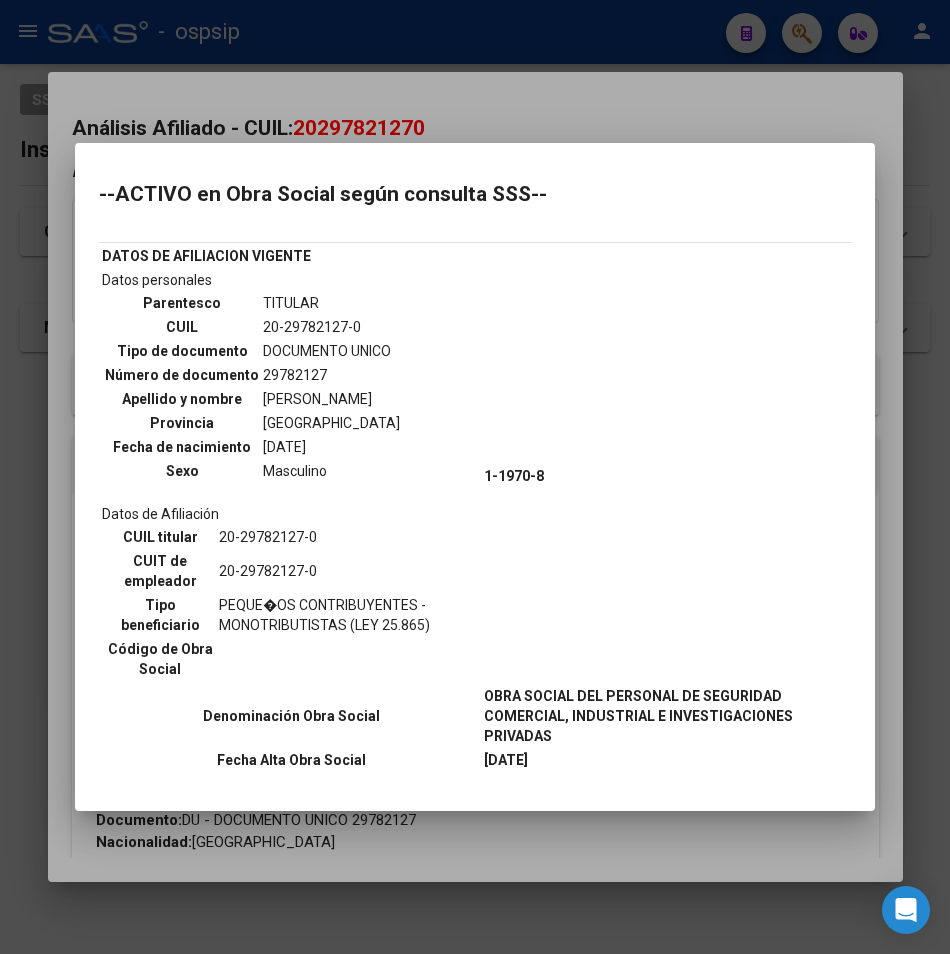 drag, startPoint x: 497, startPoint y: 114, endPoint x: 491, endPoint y: 101, distance: 14.3178215 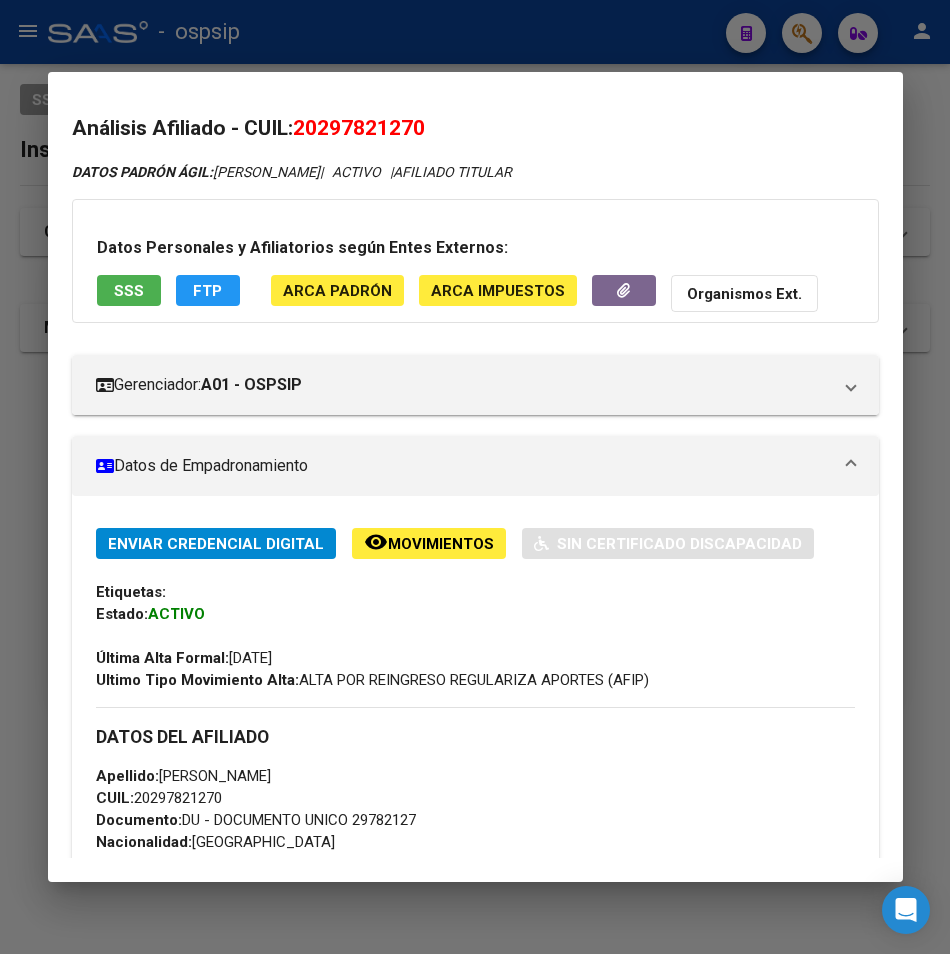 click at bounding box center [475, 477] 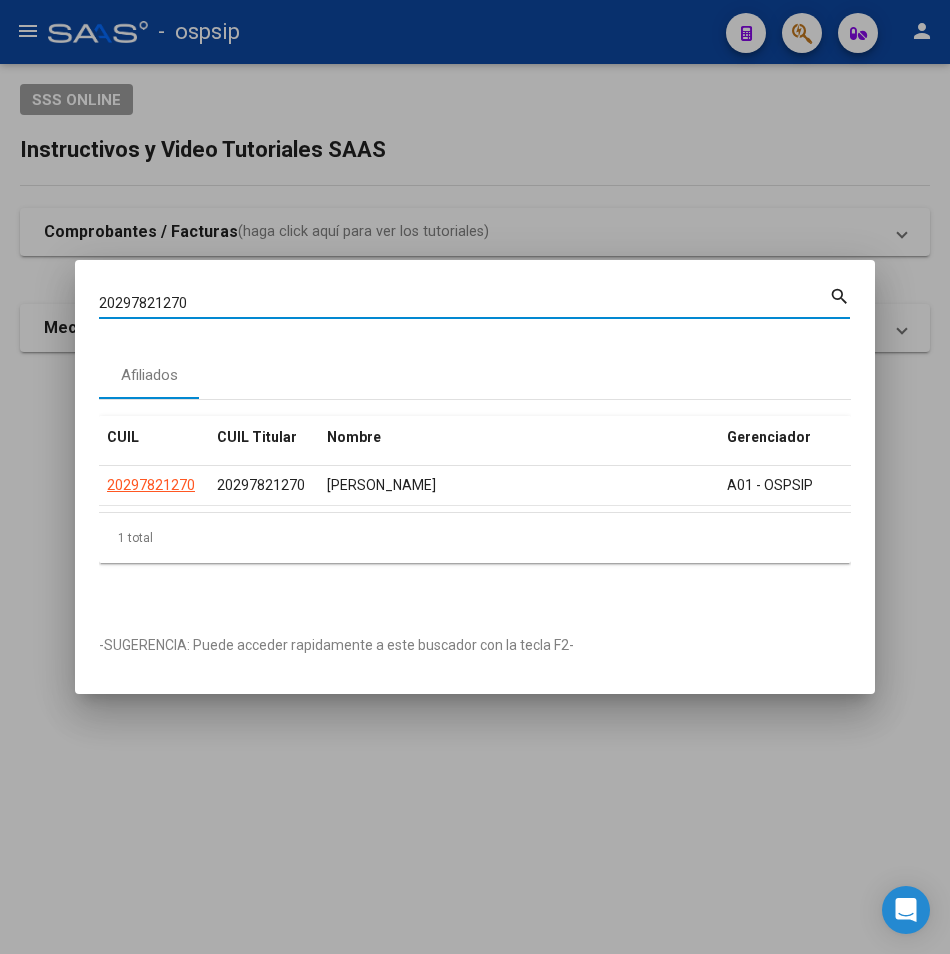drag, startPoint x: 207, startPoint y: 290, endPoint x: 34, endPoint y: 314, distance: 174.6568 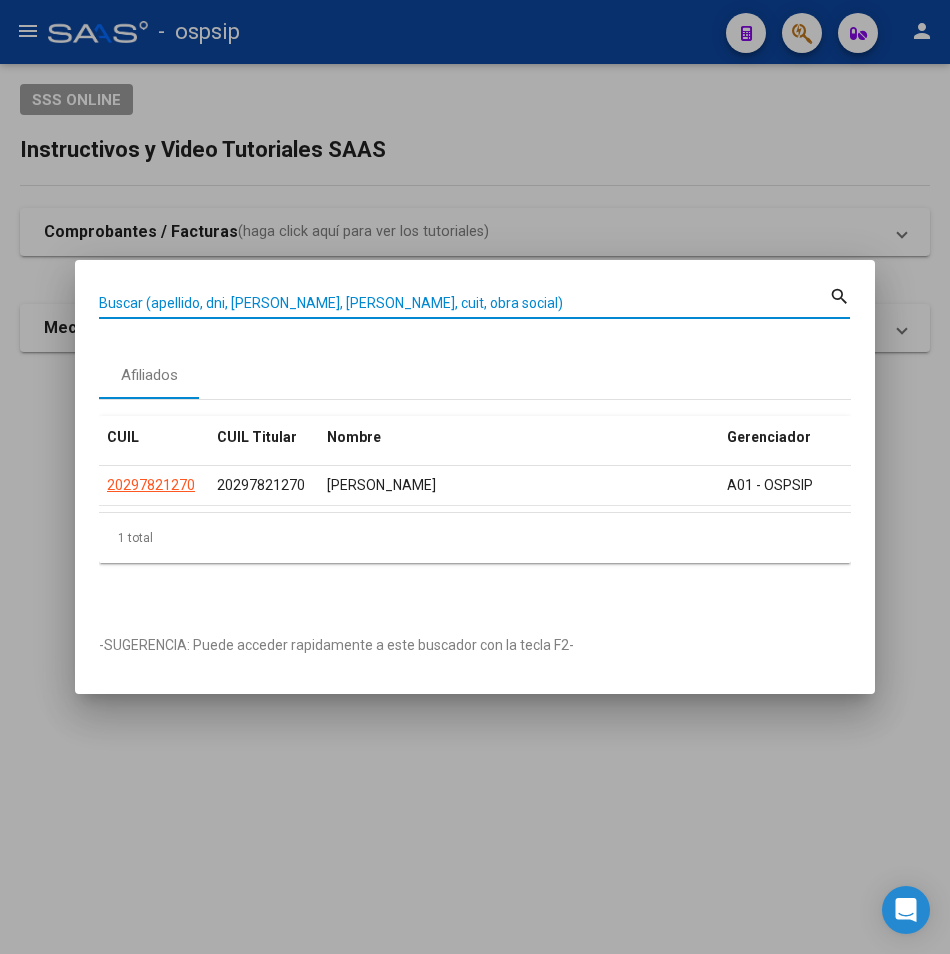 click on "Buscar (apellido, dni, [PERSON_NAME], [PERSON_NAME], cuit, obra social)" at bounding box center [464, 303] 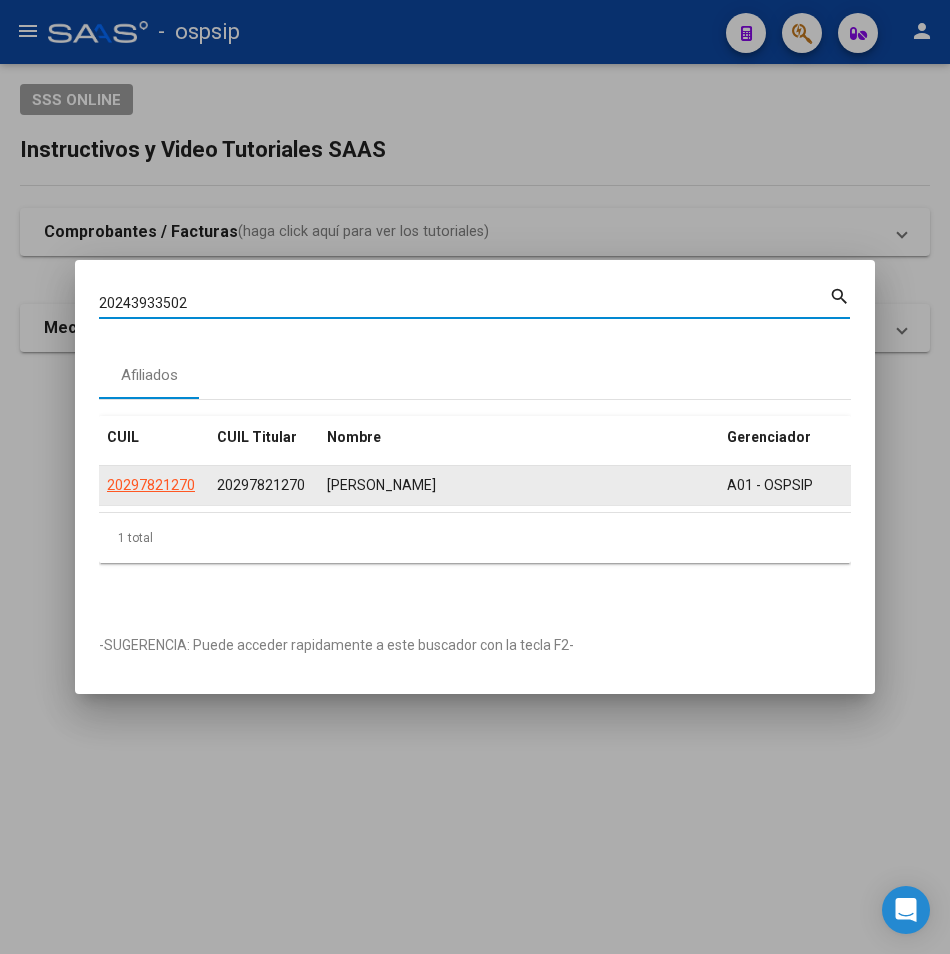 type on "20243933502" 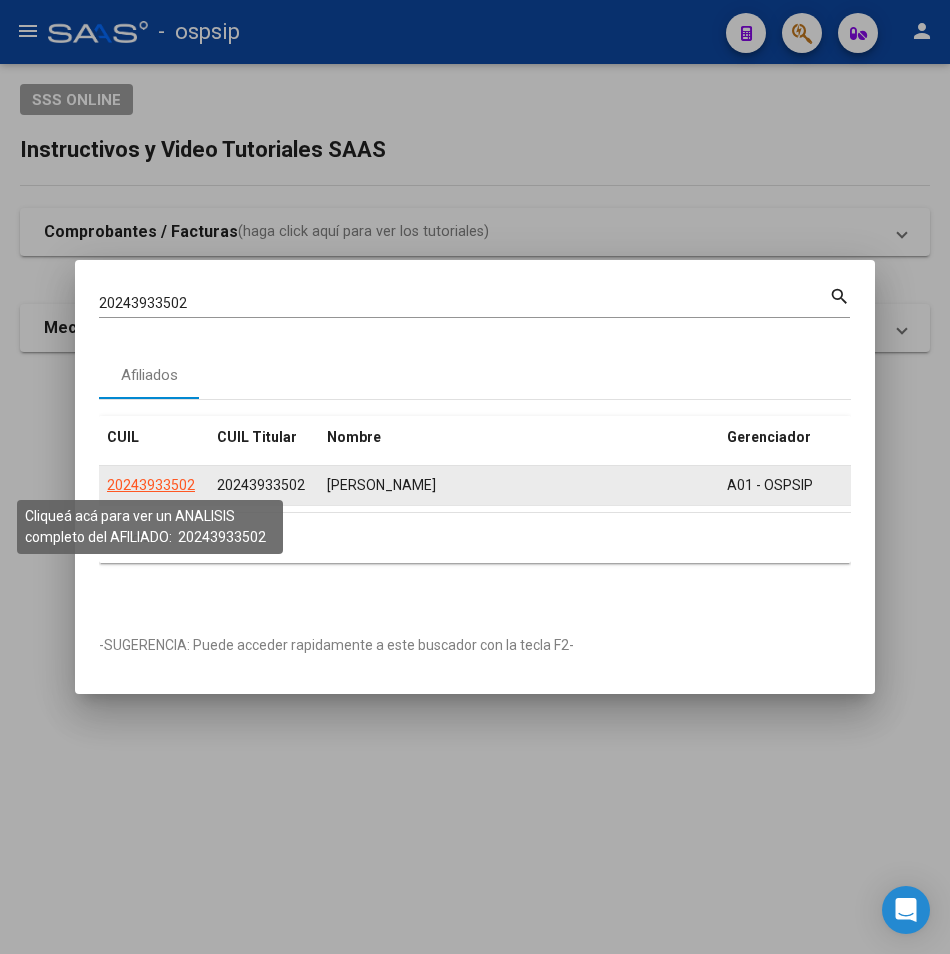 click on "20243933502" 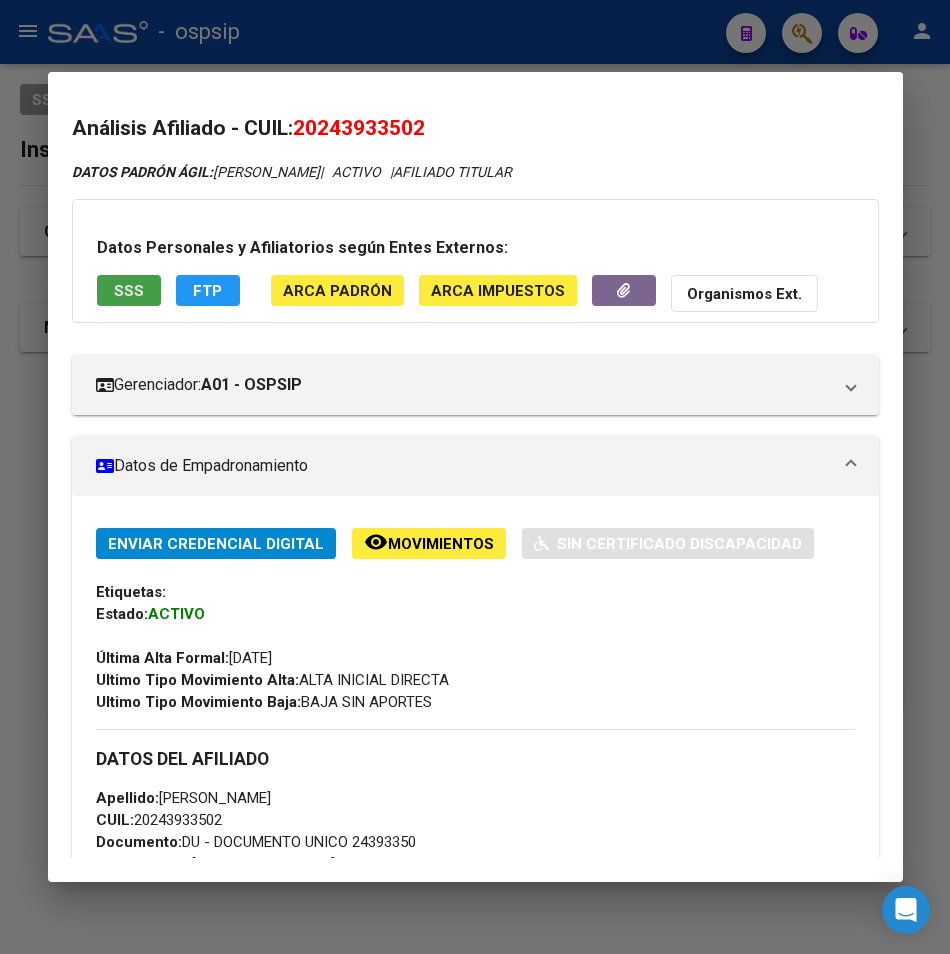click on "SSS" at bounding box center (129, 290) 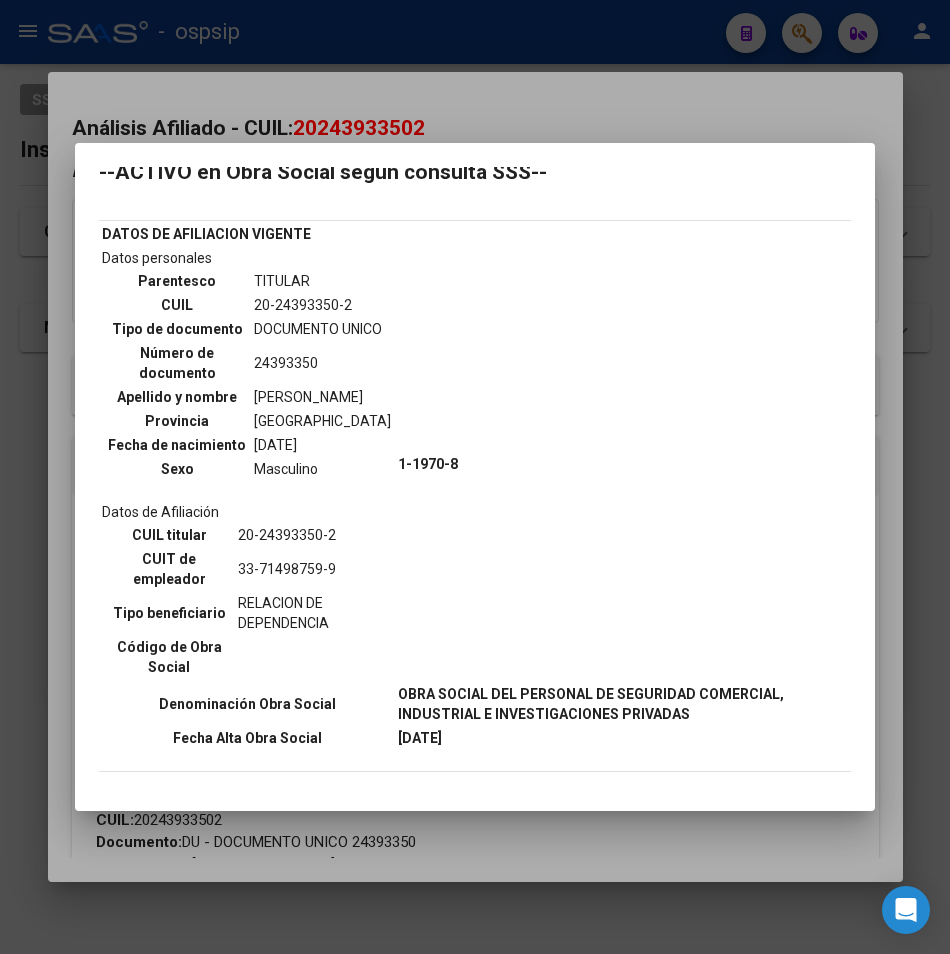 scroll, scrollTop: 0, scrollLeft: 0, axis: both 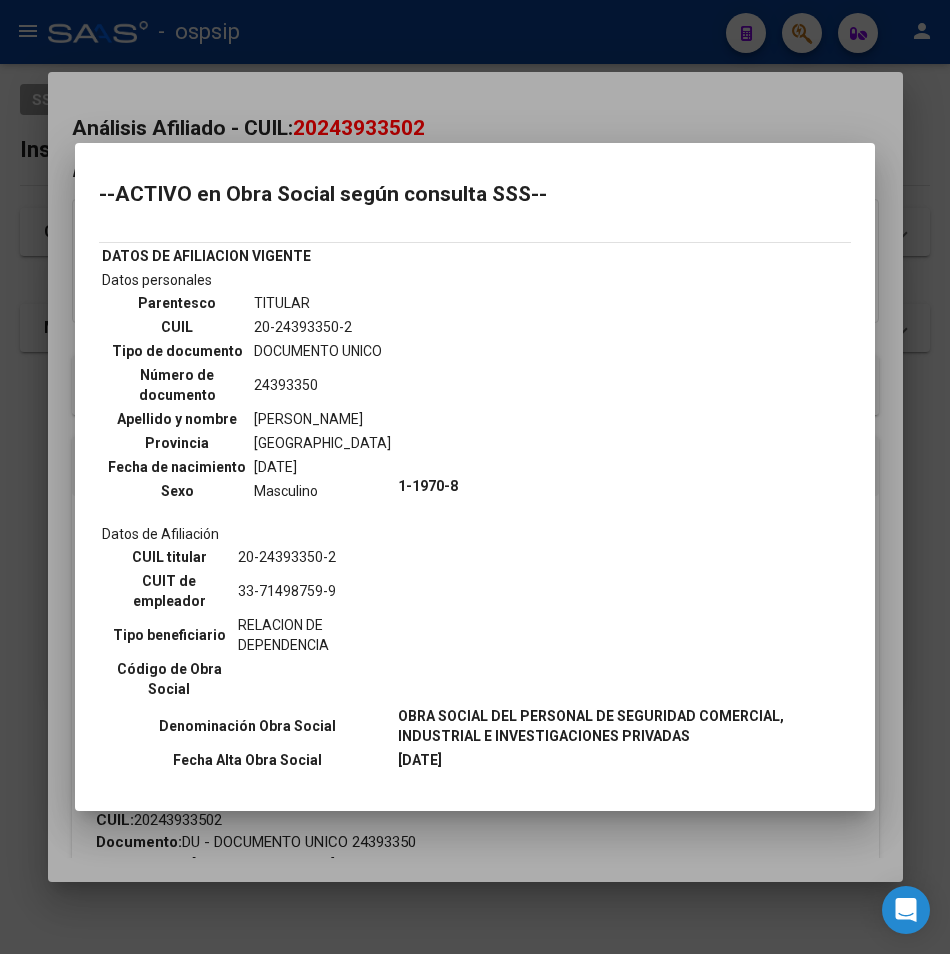 click at bounding box center (475, 477) 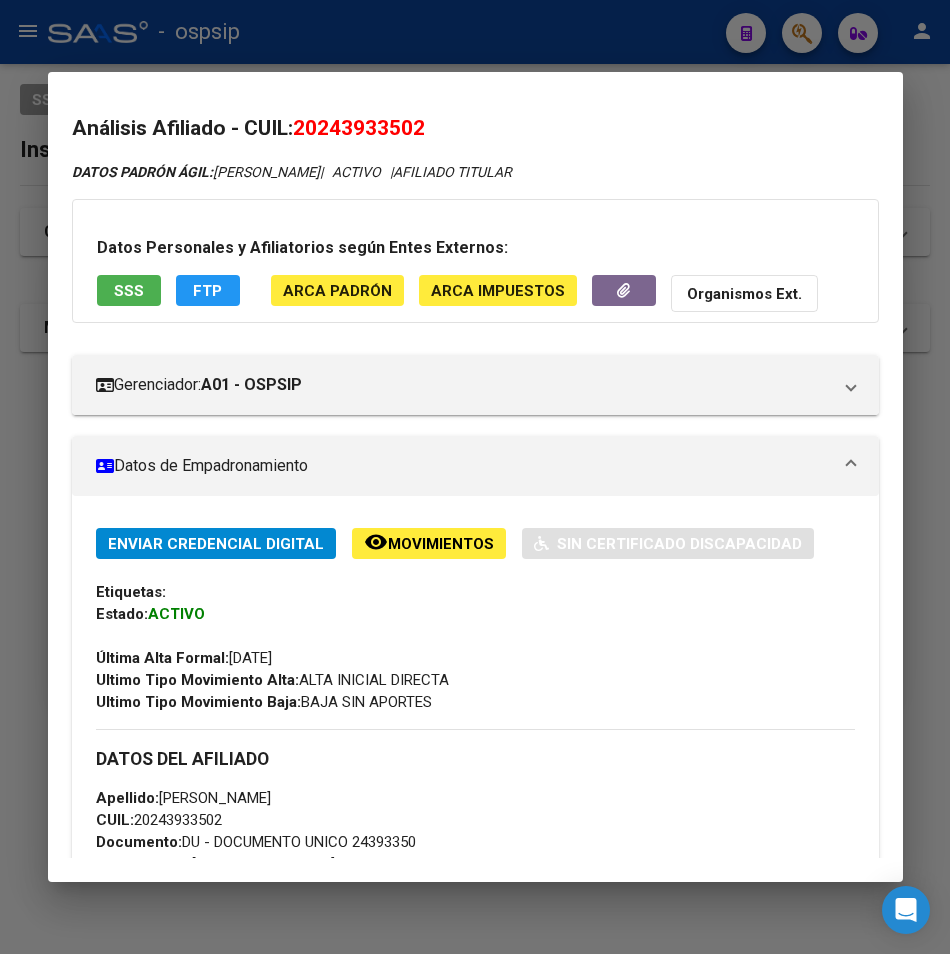 click at bounding box center (475, 477) 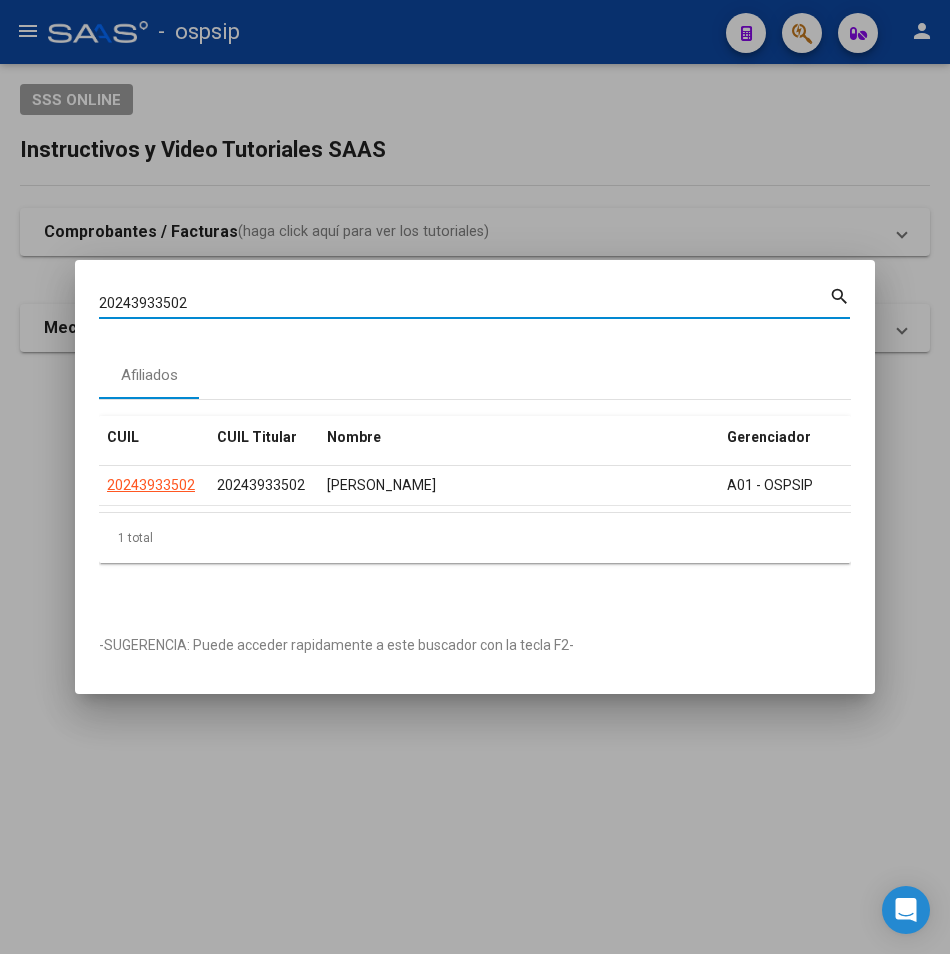 drag, startPoint x: 211, startPoint y: 290, endPoint x: 26, endPoint y: 299, distance: 185.2188 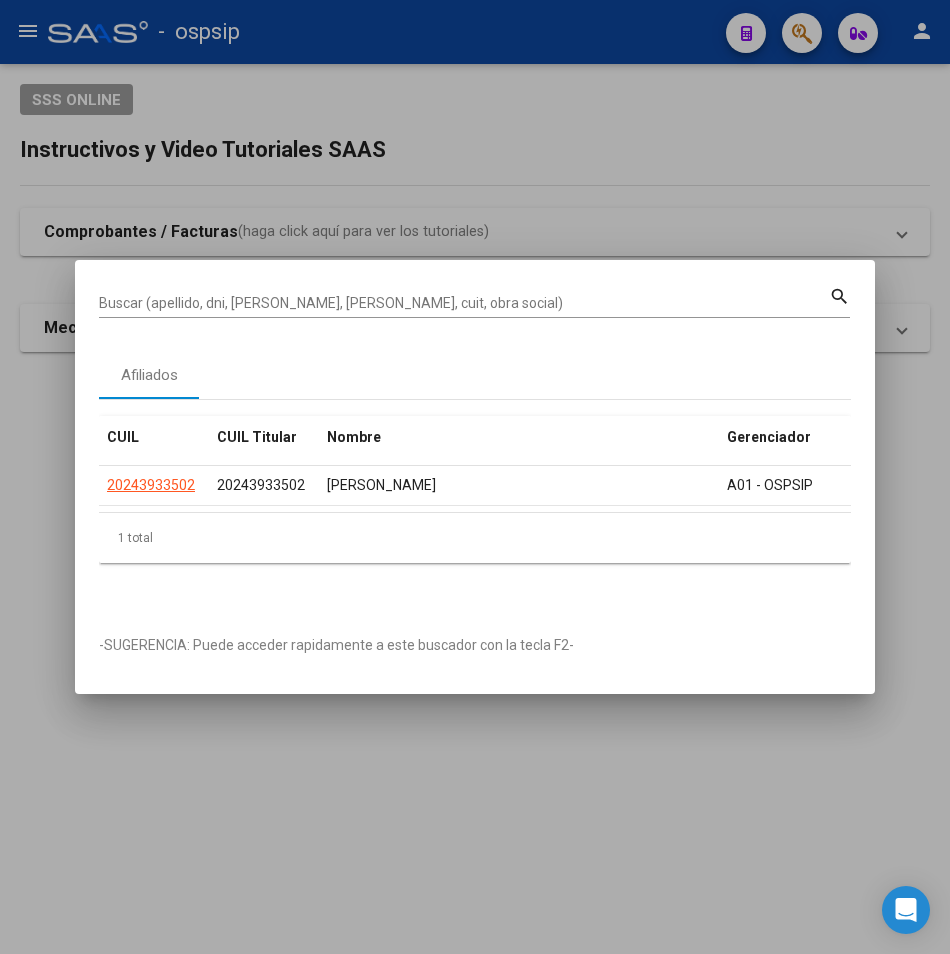 click on "Buscar (apellido, dni, [PERSON_NAME], [PERSON_NAME], cuit, obra social)" at bounding box center [464, 303] 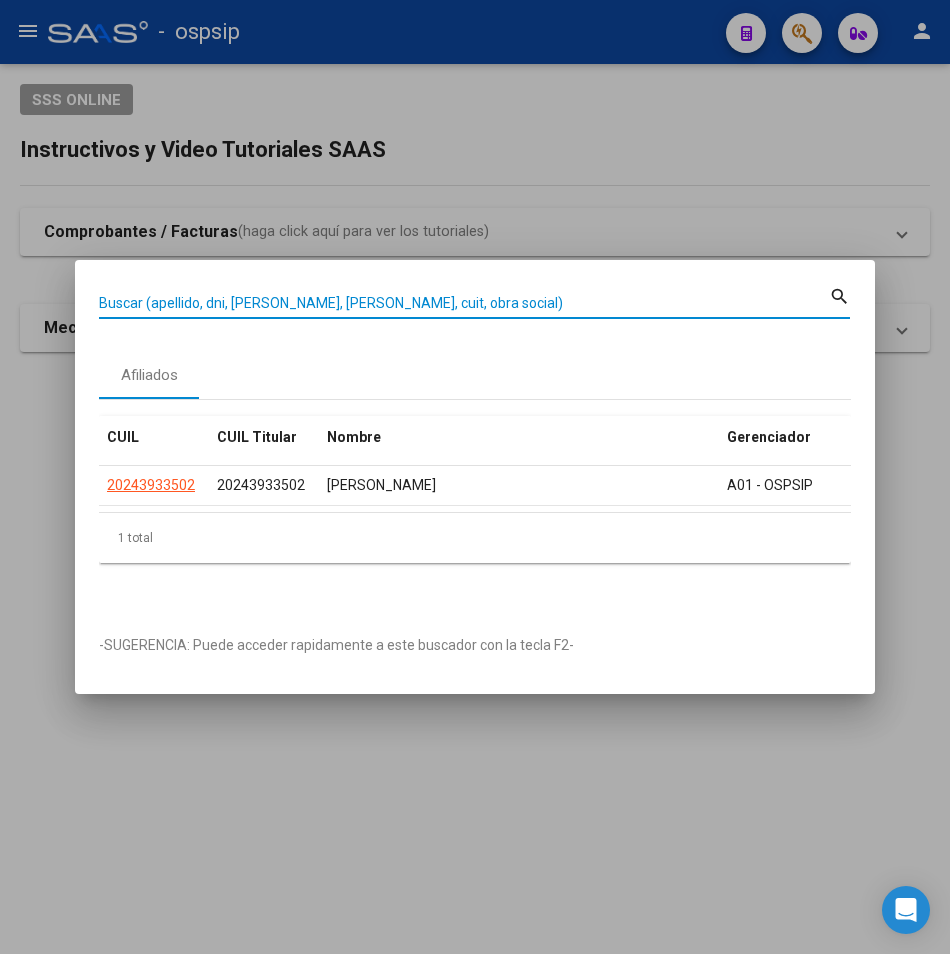 paste on "20315923302" 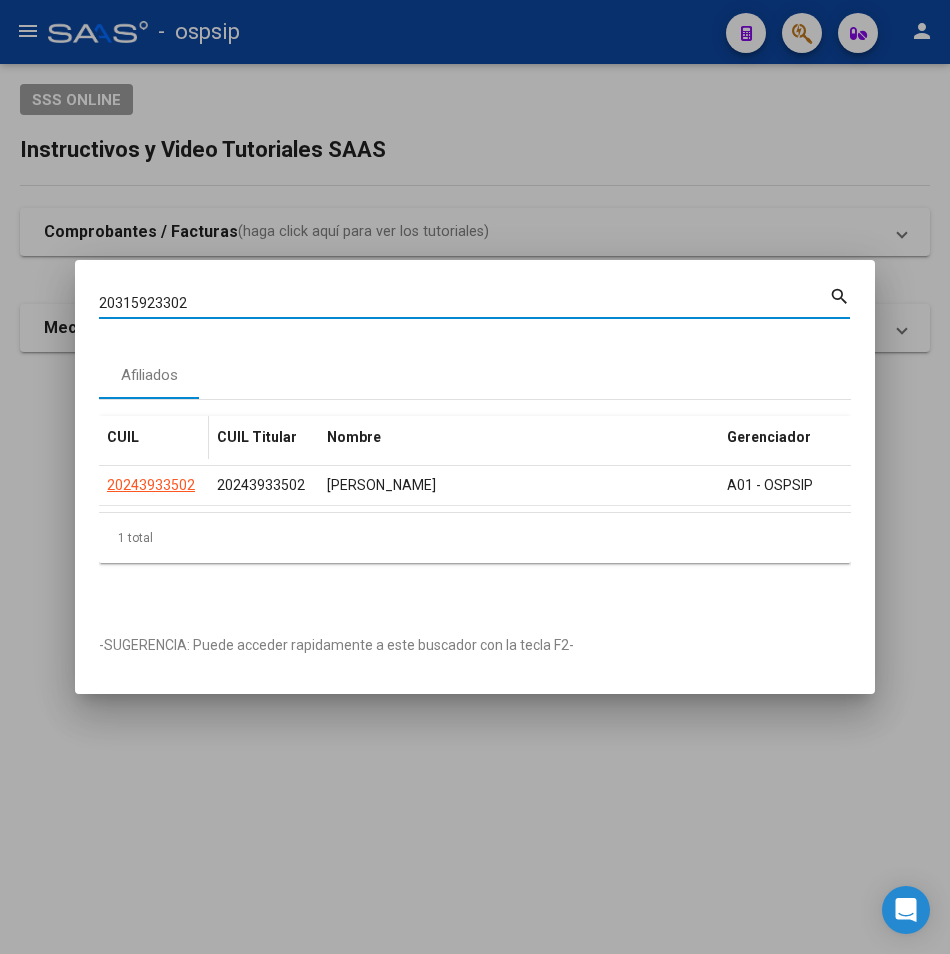 type on "20315923302" 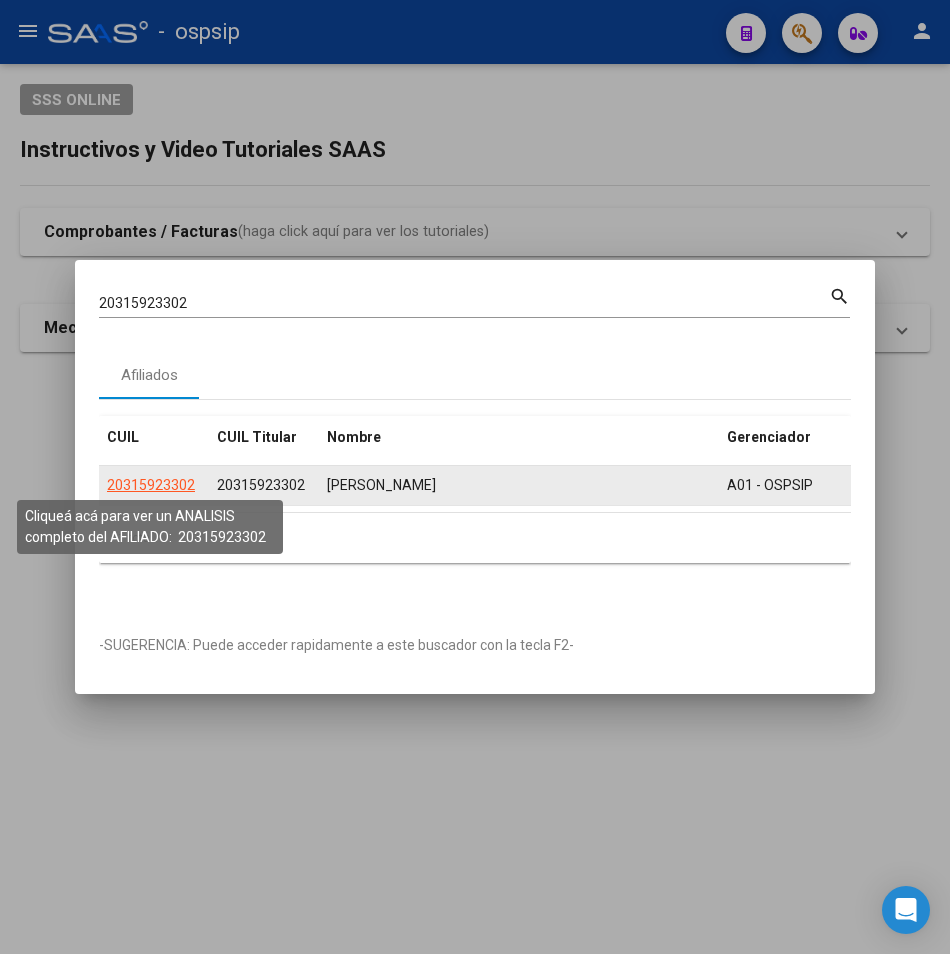 click on "20315923302" 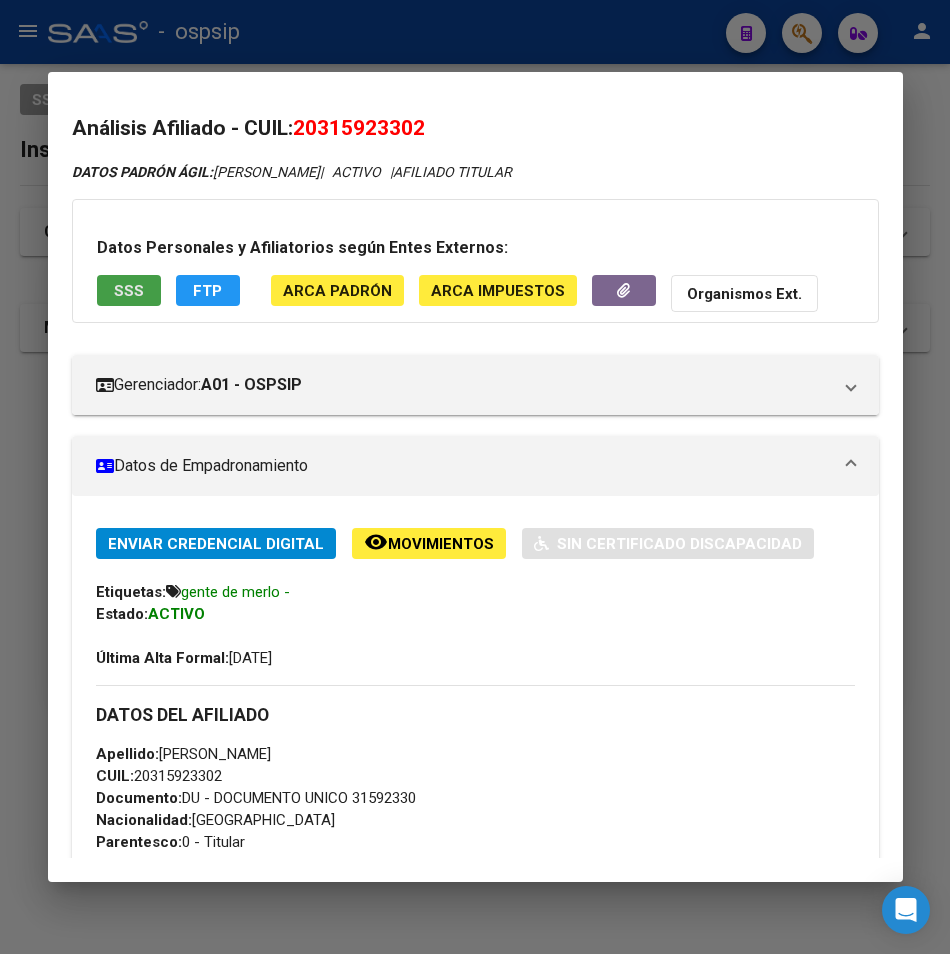 click on "SSS" at bounding box center (129, 290) 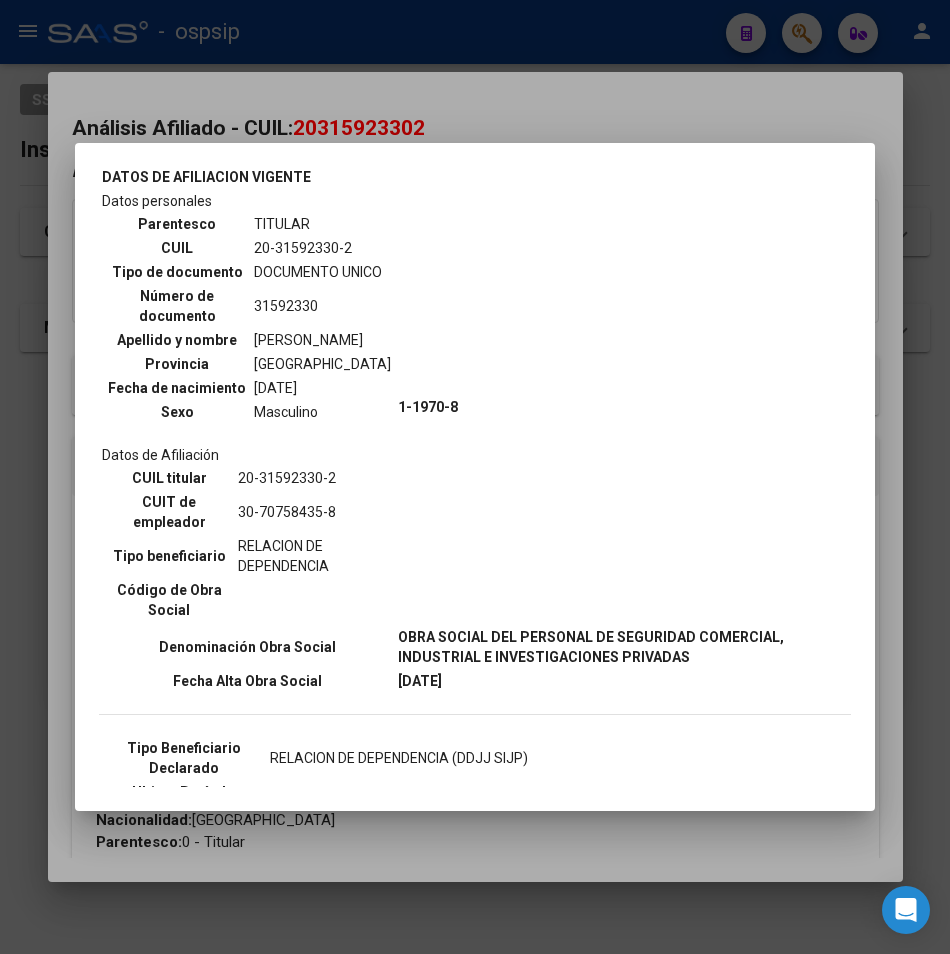 scroll, scrollTop: 0, scrollLeft: 0, axis: both 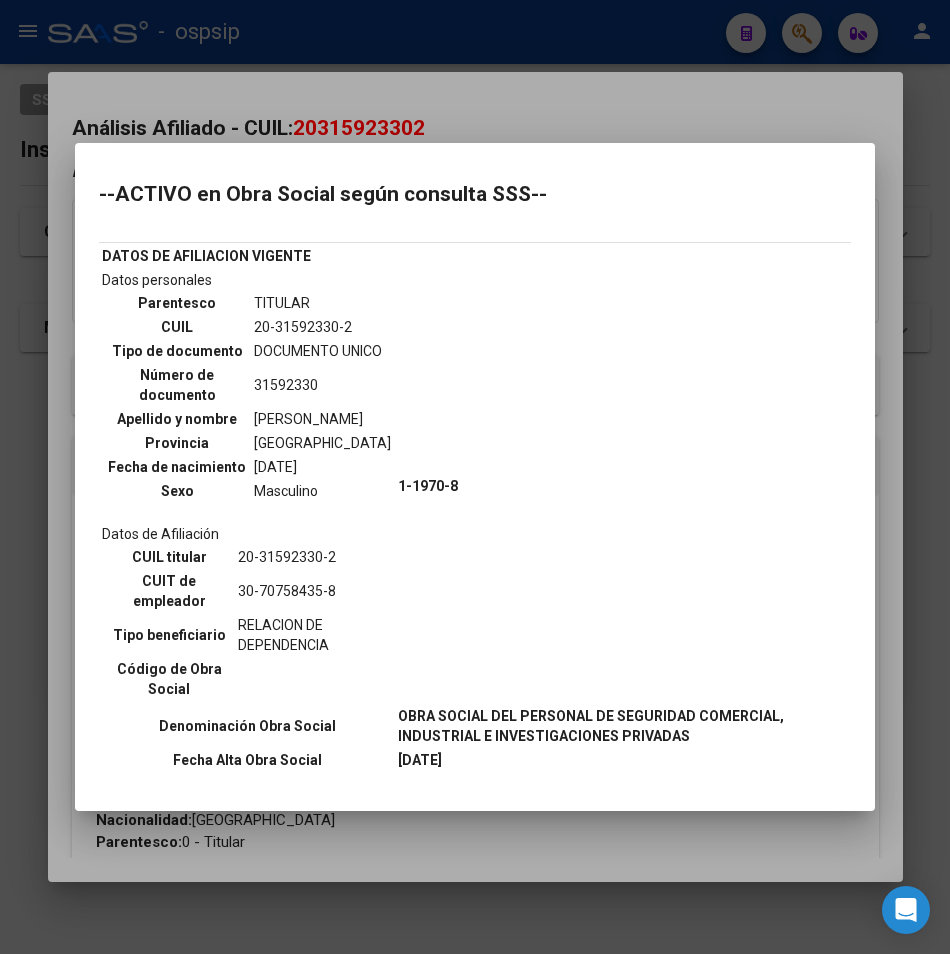 click at bounding box center [475, 477] 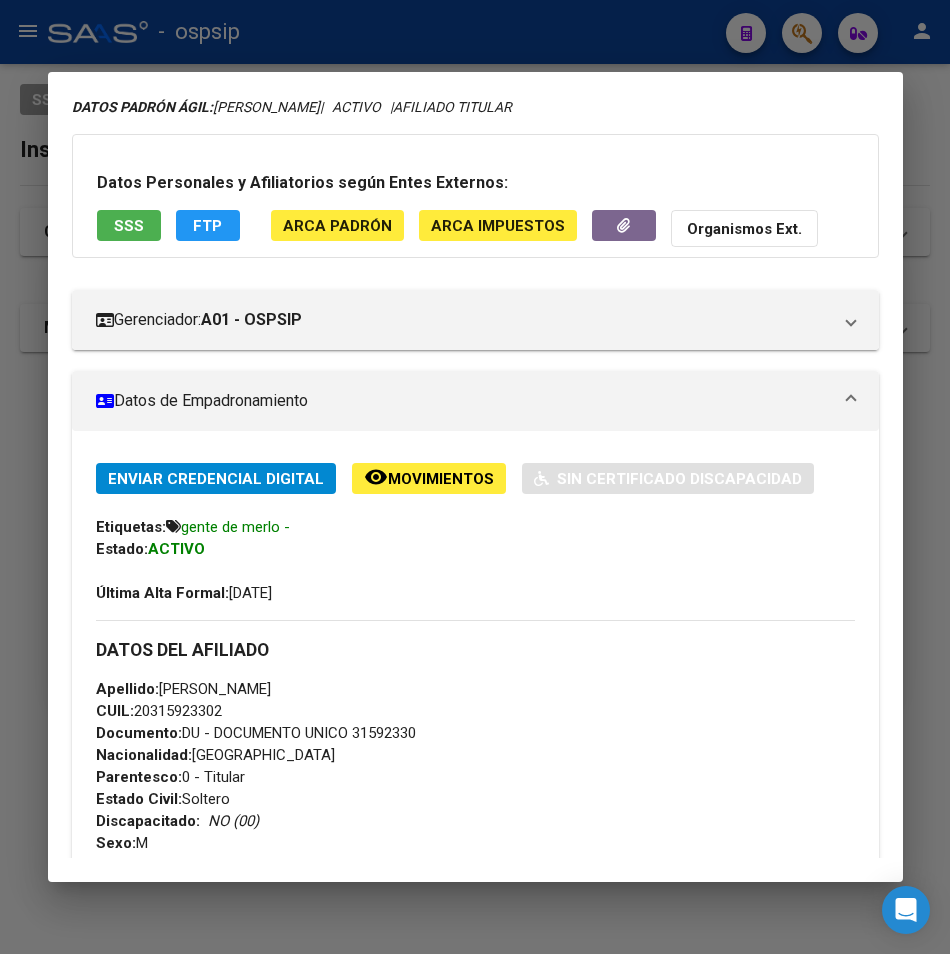 scroll, scrollTop: 0, scrollLeft: 0, axis: both 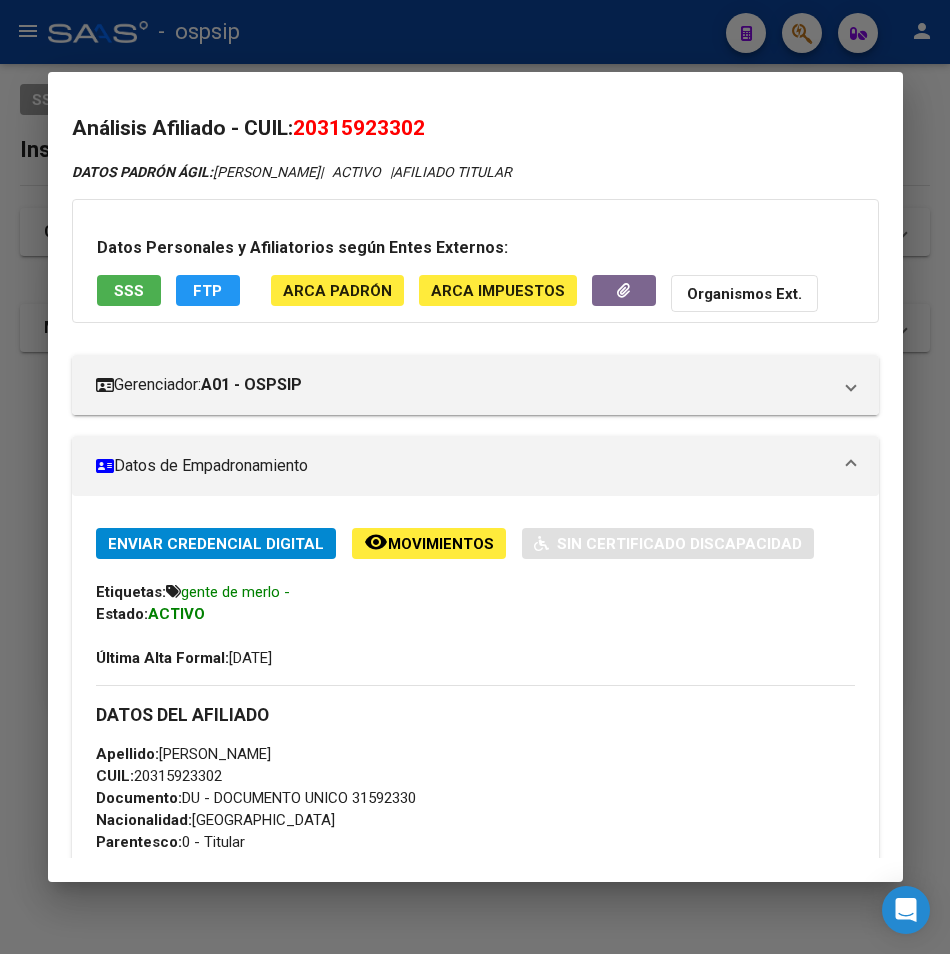 click at bounding box center [475, 477] 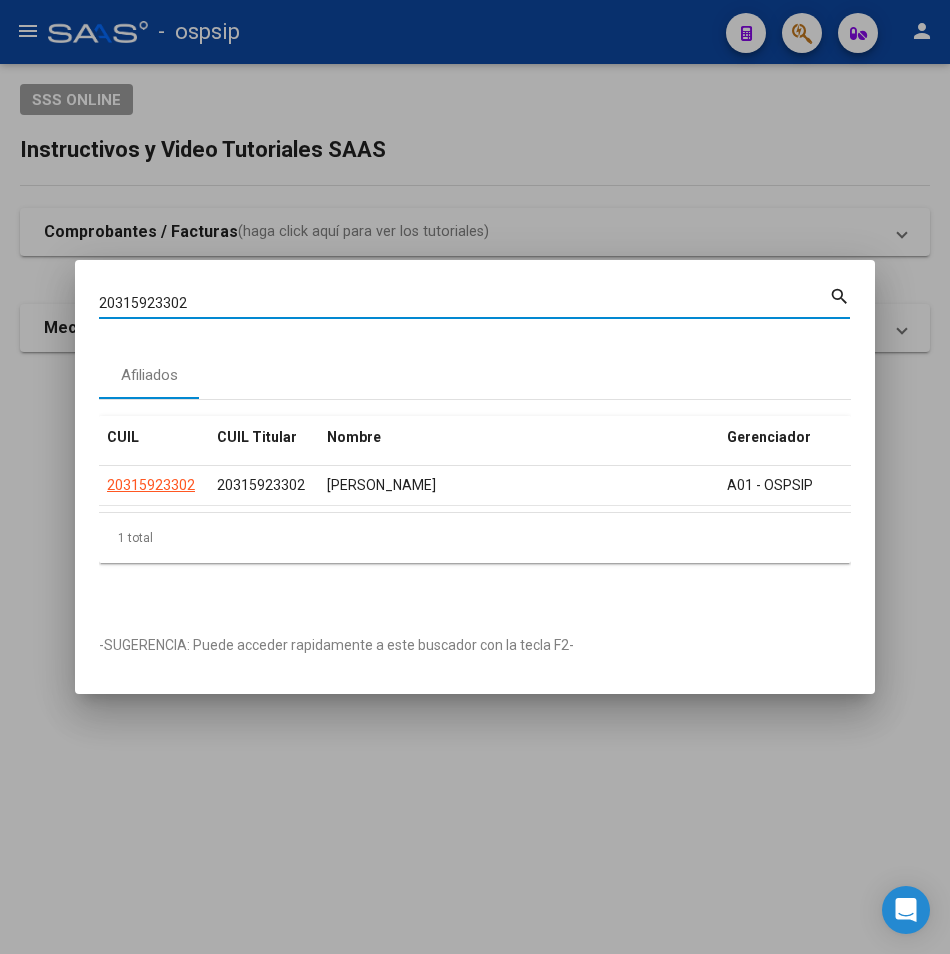 drag, startPoint x: 210, startPoint y: 294, endPoint x: 3, endPoint y: 297, distance: 207.02174 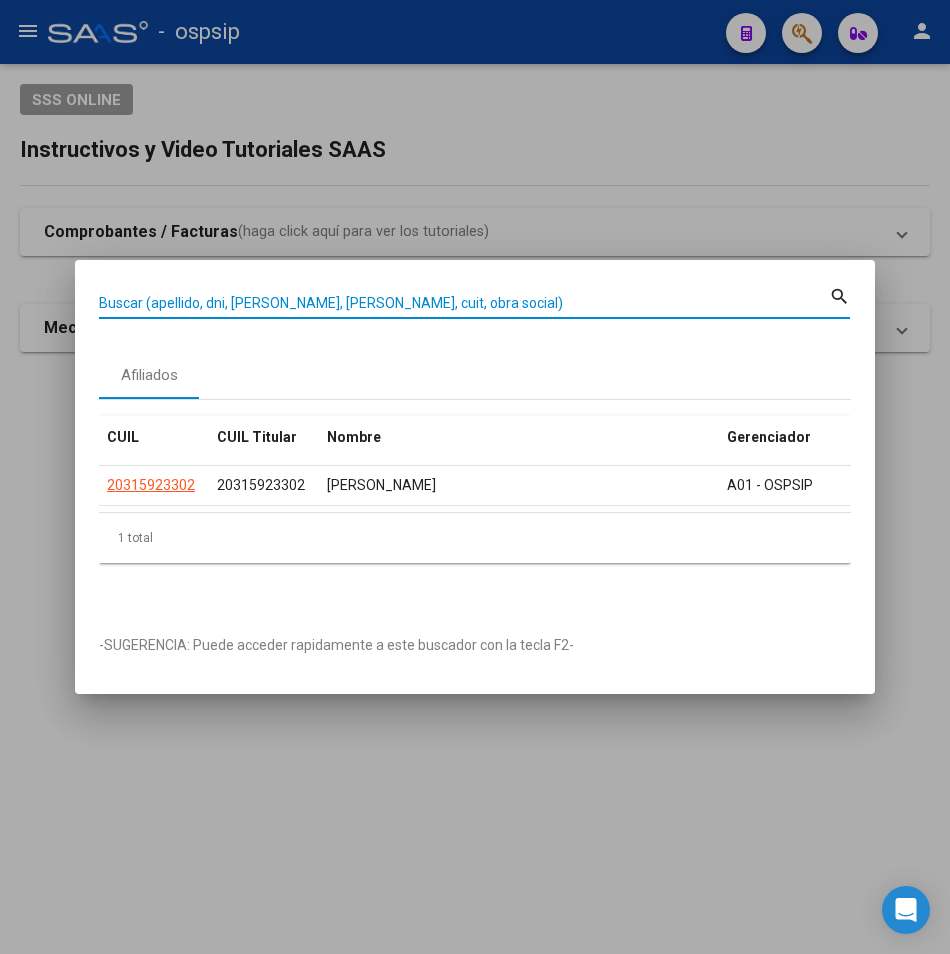 click on "Buscar (apellido, dni, [PERSON_NAME], [PERSON_NAME], cuit, obra social)" at bounding box center (464, 303) 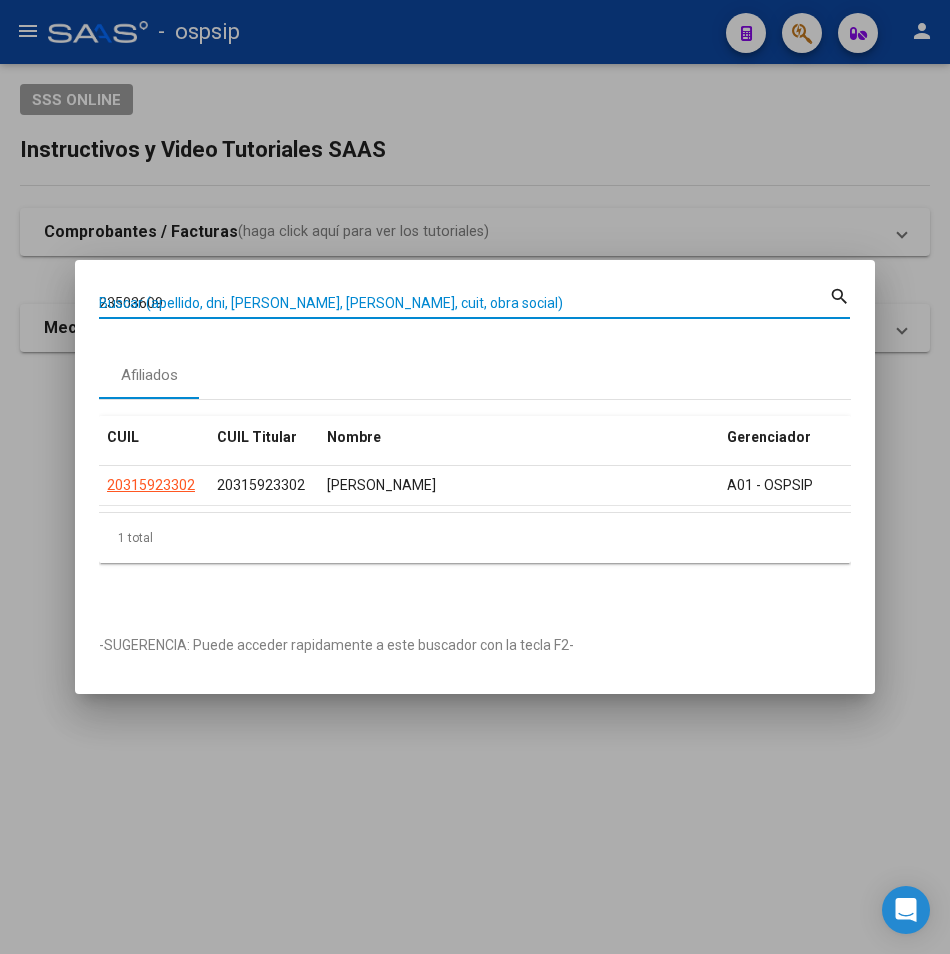 type on "23503609" 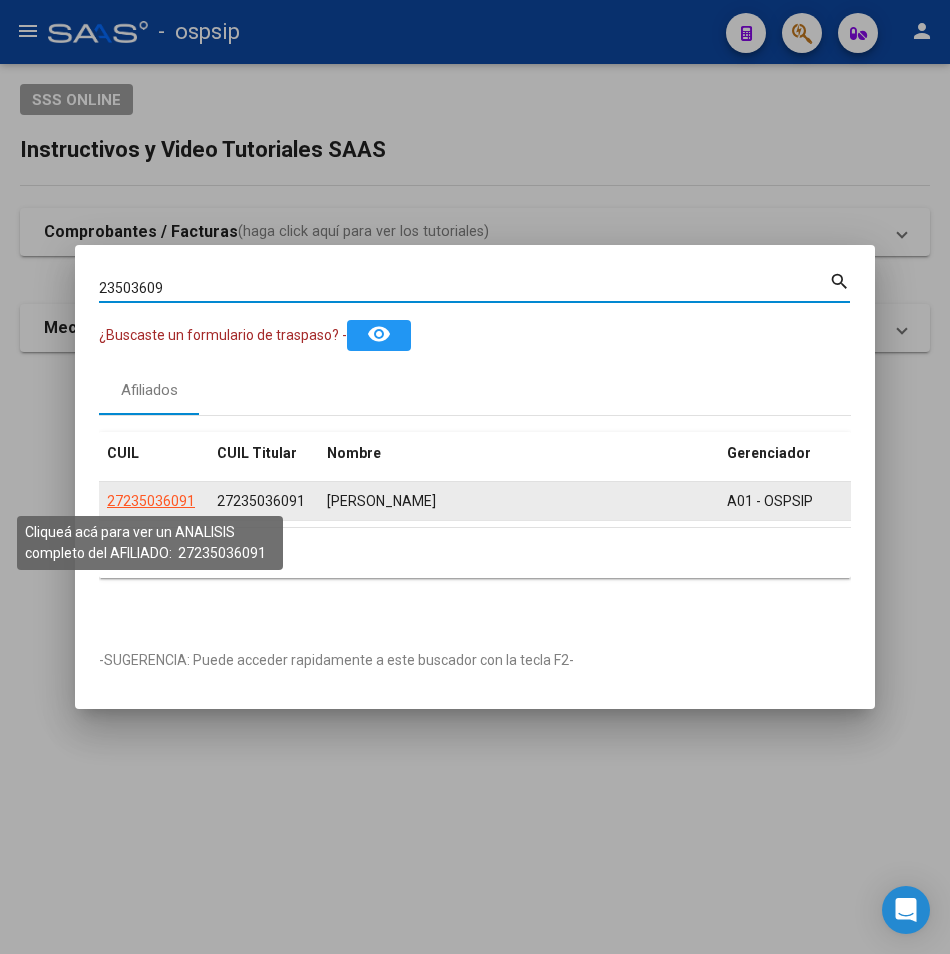 click on "27235036091" 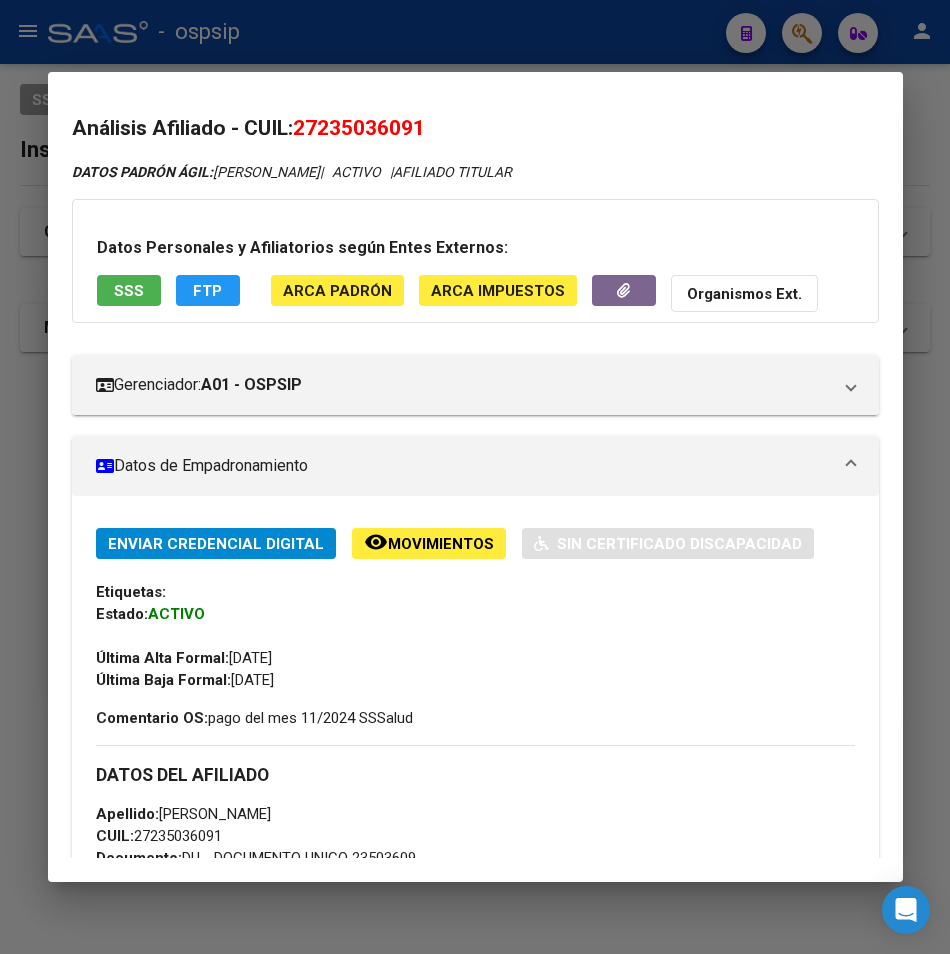 click on "SSS" at bounding box center [129, 291] 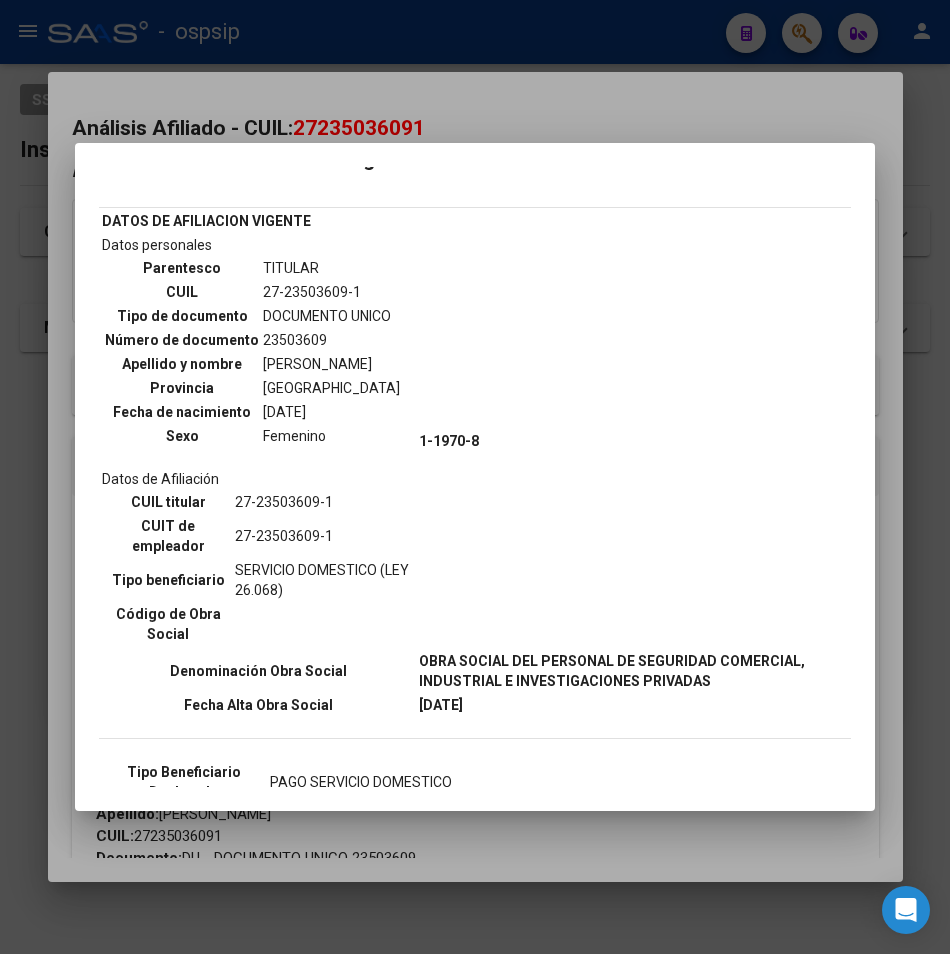 scroll, scrollTop: 0, scrollLeft: 0, axis: both 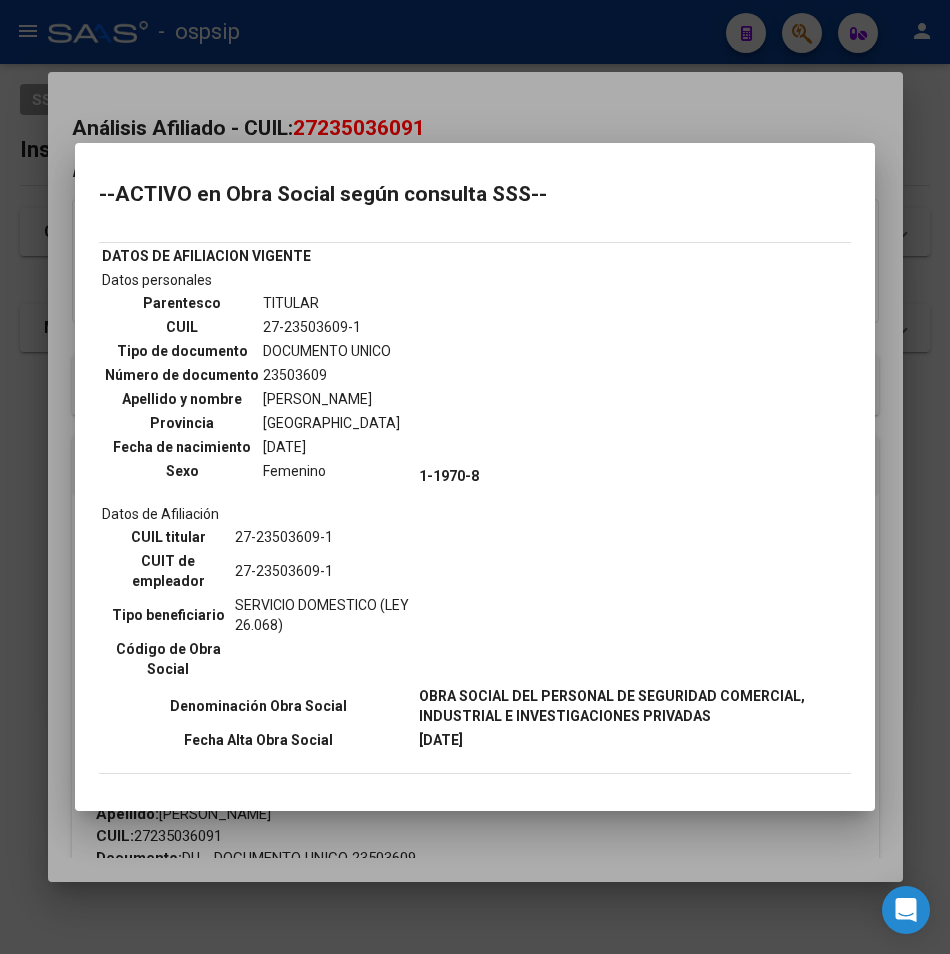 drag, startPoint x: 291, startPoint y: 77, endPoint x: 284, endPoint y: 52, distance: 25.96151 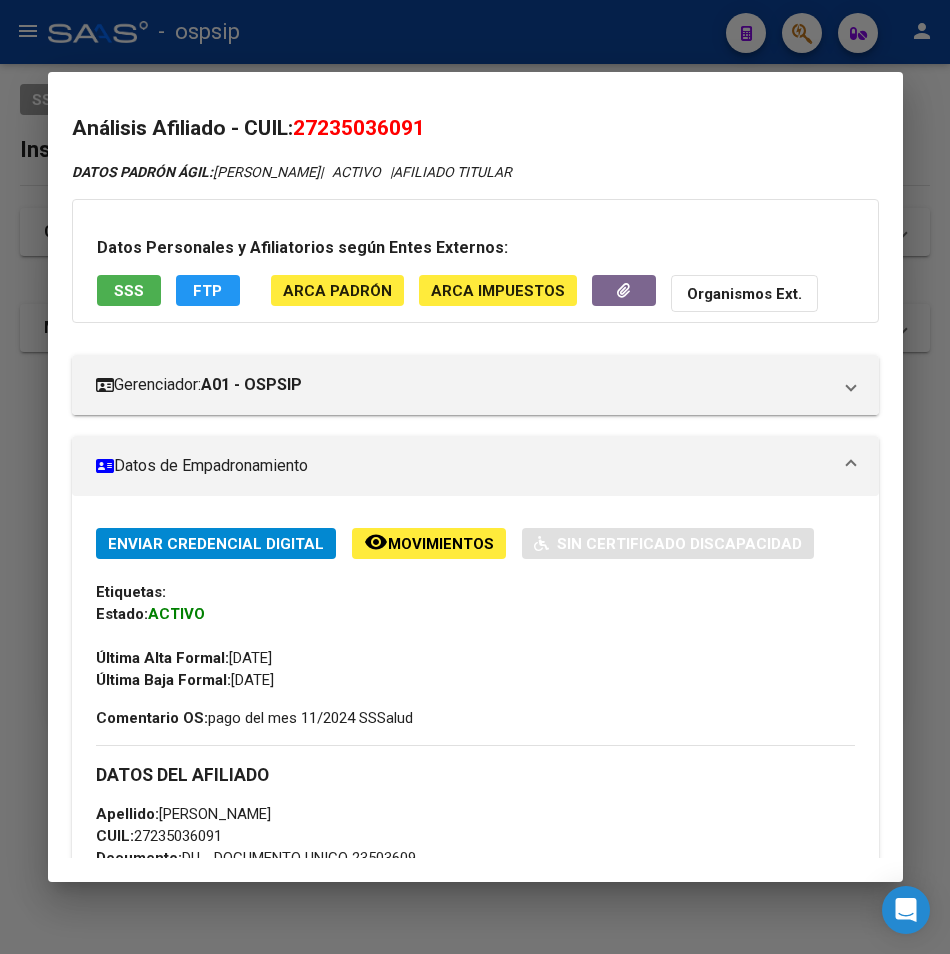 click at bounding box center [475, 477] 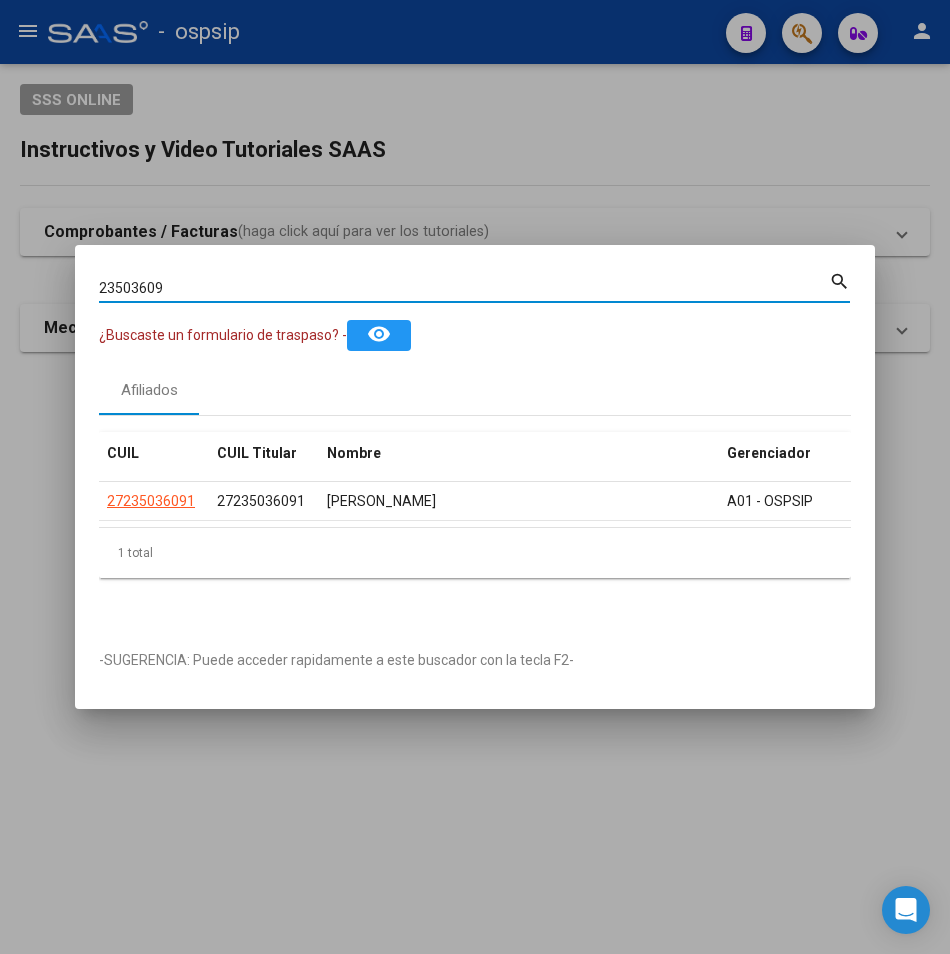 drag, startPoint x: 166, startPoint y: 282, endPoint x: 33, endPoint y: 282, distance: 133 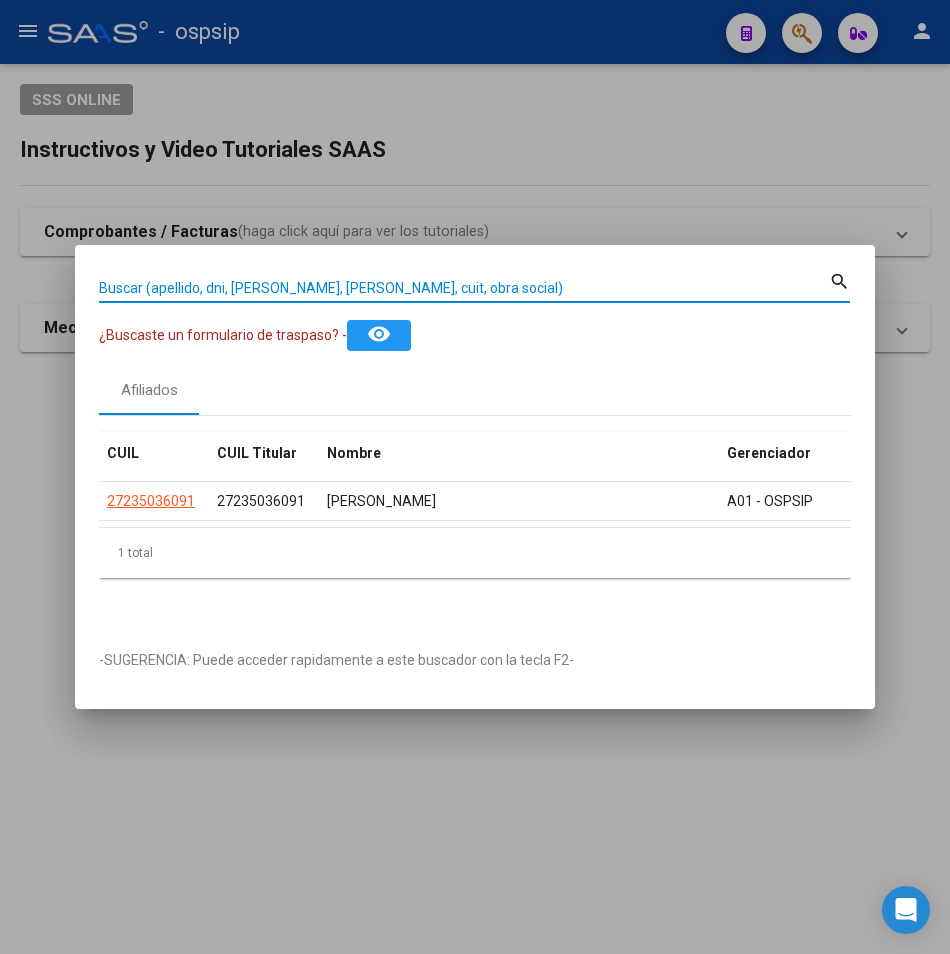 click on "Buscar (apellido, dni, [PERSON_NAME], [PERSON_NAME], cuit, obra social)" at bounding box center (464, 288) 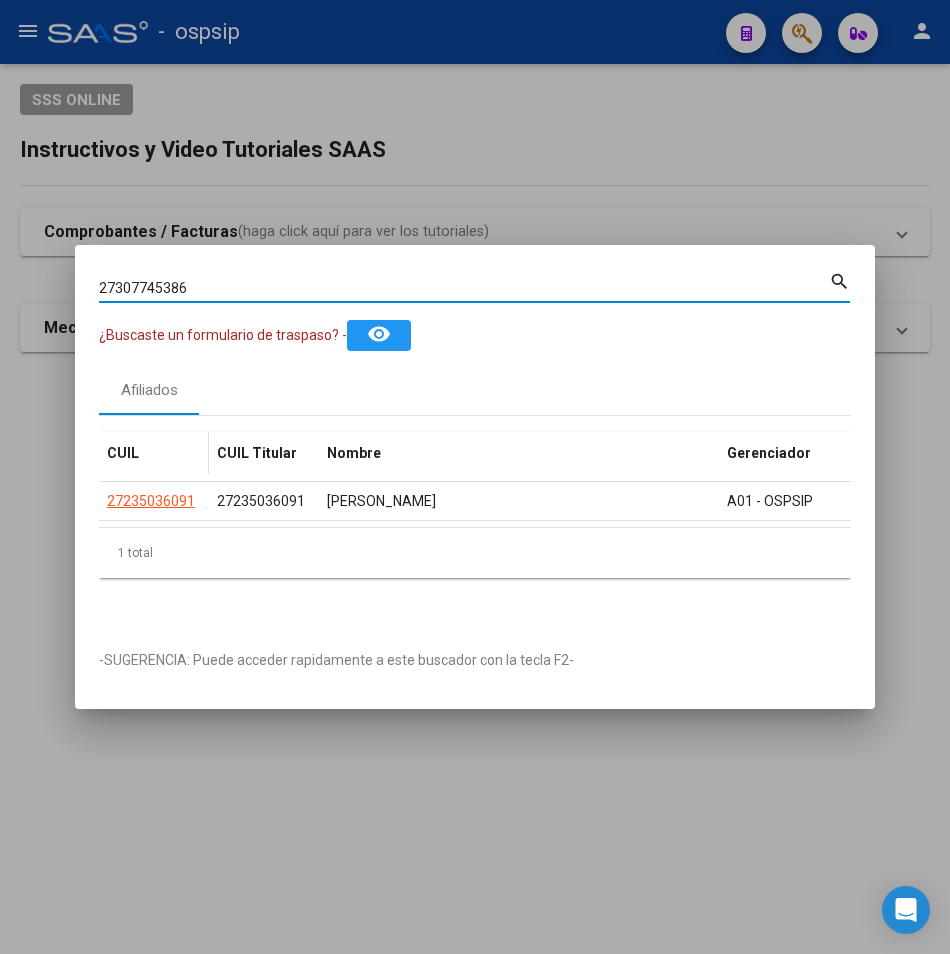 type on "27307745386" 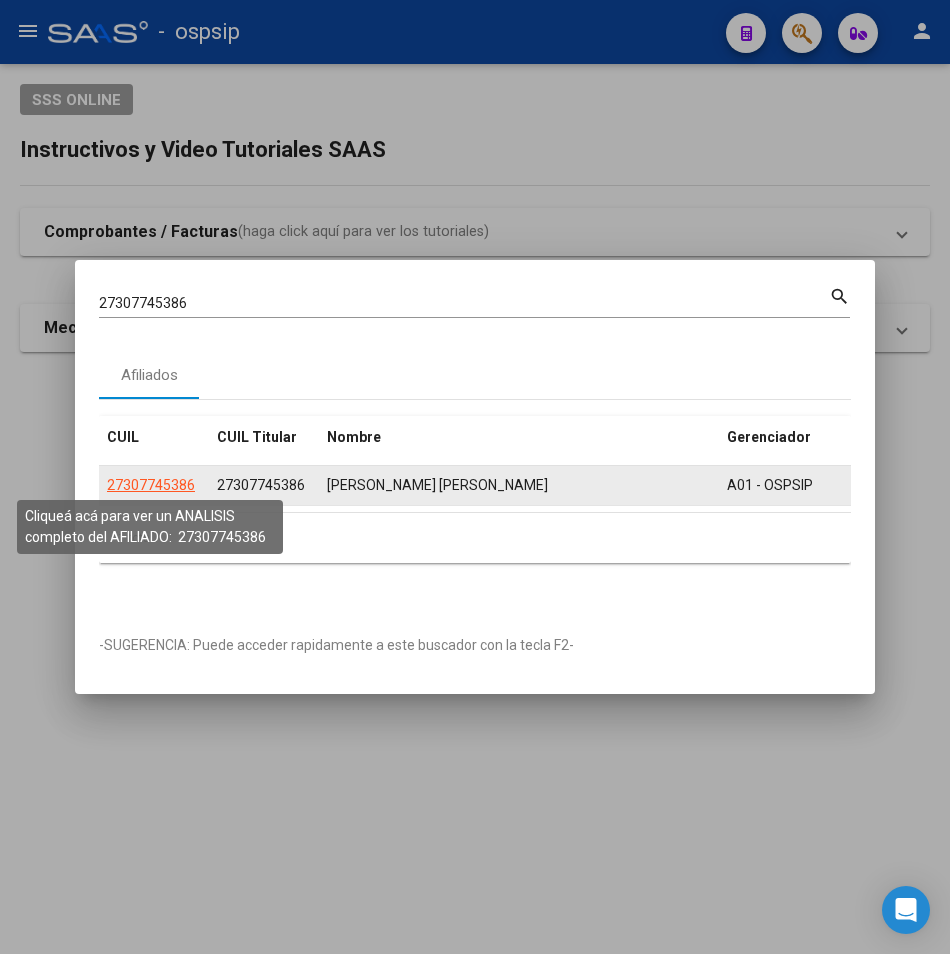 click on "27307745386" 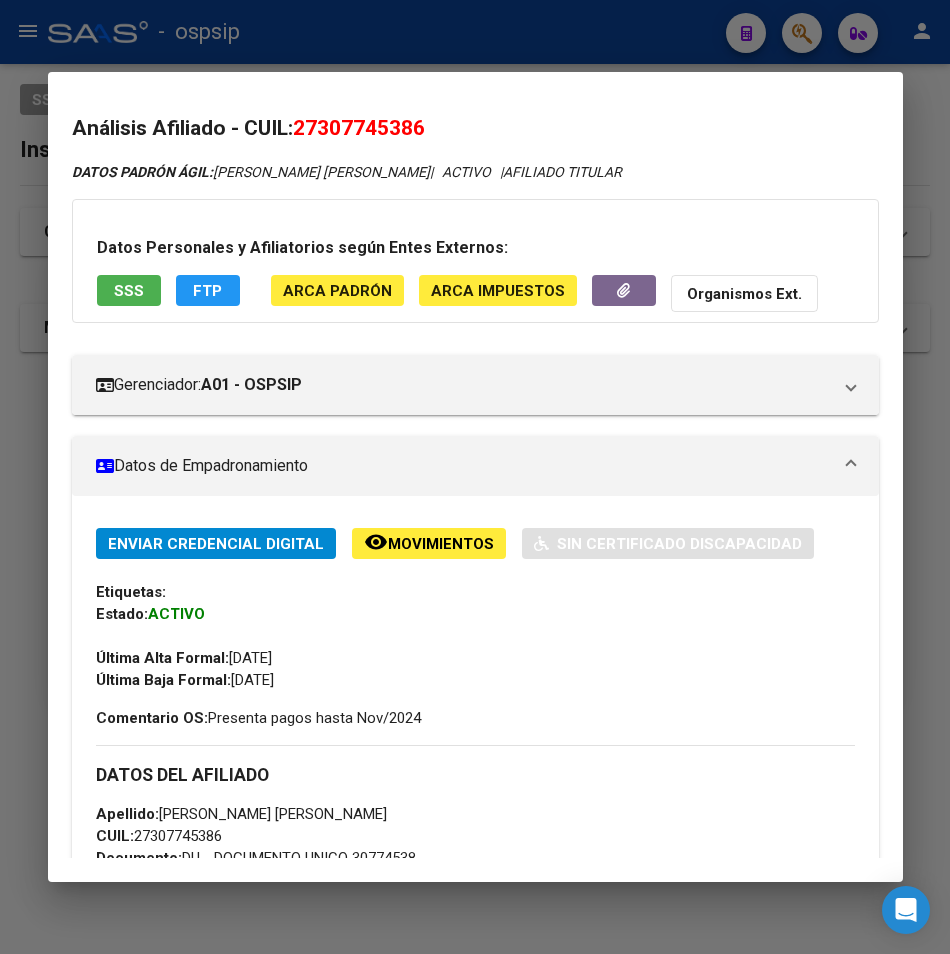 click on "SSS" at bounding box center [129, 290] 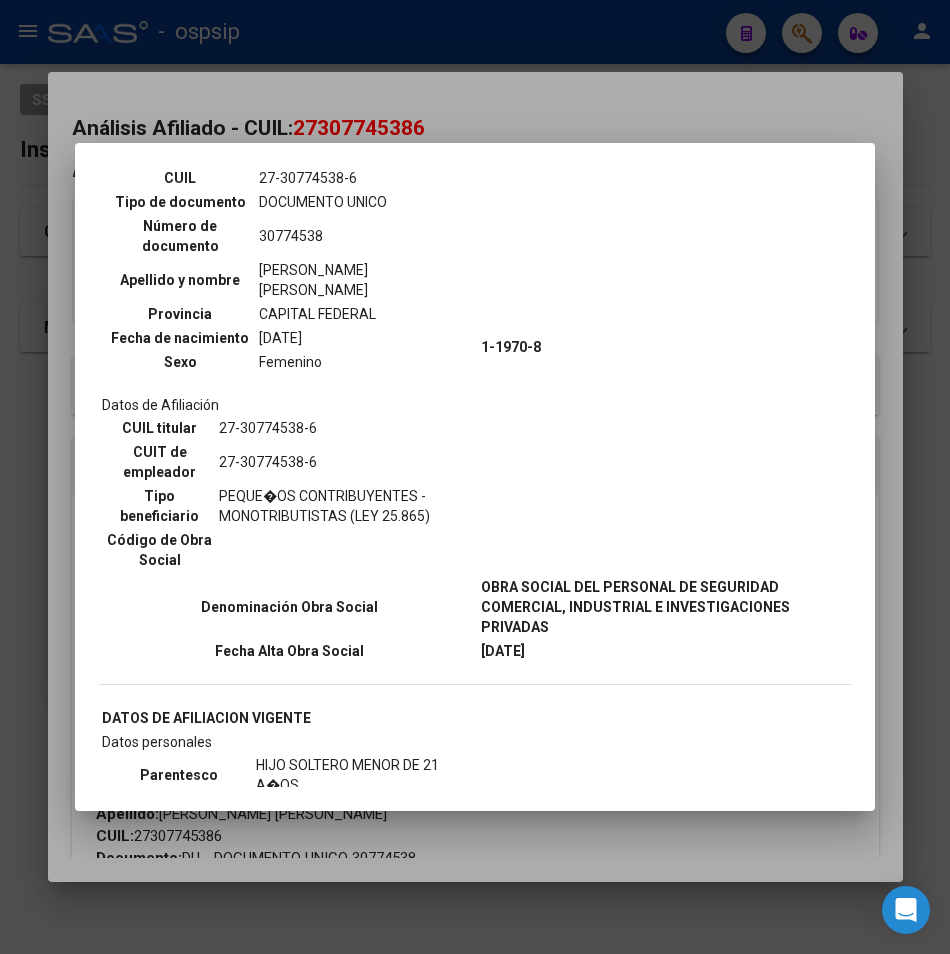scroll, scrollTop: 400, scrollLeft: 0, axis: vertical 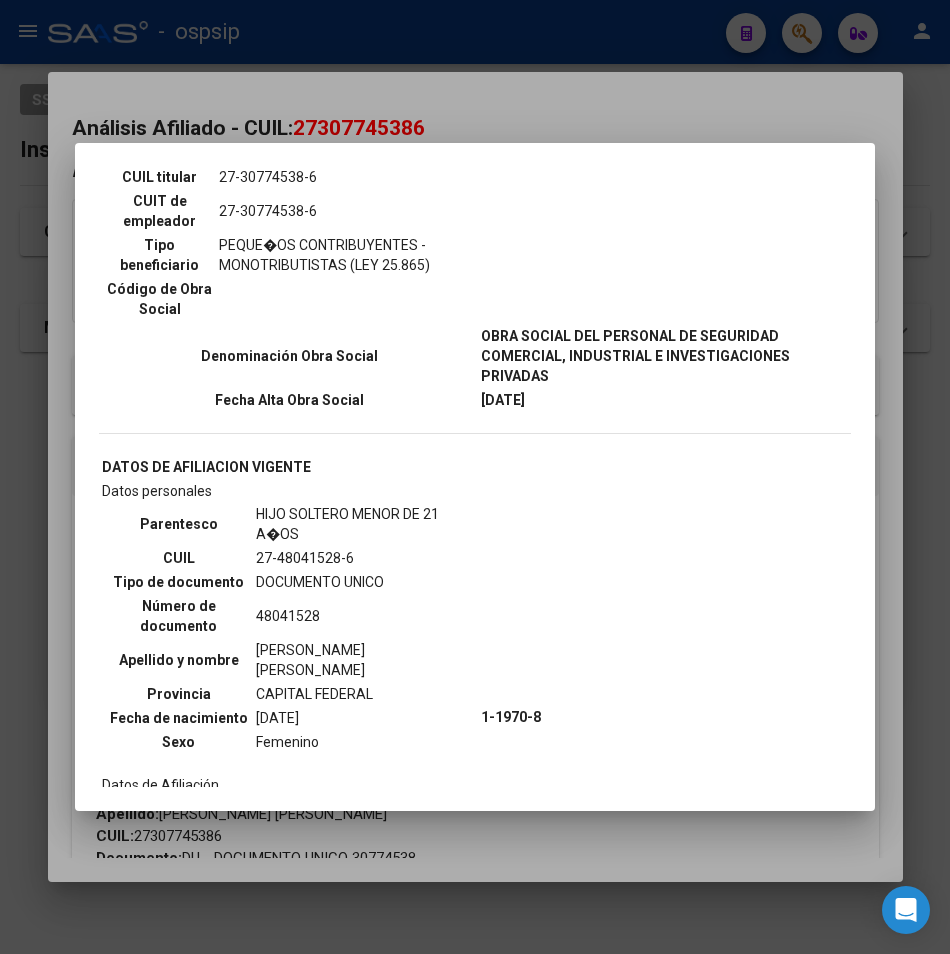 click at bounding box center [475, 477] 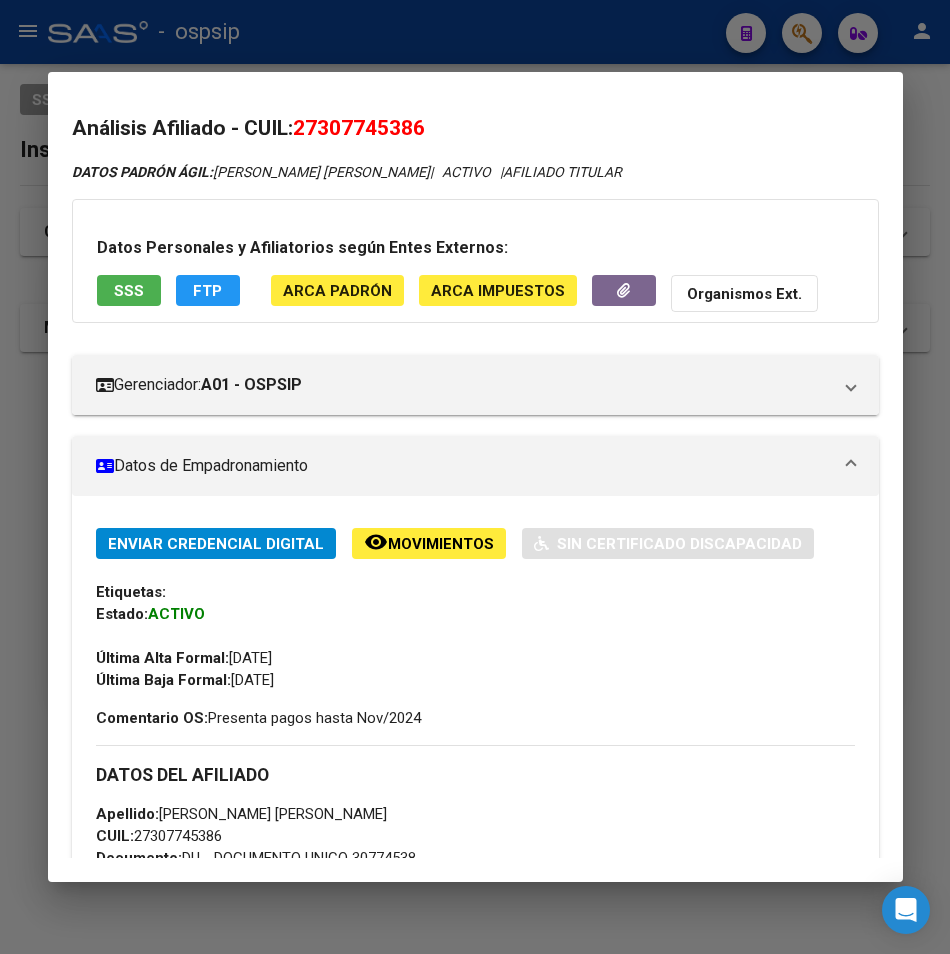 click at bounding box center (475, 477) 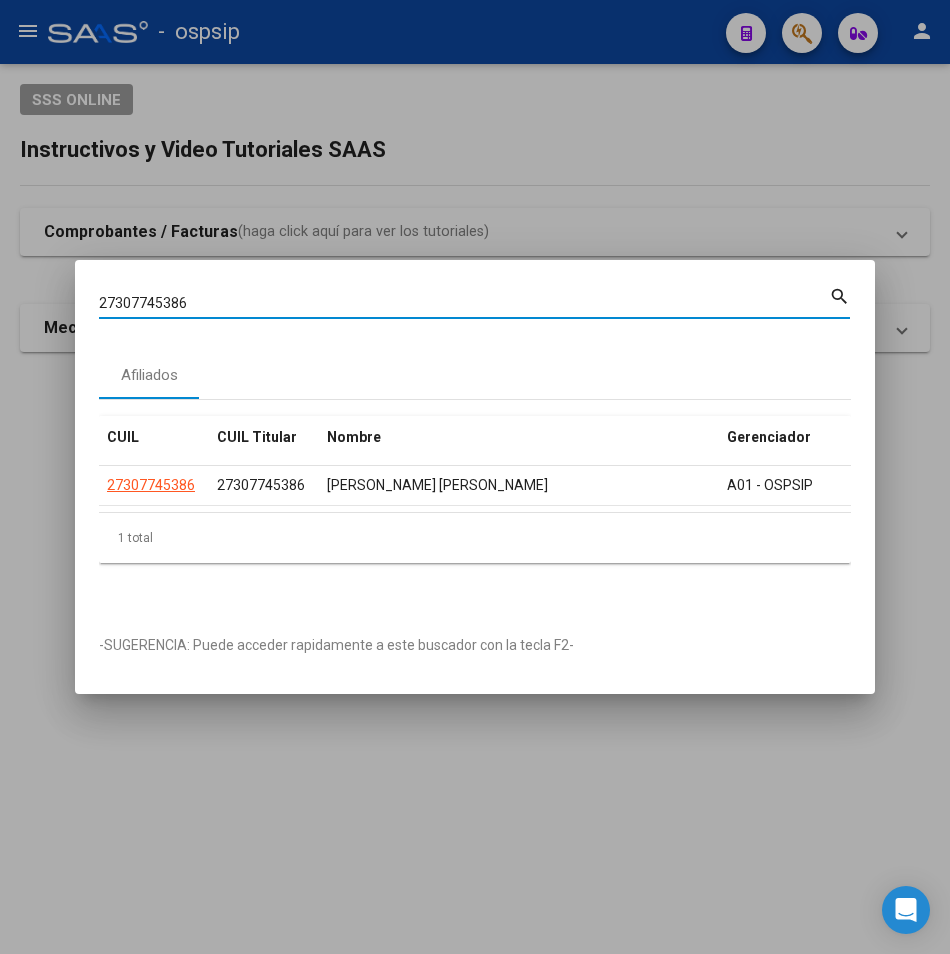 drag, startPoint x: 203, startPoint y: 296, endPoint x: 21, endPoint y: 296, distance: 182 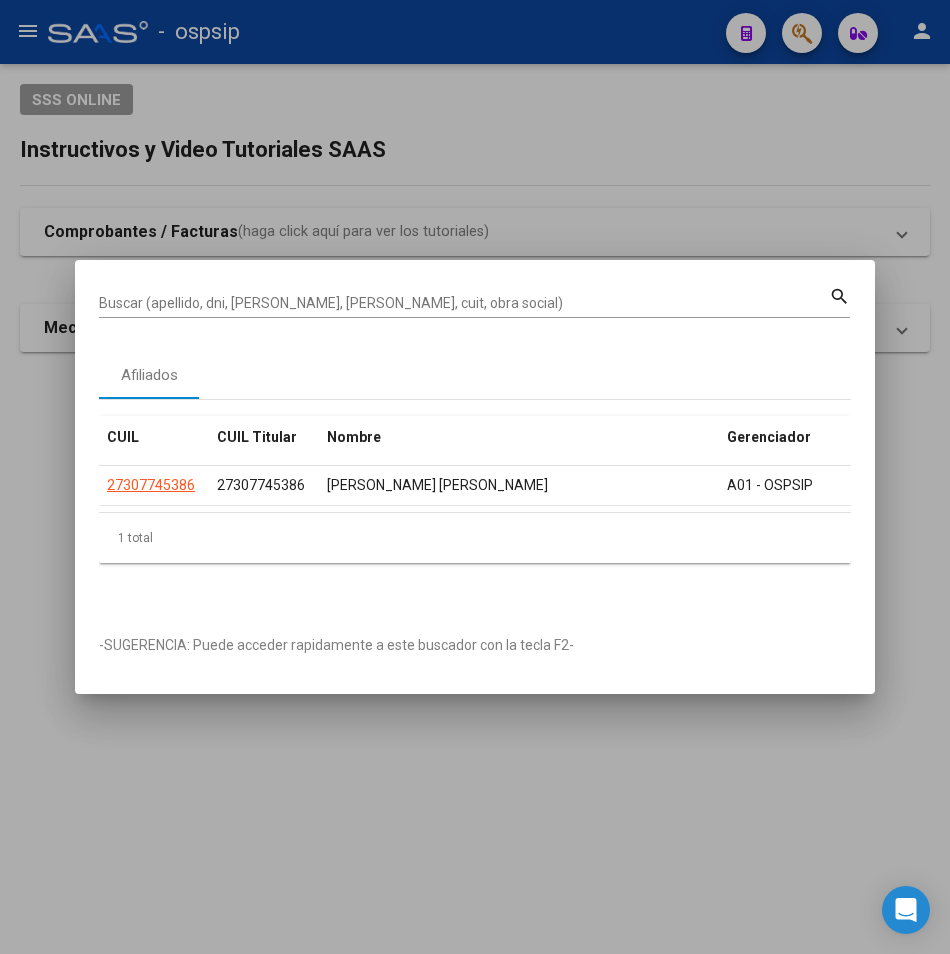 click on "Buscar (apellido, dni, [PERSON_NAME], [PERSON_NAME], cuit, obra social)" at bounding box center [464, 304] 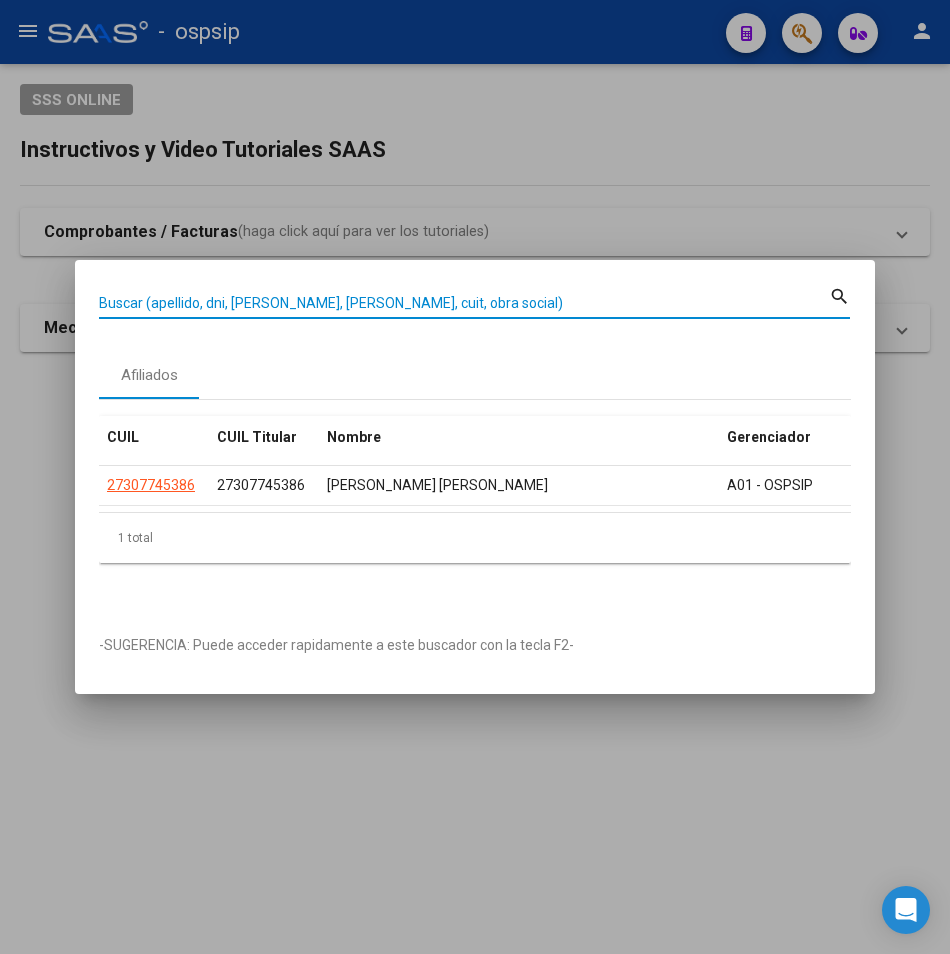 click on "Buscar (apellido, dni, [PERSON_NAME], [PERSON_NAME], cuit, obra social)" at bounding box center (464, 303) 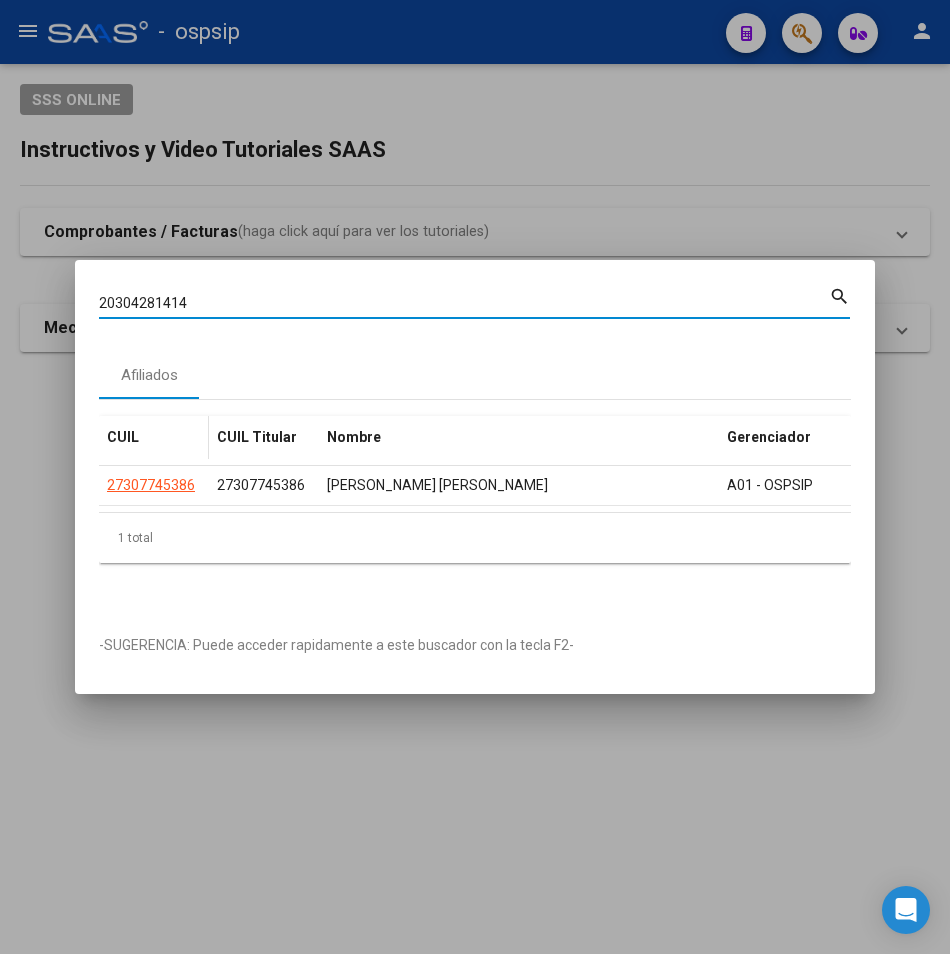 type on "20304281414" 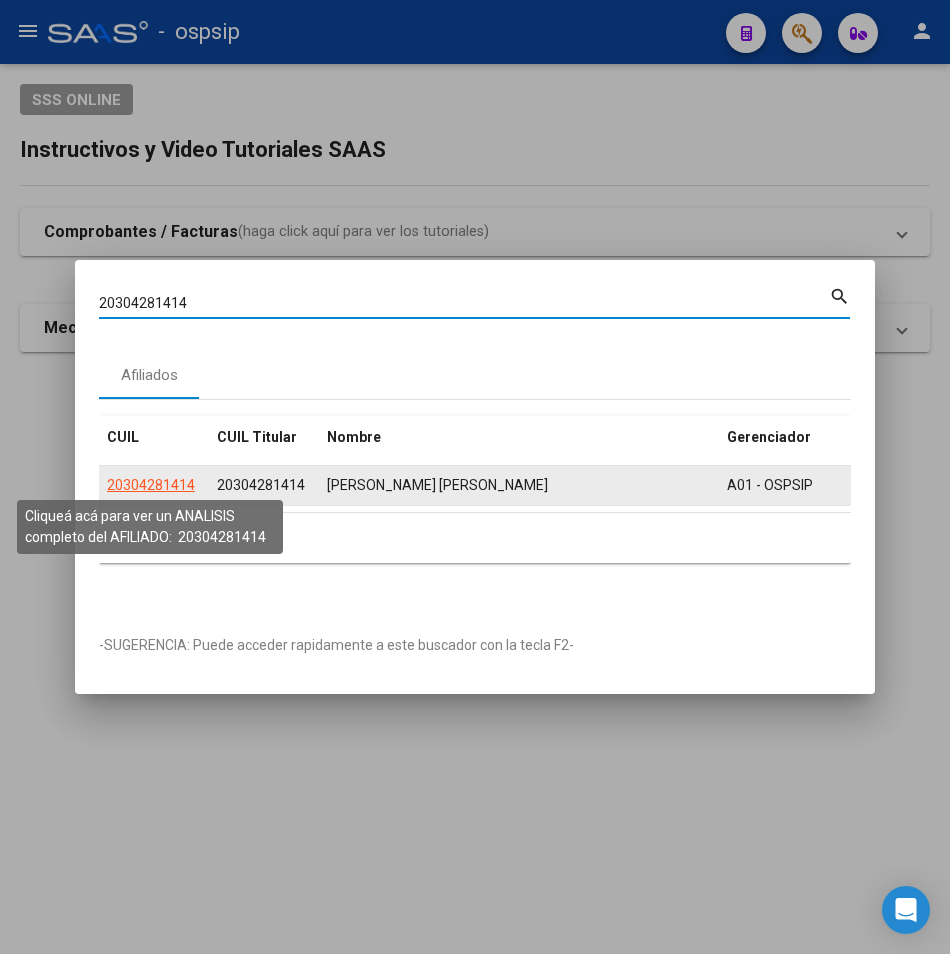 click on "20304281414" 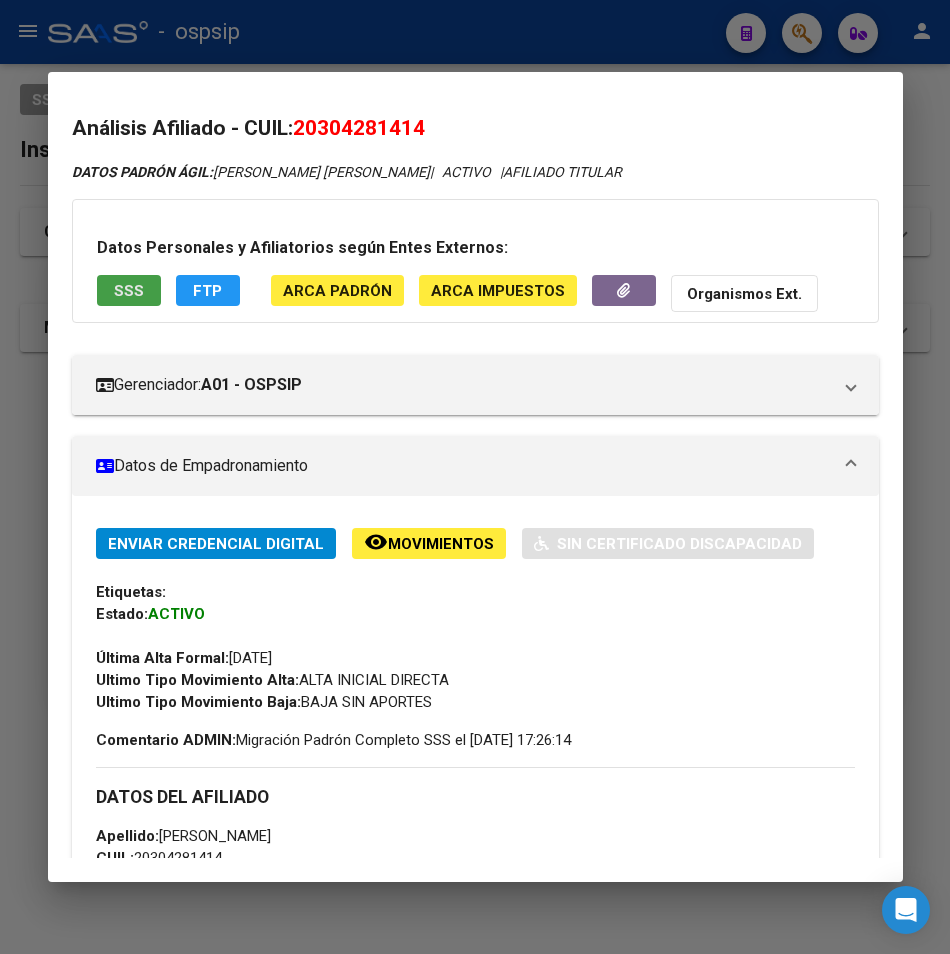 click on "SSS" at bounding box center [129, 290] 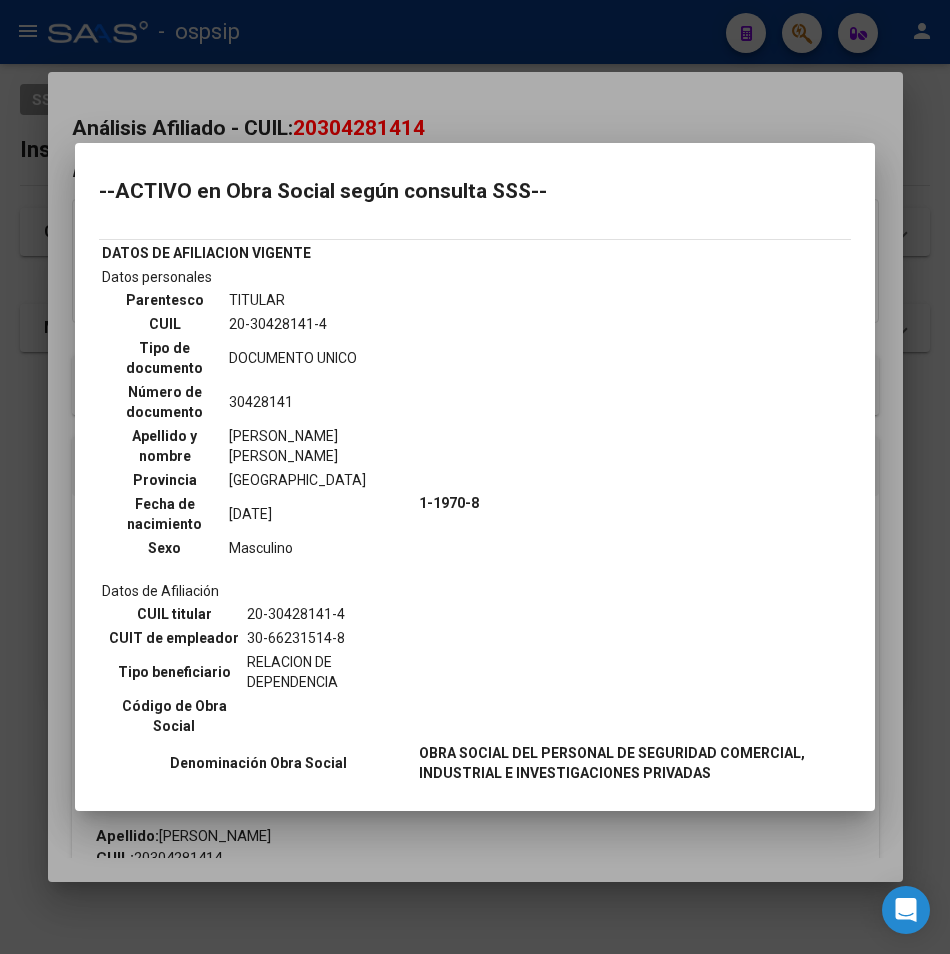 scroll, scrollTop: 0, scrollLeft: 0, axis: both 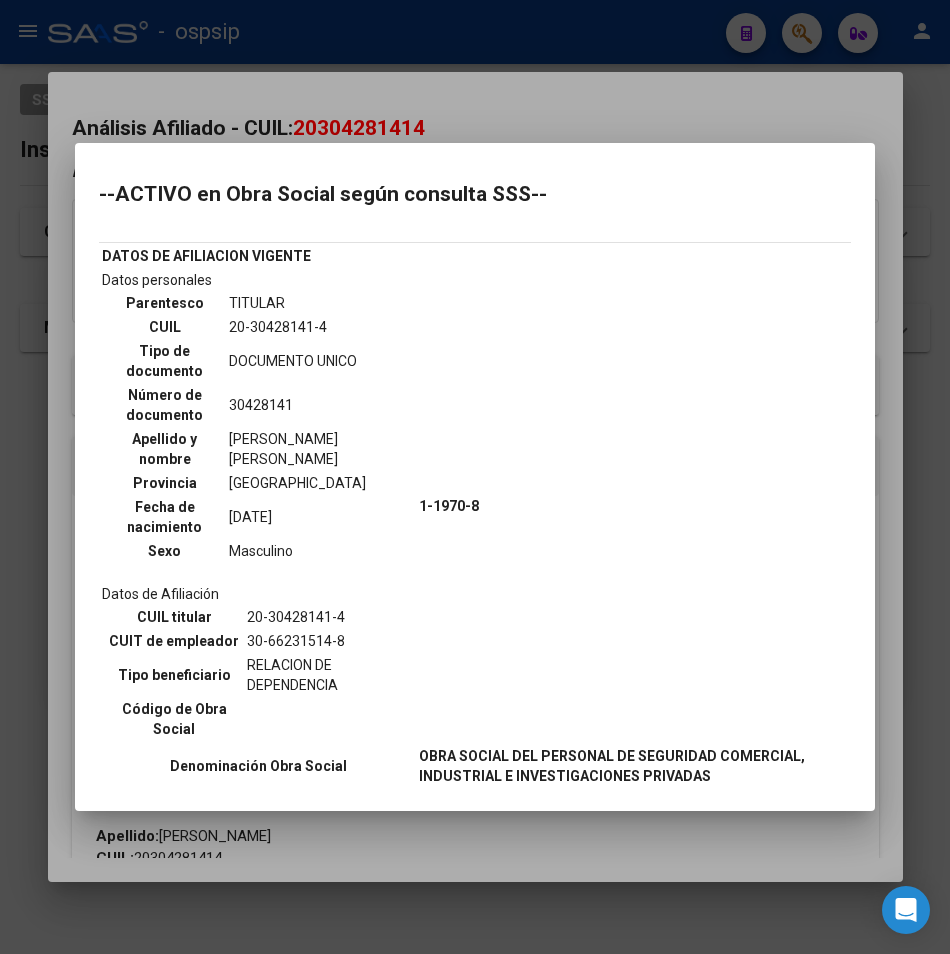 drag, startPoint x: 354, startPoint y: 82, endPoint x: 317, endPoint y: 41, distance: 55.226807 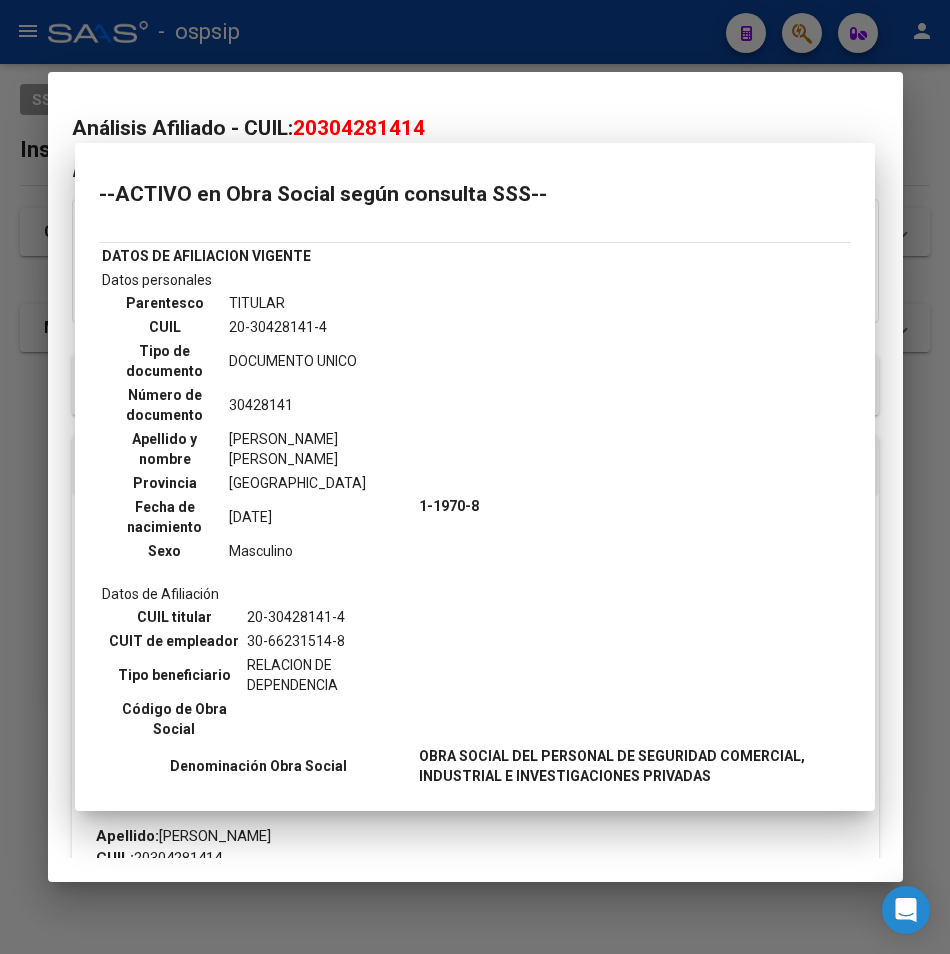 click at bounding box center (475, 477) 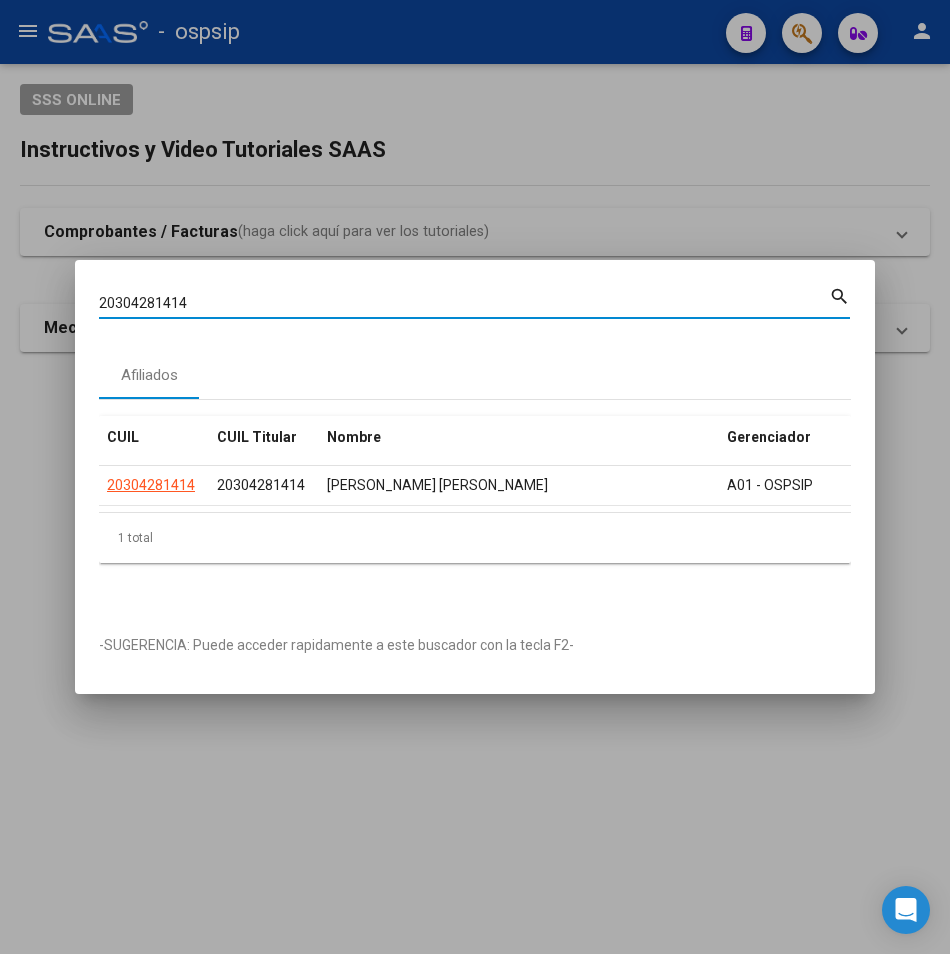 drag, startPoint x: 190, startPoint y: 300, endPoint x: 71, endPoint y: 312, distance: 119.60351 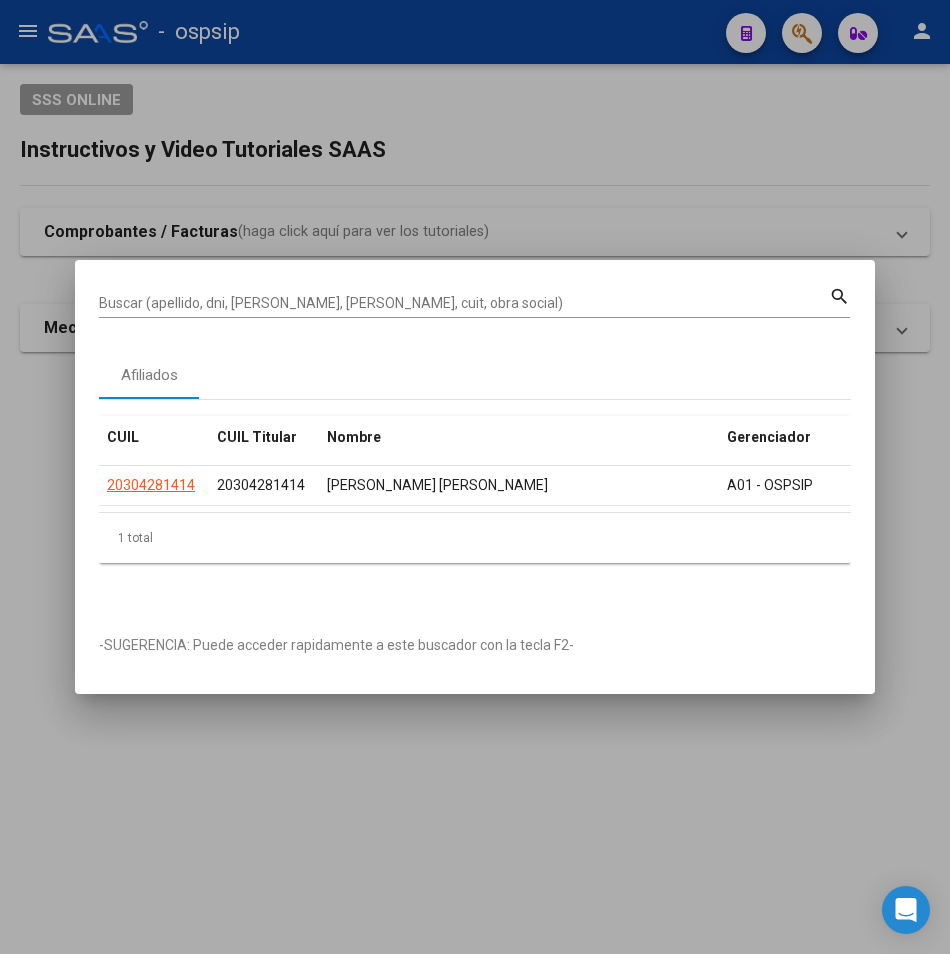 click on "Buscar (apellido, dni, [PERSON_NAME], [PERSON_NAME], cuit, obra social)" at bounding box center [464, 303] 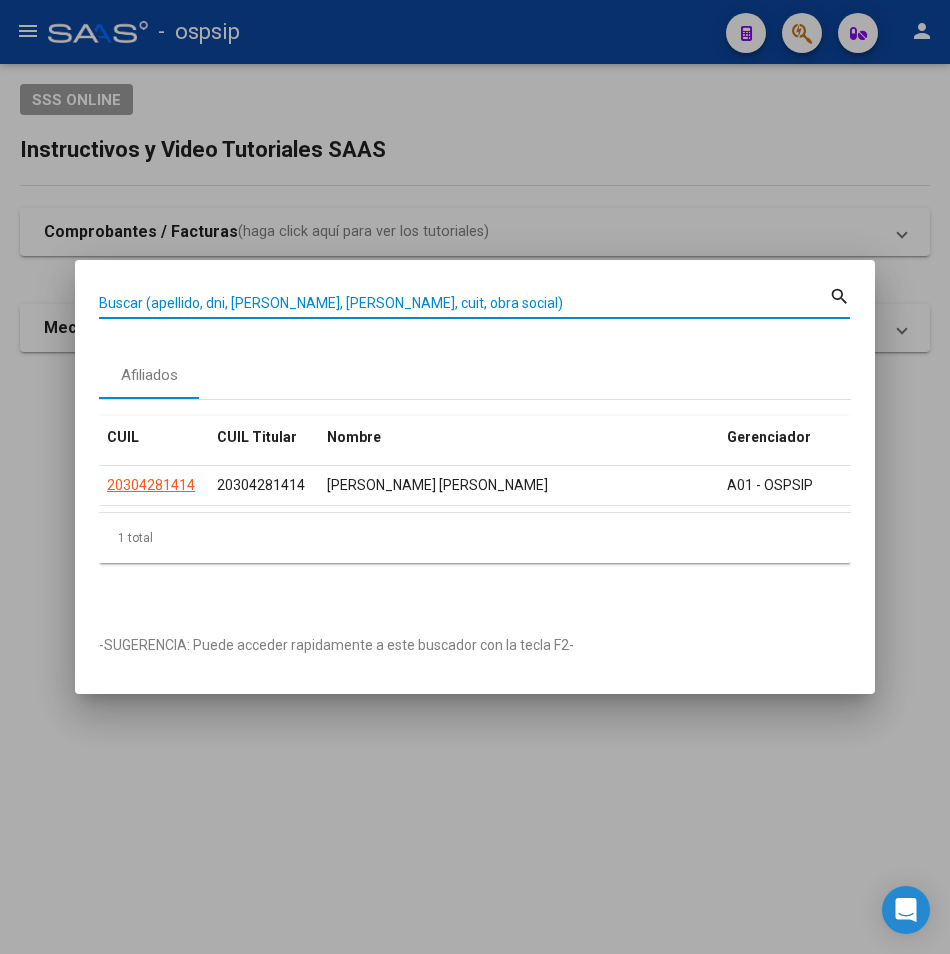 paste on "20143925682" 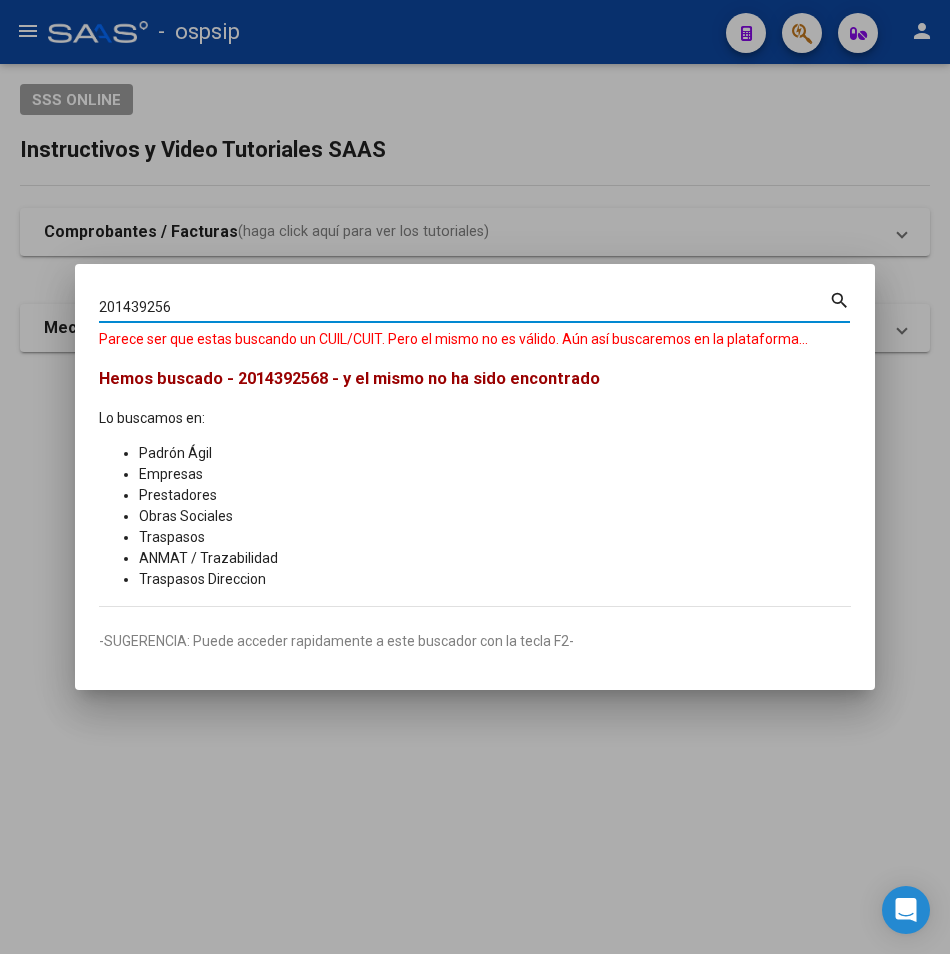 type on "201439256" 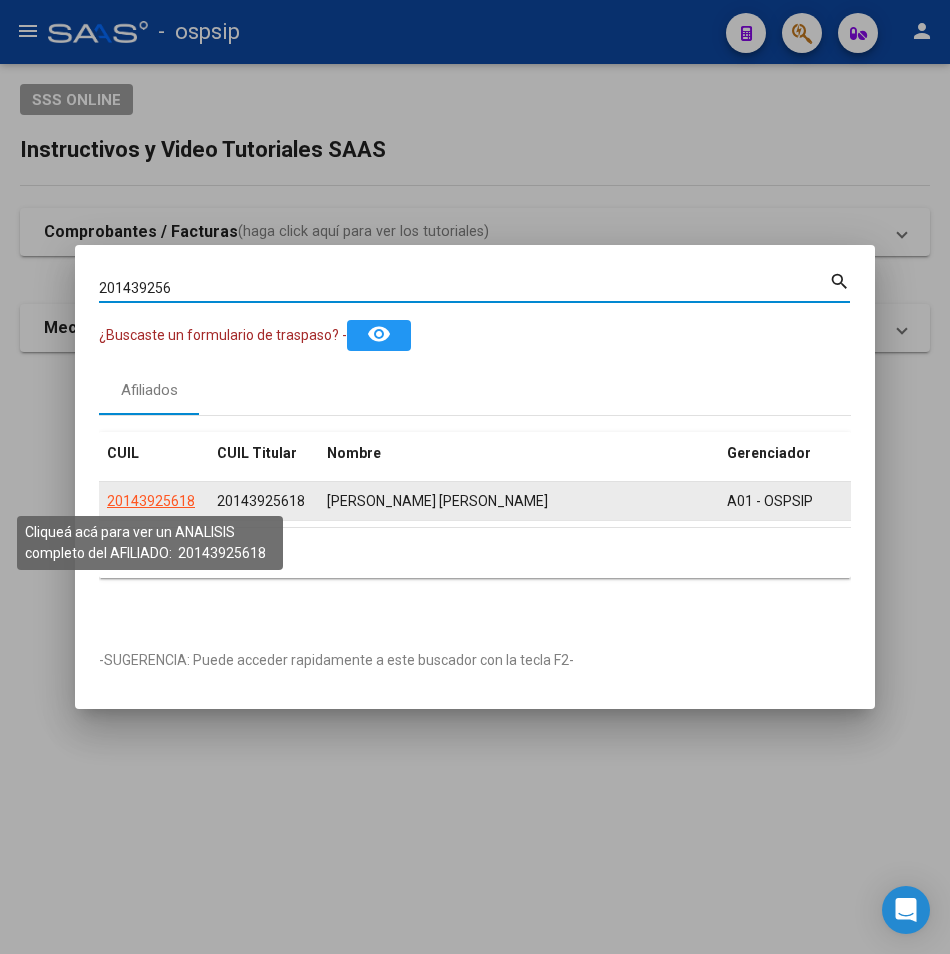 click on "20143925618" 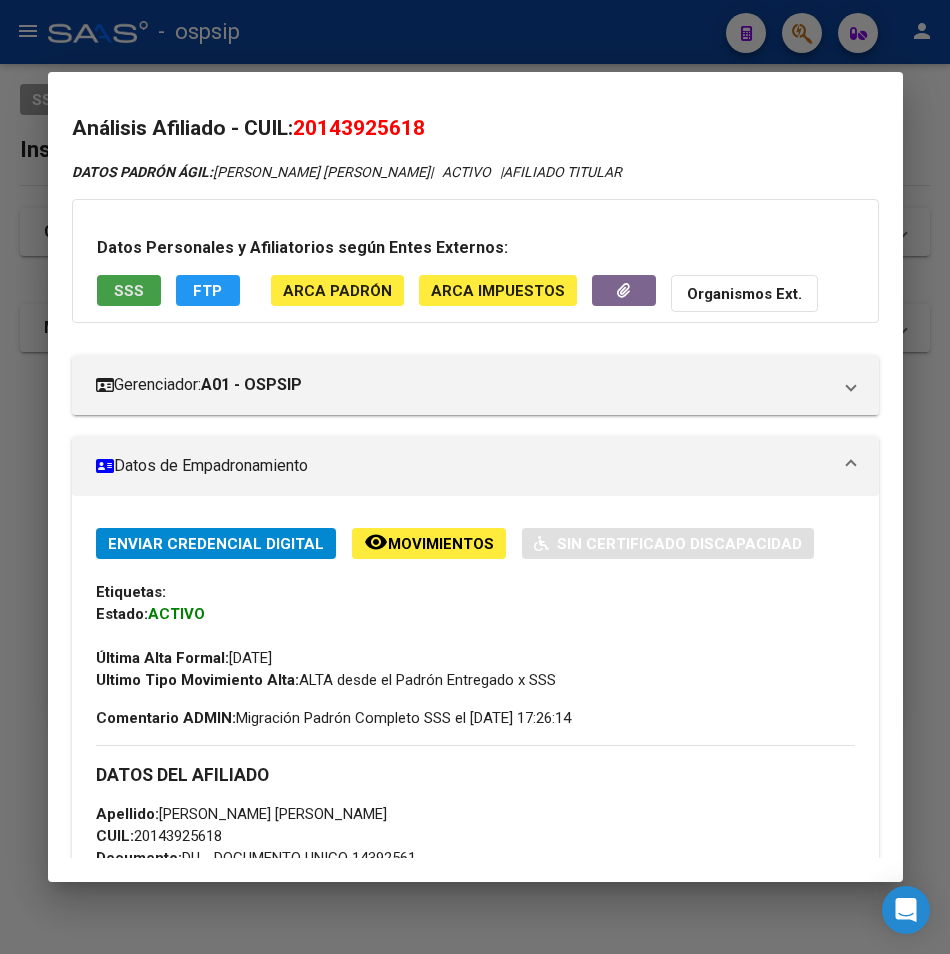 click on "SSS" at bounding box center [129, 291] 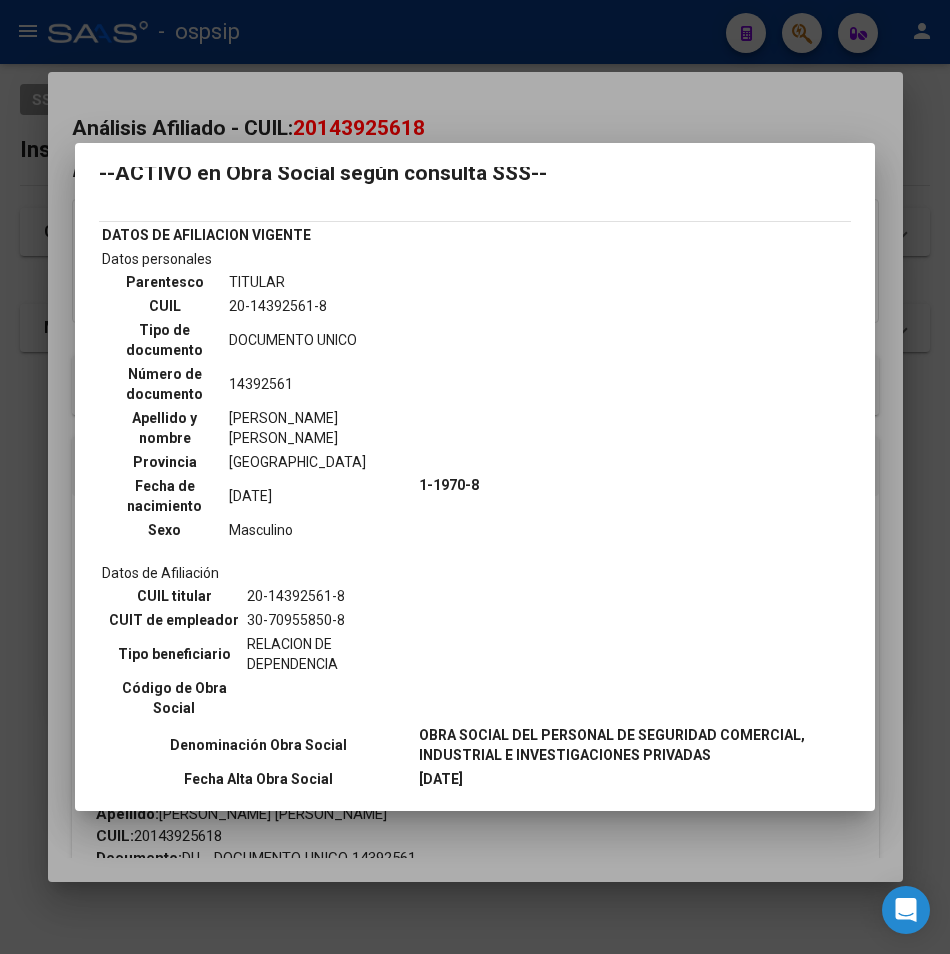 scroll, scrollTop: 5, scrollLeft: 0, axis: vertical 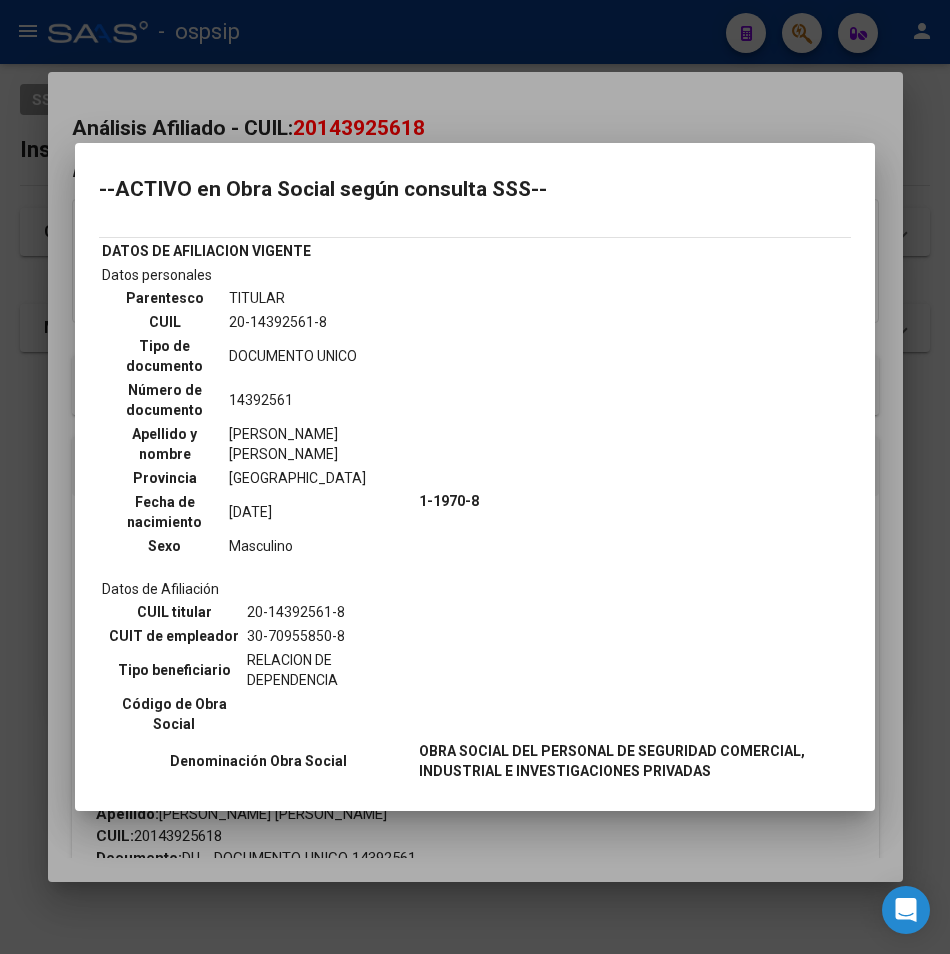 drag, startPoint x: 566, startPoint y: 55, endPoint x: 550, endPoint y: 56, distance: 16.03122 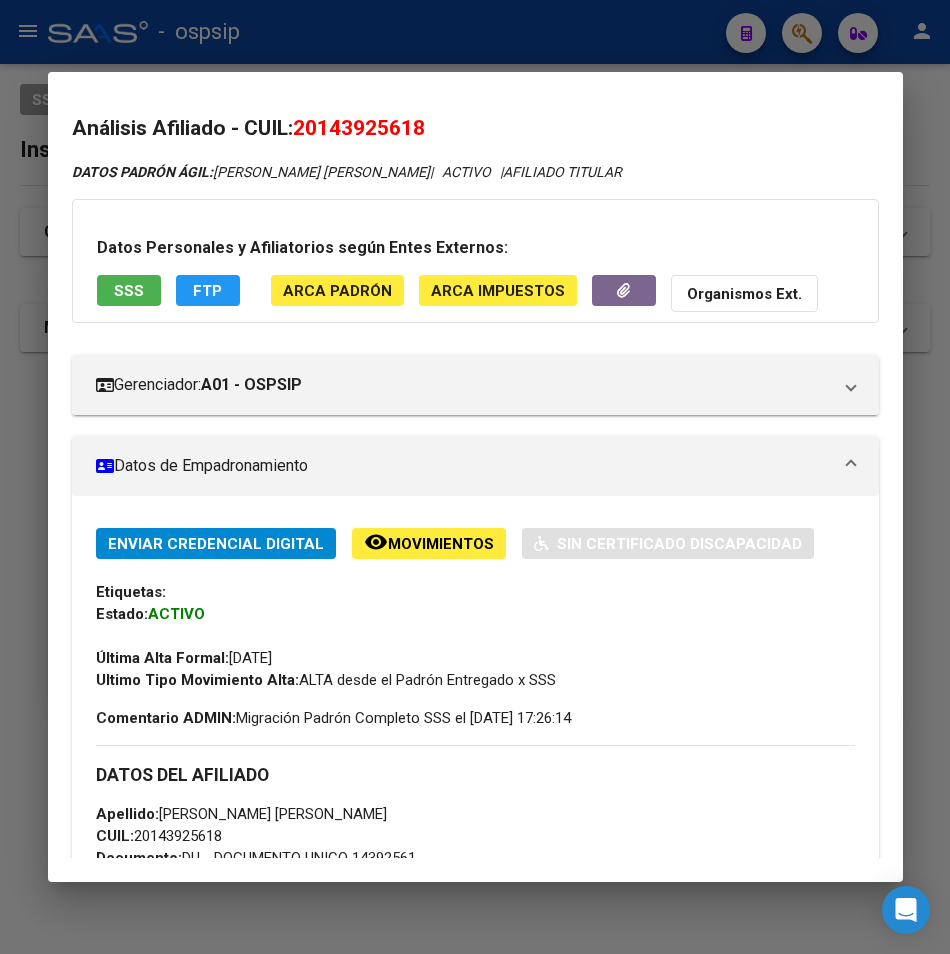 click at bounding box center [475, 477] 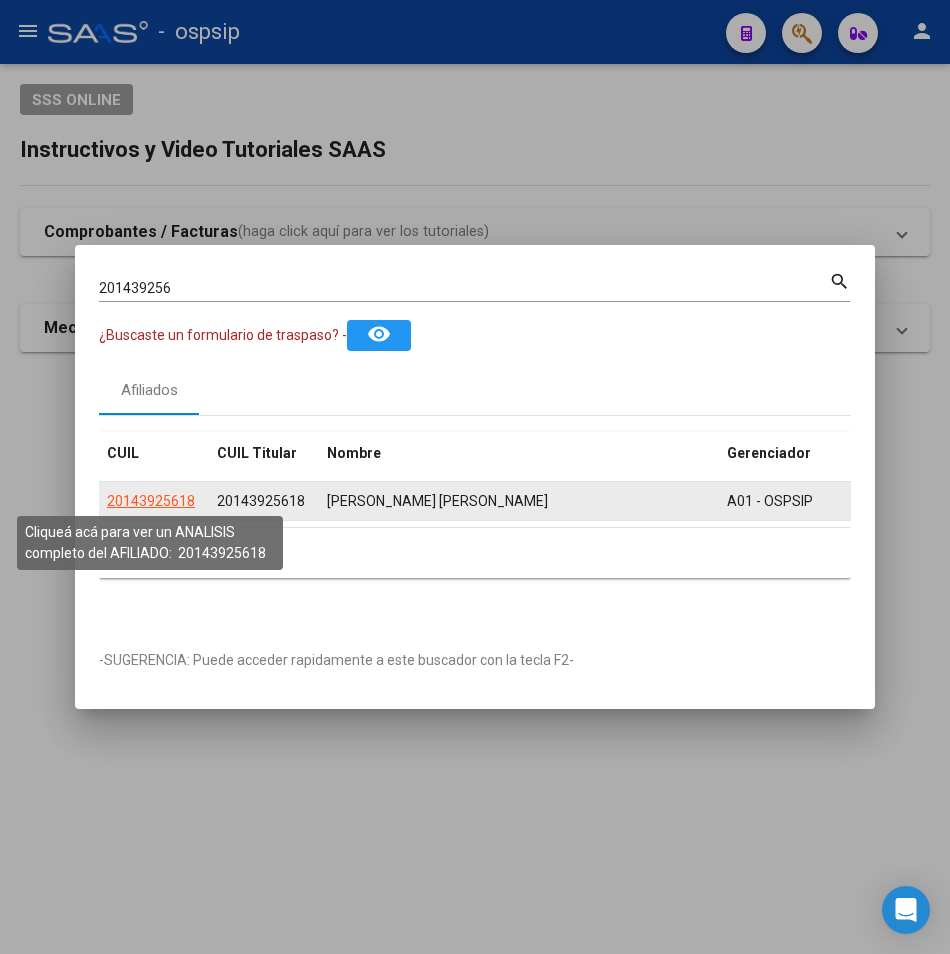 click on "20143925618" 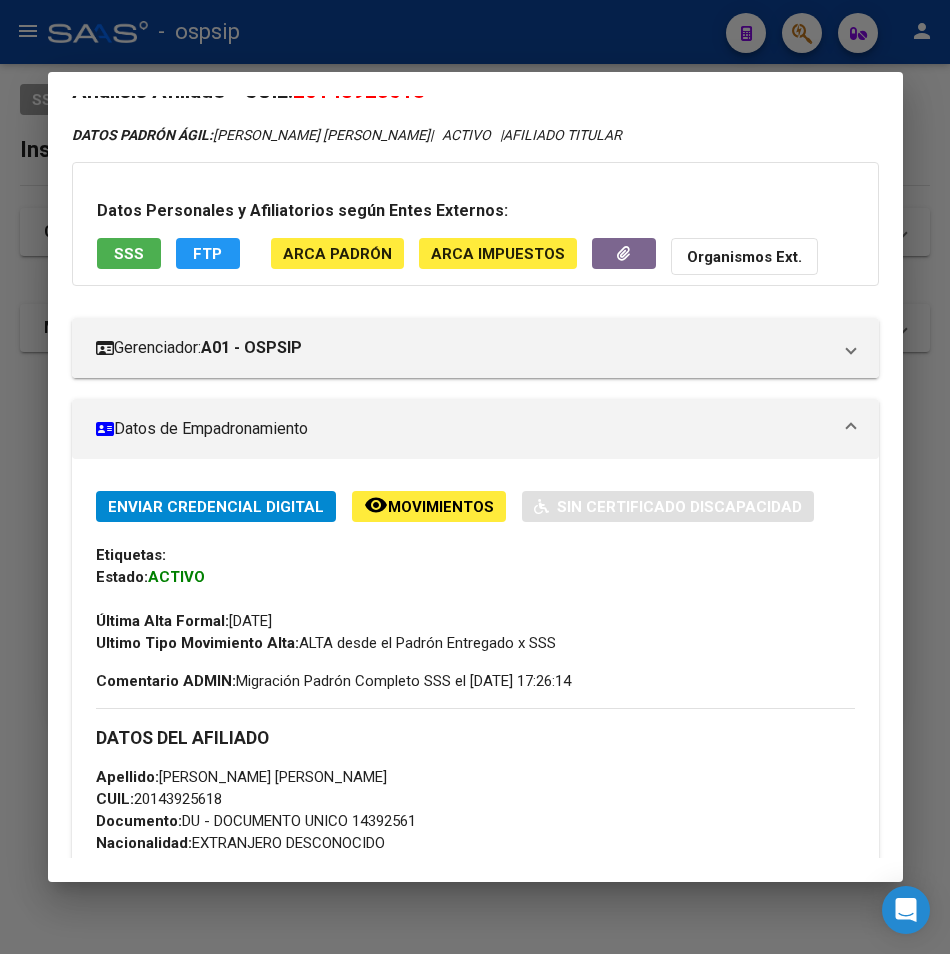 scroll, scrollTop: 0, scrollLeft: 0, axis: both 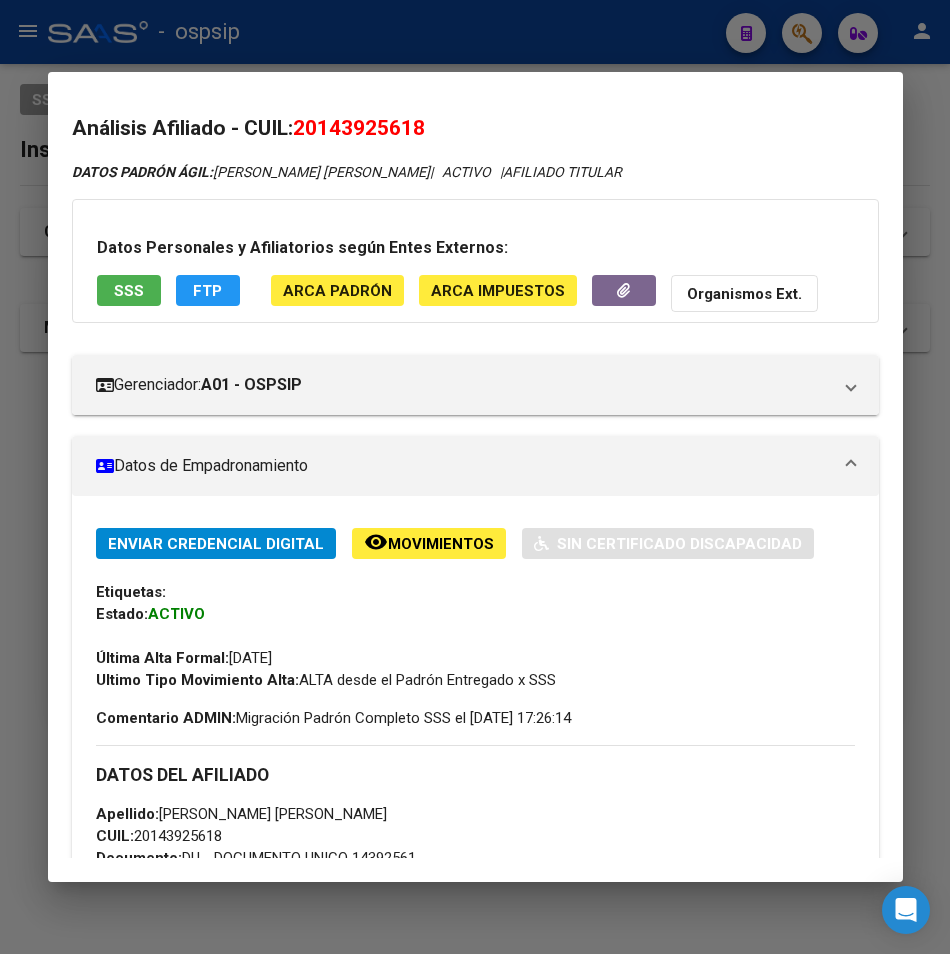 click on "SSS" at bounding box center [129, 290] 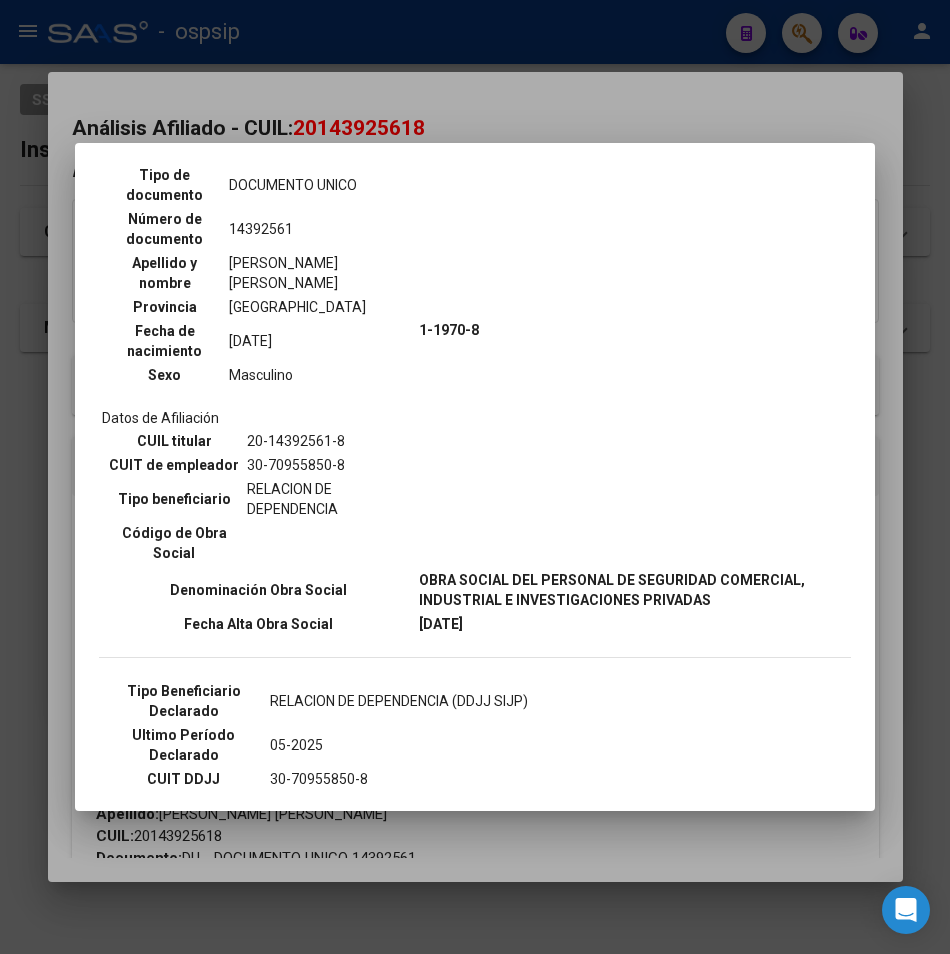 scroll, scrollTop: 405, scrollLeft: 0, axis: vertical 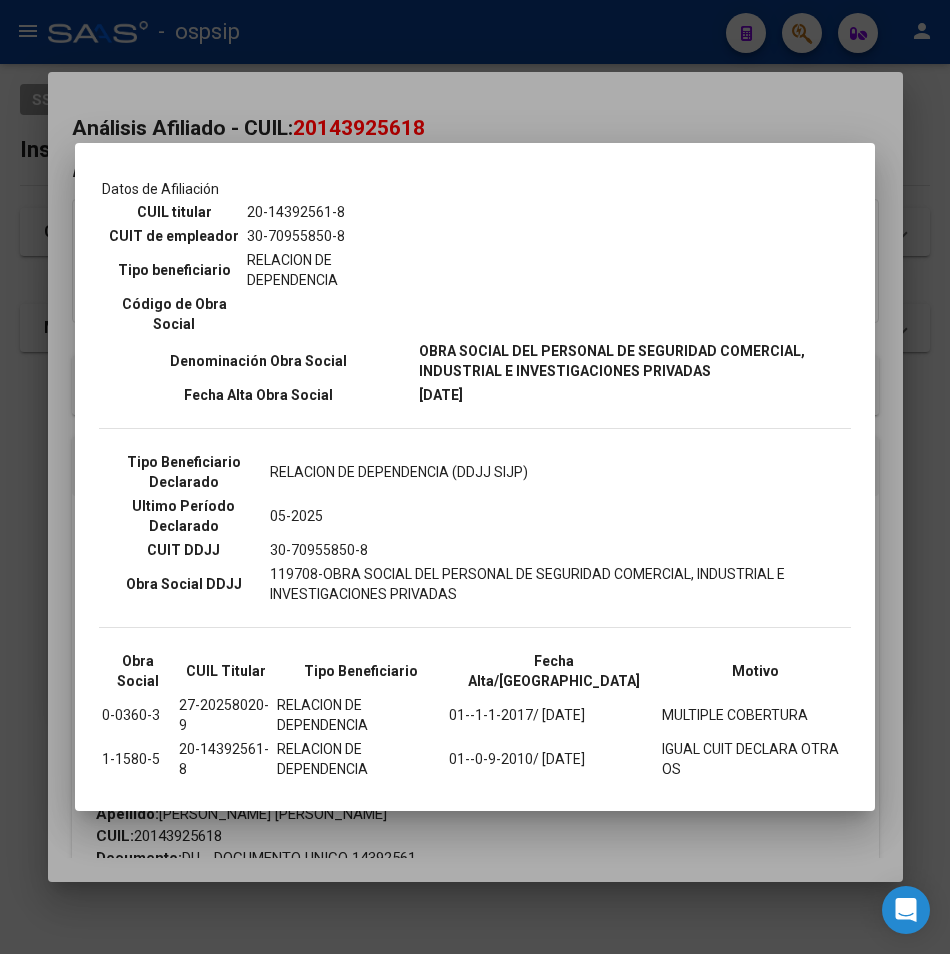 click at bounding box center [475, 477] 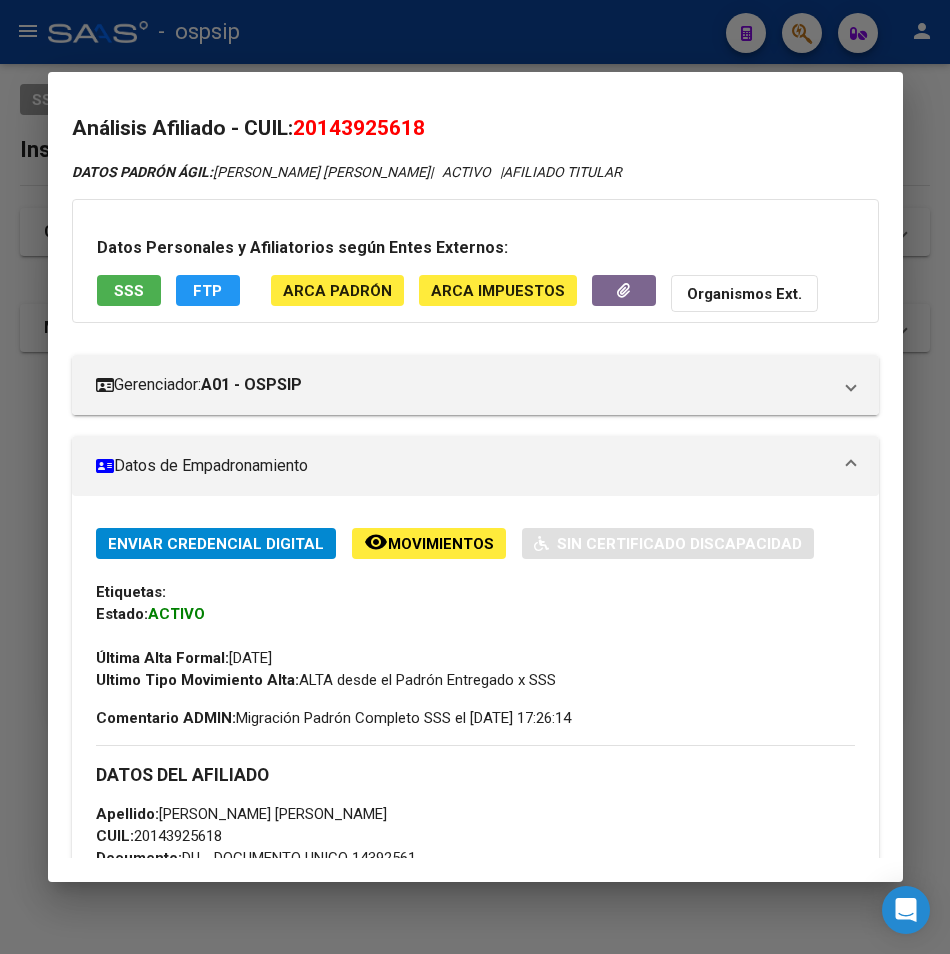 click at bounding box center (475, 477) 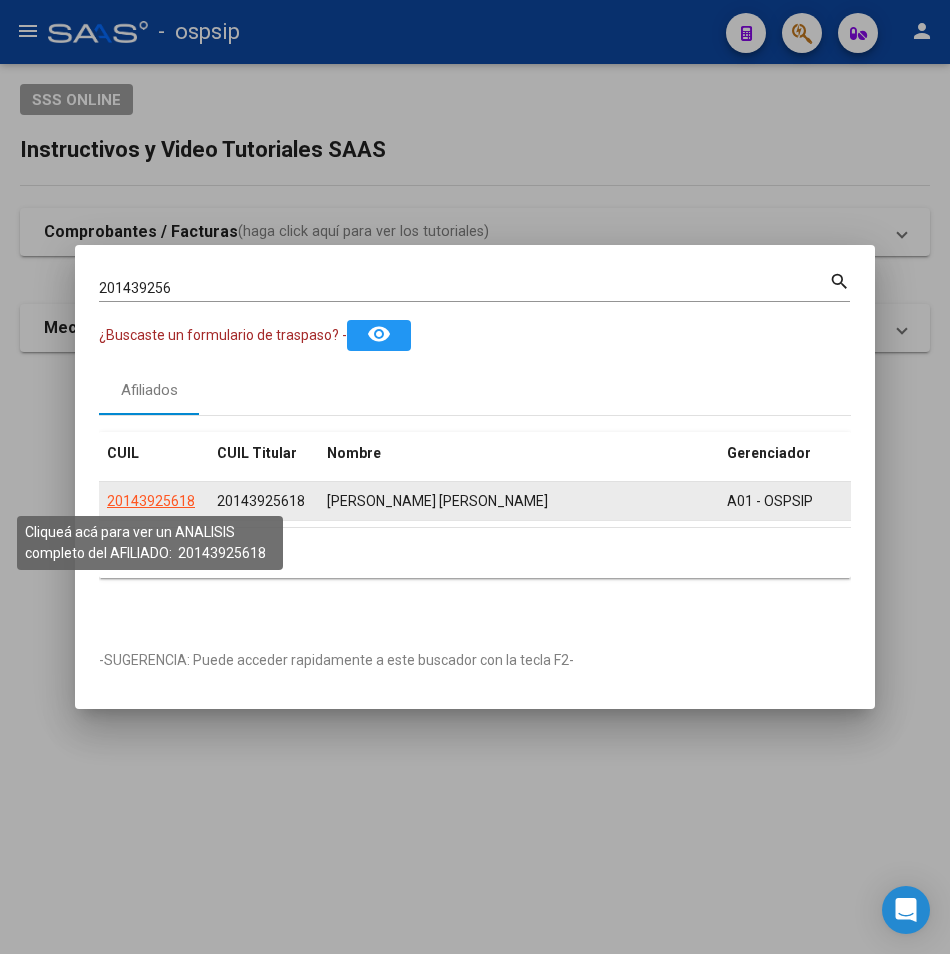 click on "20143925618" 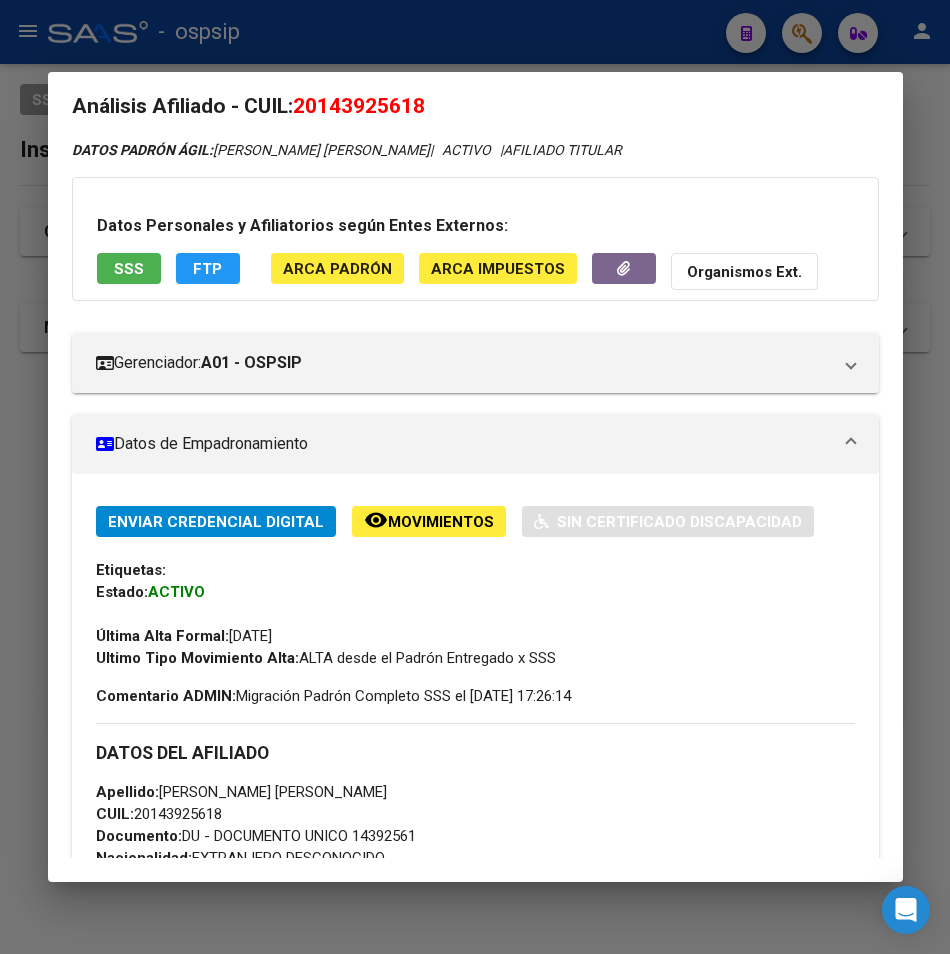 scroll, scrollTop: 0, scrollLeft: 0, axis: both 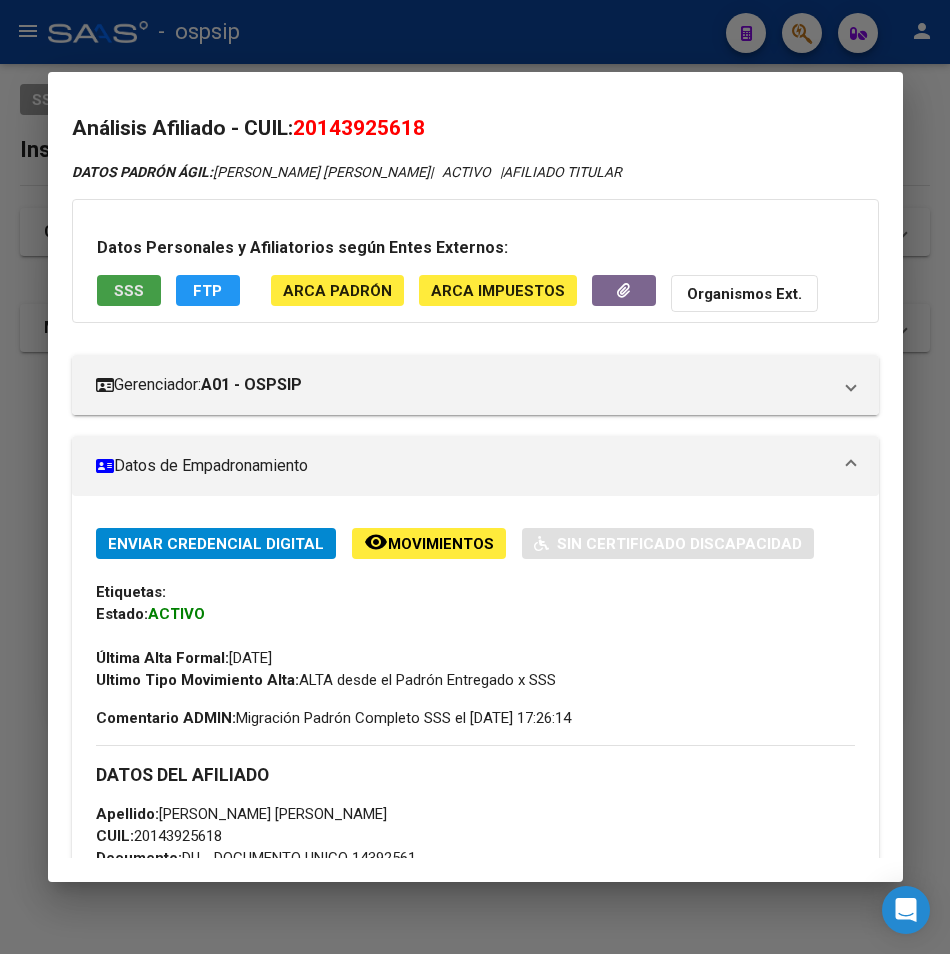 click on "SSS" at bounding box center (129, 291) 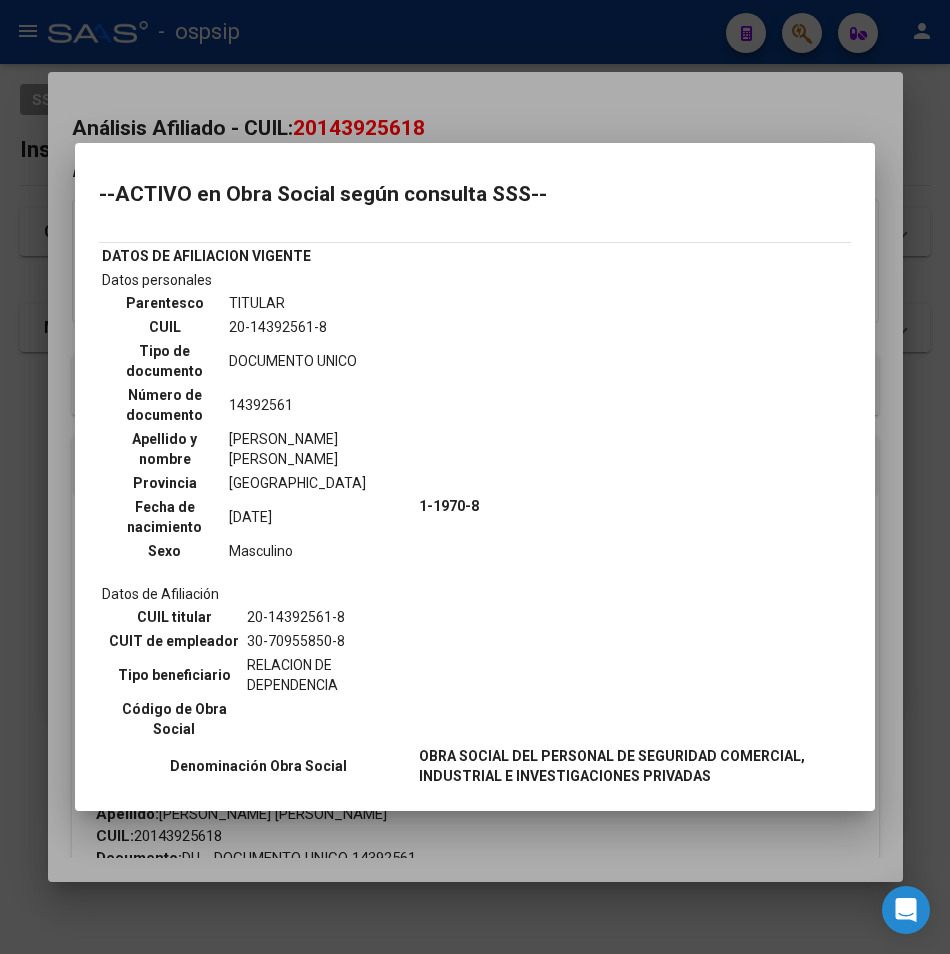 click at bounding box center (475, 477) 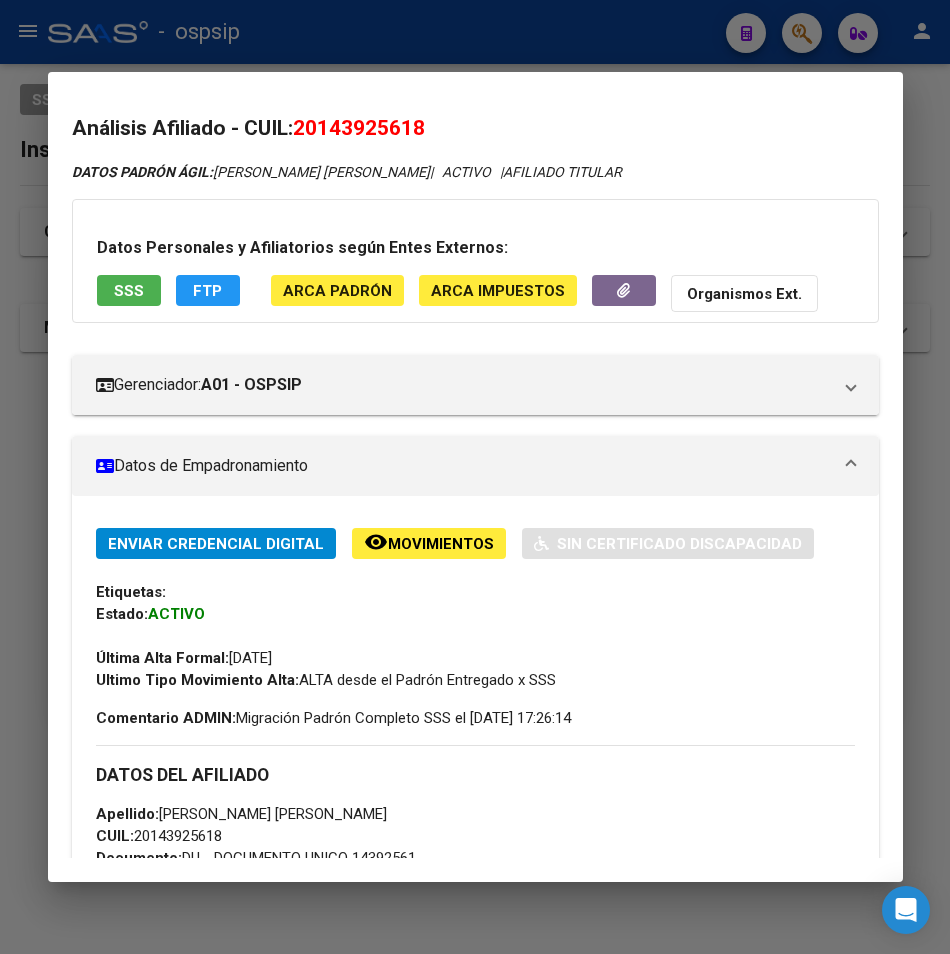 click at bounding box center (475, 477) 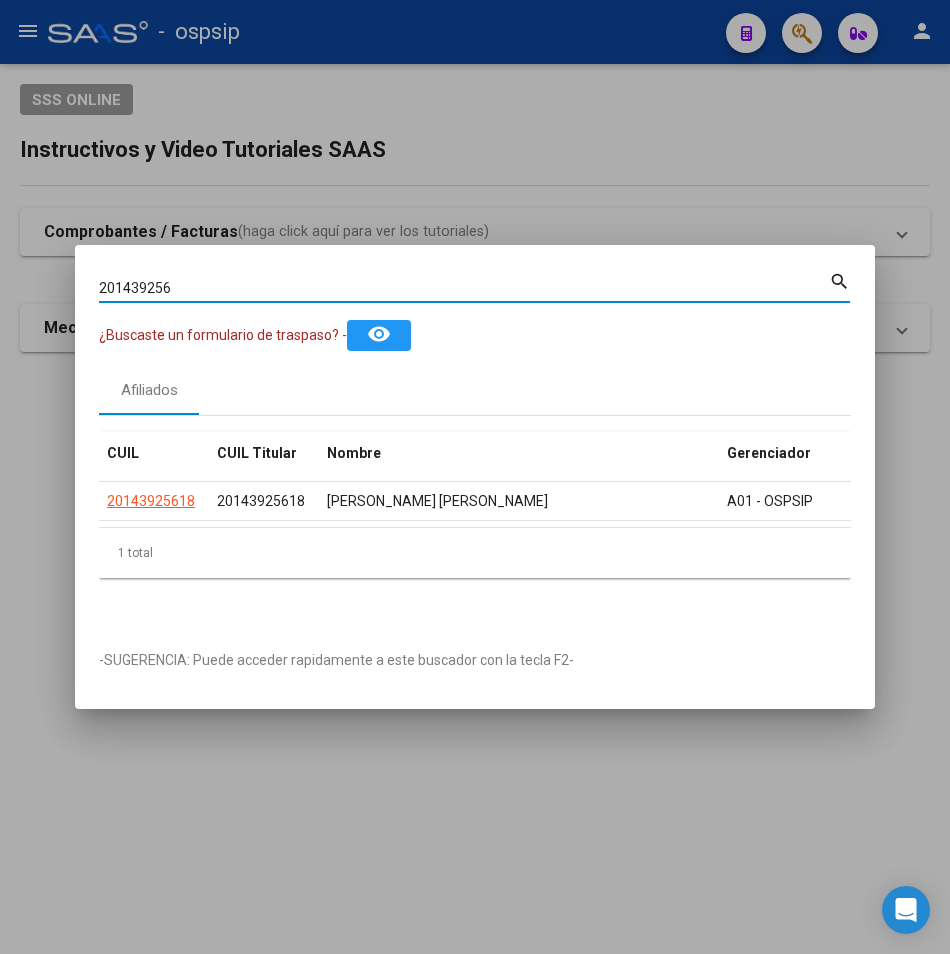 drag, startPoint x: 235, startPoint y: 275, endPoint x: -17, endPoint y: 334, distance: 258.8146 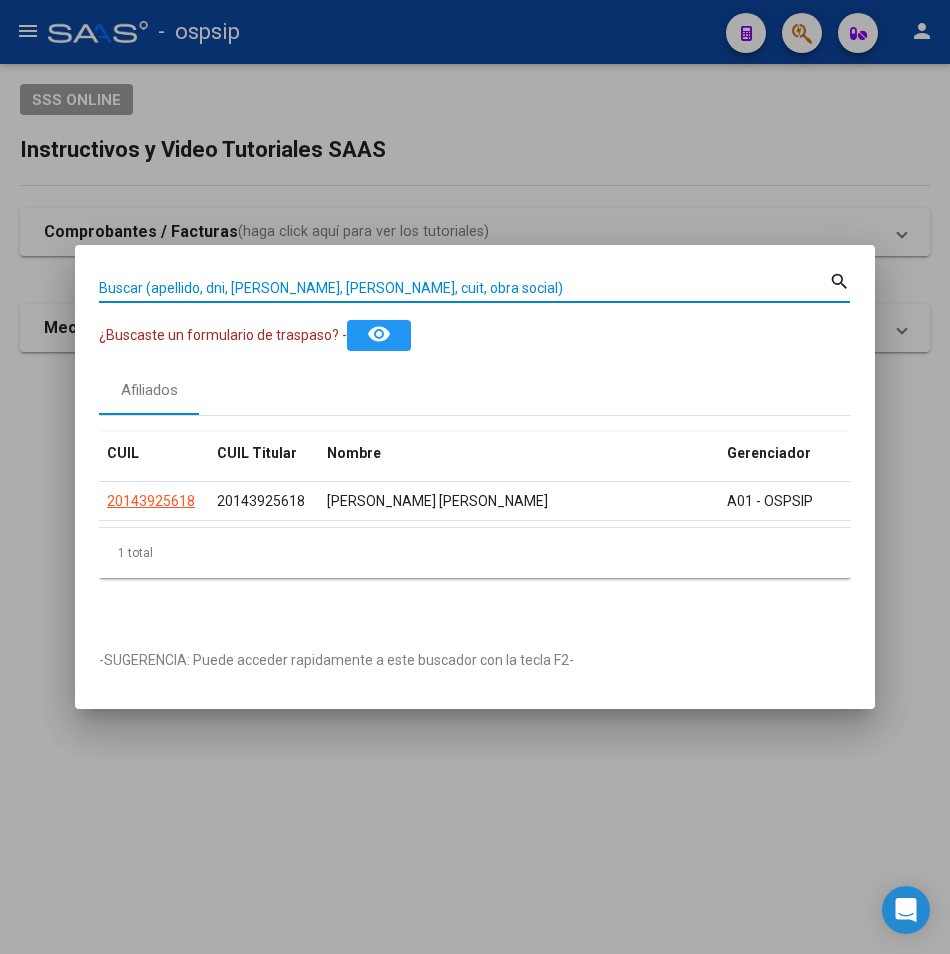 click on "Buscar (apellido, dni, [PERSON_NAME], [PERSON_NAME], cuit, obra social)" at bounding box center [464, 288] 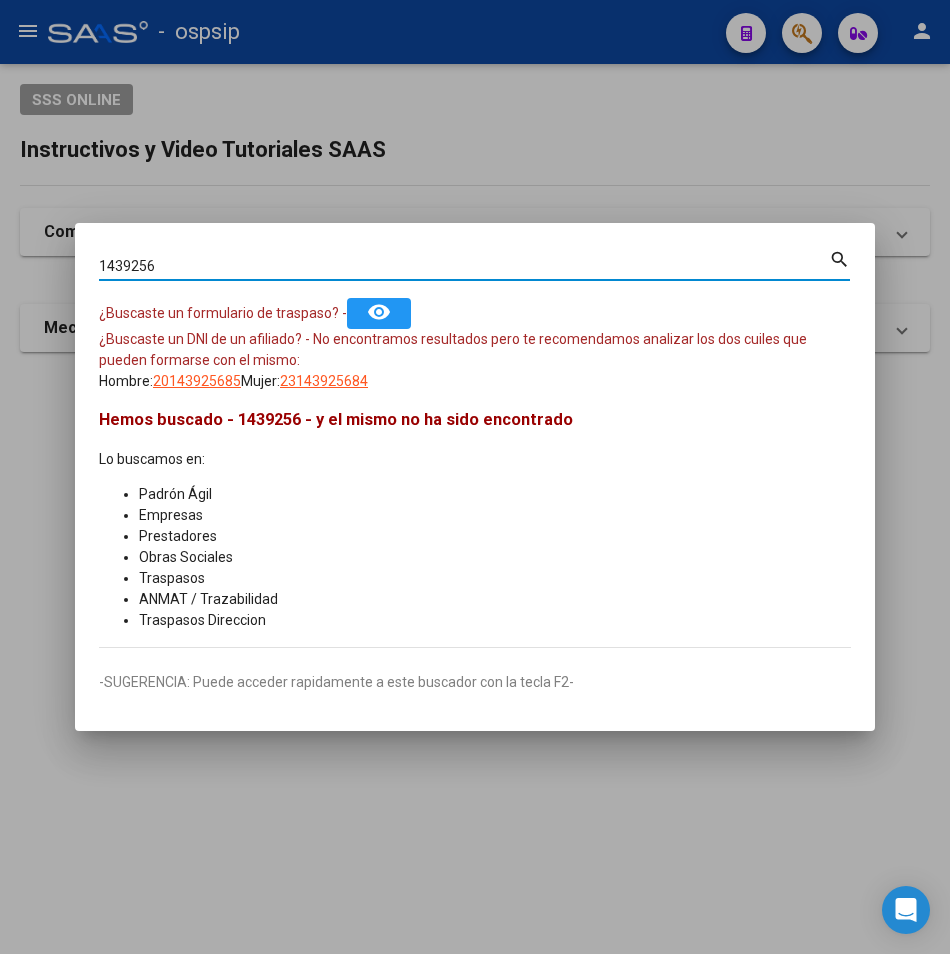 type on "1439256" 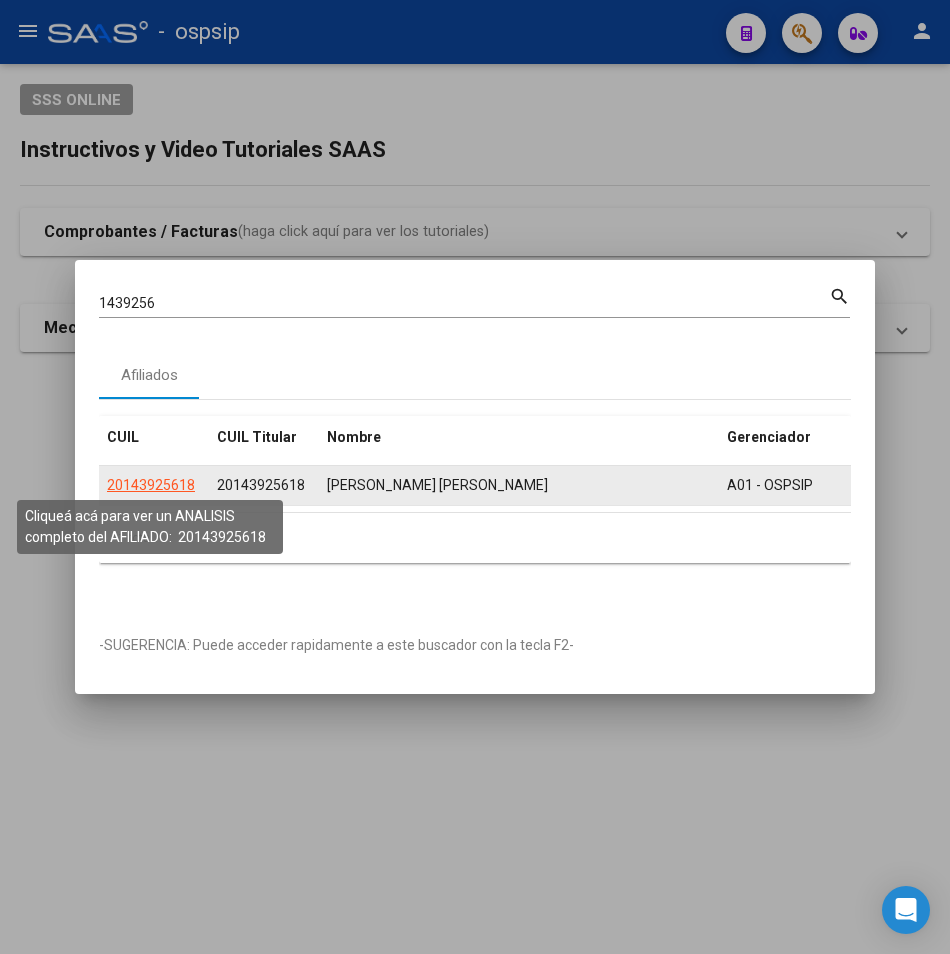 click on "20143925618" 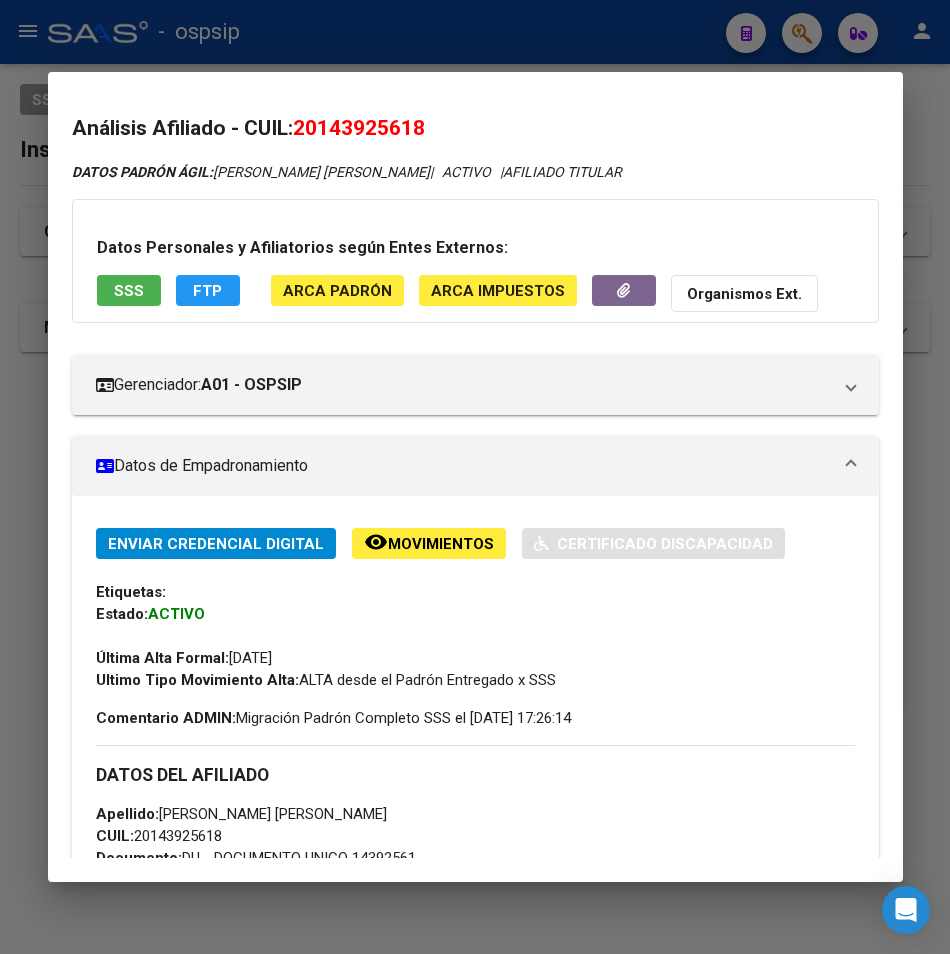 click on "SSS" at bounding box center [129, 291] 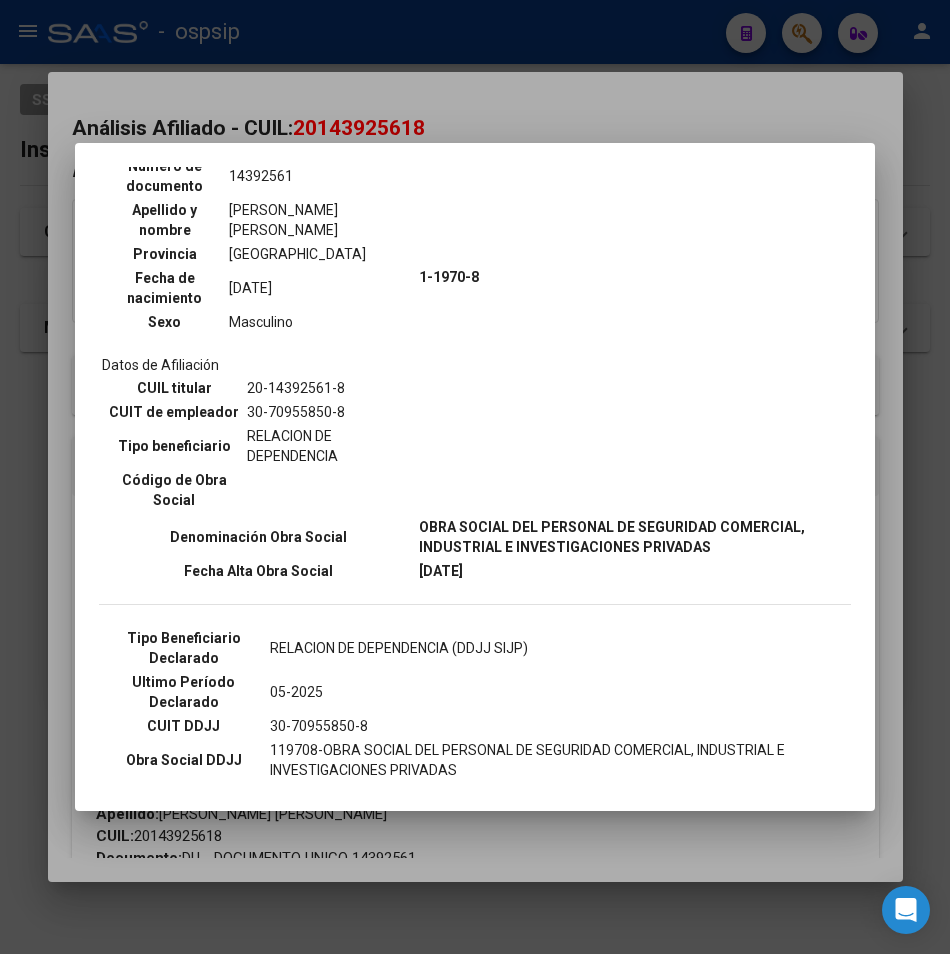 scroll, scrollTop: 0, scrollLeft: 0, axis: both 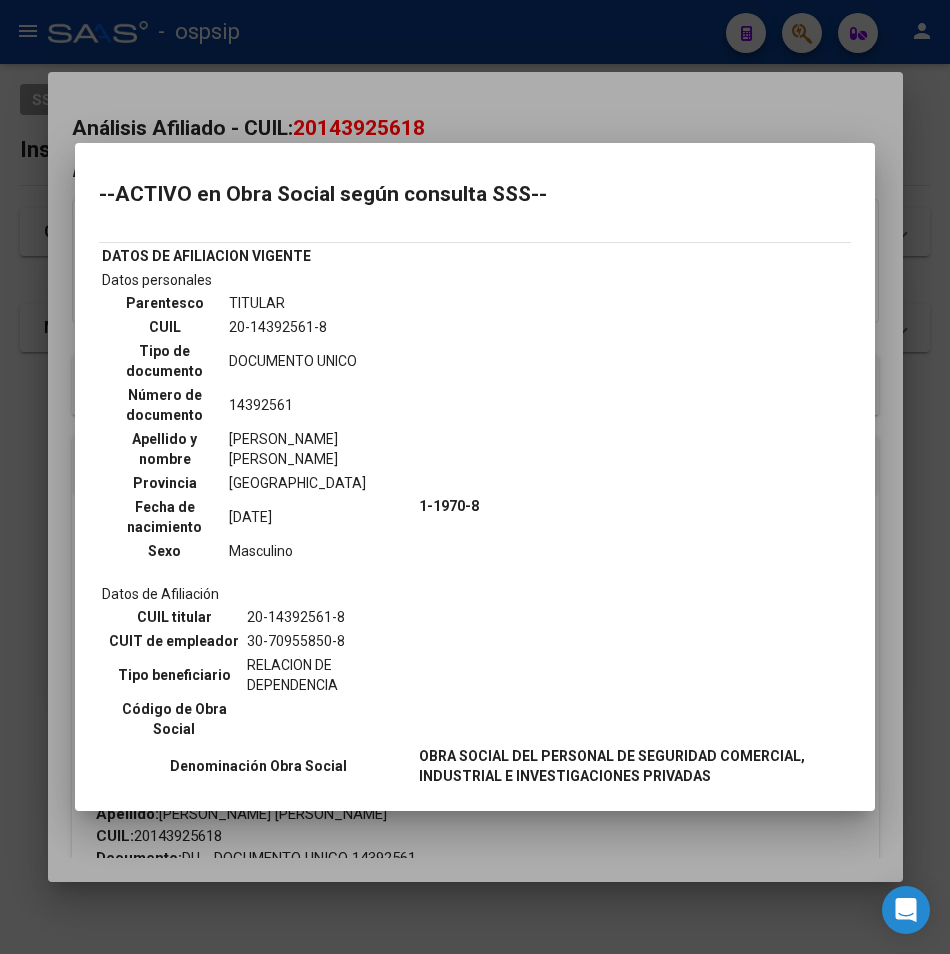 click at bounding box center [475, 477] 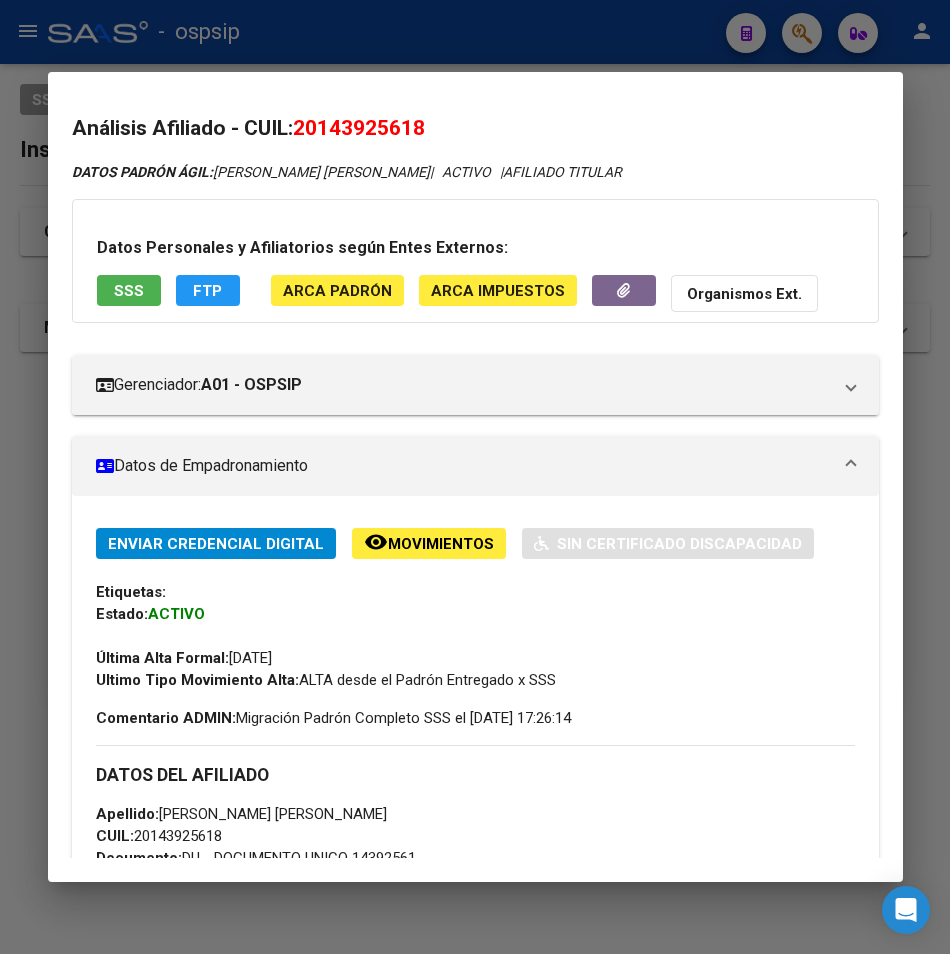 click at bounding box center (475, 477) 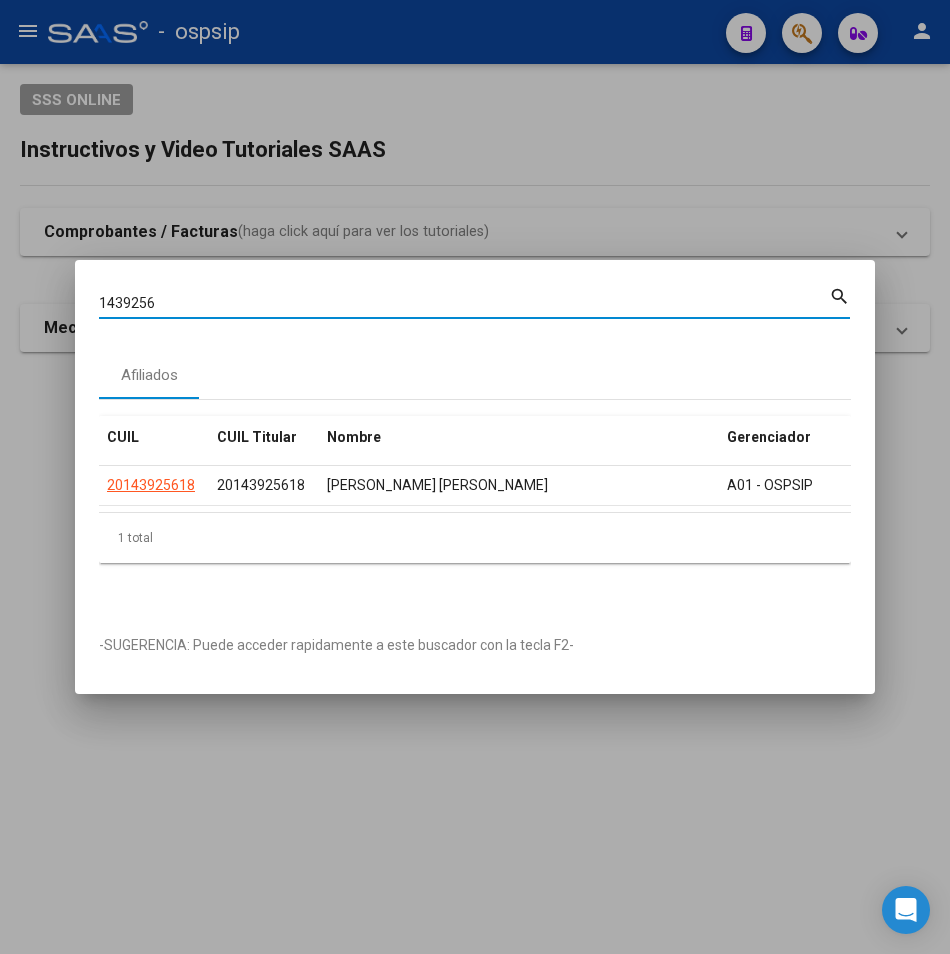 drag, startPoint x: 161, startPoint y: 290, endPoint x: -20, endPoint y: 324, distance: 184.16568 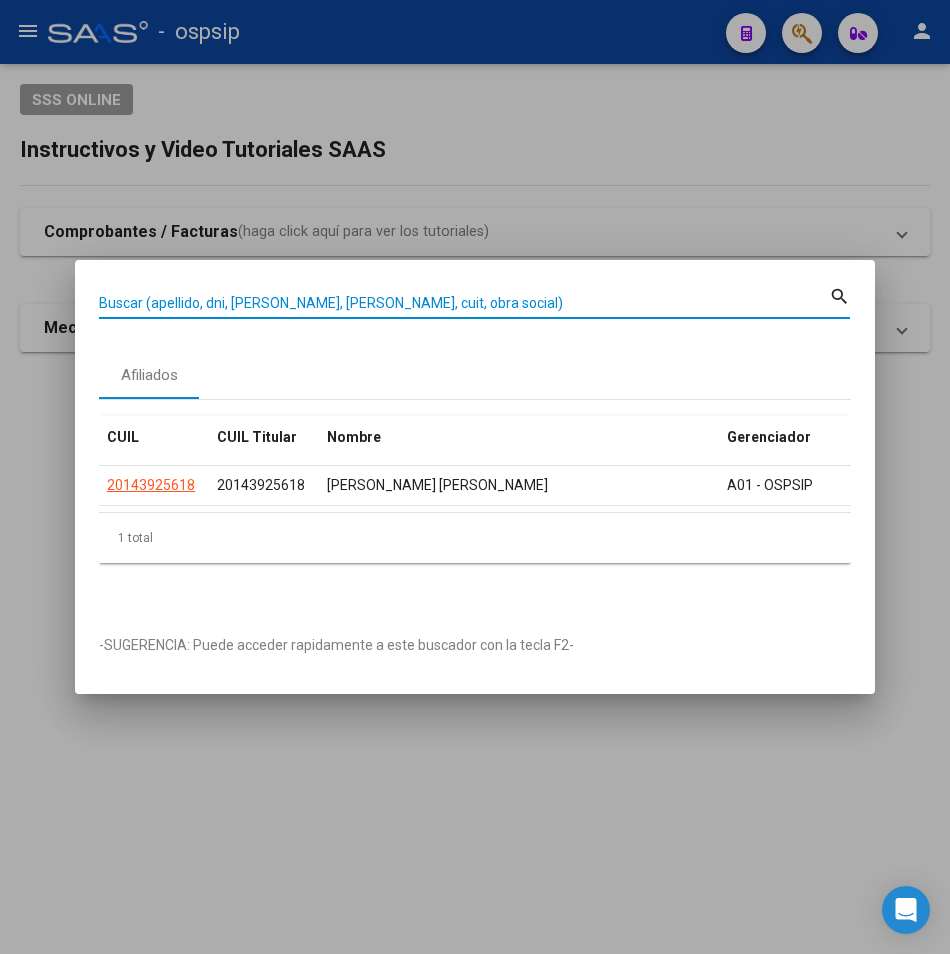 click on "Buscar (apellido, dni, [PERSON_NAME], [PERSON_NAME], cuit, obra social)" at bounding box center [464, 303] 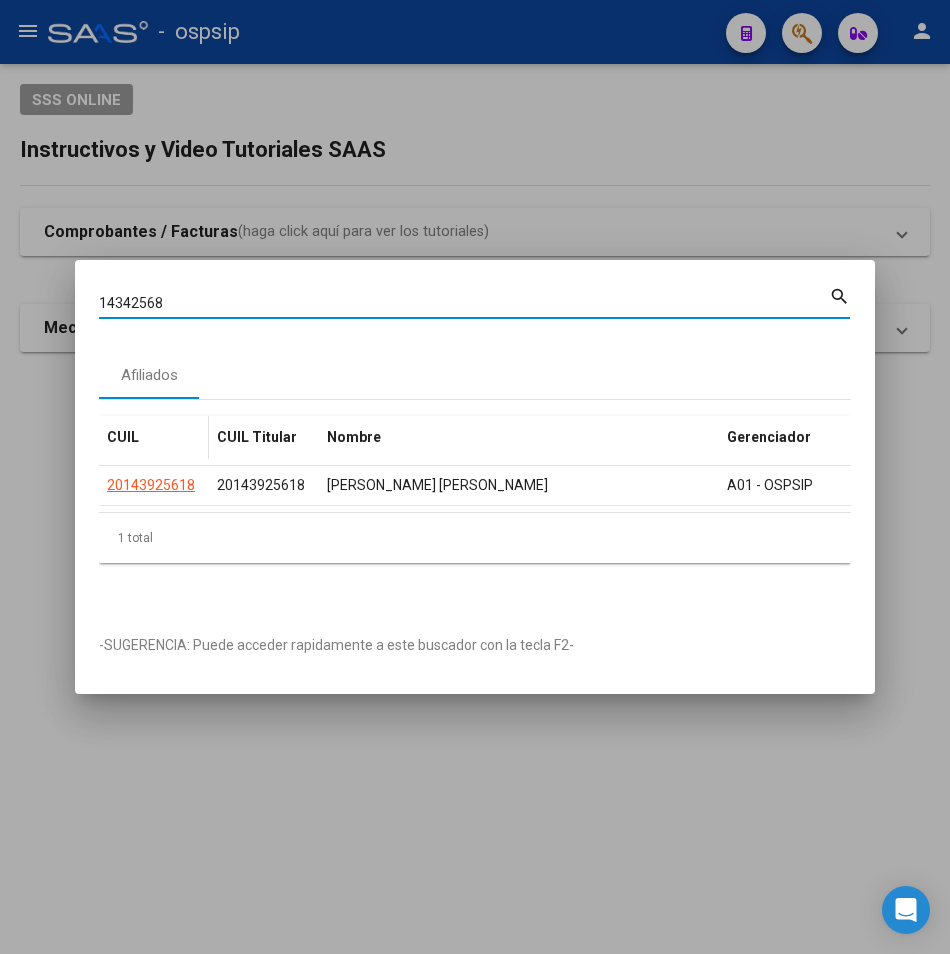 type on "14342568" 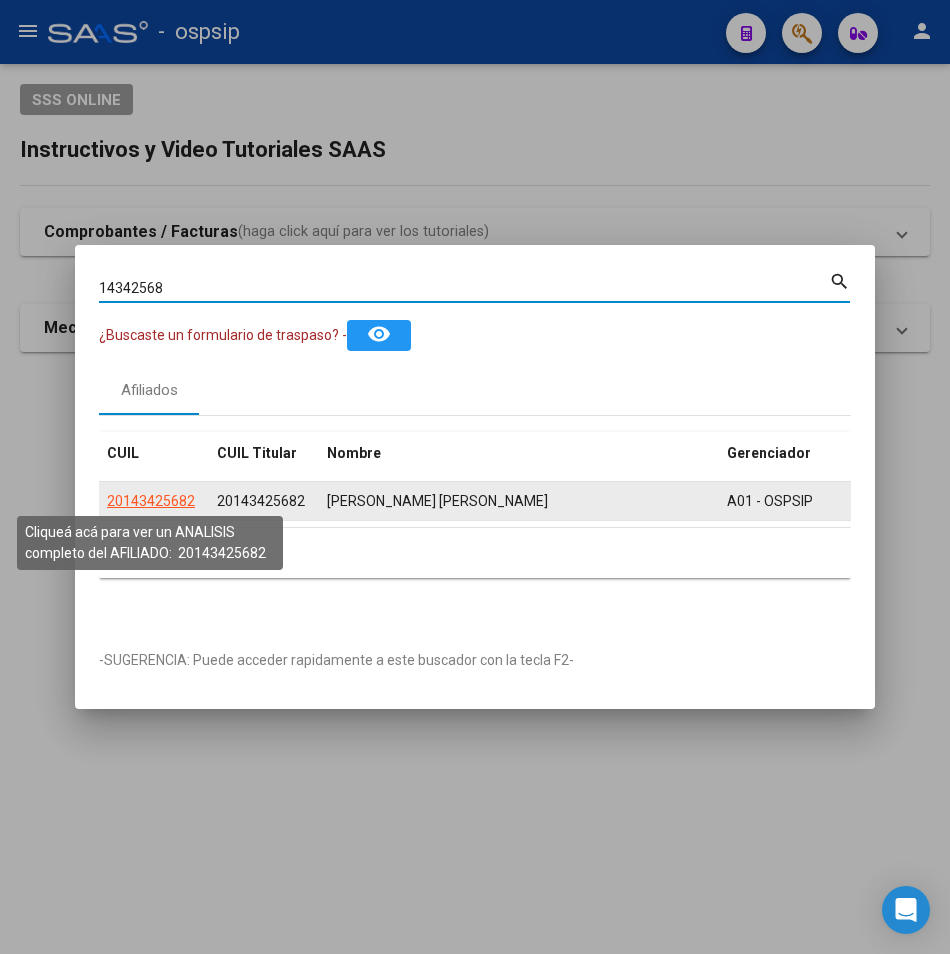 click on "20143425682" 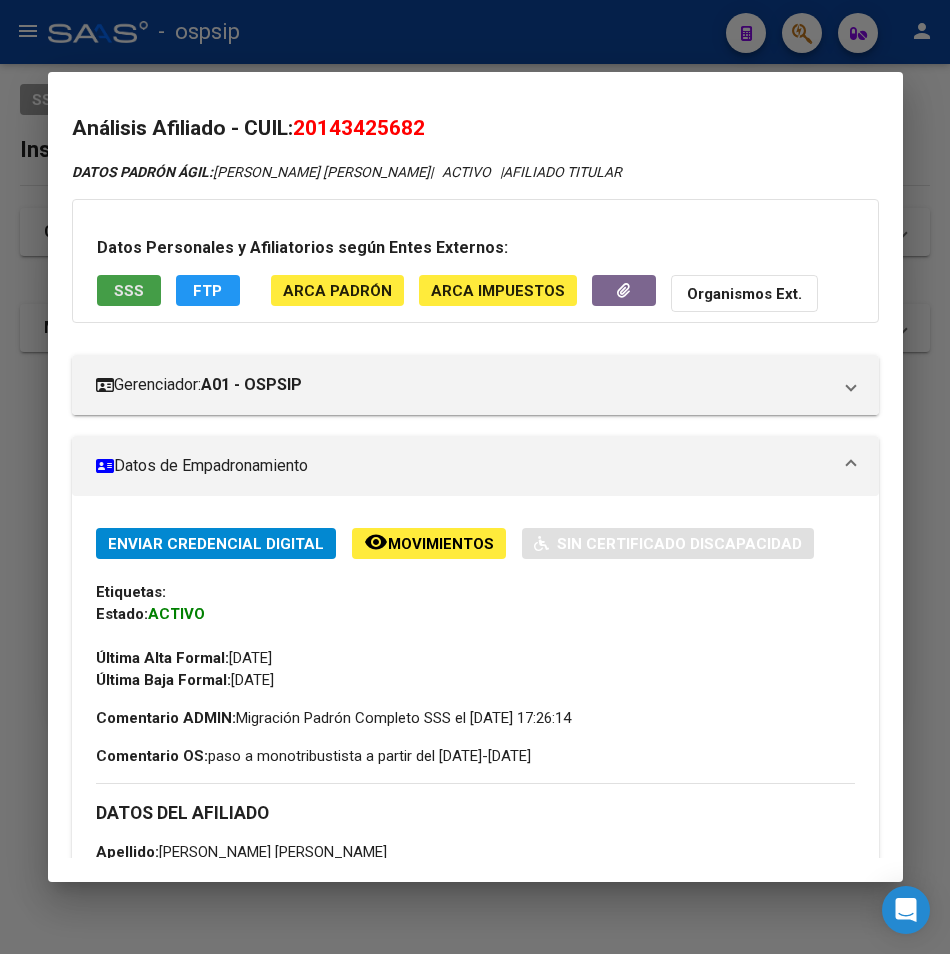 click on "SSS" at bounding box center (129, 291) 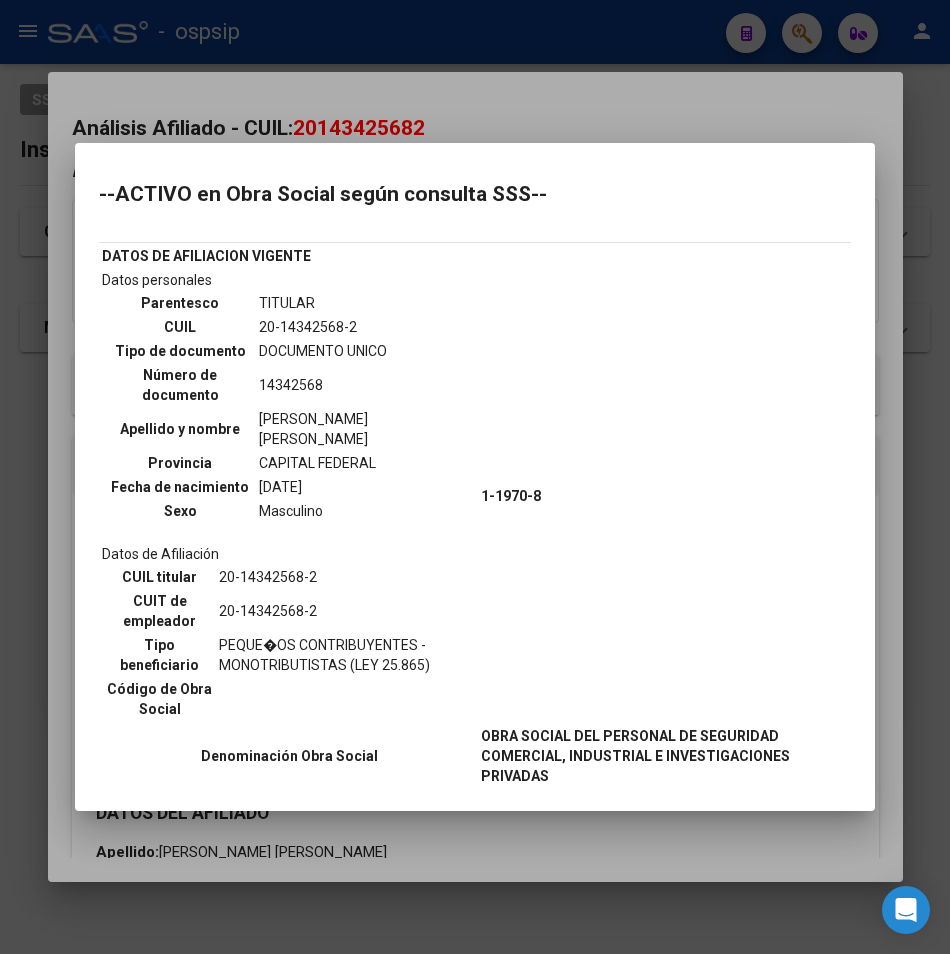 drag, startPoint x: 414, startPoint y: 102, endPoint x: 415, endPoint y: 53, distance: 49.010204 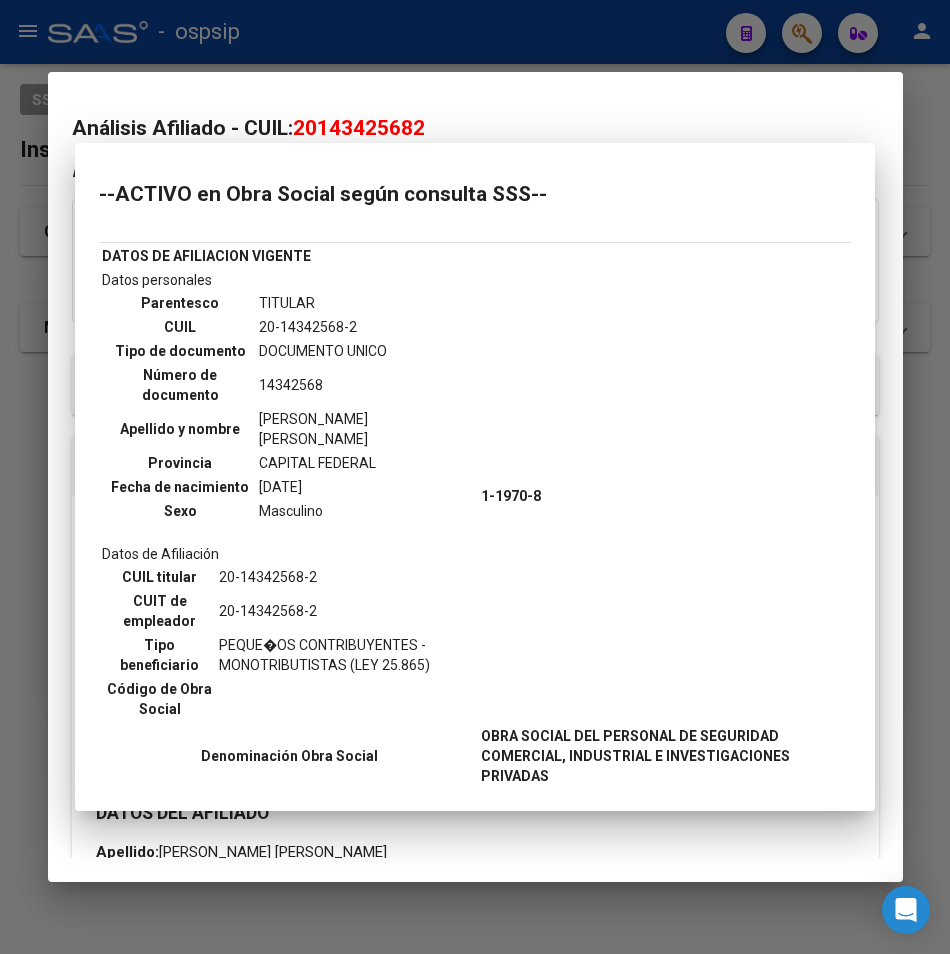 click at bounding box center (475, 477) 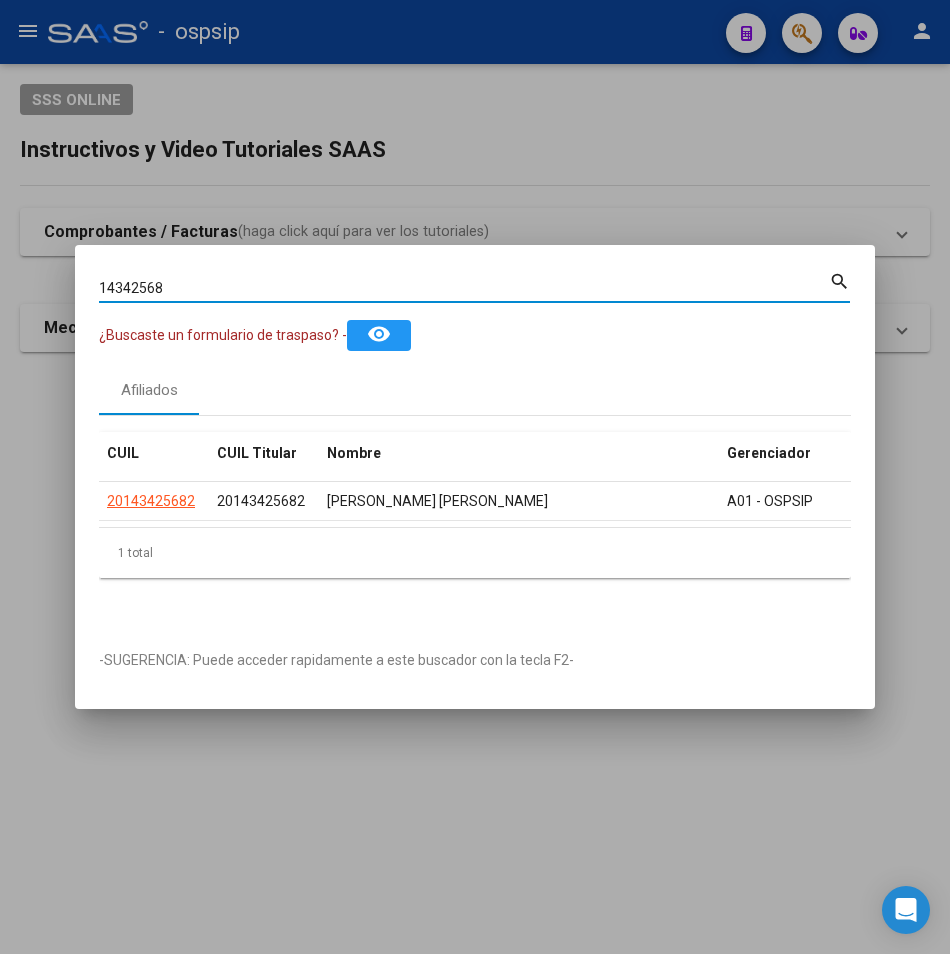 drag, startPoint x: 179, startPoint y: 278, endPoint x: 0, endPoint y: 287, distance: 179.22612 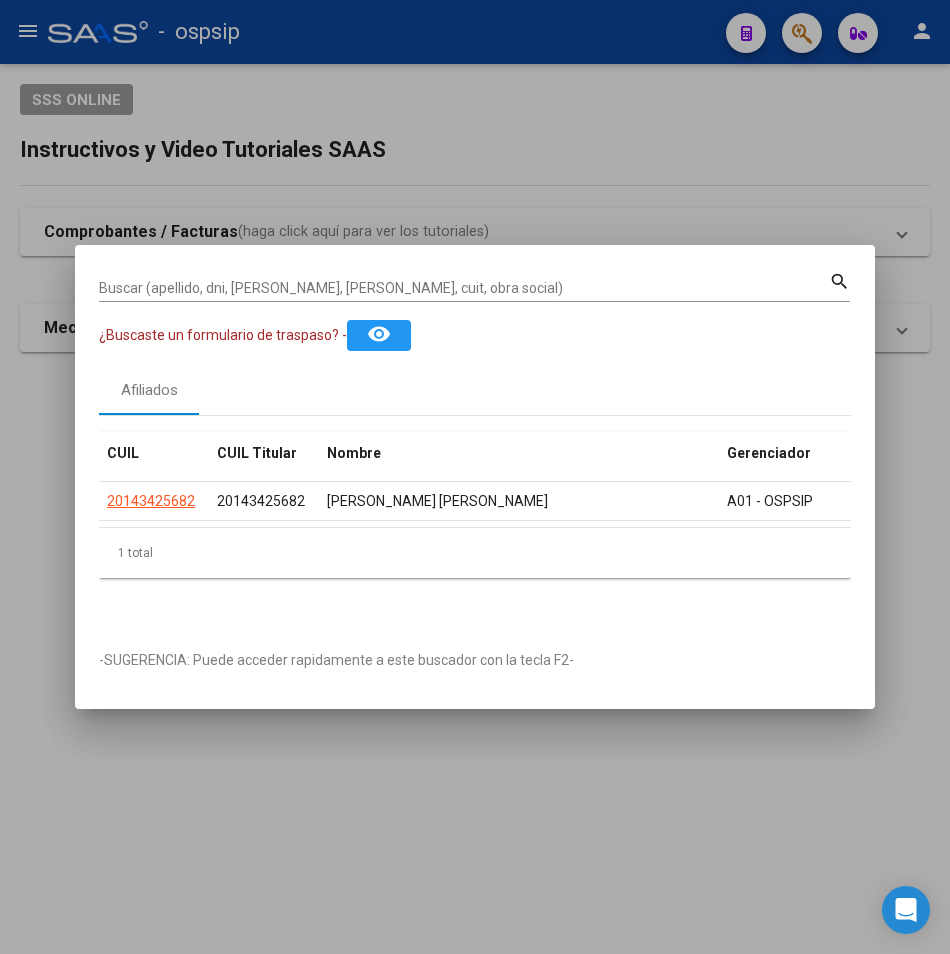 click on "Buscar (apellido, dni, [PERSON_NAME], nro traspaso, cuit, obra social) search" at bounding box center [474, 285] 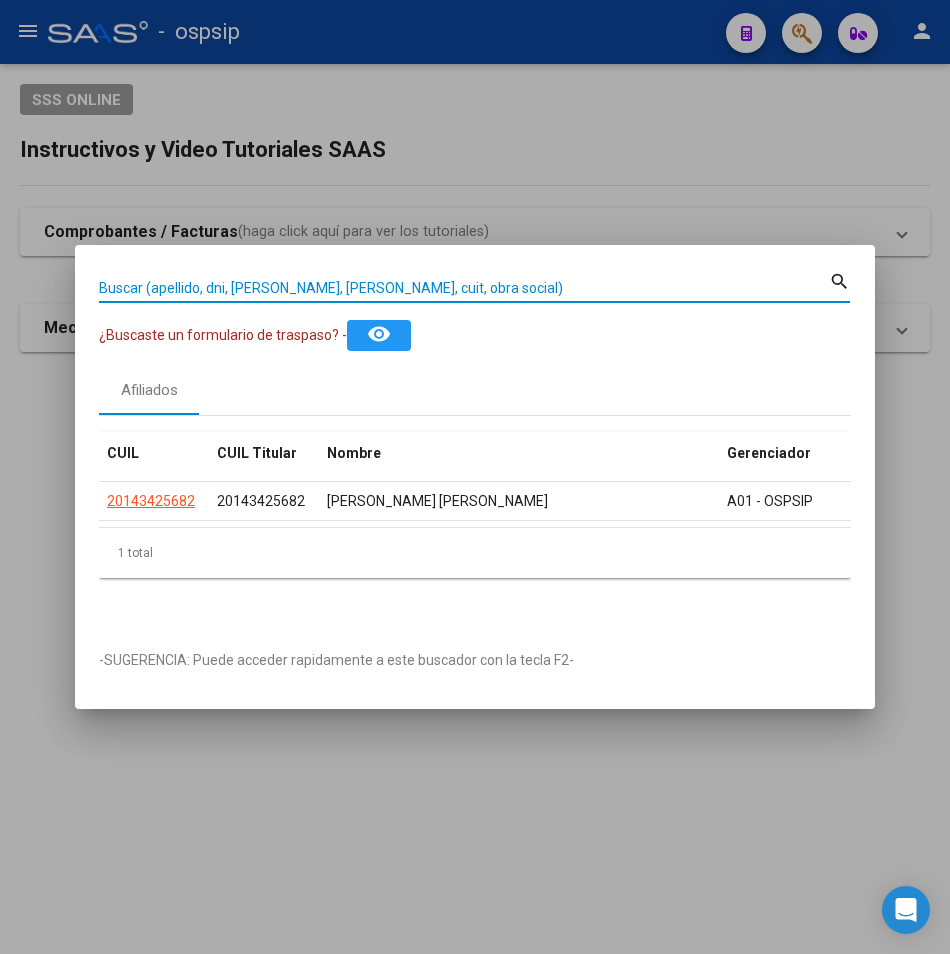 click on "Buscar (apellido, dni, [PERSON_NAME], [PERSON_NAME], cuit, obra social)" at bounding box center [464, 288] 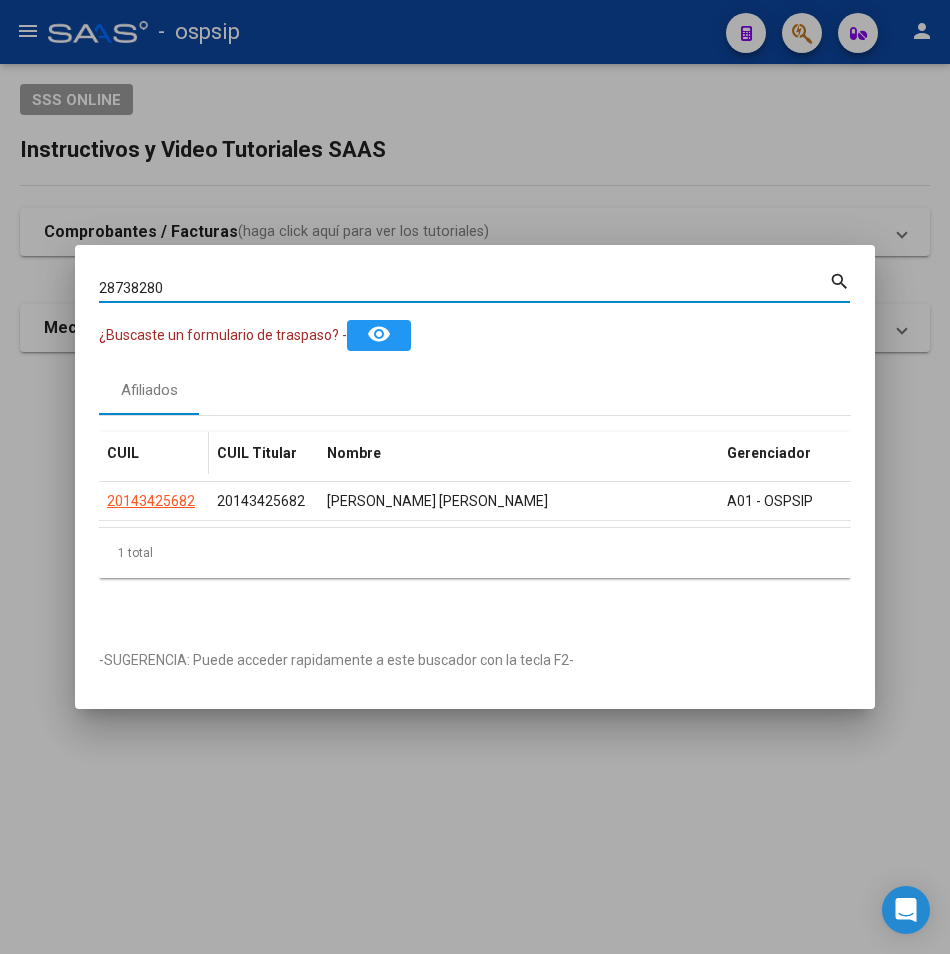 type on "28738280" 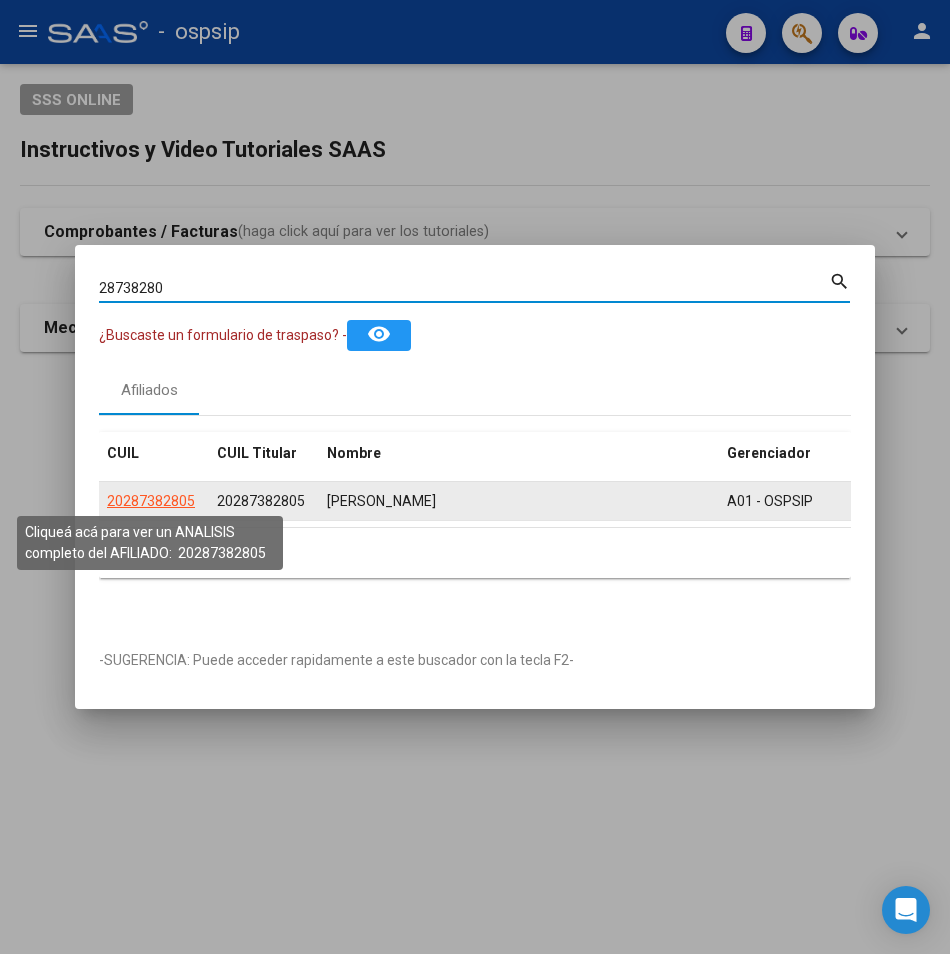 click on "20287382805" 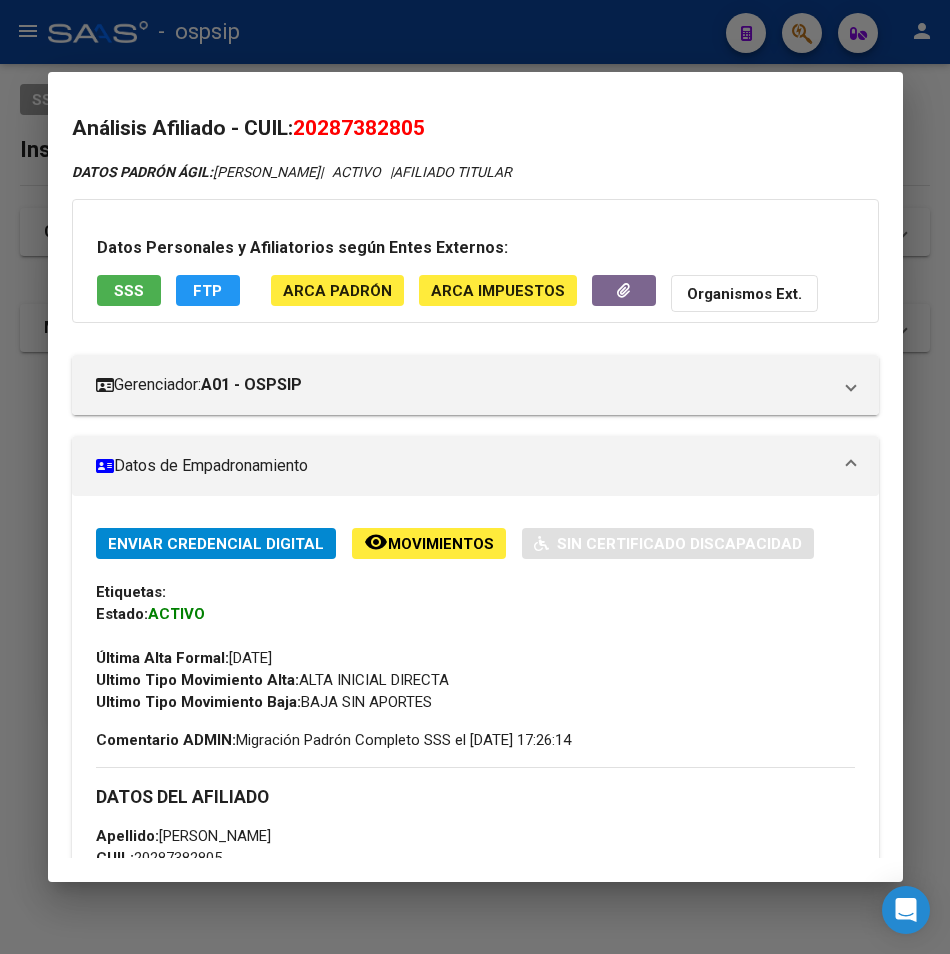 click on "SSS" at bounding box center [129, 290] 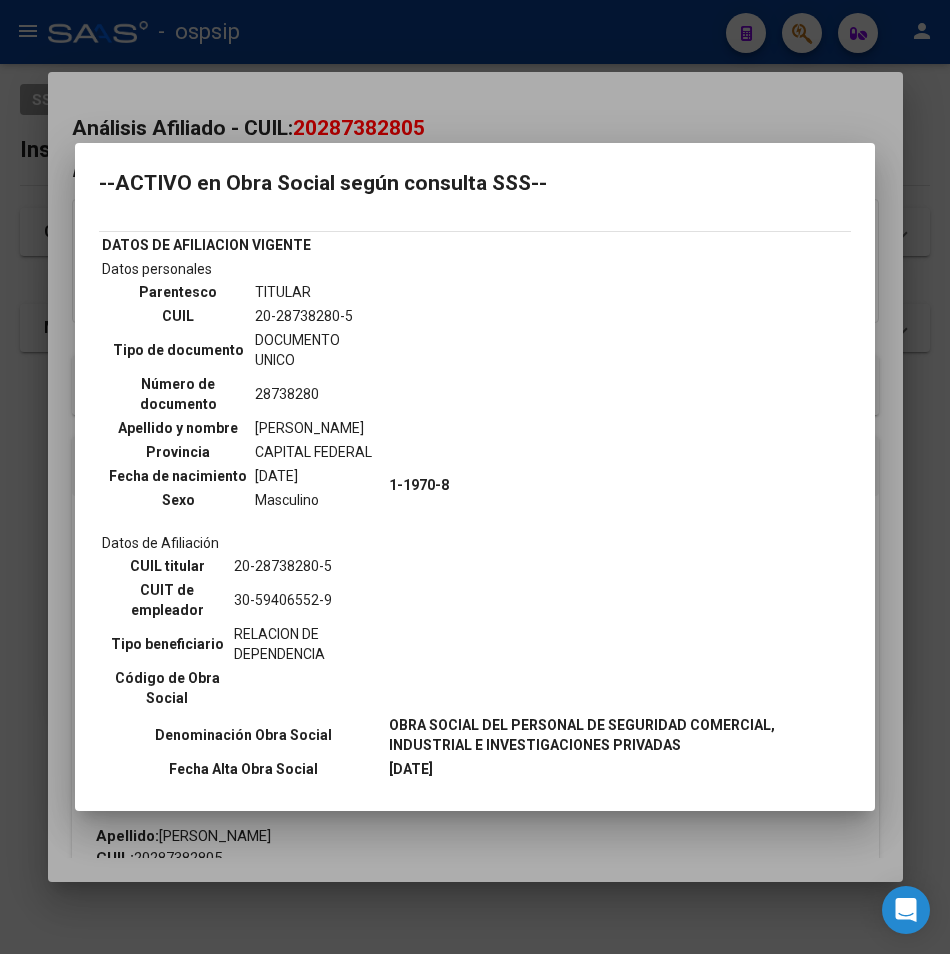 scroll, scrollTop: 0, scrollLeft: 0, axis: both 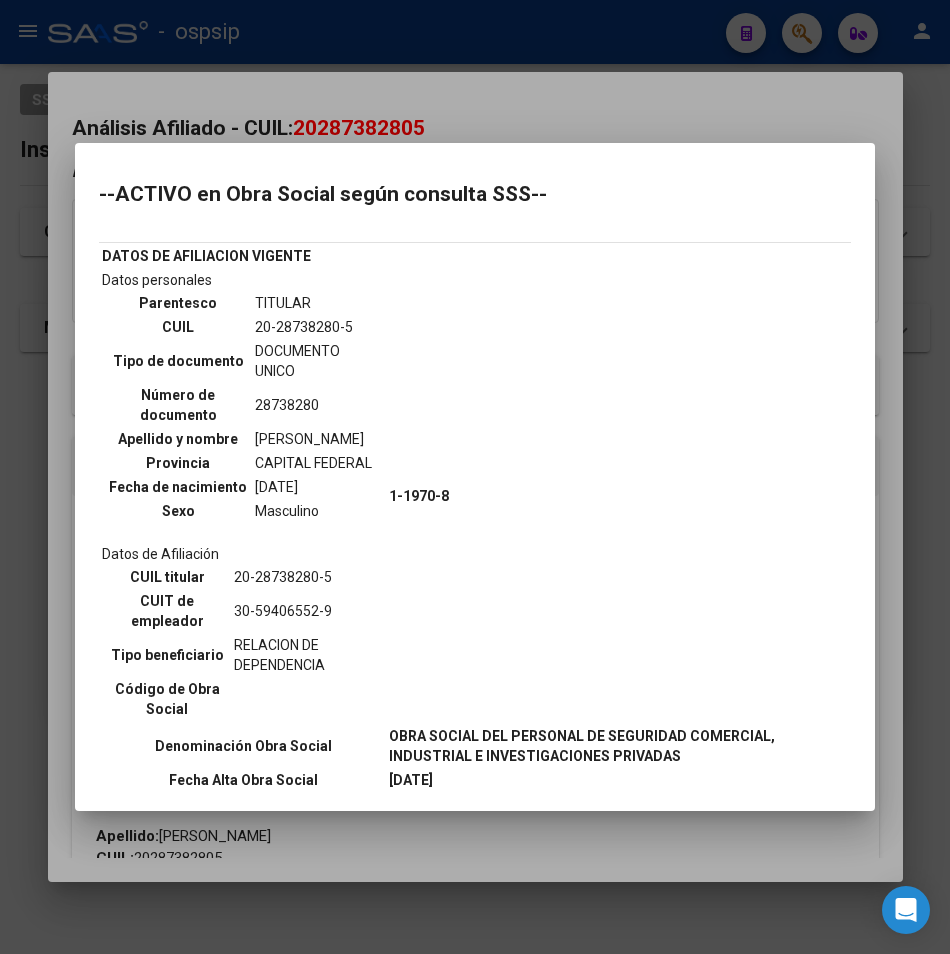 drag, startPoint x: 380, startPoint y: 80, endPoint x: 372, endPoint y: 43, distance: 37.85499 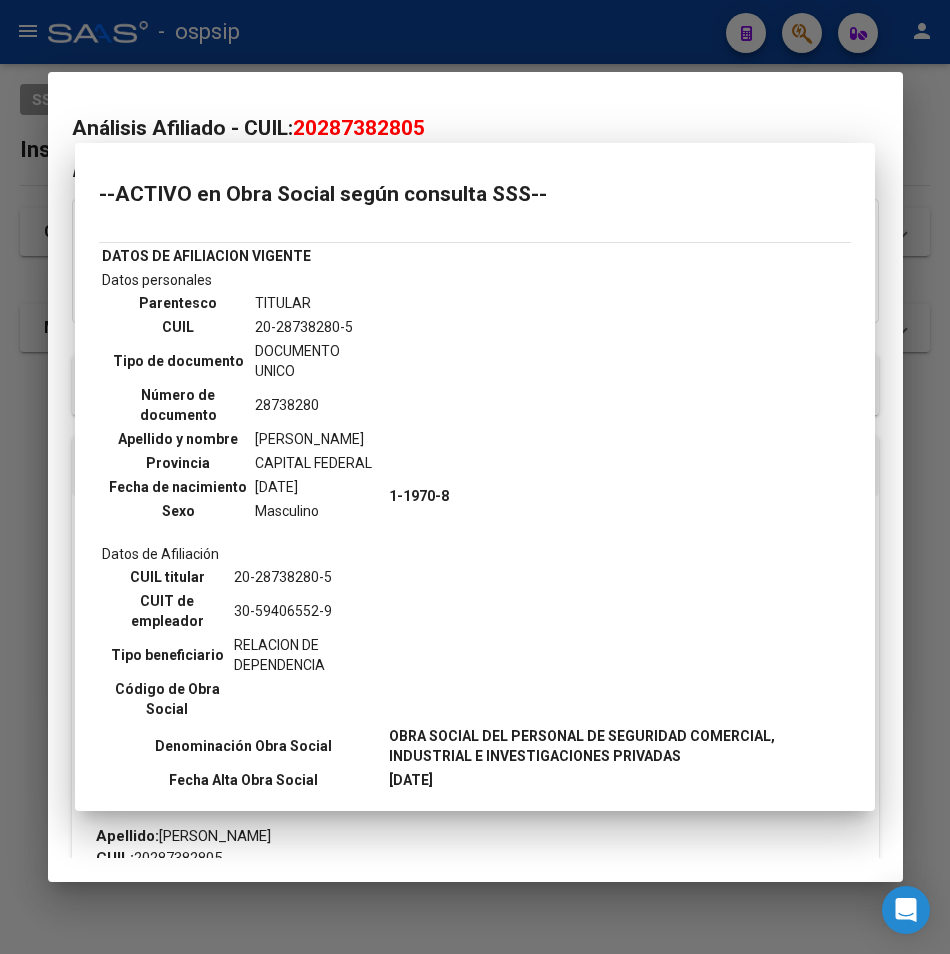 click at bounding box center (475, 477) 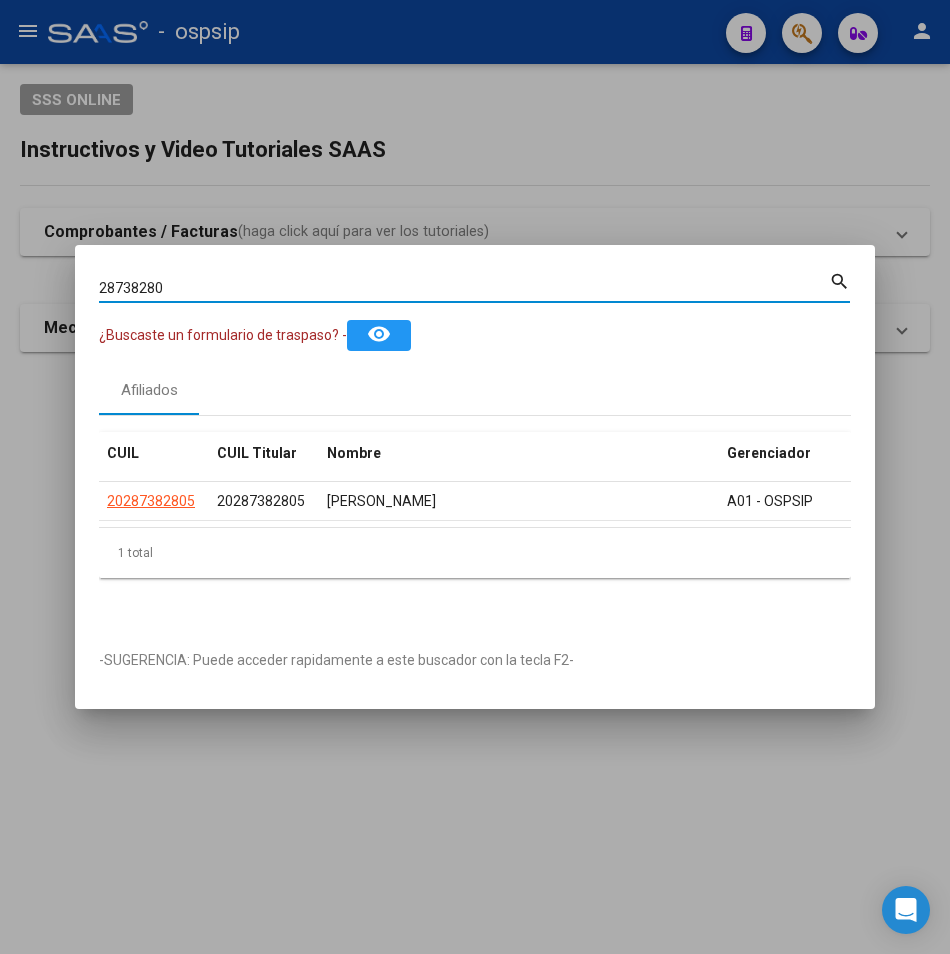 drag, startPoint x: 177, startPoint y: 282, endPoint x: 14, endPoint y: 300, distance: 163.99086 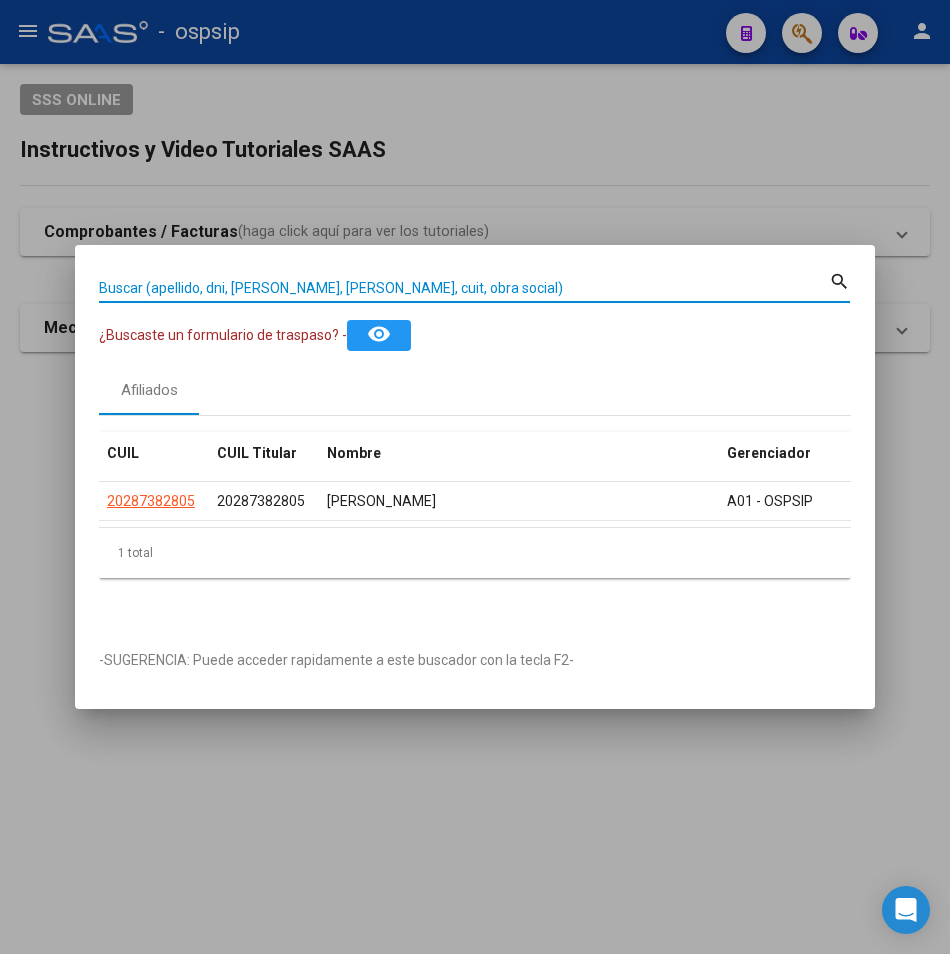 click on "Buscar (apellido, dni, [PERSON_NAME], [PERSON_NAME], cuit, obra social)" at bounding box center [464, 288] 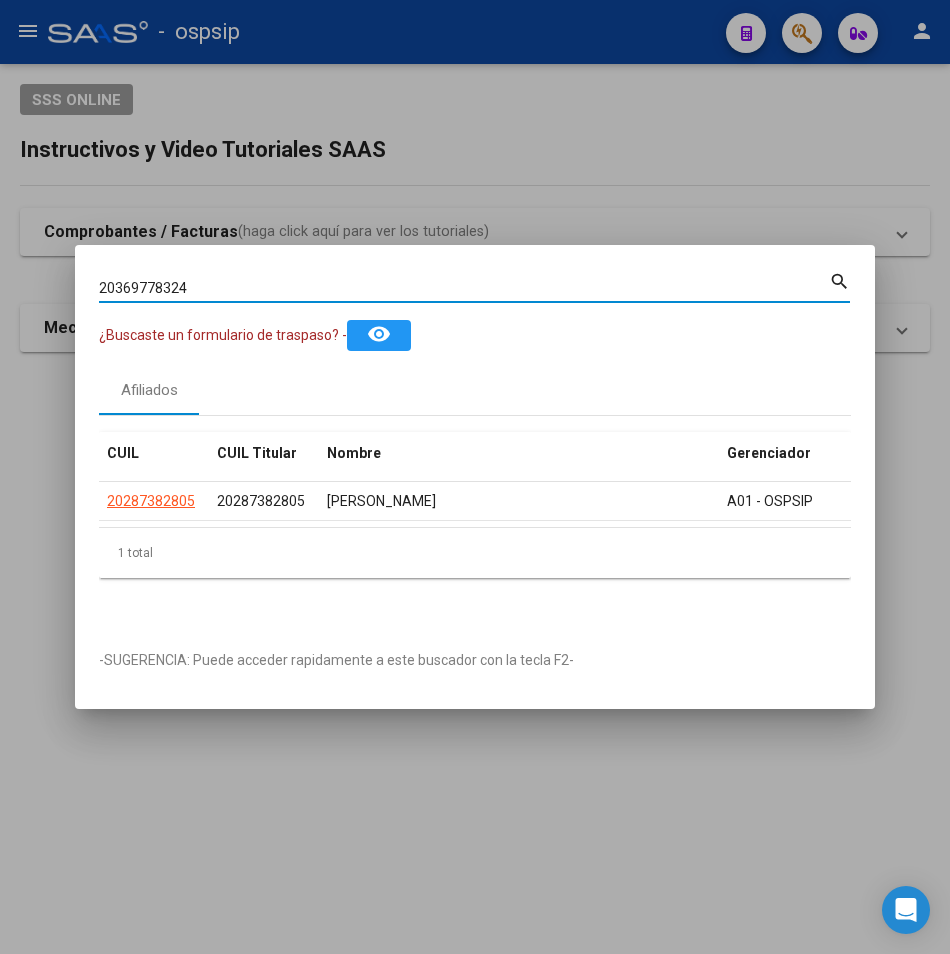 type on "20369778324" 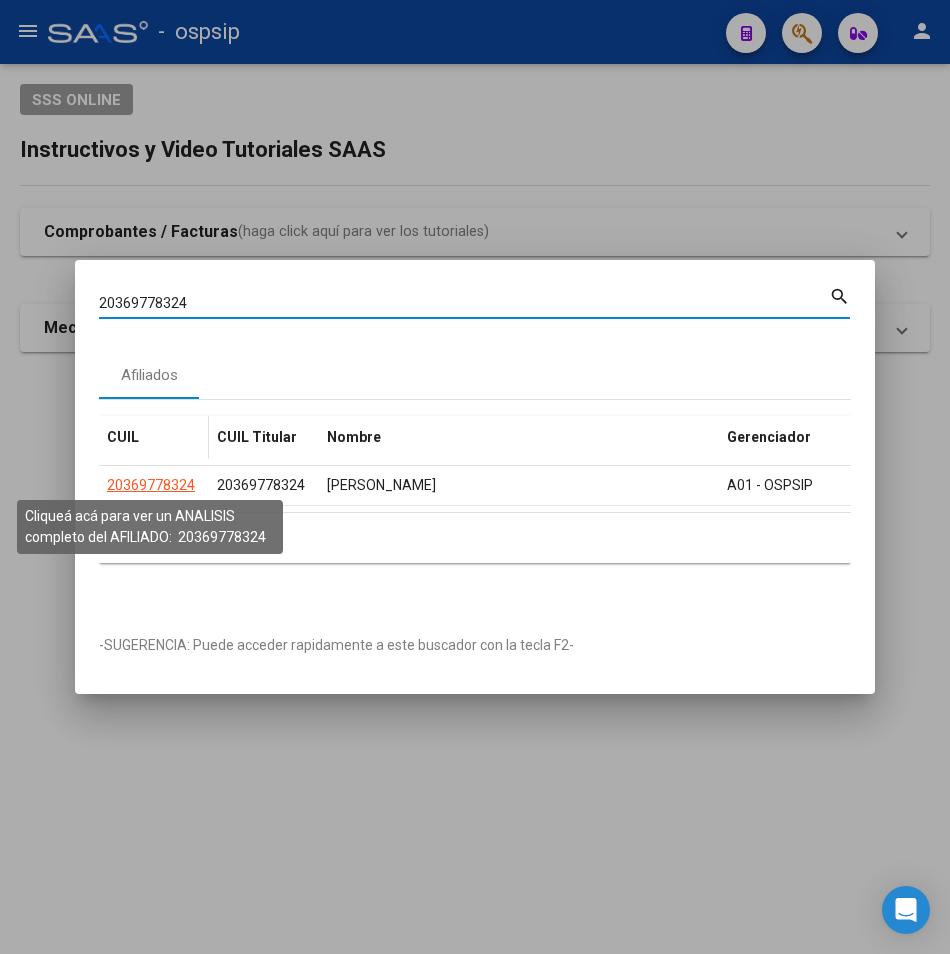 click on "20369778324" 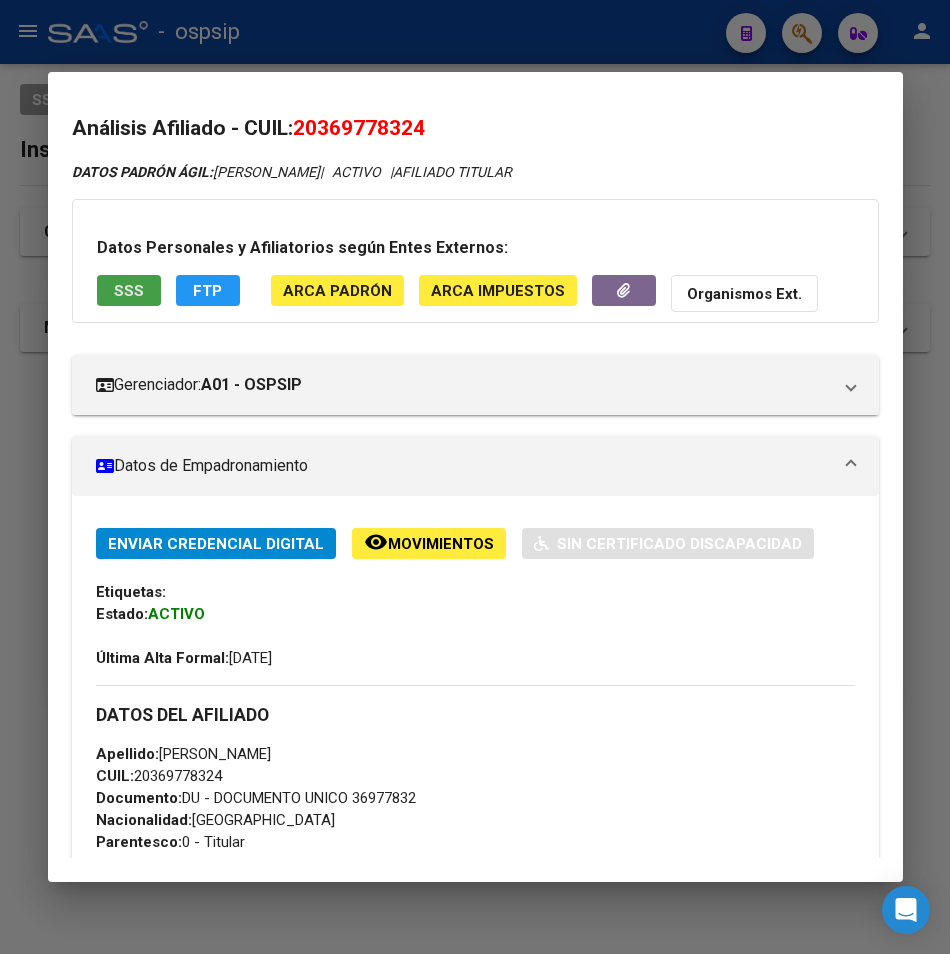 click on "SSS" at bounding box center [129, 291] 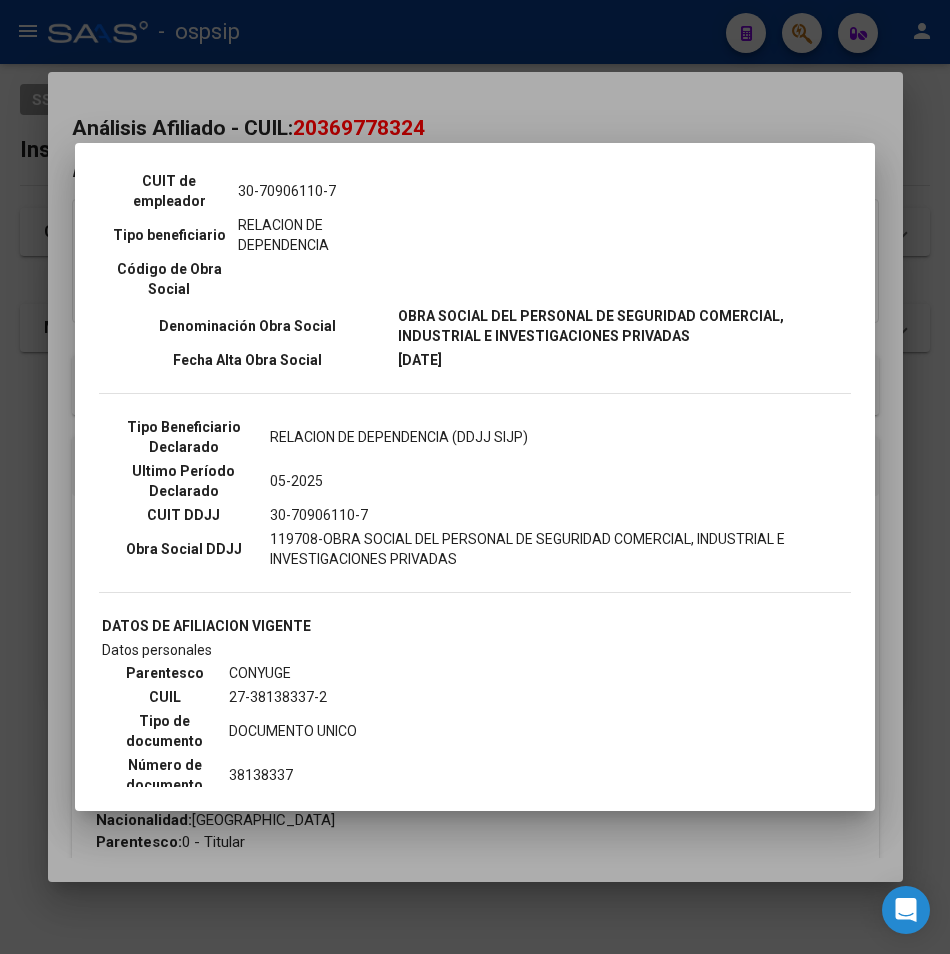 scroll, scrollTop: 0, scrollLeft: 0, axis: both 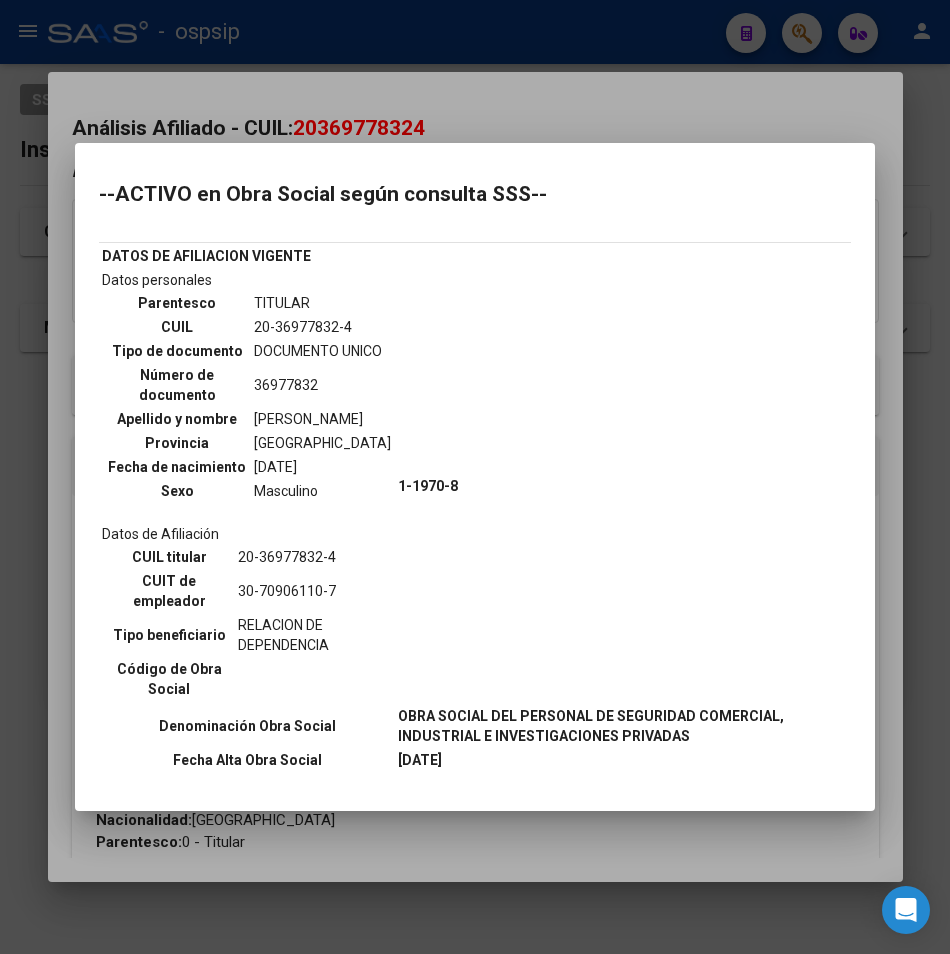 drag, startPoint x: 273, startPoint y: 97, endPoint x: 276, endPoint y: 60, distance: 37.12142 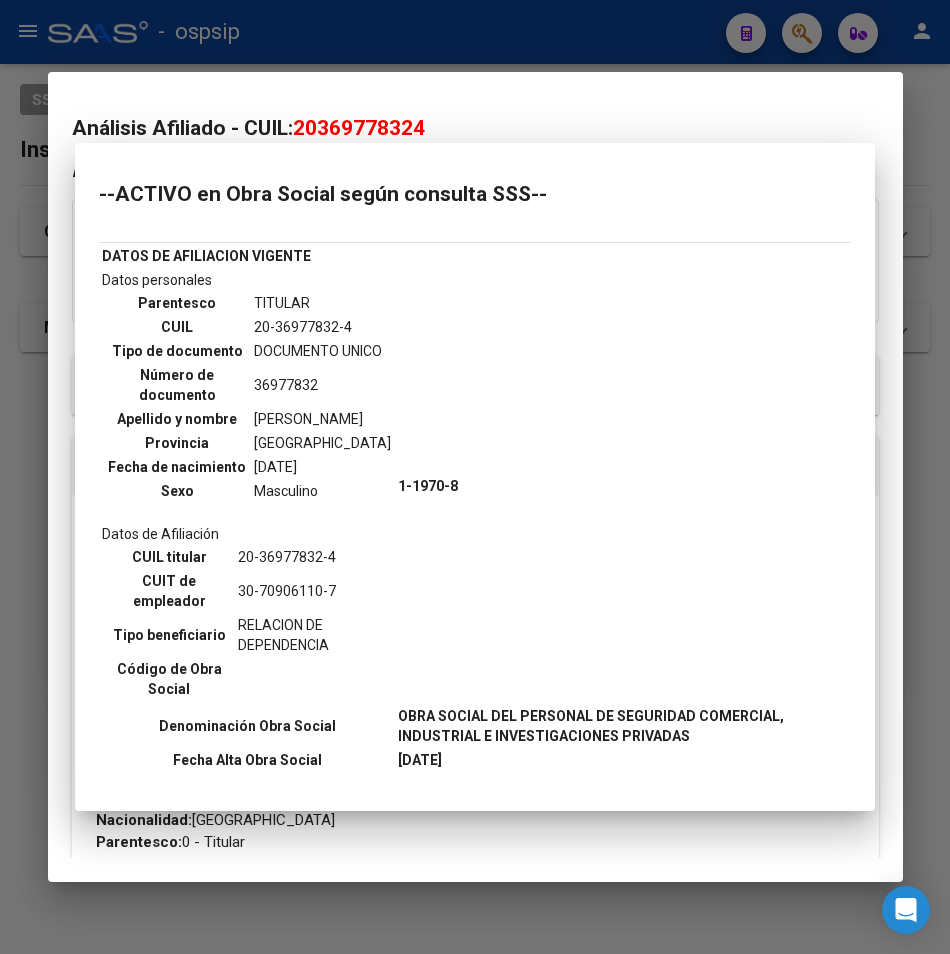 click at bounding box center [475, 477] 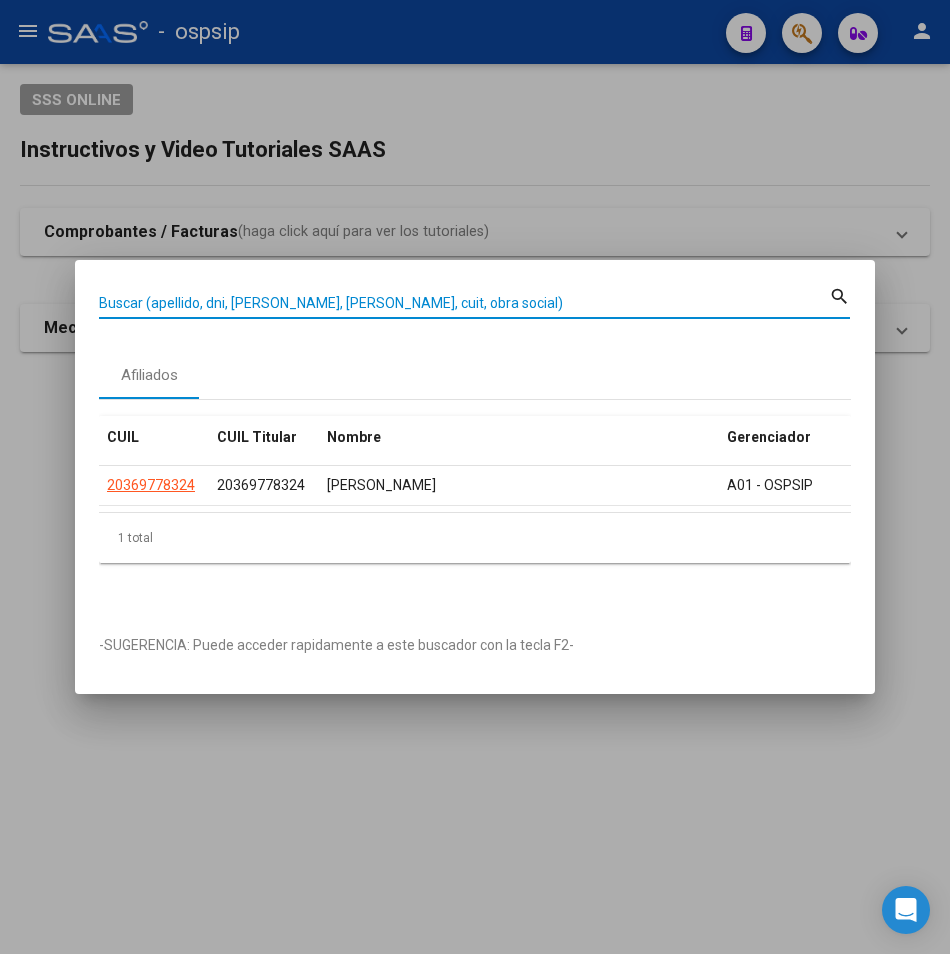 drag, startPoint x: 199, startPoint y: 293, endPoint x: 22, endPoint y: 317, distance: 178.6197 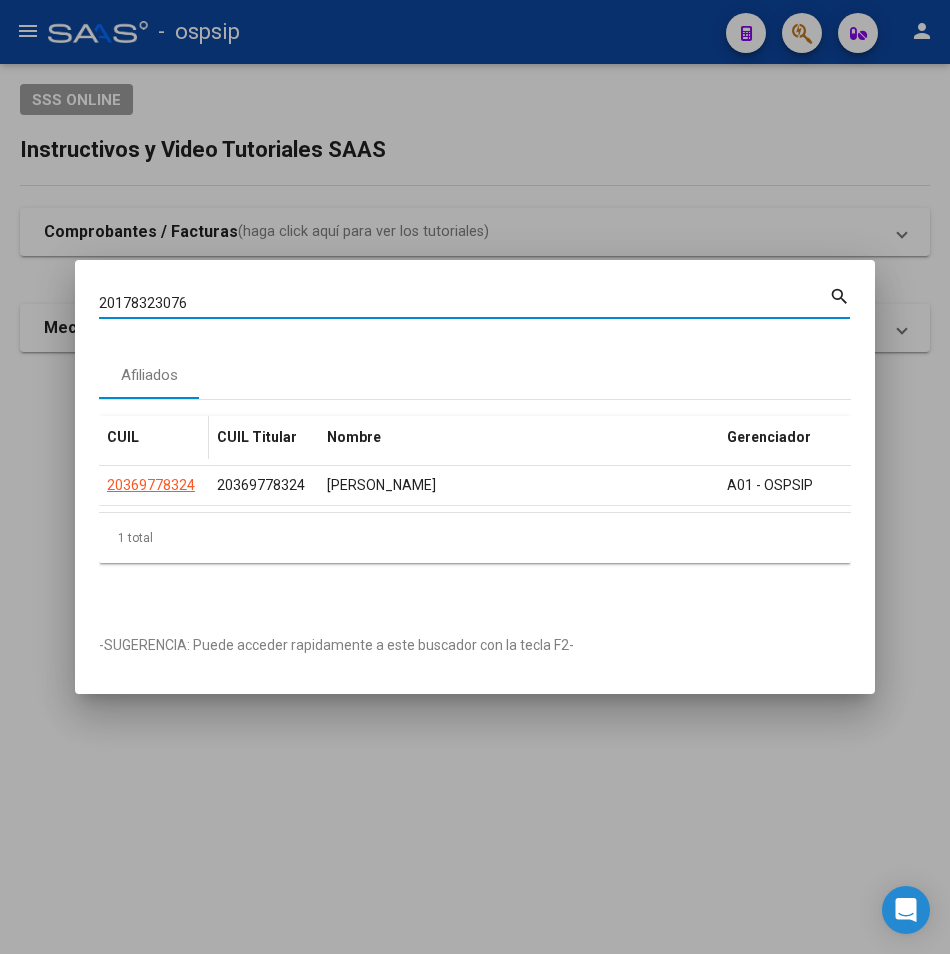 type on "20178323076" 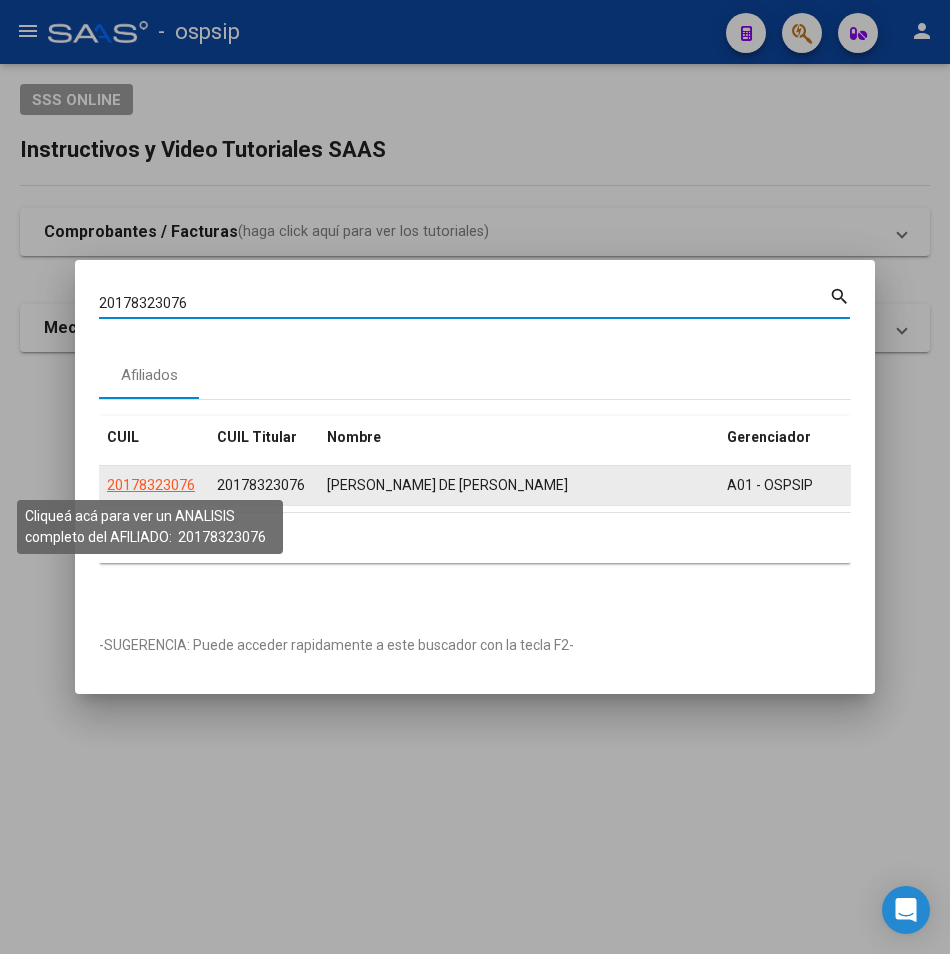 click on "20178323076" 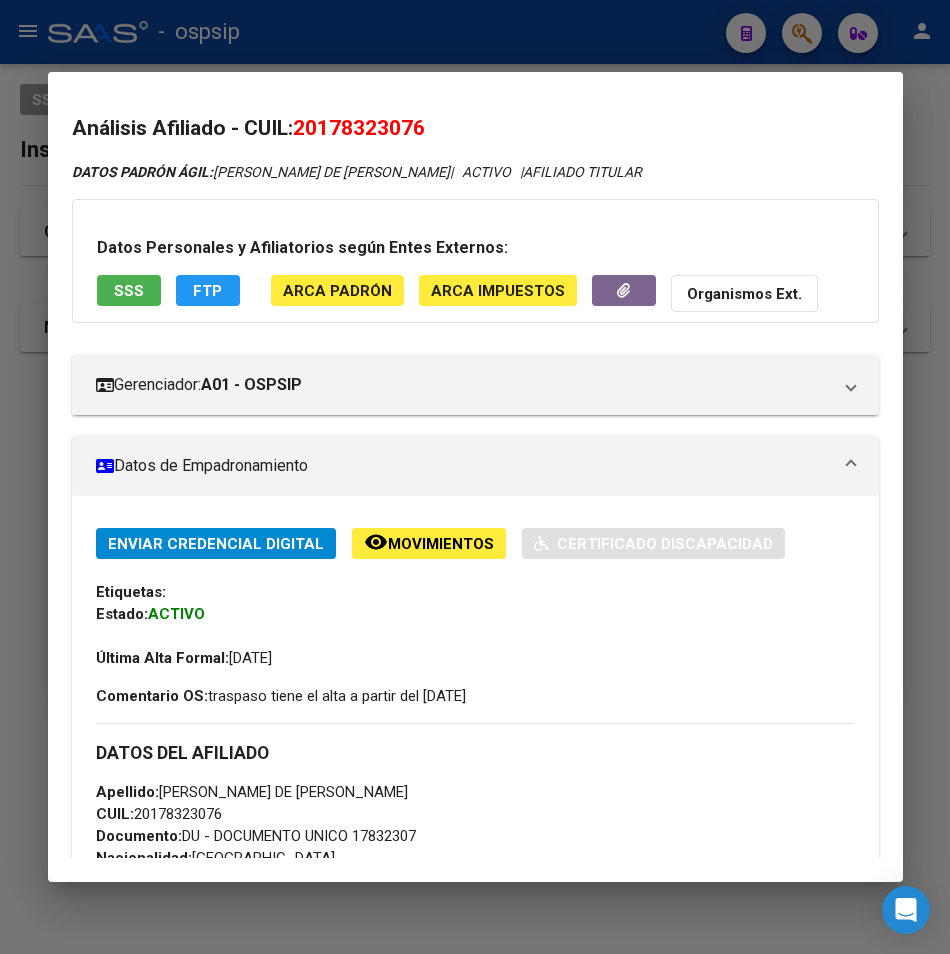 click on "SSS" at bounding box center [129, 291] 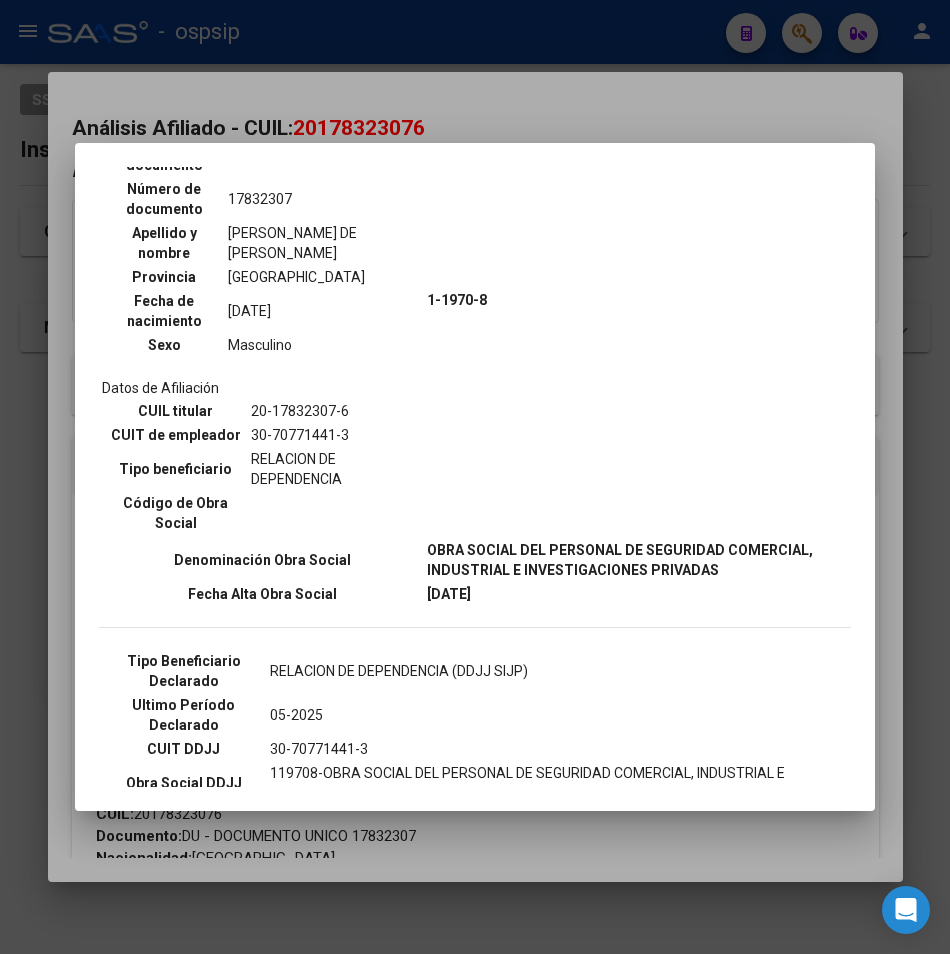 scroll, scrollTop: 200, scrollLeft: 0, axis: vertical 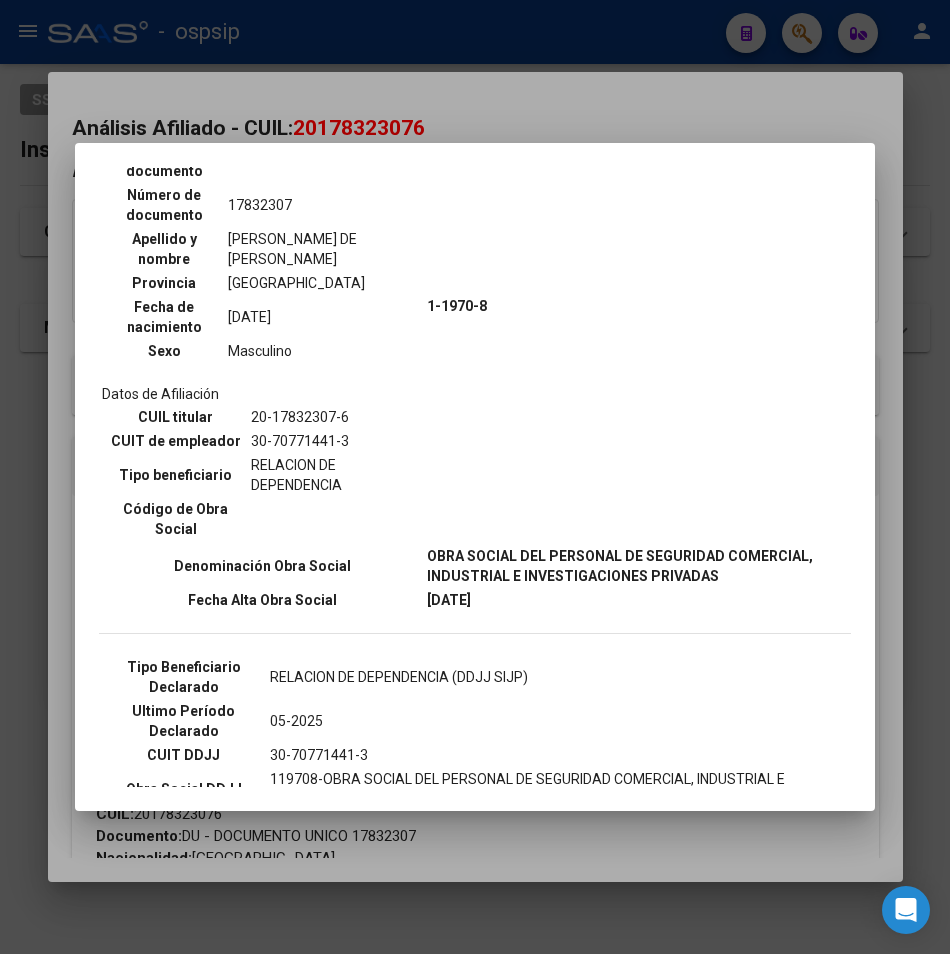 drag, startPoint x: 344, startPoint y: 79, endPoint x: 344, endPoint y: 38, distance: 41 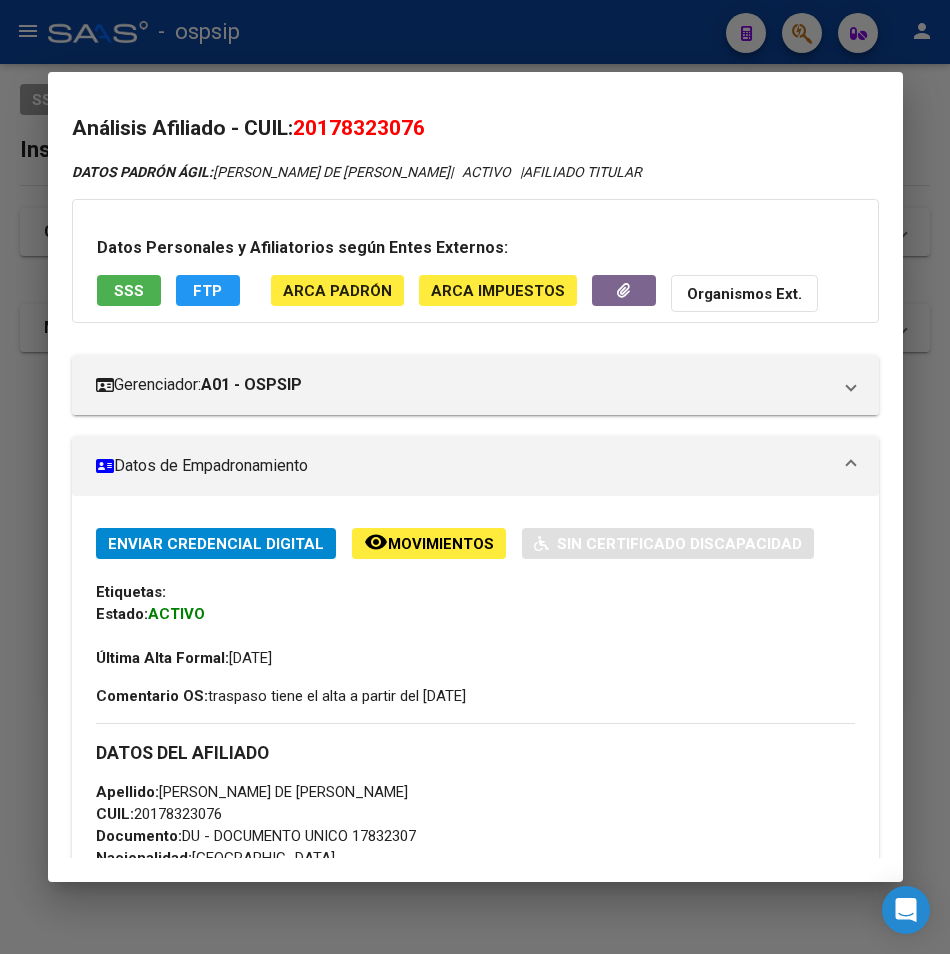 click at bounding box center (475, 477) 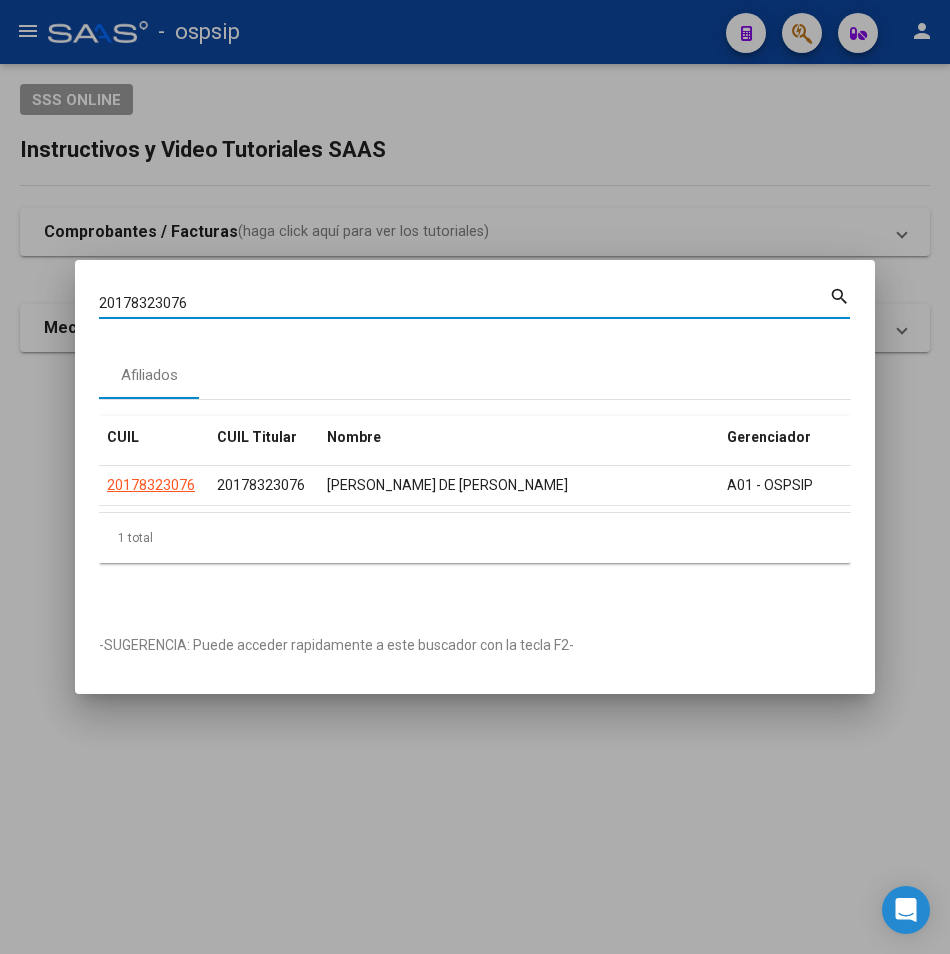 drag, startPoint x: 198, startPoint y: 295, endPoint x: 14, endPoint y: 308, distance: 184.45866 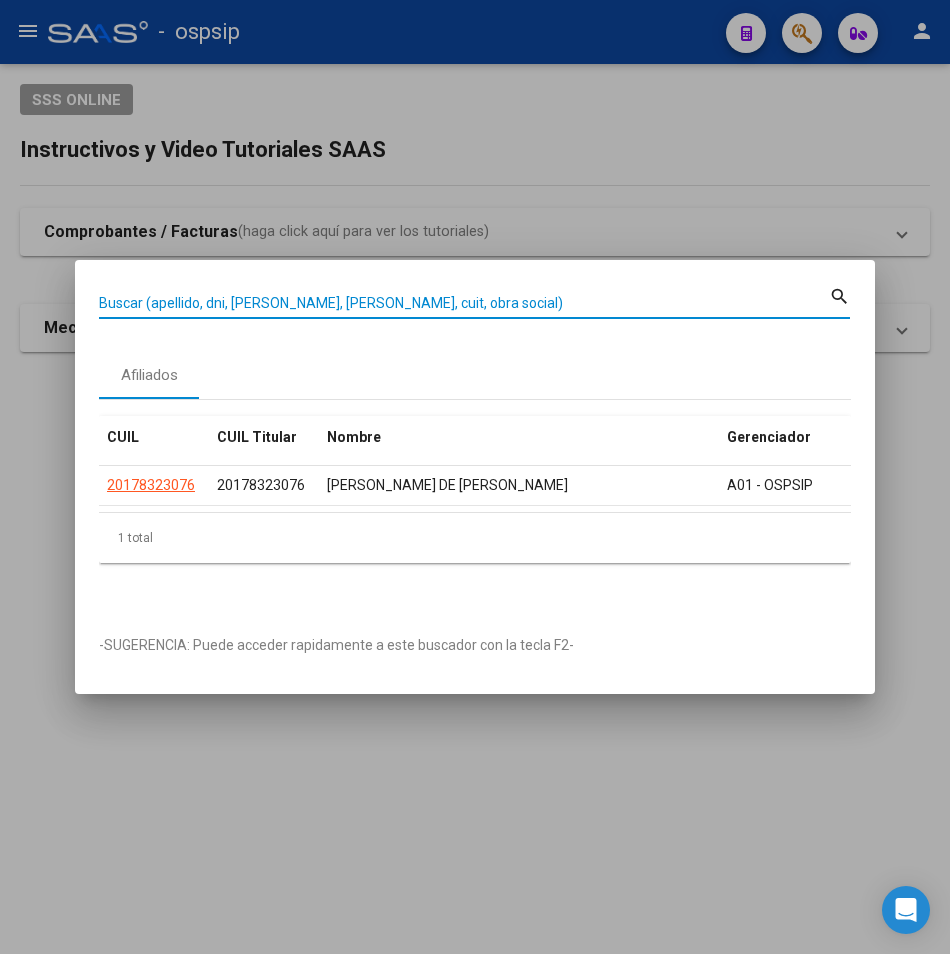 click on "Buscar (apellido, dni, [PERSON_NAME], [PERSON_NAME], cuit, obra social)" at bounding box center [464, 303] 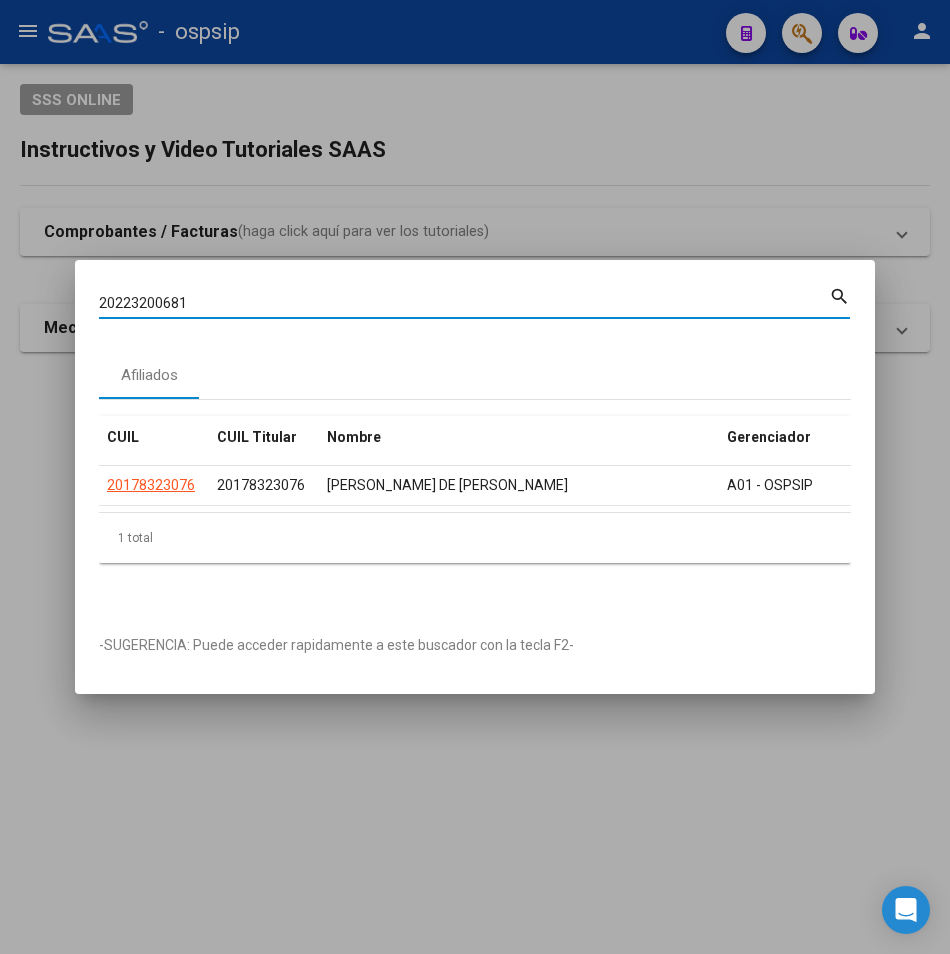 type on "20223200681" 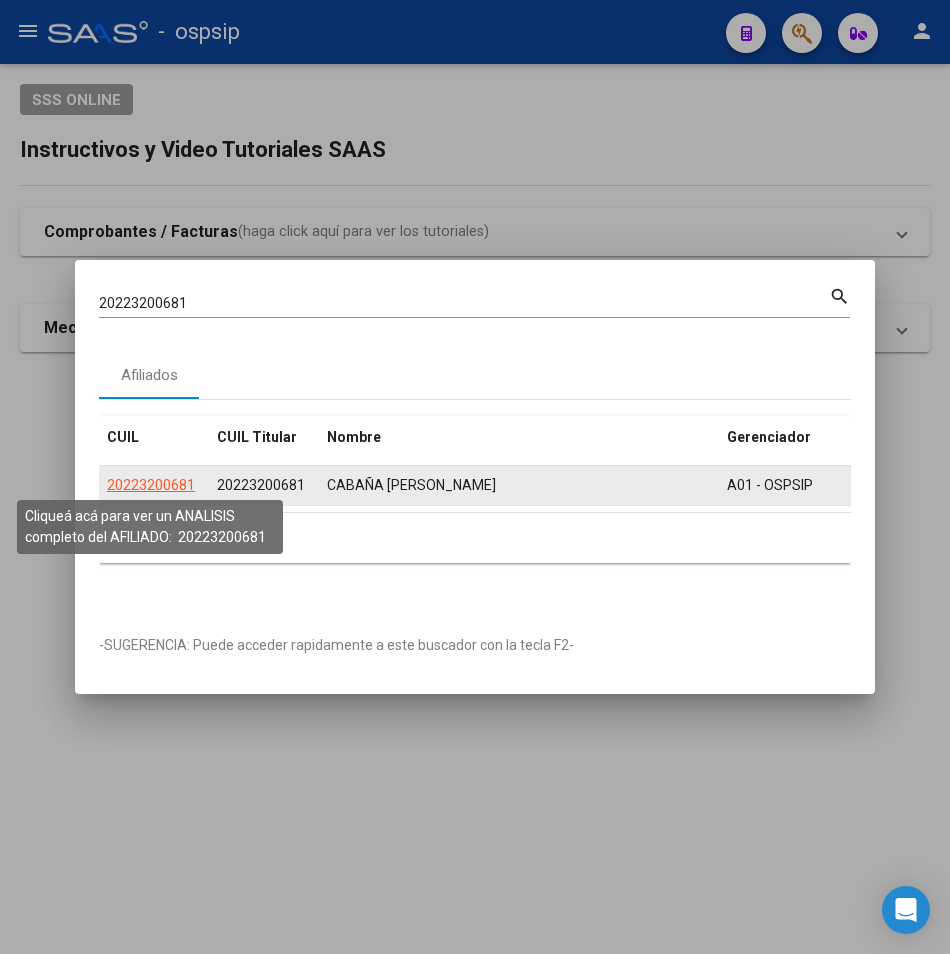 click on "20223200681" 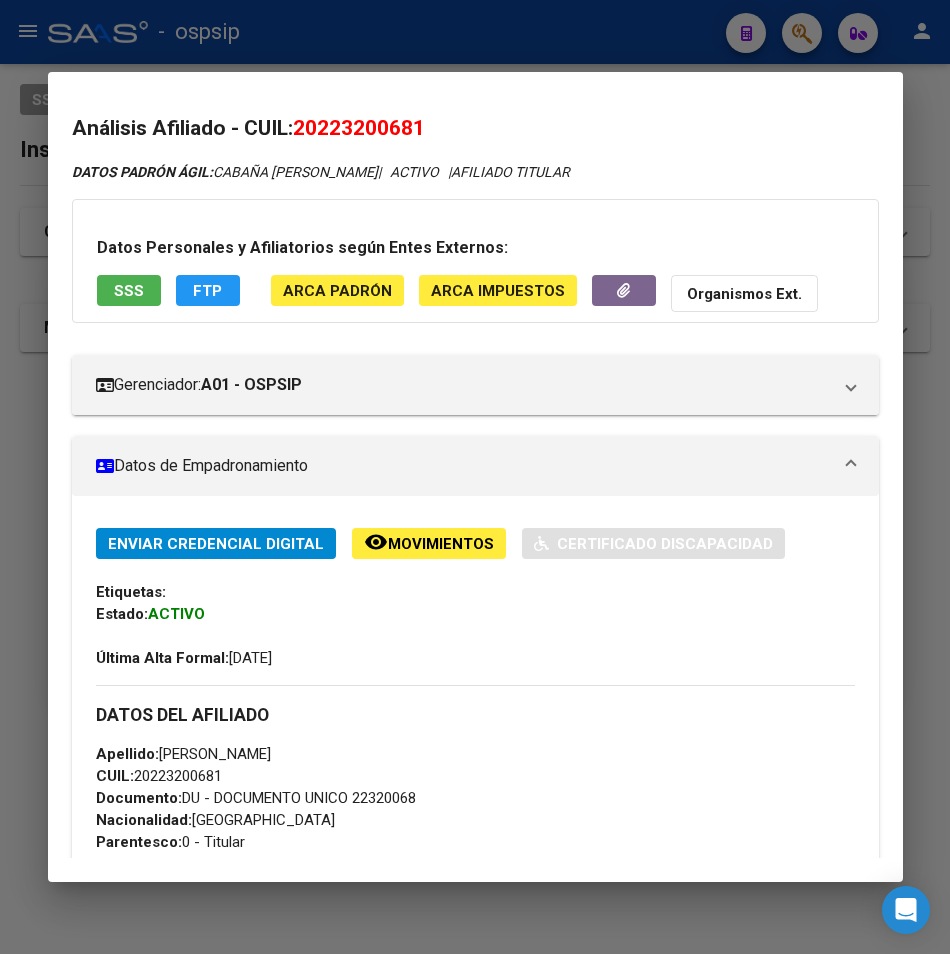 click on "SSS" at bounding box center [129, 291] 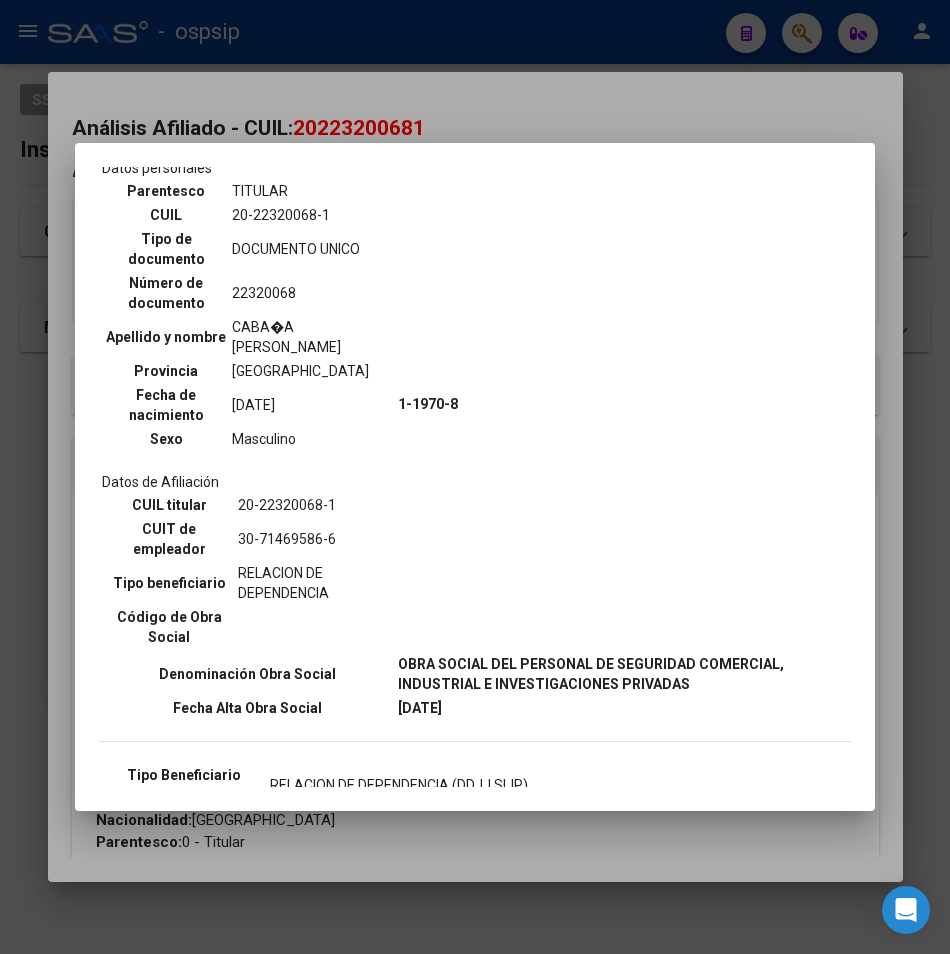 scroll, scrollTop: 100, scrollLeft: 0, axis: vertical 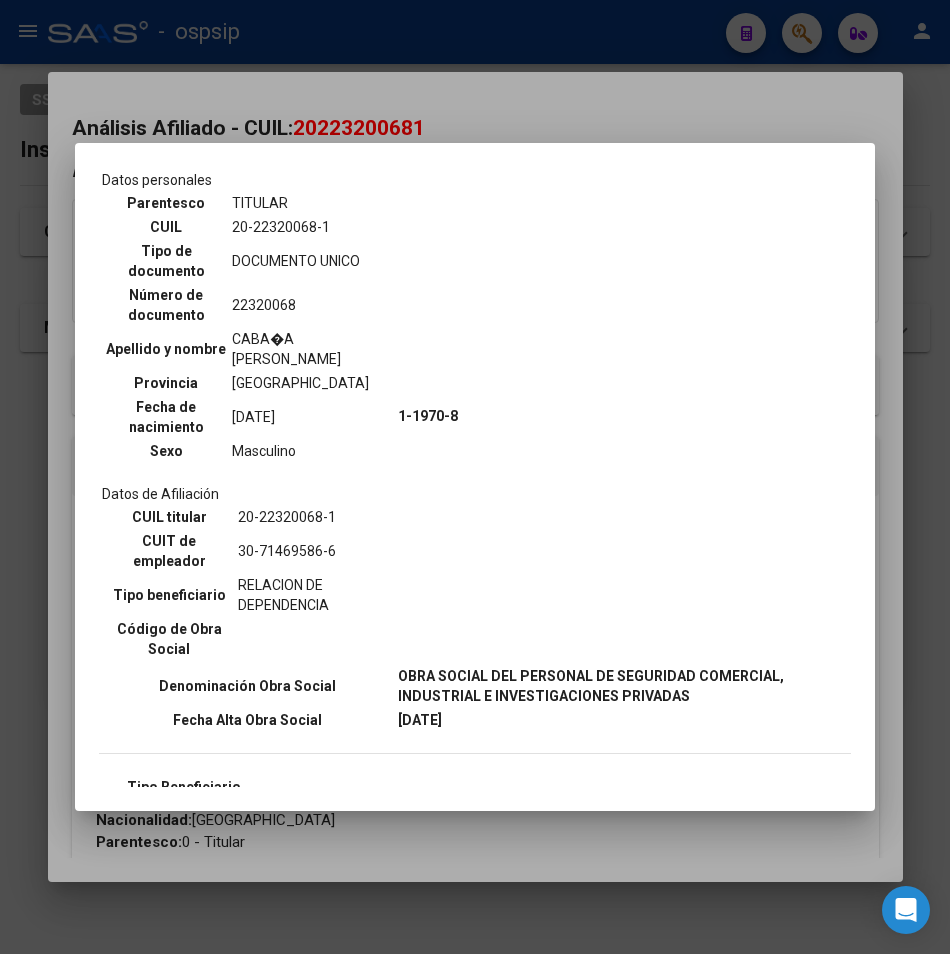 click at bounding box center [475, 477] 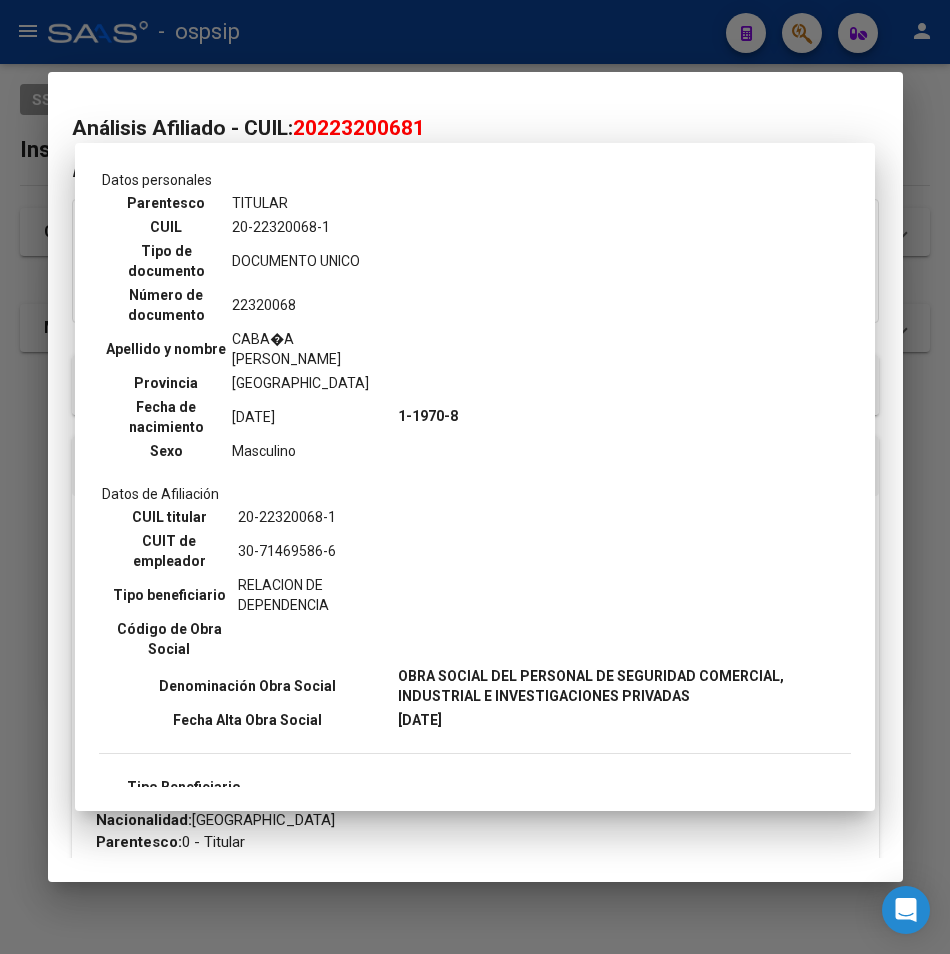 click at bounding box center (475, 477) 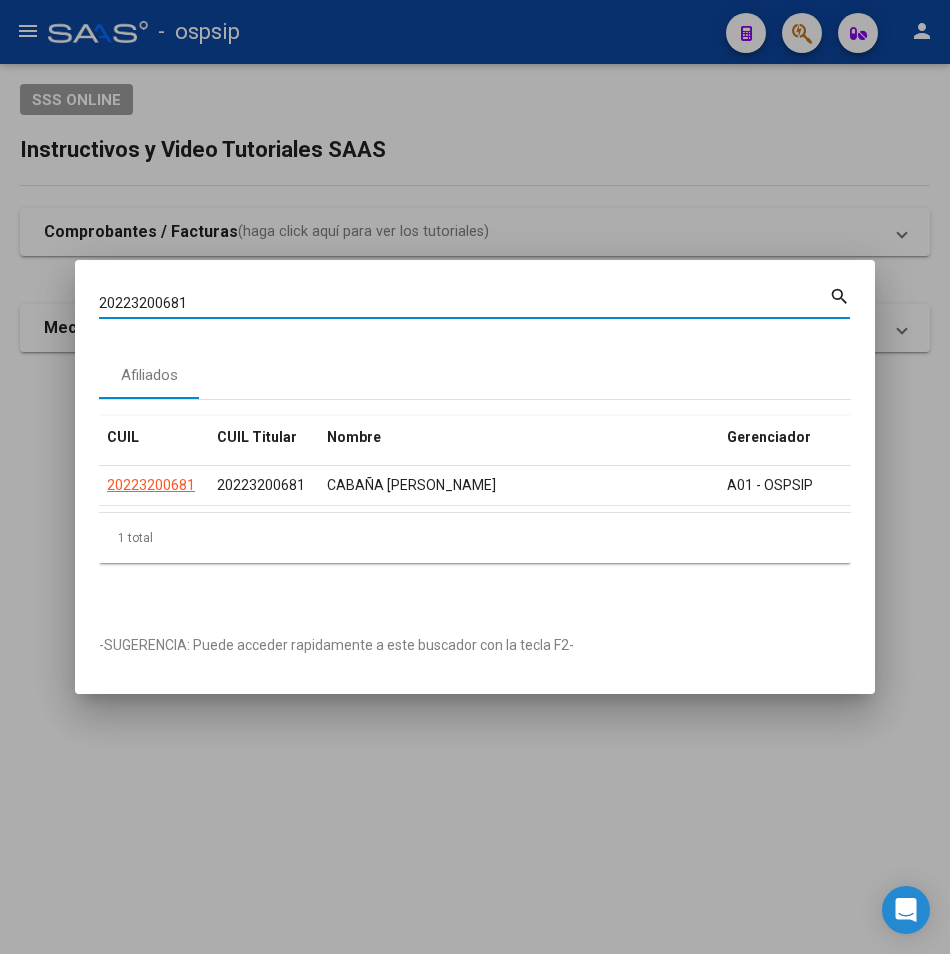 drag, startPoint x: 200, startPoint y: 300, endPoint x: 7, endPoint y: 326, distance: 194.74342 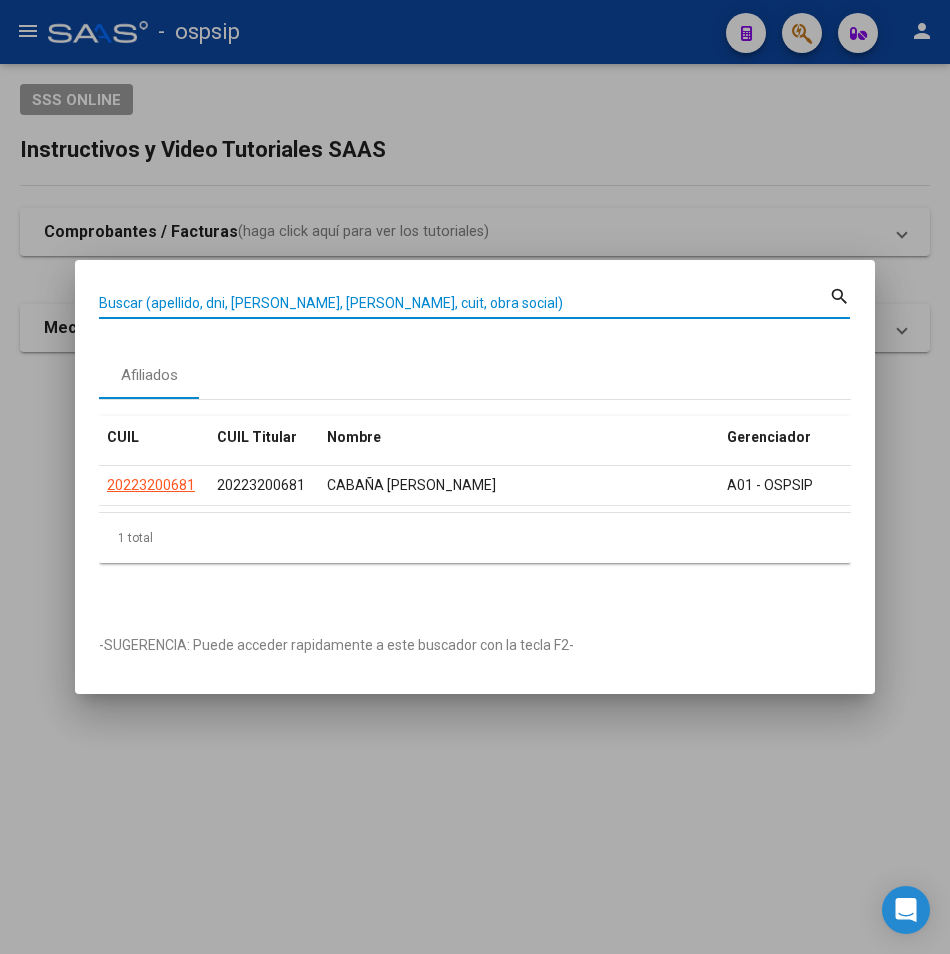 click on "Buscar (apellido, dni, [PERSON_NAME], [PERSON_NAME], cuit, obra social)" at bounding box center [464, 303] 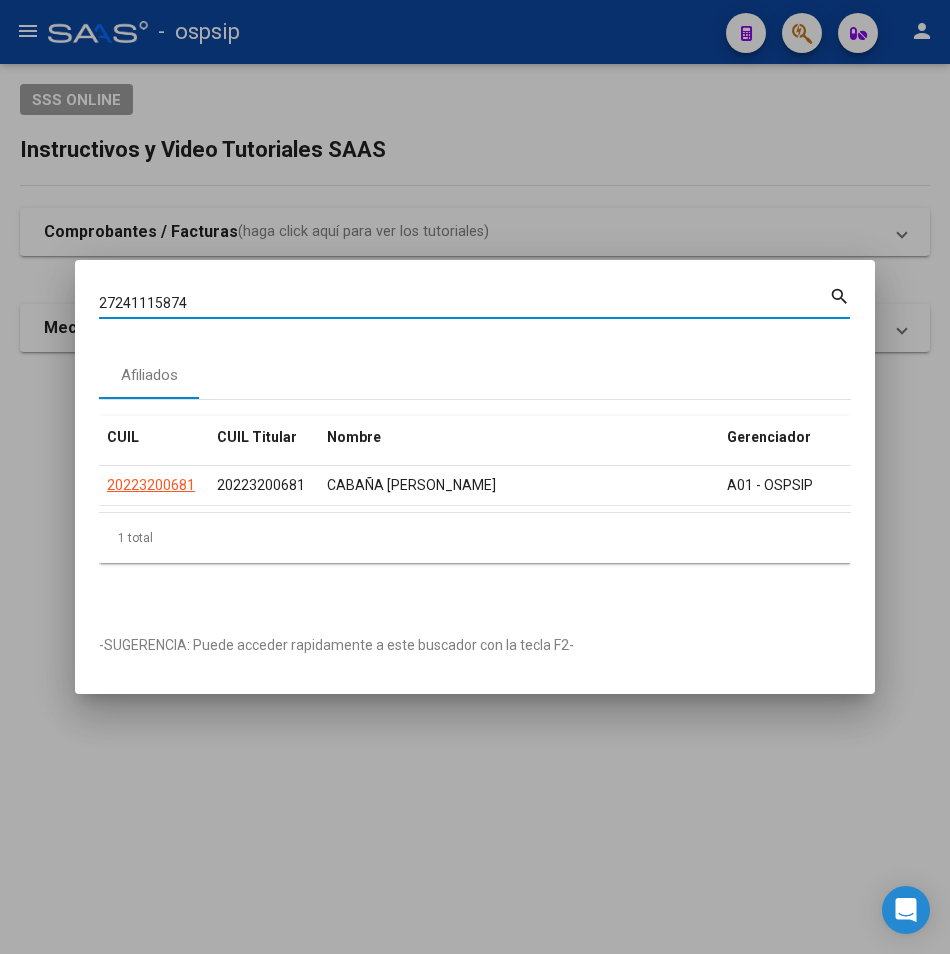 type on "27241115874" 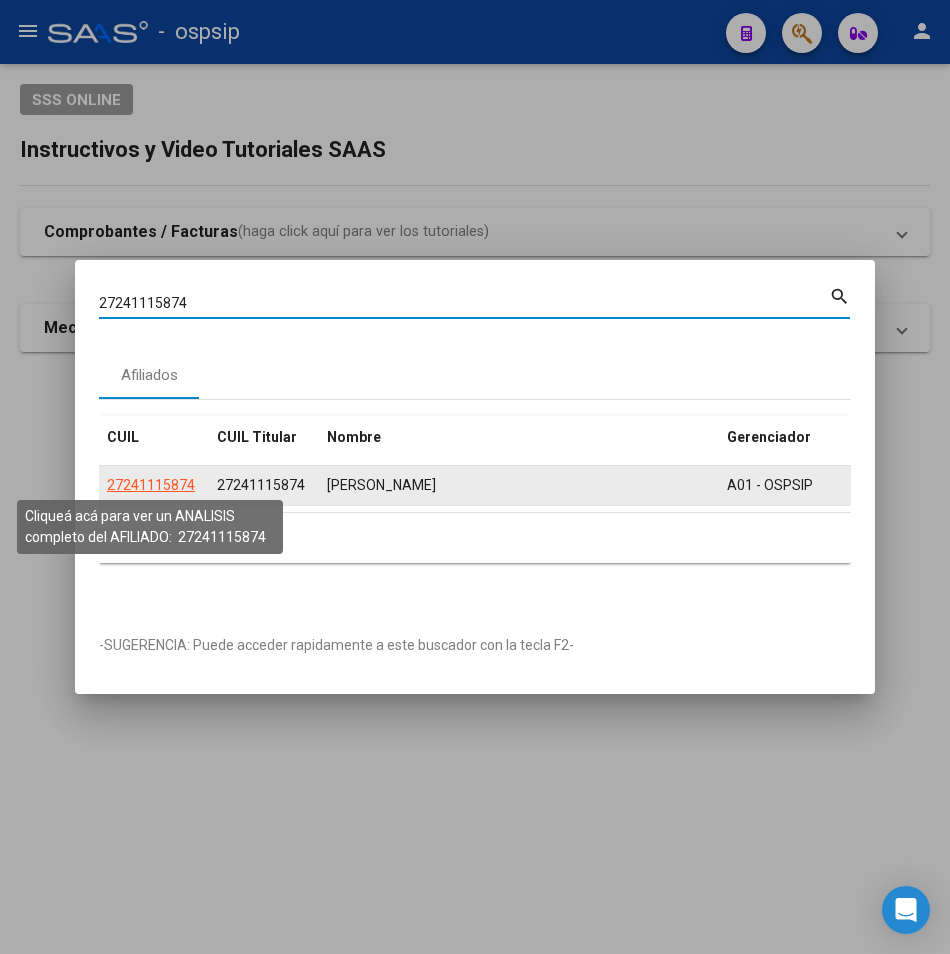 click on "27241115874" 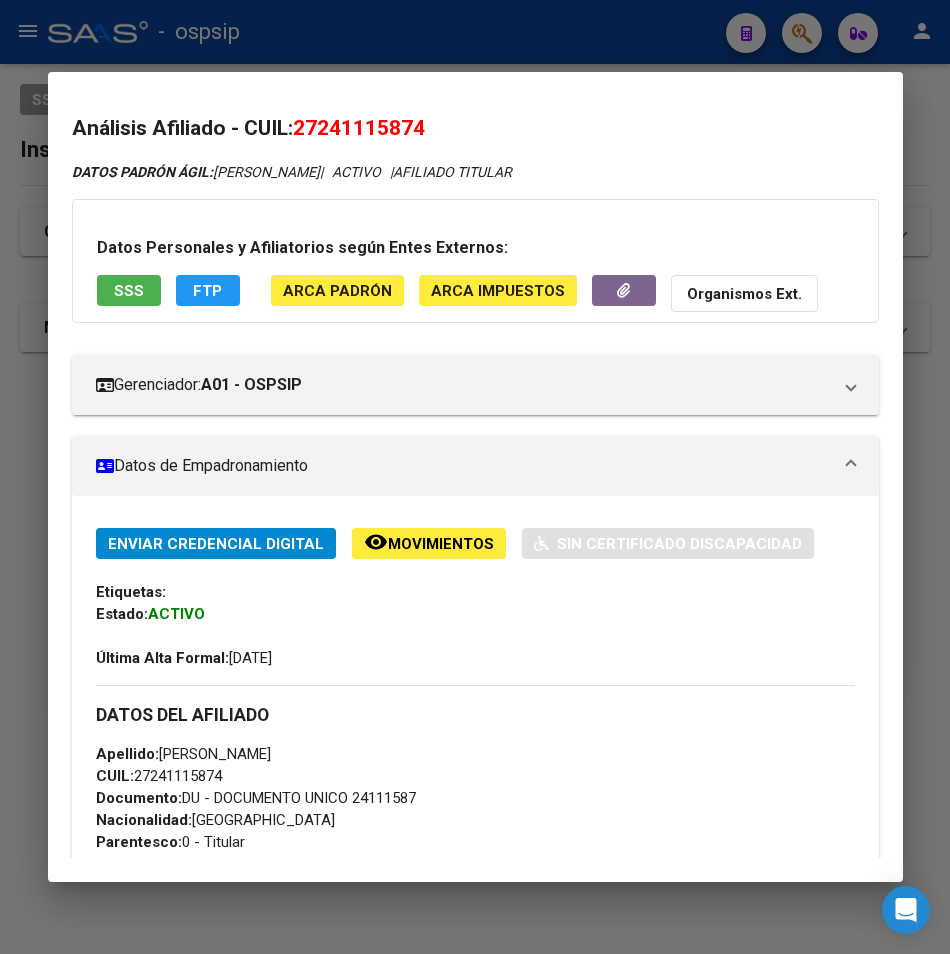 click on "SSS" at bounding box center [129, 291] 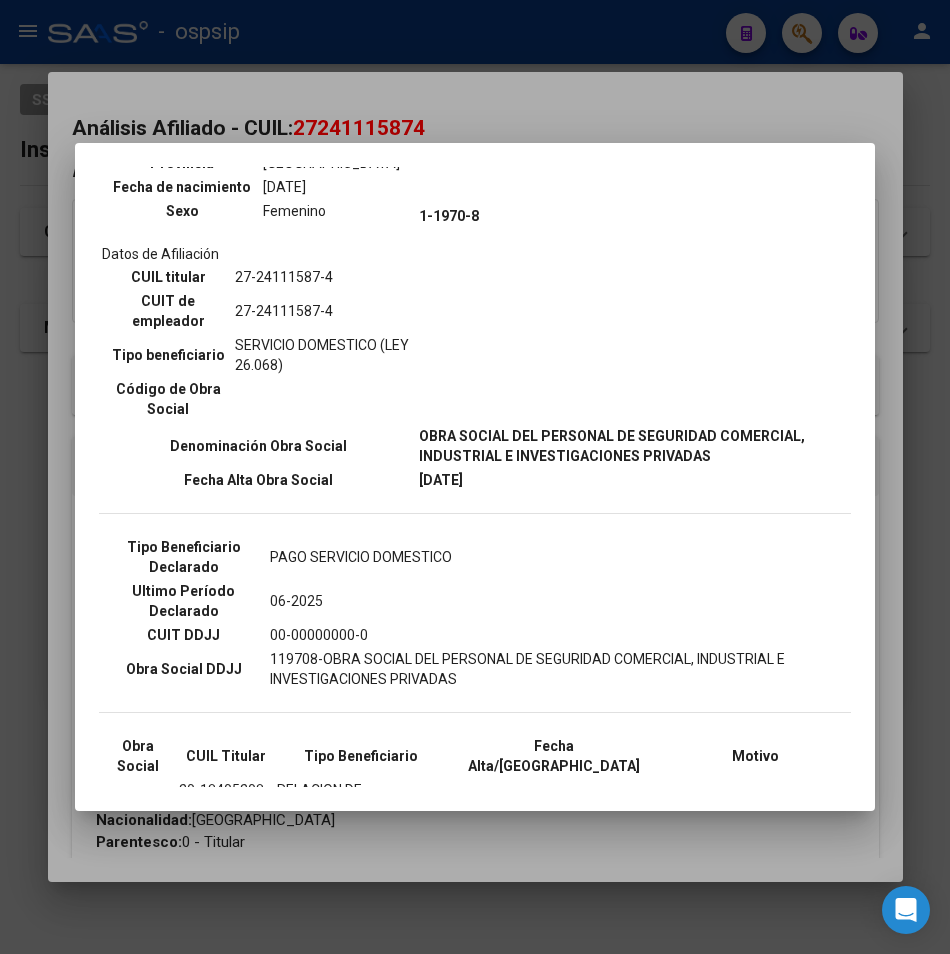scroll, scrollTop: 0, scrollLeft: 0, axis: both 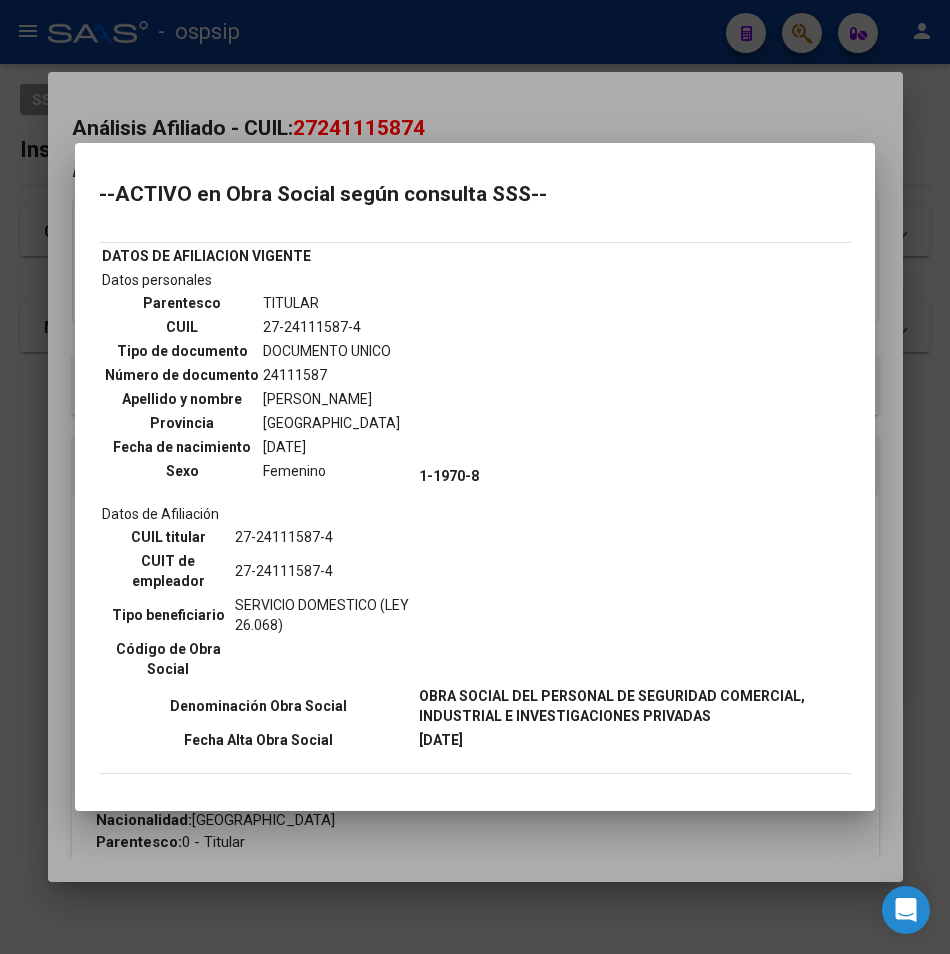 drag, startPoint x: 385, startPoint y: 65, endPoint x: 368, endPoint y: 41, distance: 29.410883 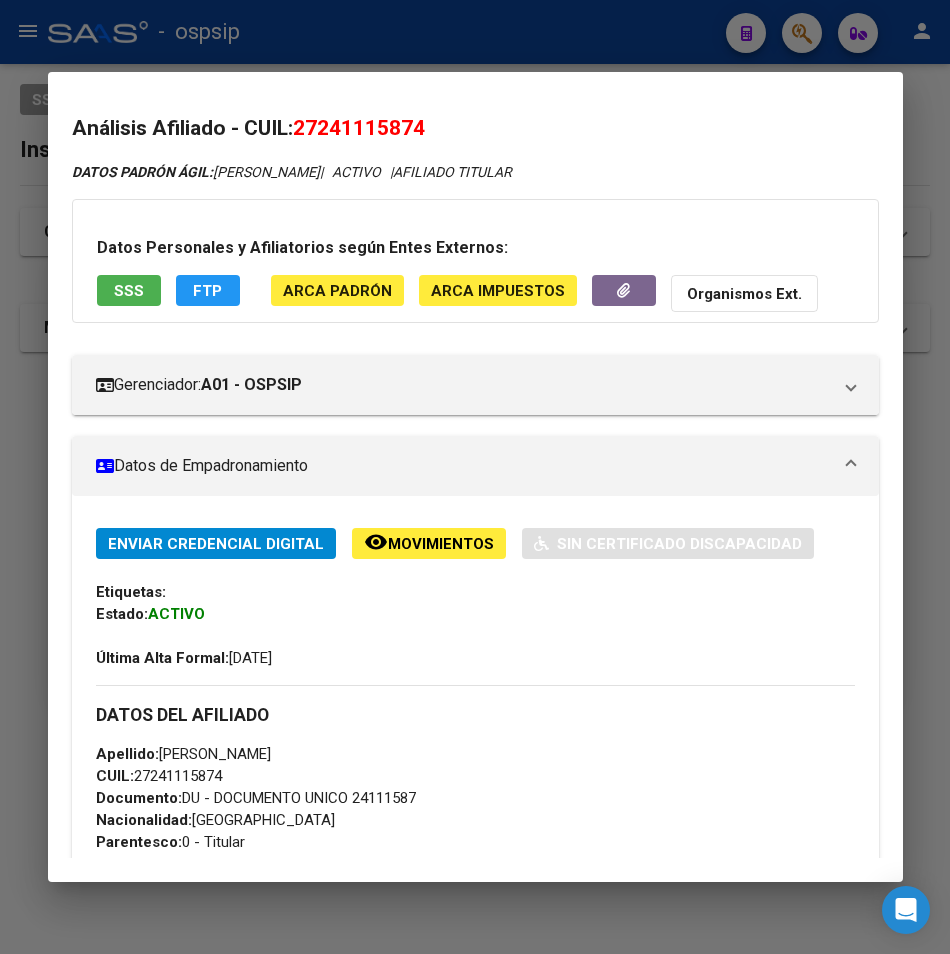 click at bounding box center (475, 477) 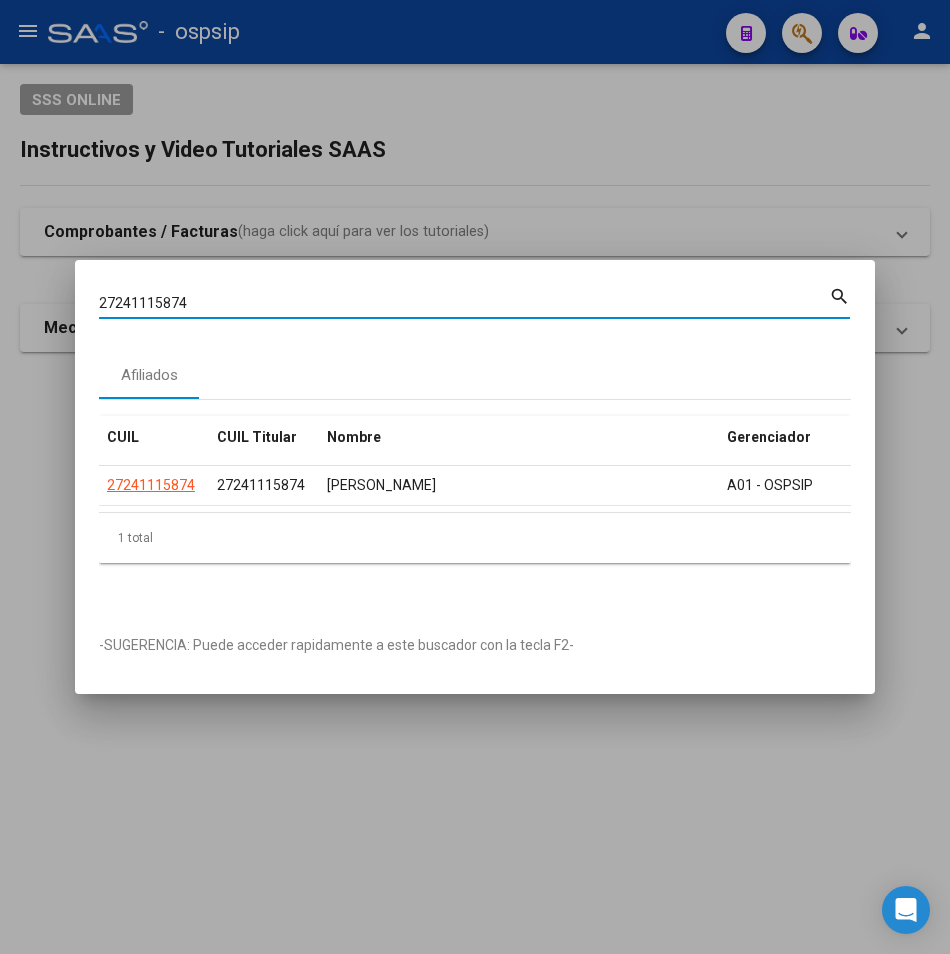 drag, startPoint x: 211, startPoint y: 289, endPoint x: 77, endPoint y: 290, distance: 134.00374 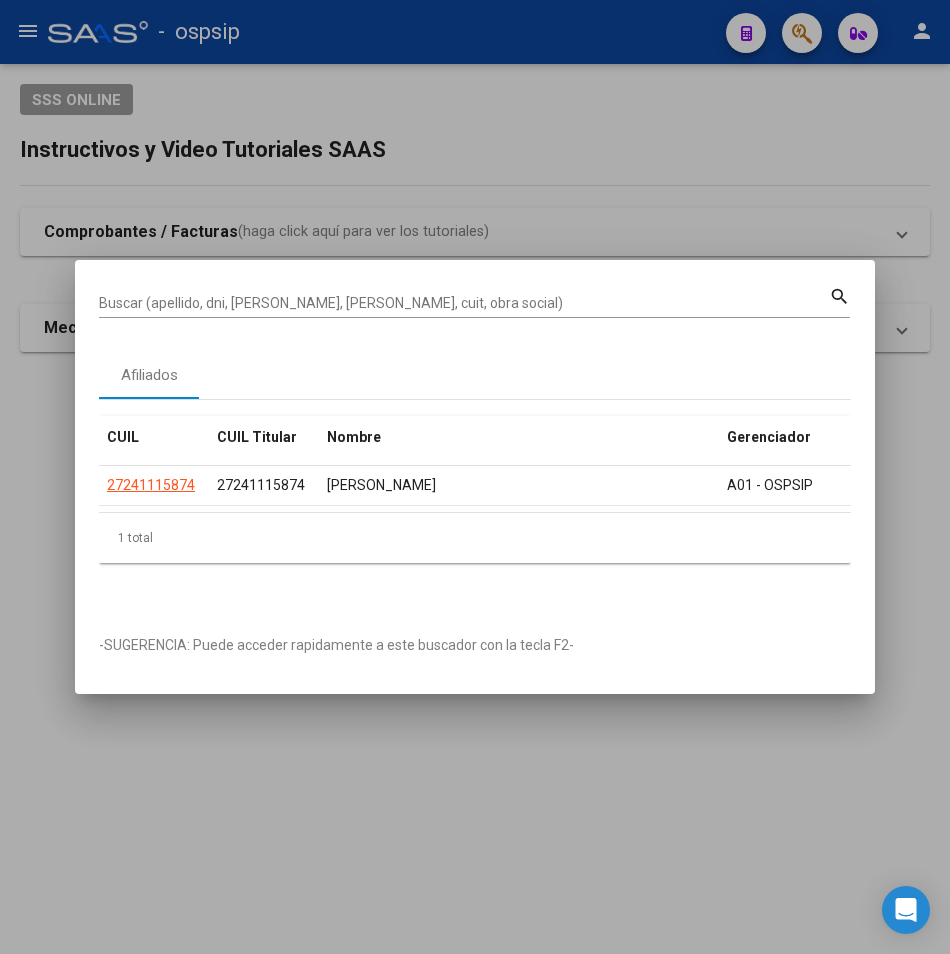 click on "Buscar (apellido, dni, [PERSON_NAME], [PERSON_NAME], cuit, obra social)" at bounding box center (464, 303) 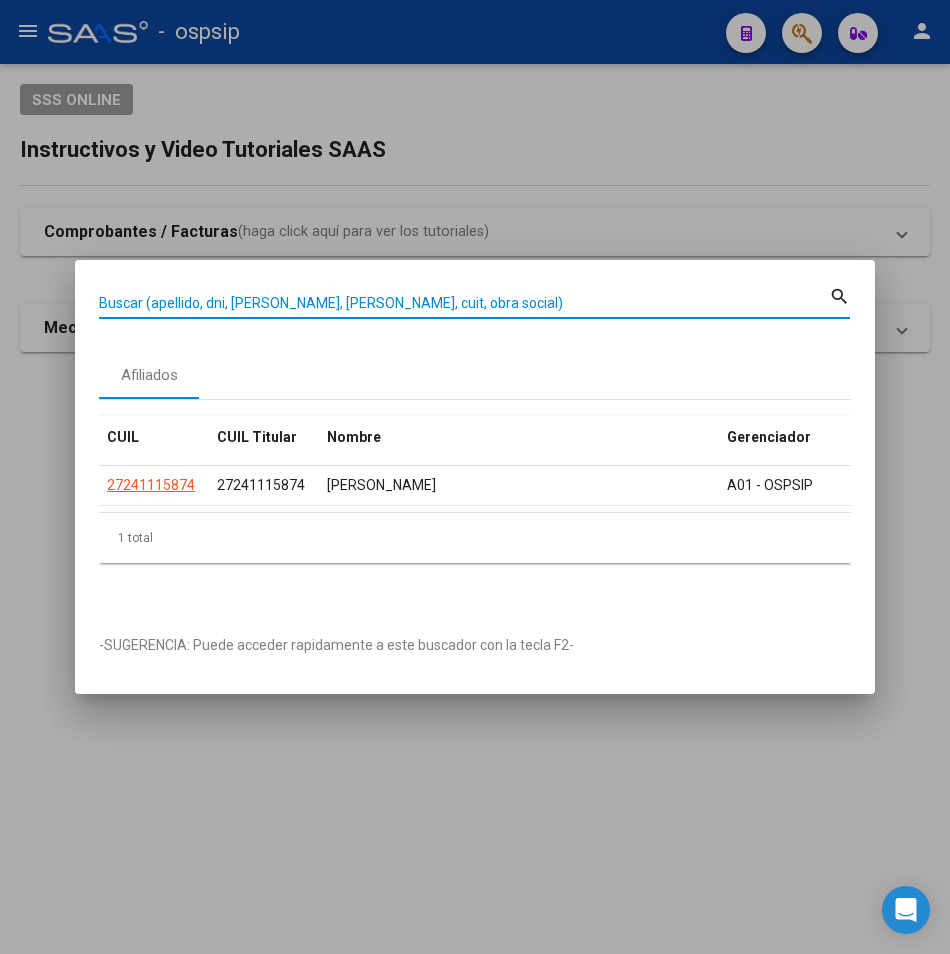 paste on "20446262646" 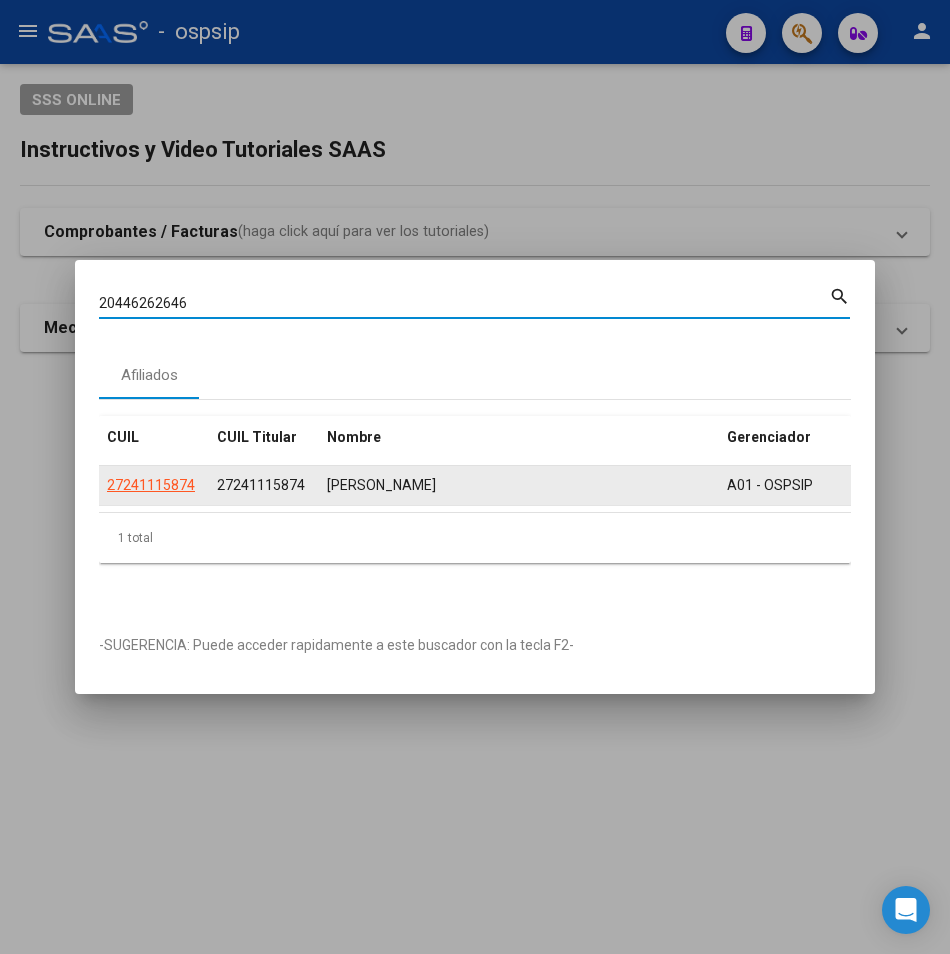 type on "20446262646" 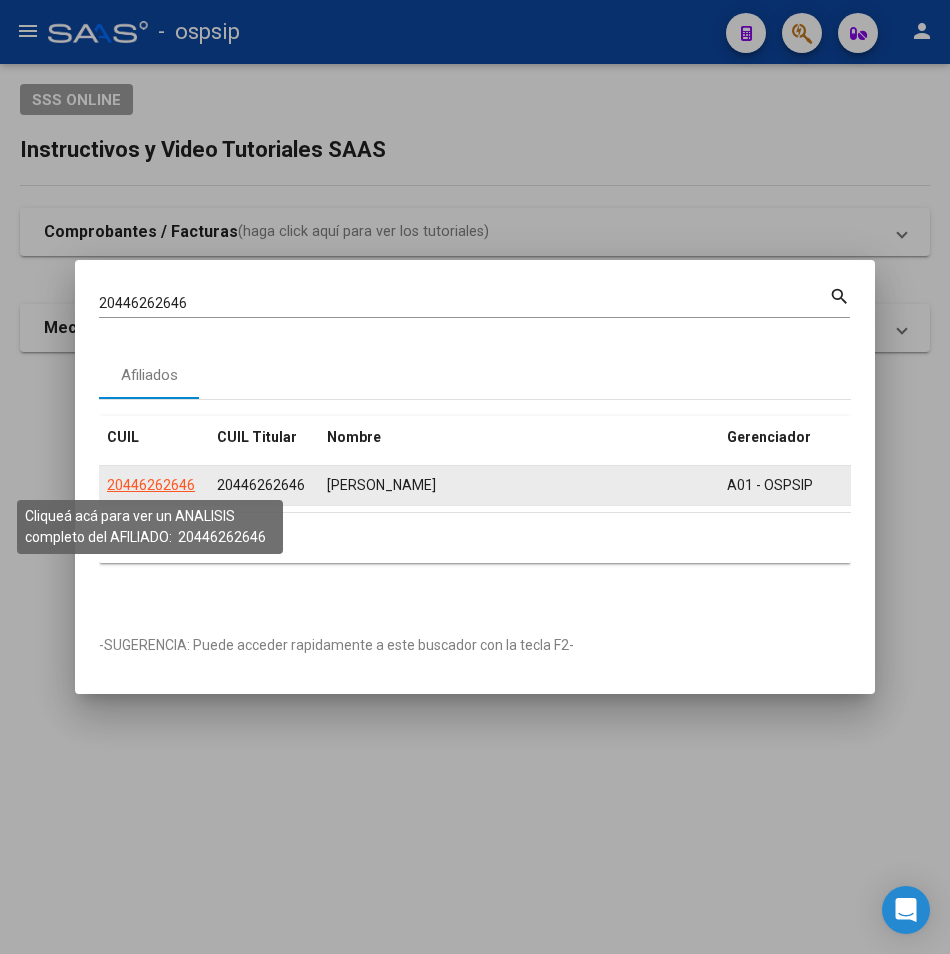 click on "20446262646" 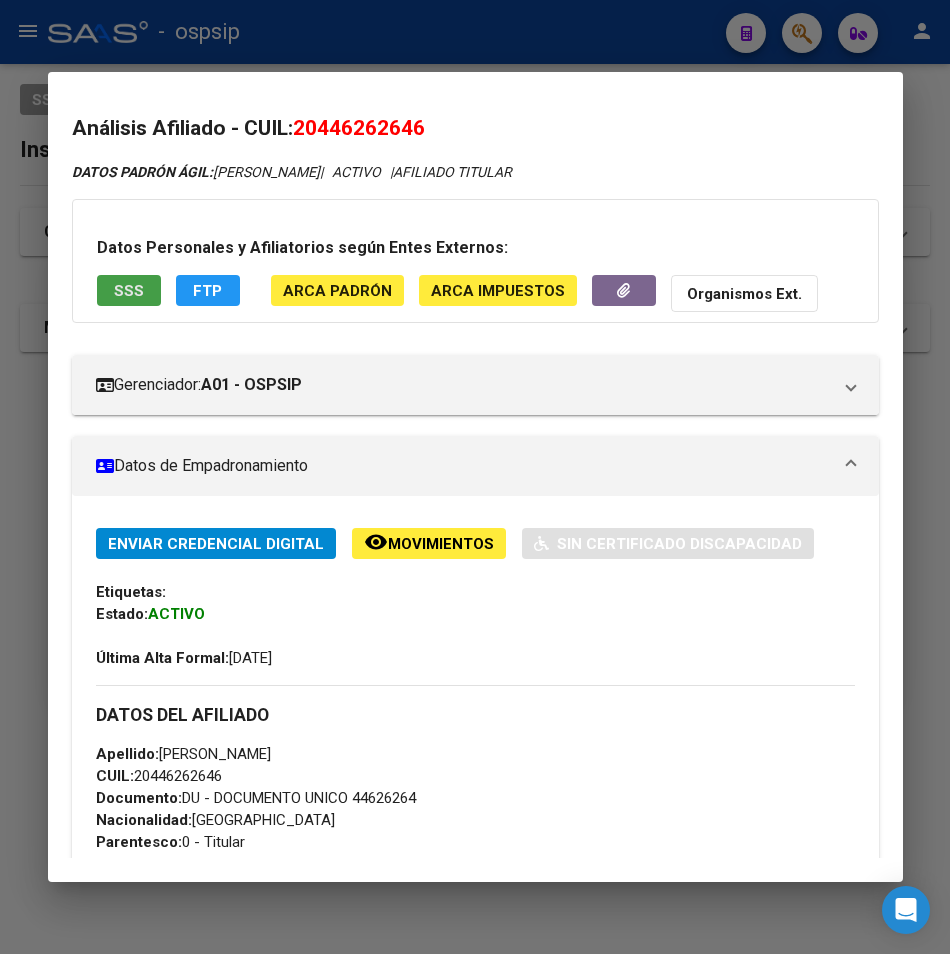 click on "SSS" at bounding box center (129, 291) 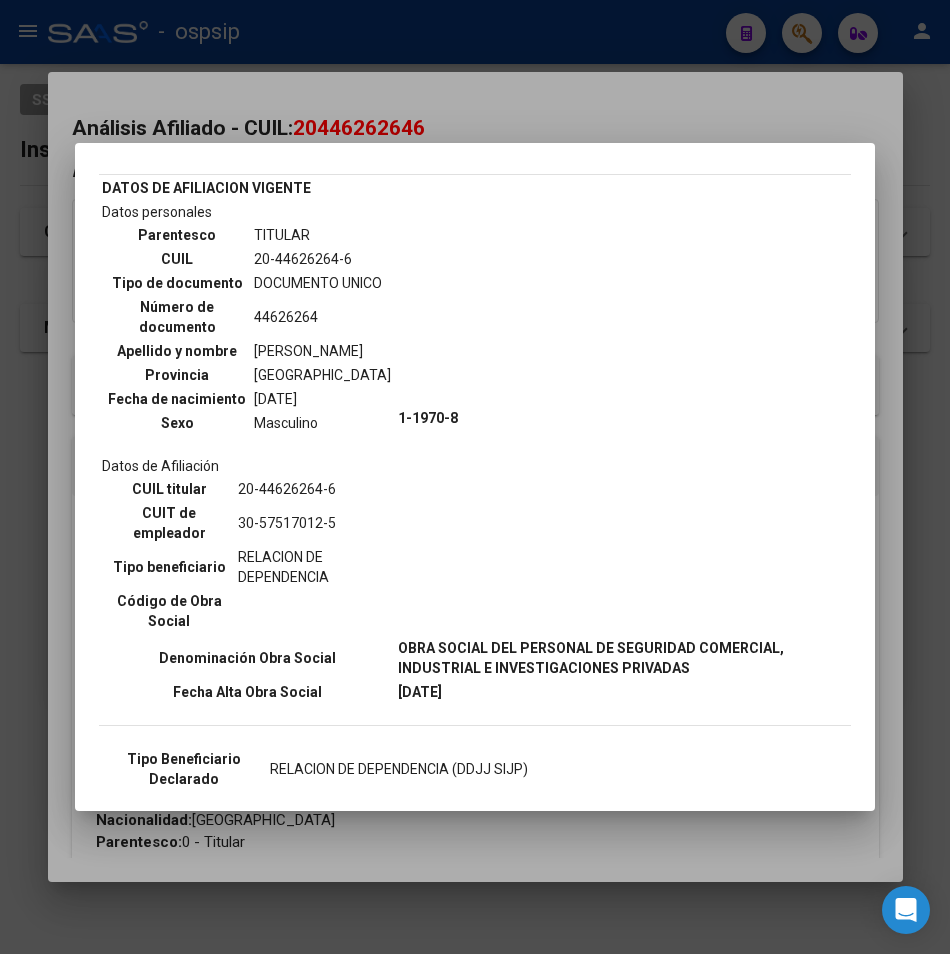 scroll, scrollTop: 0, scrollLeft: 0, axis: both 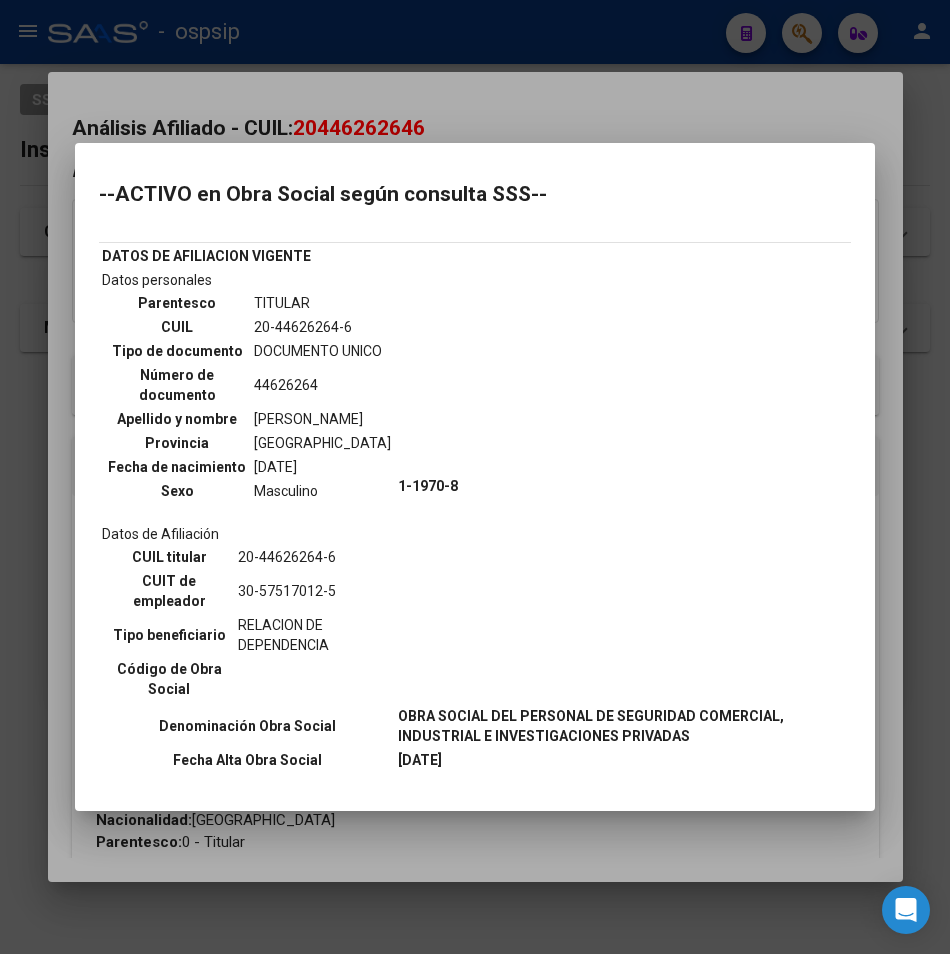 drag, startPoint x: 270, startPoint y: 94, endPoint x: 250, endPoint y: 80, distance: 24.41311 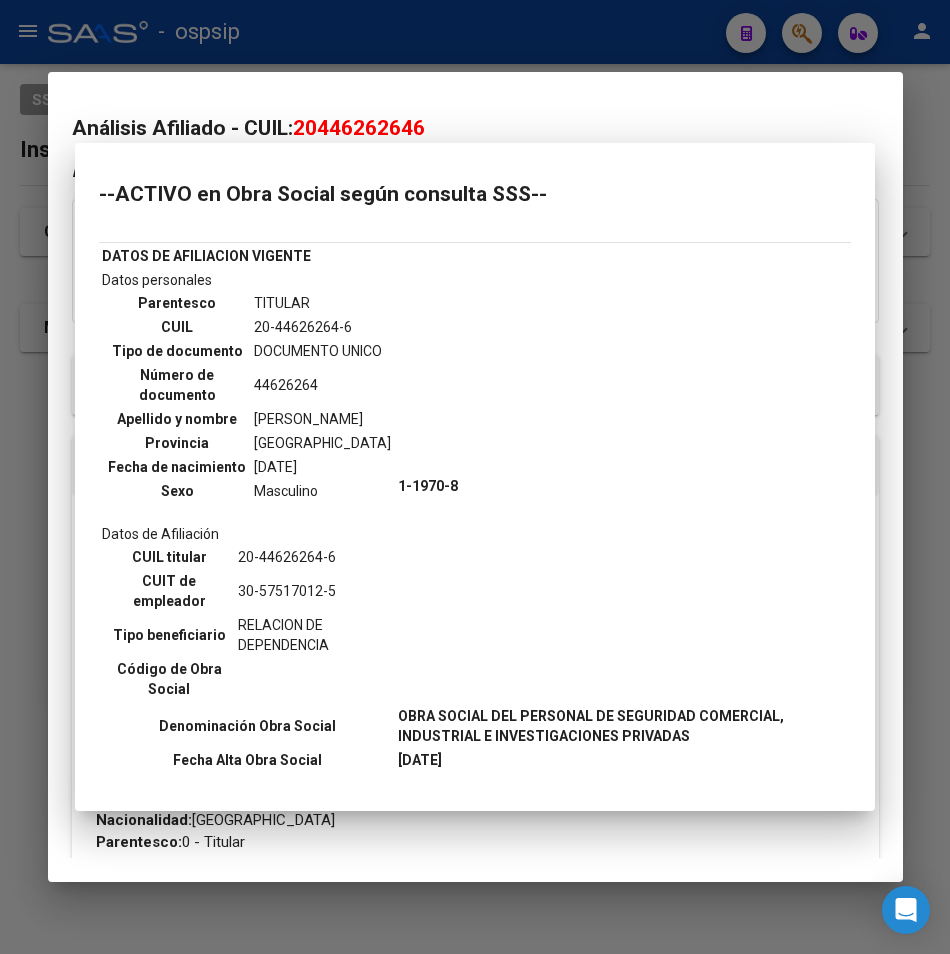 click at bounding box center [475, 477] 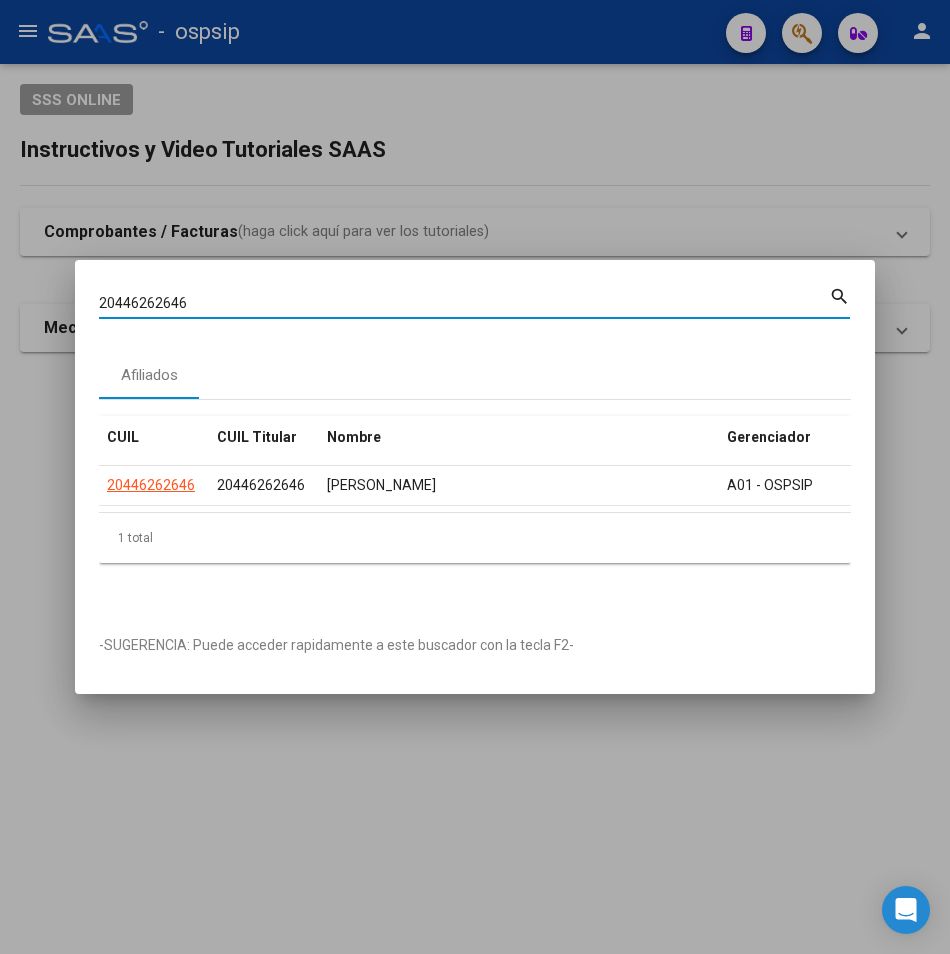 drag, startPoint x: 192, startPoint y: 301, endPoint x: 31, endPoint y: 301, distance: 161 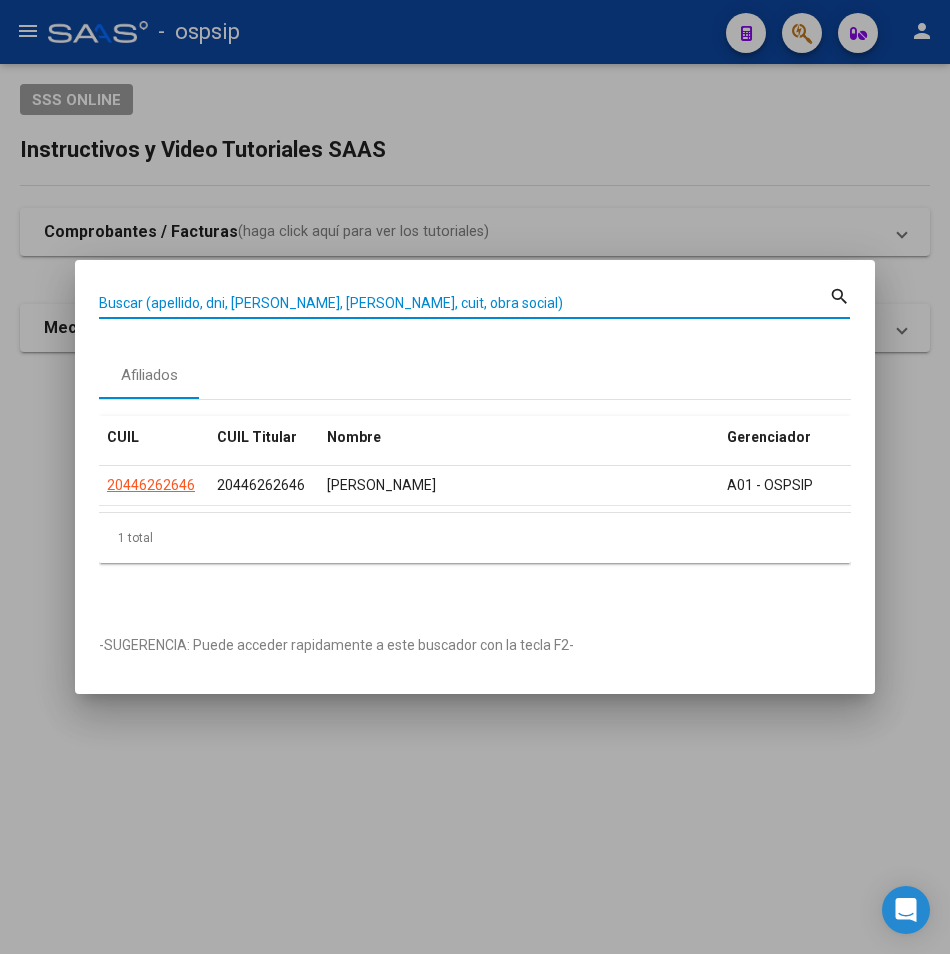 click on "Buscar (apellido, dni, [PERSON_NAME], [PERSON_NAME], cuit, obra social)" at bounding box center (464, 303) 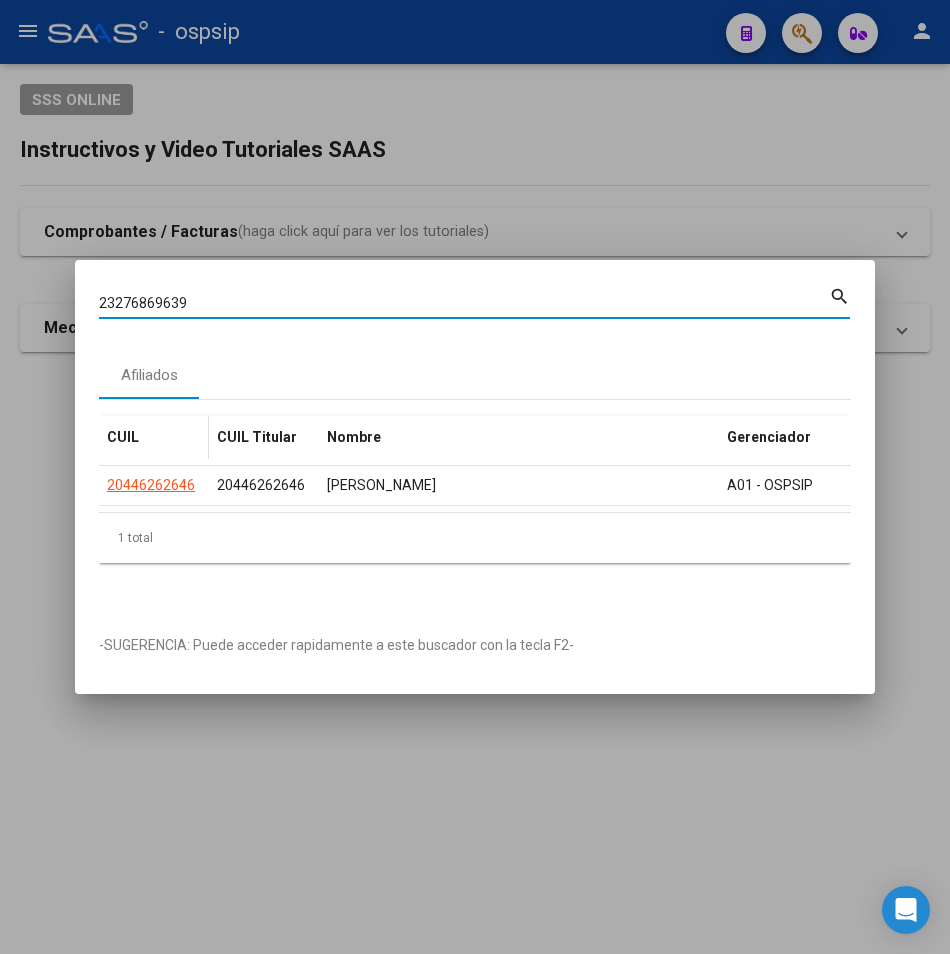 type on "23276869639" 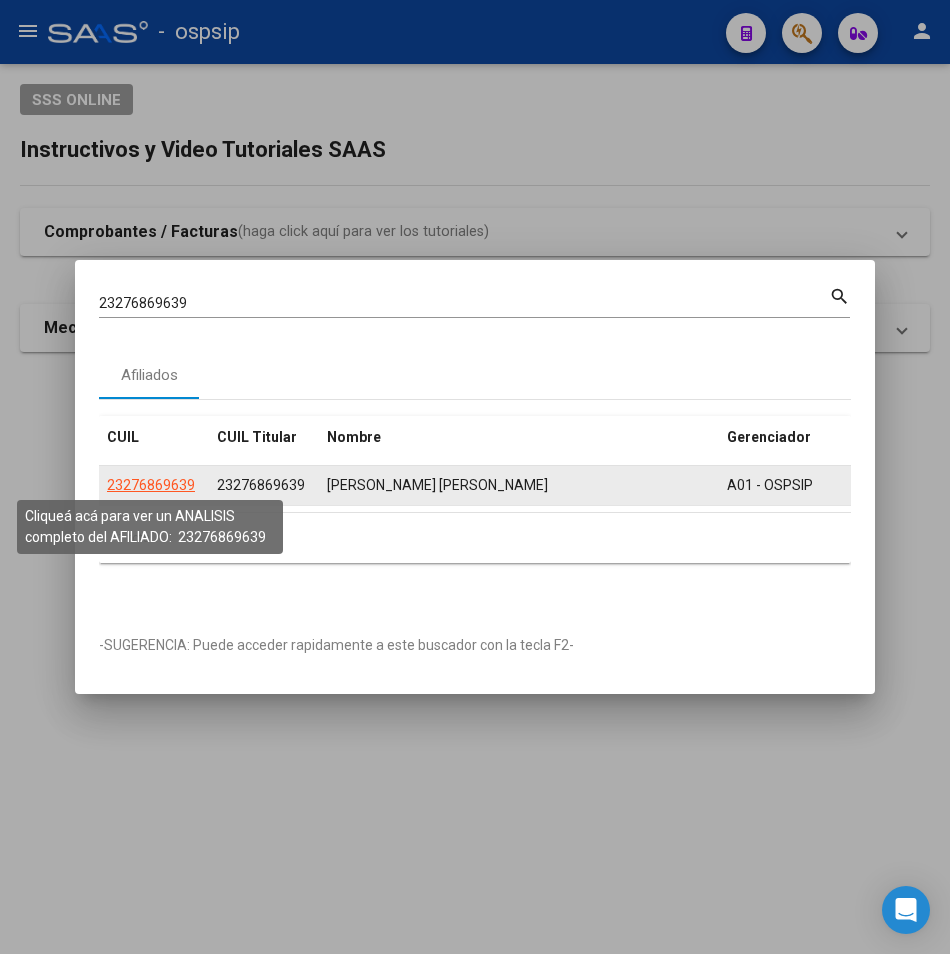 click on "23276869639" 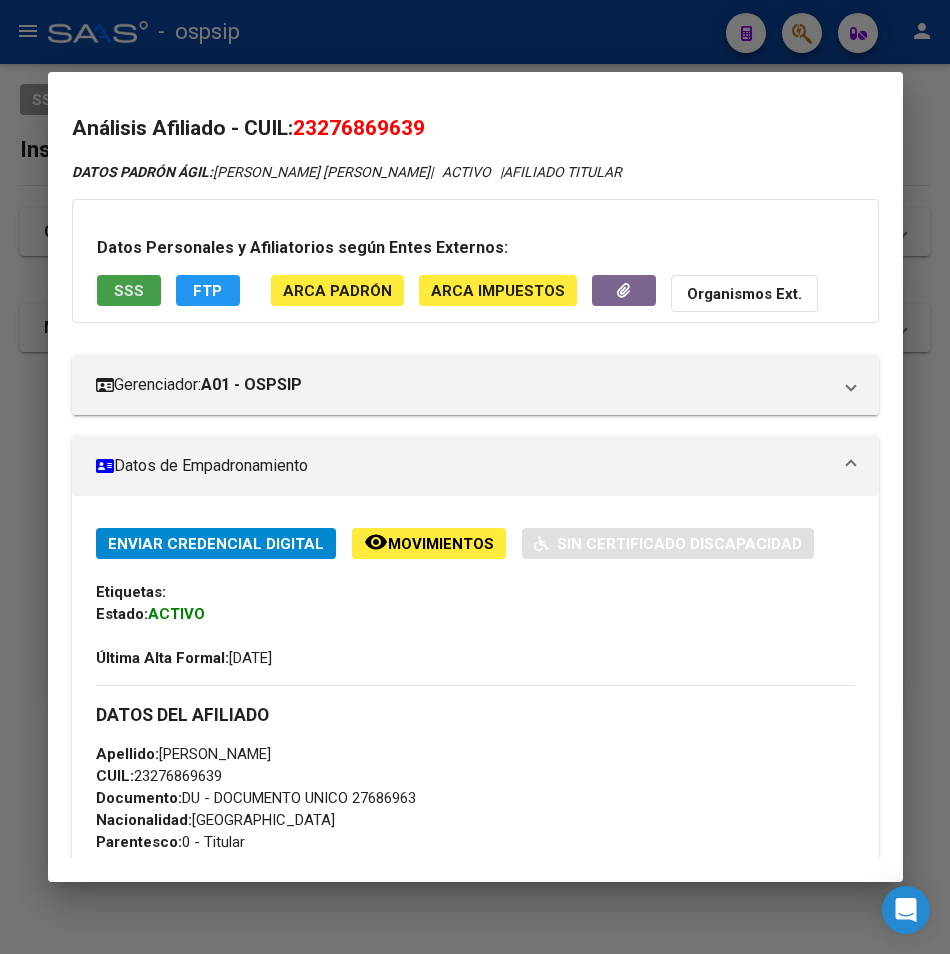 click on "SSS" at bounding box center [129, 290] 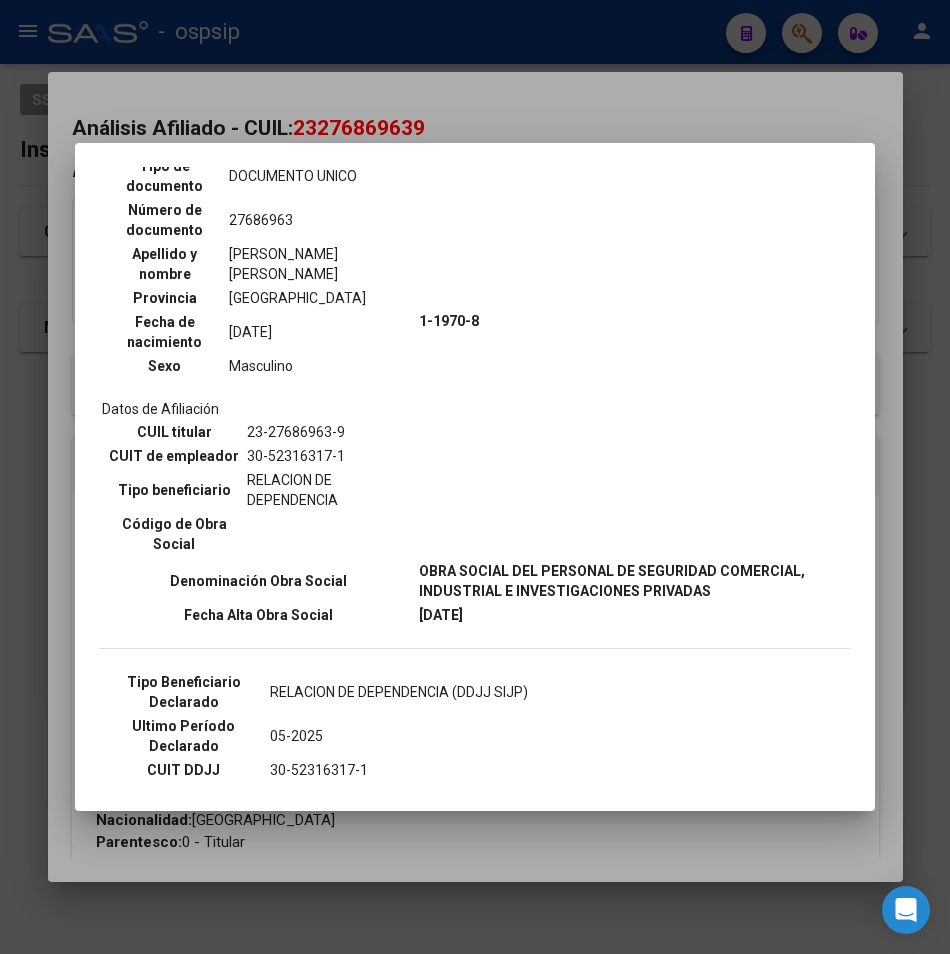 scroll, scrollTop: 400, scrollLeft: 0, axis: vertical 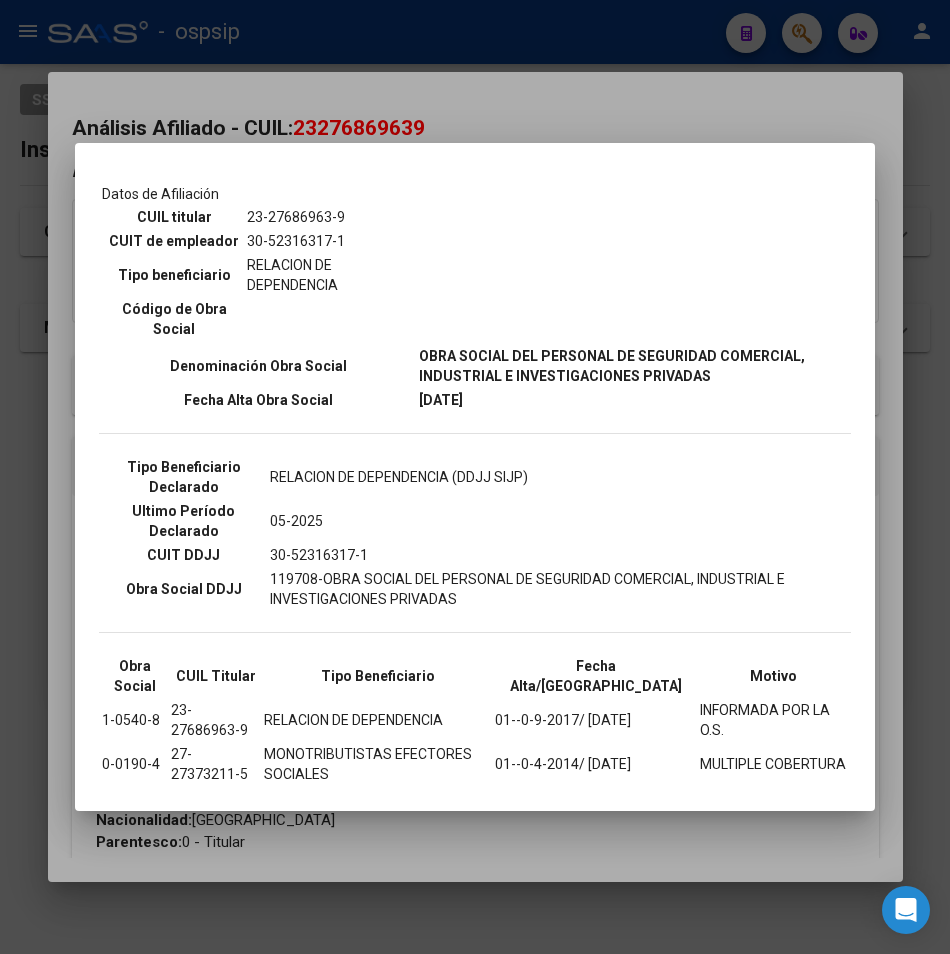 click at bounding box center [475, 477] 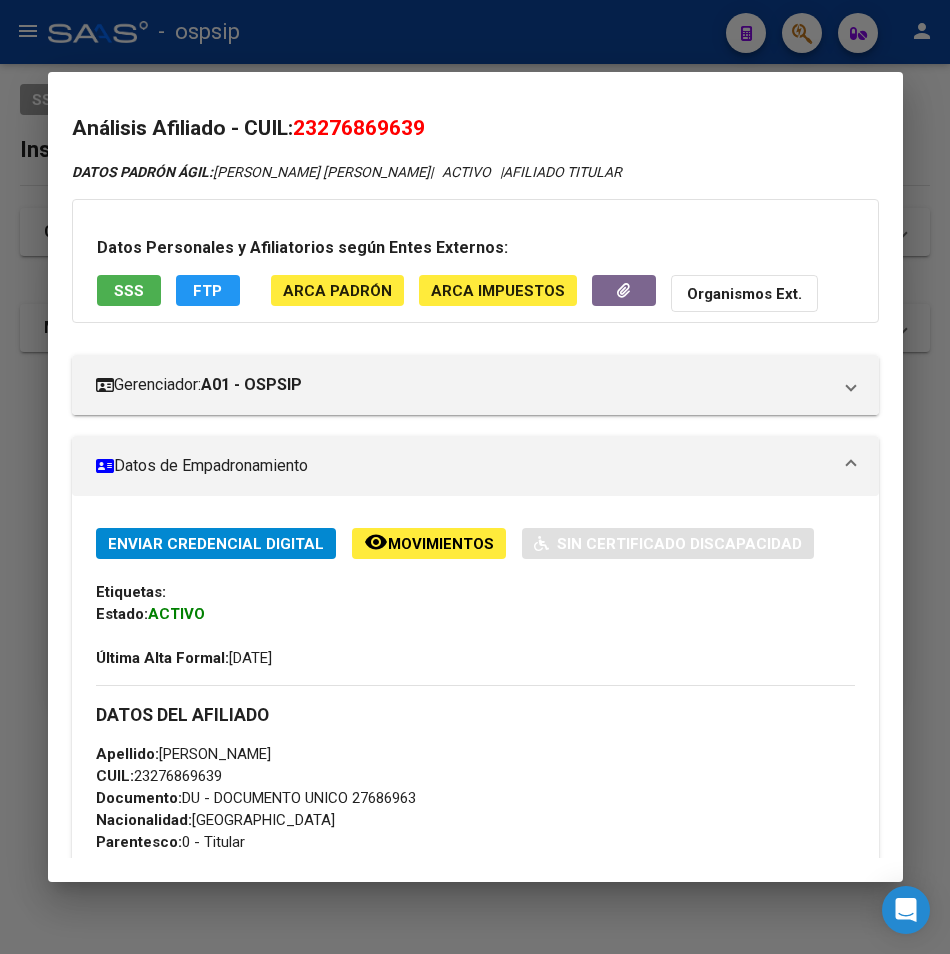 click at bounding box center [475, 477] 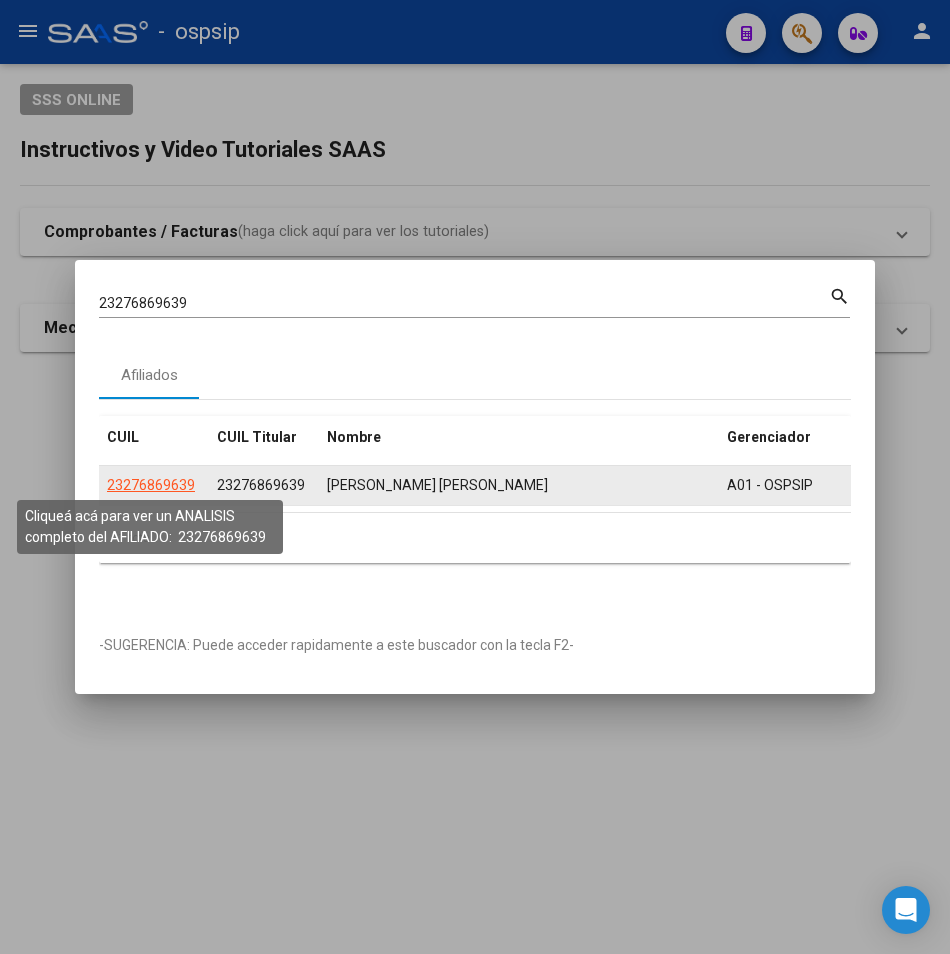 click on "23276869639" 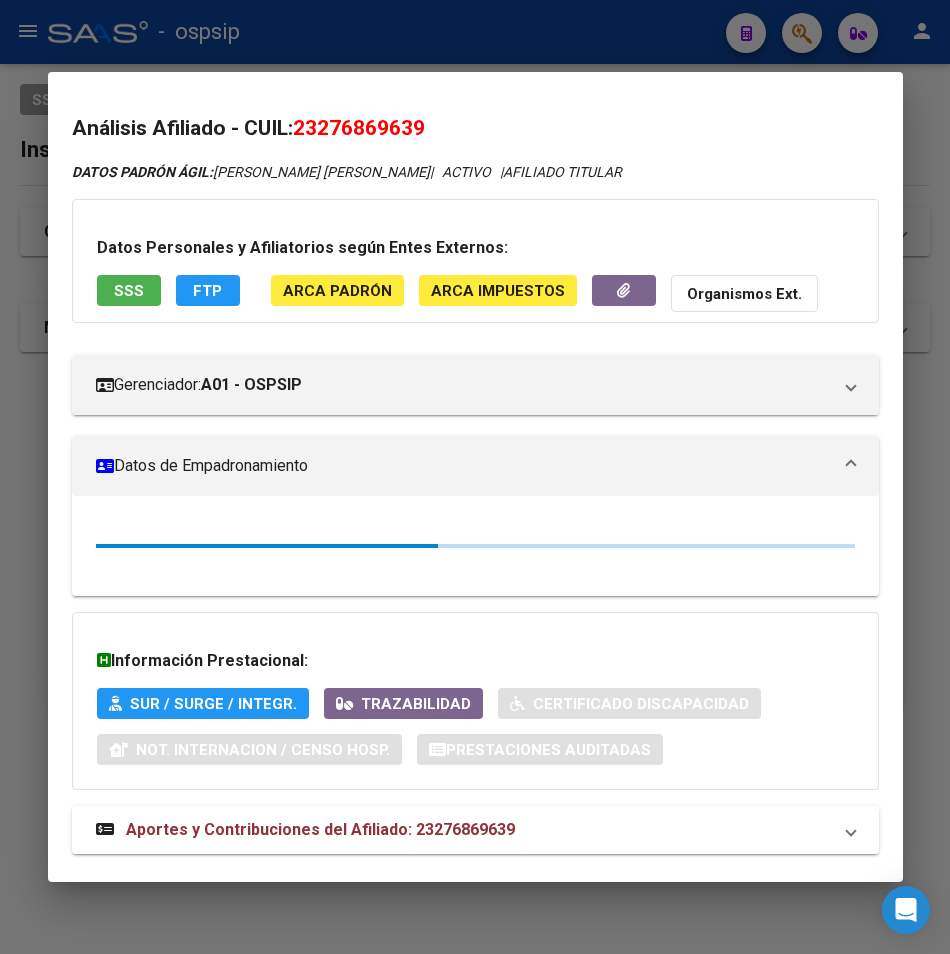 click on "SSS" at bounding box center (129, 290) 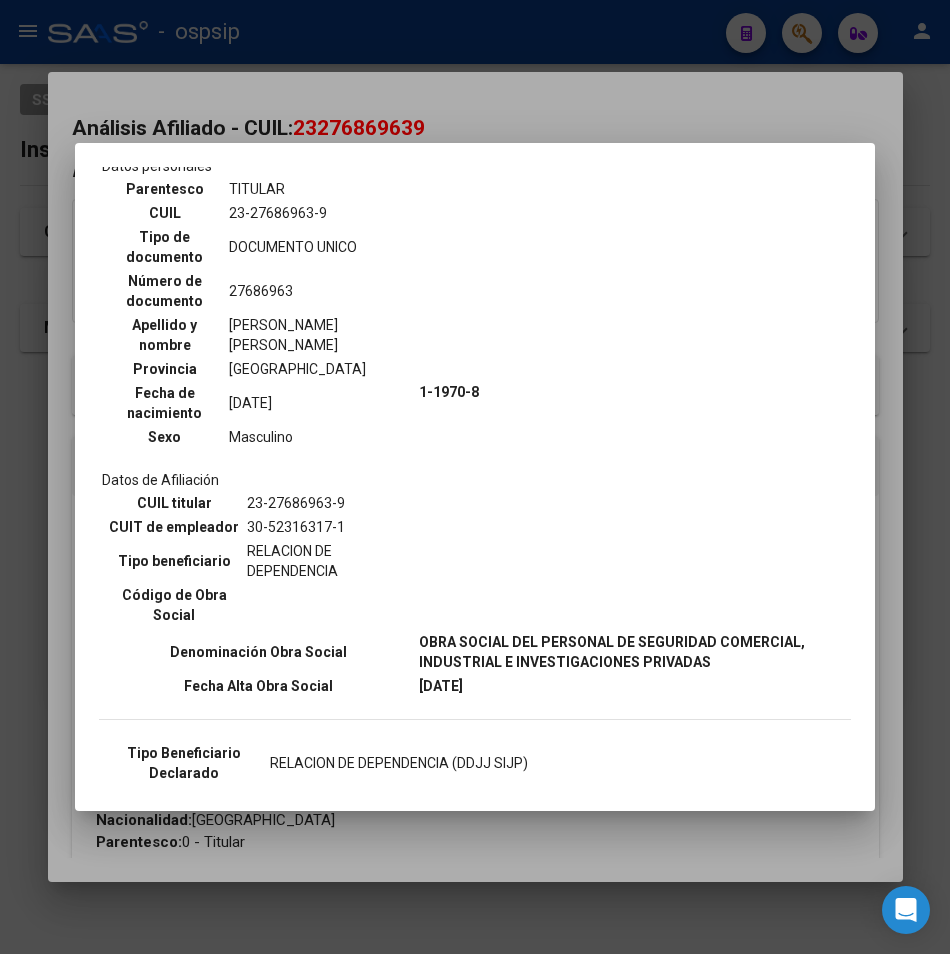 scroll, scrollTop: 0, scrollLeft: 0, axis: both 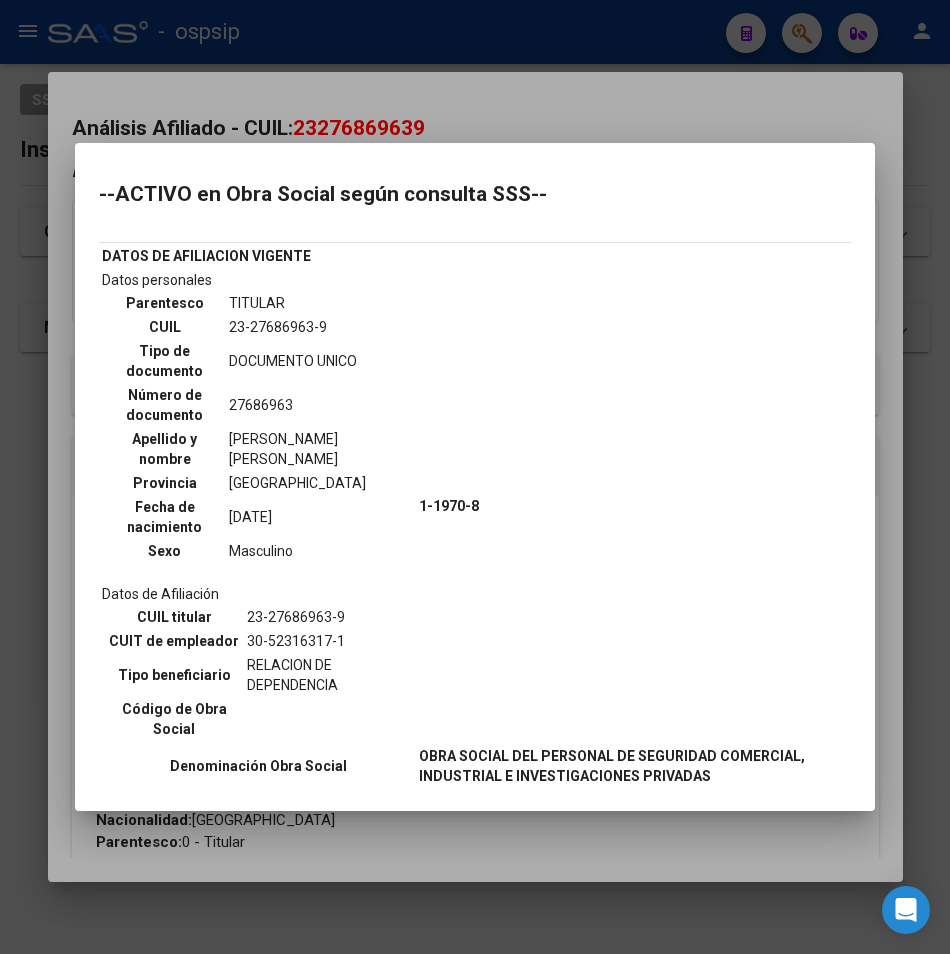 click at bounding box center (475, 477) 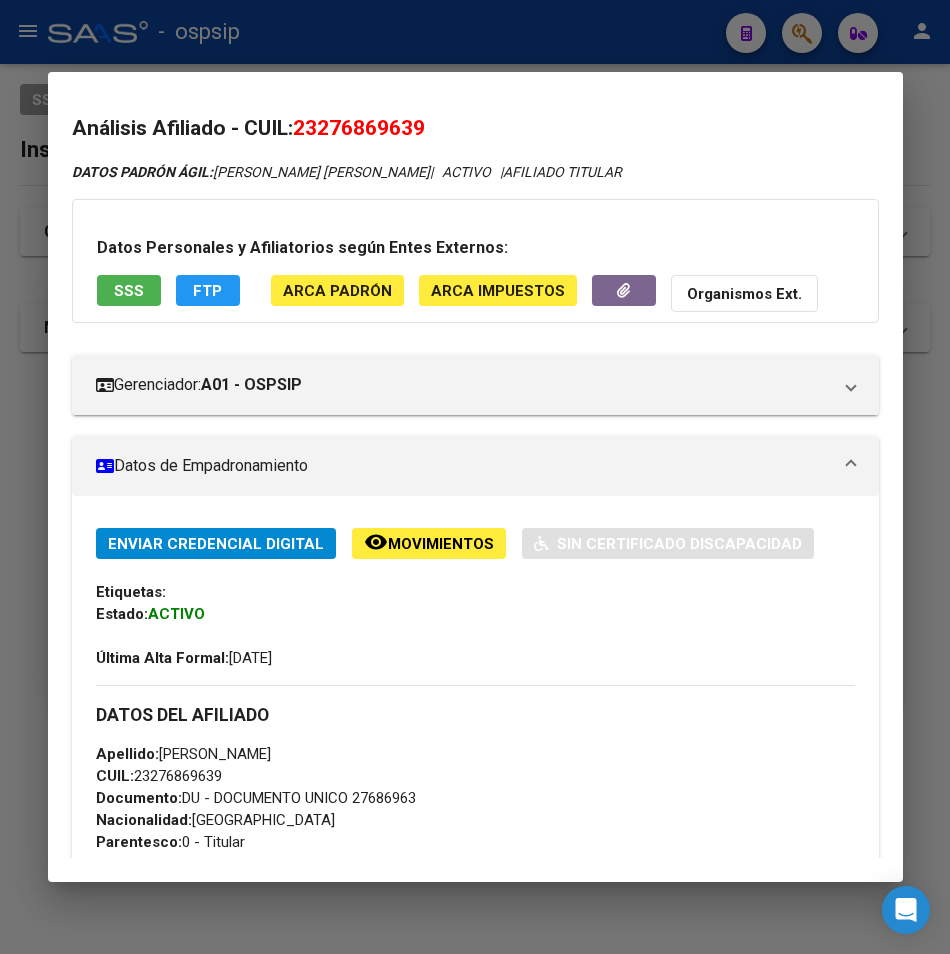 click at bounding box center [475, 477] 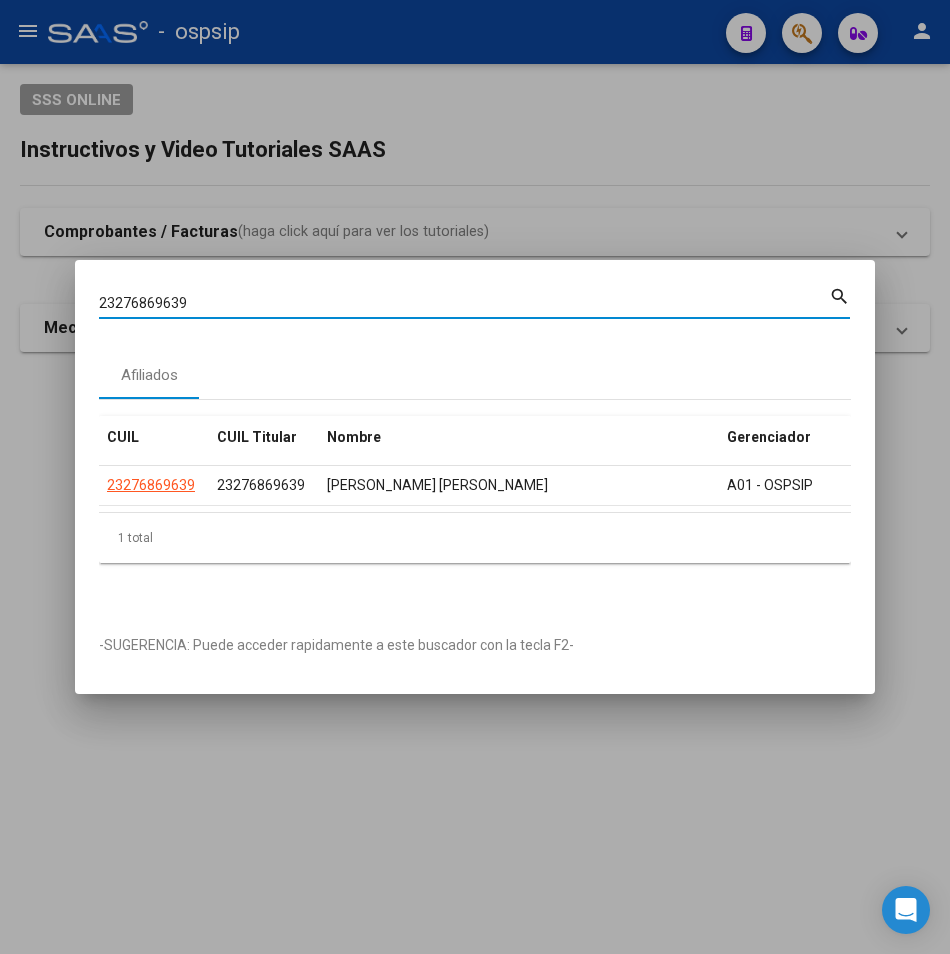 drag, startPoint x: 199, startPoint y: 297, endPoint x: -76, endPoint y: 317, distance: 275.72632 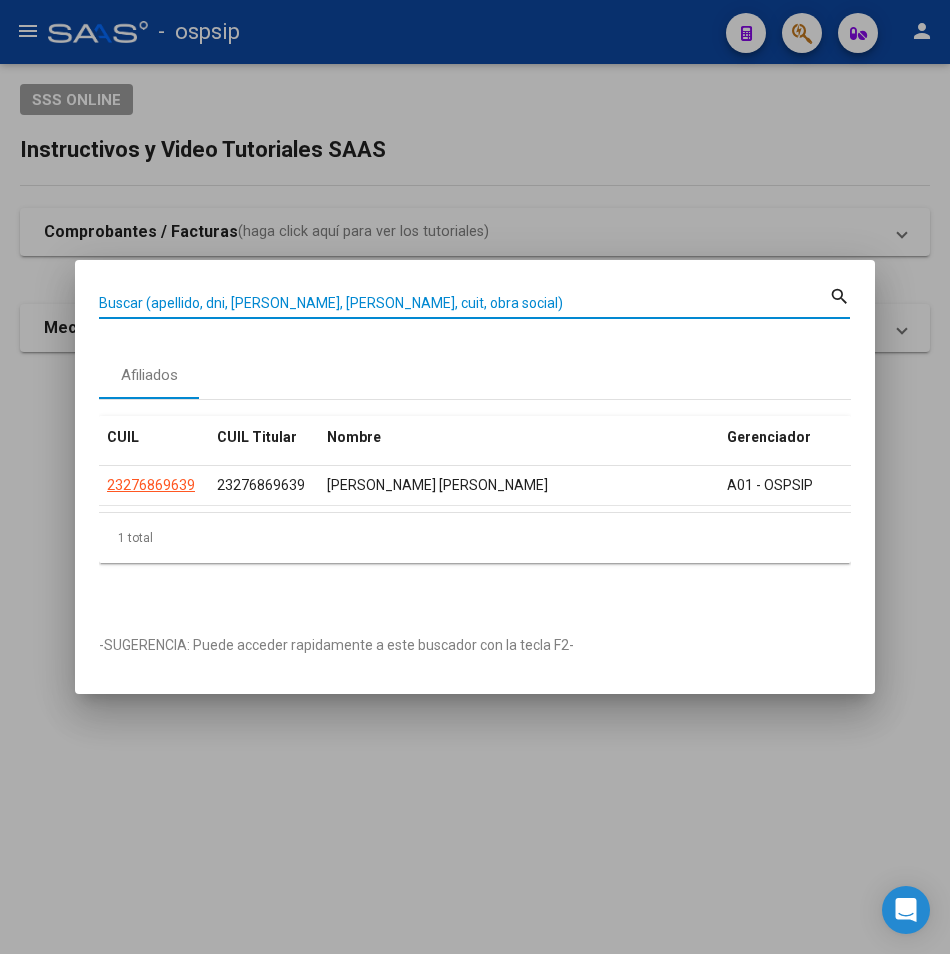 click on "Buscar (apellido, dni, [PERSON_NAME], [PERSON_NAME], cuit, obra social)" at bounding box center (464, 303) 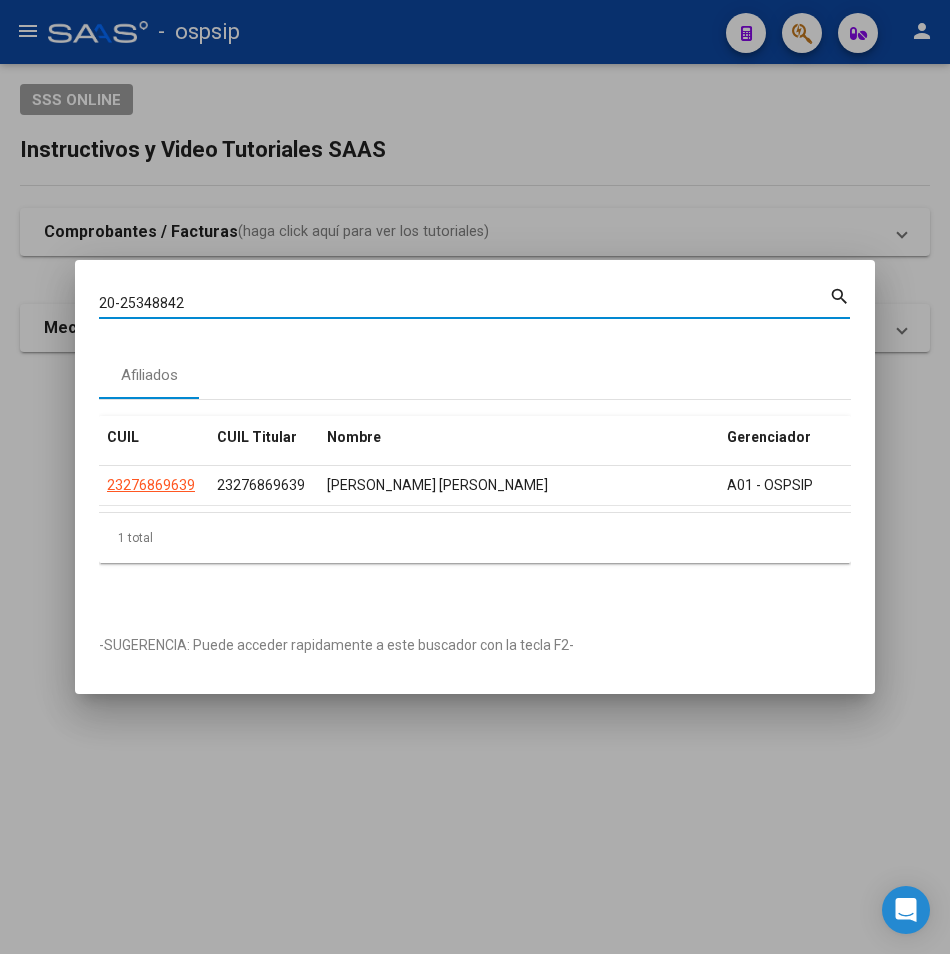 click on "20-25348842" at bounding box center [464, 303] 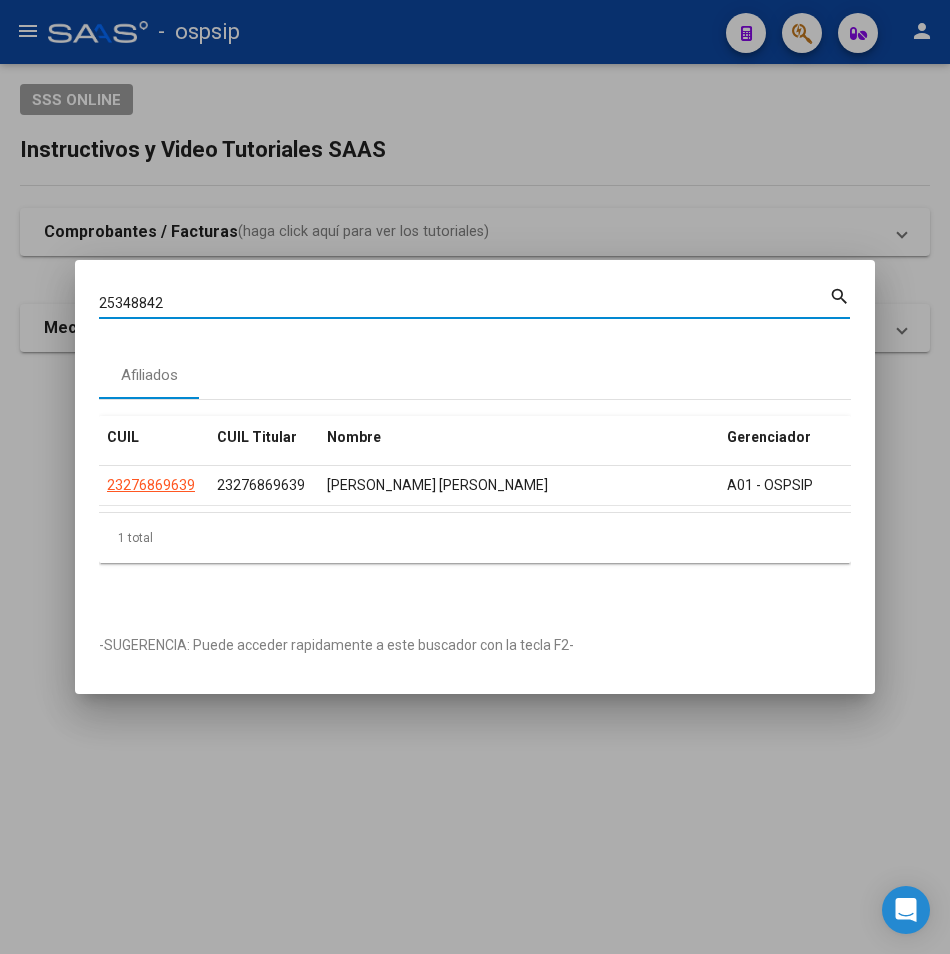 type on "25348842" 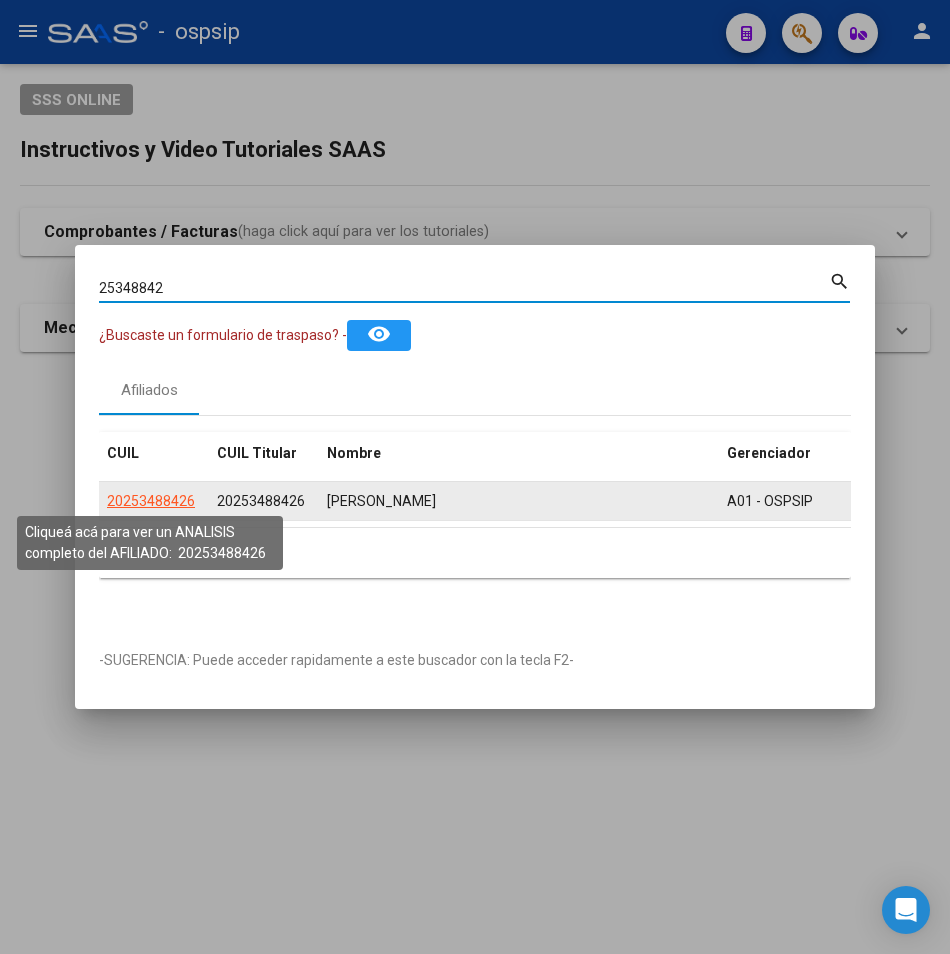 click on "20253488426" 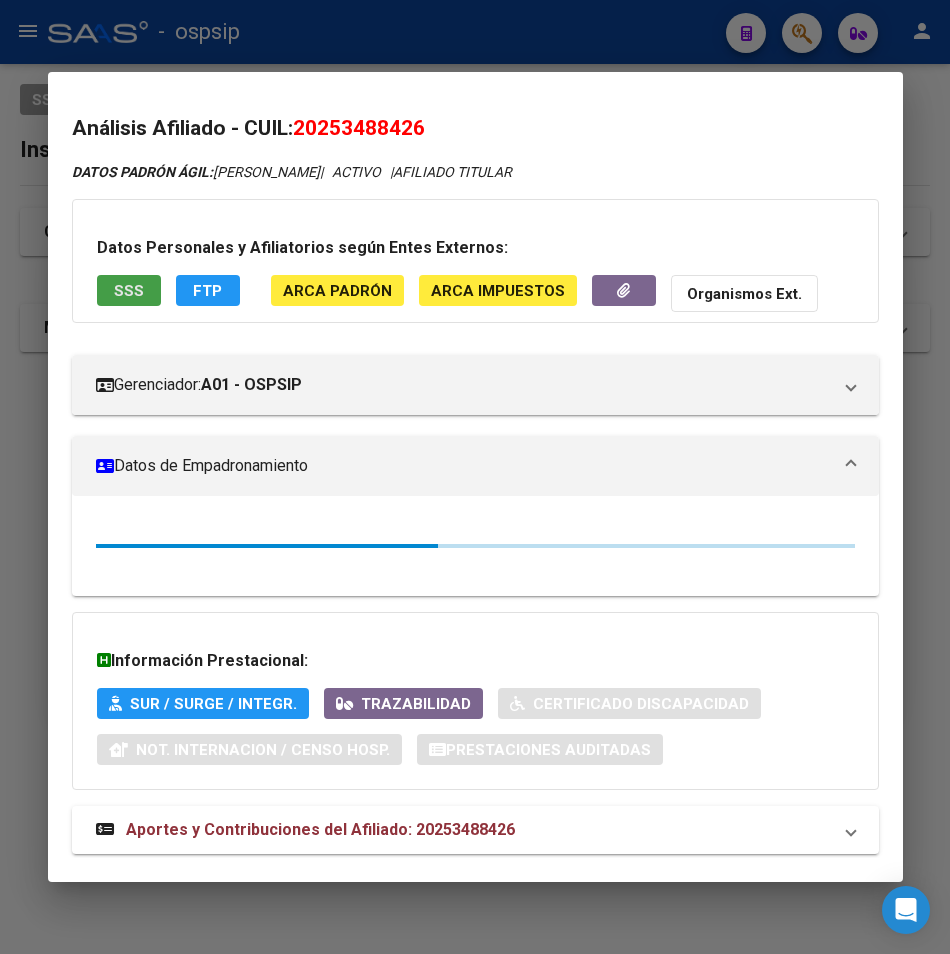 click on "SSS" at bounding box center [129, 290] 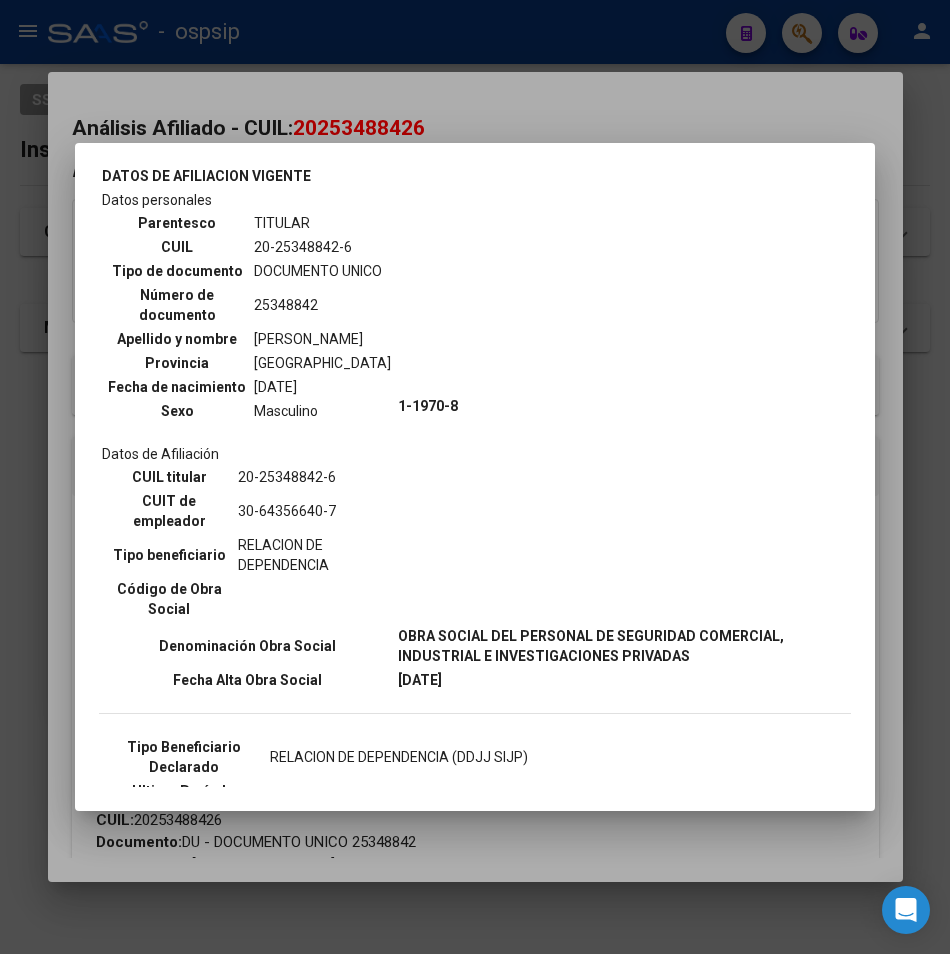 scroll, scrollTop: 0, scrollLeft: 0, axis: both 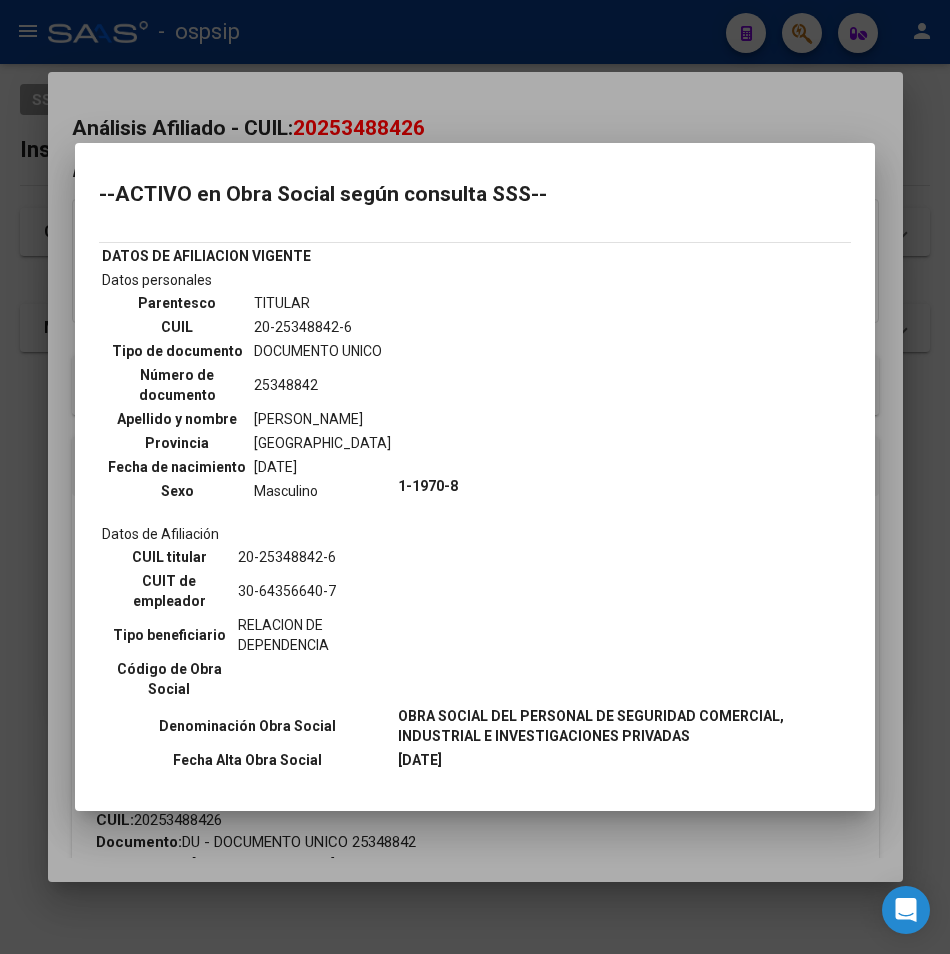 click at bounding box center [475, 477] 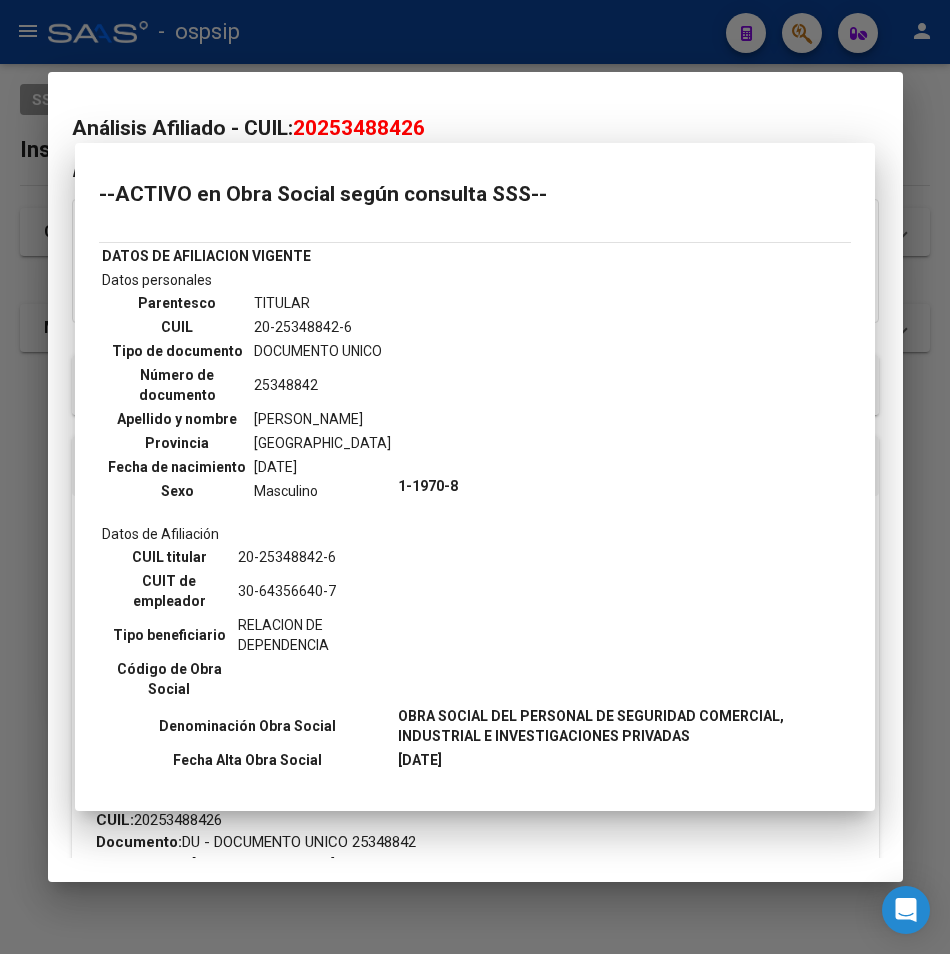 click at bounding box center (475, 477) 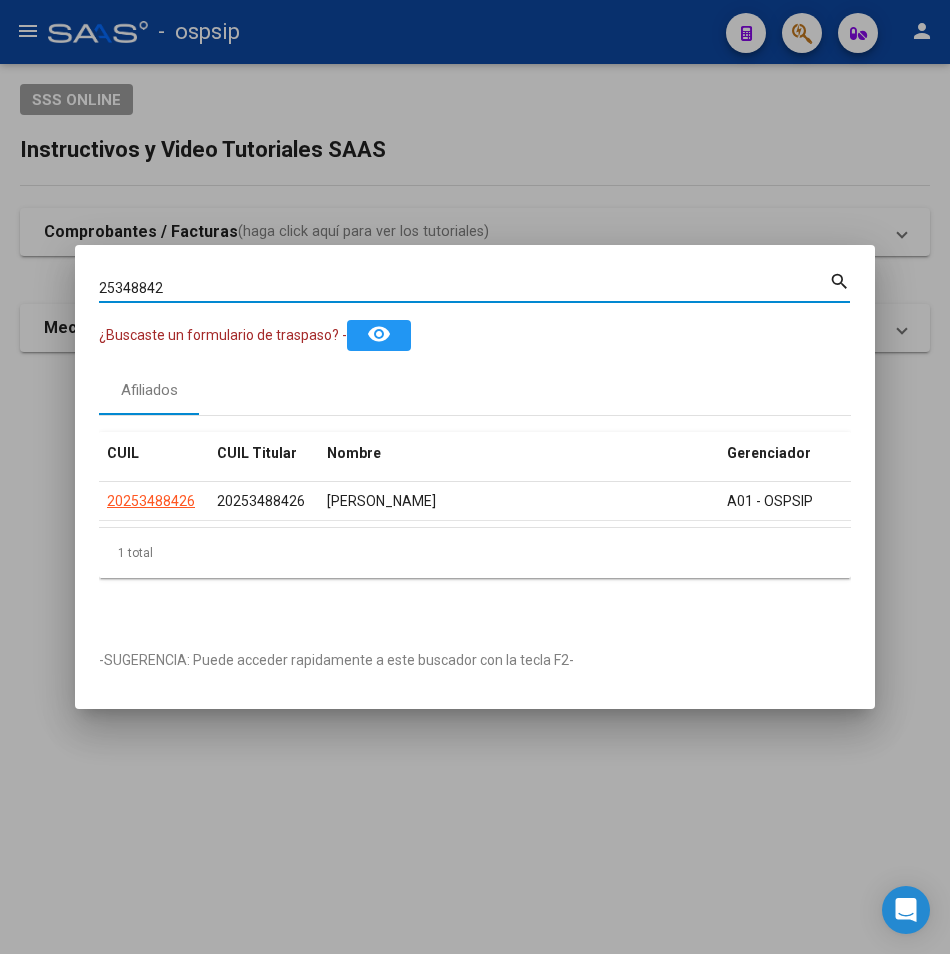drag, startPoint x: 179, startPoint y: 283, endPoint x: 57, endPoint y: 283, distance: 122 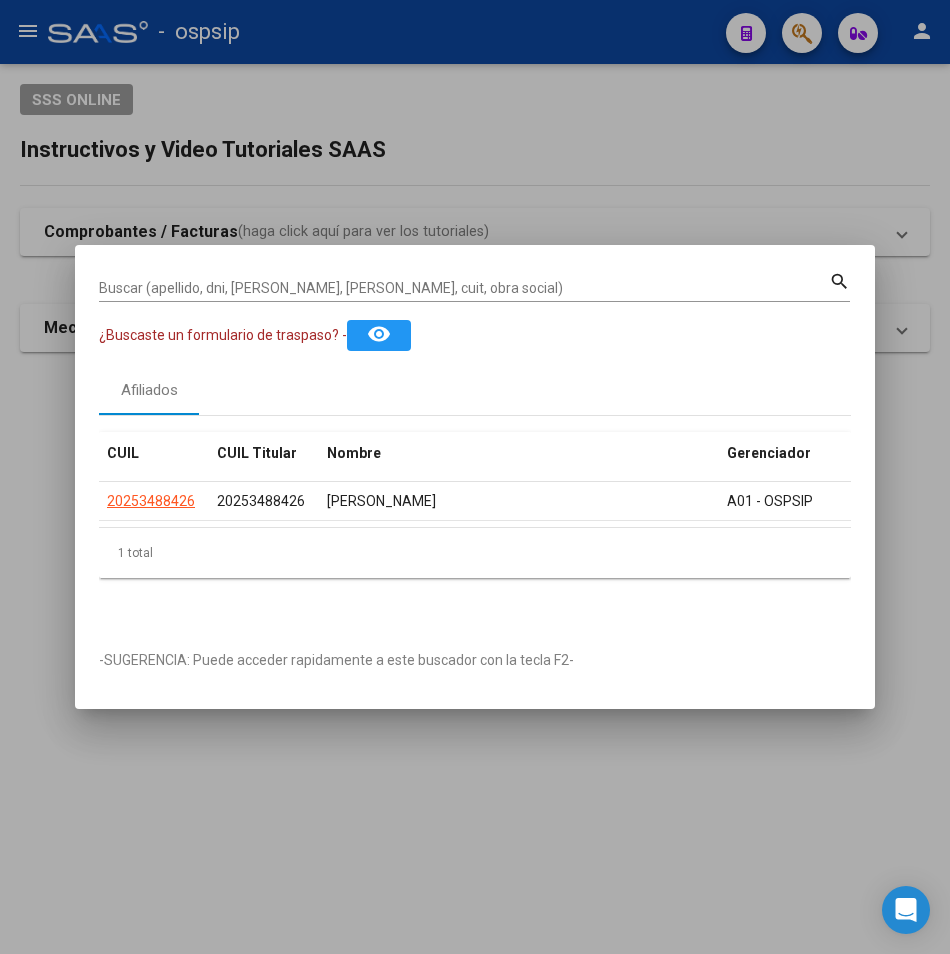 click on "Buscar (apellido, dni, [PERSON_NAME], nro traspaso, cuit, obra social) search" at bounding box center [474, 285] 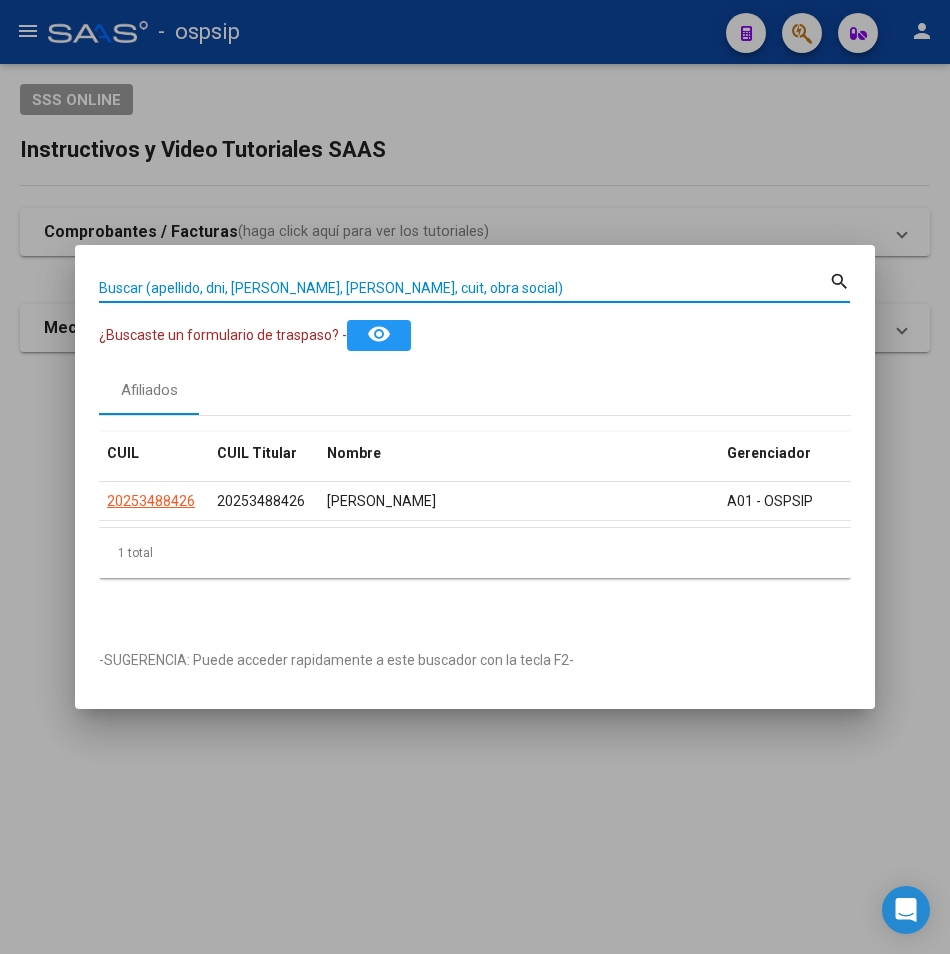 click on "Buscar (apellido, dni, [PERSON_NAME], [PERSON_NAME], cuit, obra social)" at bounding box center (464, 288) 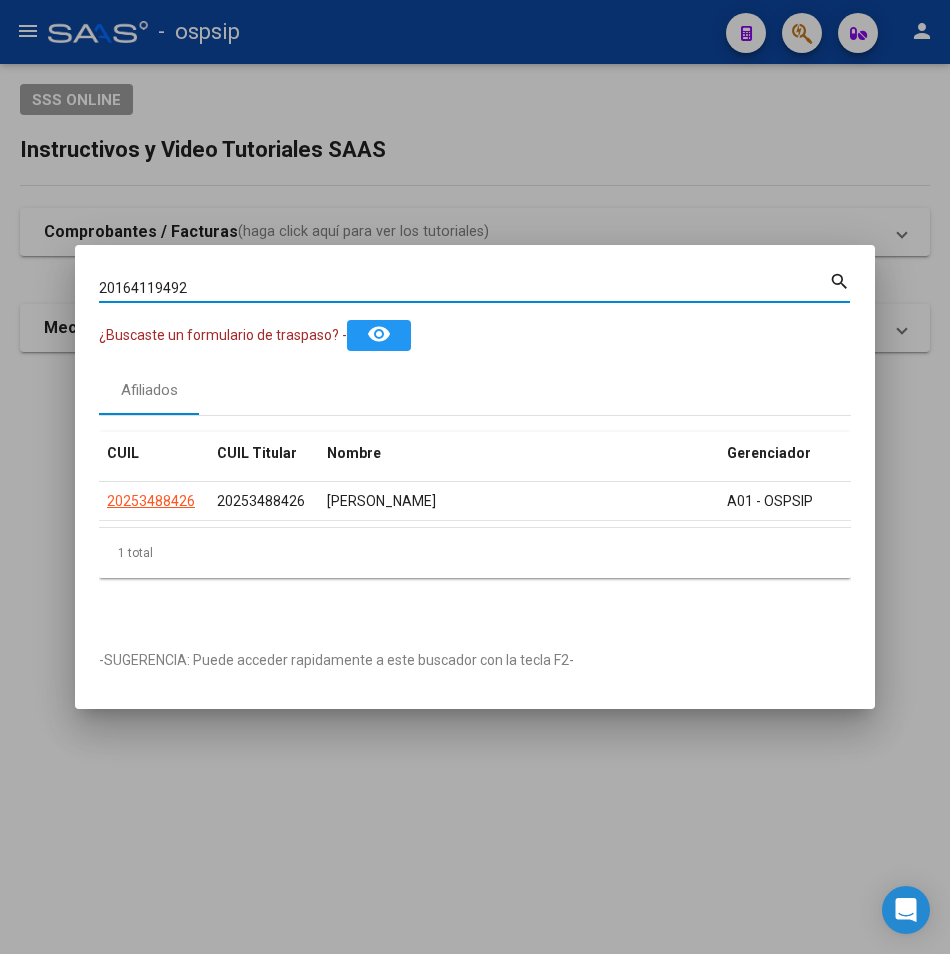 type on "20164119492" 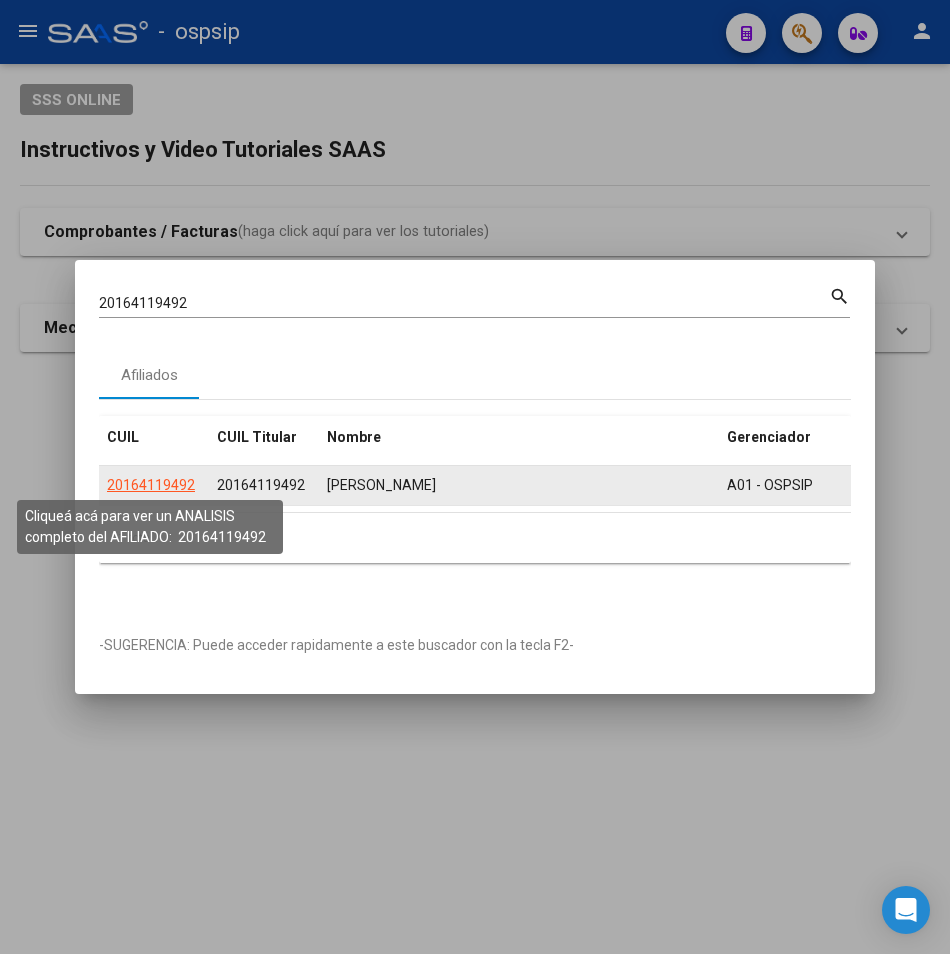 click on "20164119492" 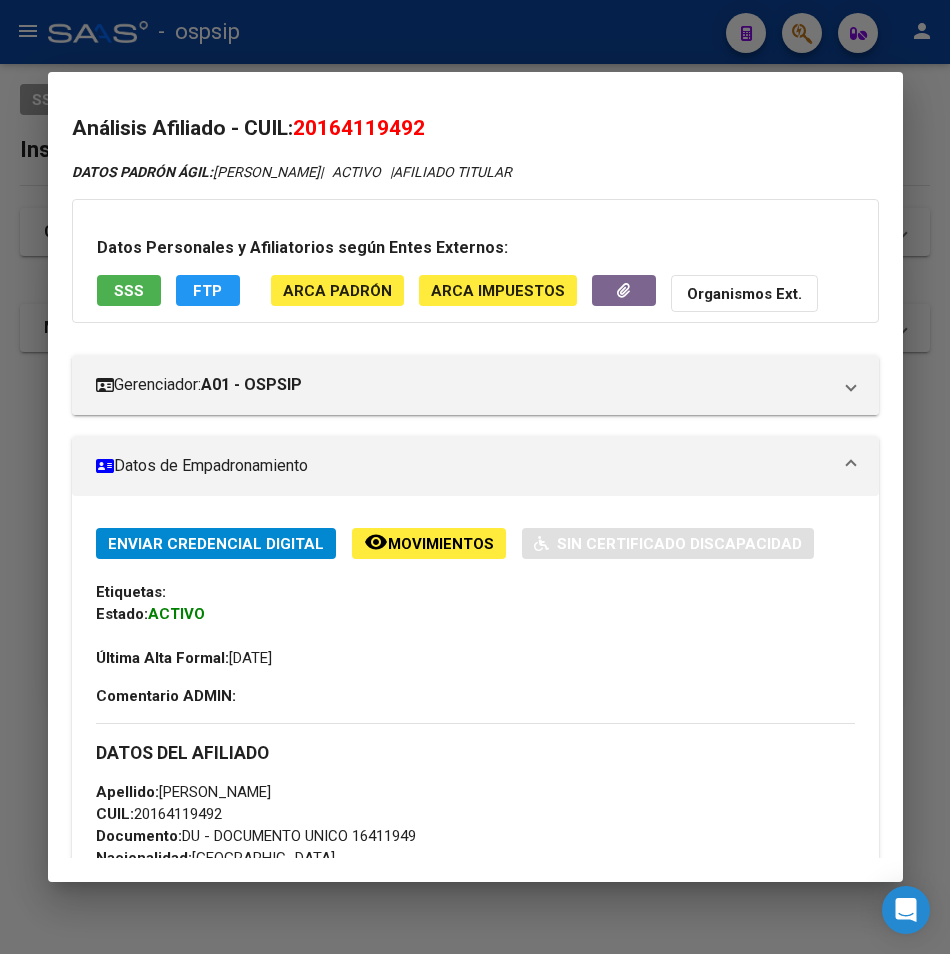 click on "SSS" at bounding box center (129, 291) 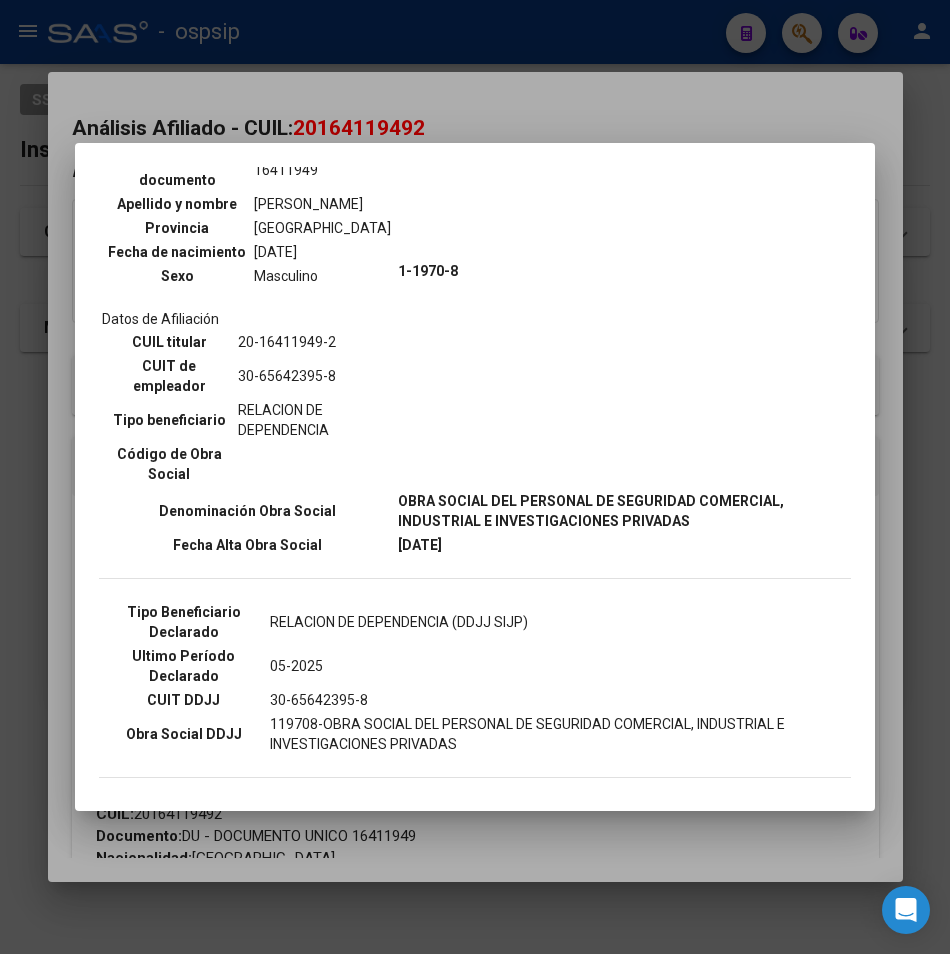 scroll, scrollTop: 0, scrollLeft: 0, axis: both 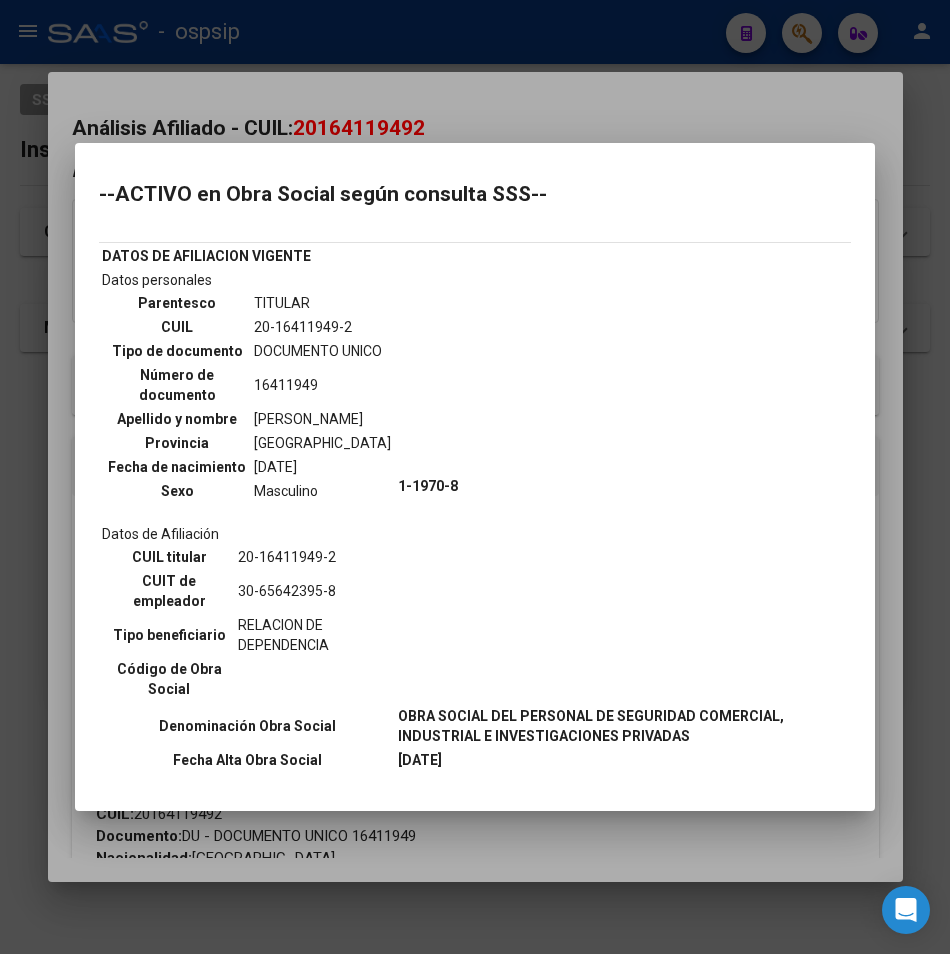 click at bounding box center (475, 477) 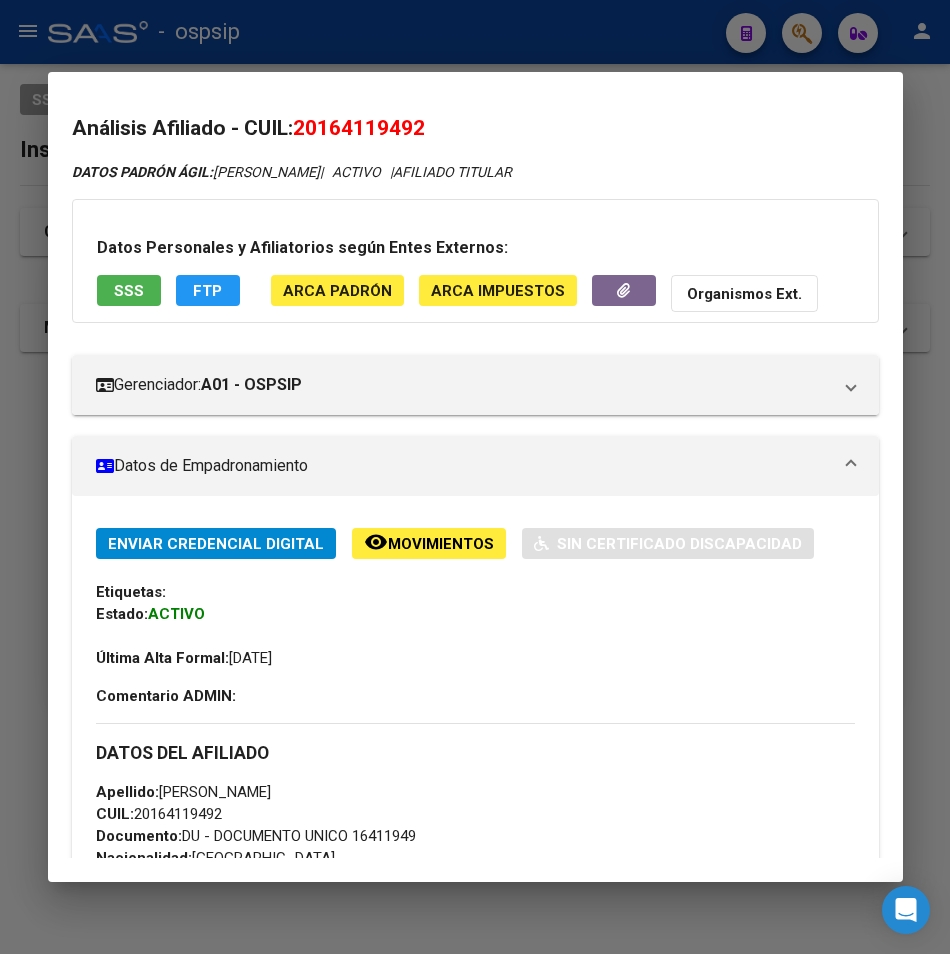 drag, startPoint x: 343, startPoint y: 42, endPoint x: 325, endPoint y: 58, distance: 24.083189 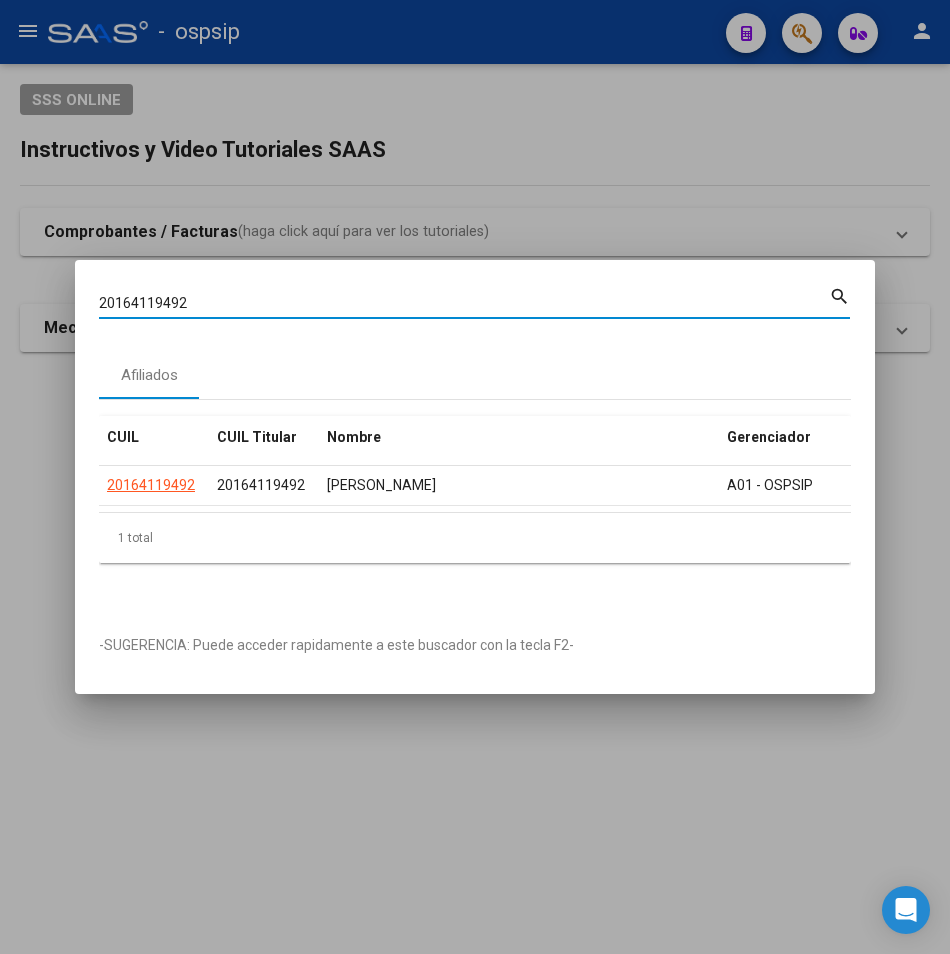 drag, startPoint x: 201, startPoint y: 293, endPoint x: 18, endPoint y: 328, distance: 186.31694 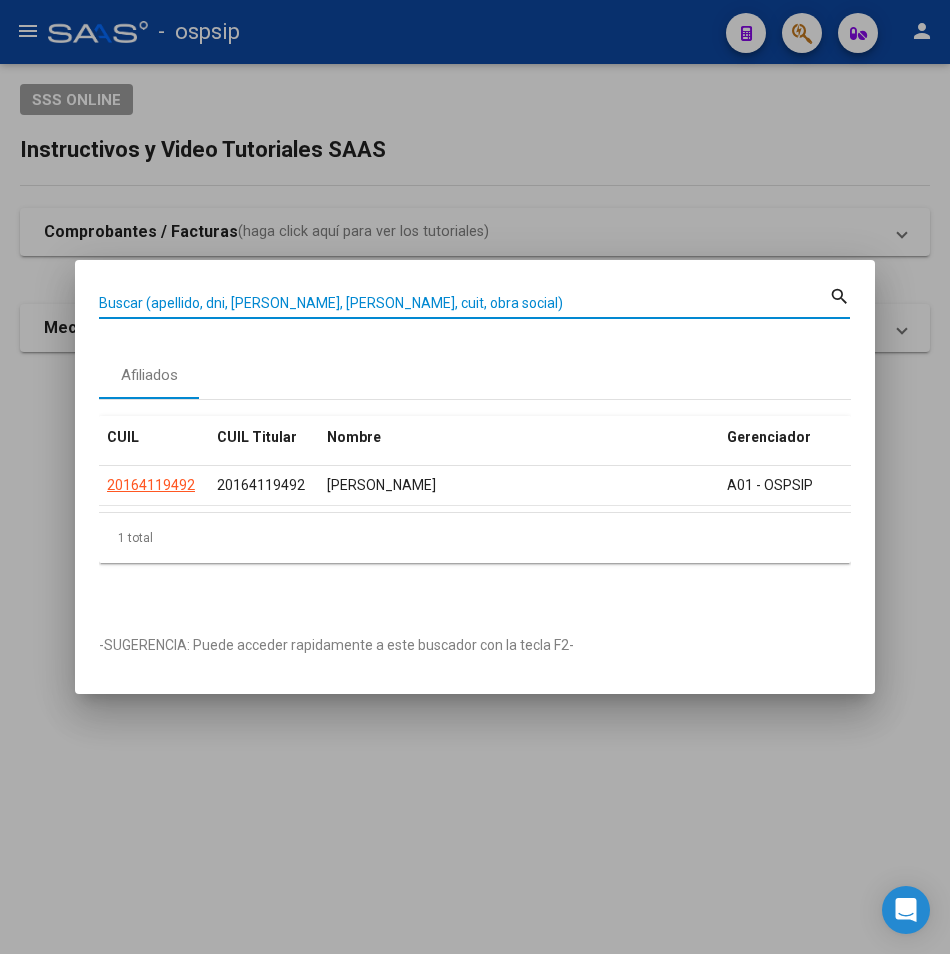 click on "Buscar (apellido, dni, [PERSON_NAME], [PERSON_NAME], cuit, obra social)" at bounding box center (464, 303) 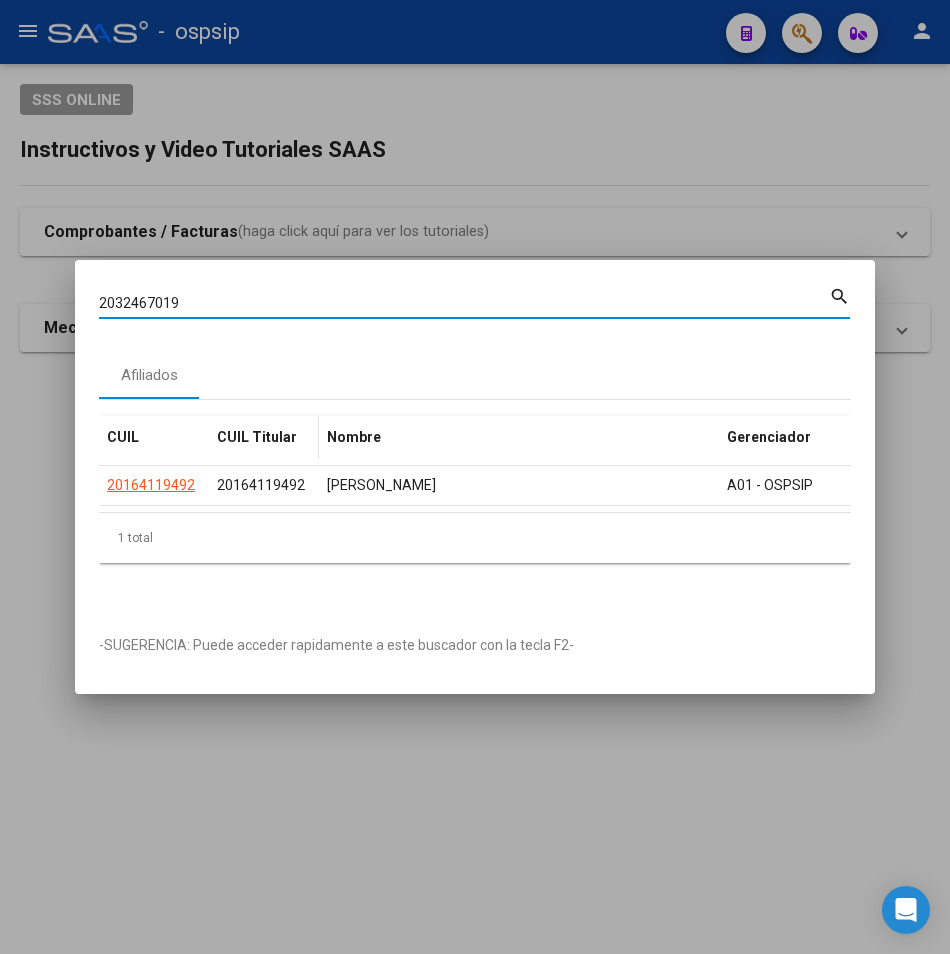 type on "2032467019" 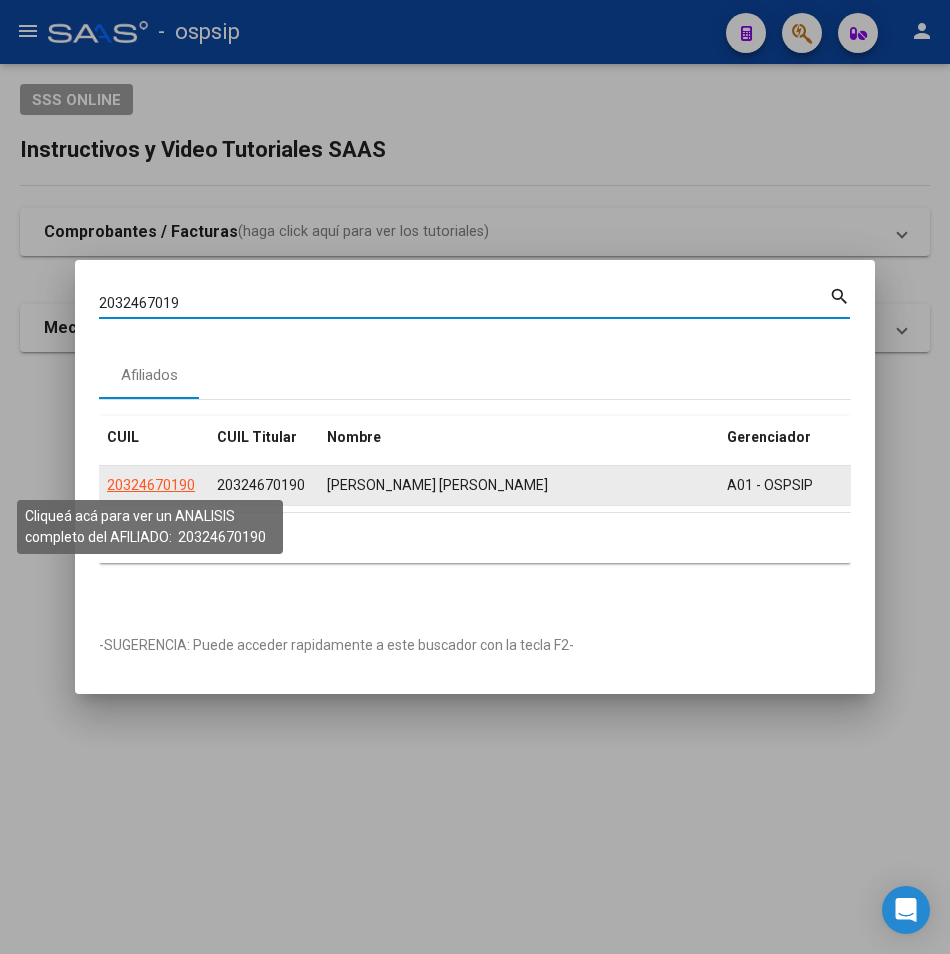 click on "20324670190" 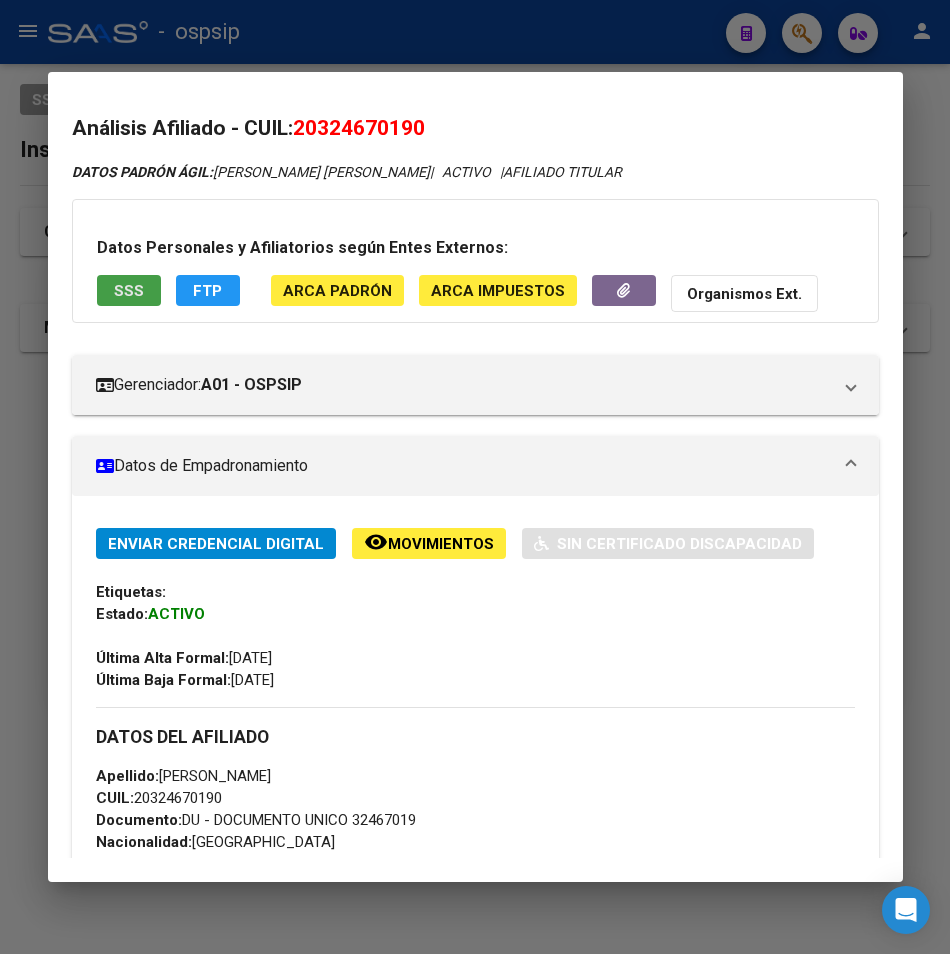 click on "SSS" at bounding box center (129, 290) 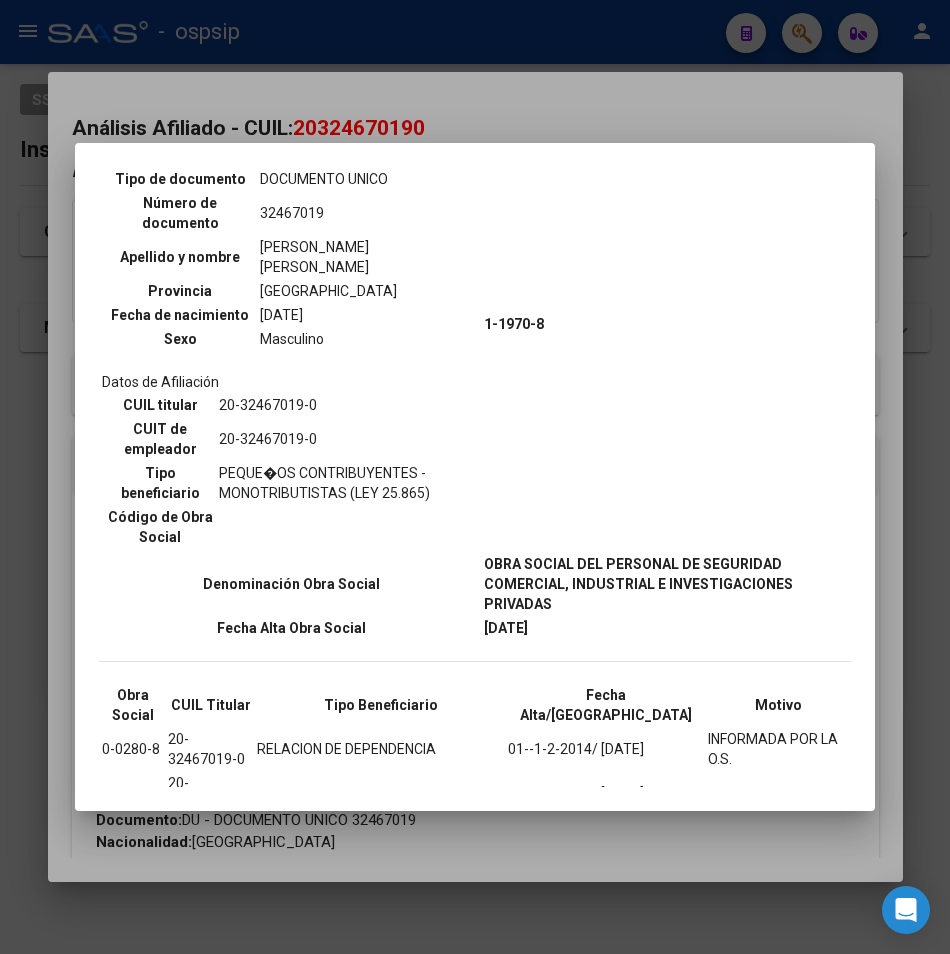 scroll, scrollTop: 0, scrollLeft: 0, axis: both 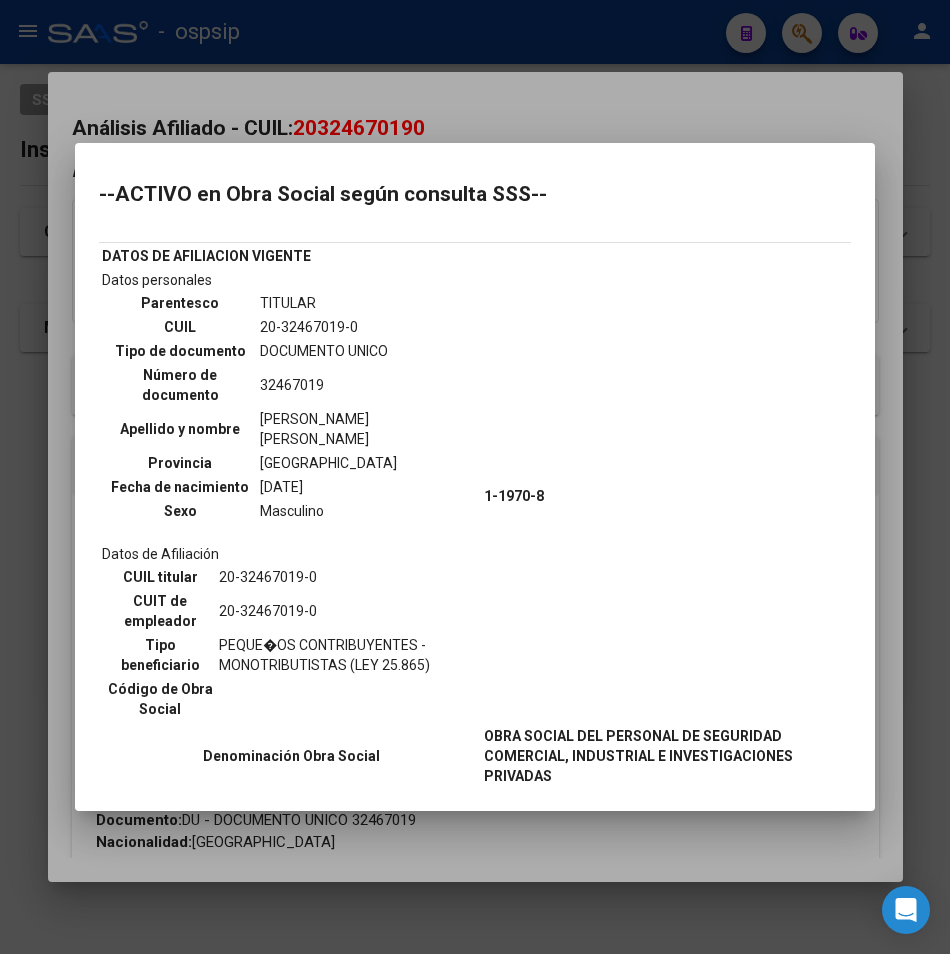 drag, startPoint x: 397, startPoint y: 85, endPoint x: 358, endPoint y: 33, distance: 65 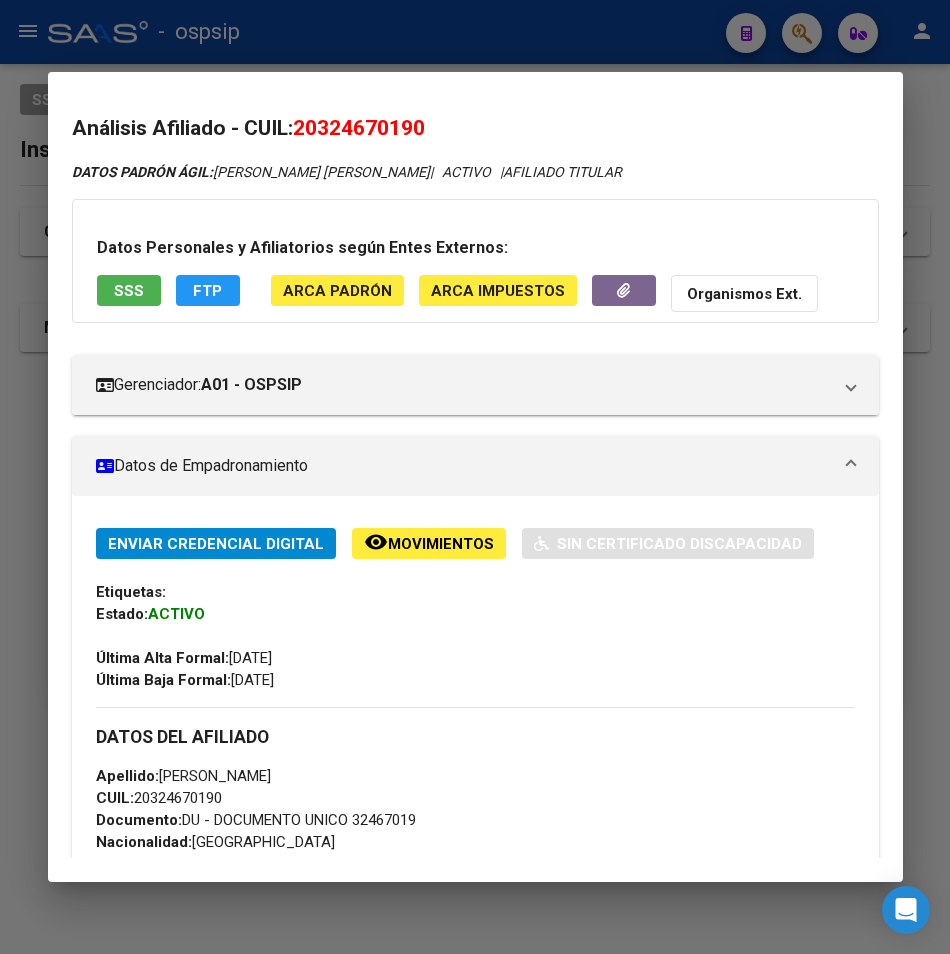 click at bounding box center [475, 477] 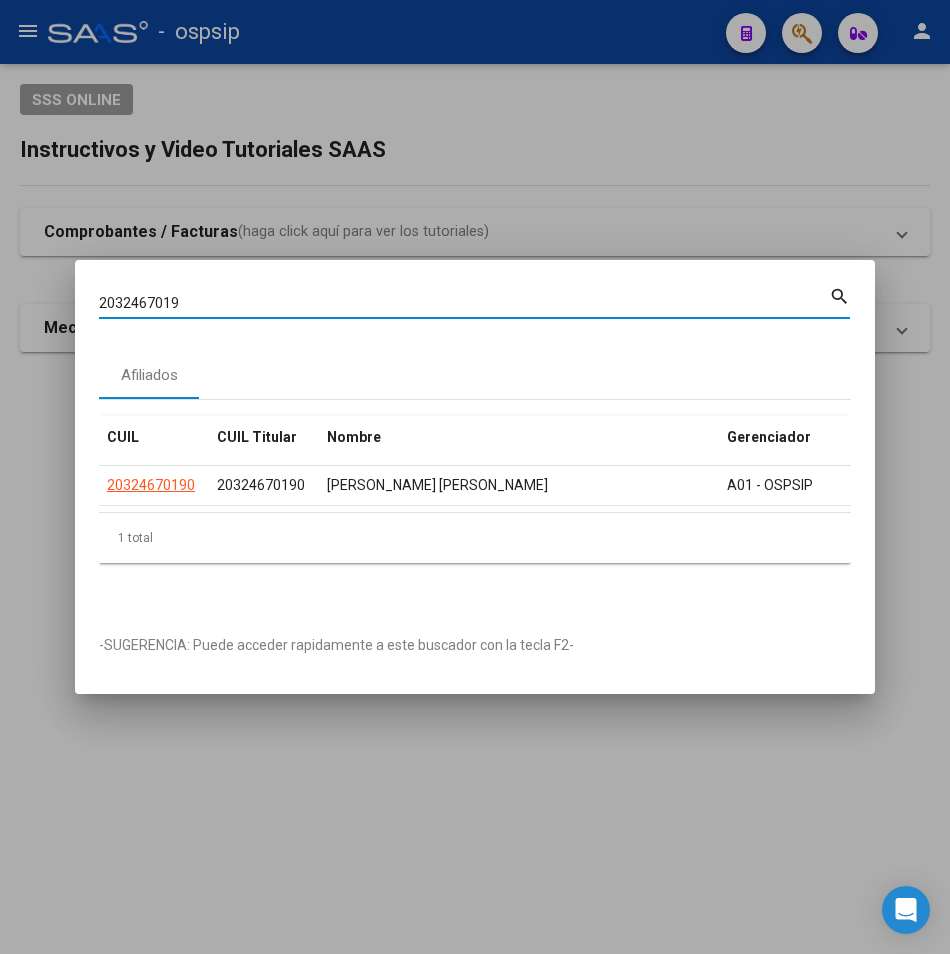 drag, startPoint x: 183, startPoint y: 295, endPoint x: -134, endPoint y: 296, distance: 317.0016 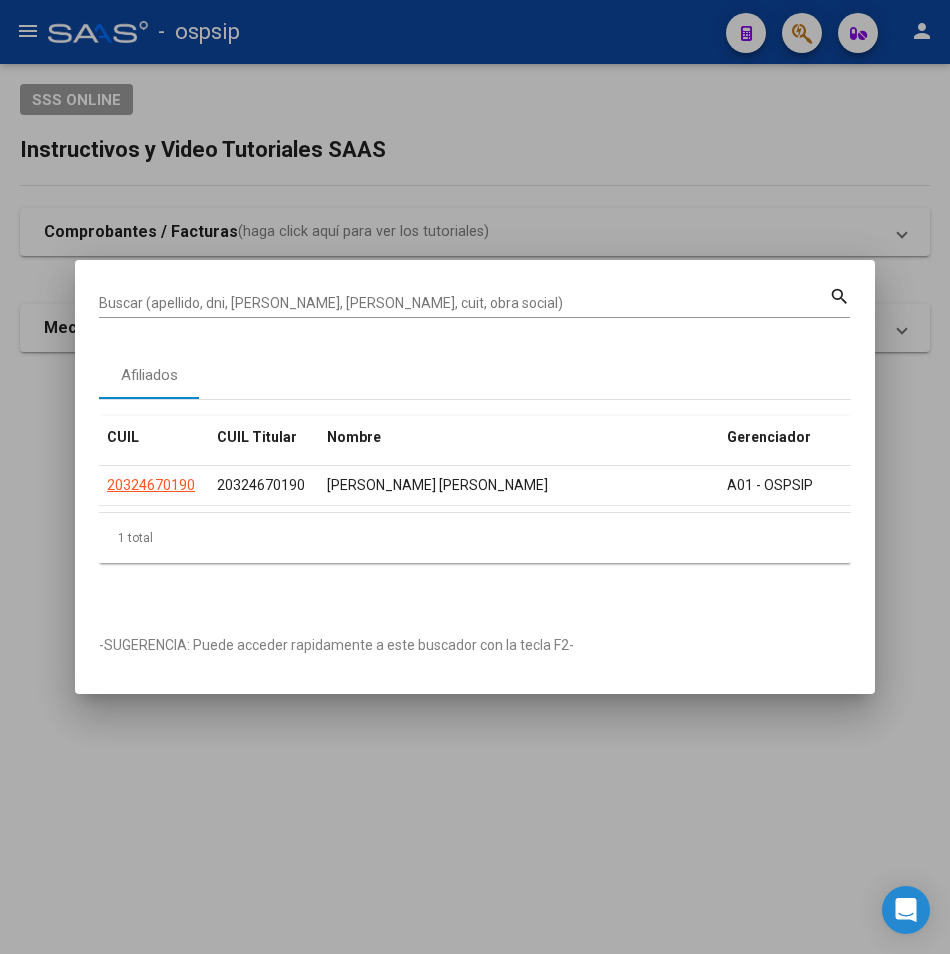 click on "Buscar (apellido, dni, [PERSON_NAME], [PERSON_NAME], cuit, obra social)" at bounding box center [464, 303] 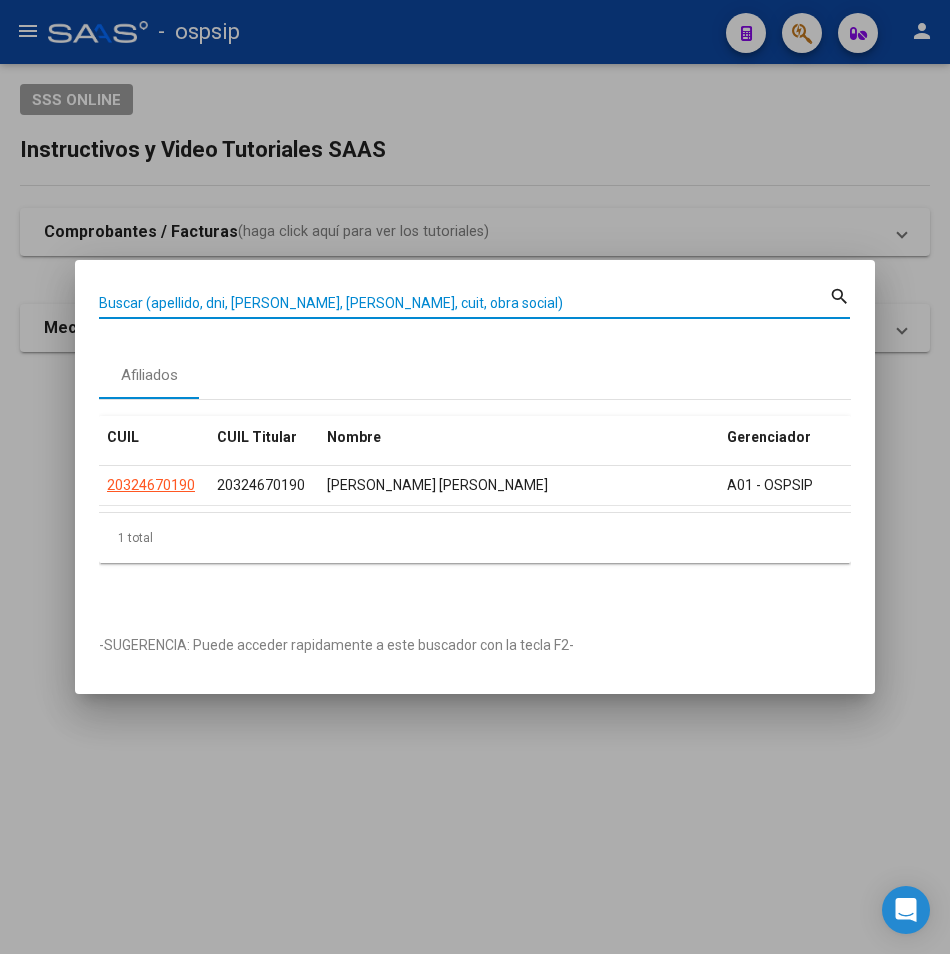 paste on "20414670149" 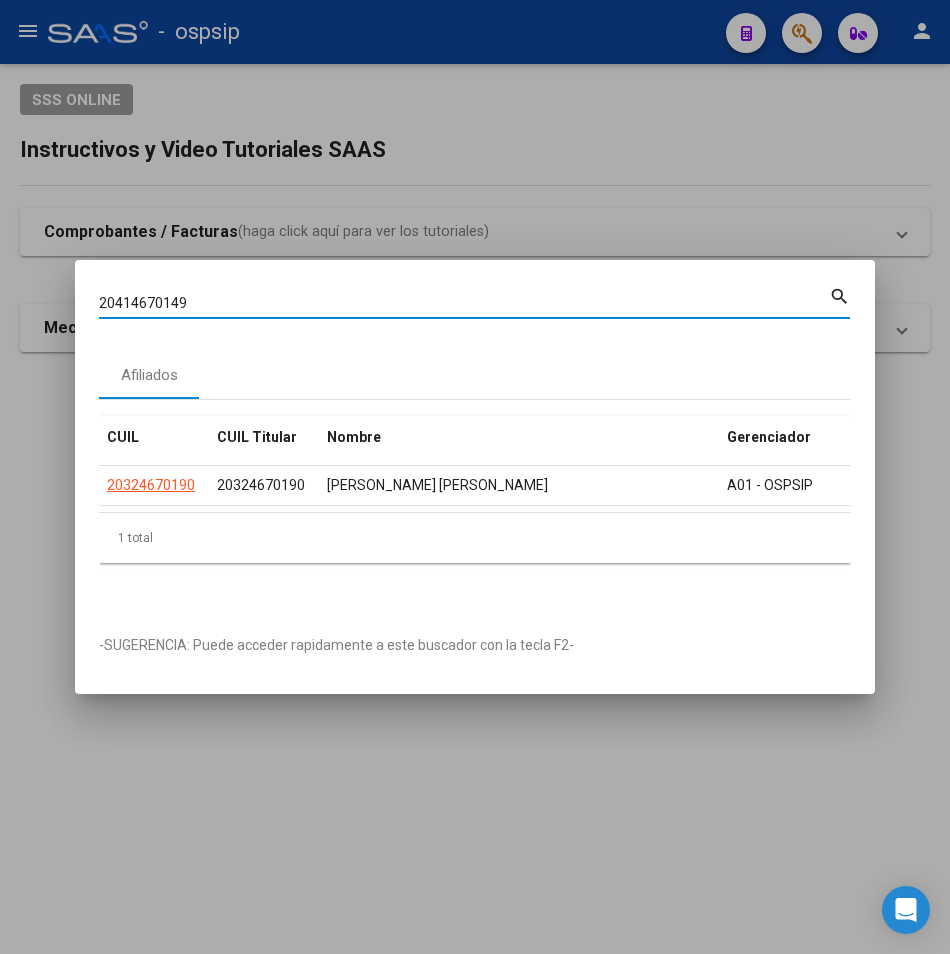 type on "20414670149" 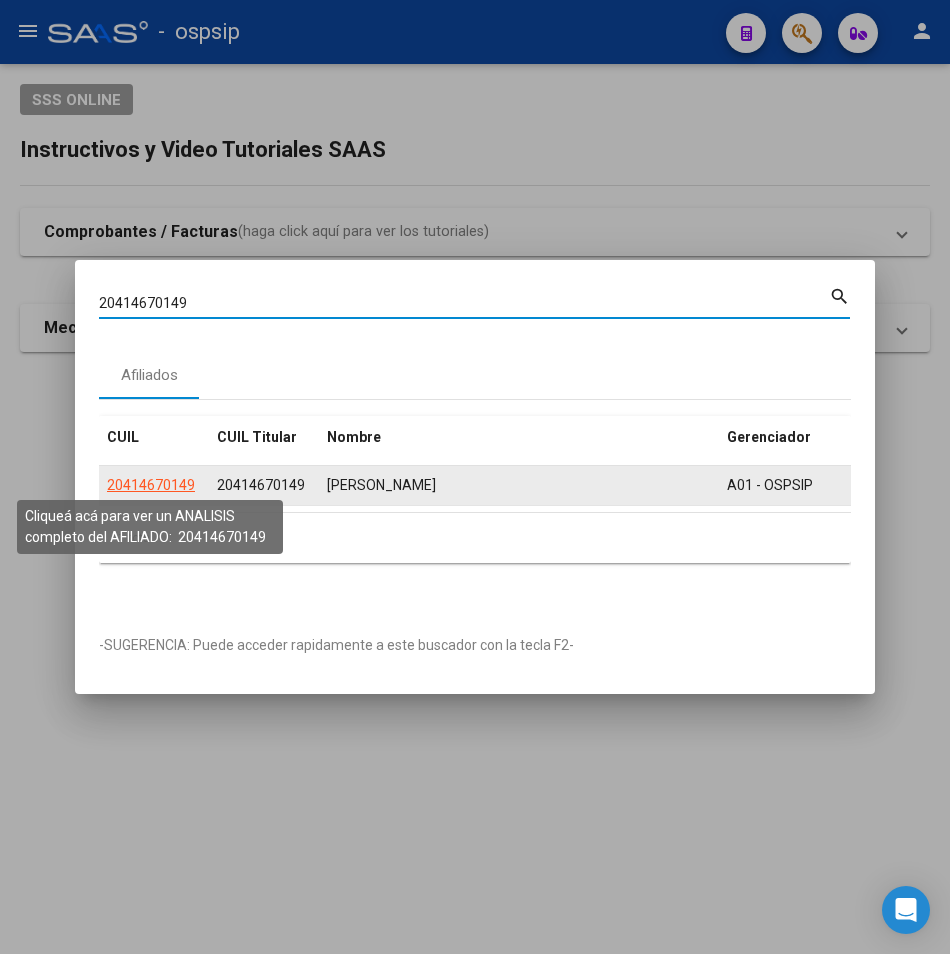 click on "20414670149" 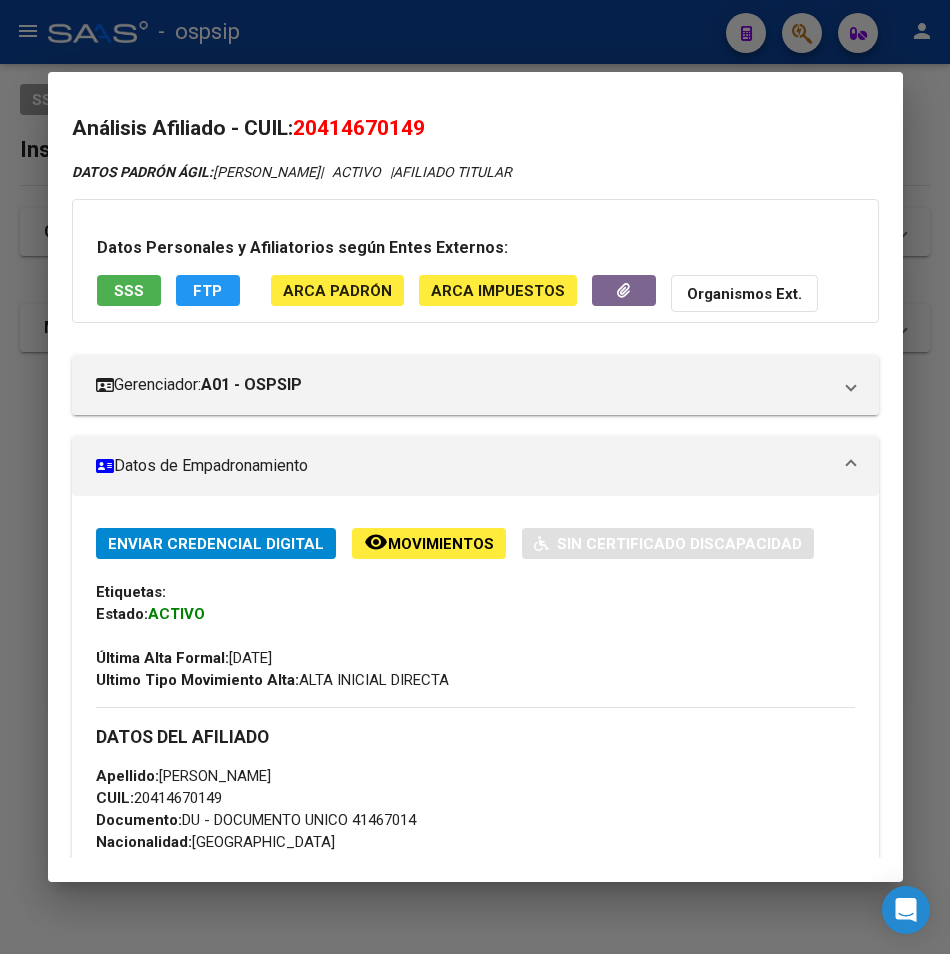 click on "SSS" at bounding box center (129, 291) 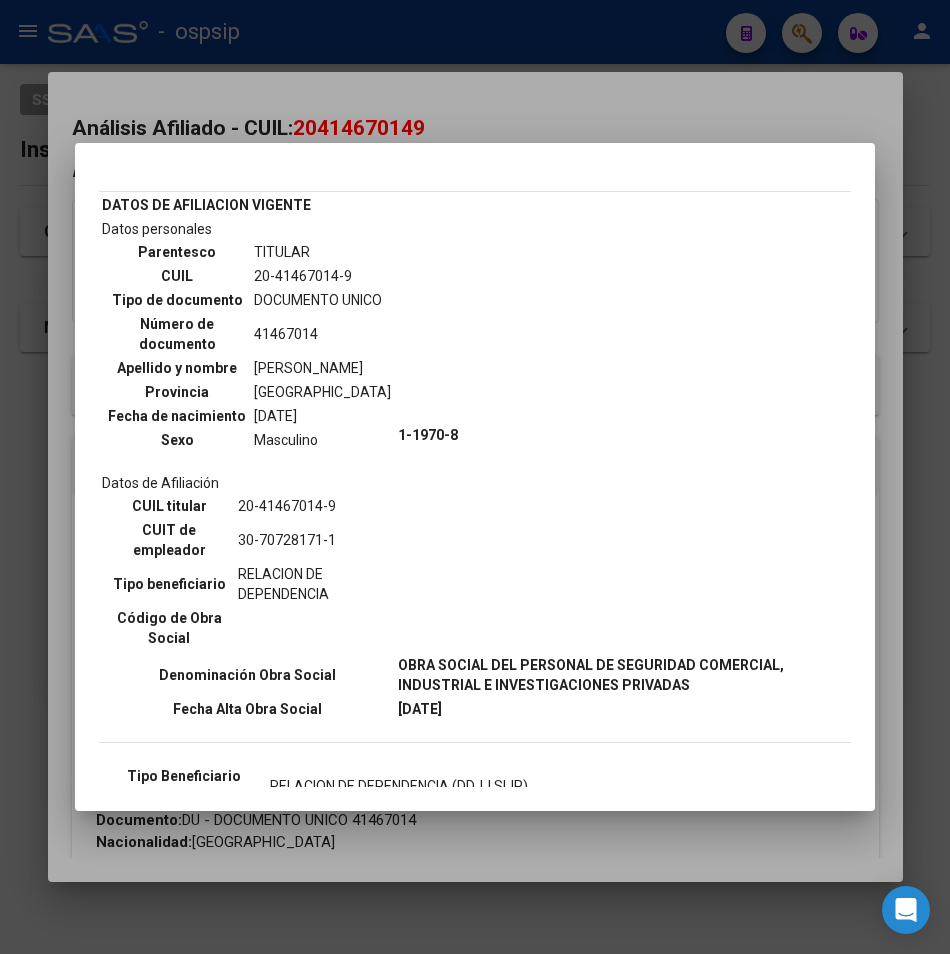 scroll, scrollTop: 0, scrollLeft: 0, axis: both 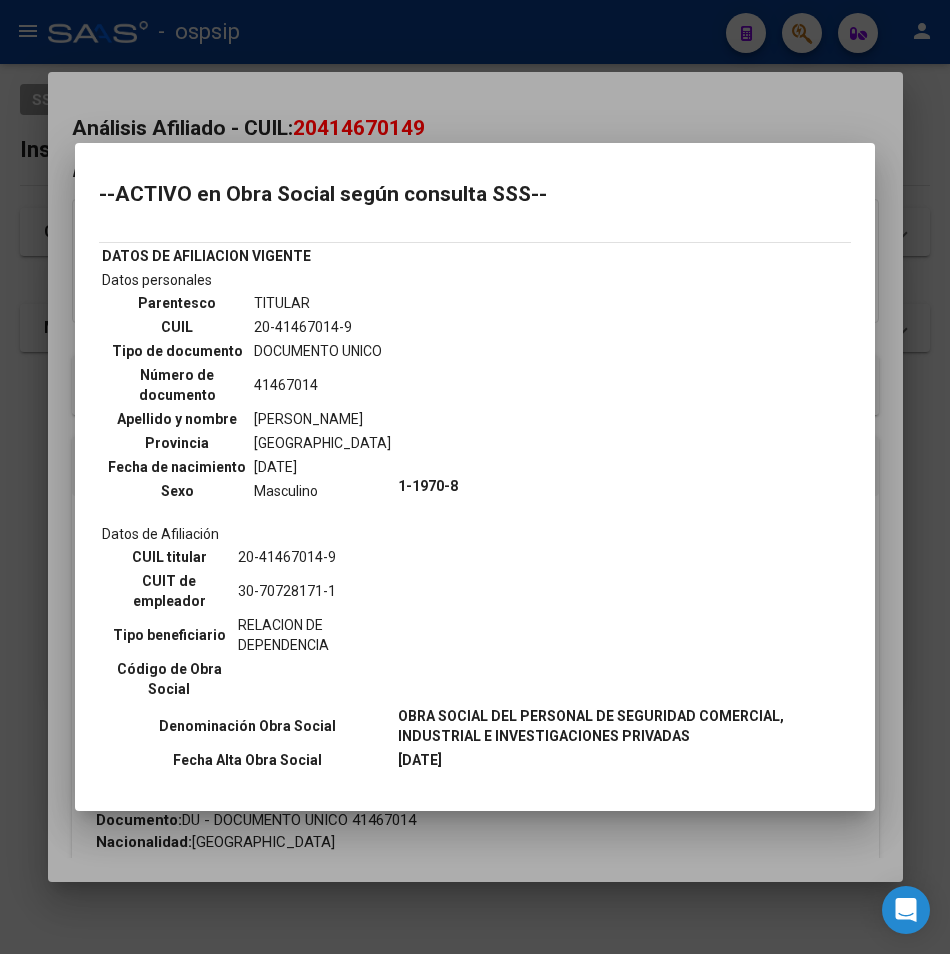 click at bounding box center (475, 477) 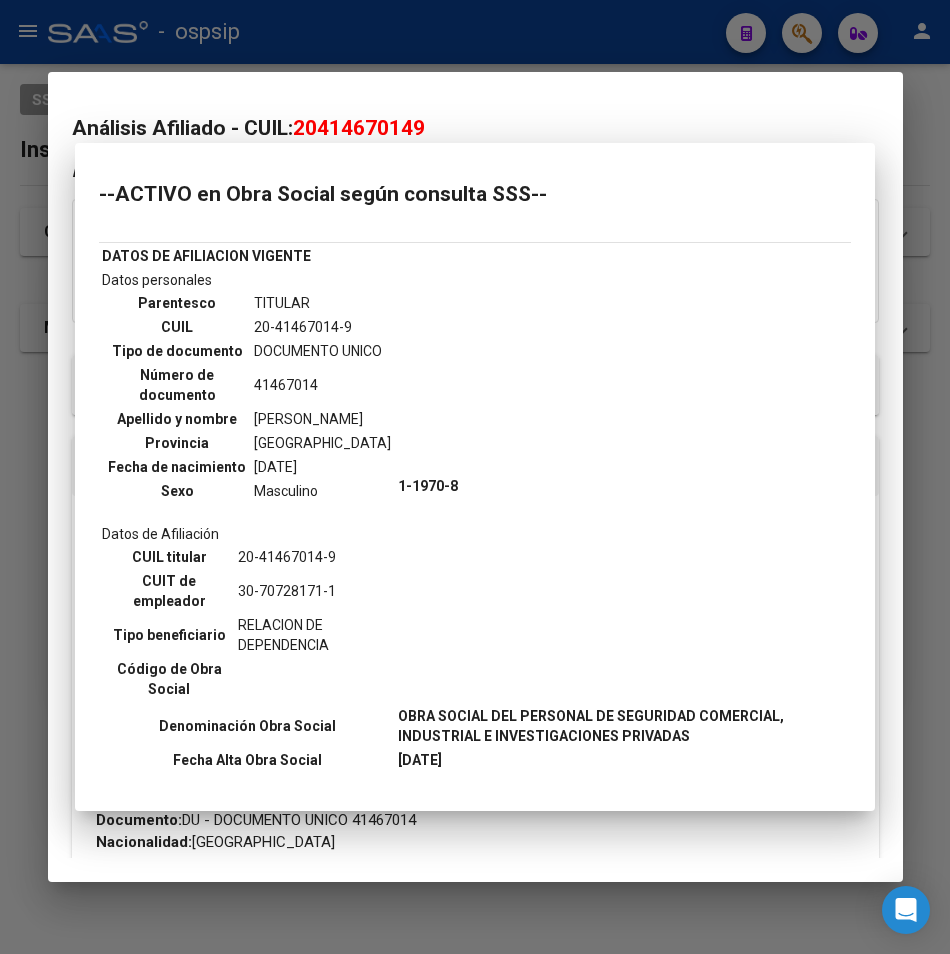 click at bounding box center [475, 477] 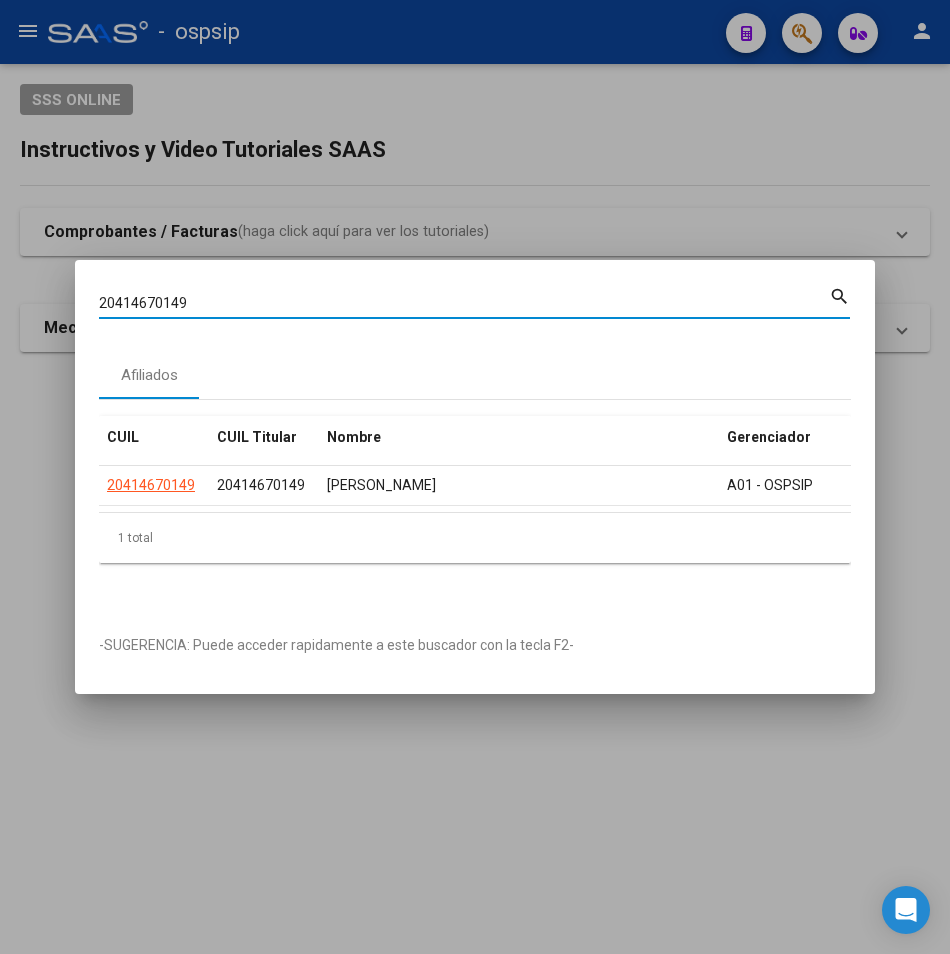 drag, startPoint x: 192, startPoint y: 295, endPoint x: -49, endPoint y: 325, distance: 242.86005 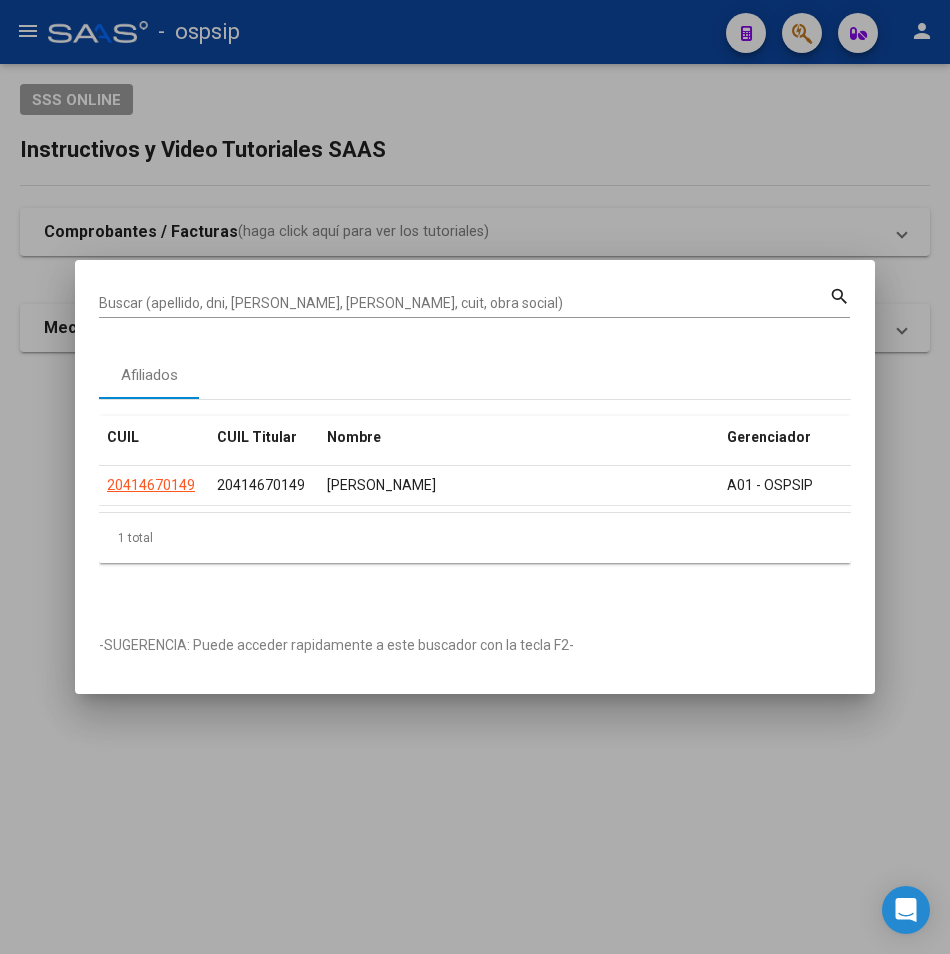 click on "Buscar (apellido, dni, [PERSON_NAME], [PERSON_NAME], cuit, obra social)" at bounding box center [464, 303] 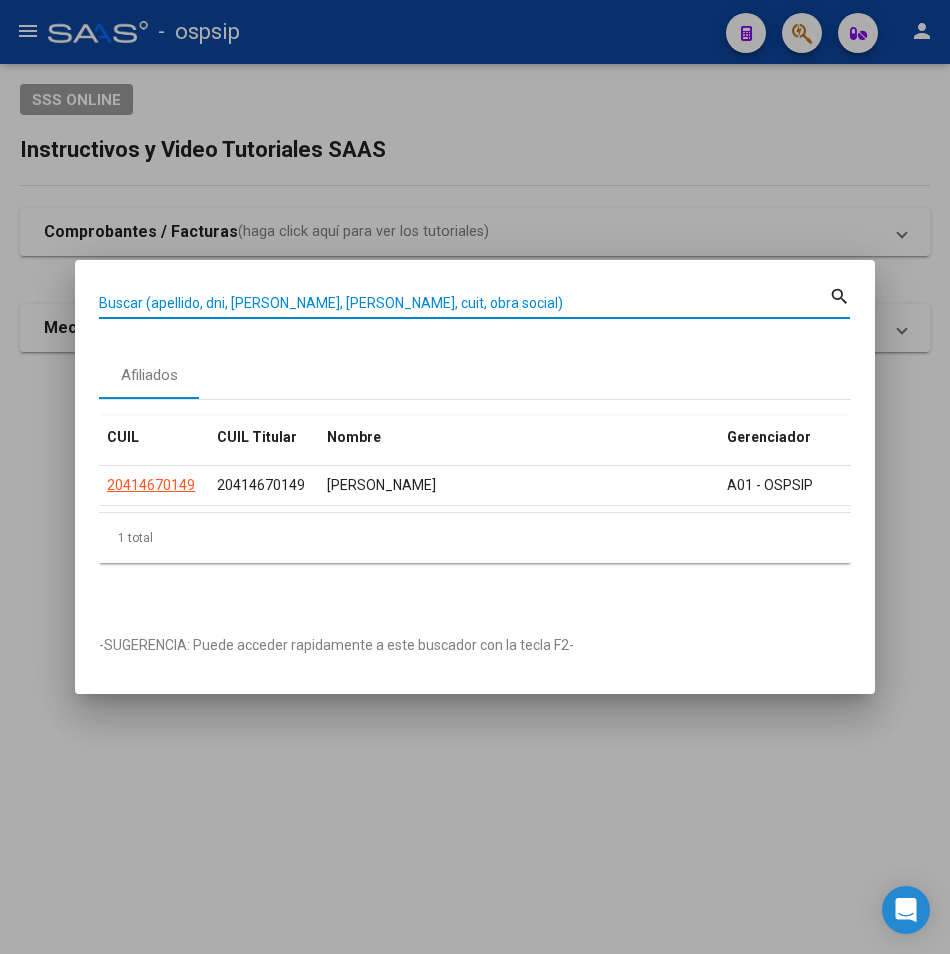 paste on "2030929516" 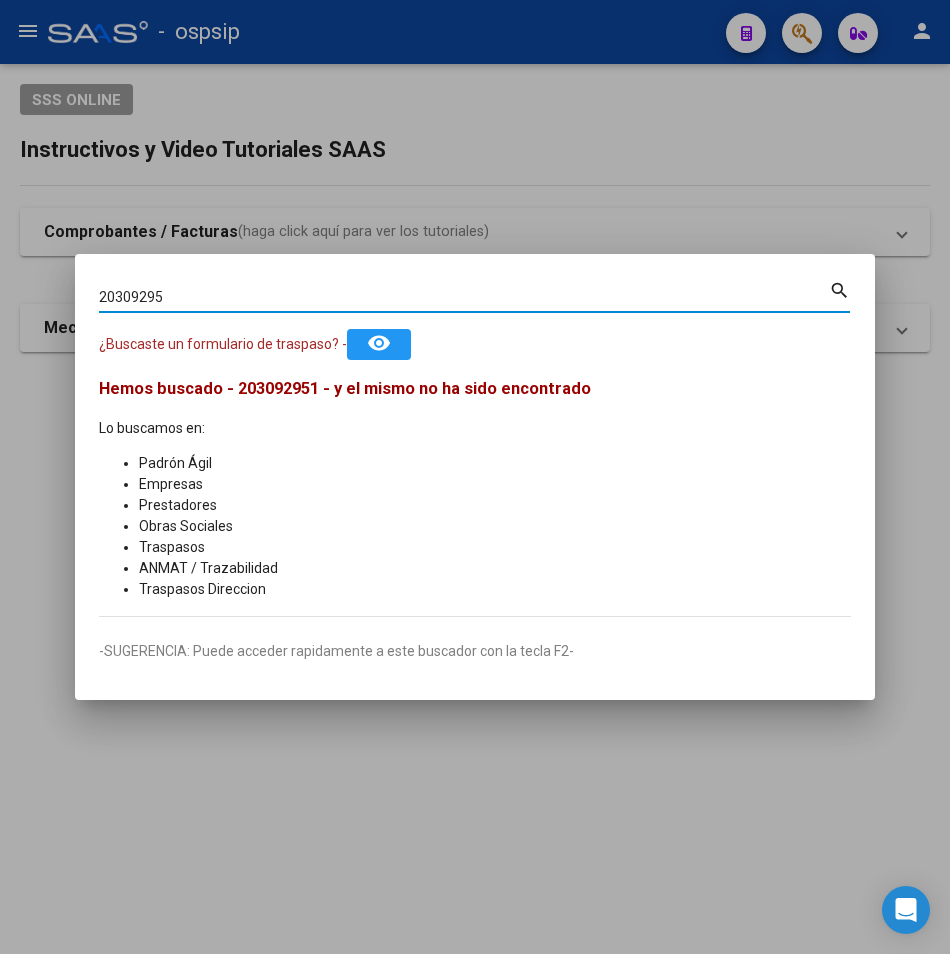 type on "20309295" 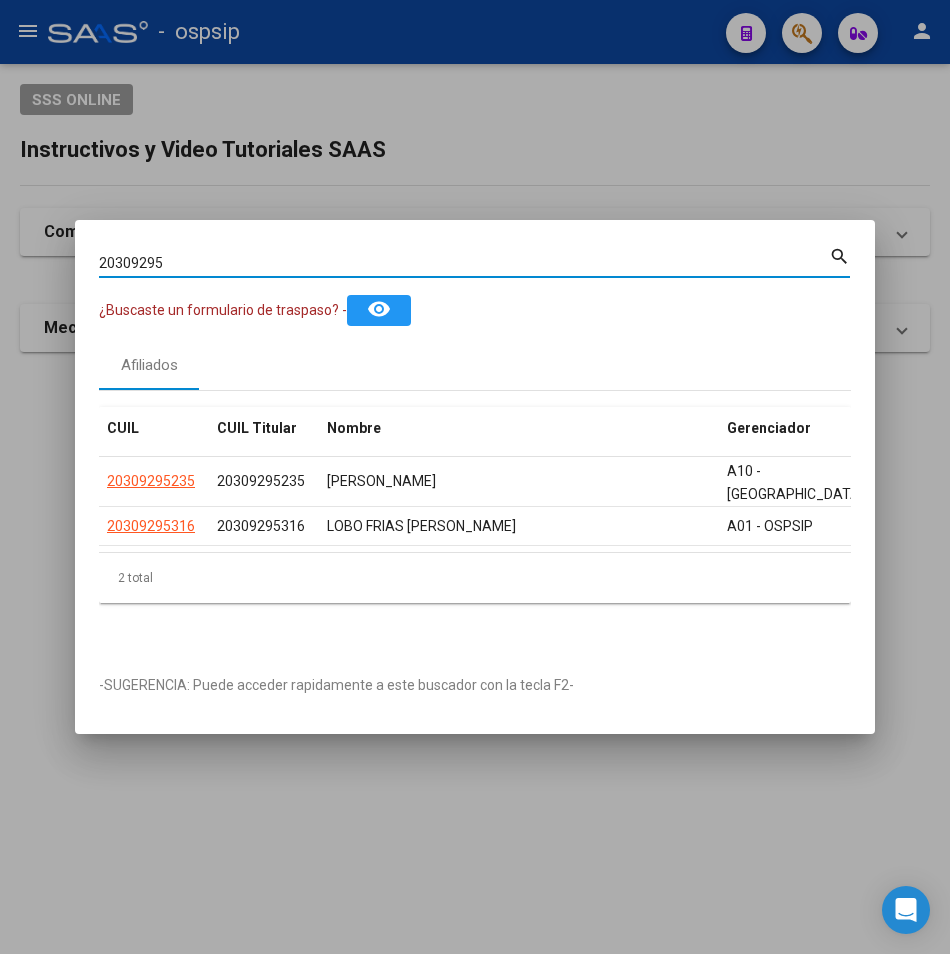 drag, startPoint x: 169, startPoint y: 258, endPoint x: 66, endPoint y: 273, distance: 104.0865 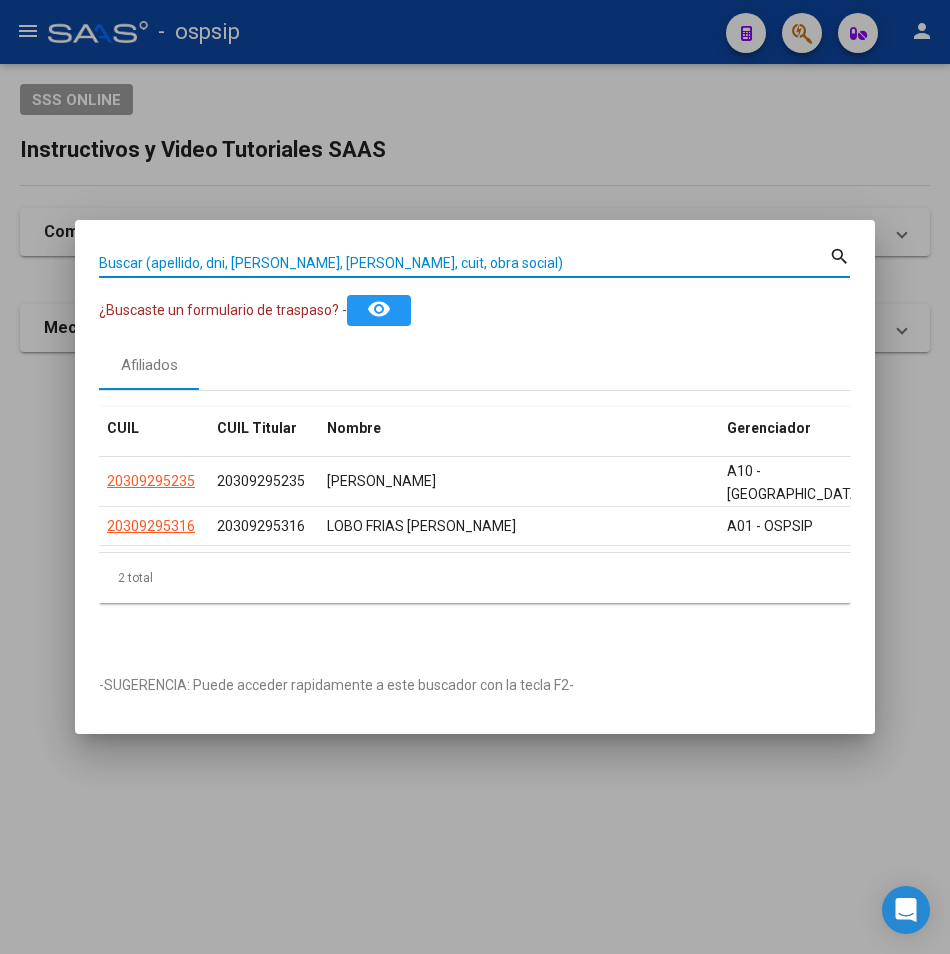 click on "Buscar (apellido, dni, [PERSON_NAME], [PERSON_NAME], cuit, obra social)" at bounding box center [464, 263] 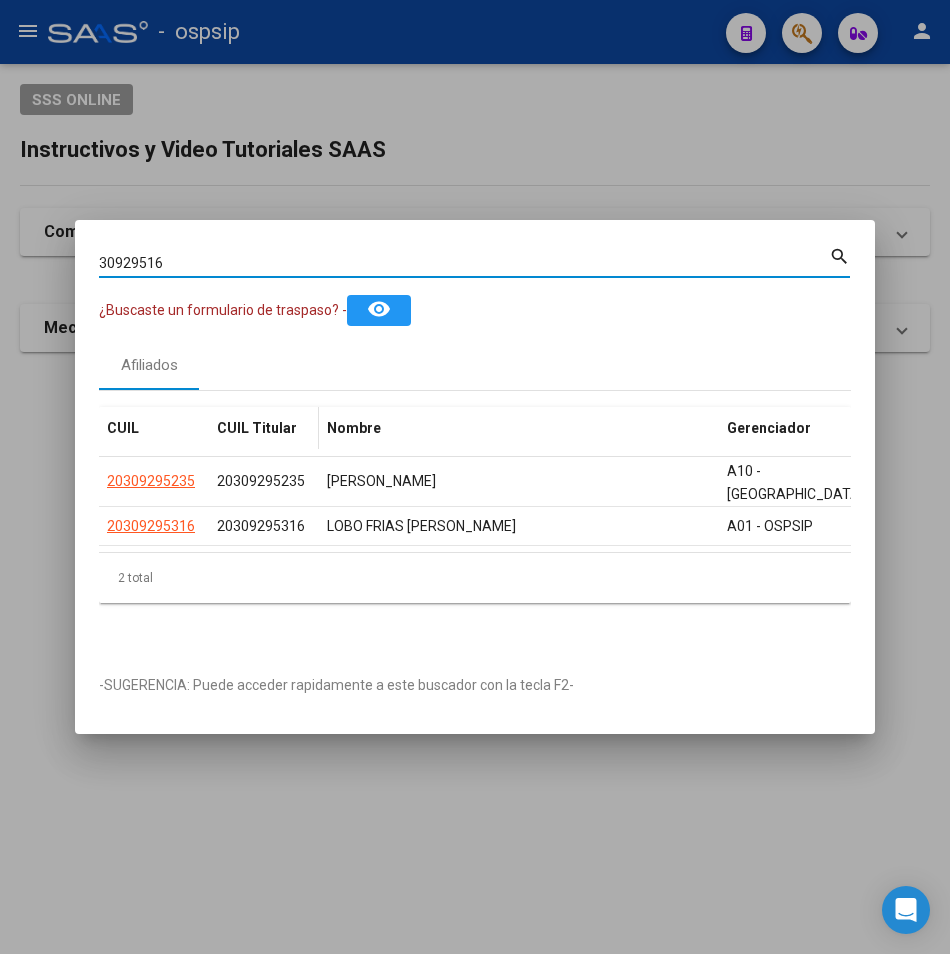 type on "30929516" 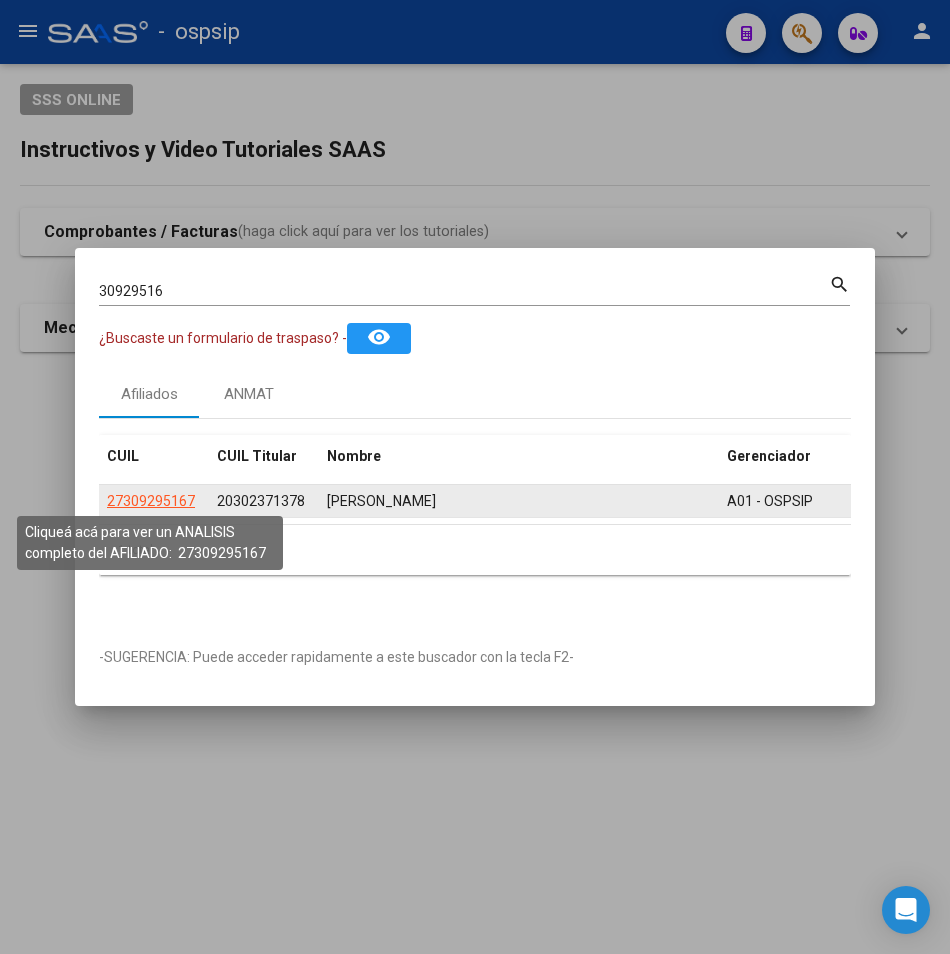 click on "27309295167" 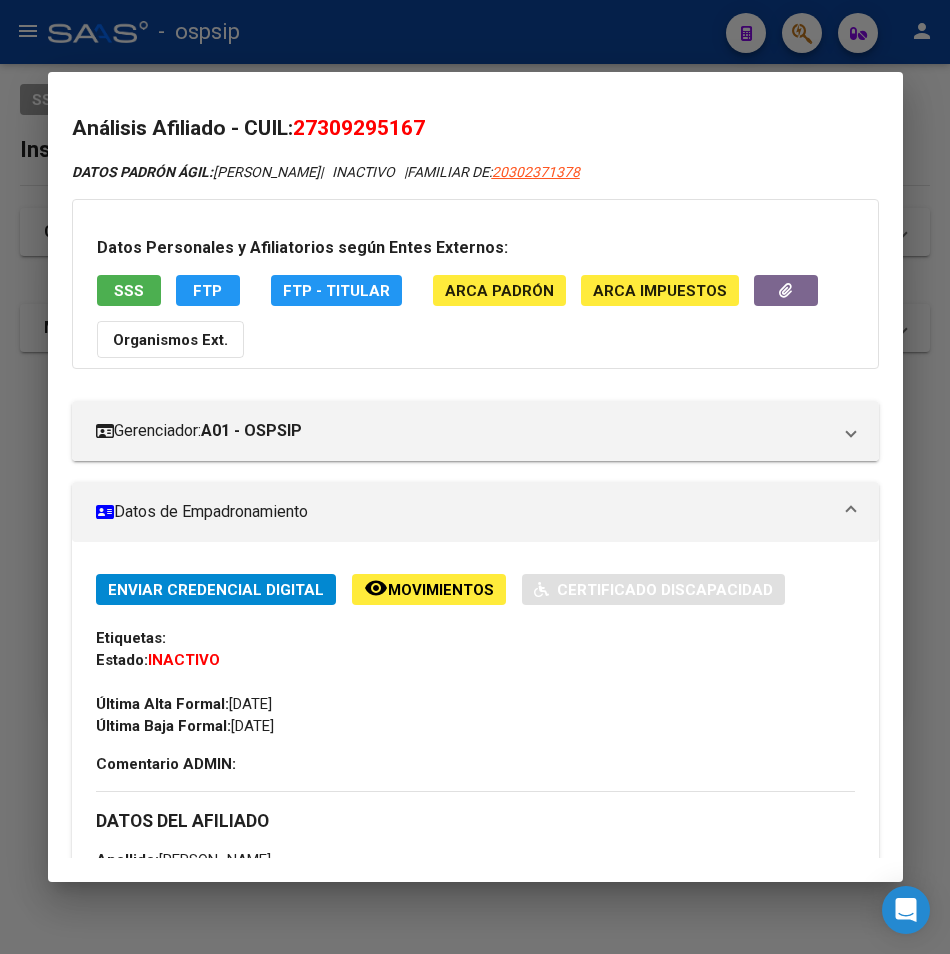 click on "SSS" at bounding box center [129, 291] 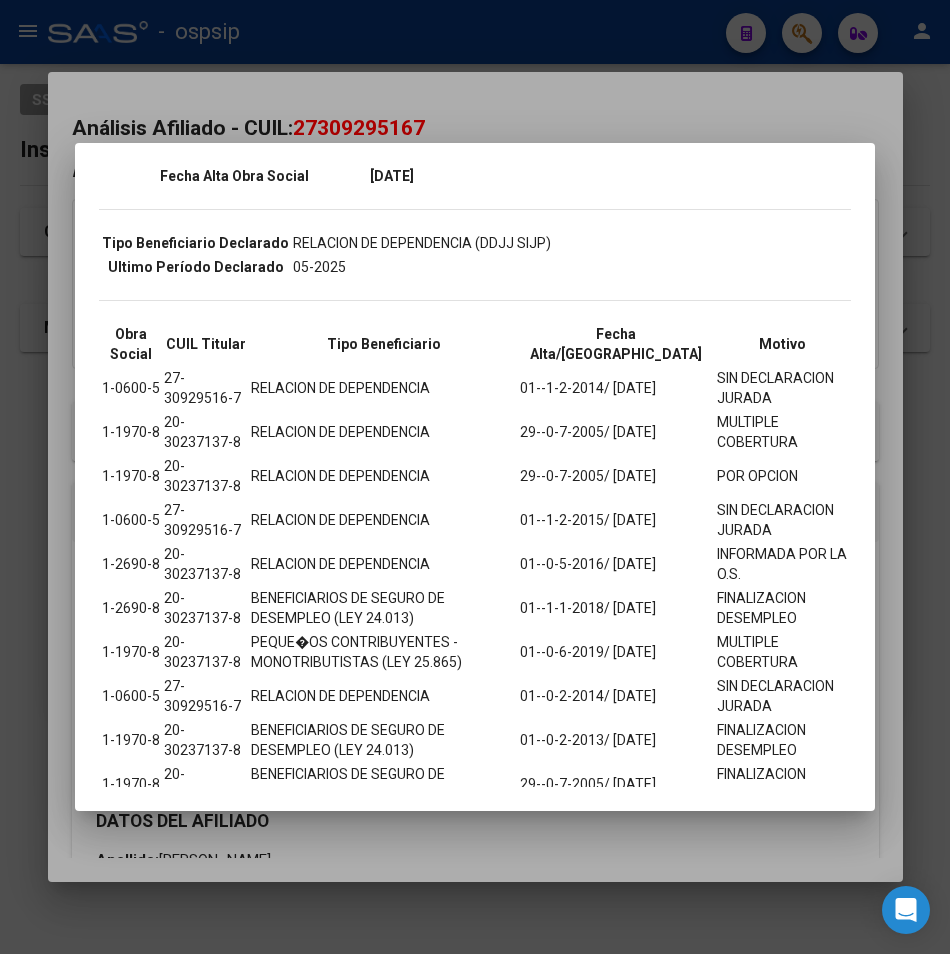 scroll, scrollTop: 226, scrollLeft: 0, axis: vertical 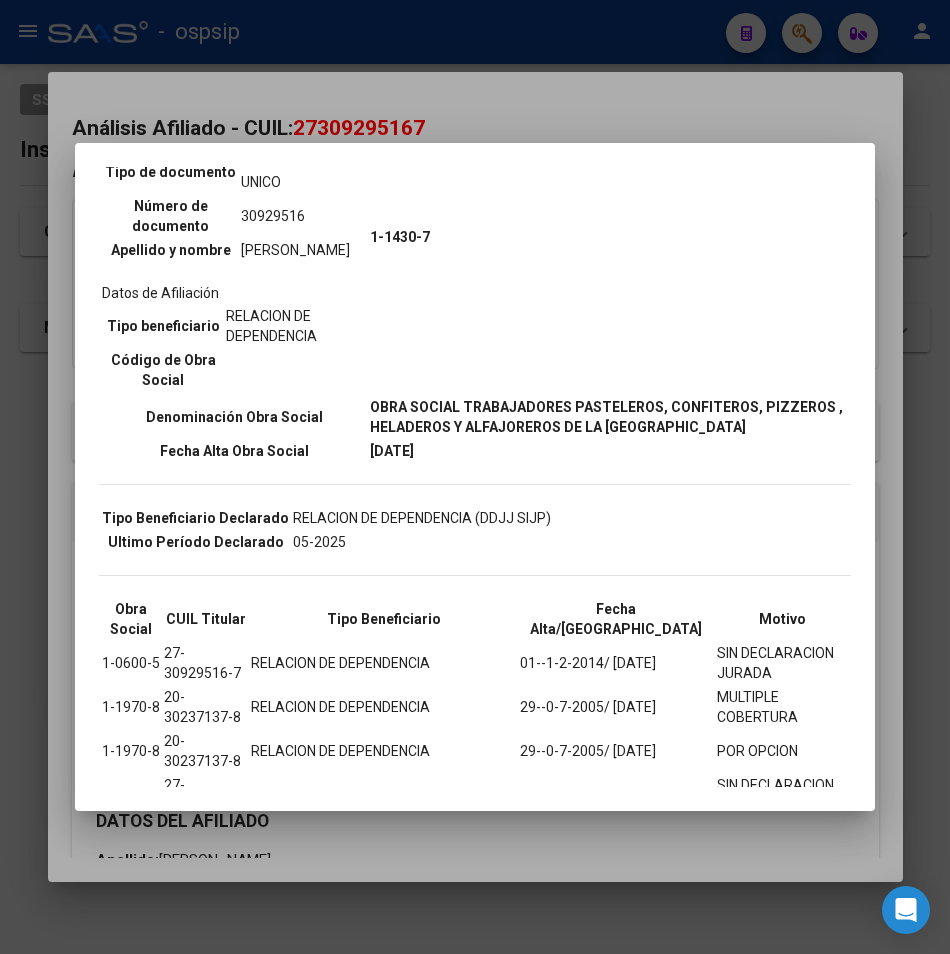 click at bounding box center (475, 477) 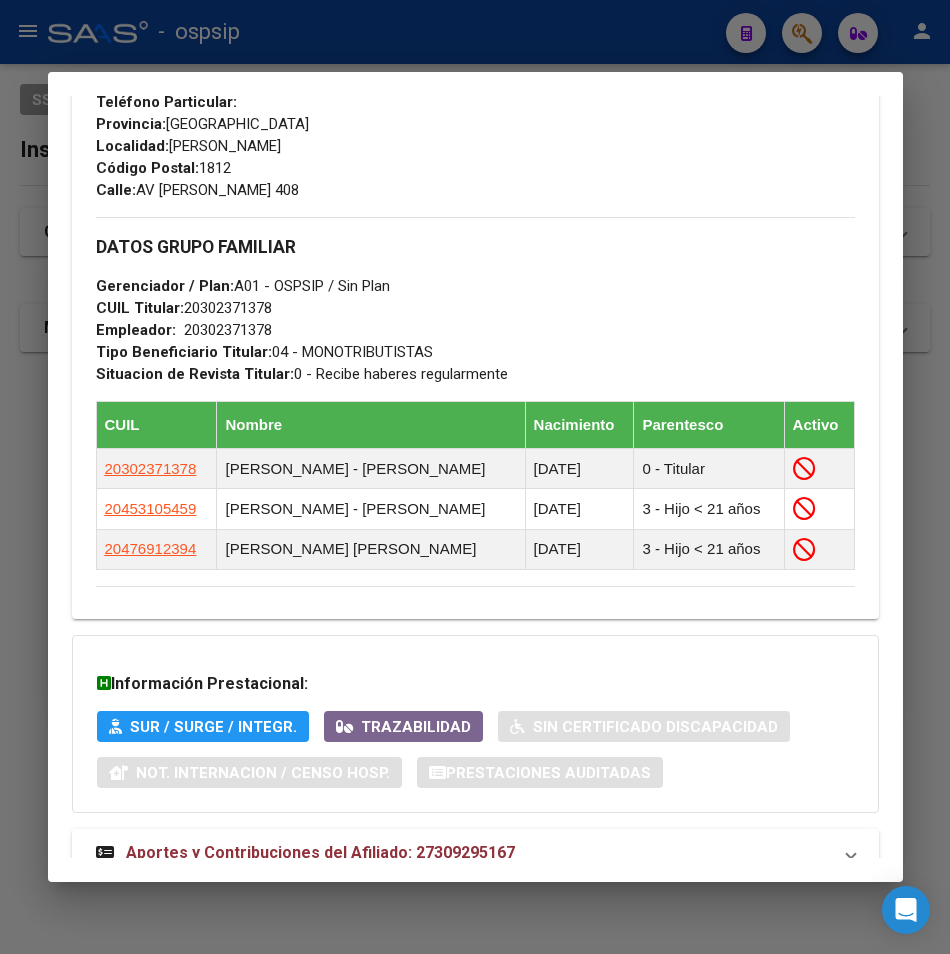scroll, scrollTop: 1086, scrollLeft: 0, axis: vertical 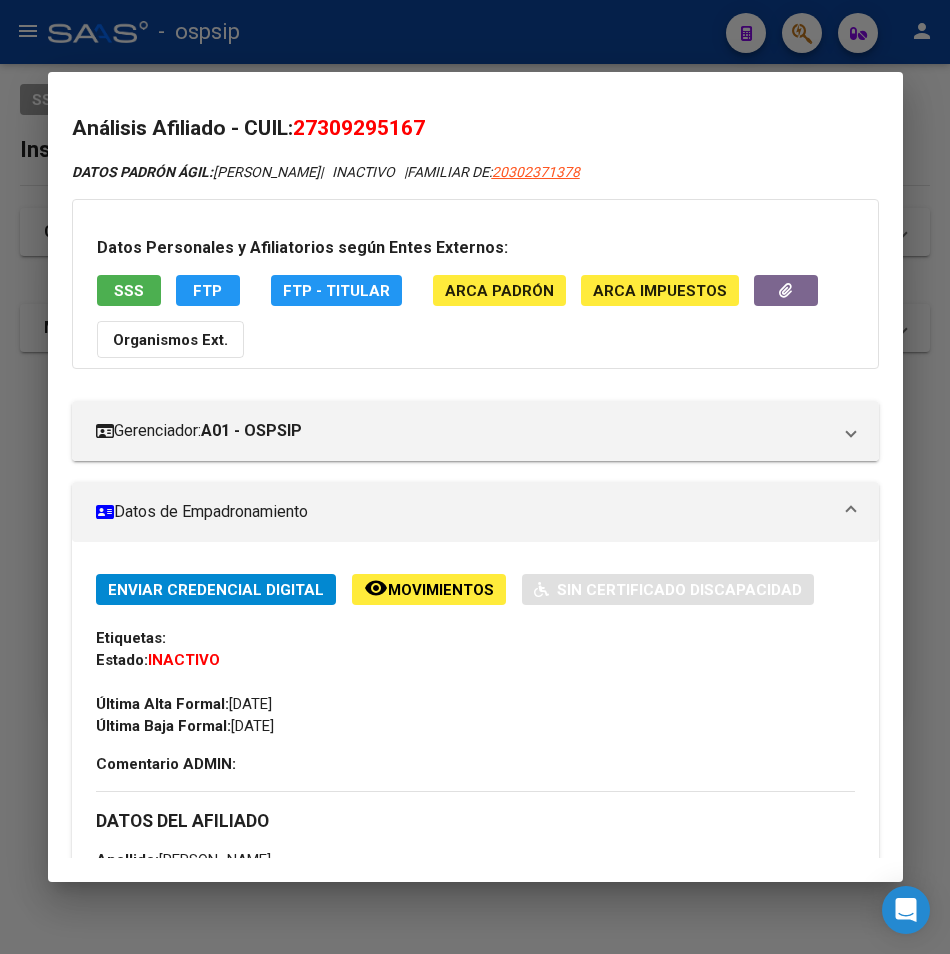 click at bounding box center [475, 477] 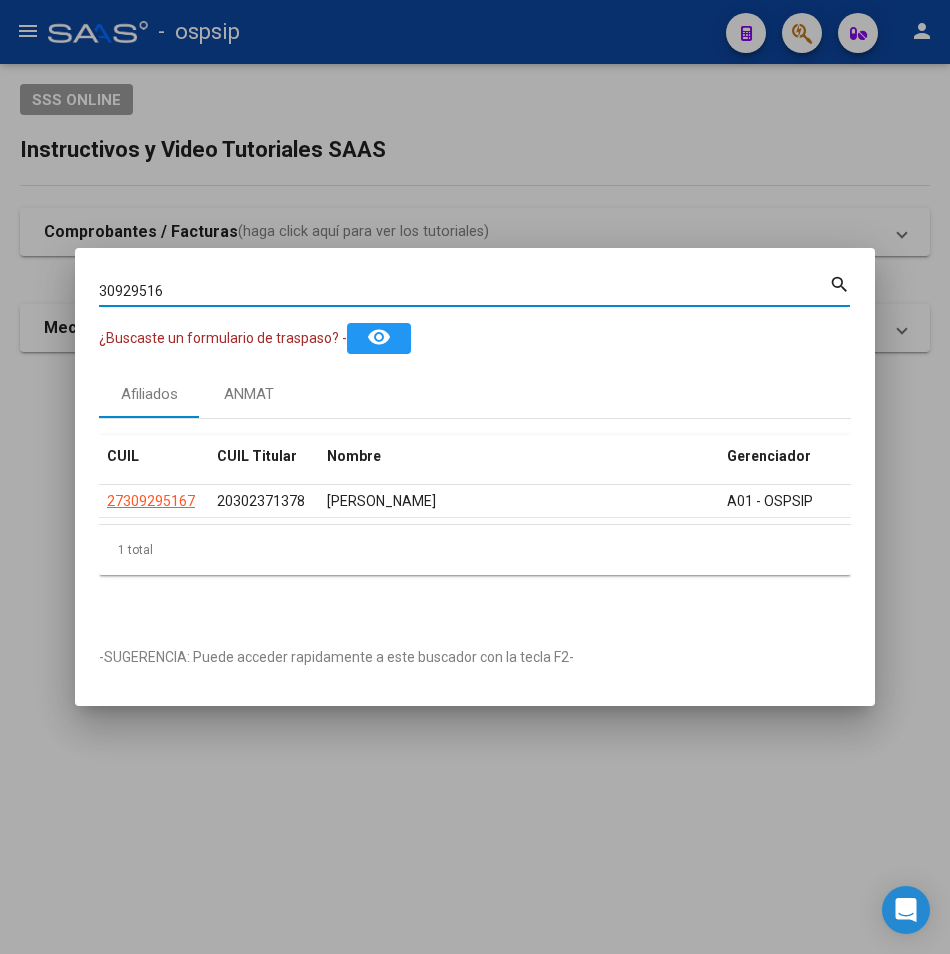 drag, startPoint x: 197, startPoint y: 290, endPoint x: 19, endPoint y: 308, distance: 178.90779 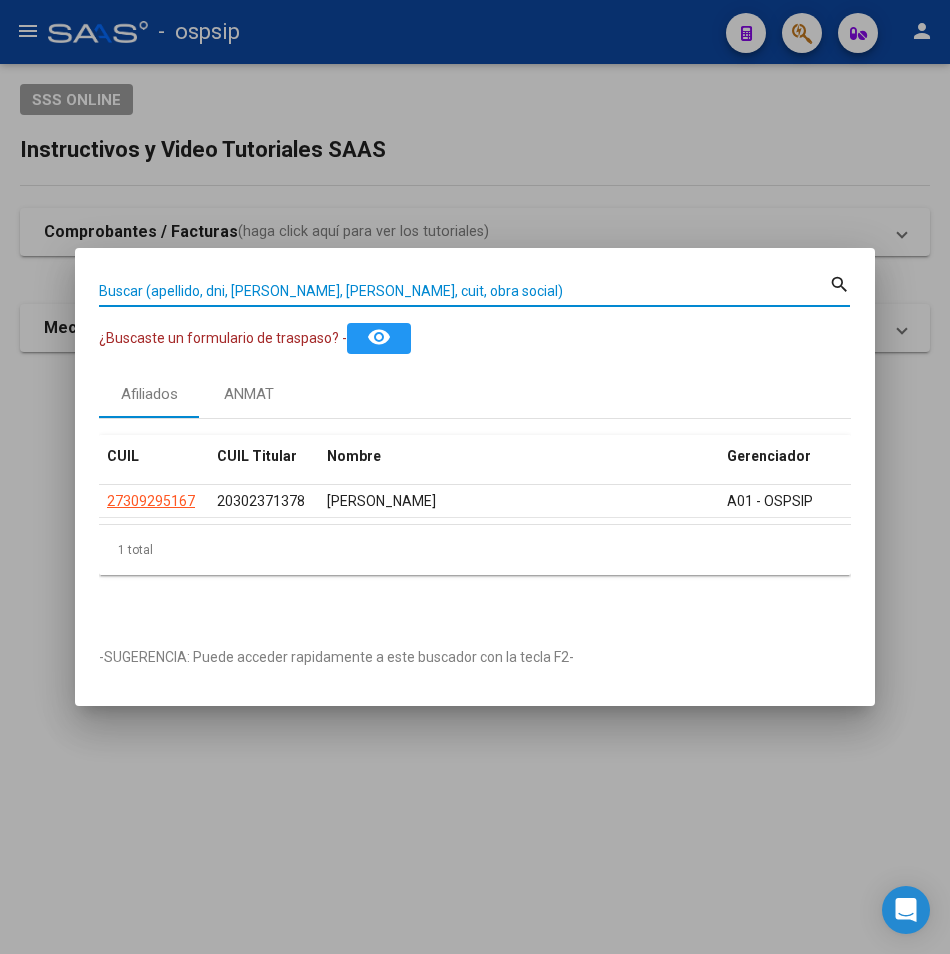 type 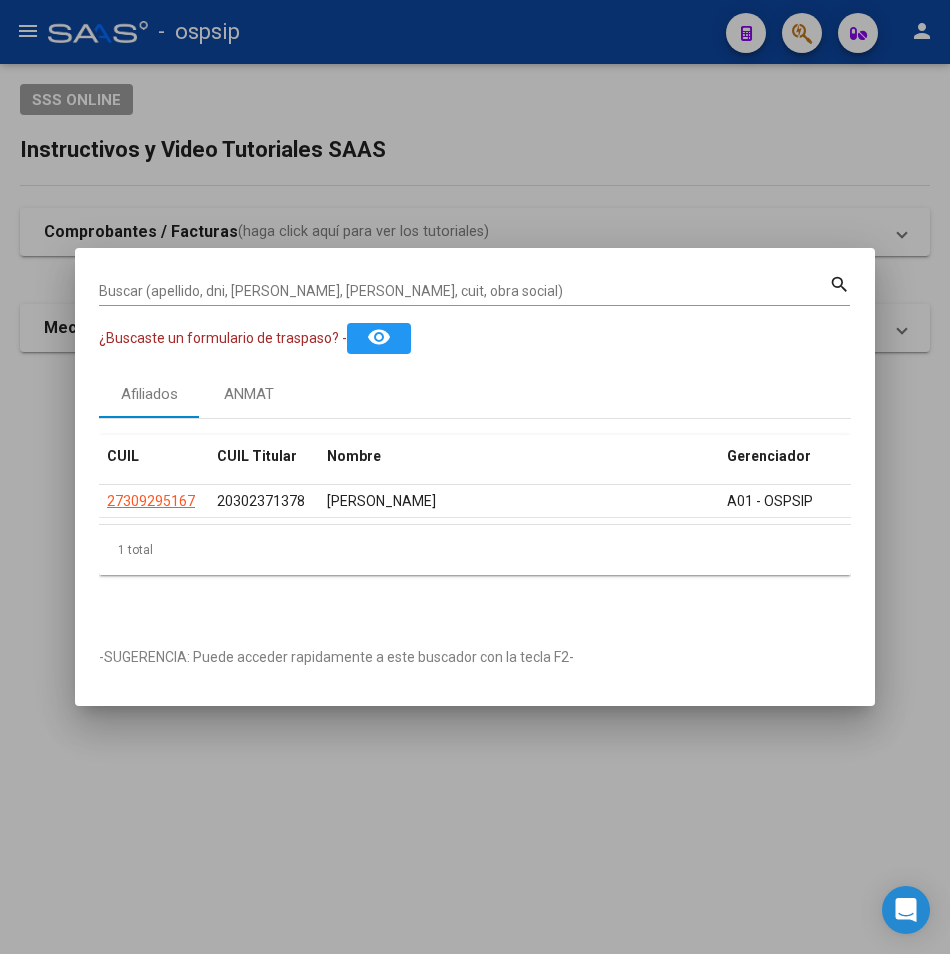 drag, startPoint x: 914, startPoint y: 109, endPoint x: 877, endPoint y: 151, distance: 55.97321 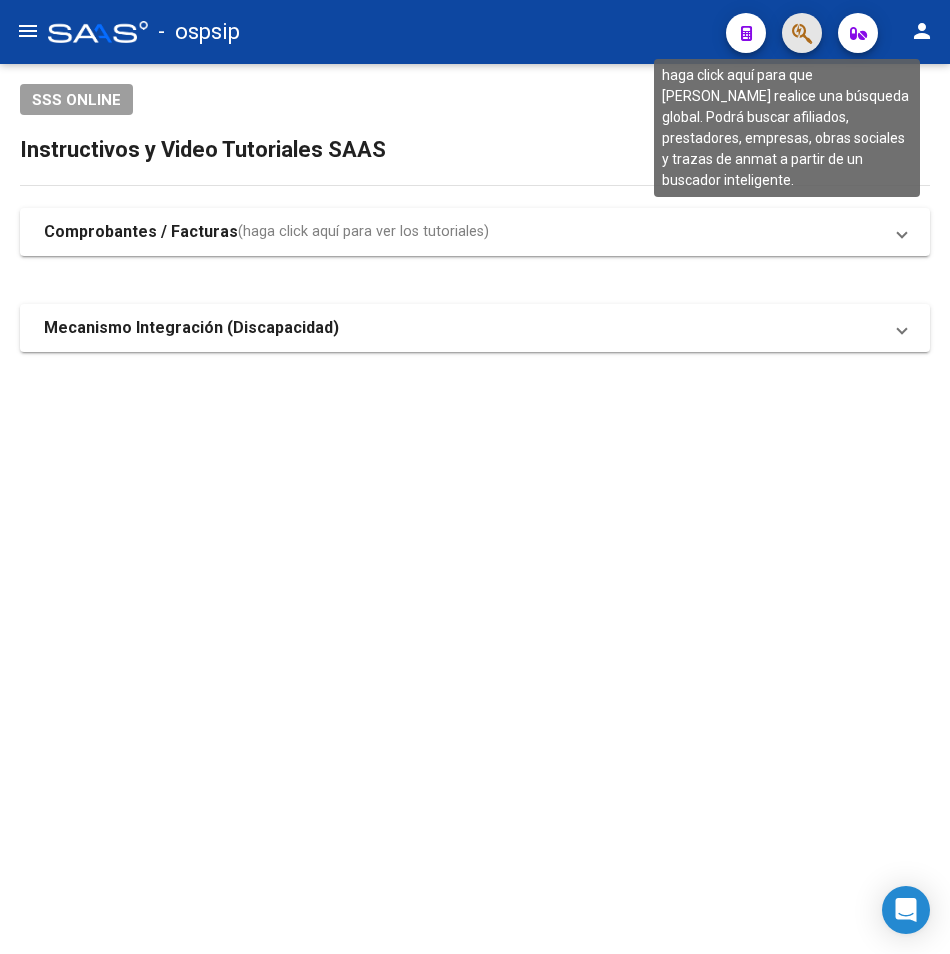 click 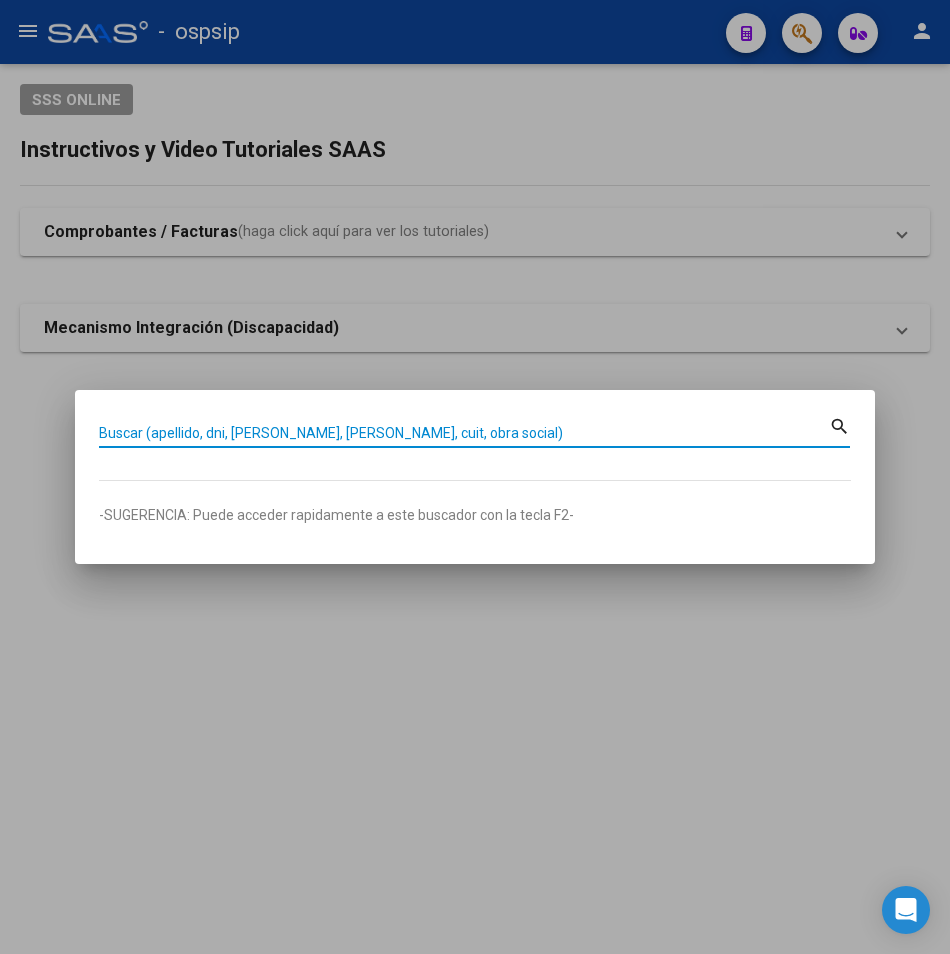 click on "Buscar (apellido, dni, [PERSON_NAME], [PERSON_NAME], cuit, obra social)" at bounding box center (464, 433) 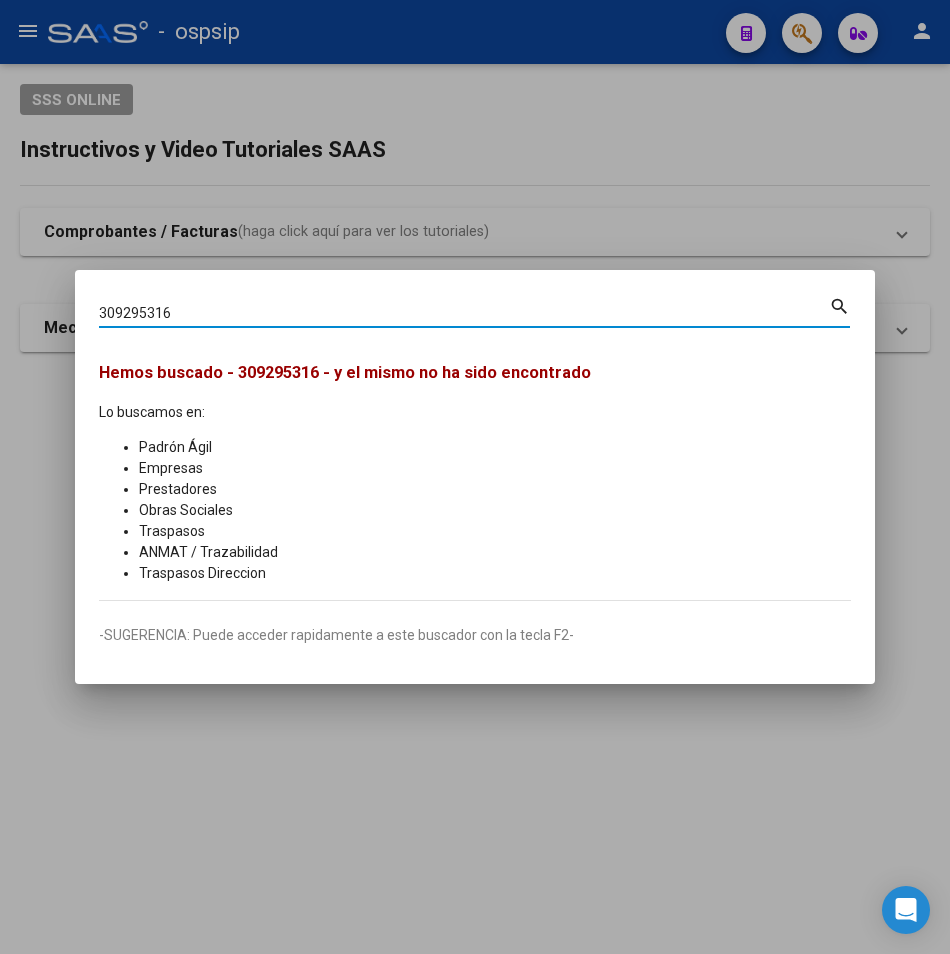 type on "309295316" 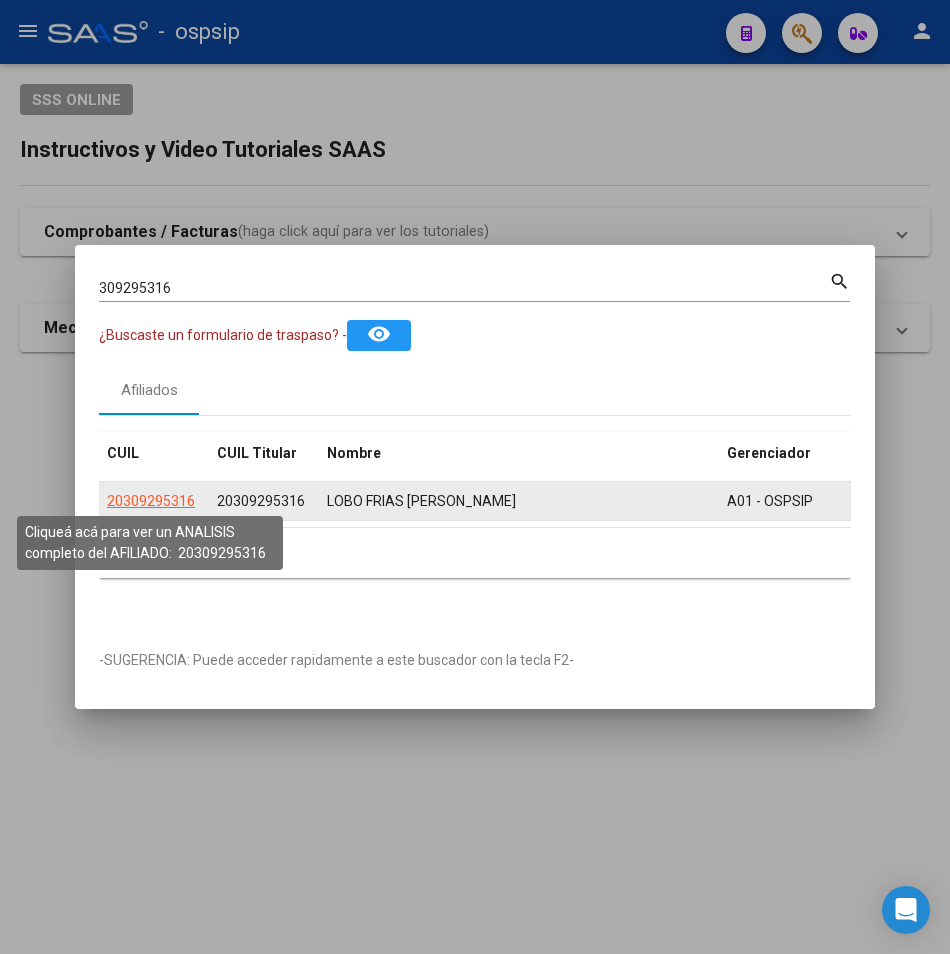 click on "20309295316" 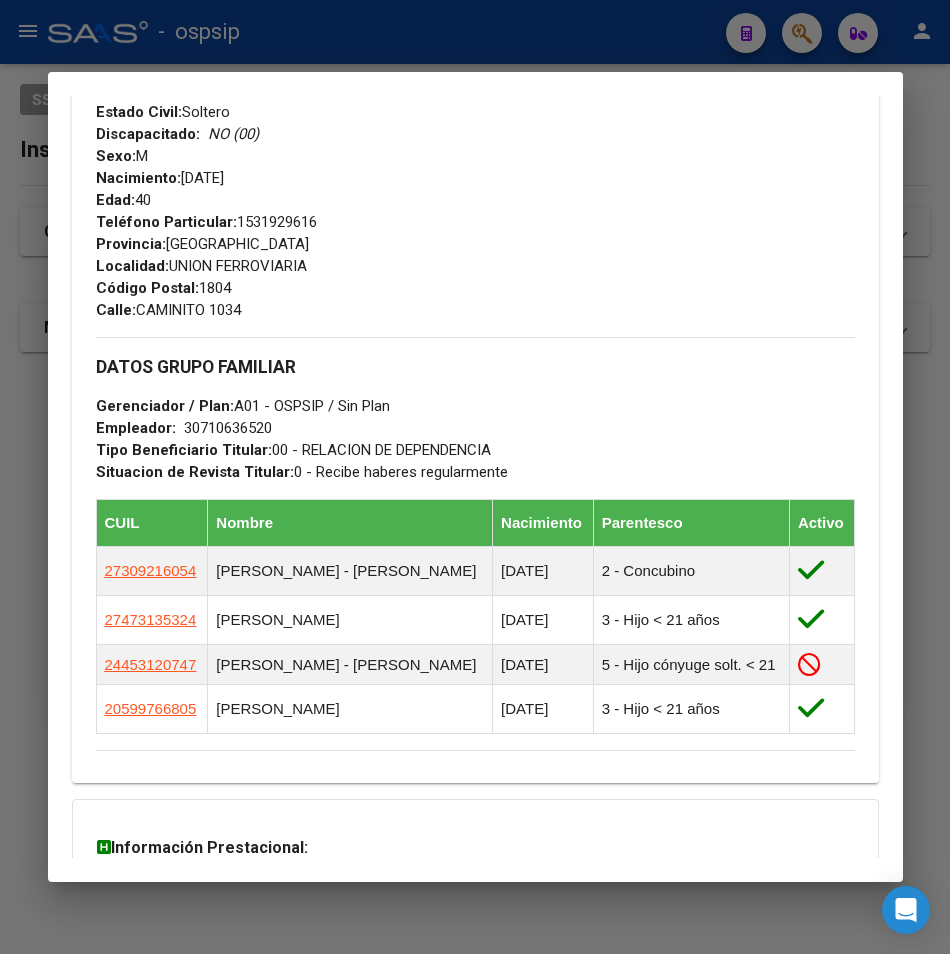 scroll, scrollTop: 800, scrollLeft: 0, axis: vertical 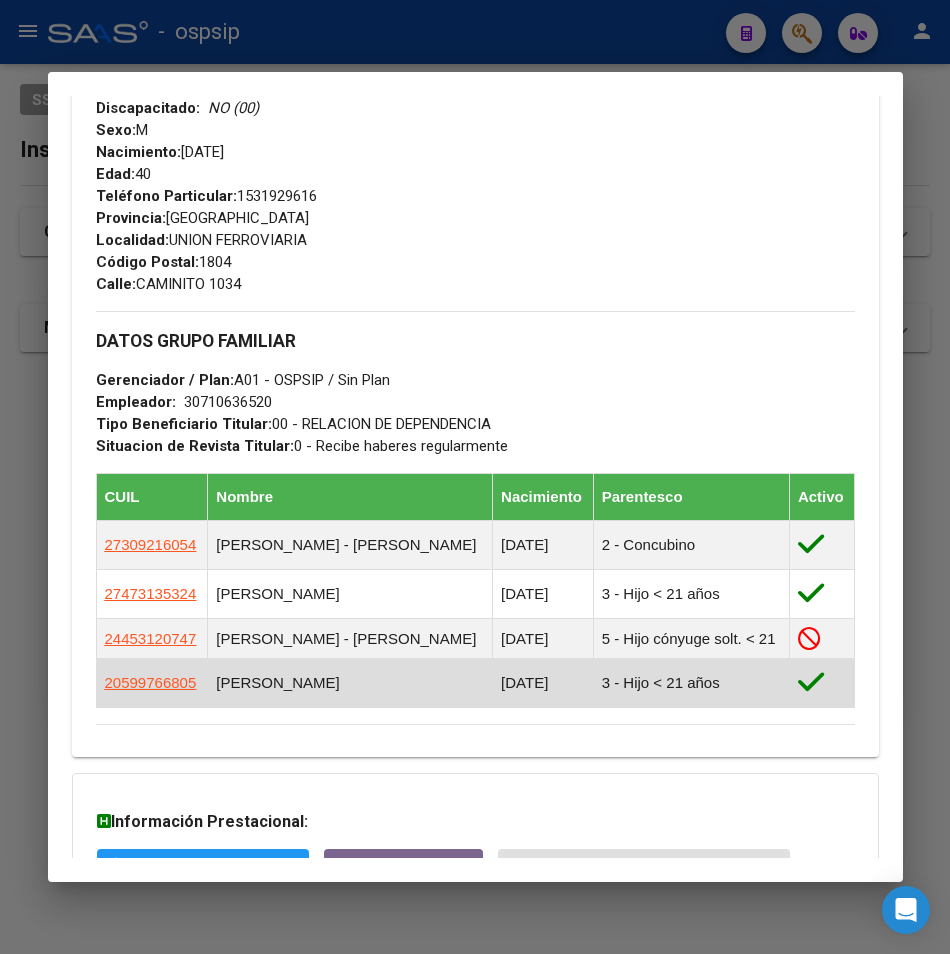 click on "[PERSON_NAME]" at bounding box center [350, 683] 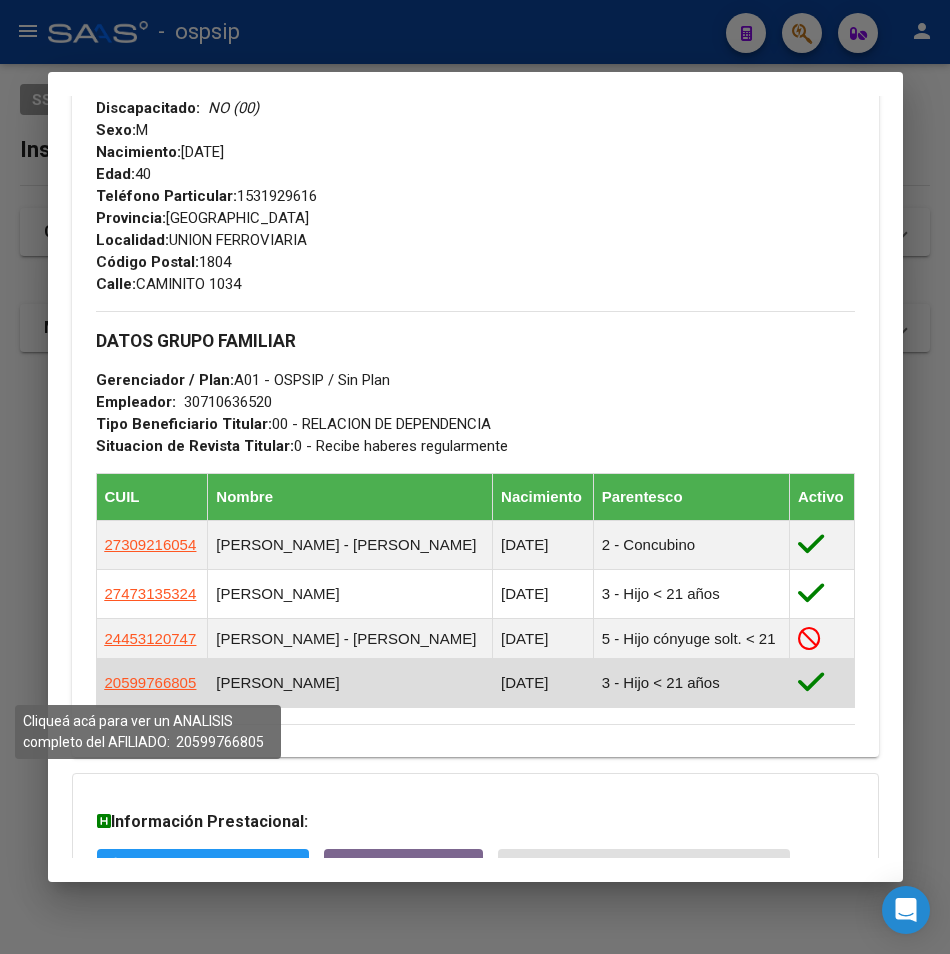 click on "20599766805" at bounding box center [151, 682] 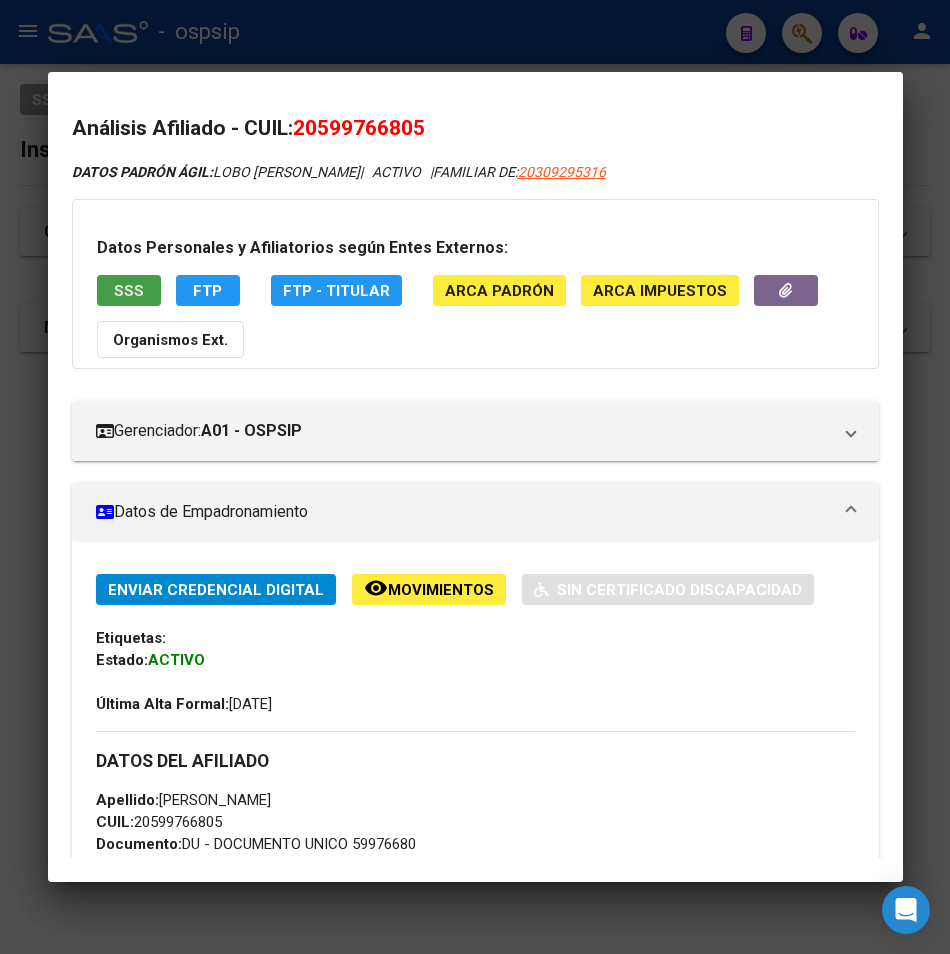 click on "SSS" at bounding box center (129, 291) 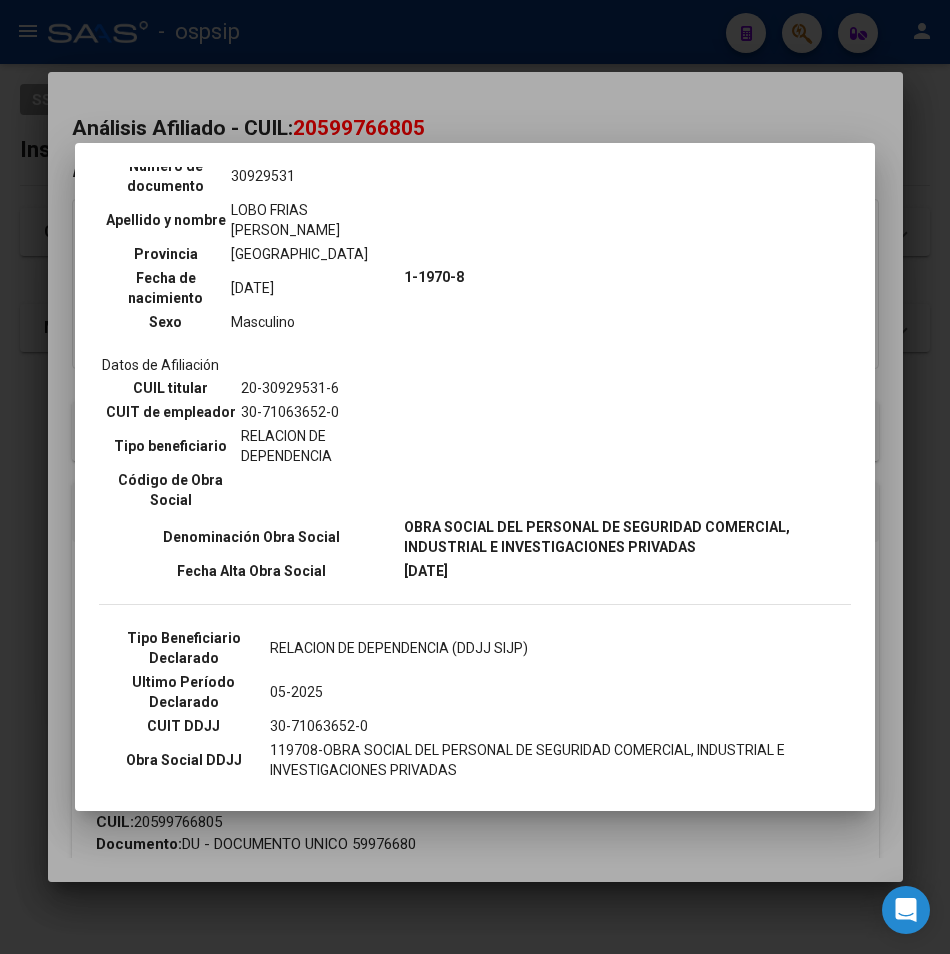 scroll, scrollTop: 200, scrollLeft: 0, axis: vertical 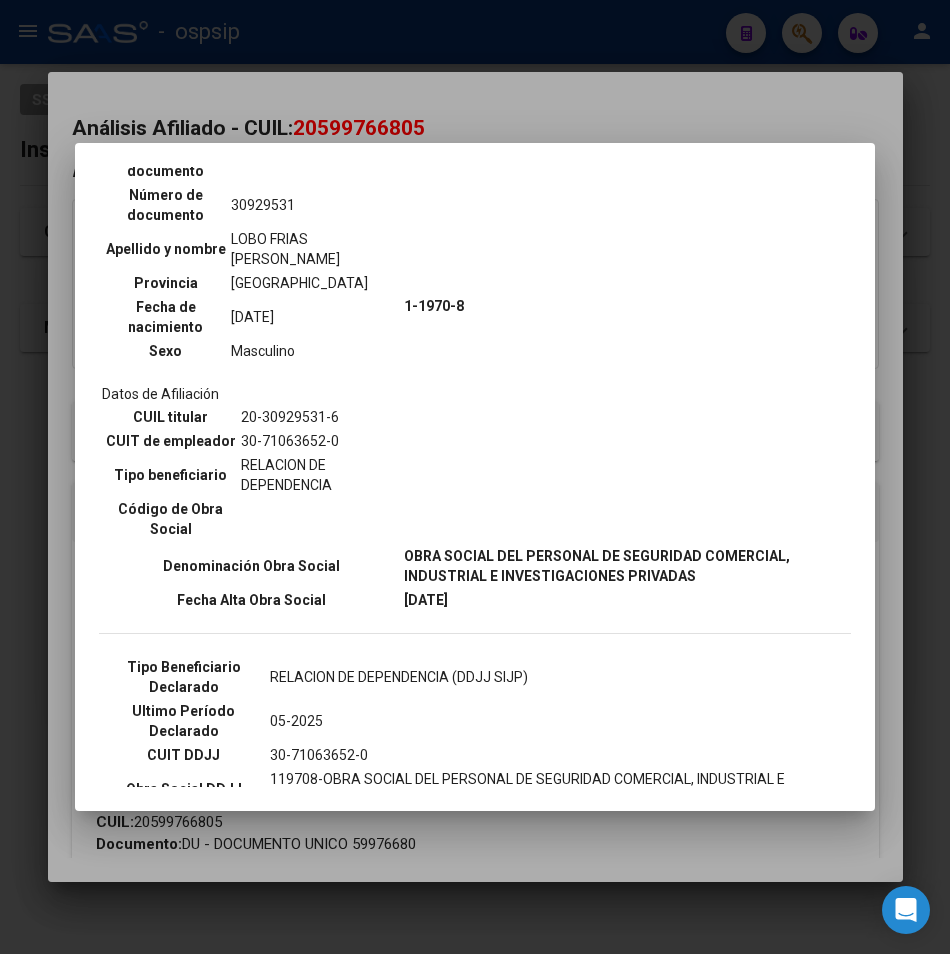 click at bounding box center [475, 477] 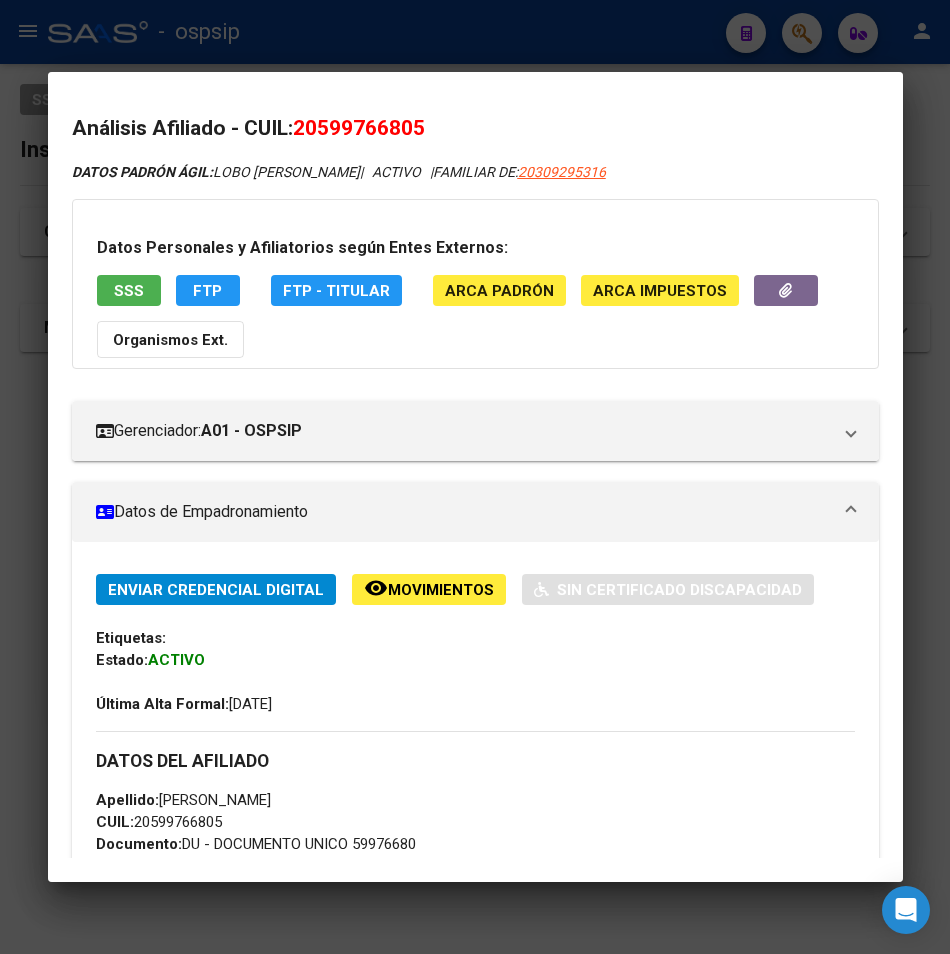 click at bounding box center [475, 477] 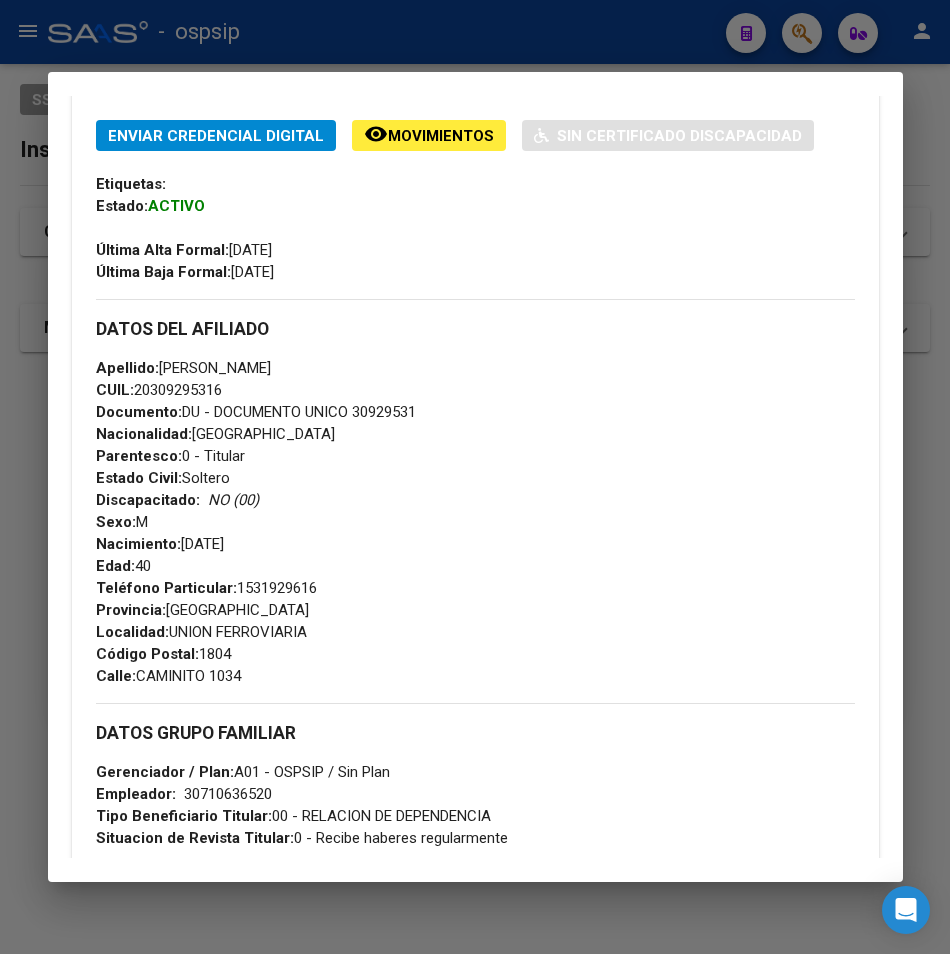 scroll, scrollTop: 400, scrollLeft: 0, axis: vertical 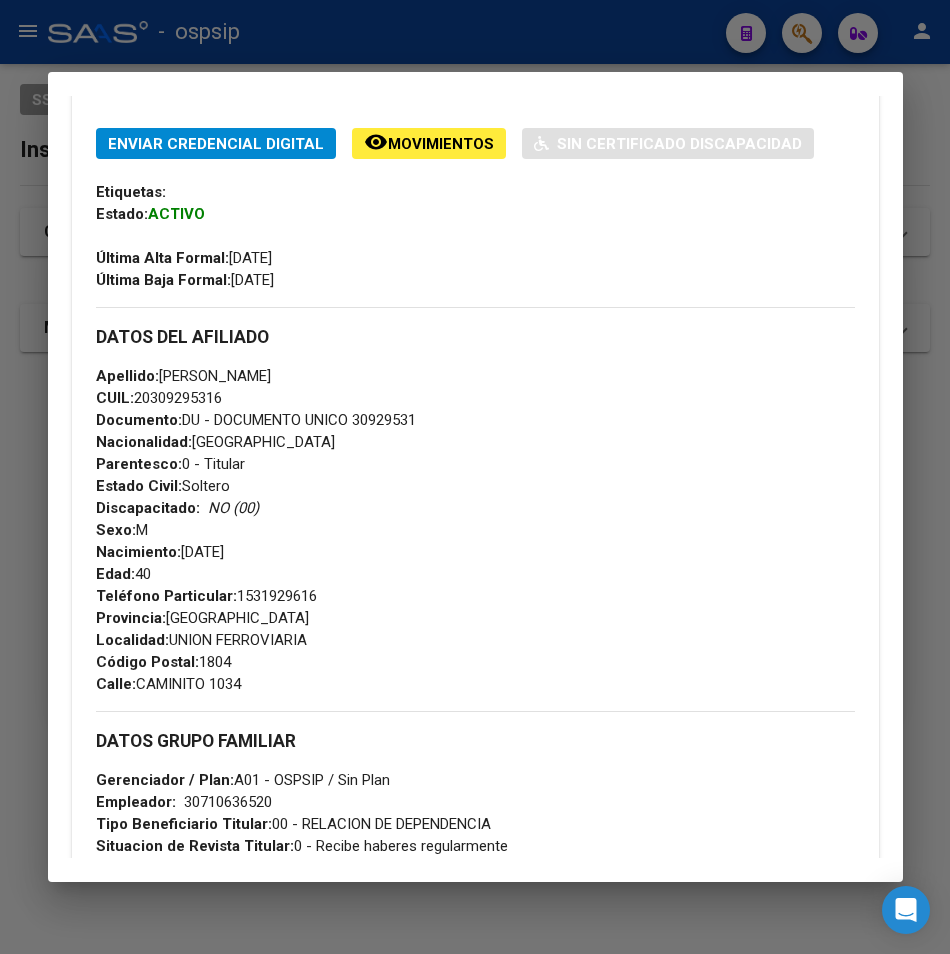 click at bounding box center [475, 477] 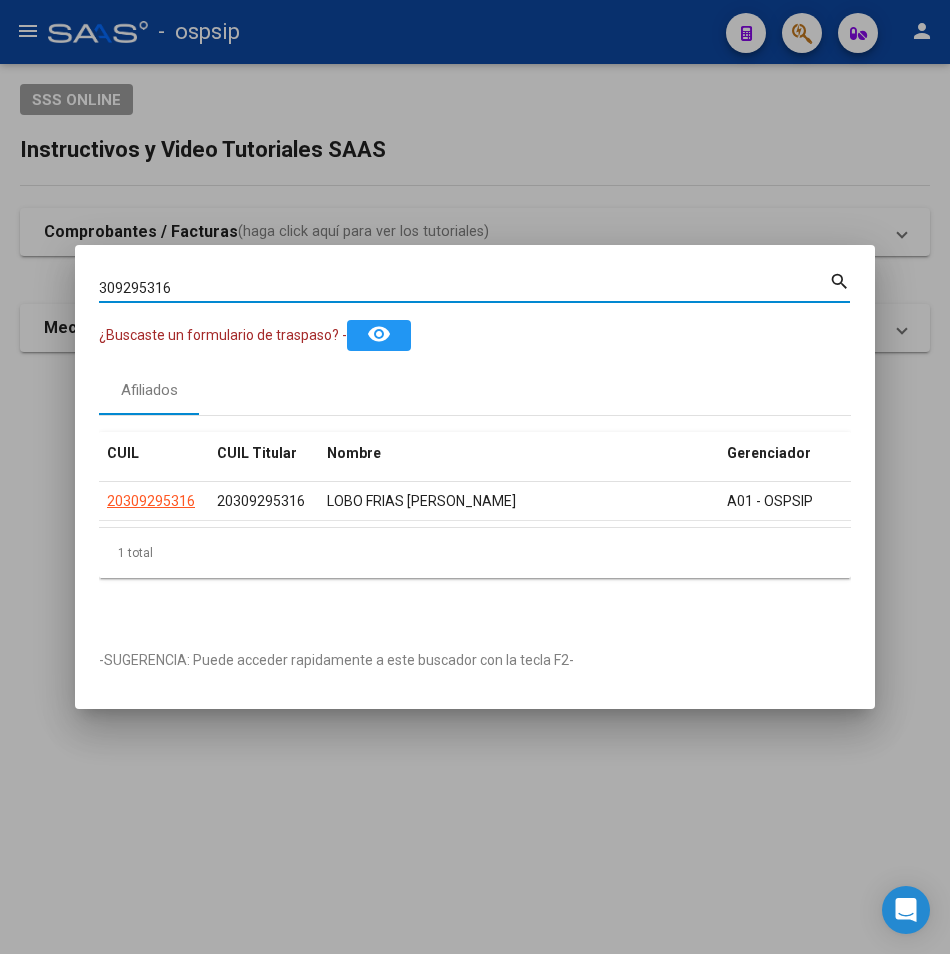 drag, startPoint x: 179, startPoint y: 283, endPoint x: -113, endPoint y: 294, distance: 292.20712 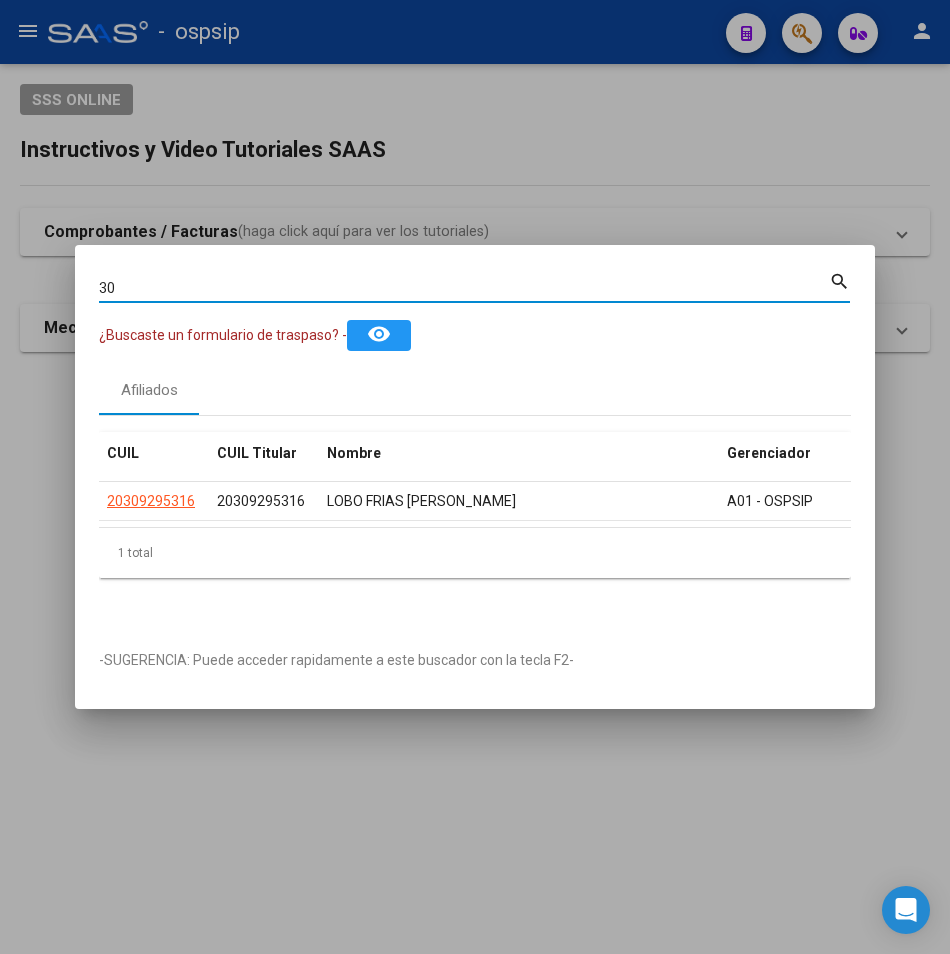 type on "3" 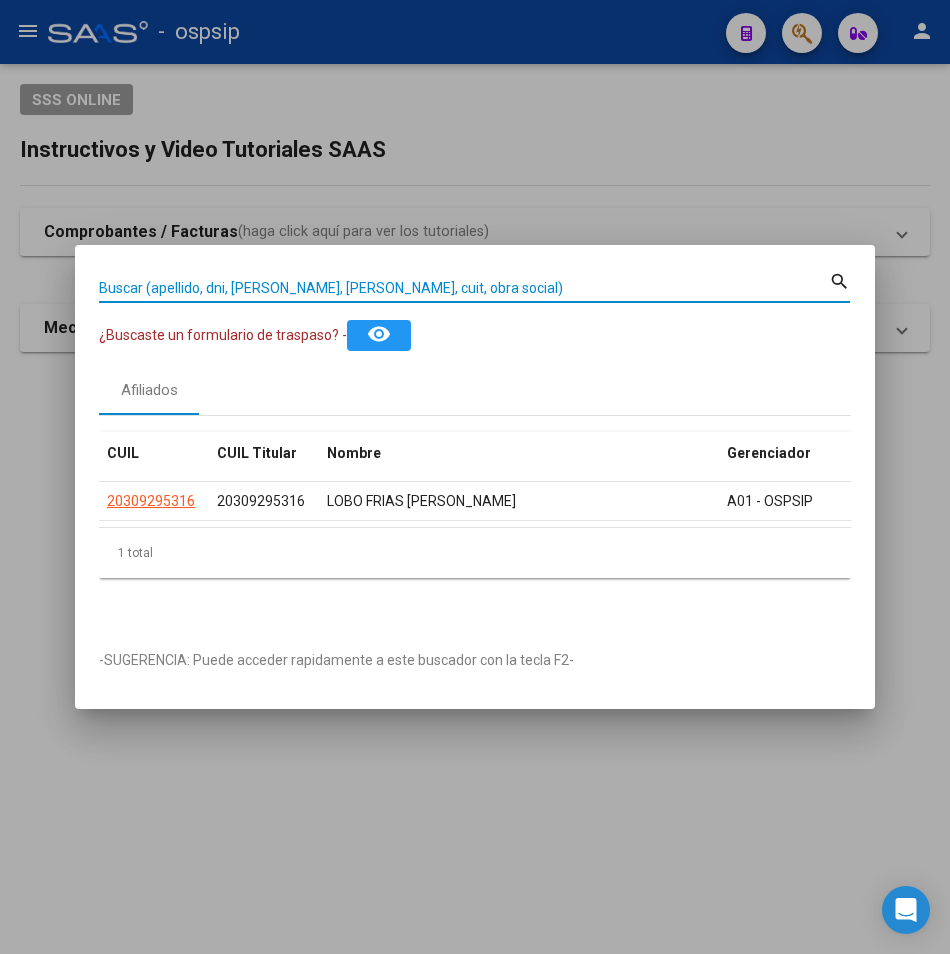 click on "Buscar (apellido, dni, [PERSON_NAME], [PERSON_NAME], cuit, obra social)" at bounding box center [464, 288] 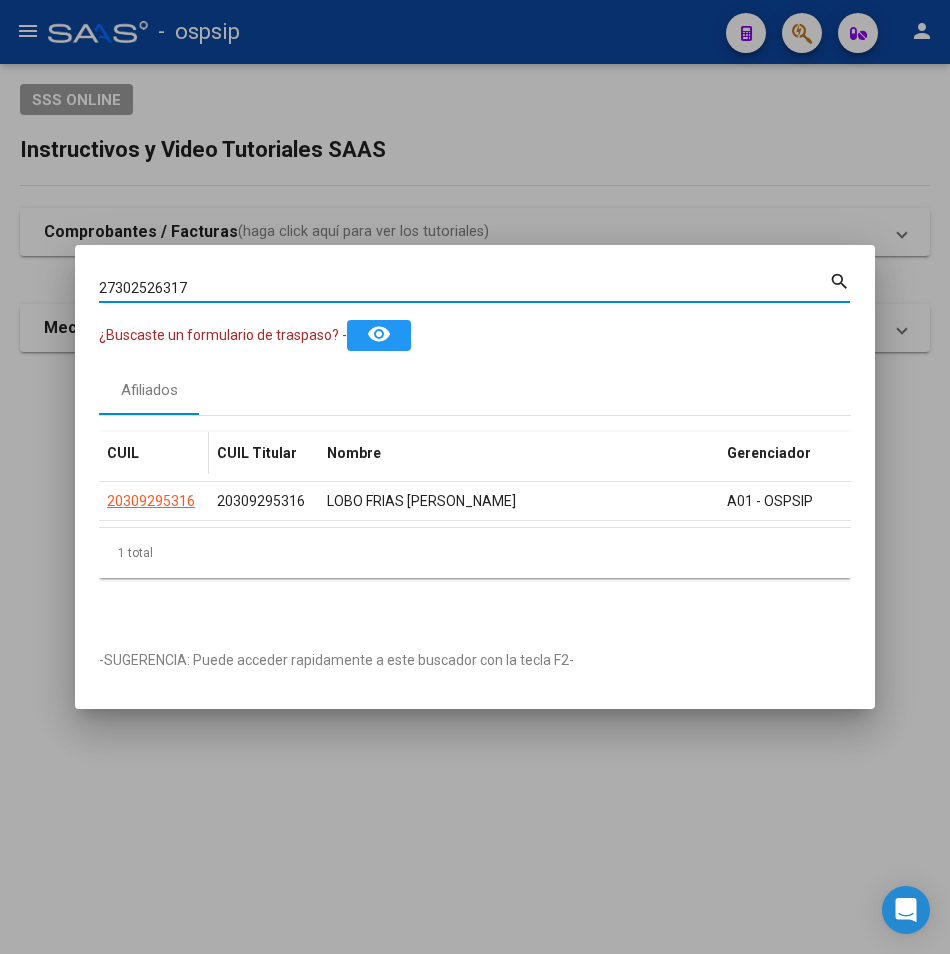 type on "27302526317" 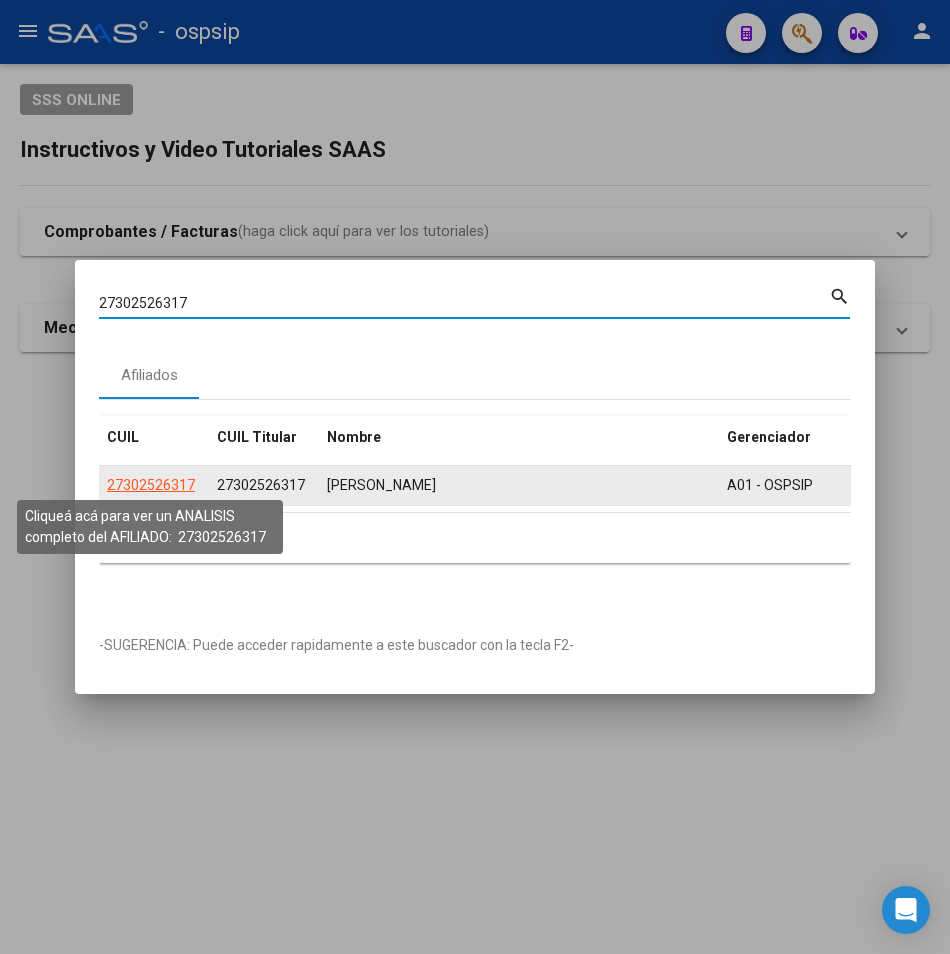 click on "27302526317" 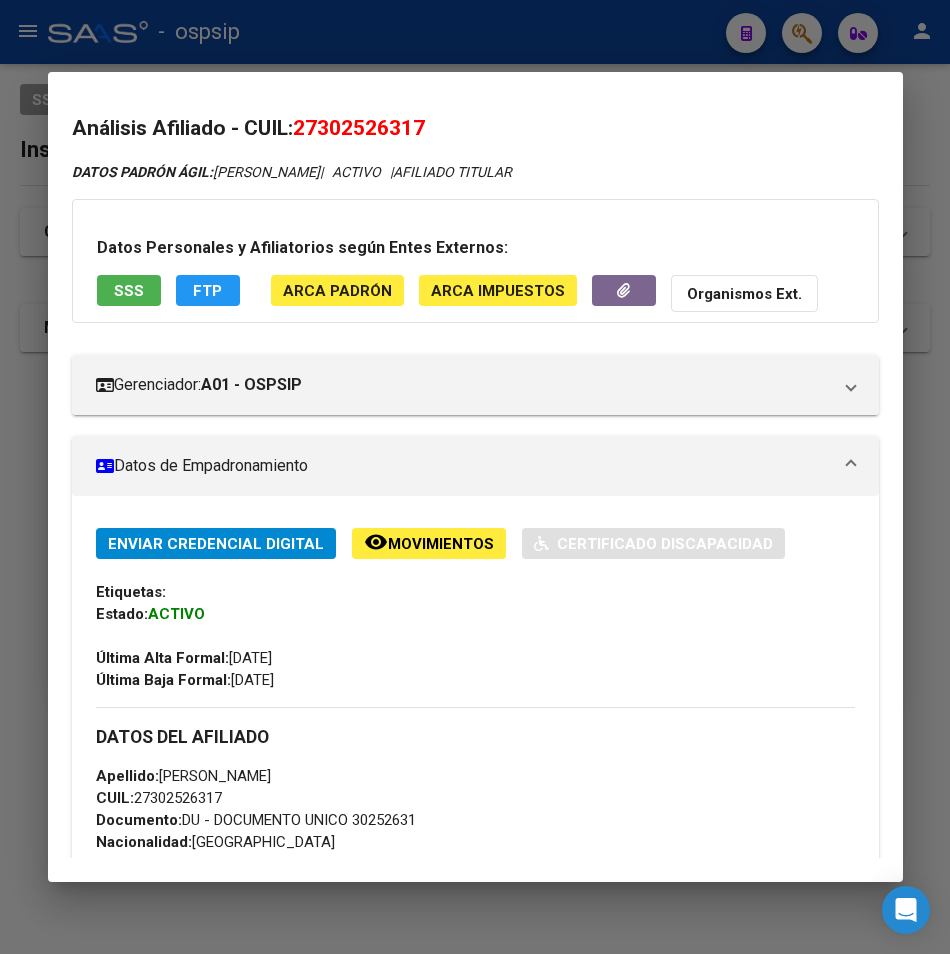 click on "SSS" at bounding box center (129, 291) 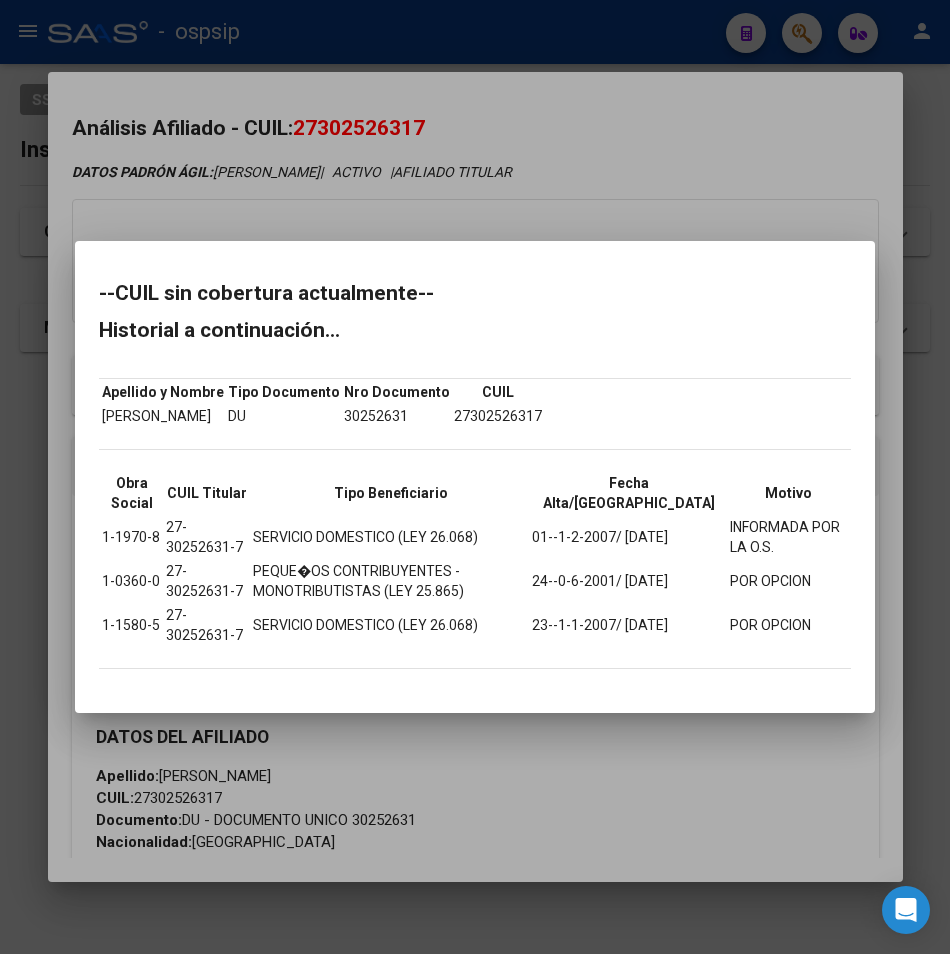click at bounding box center (475, 477) 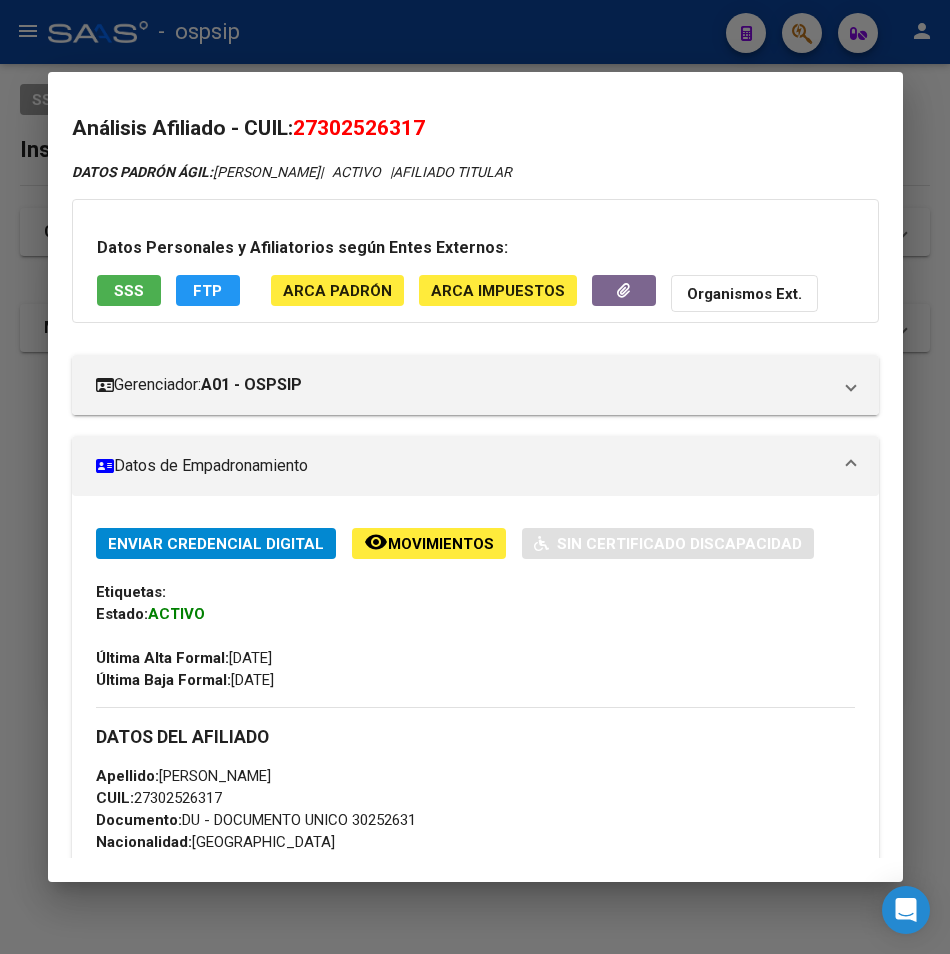 click at bounding box center [475, 477] 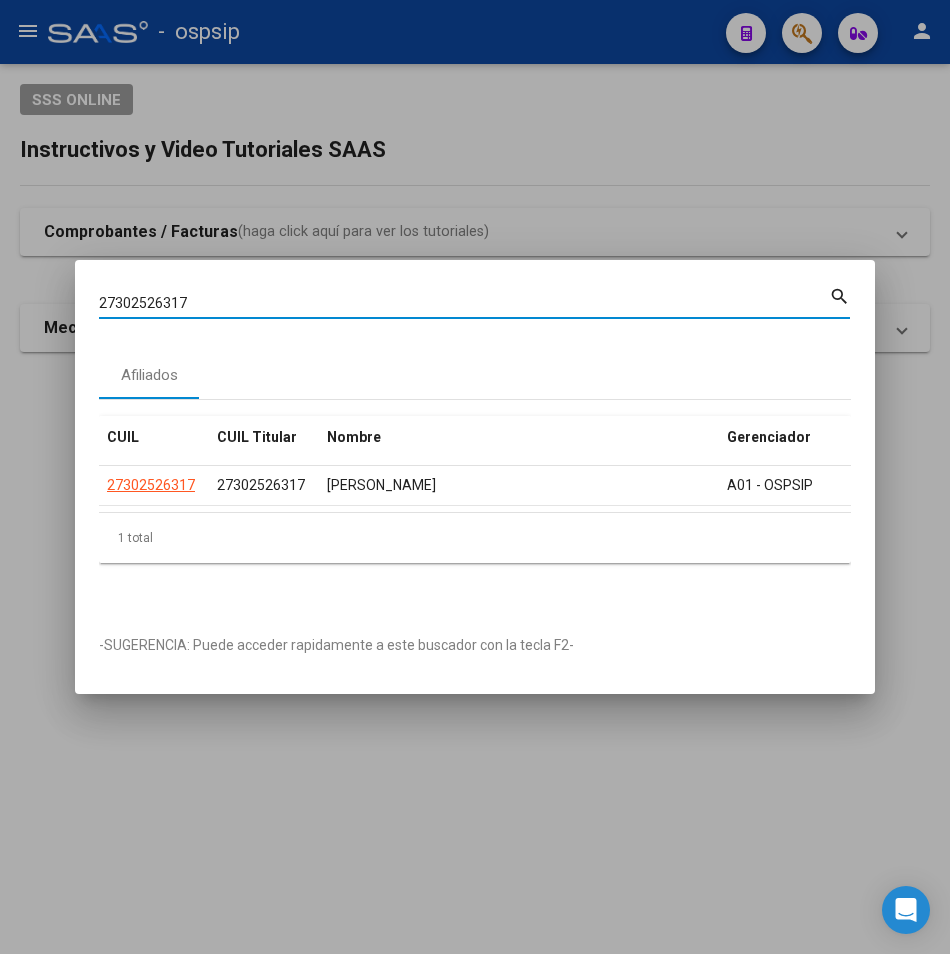 drag, startPoint x: 202, startPoint y: 290, endPoint x: 0, endPoint y: 295, distance: 202.06187 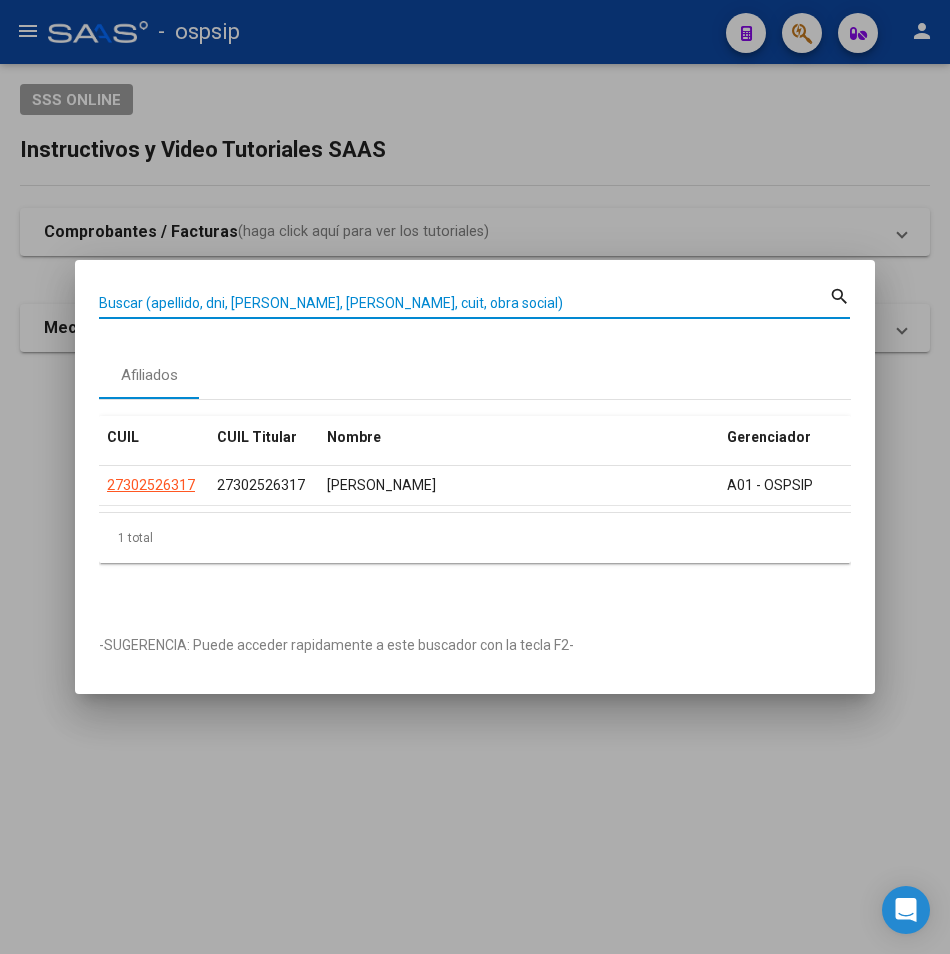 click on "Buscar (apellido, dni, [PERSON_NAME], [PERSON_NAME], cuit, obra social)" at bounding box center [464, 303] 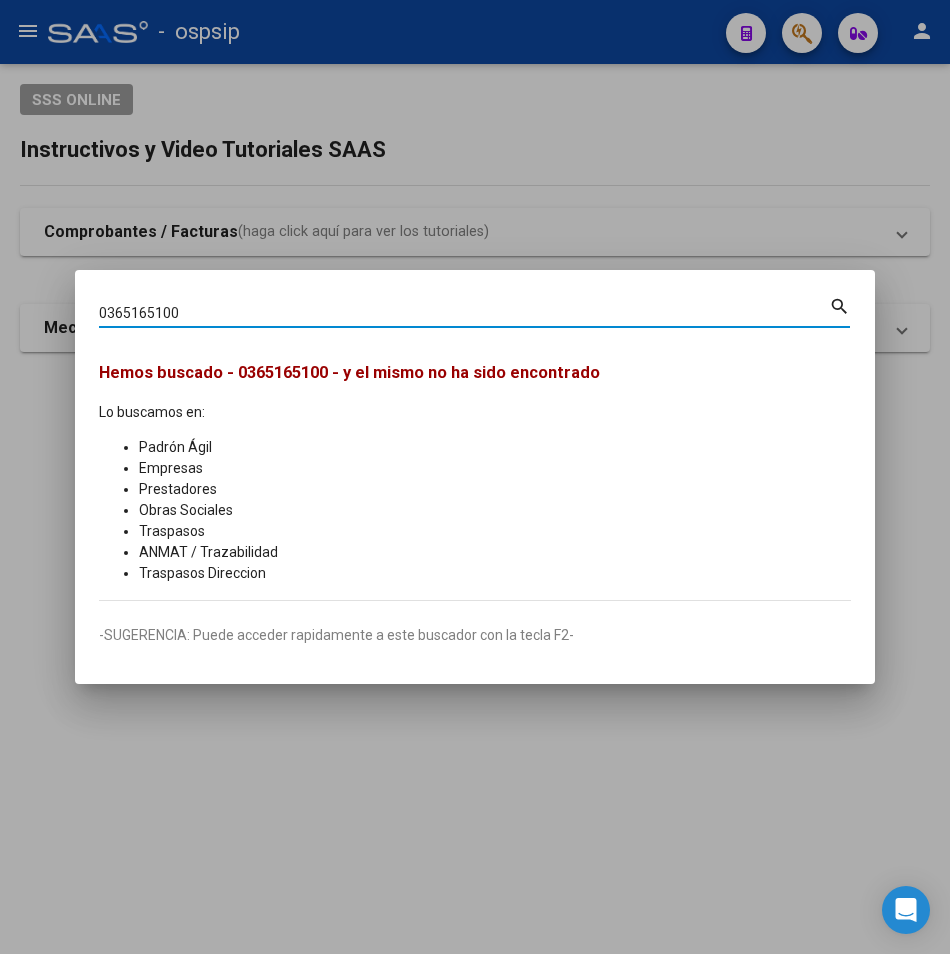 click on "0365165100" at bounding box center [464, 313] 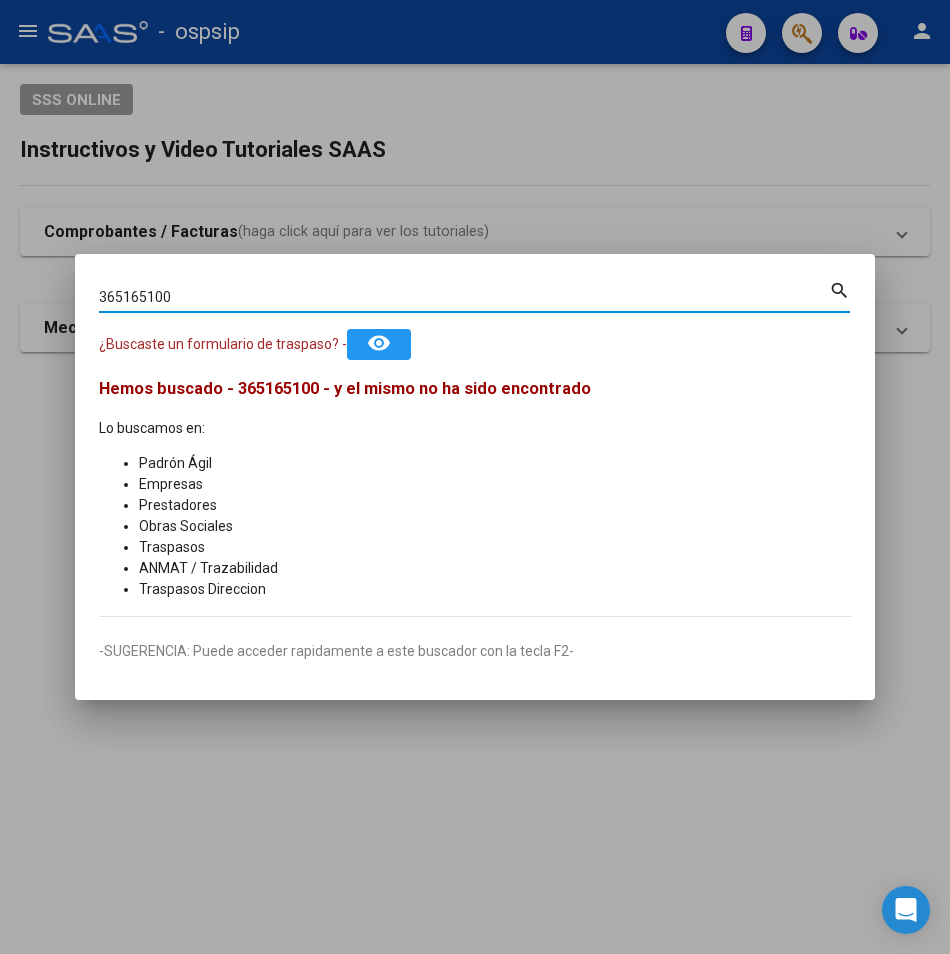 click on "365165100" at bounding box center (464, 297) 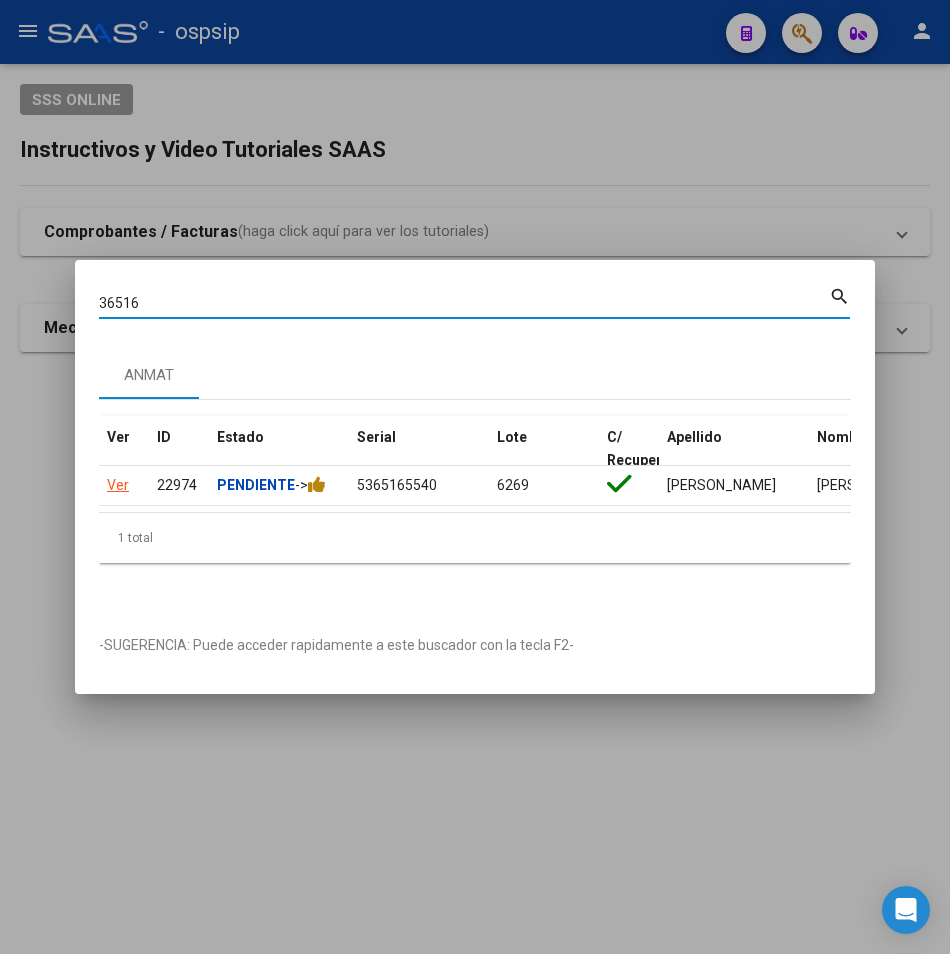 type on "36516" 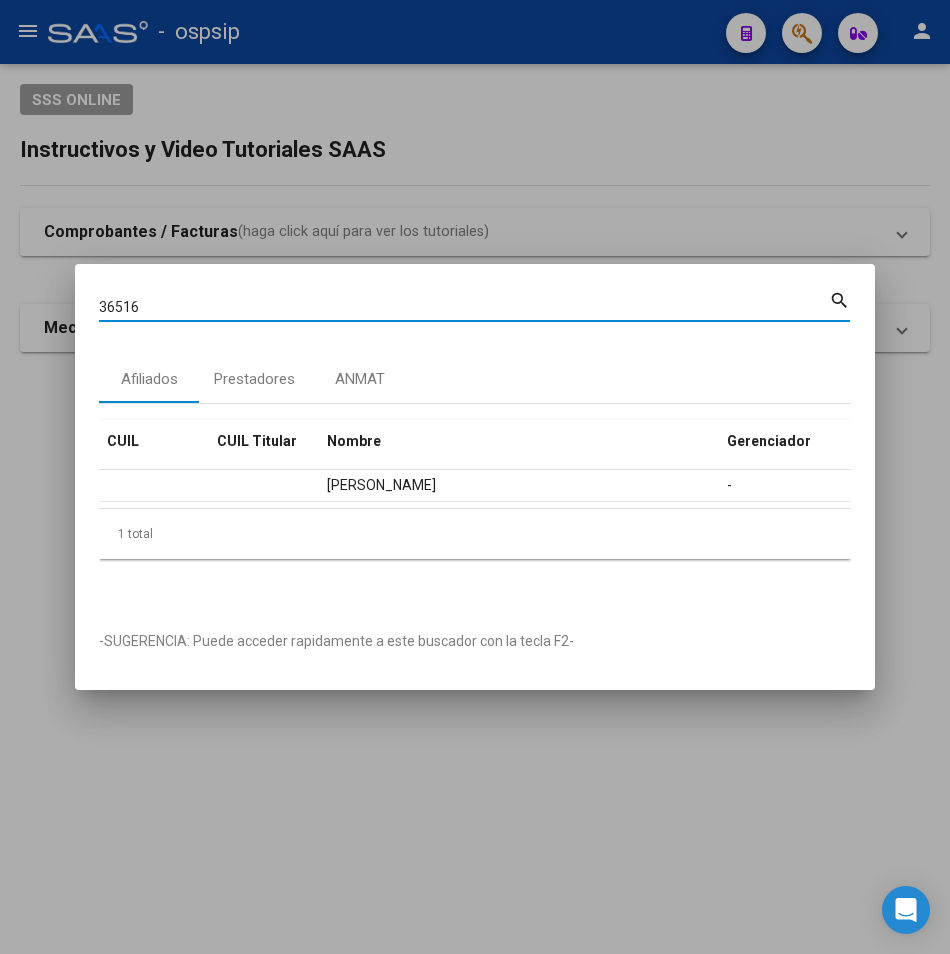 drag, startPoint x: 171, startPoint y: 300, endPoint x: 63, endPoint y: 305, distance: 108.11568 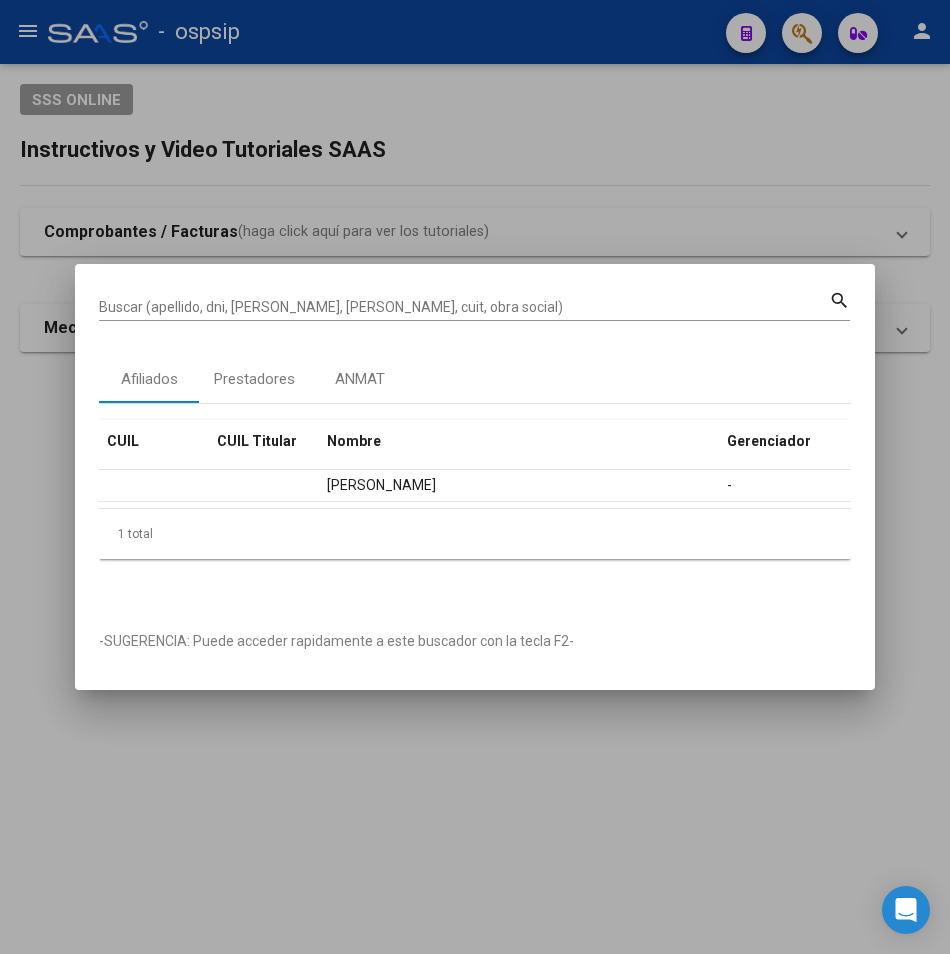 click on "Buscar (apellido, dni, [PERSON_NAME], [PERSON_NAME], cuit, obra social)" at bounding box center (464, 307) 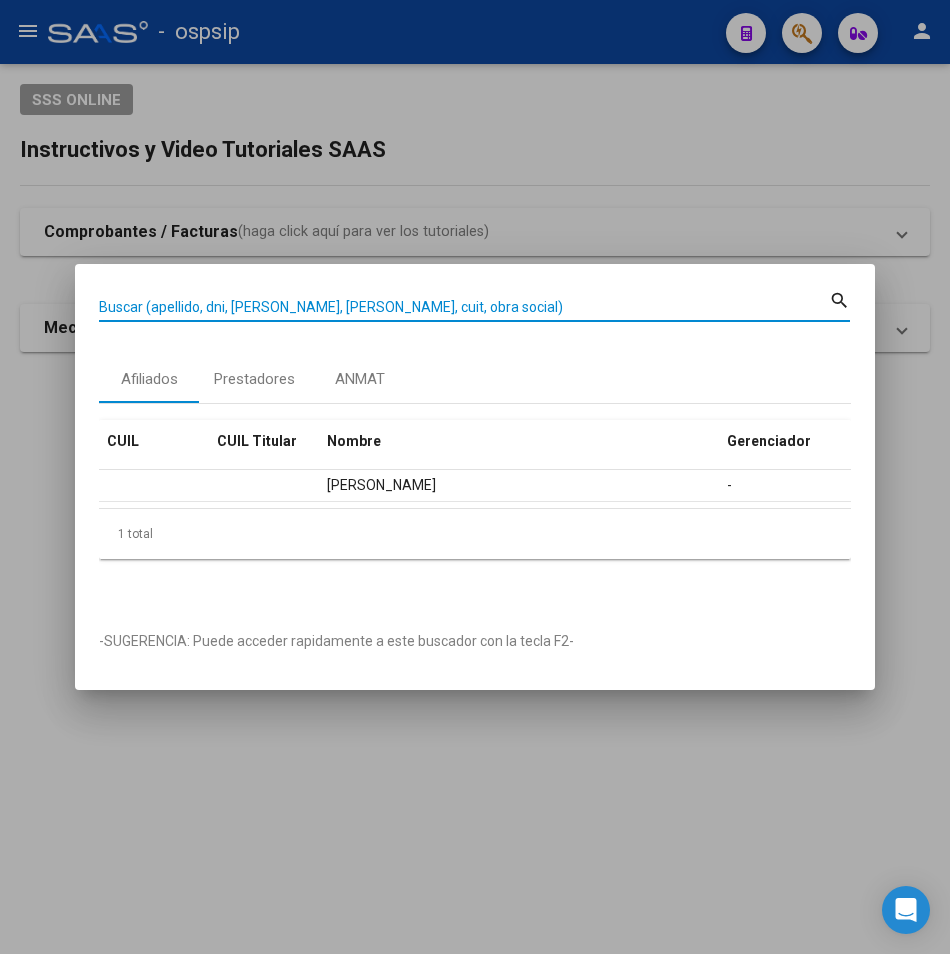 paste on "27142041028" 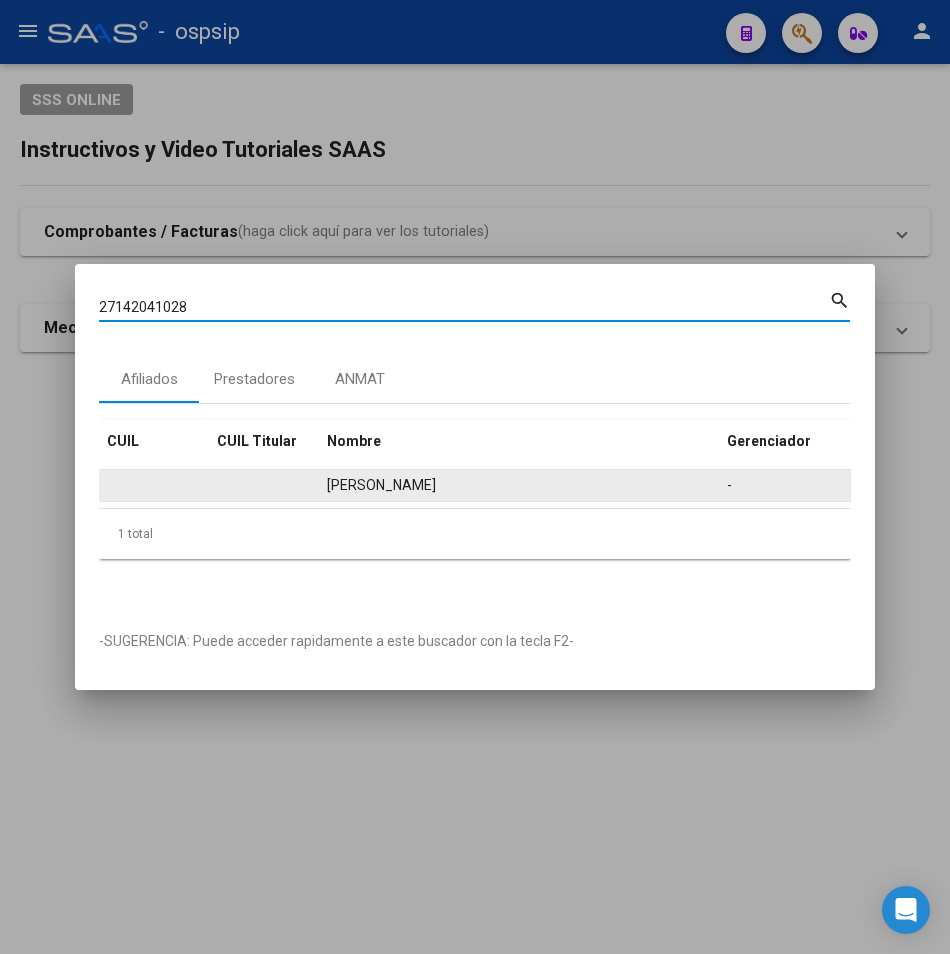 type on "27142041028" 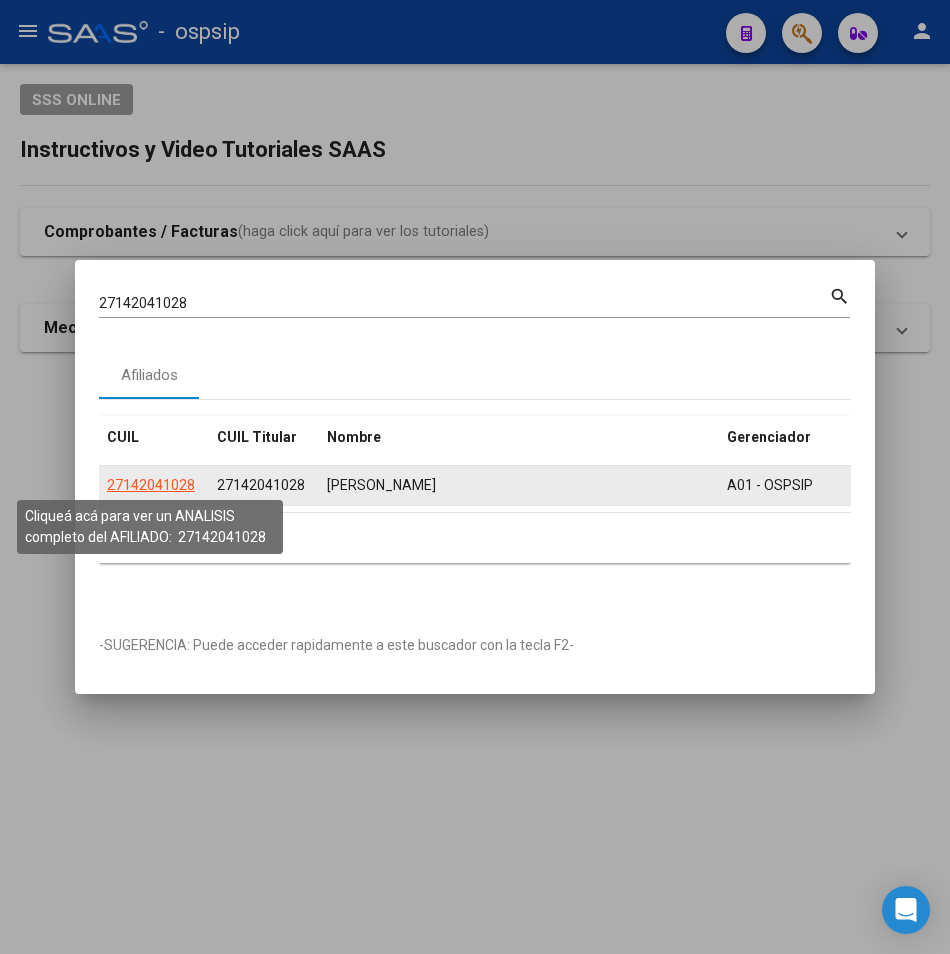 click on "27142041028" 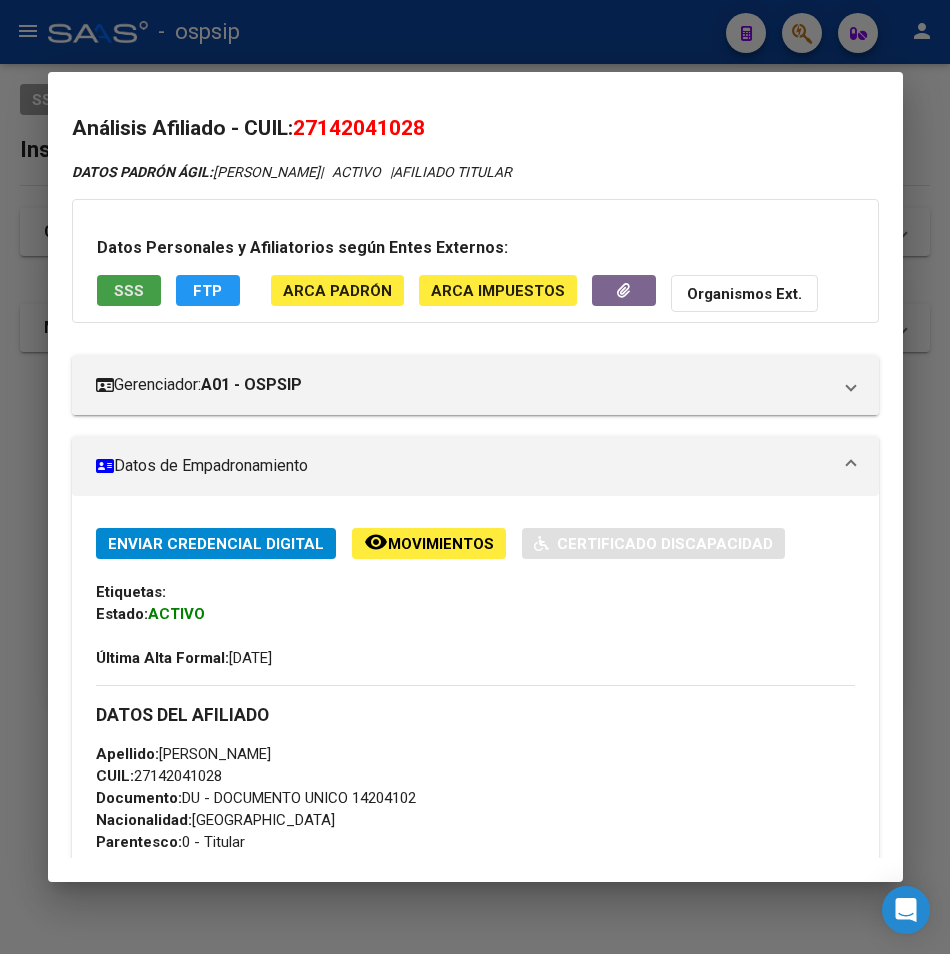 click on "SSS" at bounding box center [129, 291] 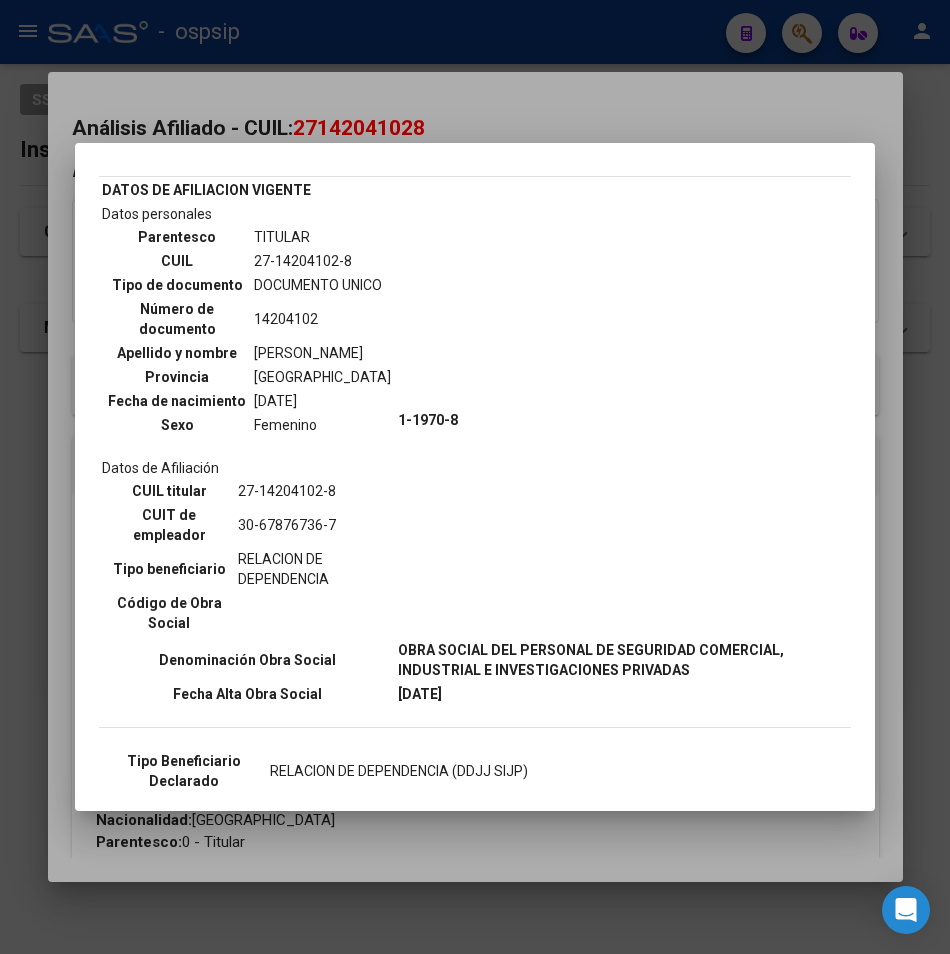 scroll, scrollTop: 100, scrollLeft: 0, axis: vertical 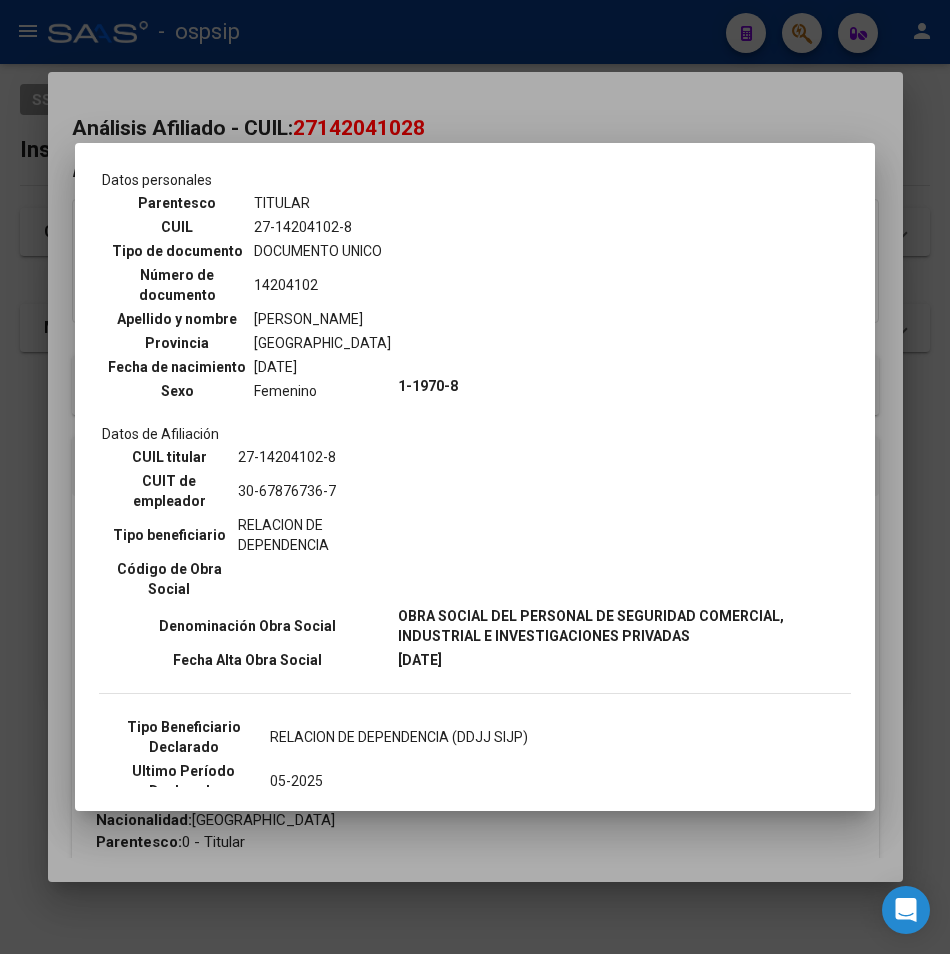 drag, startPoint x: 601, startPoint y: 107, endPoint x: 549, endPoint y: 30, distance: 92.91394 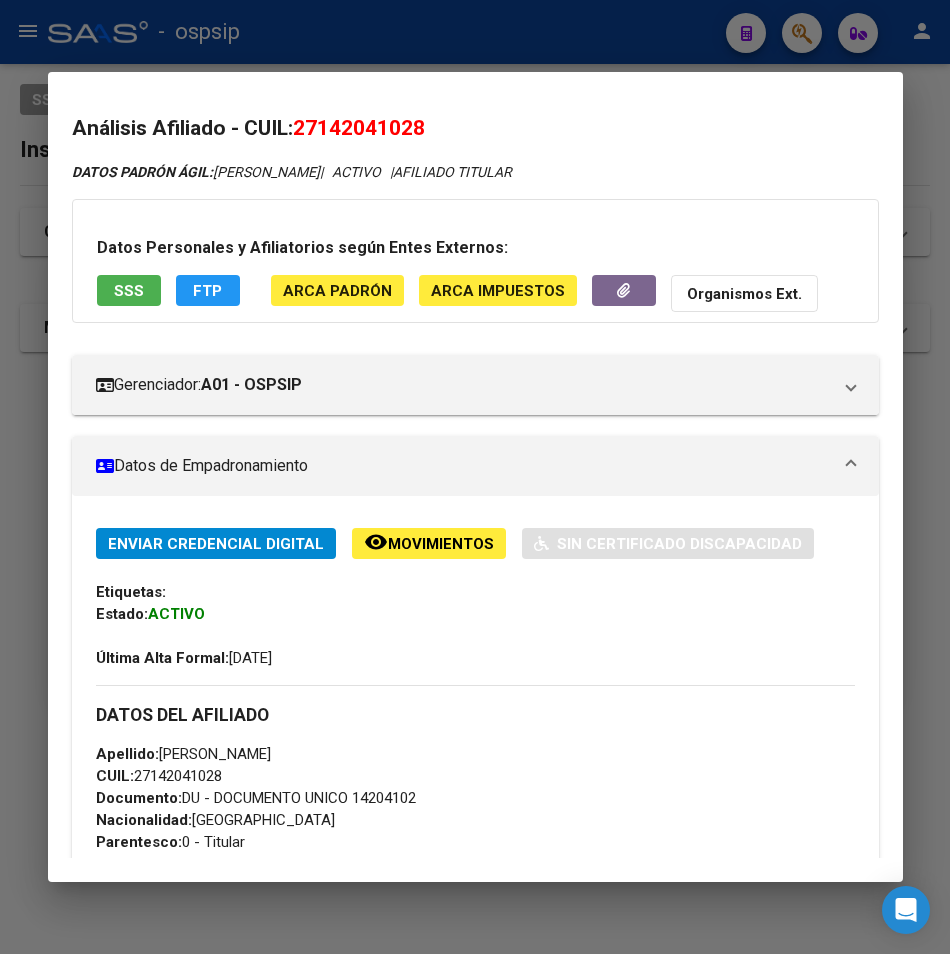 click at bounding box center [475, 477] 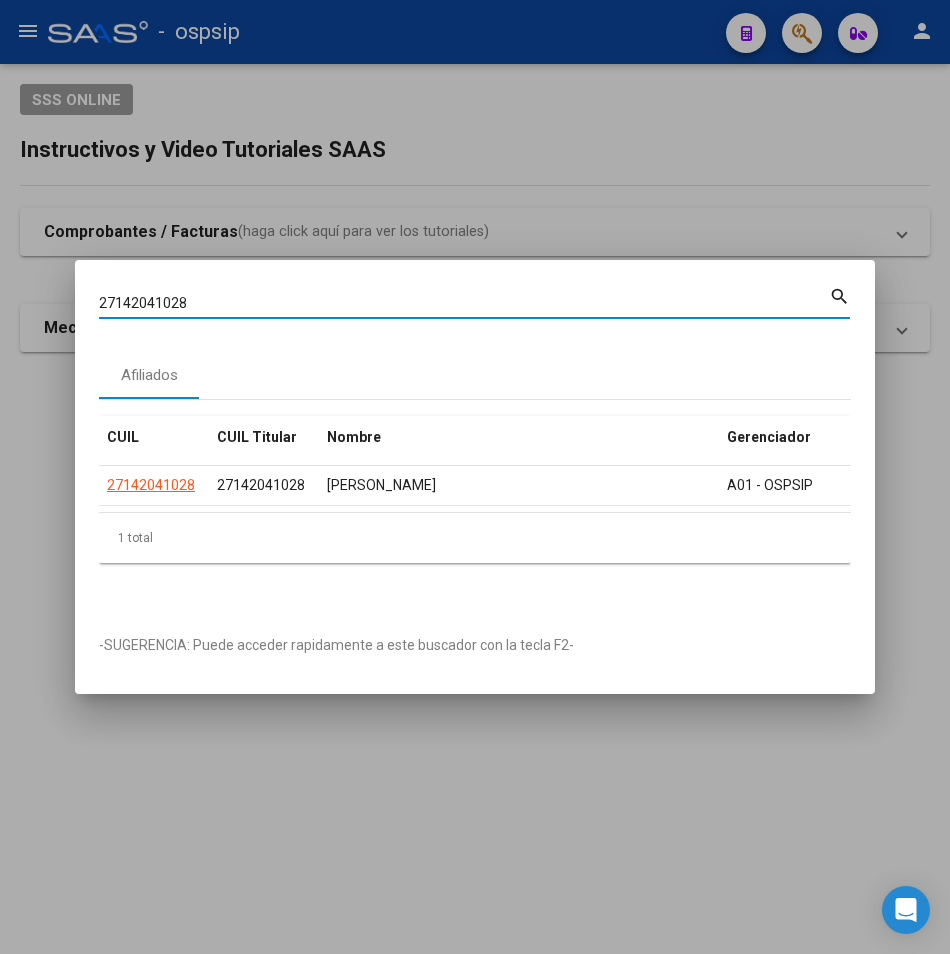 drag, startPoint x: 194, startPoint y: 290, endPoint x: 66, endPoint y: 291, distance: 128.0039 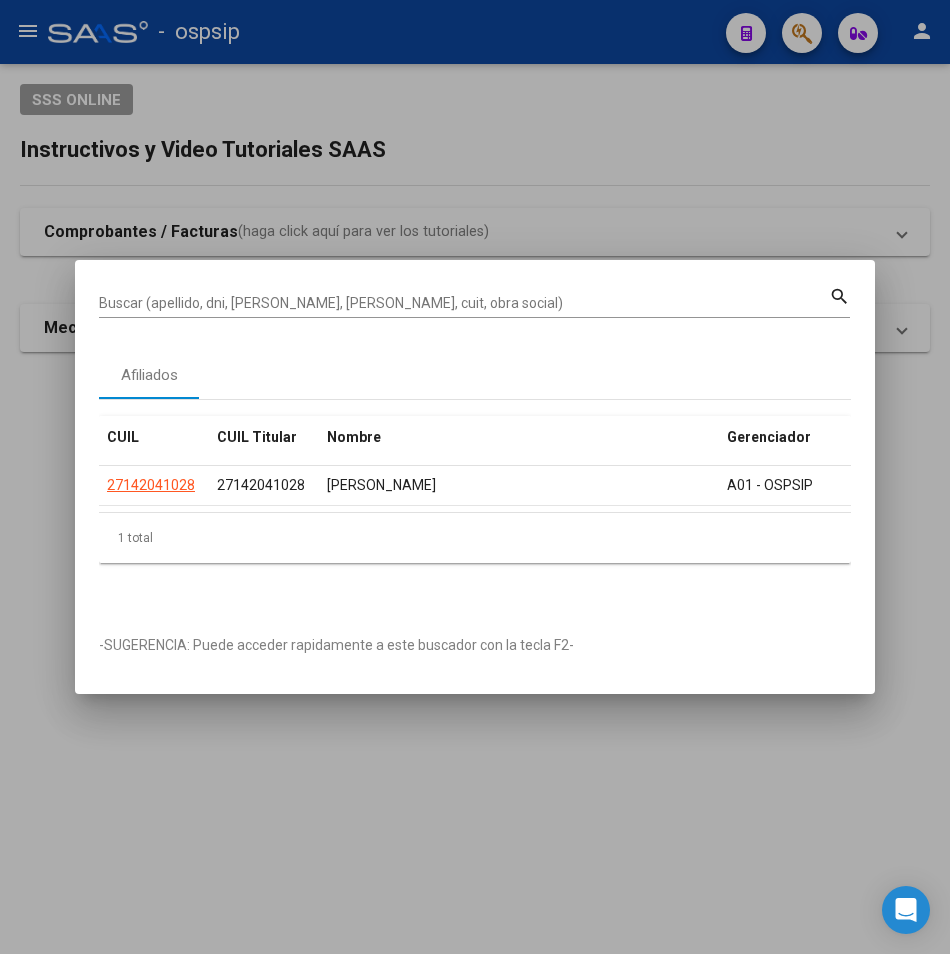 click on "Buscar (apellido, dni, [PERSON_NAME], [PERSON_NAME], cuit, obra social)" at bounding box center (464, 303) 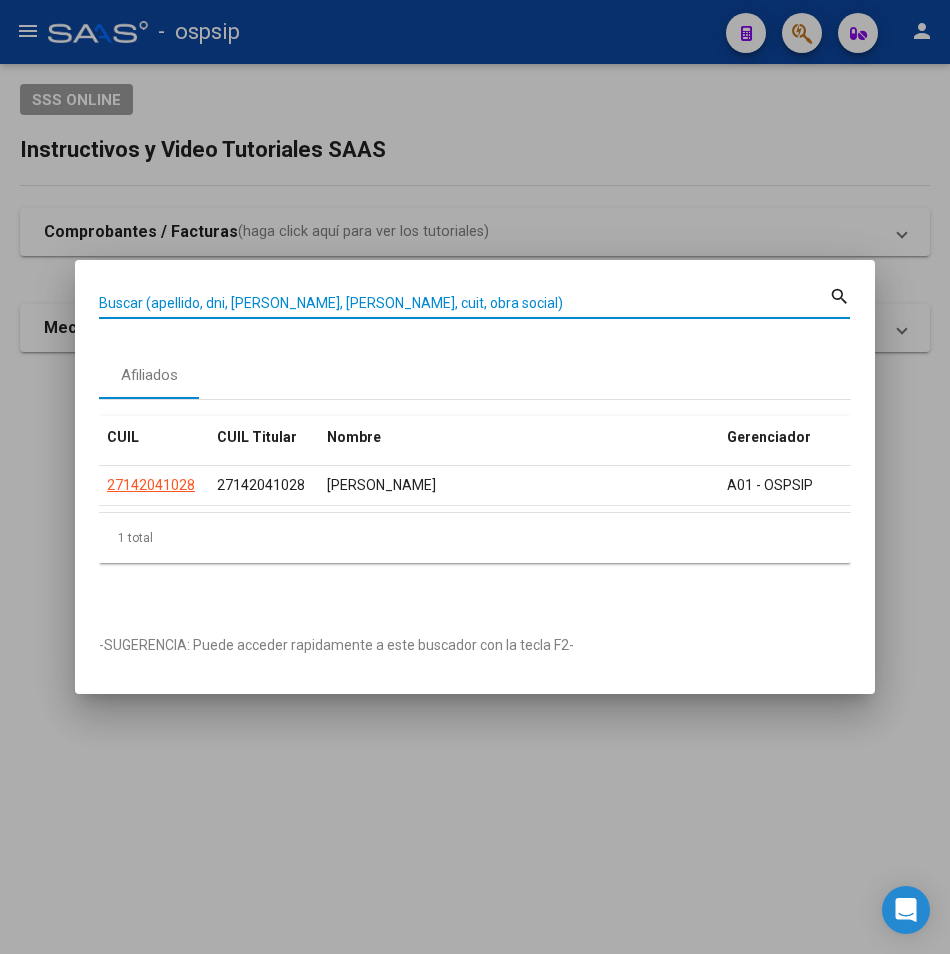 paste on "20941962085" 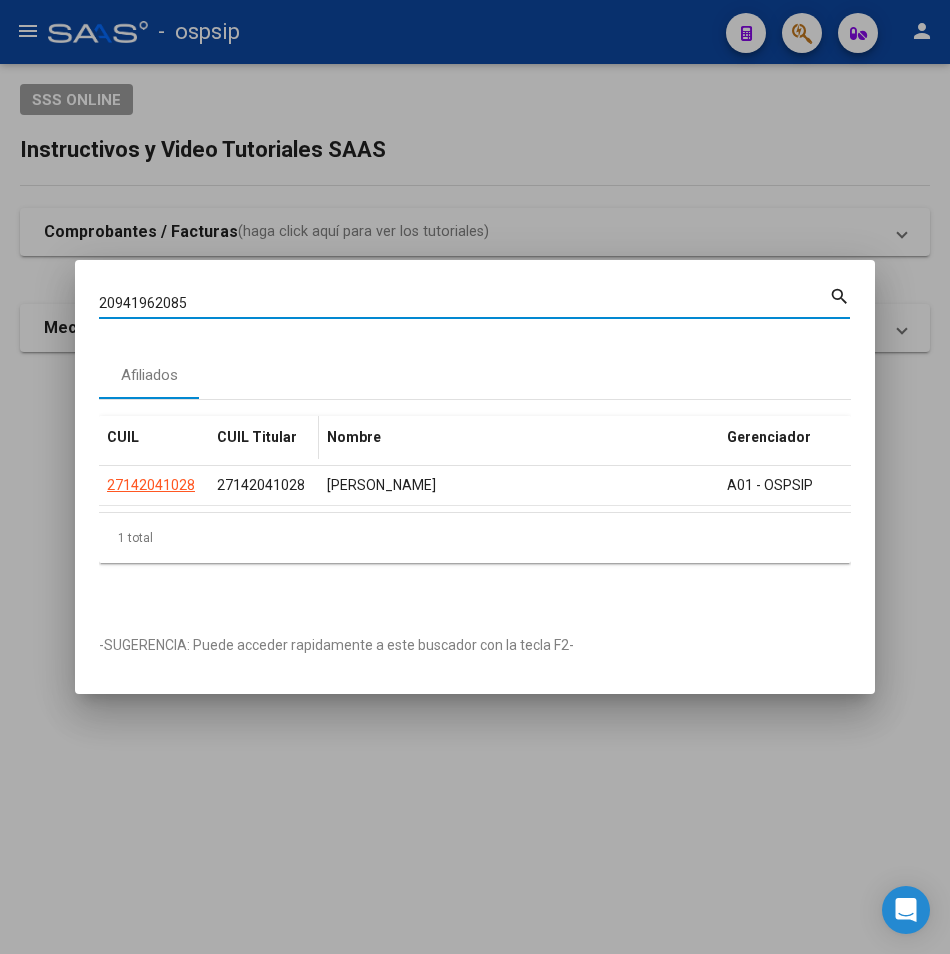 type on "20941962085" 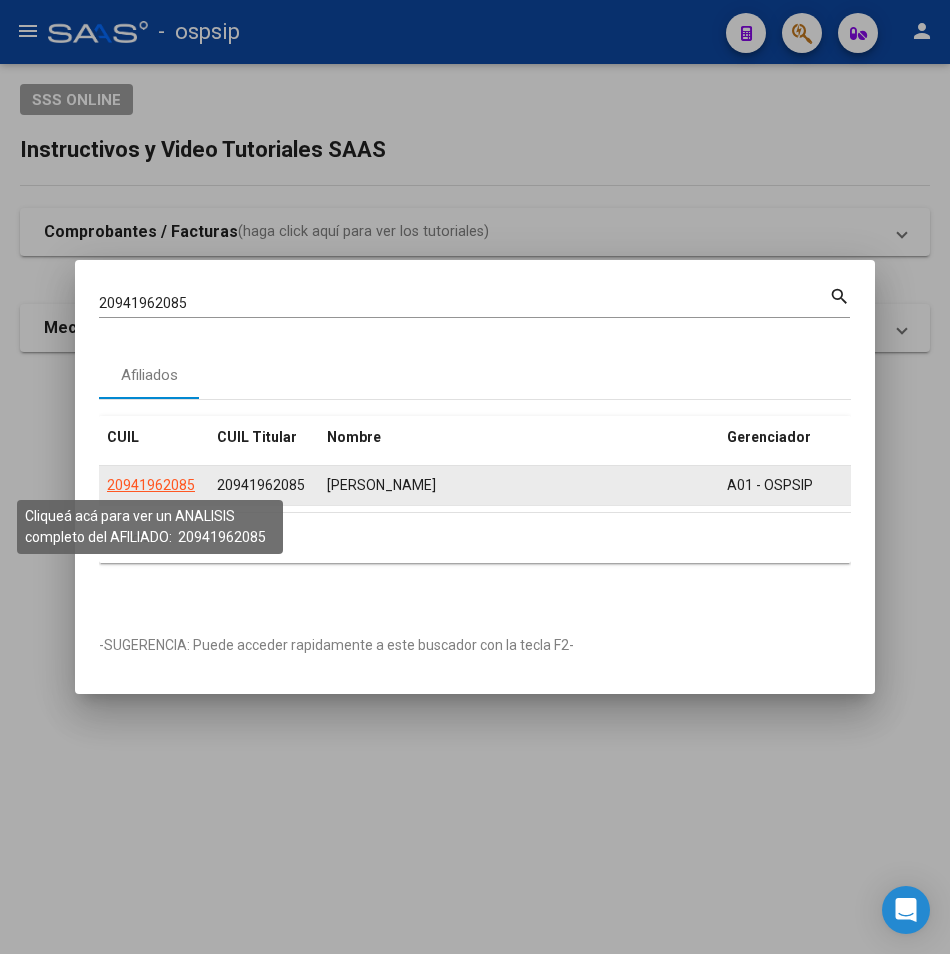 click on "20941962085" 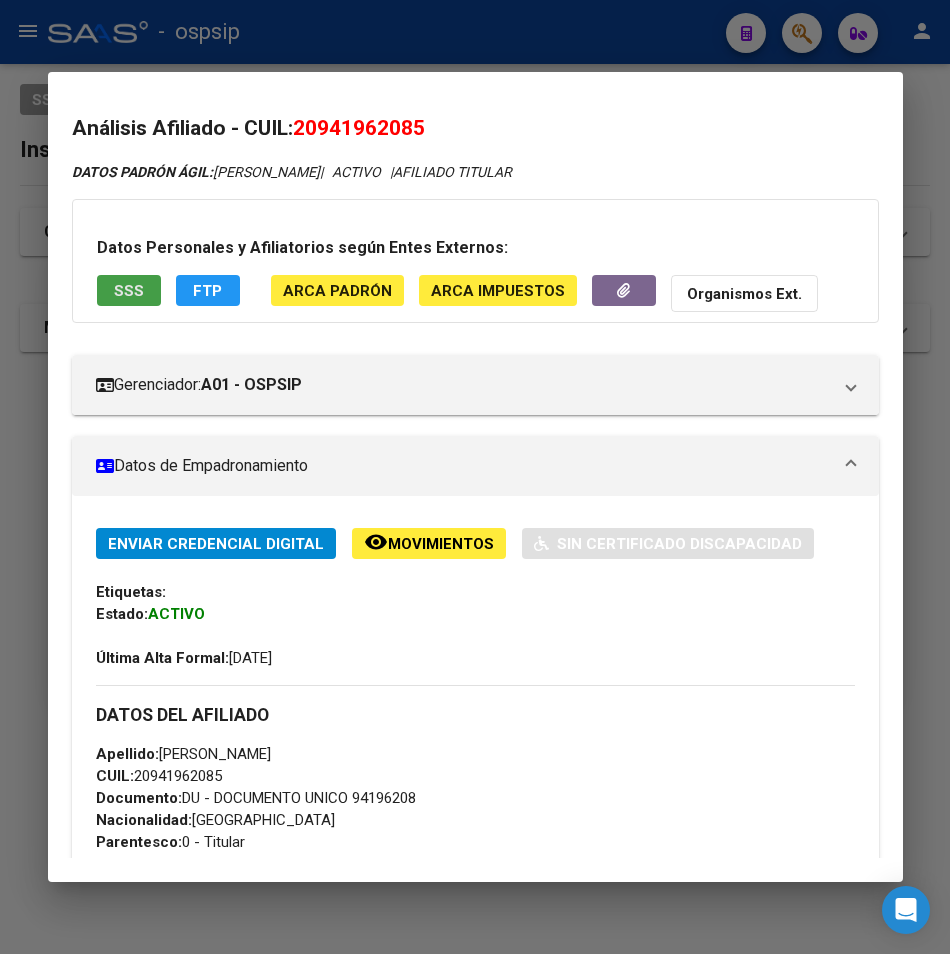 click on "SSS" at bounding box center (129, 291) 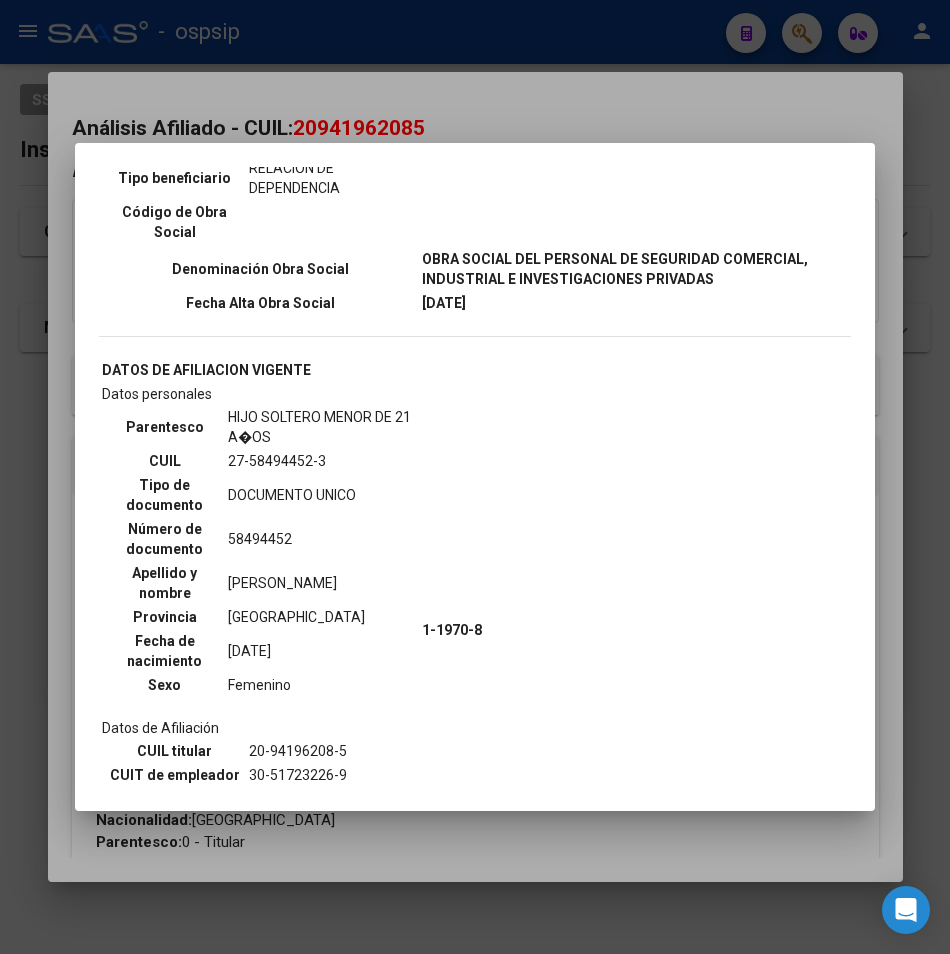 scroll, scrollTop: 2100, scrollLeft: 0, axis: vertical 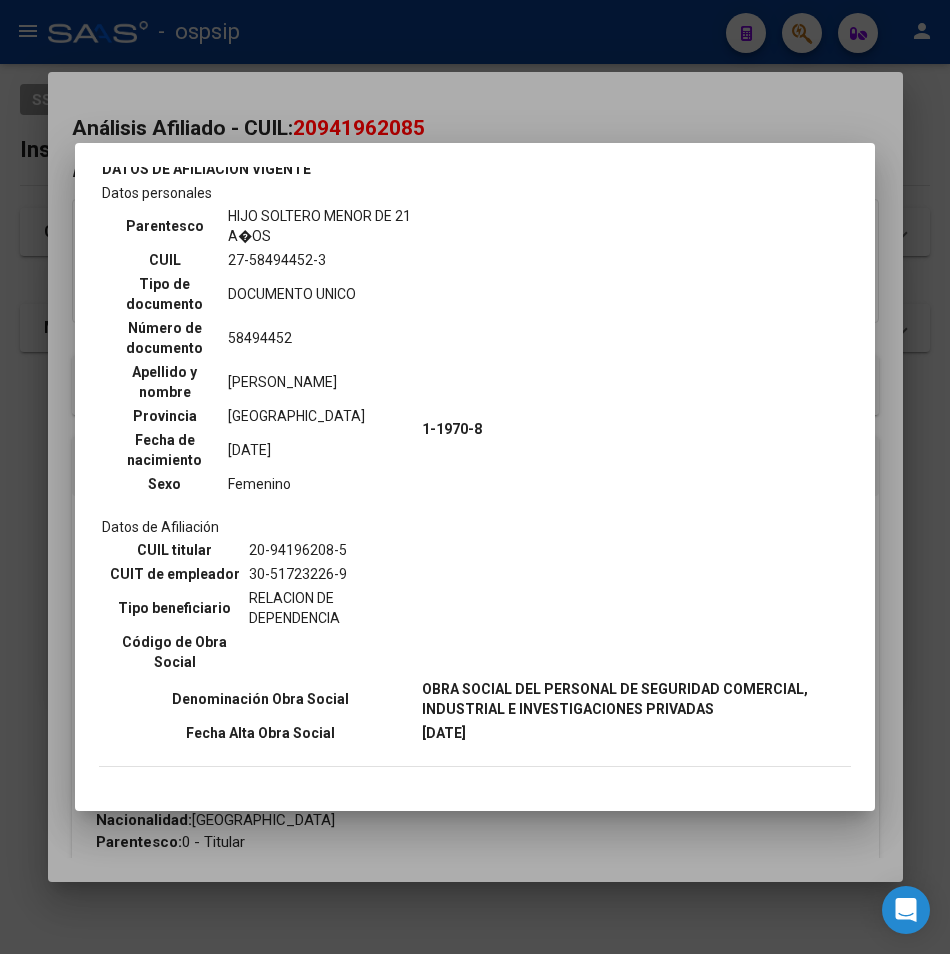 click at bounding box center (475, 477) 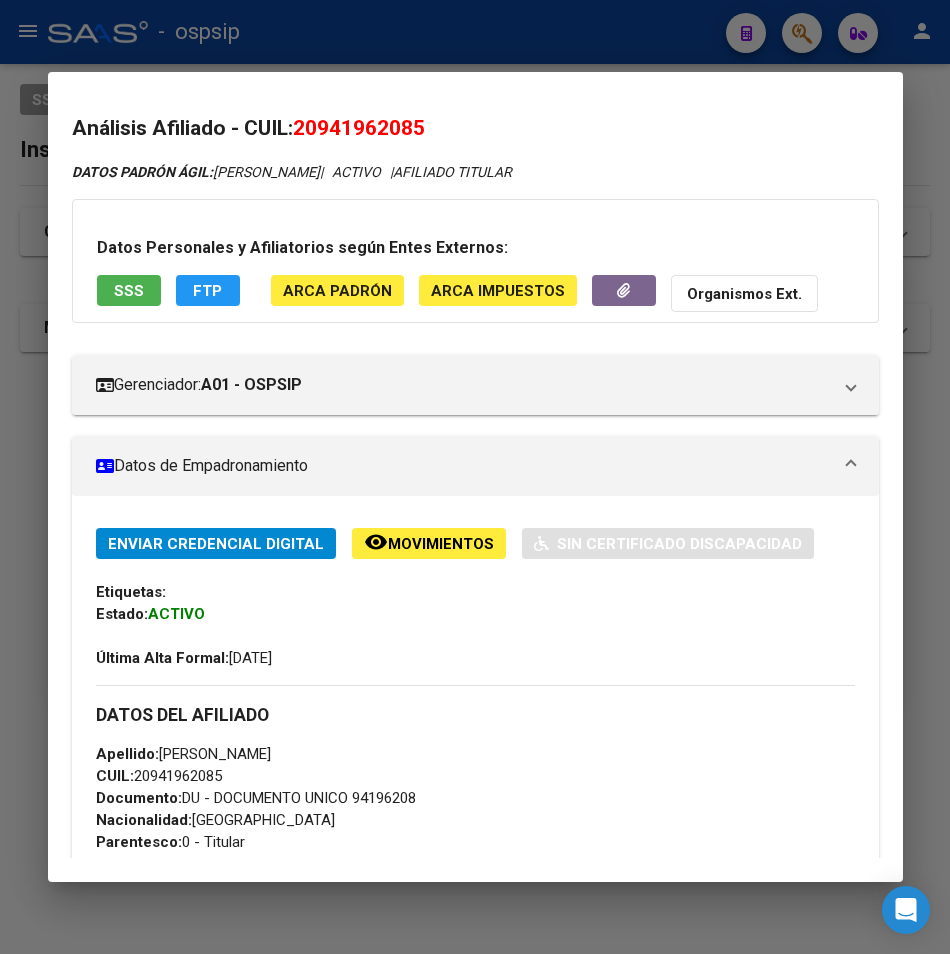 drag, startPoint x: 273, startPoint y: 32, endPoint x: 261, endPoint y: 194, distance: 162.44383 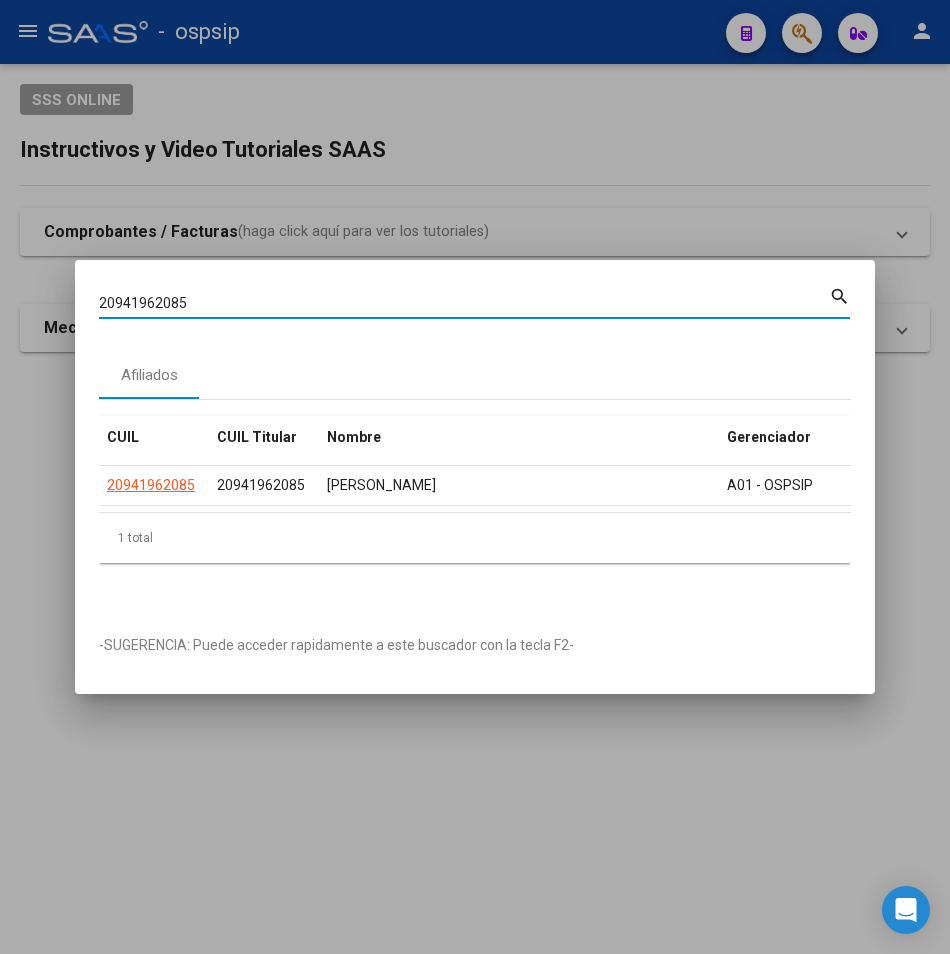 drag, startPoint x: 201, startPoint y: 301, endPoint x: -63, endPoint y: 303, distance: 264.00757 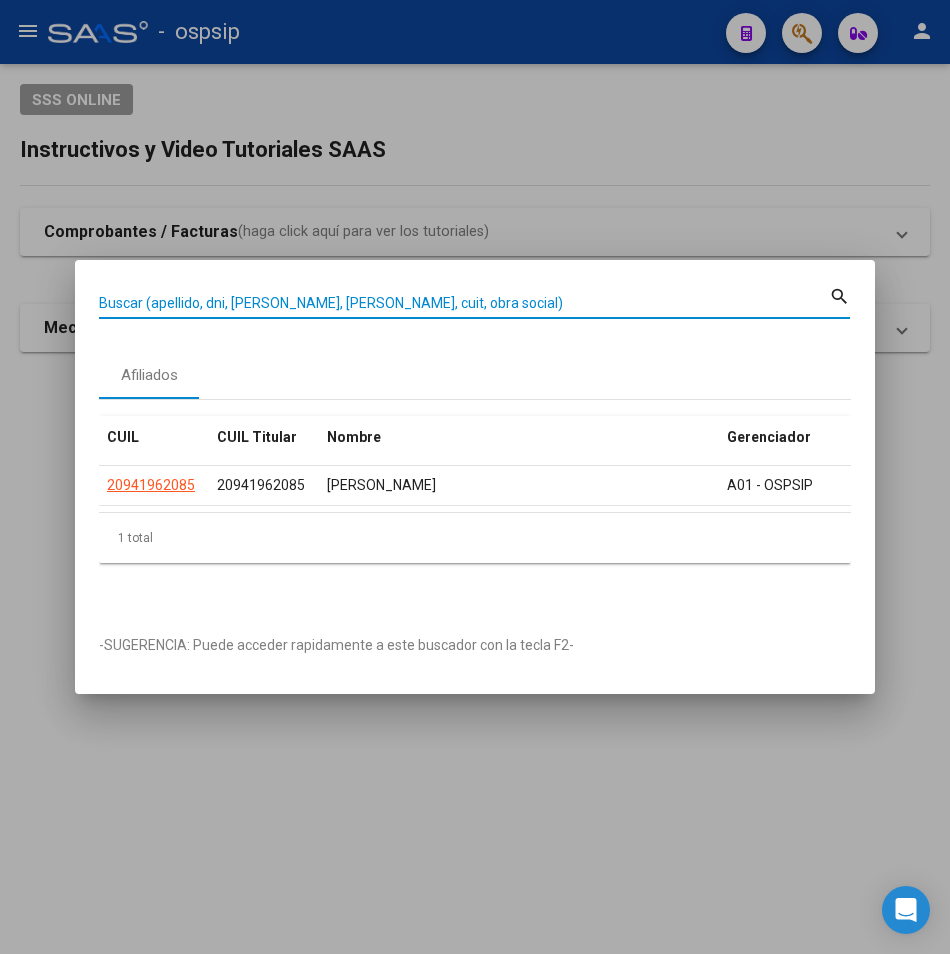 click on "Buscar (apellido, dni, [PERSON_NAME], [PERSON_NAME], cuit, obra social)" at bounding box center (464, 303) 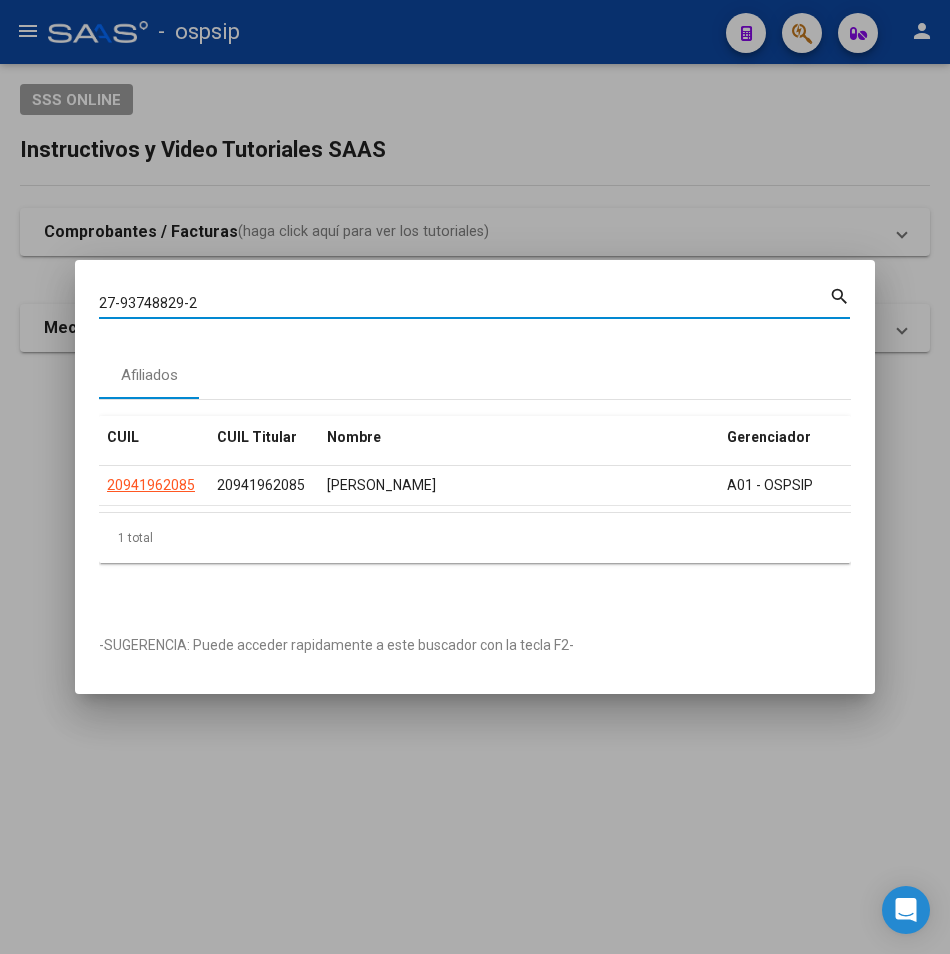 type on "27937488292" 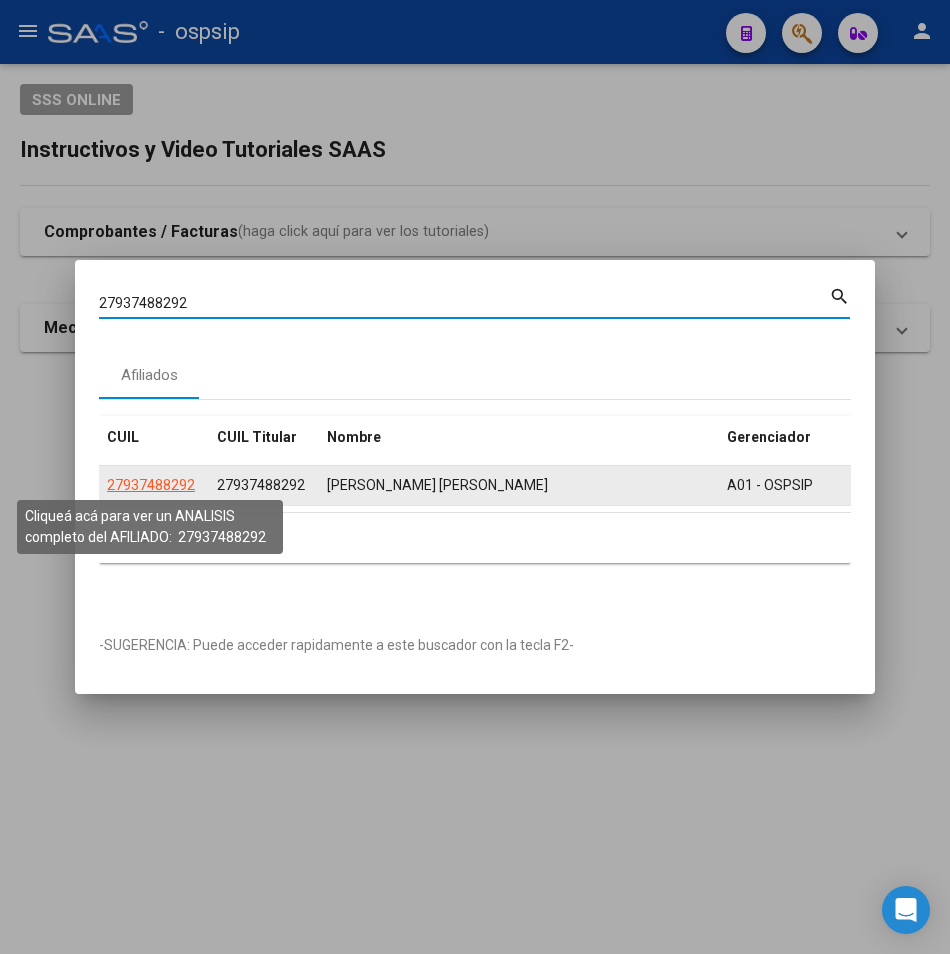 click on "27937488292" 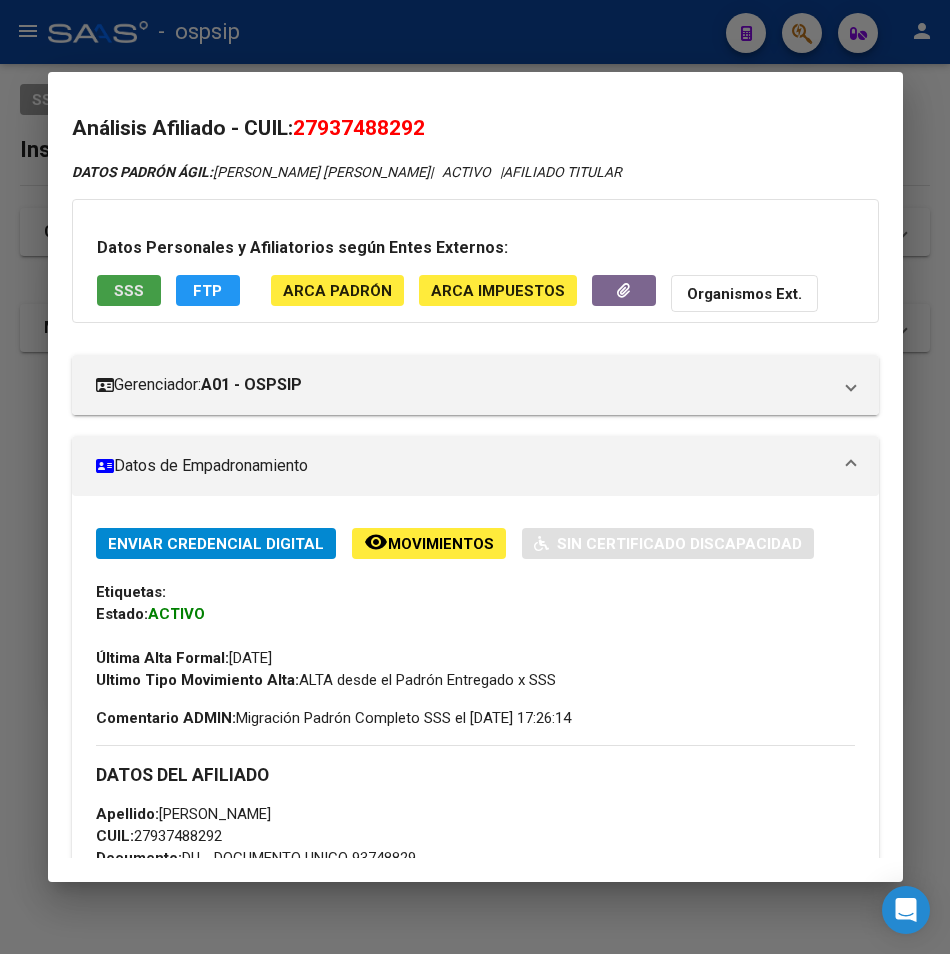 click on "SSS" at bounding box center (129, 290) 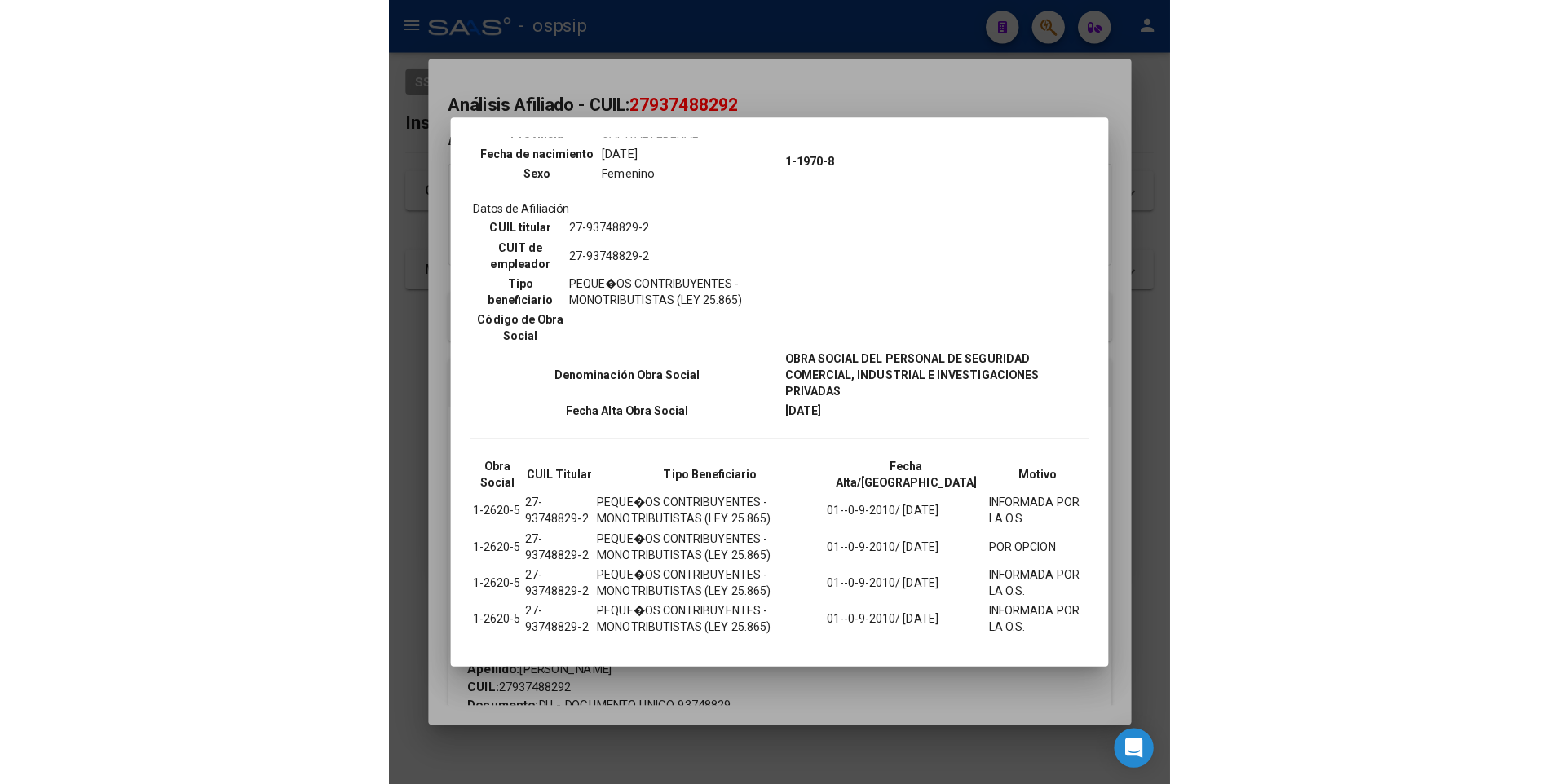 scroll, scrollTop: 269, scrollLeft: 0, axis: vertical 